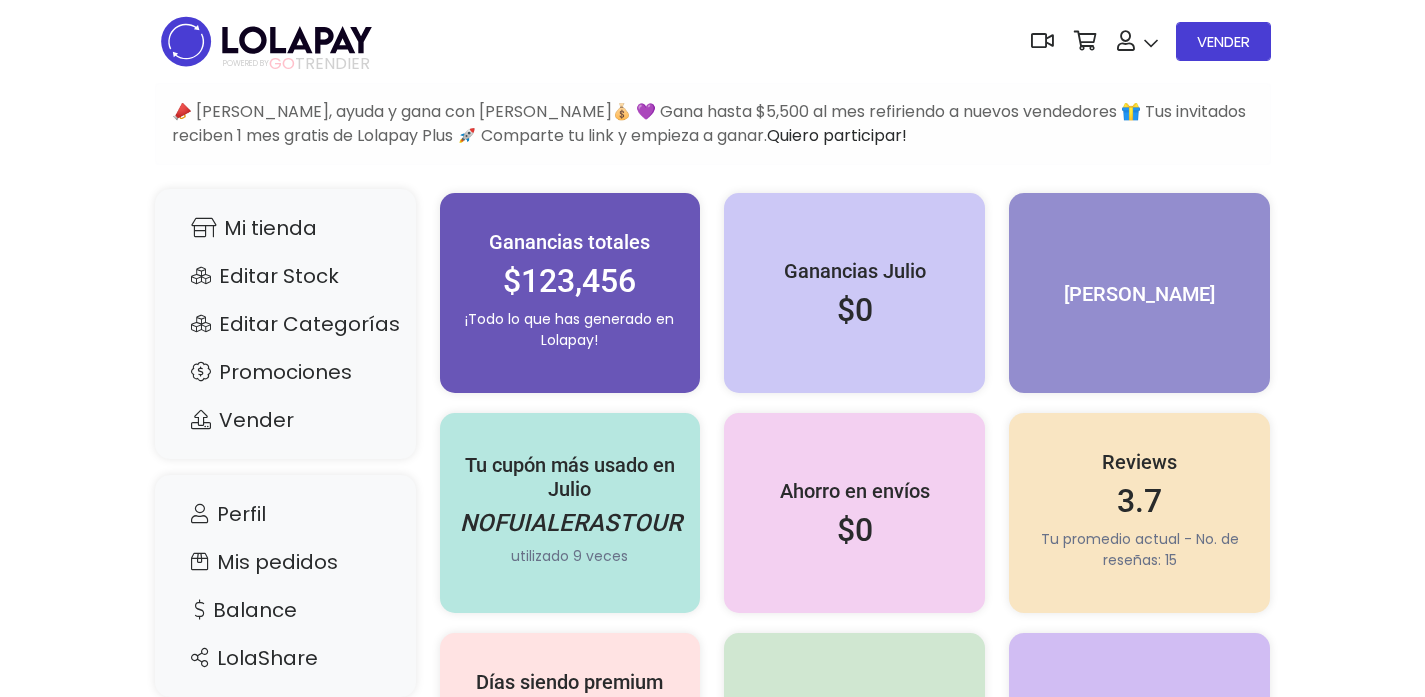 scroll, scrollTop: 0, scrollLeft: 0, axis: both 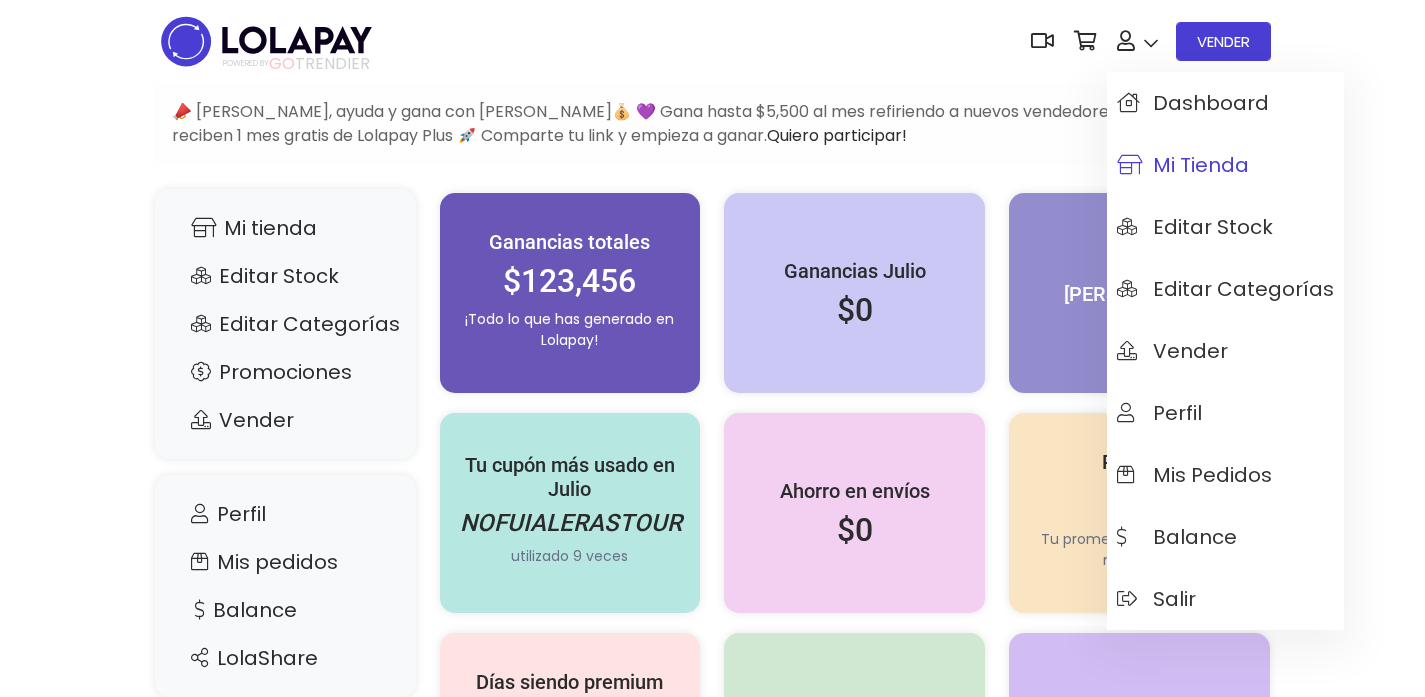 click on "Mi tienda" at bounding box center (1183, 165) 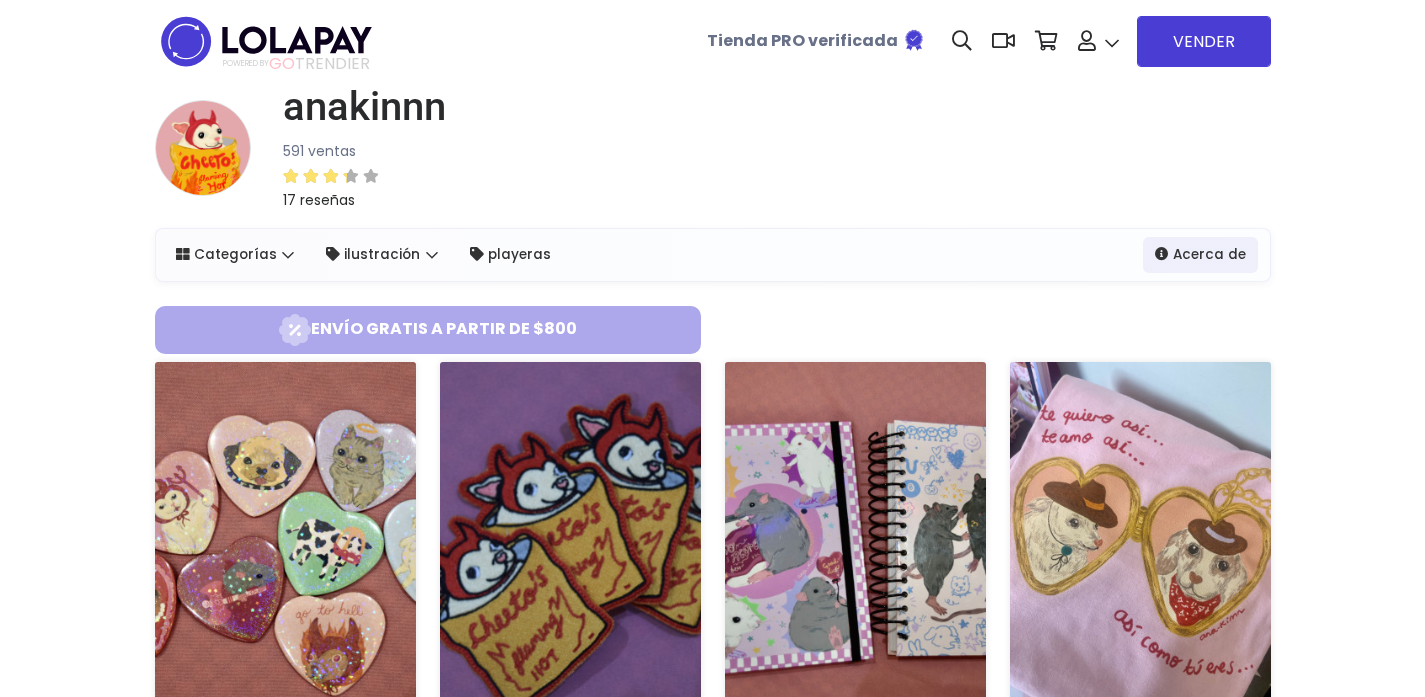 scroll, scrollTop: 0, scrollLeft: 0, axis: both 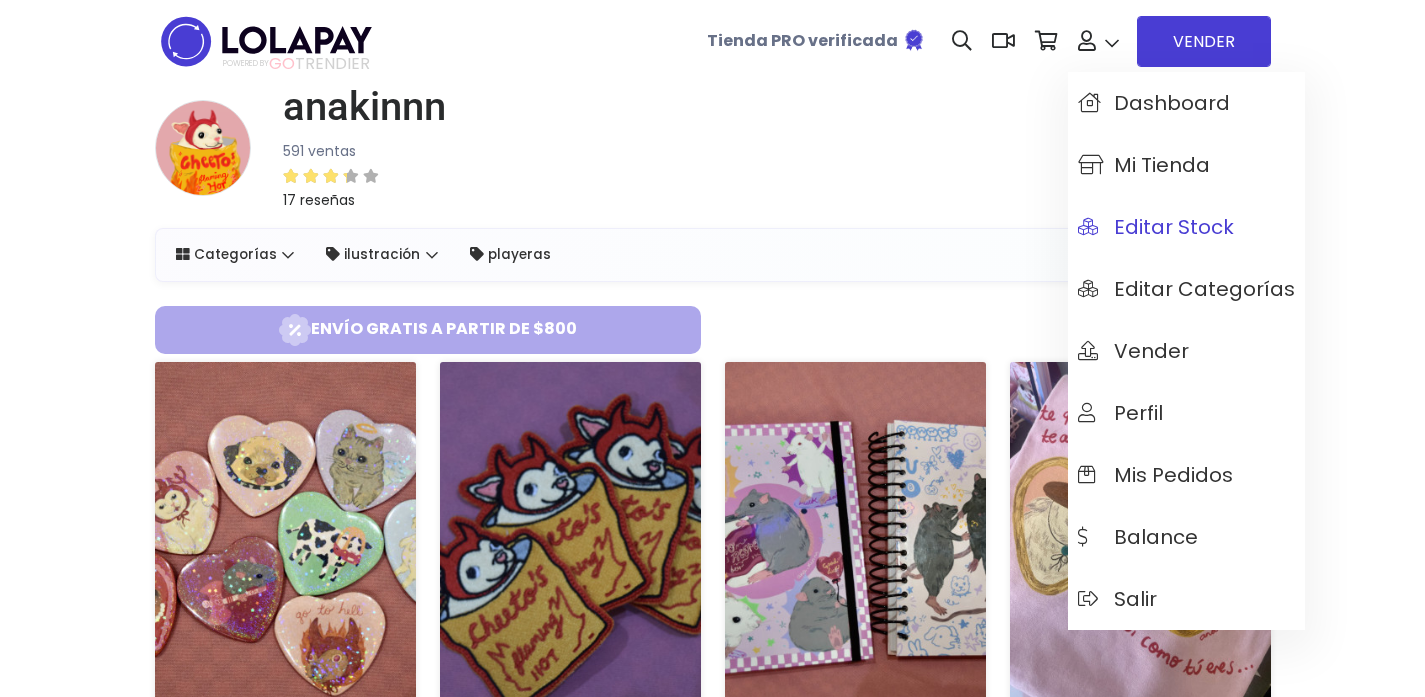 click on "Editar Stock" at bounding box center [1156, 227] 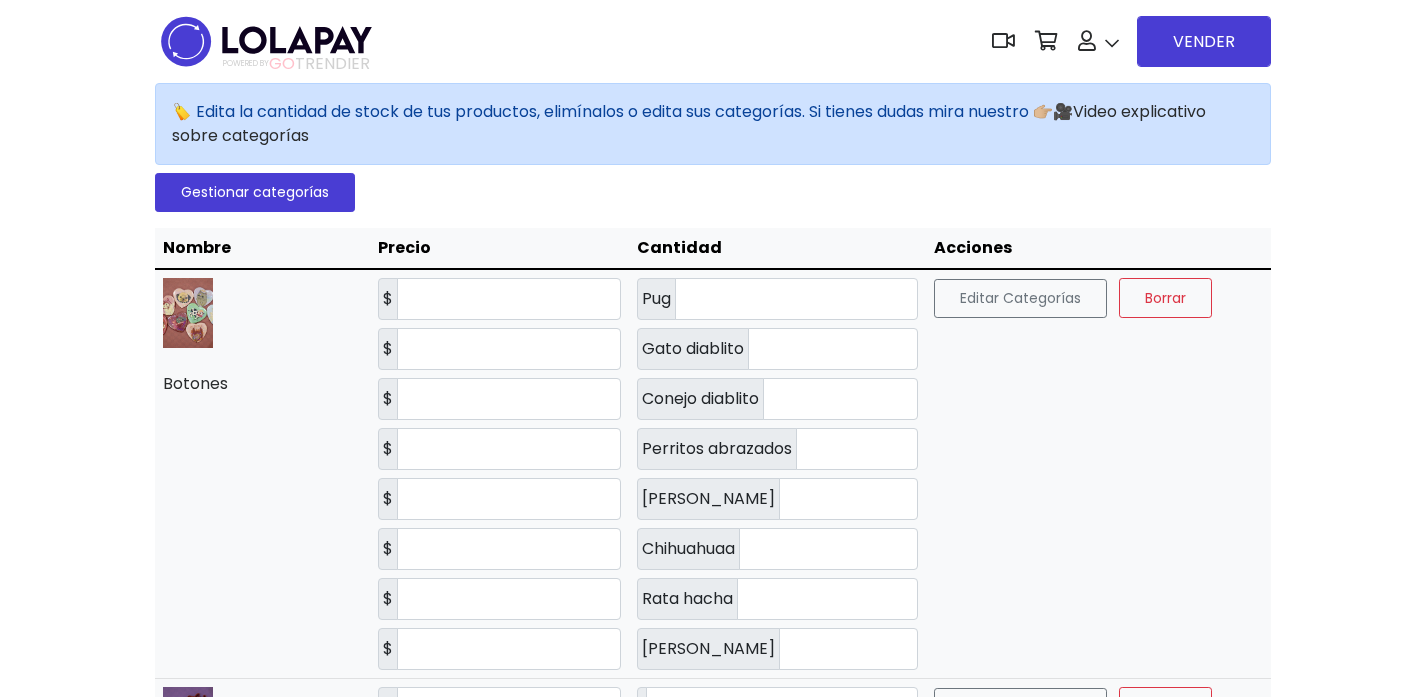 scroll, scrollTop: 0, scrollLeft: 0, axis: both 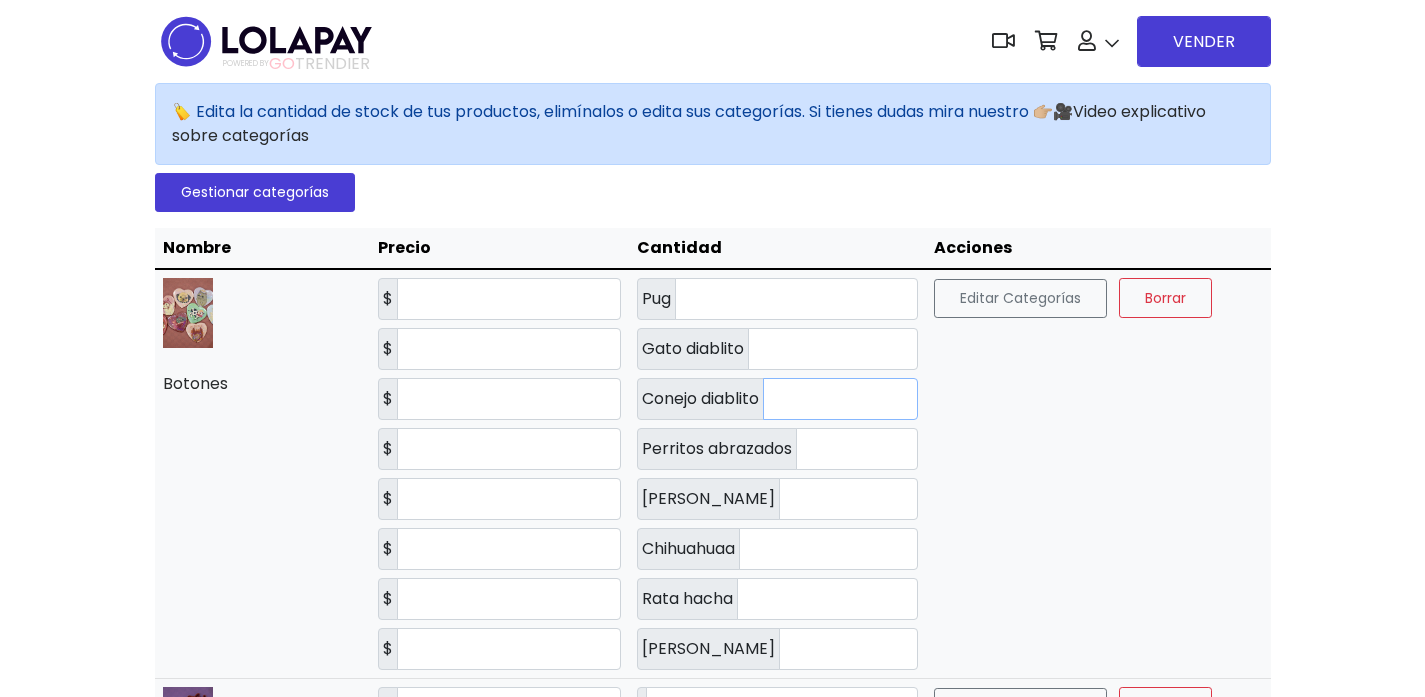 drag, startPoint x: 854, startPoint y: 401, endPoint x: 824, endPoint y: 400, distance: 30.016663 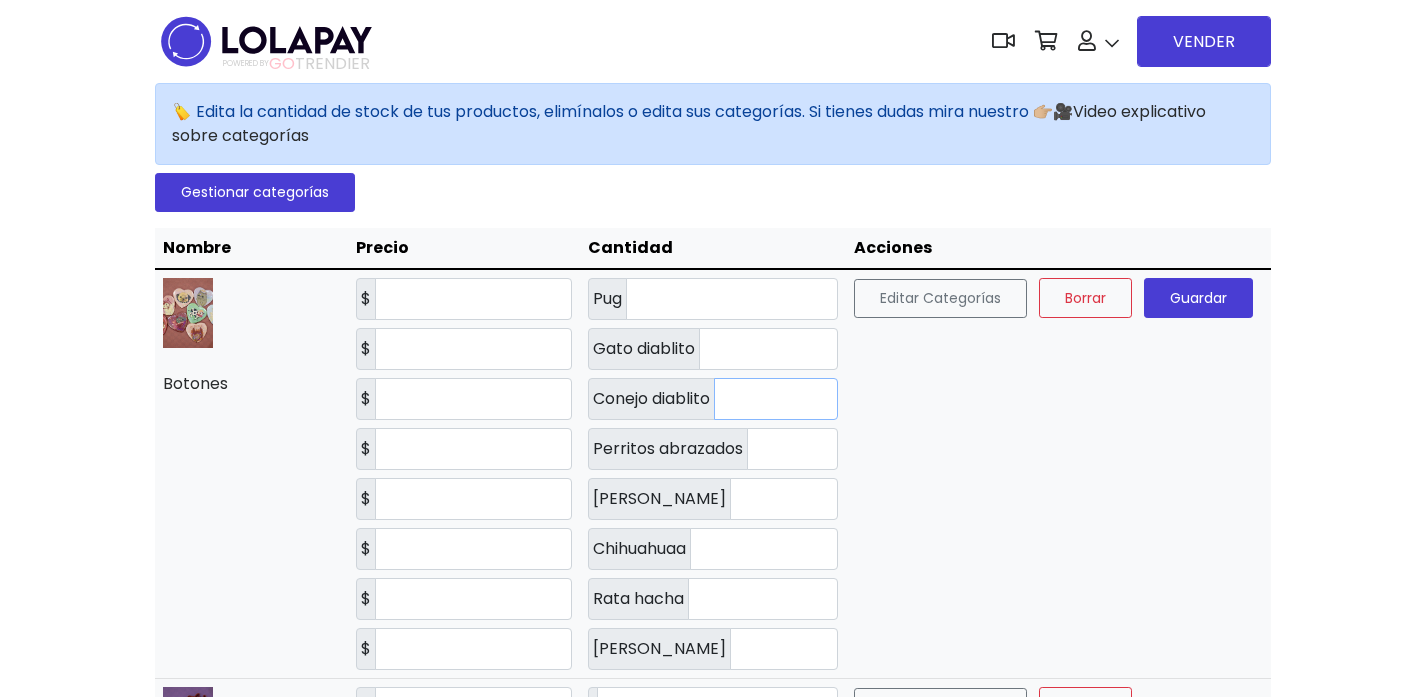 type on "*" 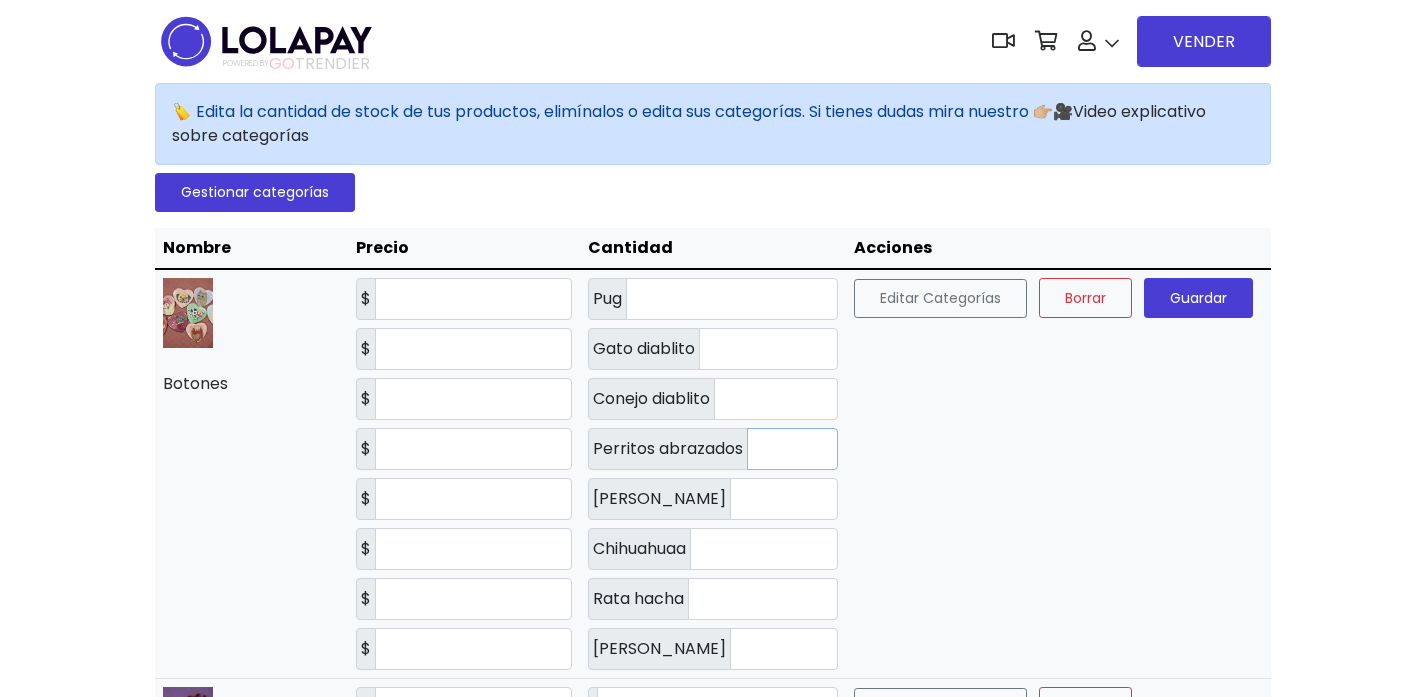 drag, startPoint x: 789, startPoint y: 448, endPoint x: 768, endPoint y: 444, distance: 21.377558 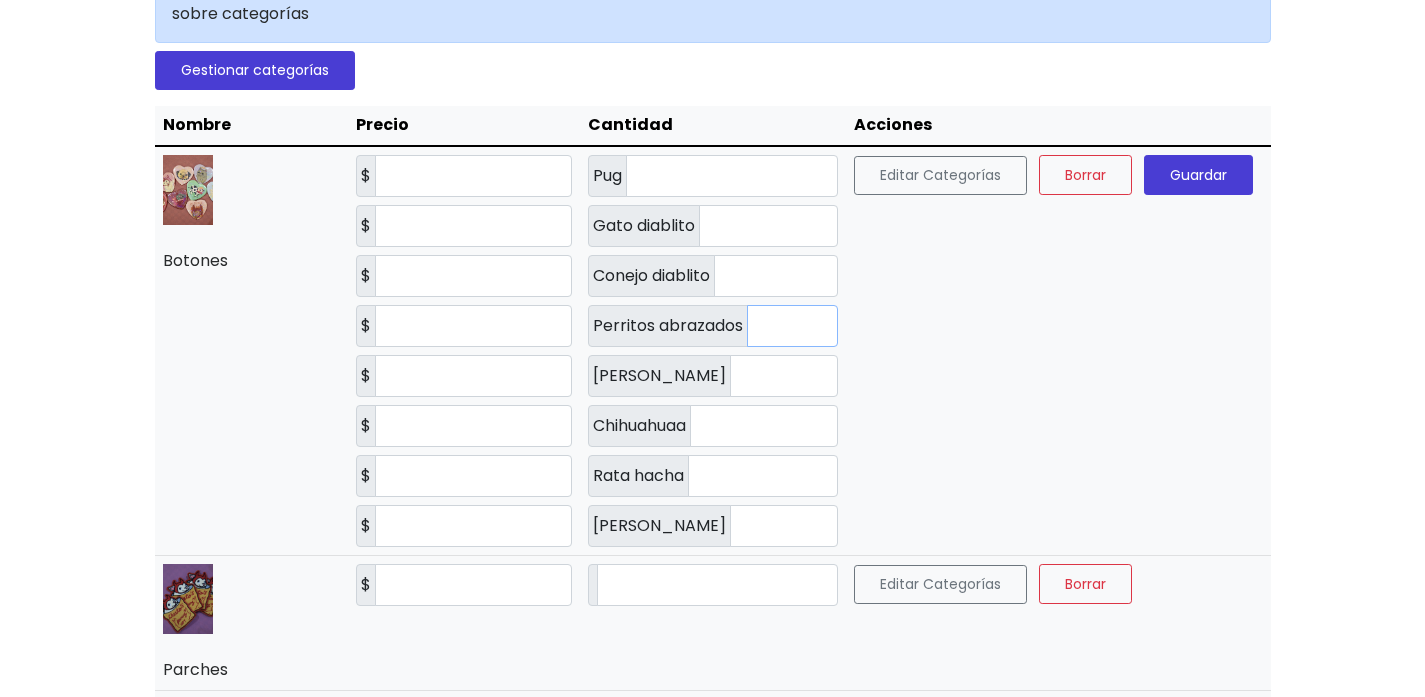 scroll, scrollTop: 134, scrollLeft: 0, axis: vertical 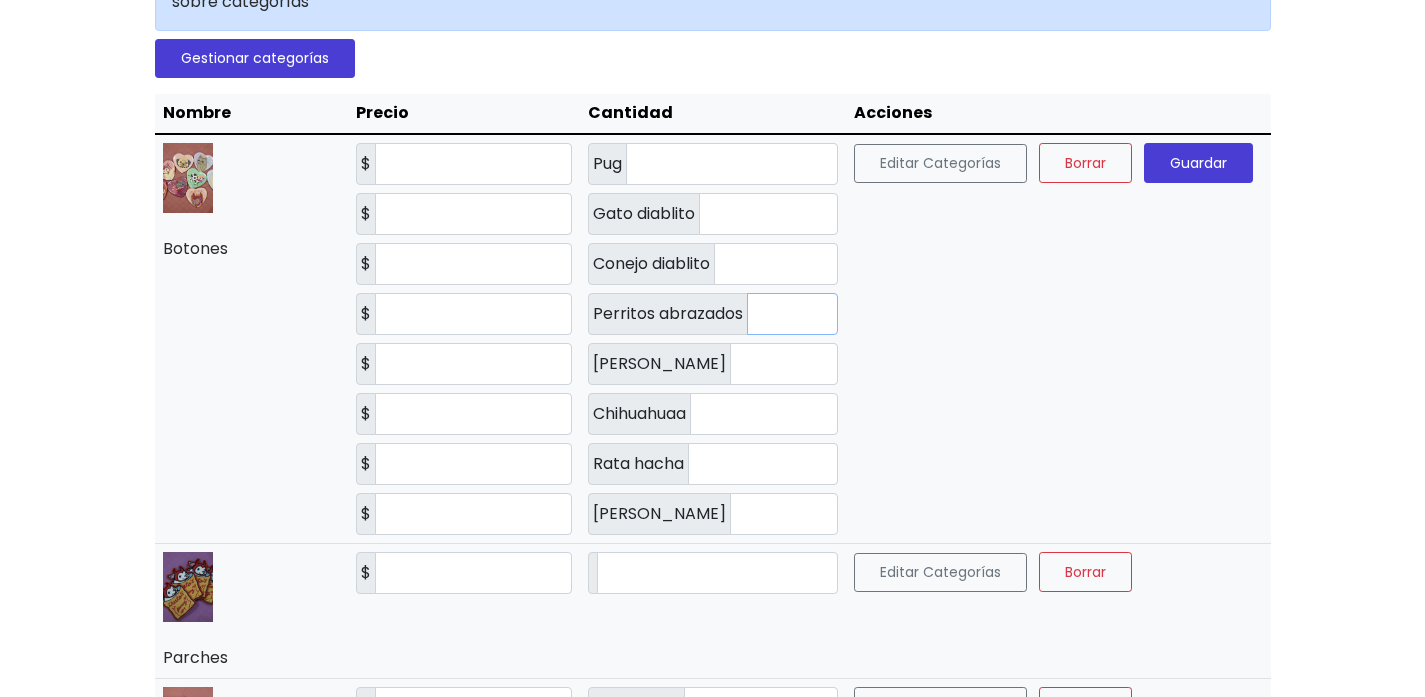 type on "*" 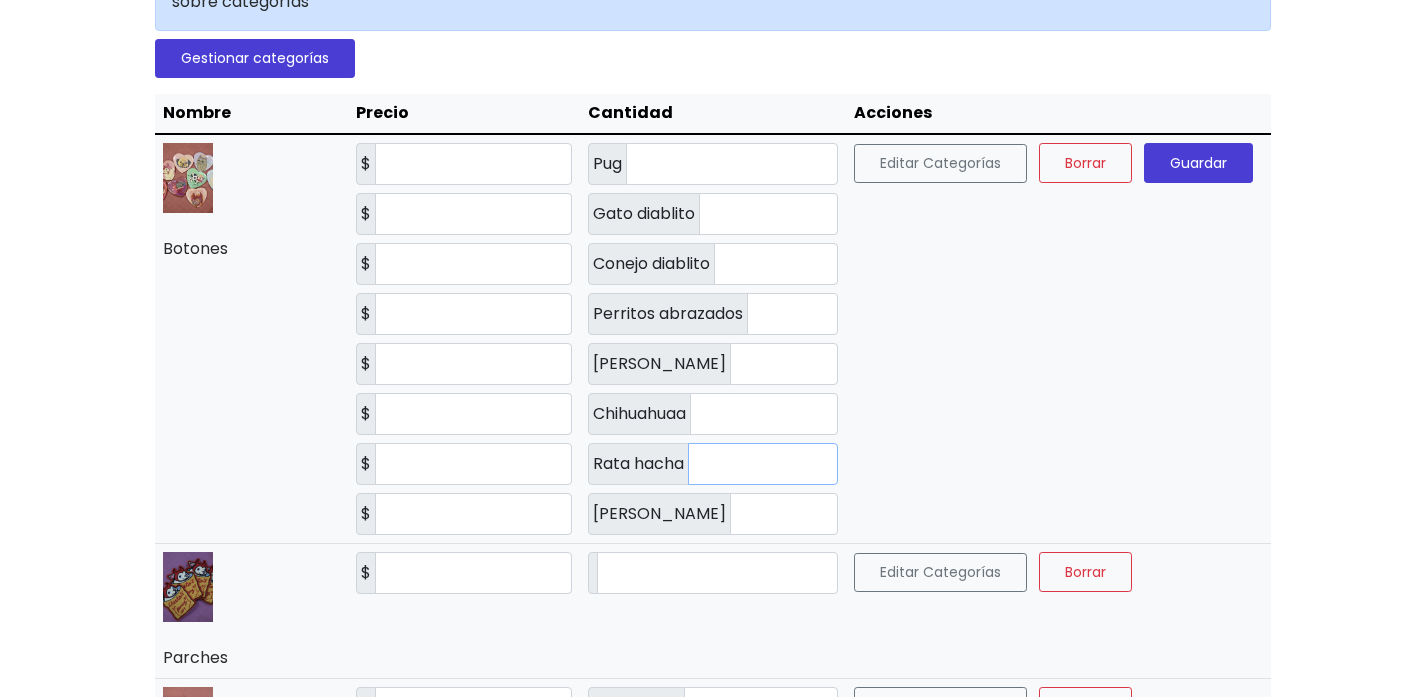 drag, startPoint x: 748, startPoint y: 471, endPoint x: 728, endPoint y: 468, distance: 20.22375 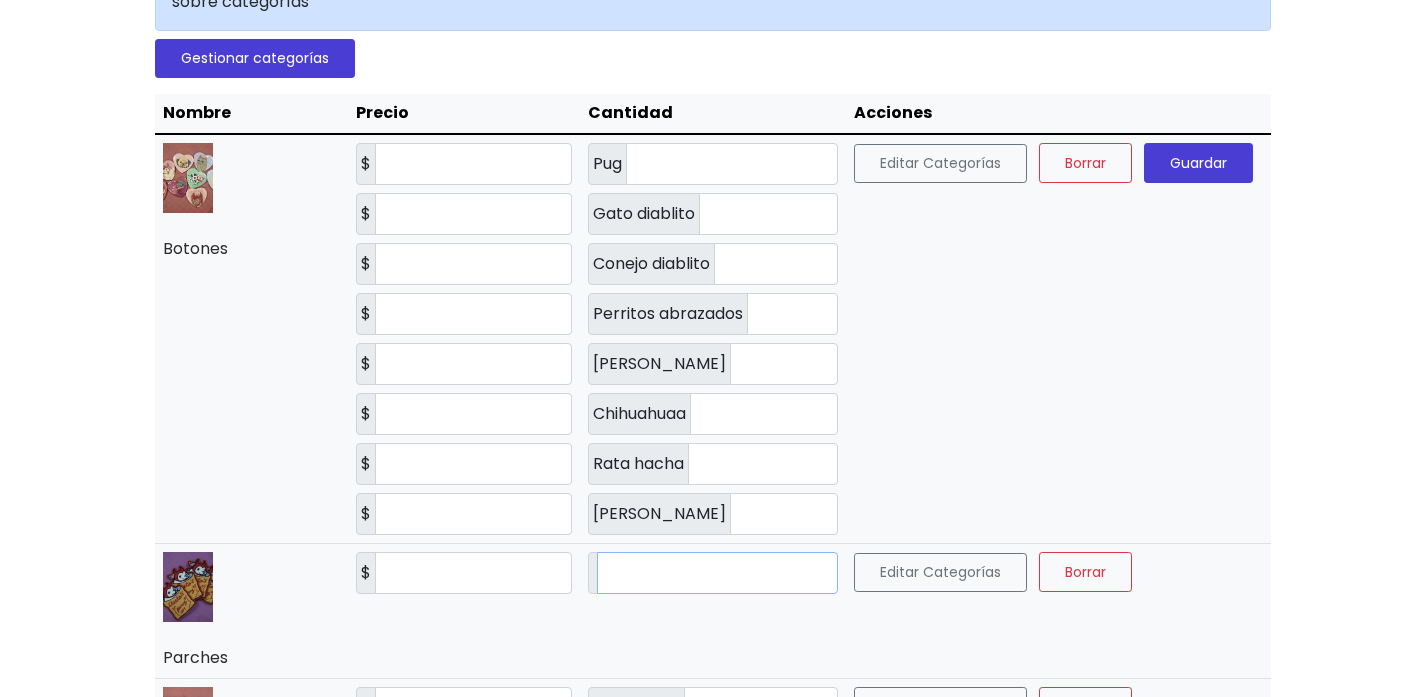 drag, startPoint x: 684, startPoint y: 563, endPoint x: 631, endPoint y: 569, distance: 53.338543 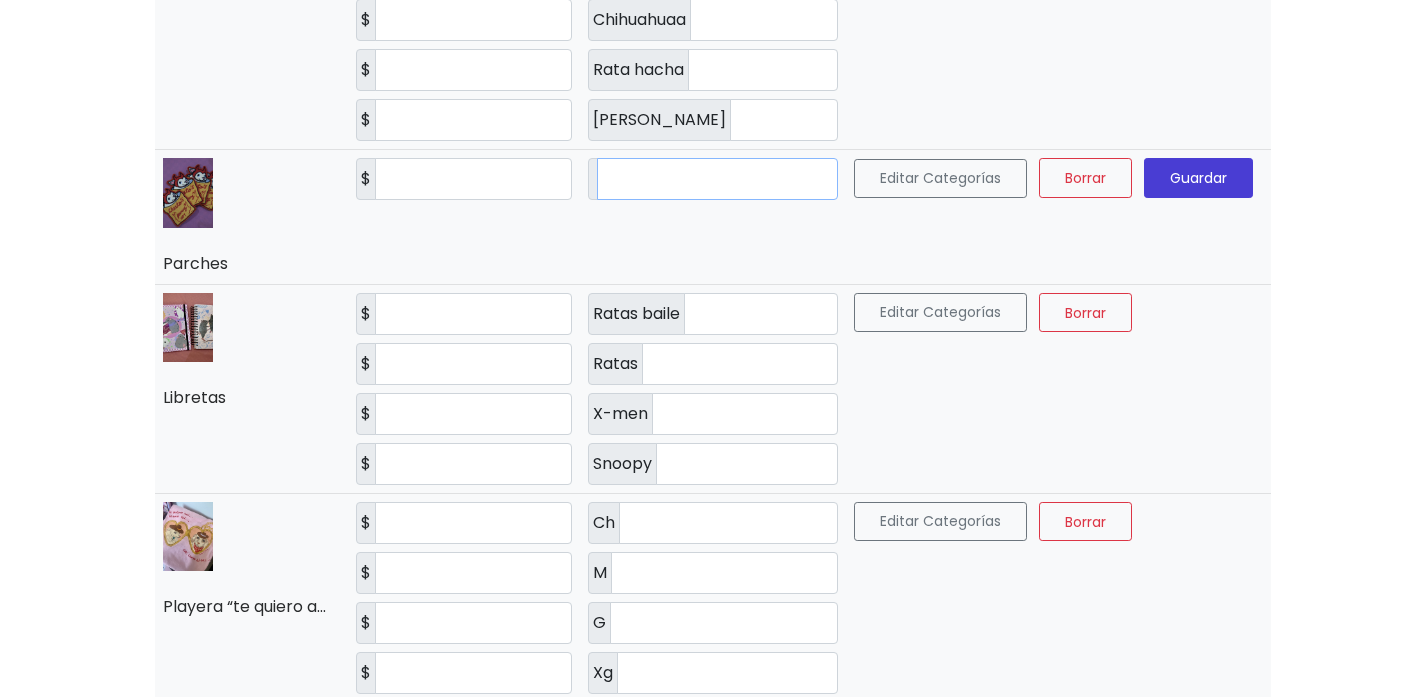 scroll, scrollTop: 558, scrollLeft: 0, axis: vertical 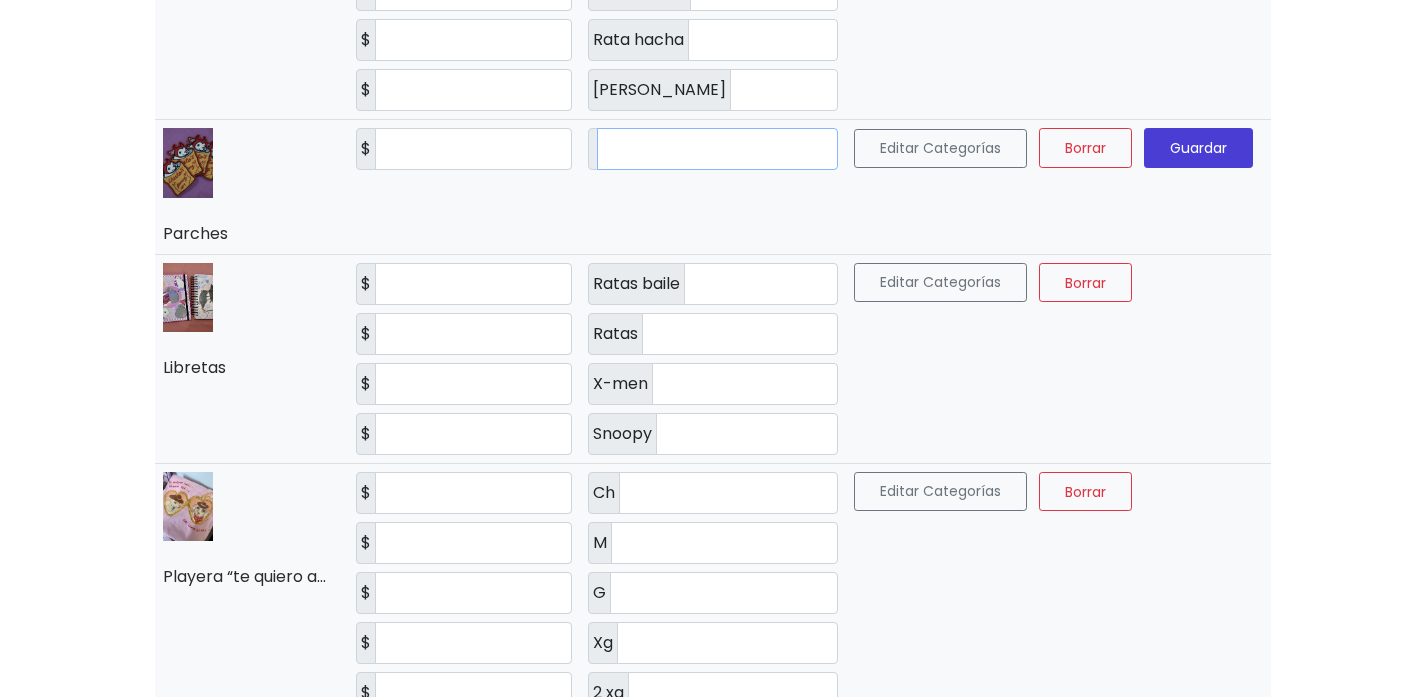 type on "*" 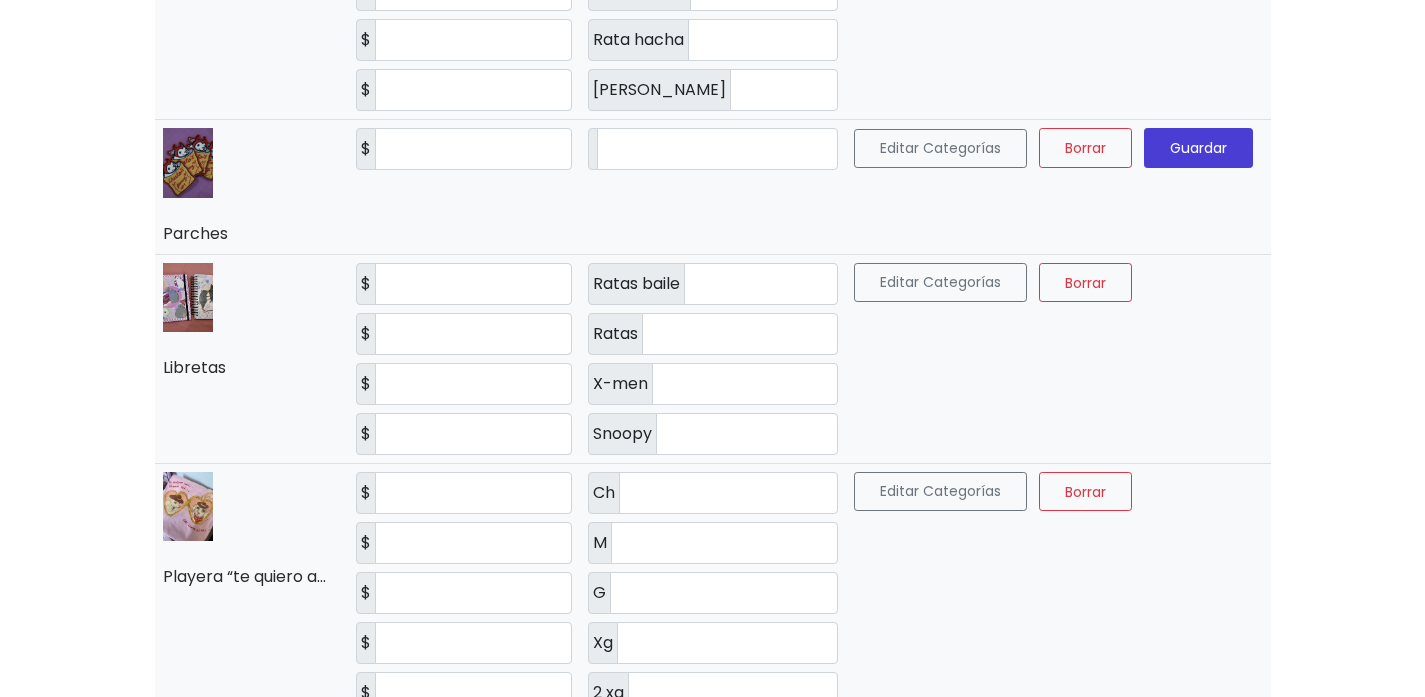 drag, startPoint x: 733, startPoint y: 314, endPoint x: 724, endPoint y: 289, distance: 26.57066 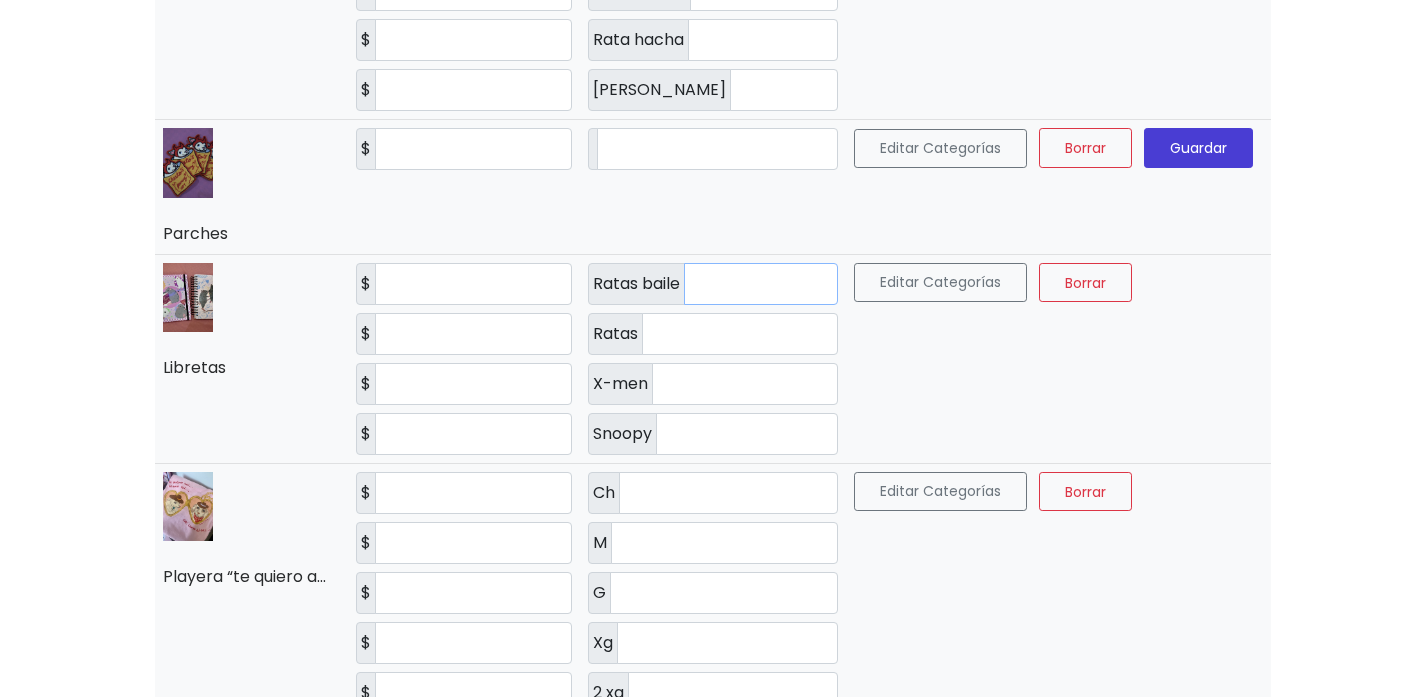click on "*" at bounding box center [761, 284] 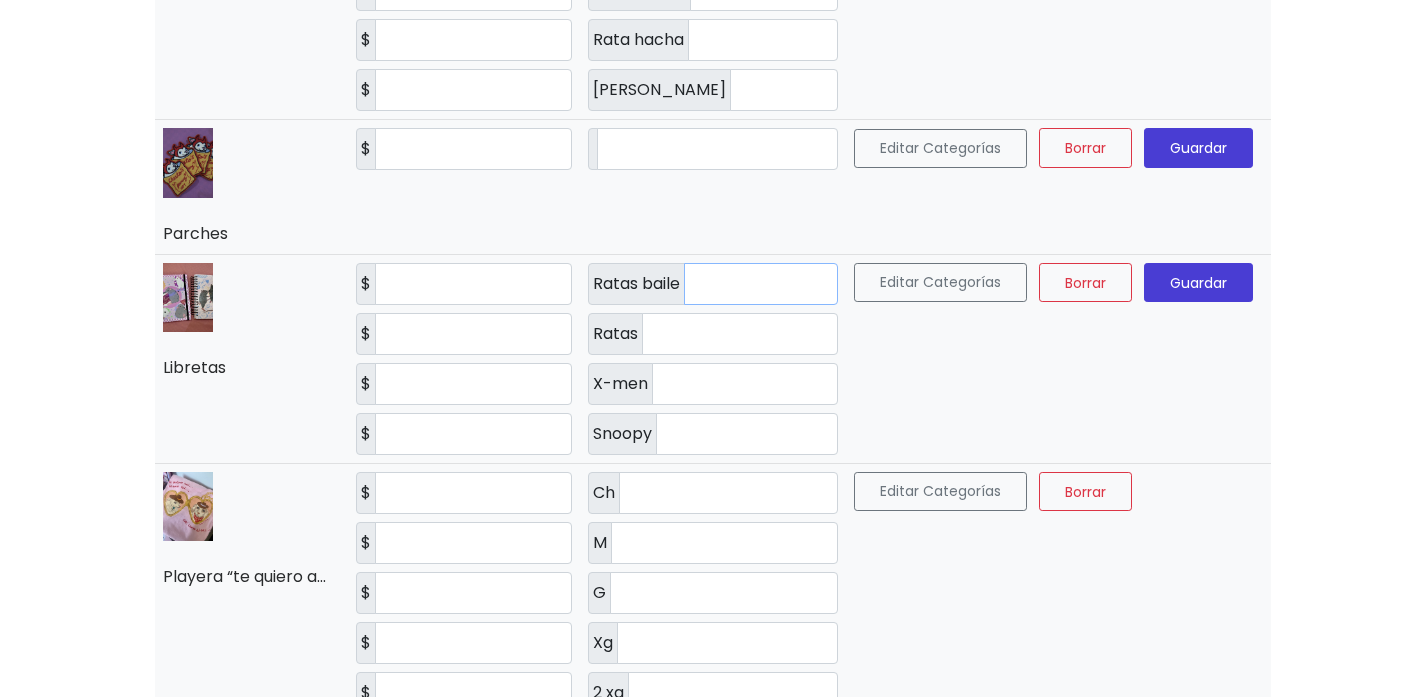 type on "*" 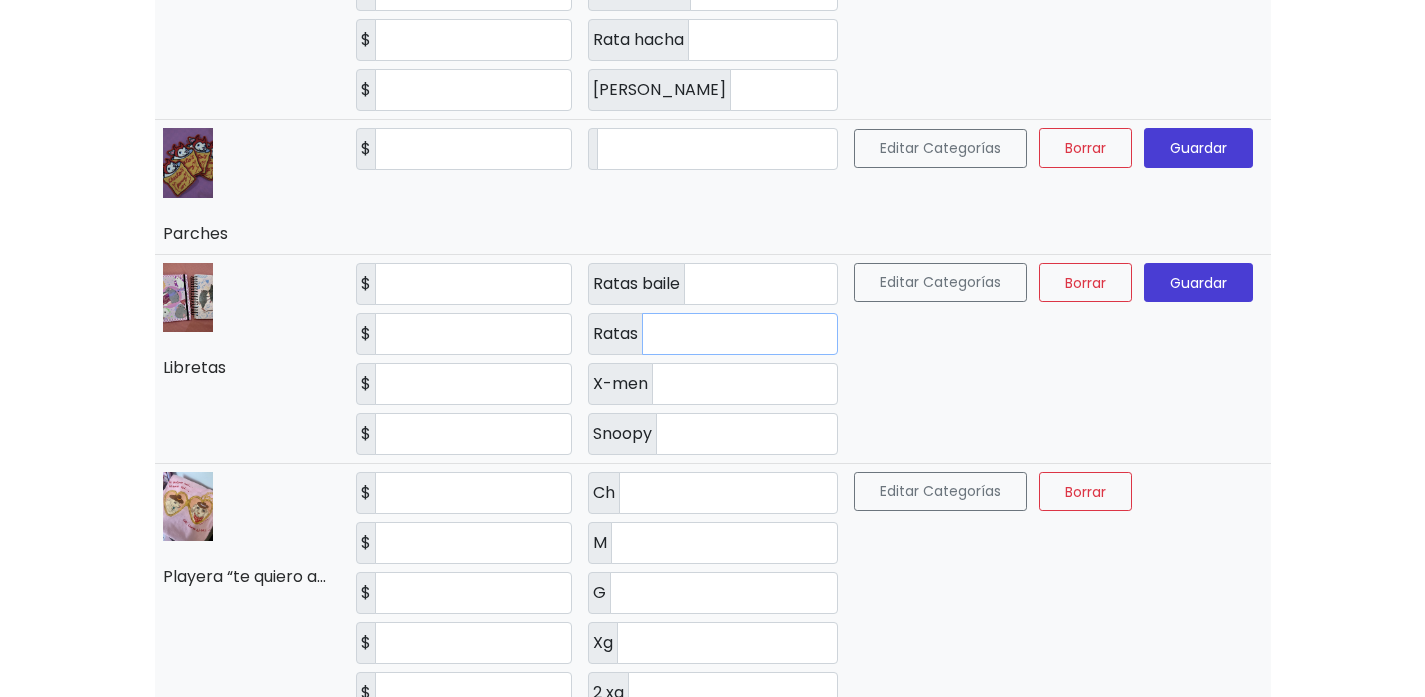 drag, startPoint x: 722, startPoint y: 327, endPoint x: 703, endPoint y: 332, distance: 19.646883 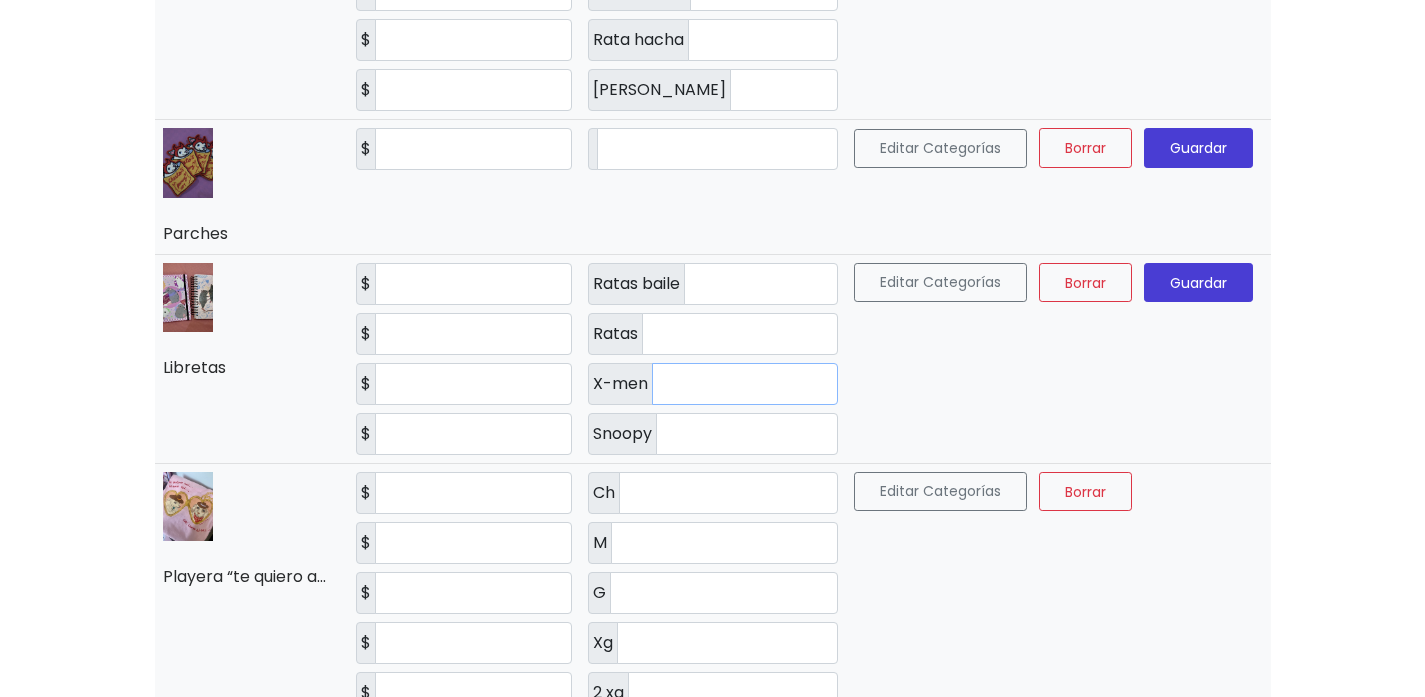 drag, startPoint x: 706, startPoint y: 395, endPoint x: 676, endPoint y: 395, distance: 30 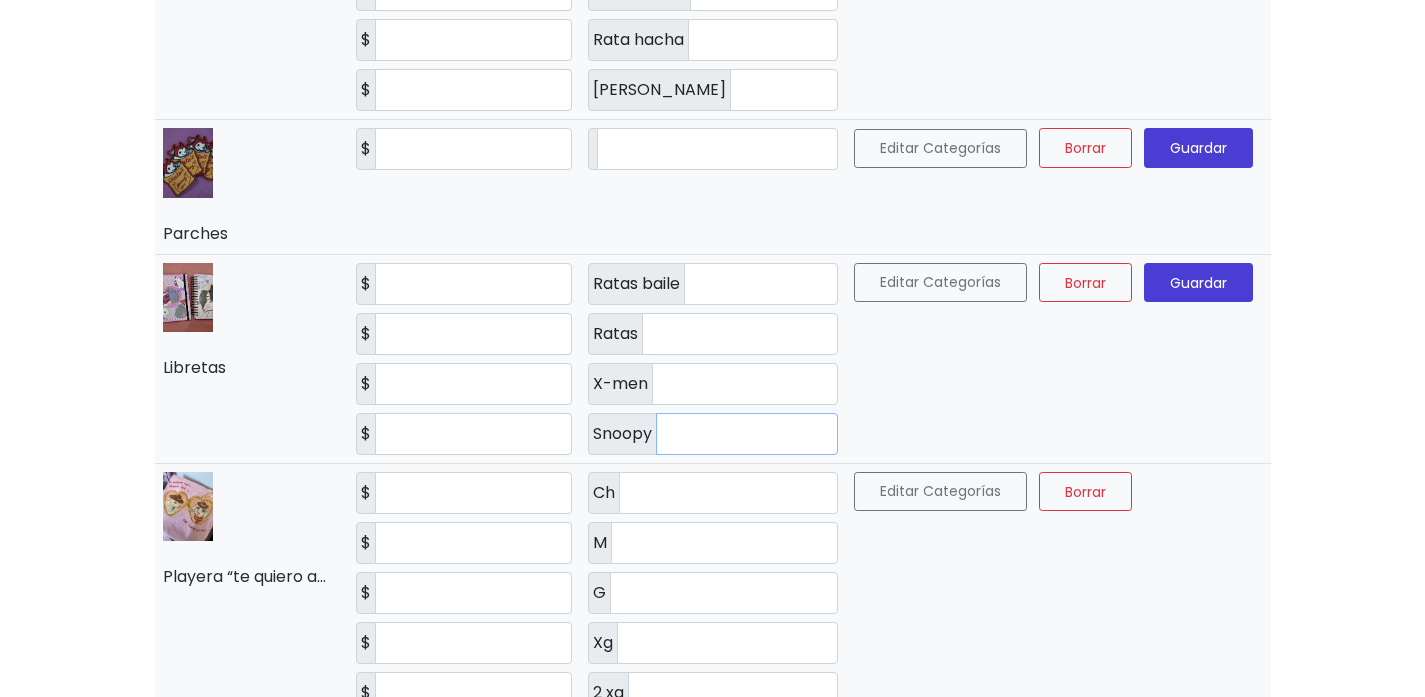 drag, startPoint x: 713, startPoint y: 446, endPoint x: 685, endPoint y: 446, distance: 28 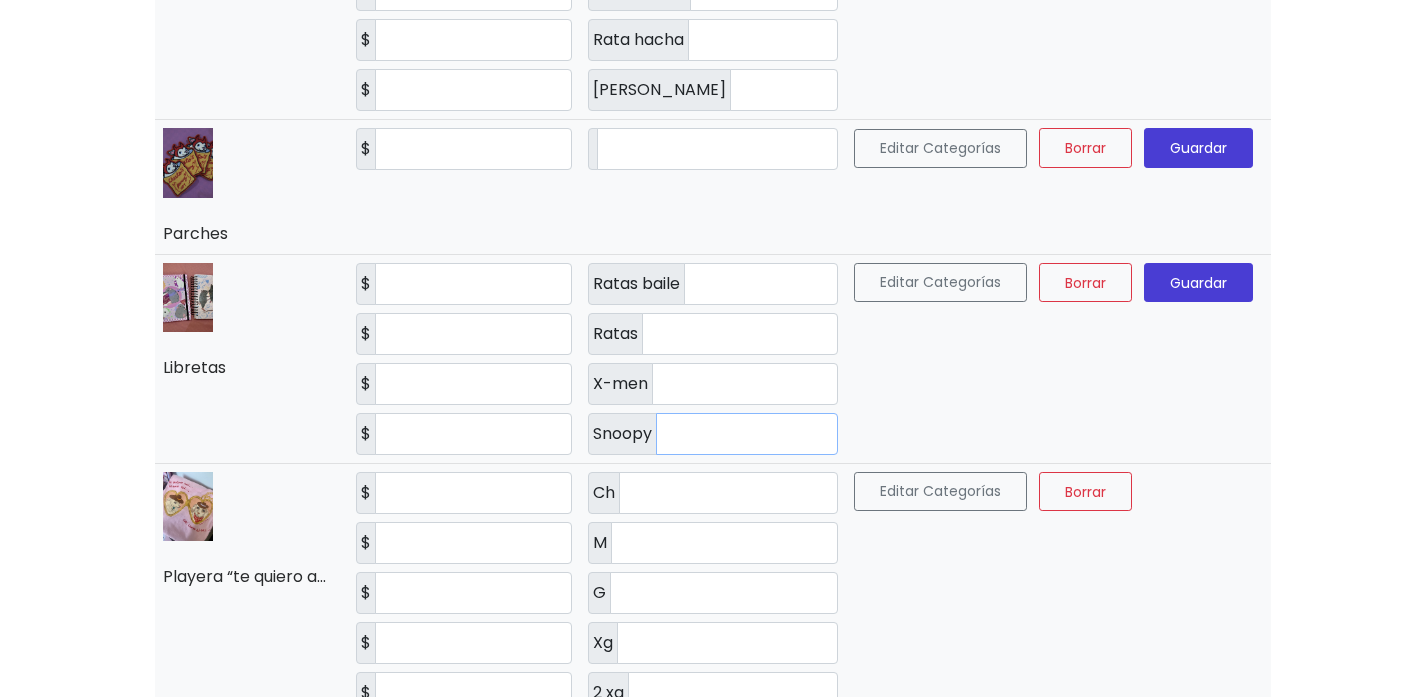type on "*" 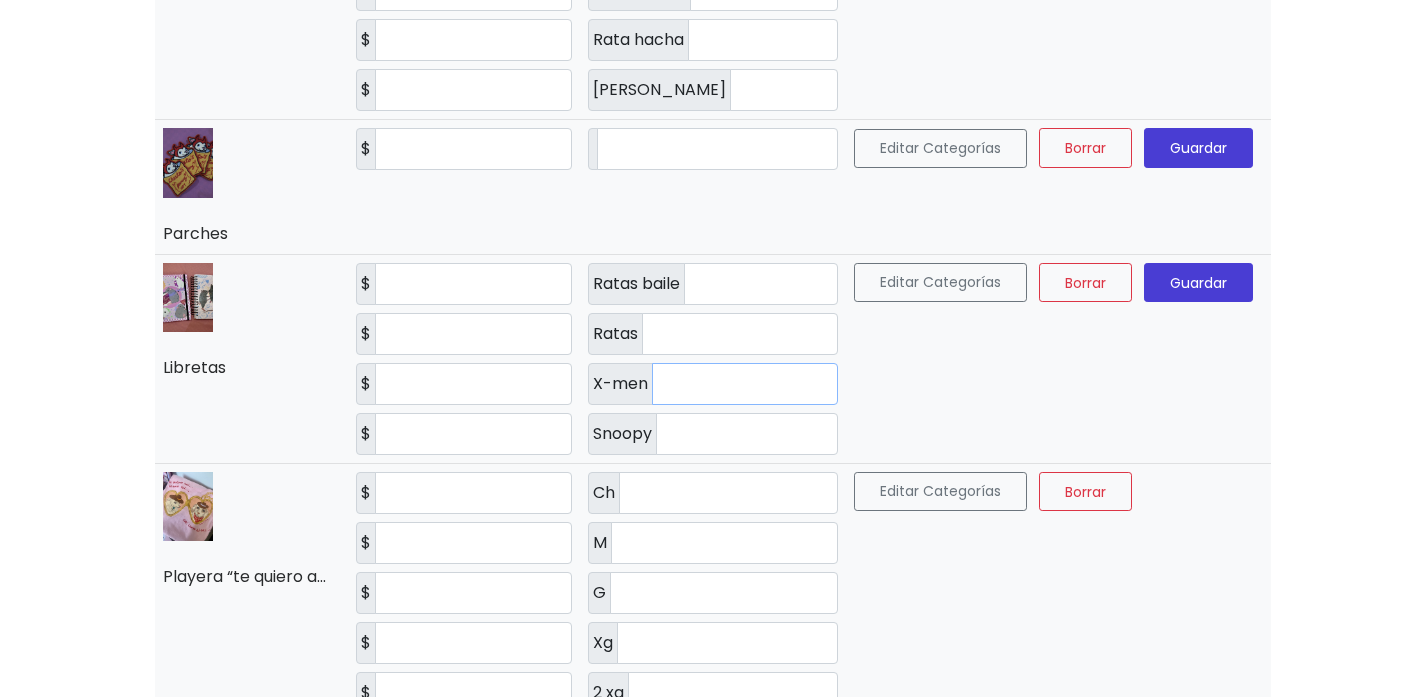 drag, startPoint x: 705, startPoint y: 384, endPoint x: 683, endPoint y: 384, distance: 22 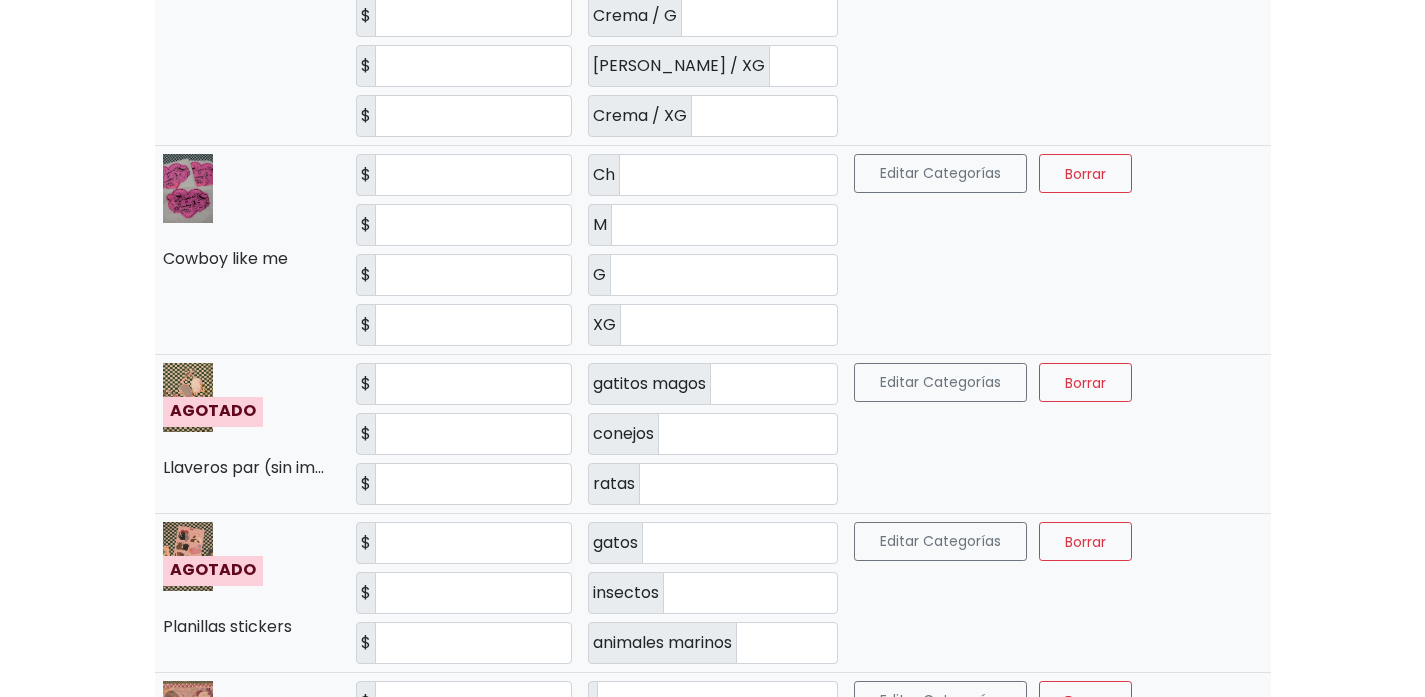 scroll, scrollTop: 3709, scrollLeft: 0, axis: vertical 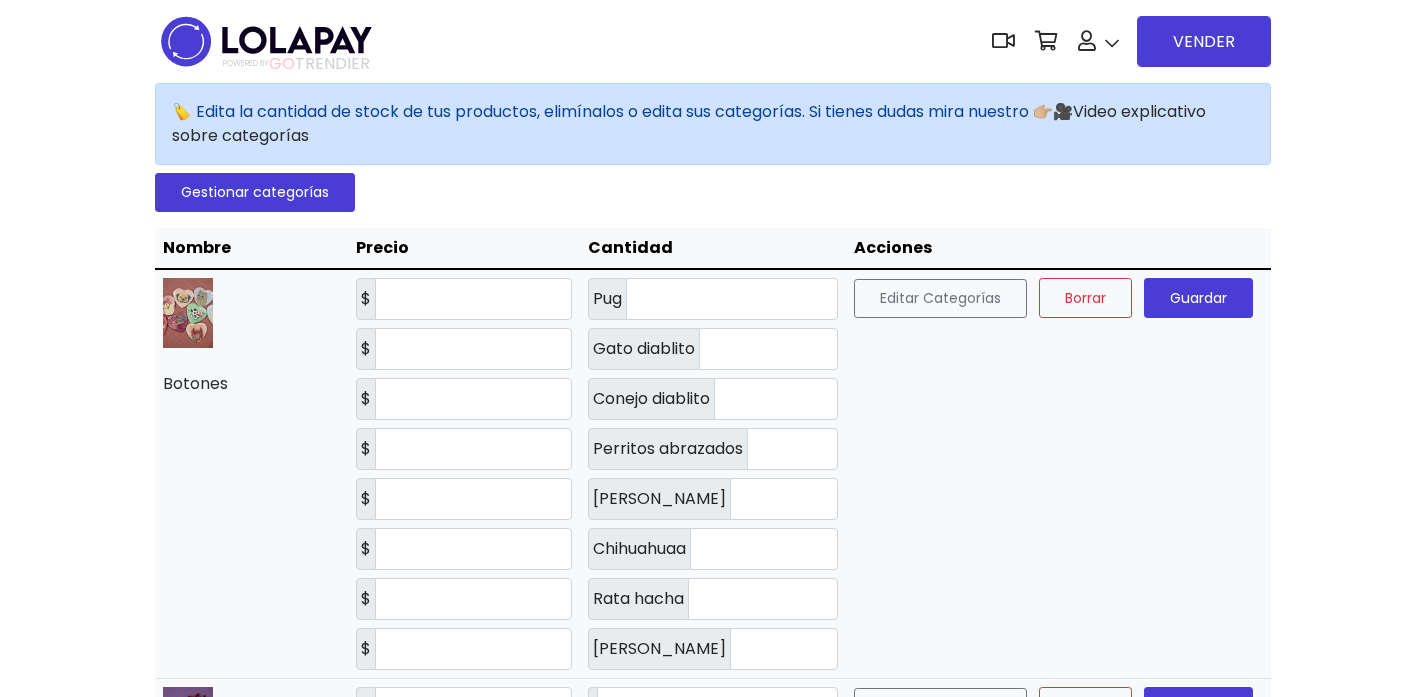 type on "*" 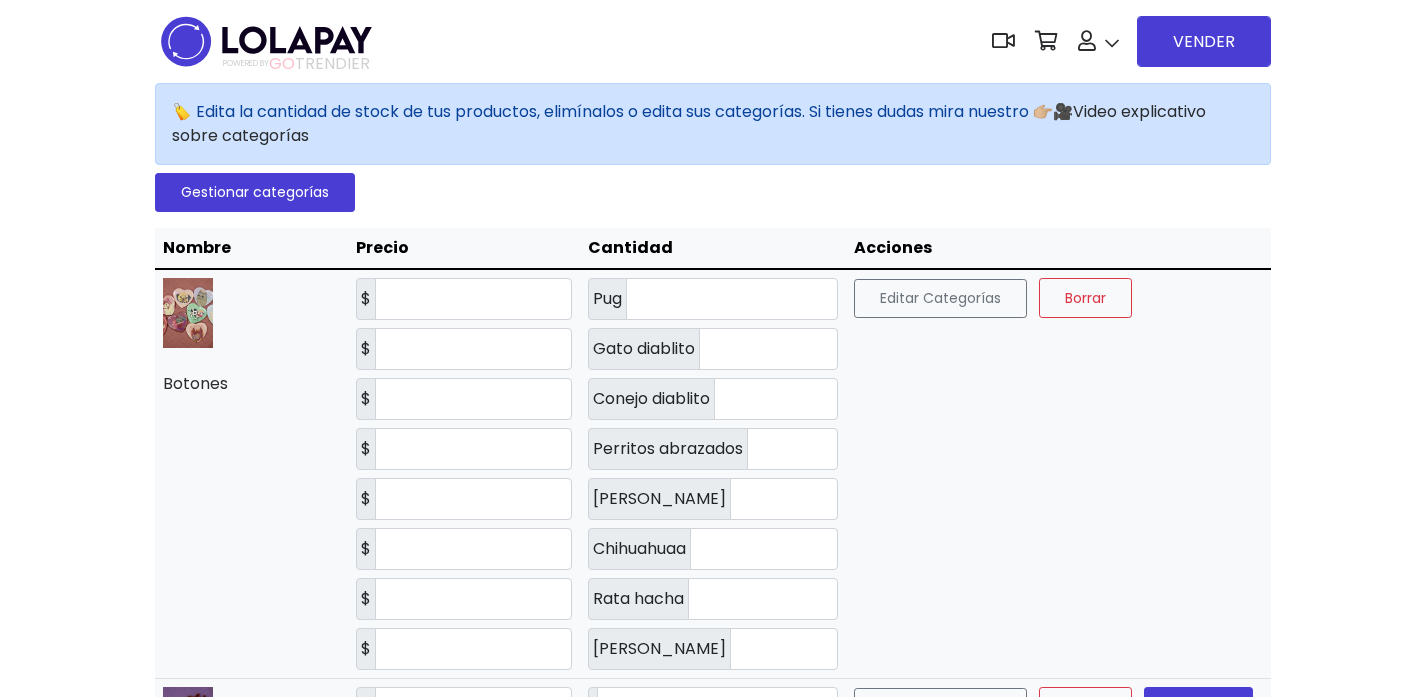 scroll, scrollTop: 1, scrollLeft: 0, axis: vertical 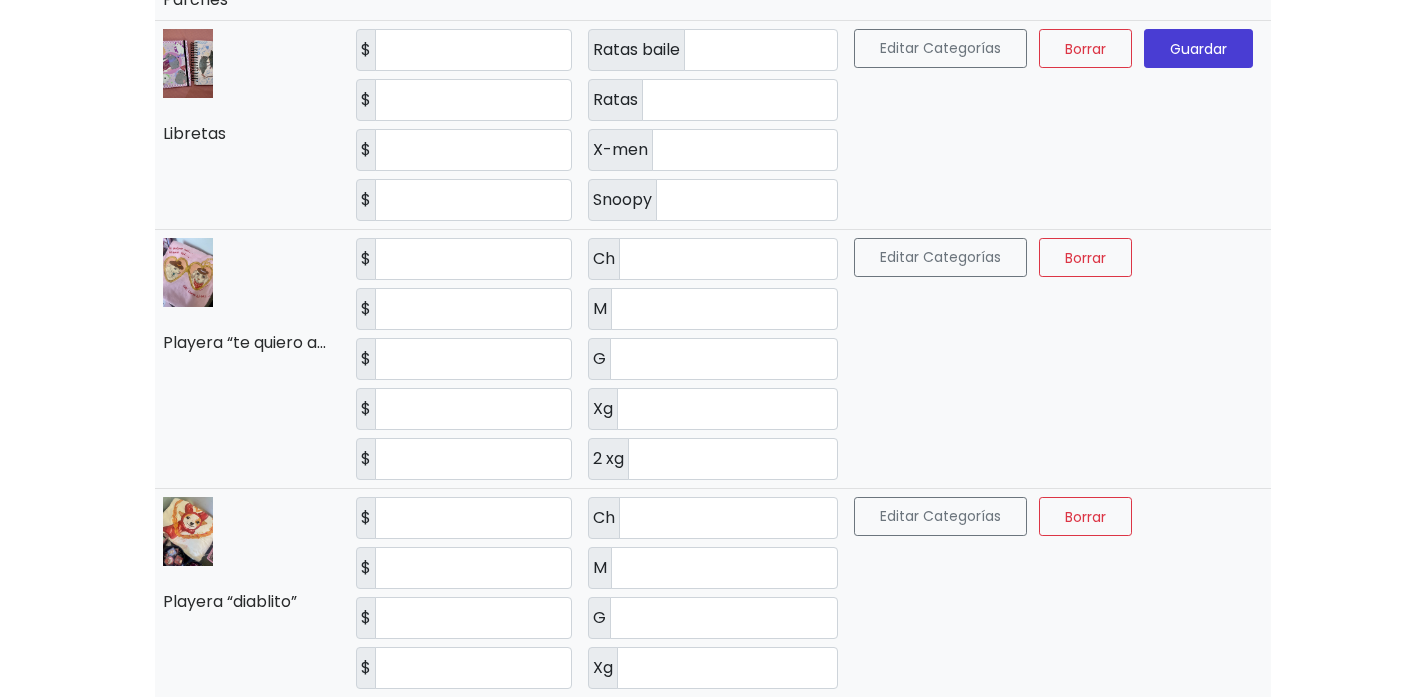 click on "Guardar" at bounding box center (1198, 48) 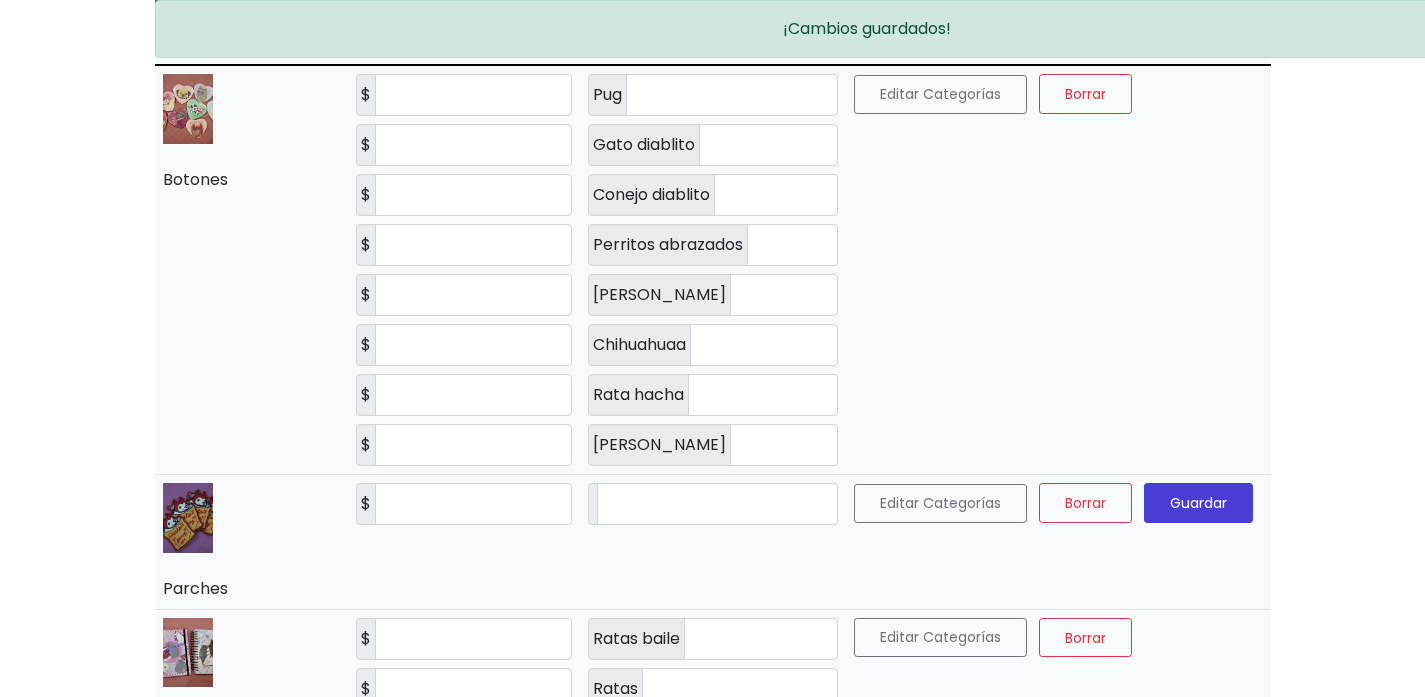 scroll, scrollTop: 0, scrollLeft: 0, axis: both 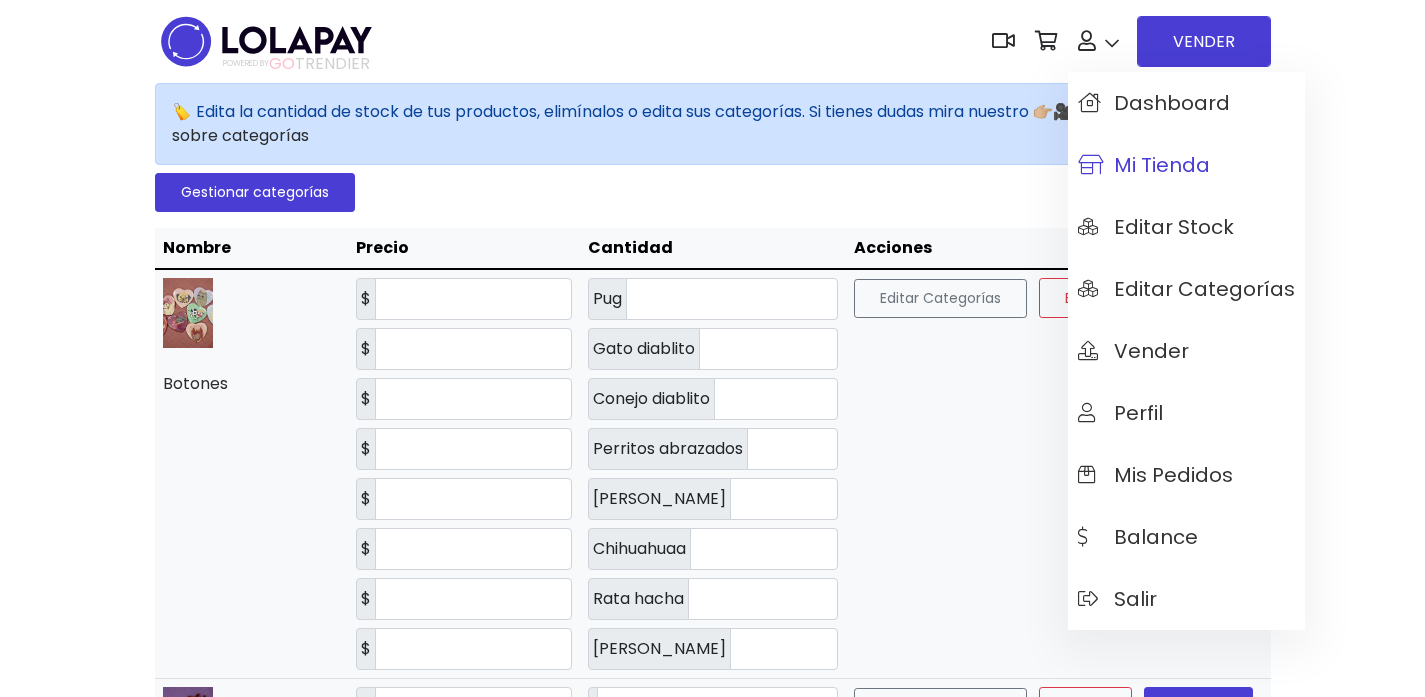 click on "Mi tienda" at bounding box center [1144, 165] 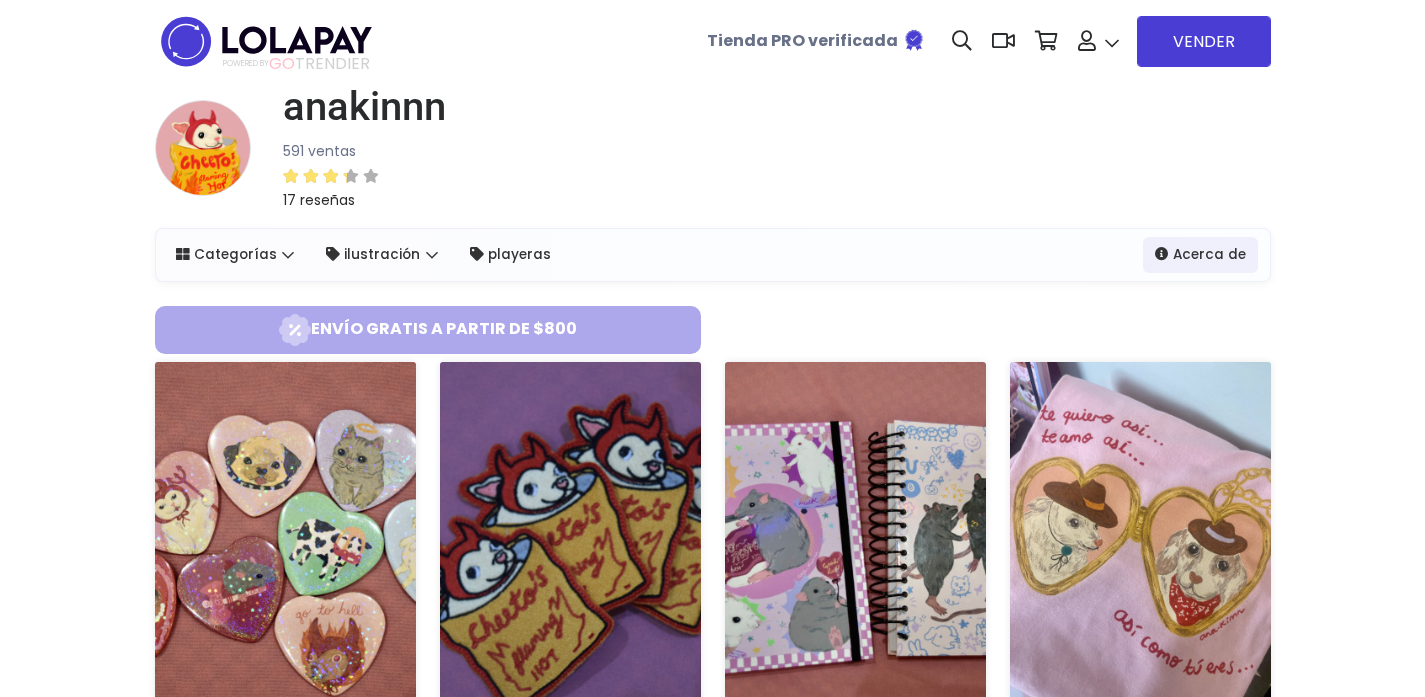 scroll, scrollTop: 0, scrollLeft: 0, axis: both 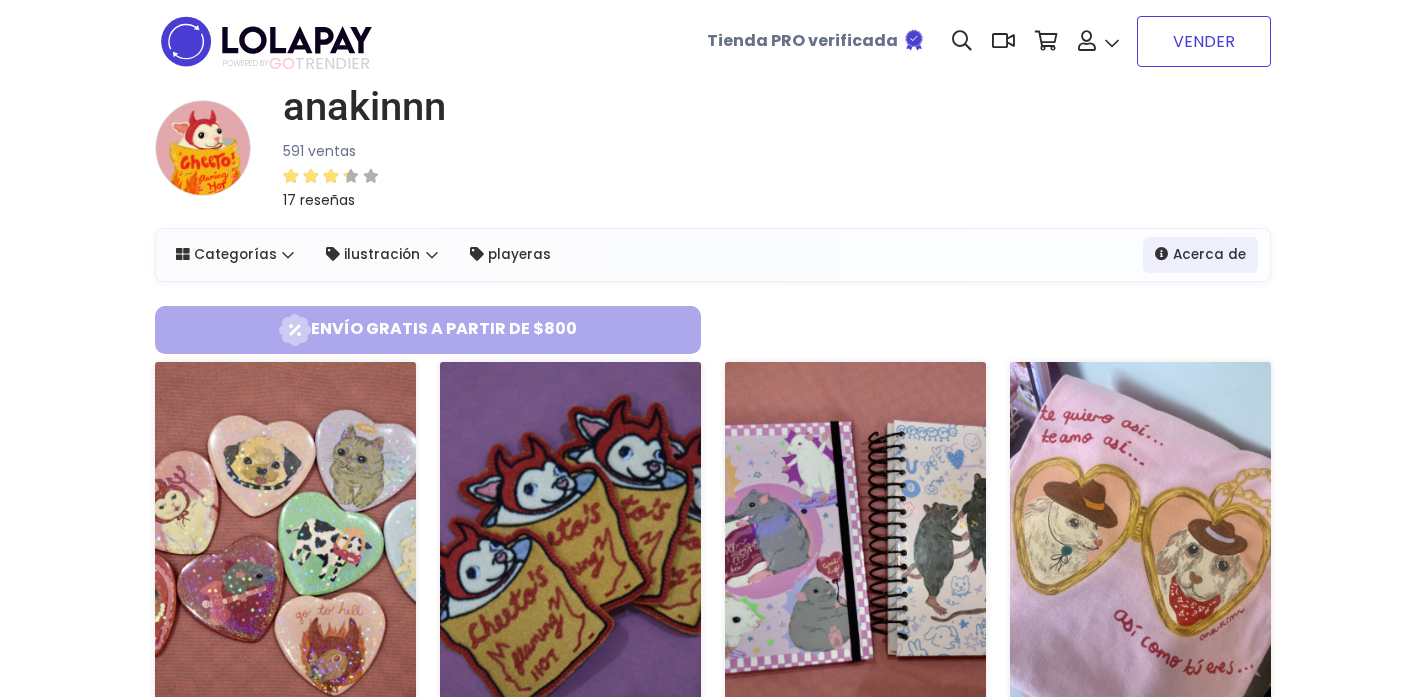 click on "VENDER" at bounding box center [1204, 41] 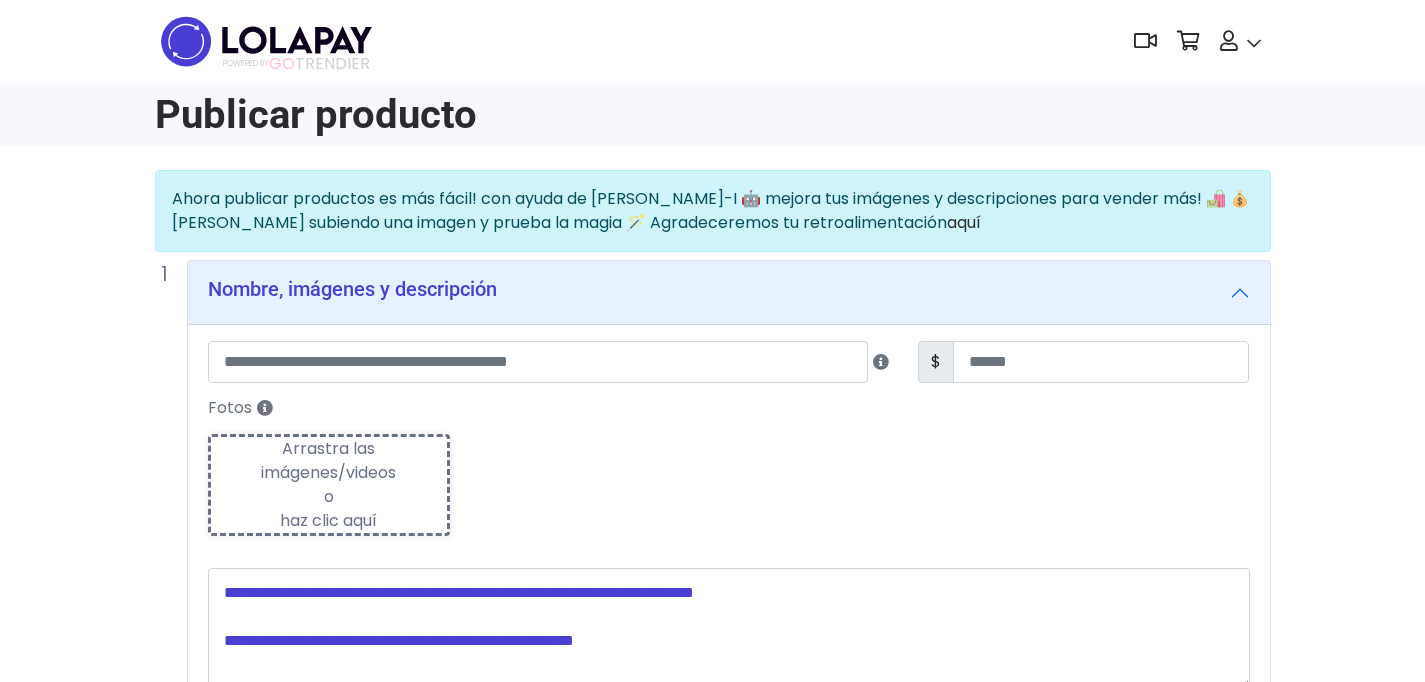 scroll, scrollTop: 0, scrollLeft: 0, axis: both 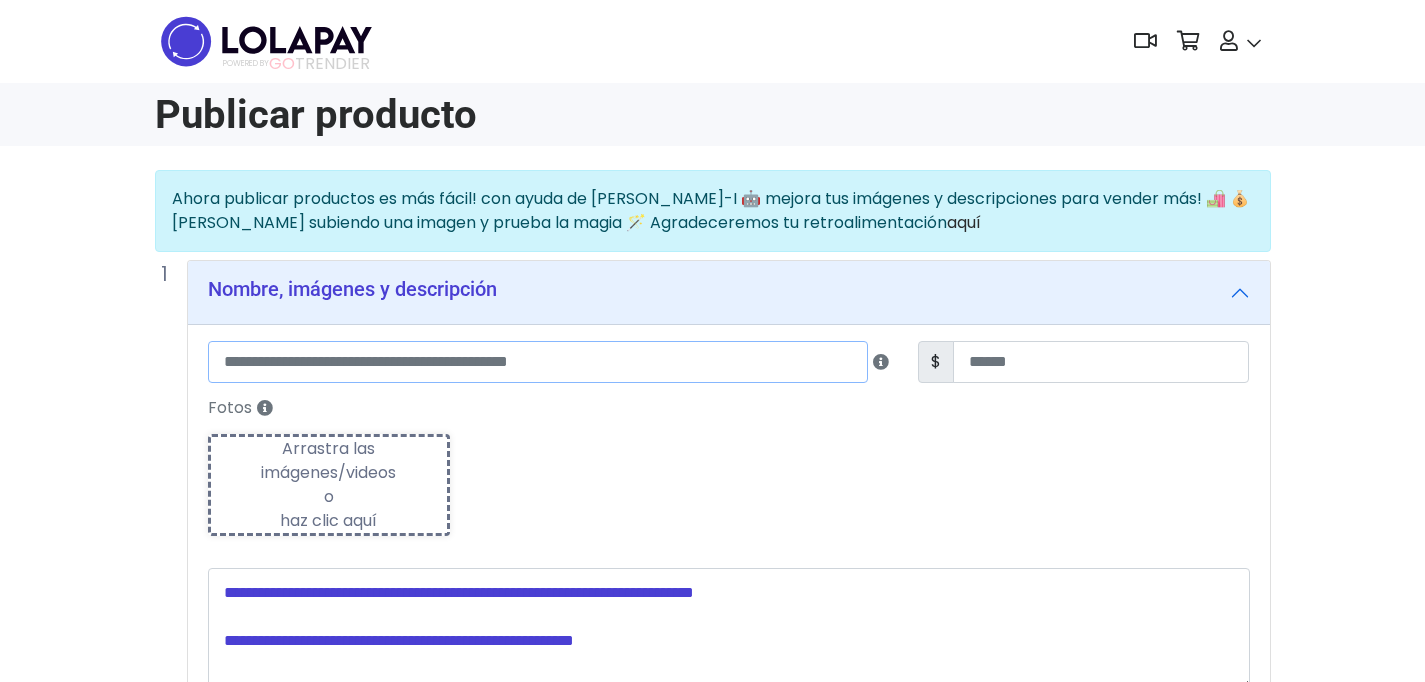 click at bounding box center [538, 362] 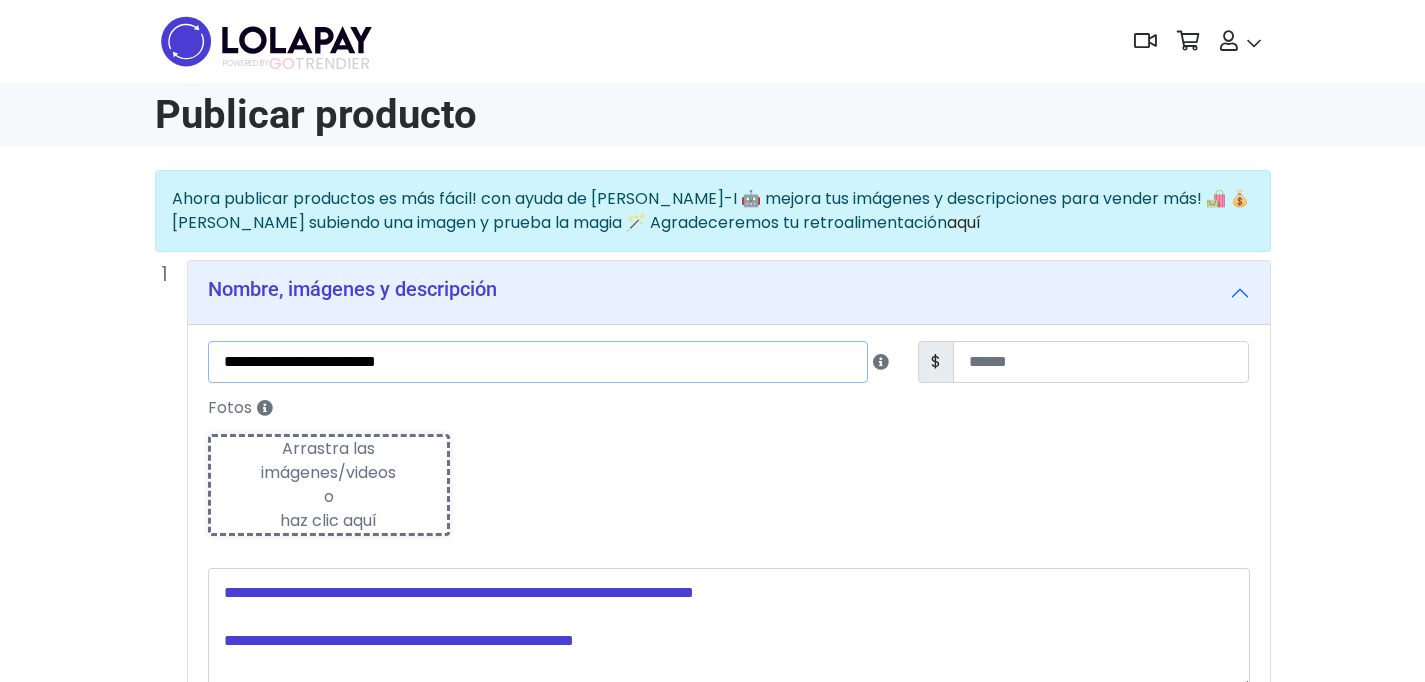type on "**********" 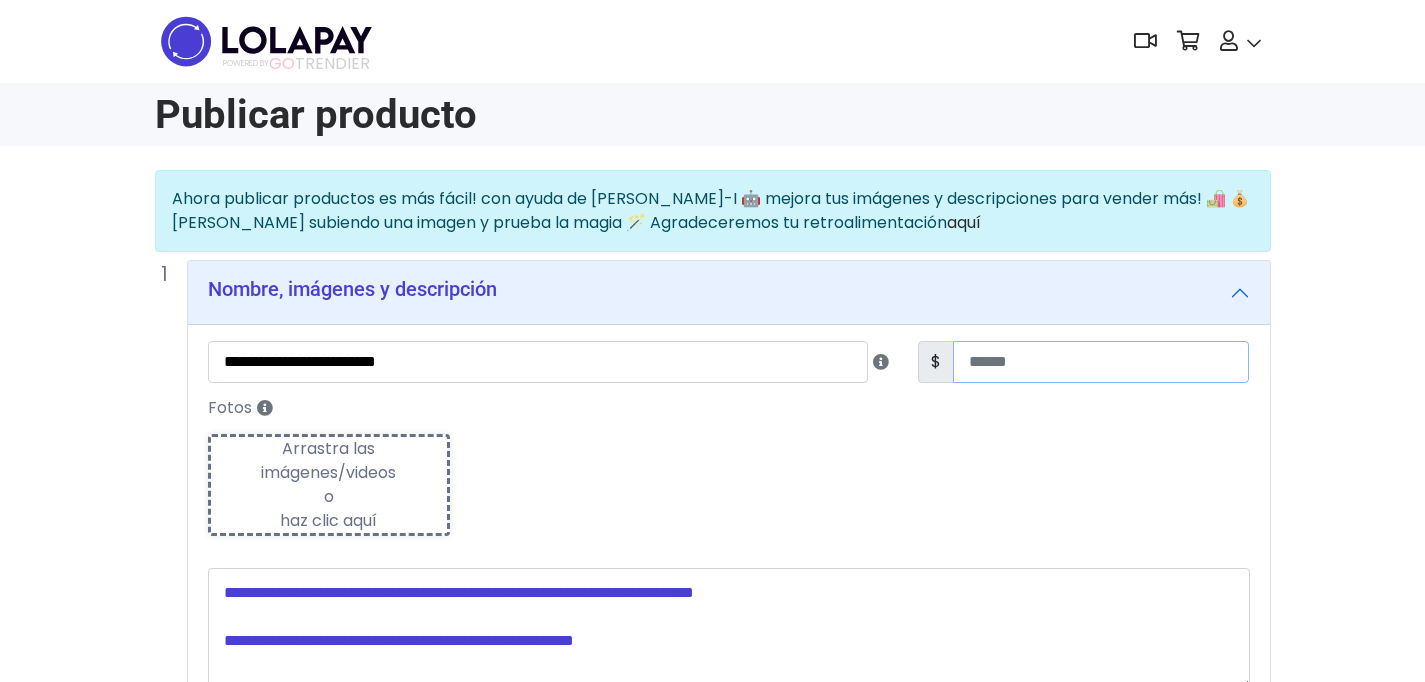 click at bounding box center (1101, 362) 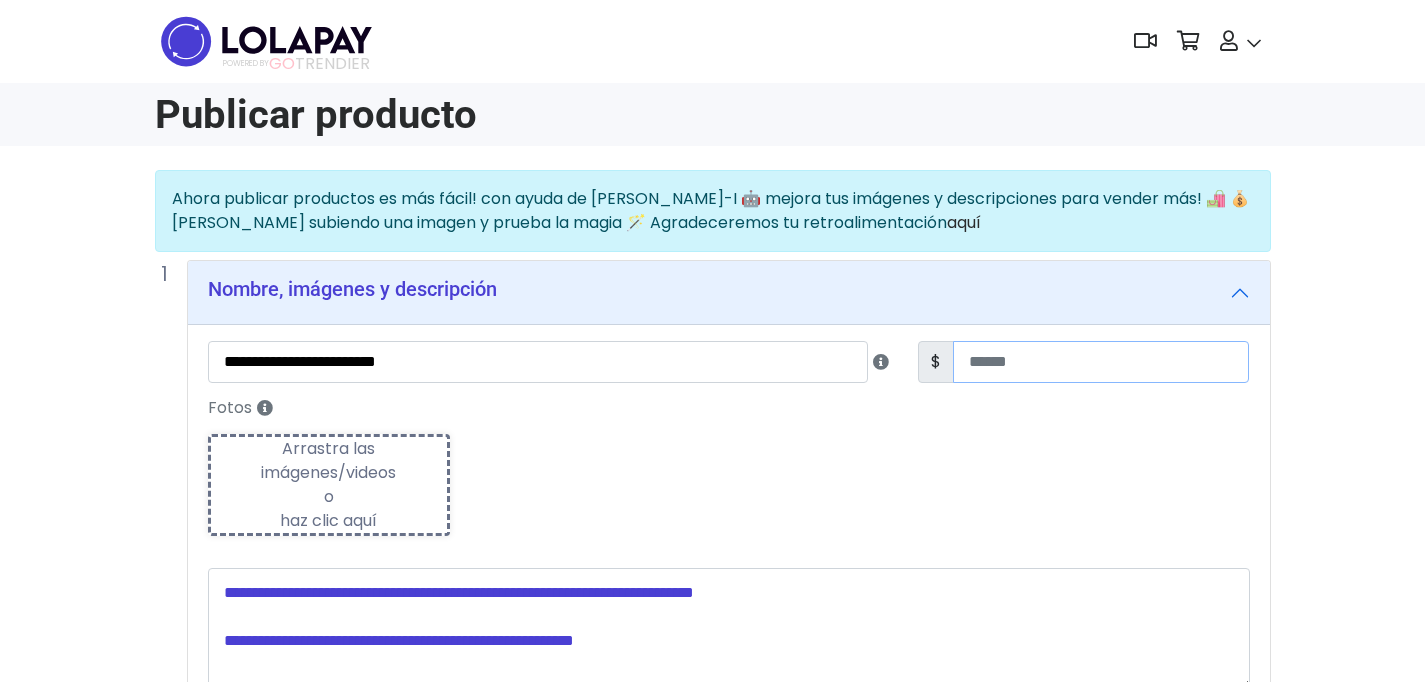type on "***" 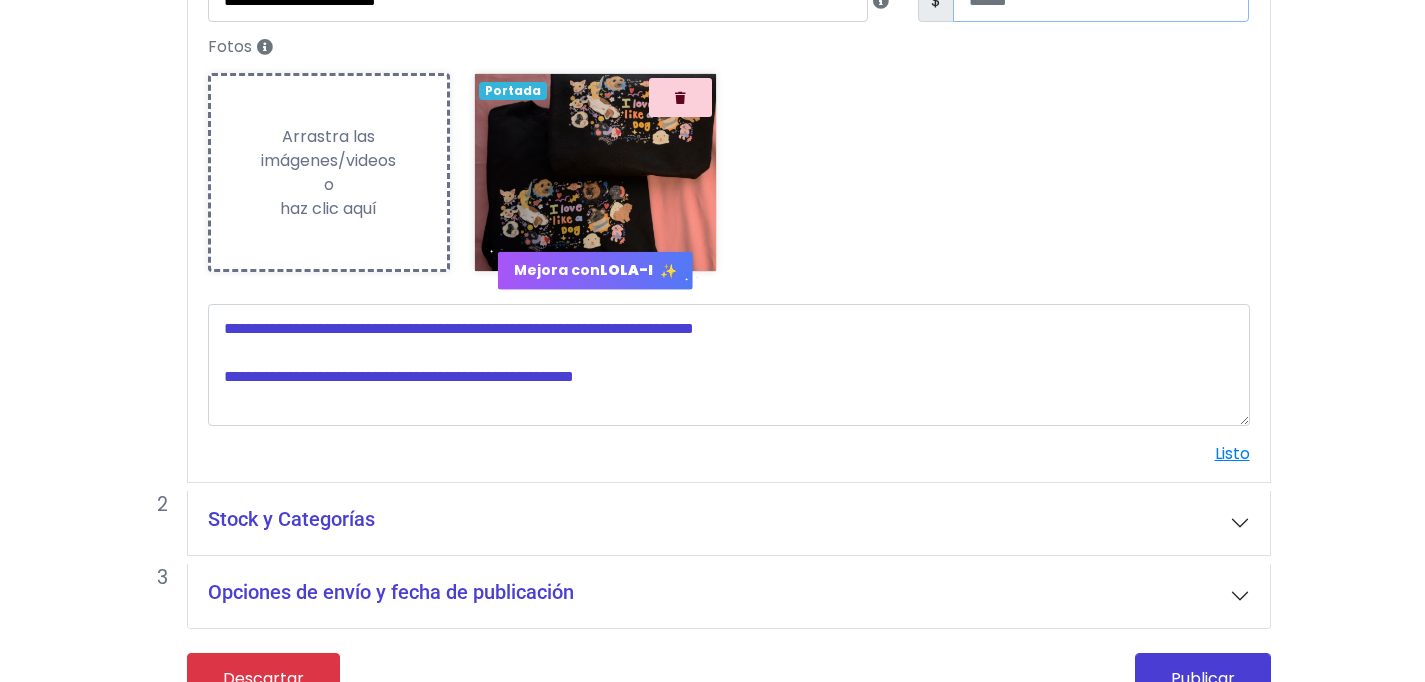 scroll, scrollTop: 379, scrollLeft: 0, axis: vertical 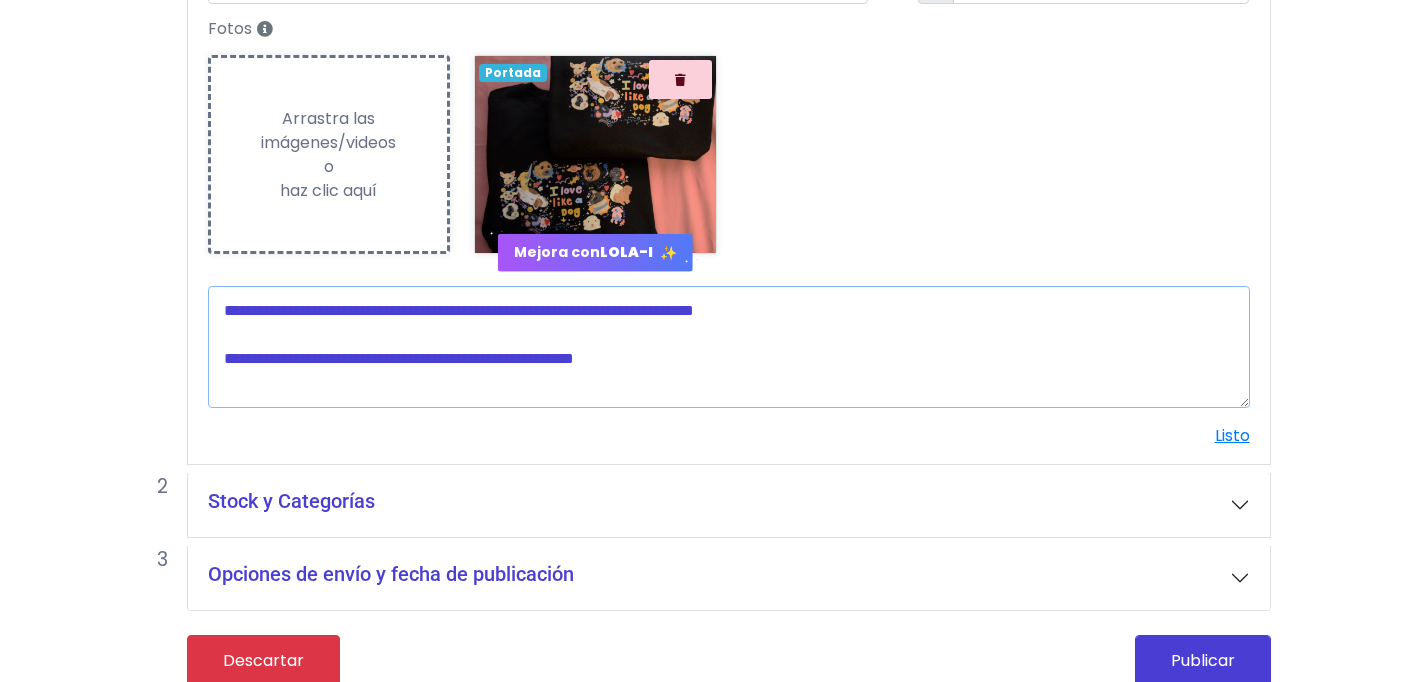 click at bounding box center [729, 347] 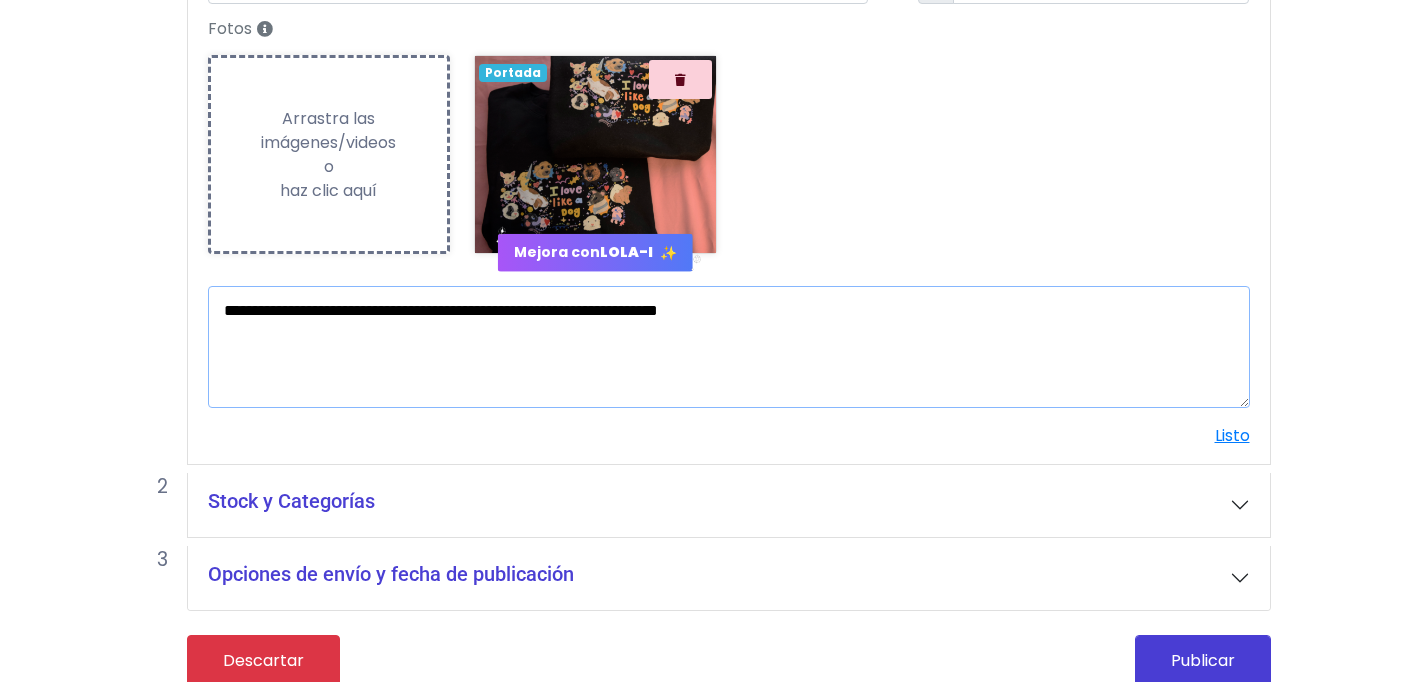 type on "**********" 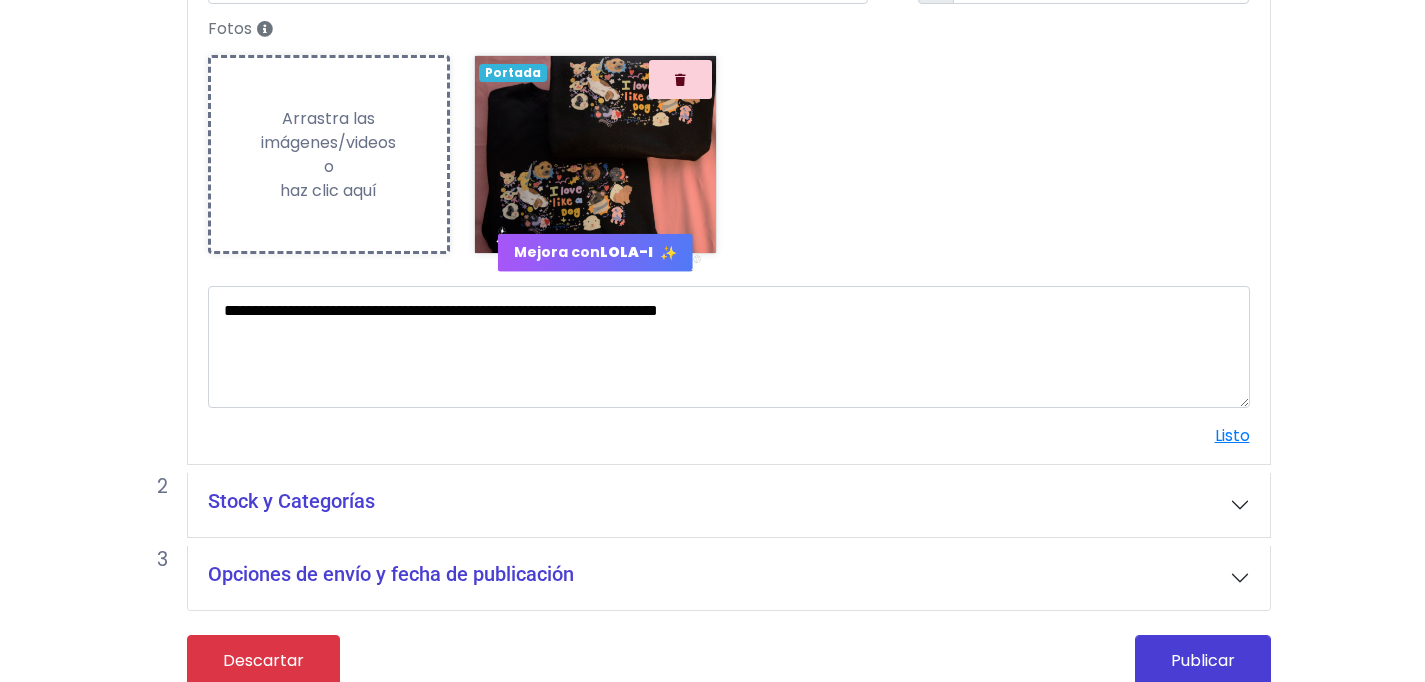 click on "Stock y Categorías" at bounding box center [729, 505] 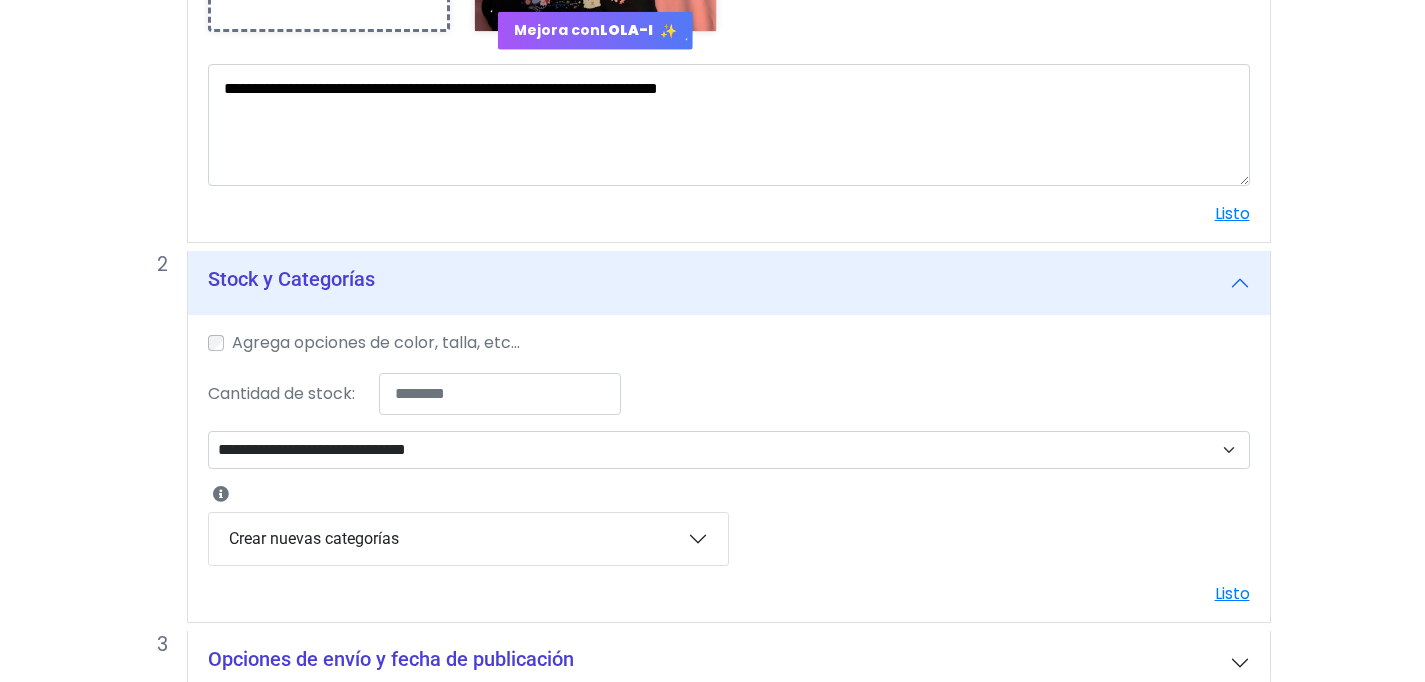 scroll, scrollTop: 630, scrollLeft: 0, axis: vertical 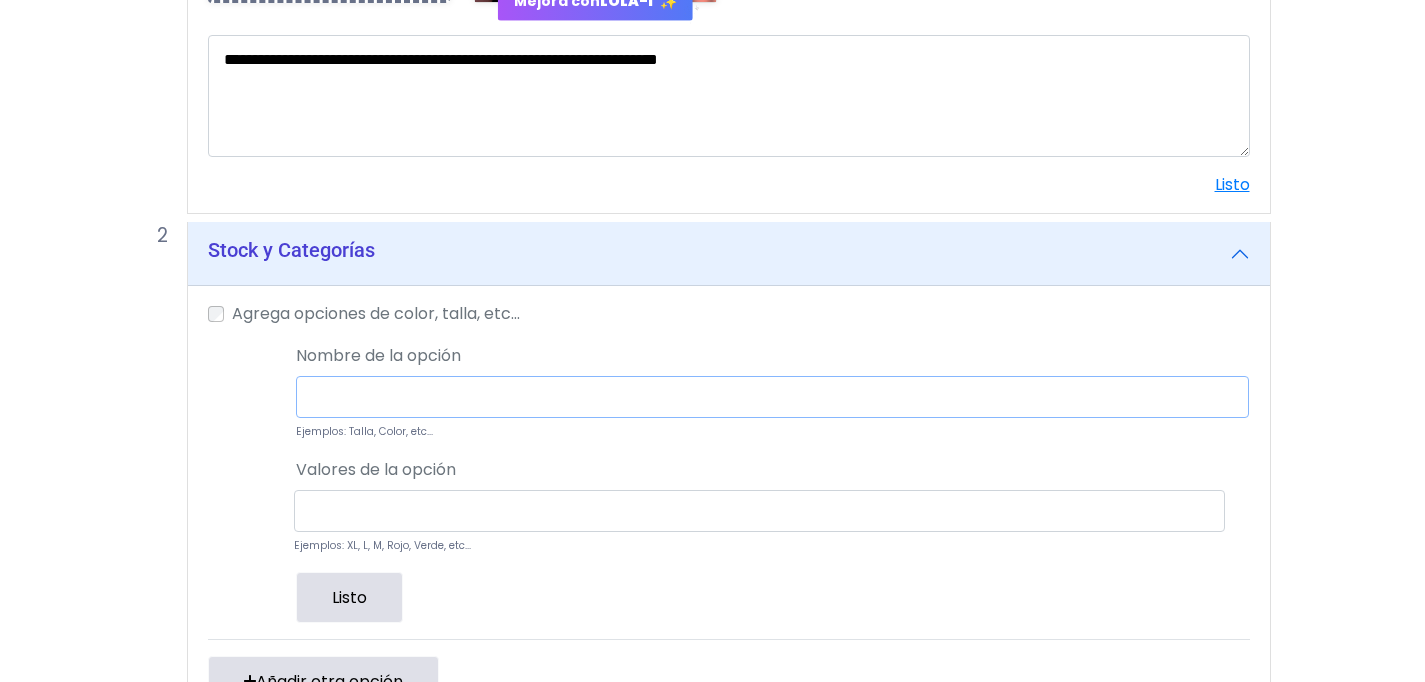 click at bounding box center (772, 397) 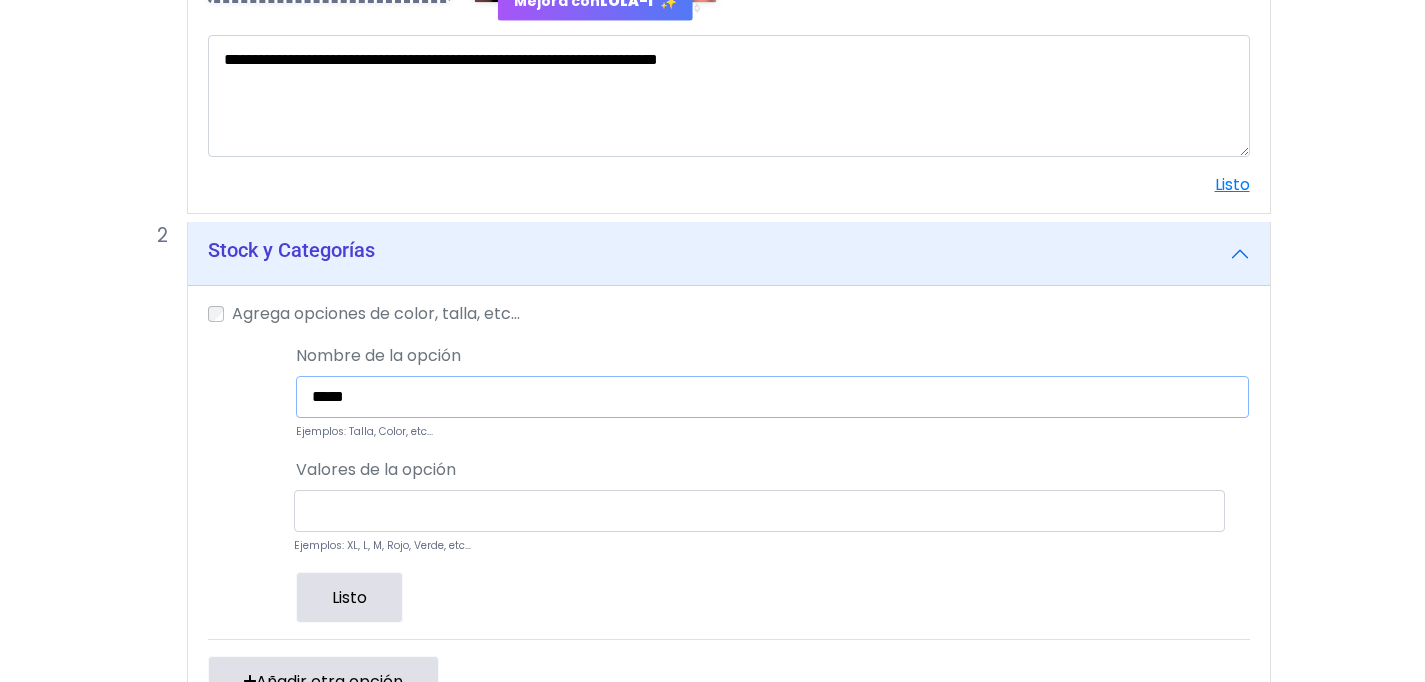 type on "*****" 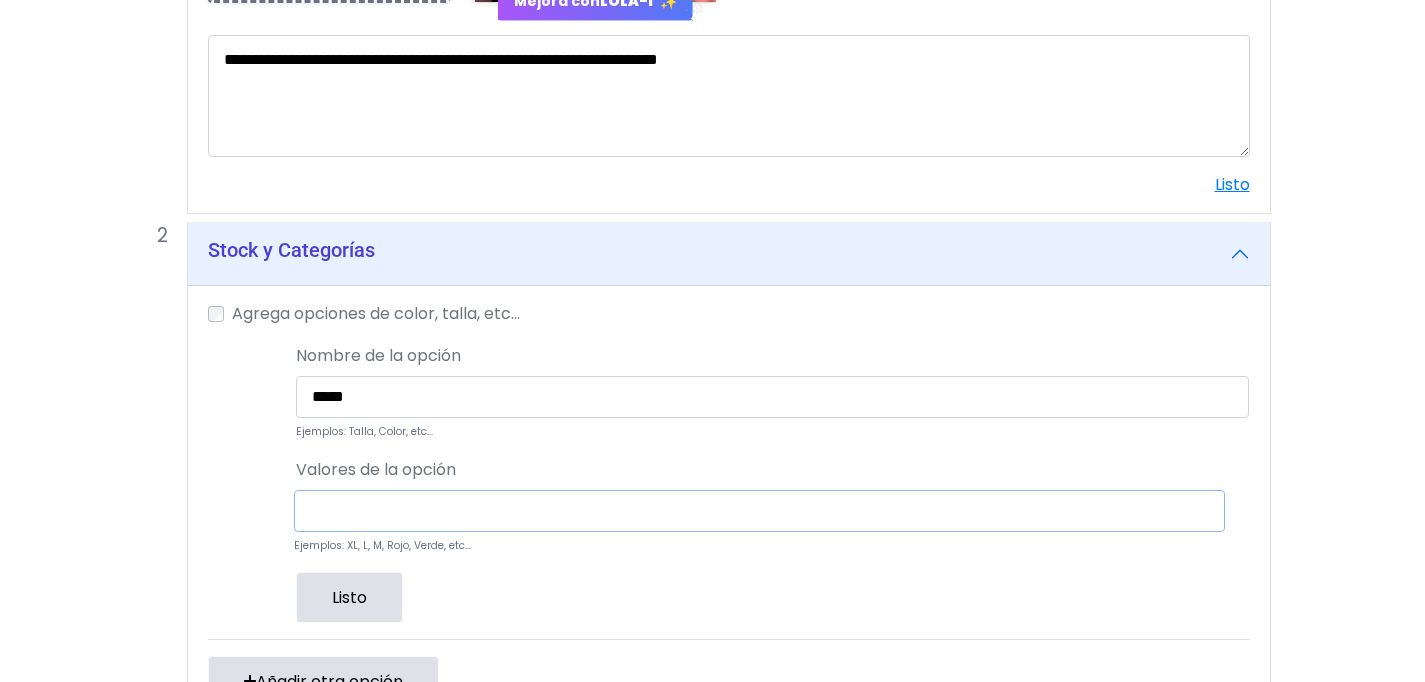 click at bounding box center [759, 511] 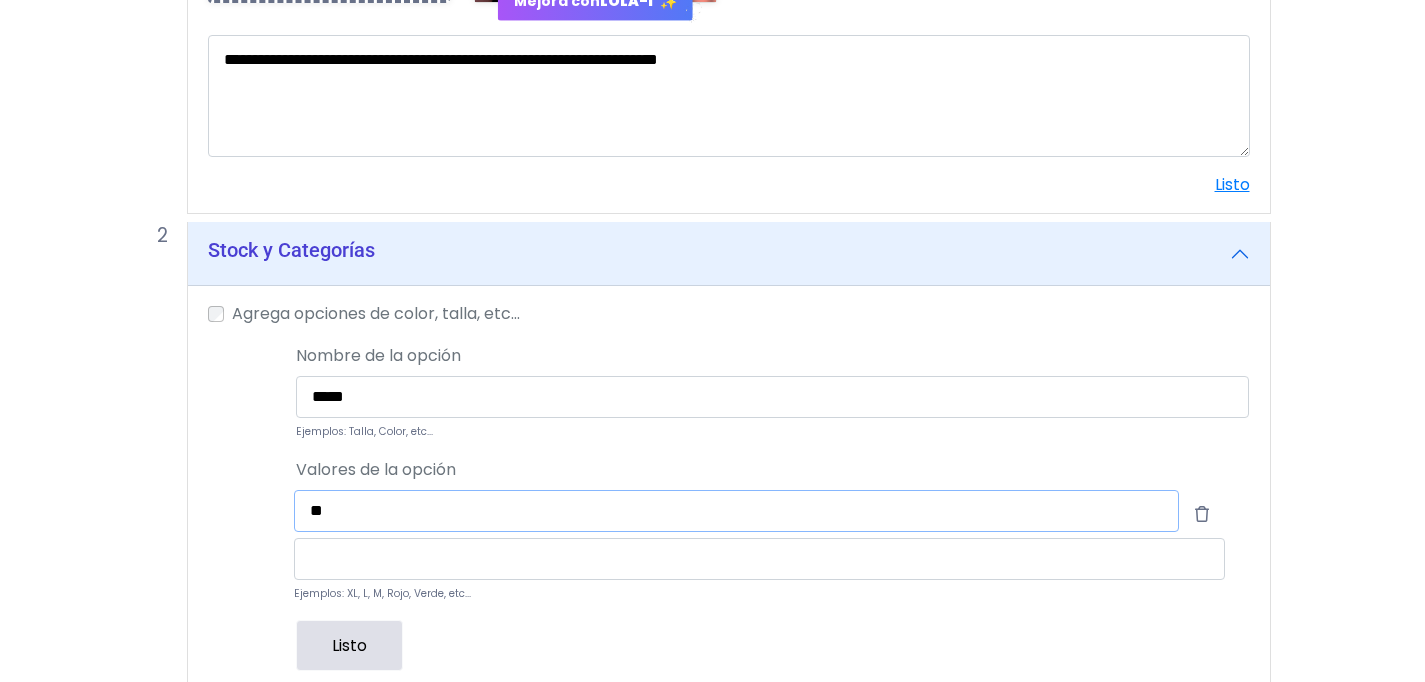 type on "**" 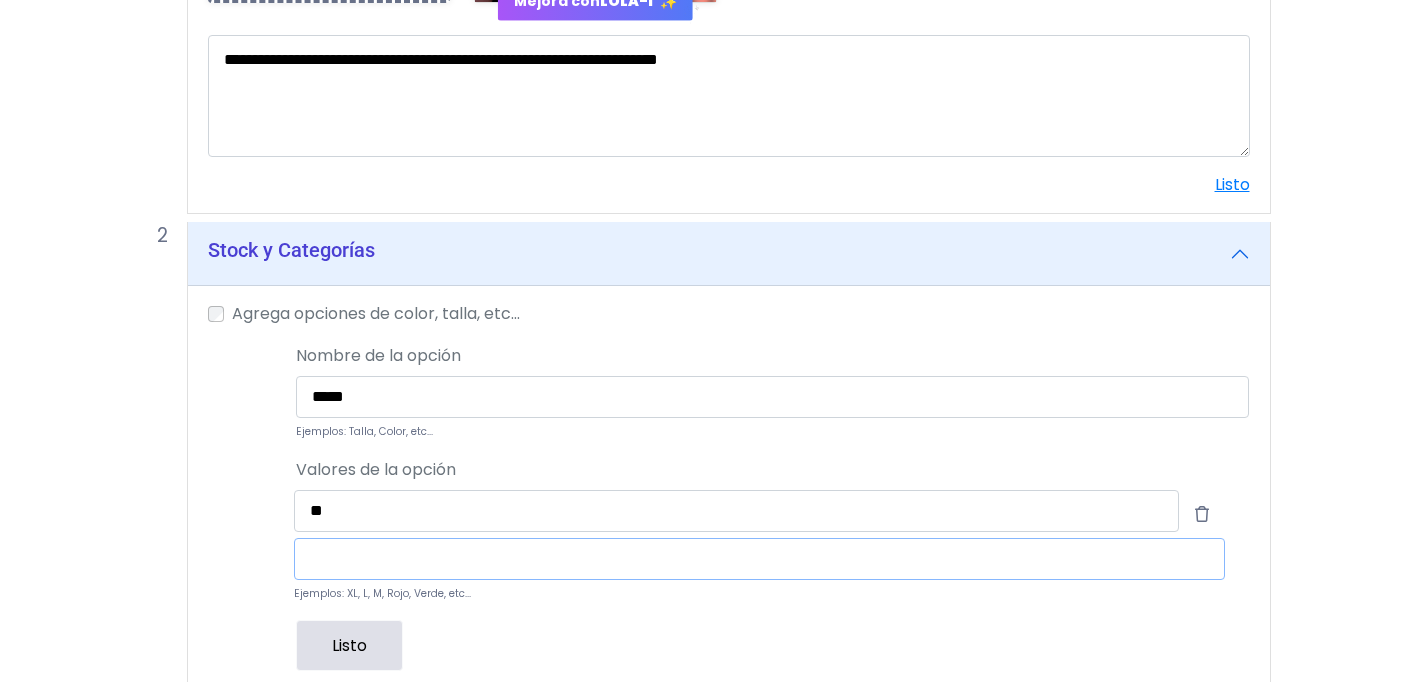 click at bounding box center (759, 559) 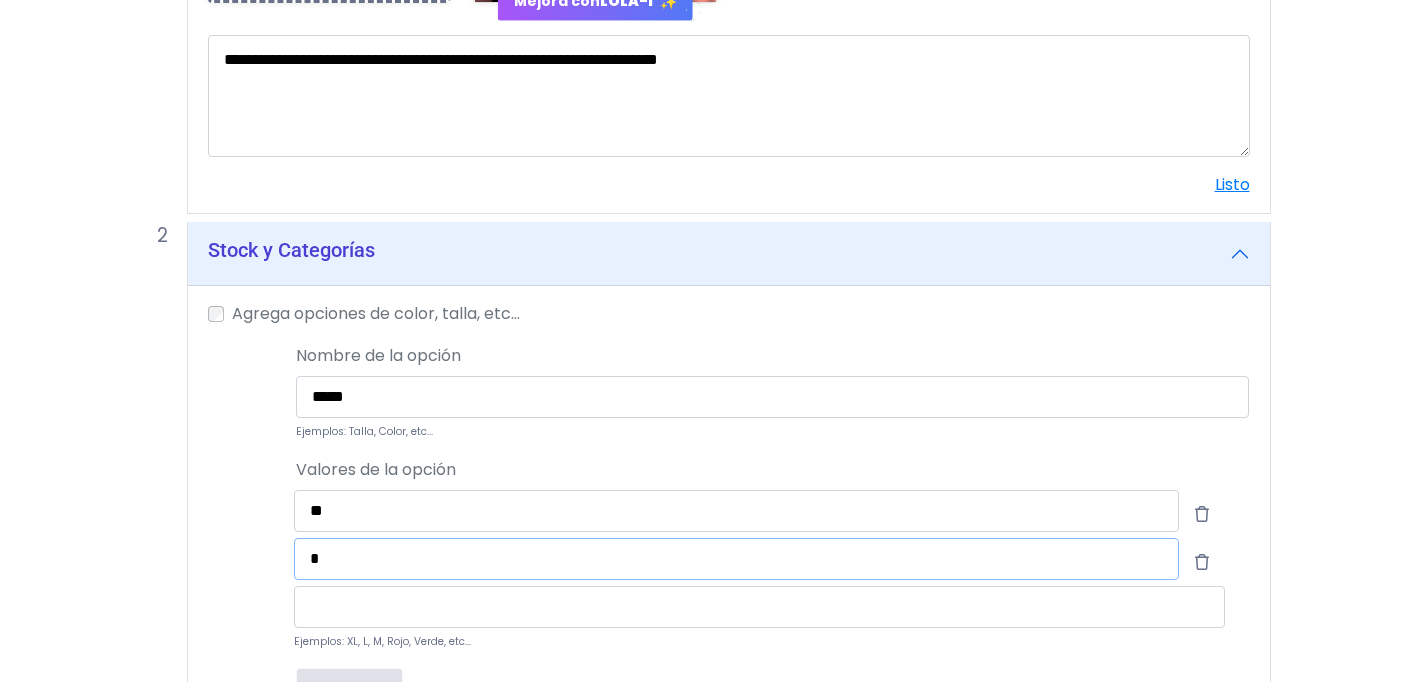 scroll, scrollTop: 698, scrollLeft: 0, axis: vertical 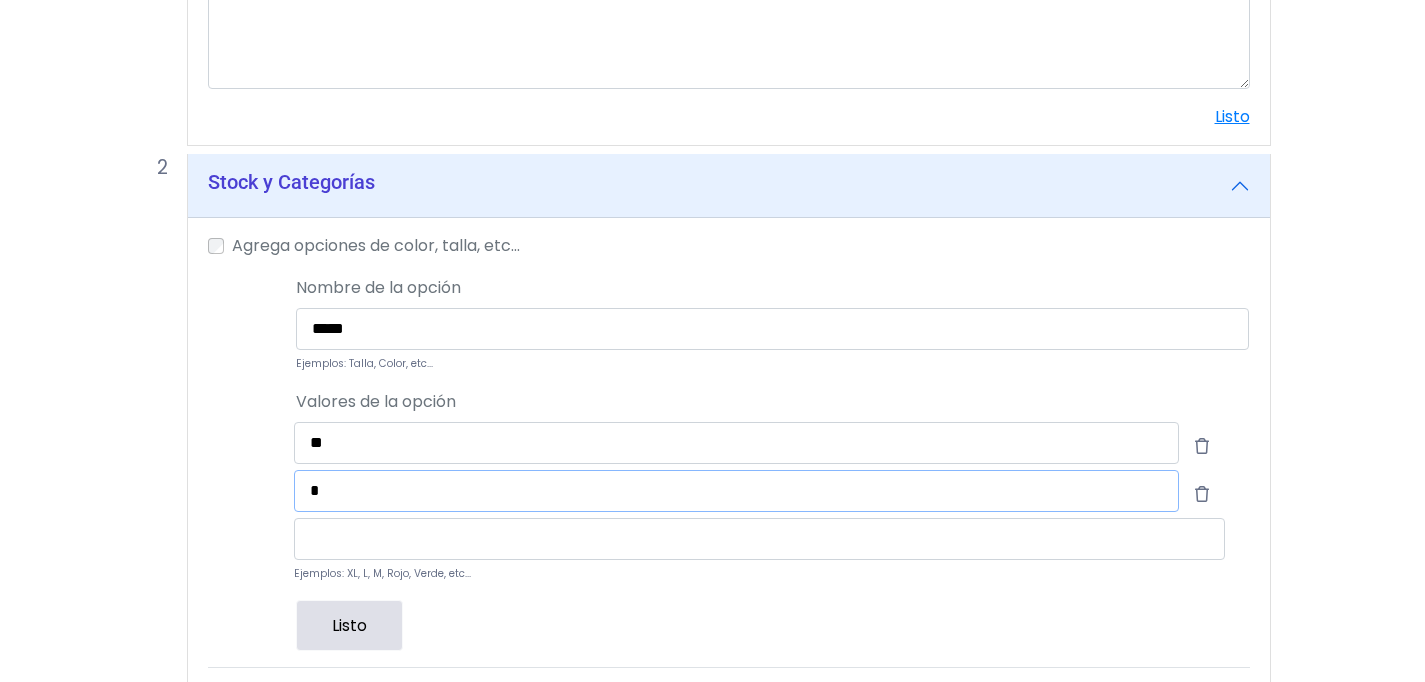 type on "*" 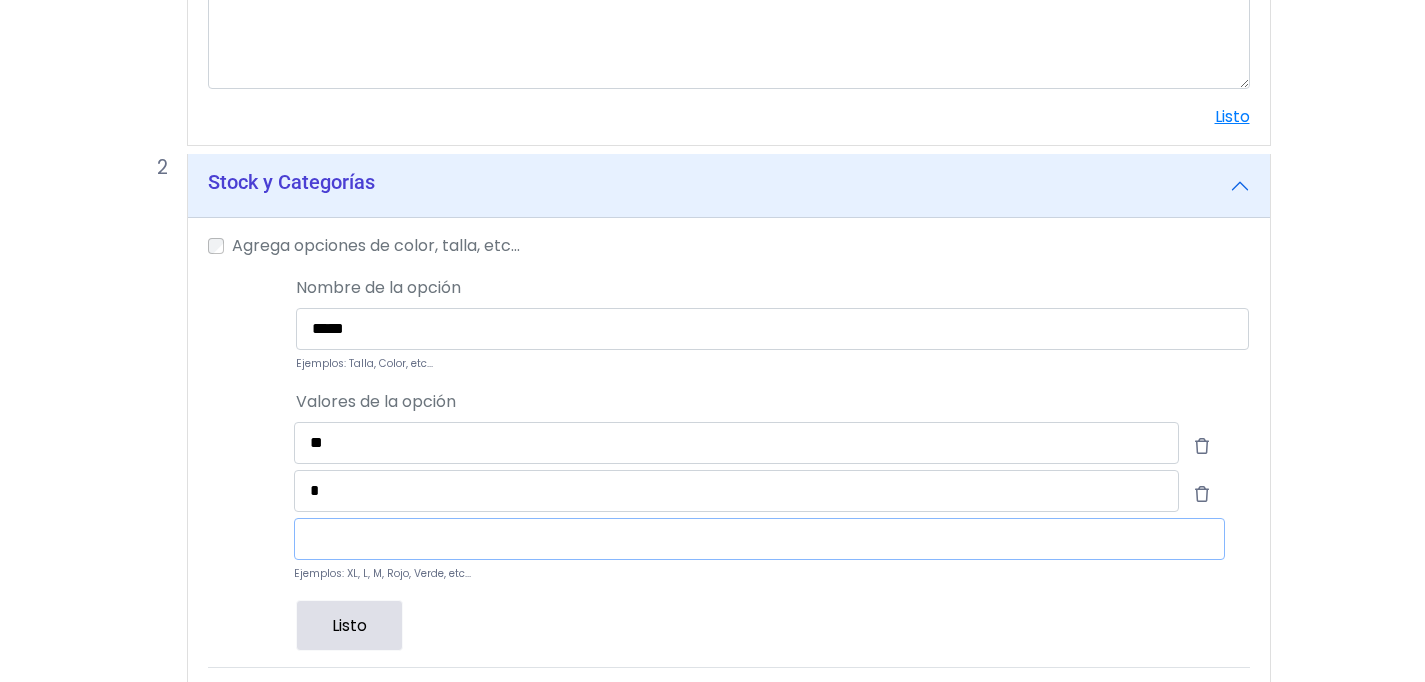 click at bounding box center [759, 539] 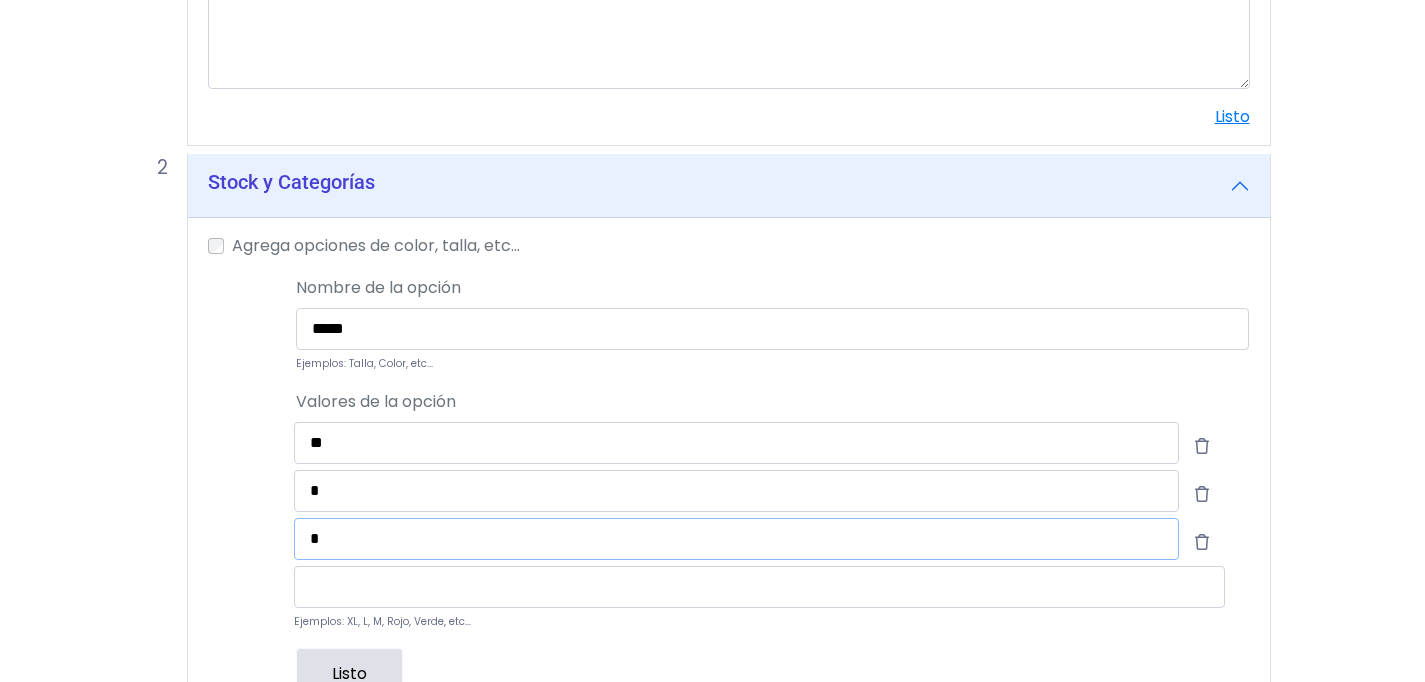 type on "*" 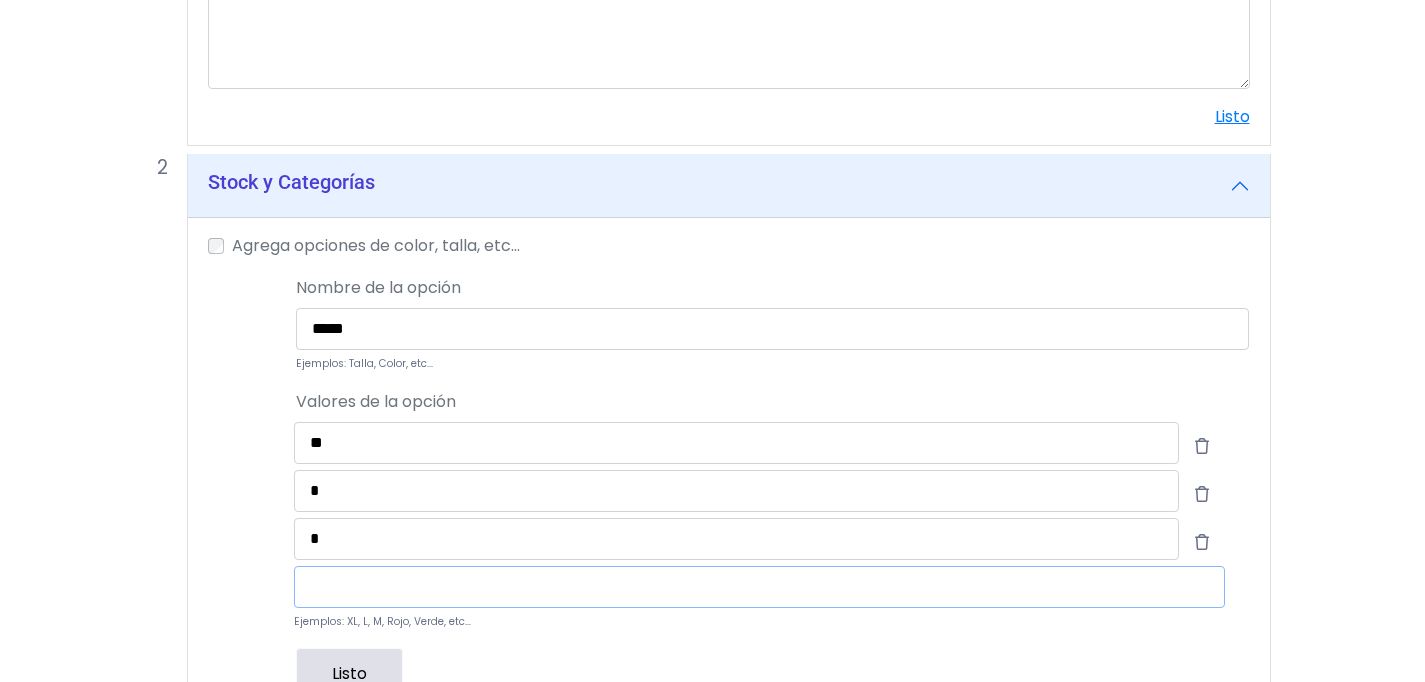 click at bounding box center [759, 587] 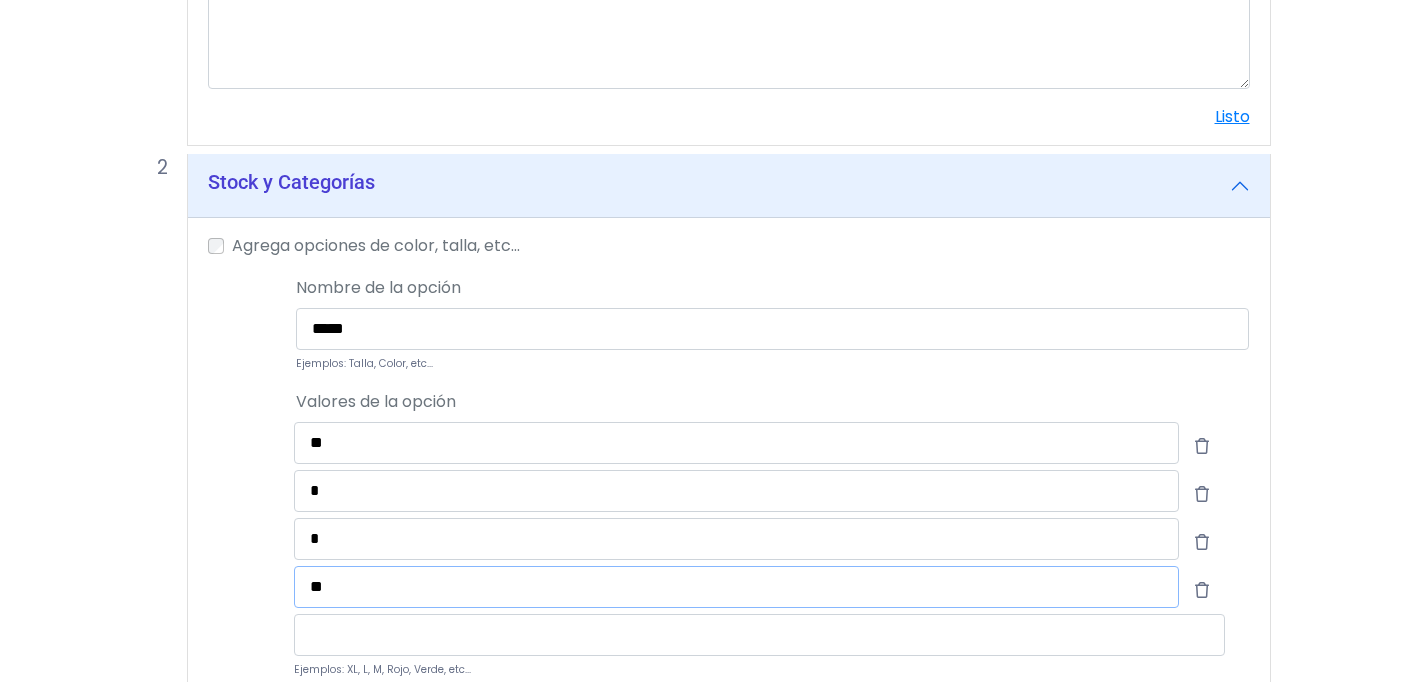 type on "**" 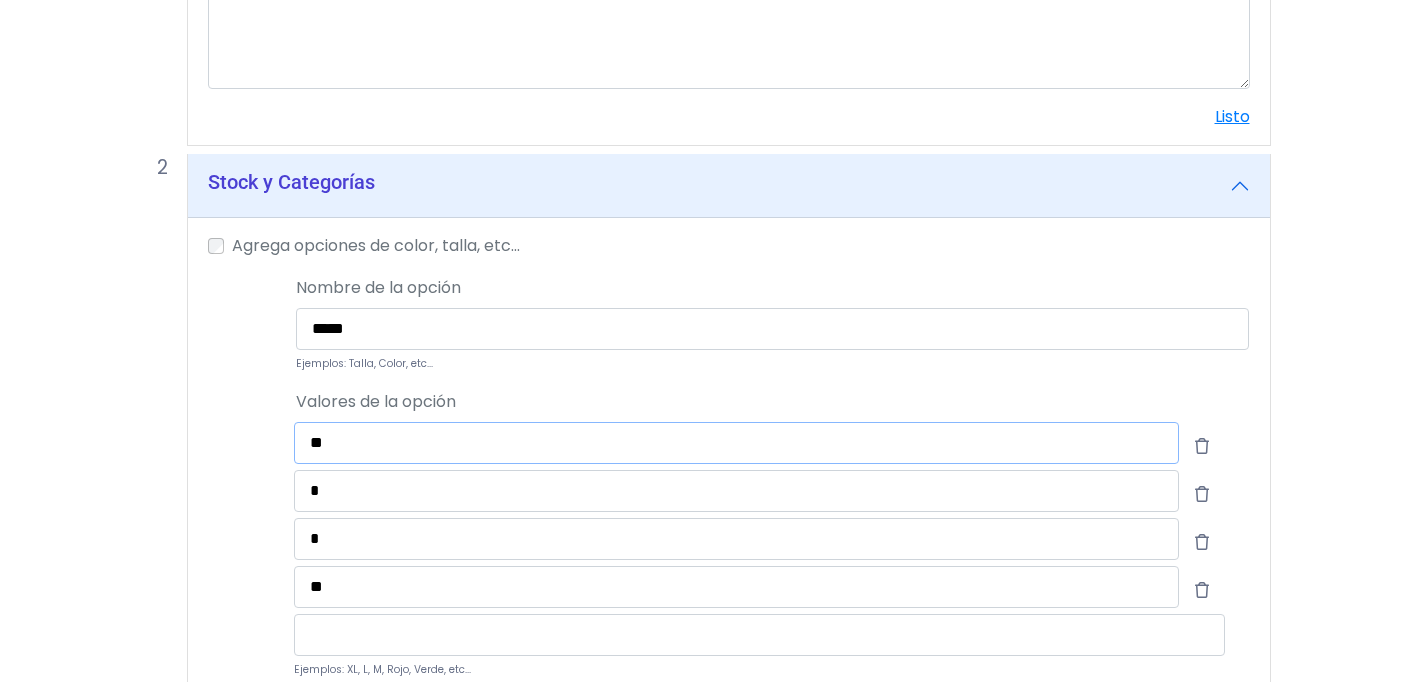 click on "**" at bounding box center [736, 443] 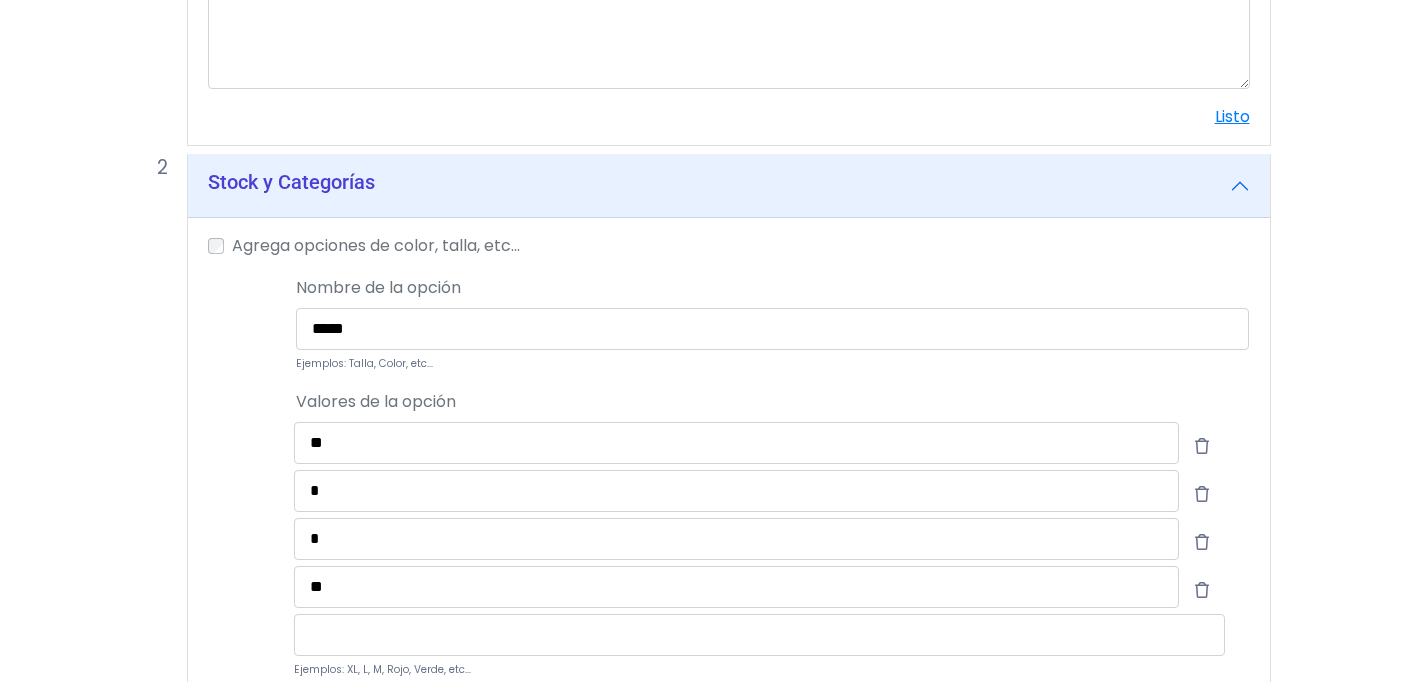 click at bounding box center (1202, 446) 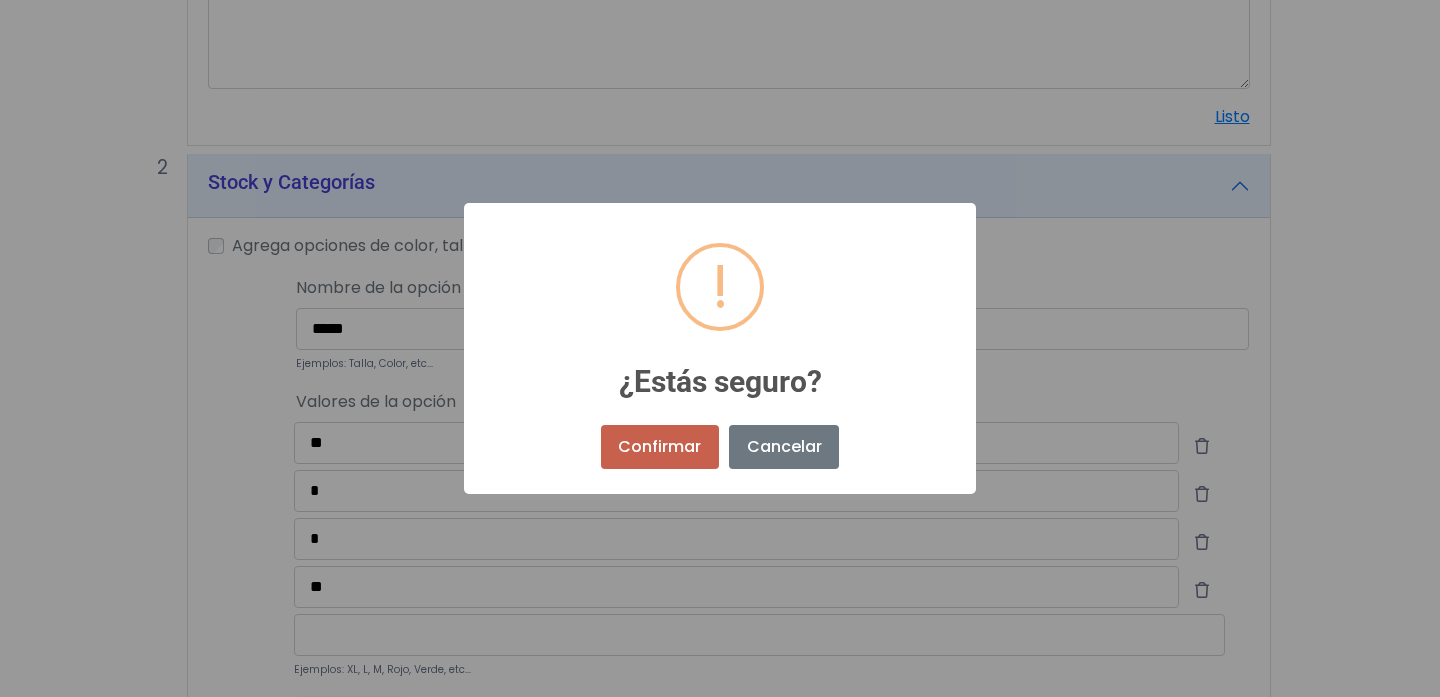 click on "Confirmar" at bounding box center [660, 447] 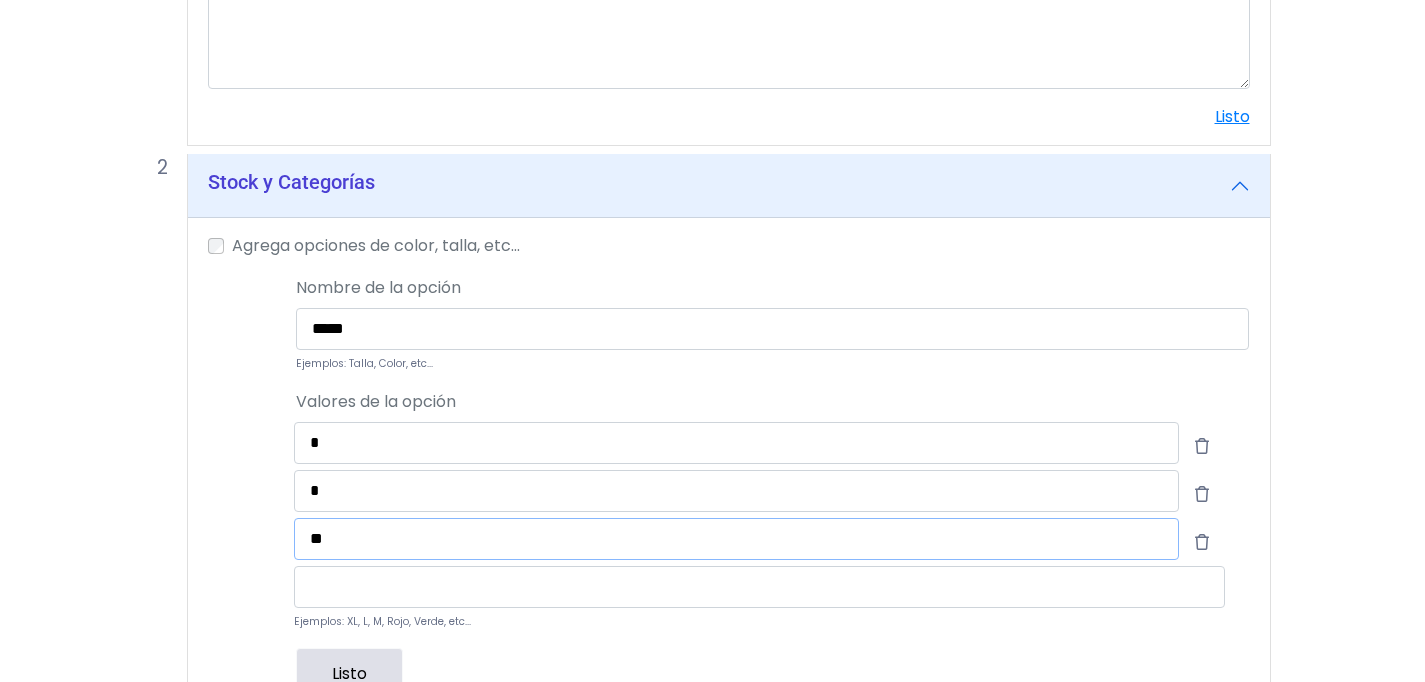 drag, startPoint x: 353, startPoint y: 548, endPoint x: 295, endPoint y: 517, distance: 65.76473 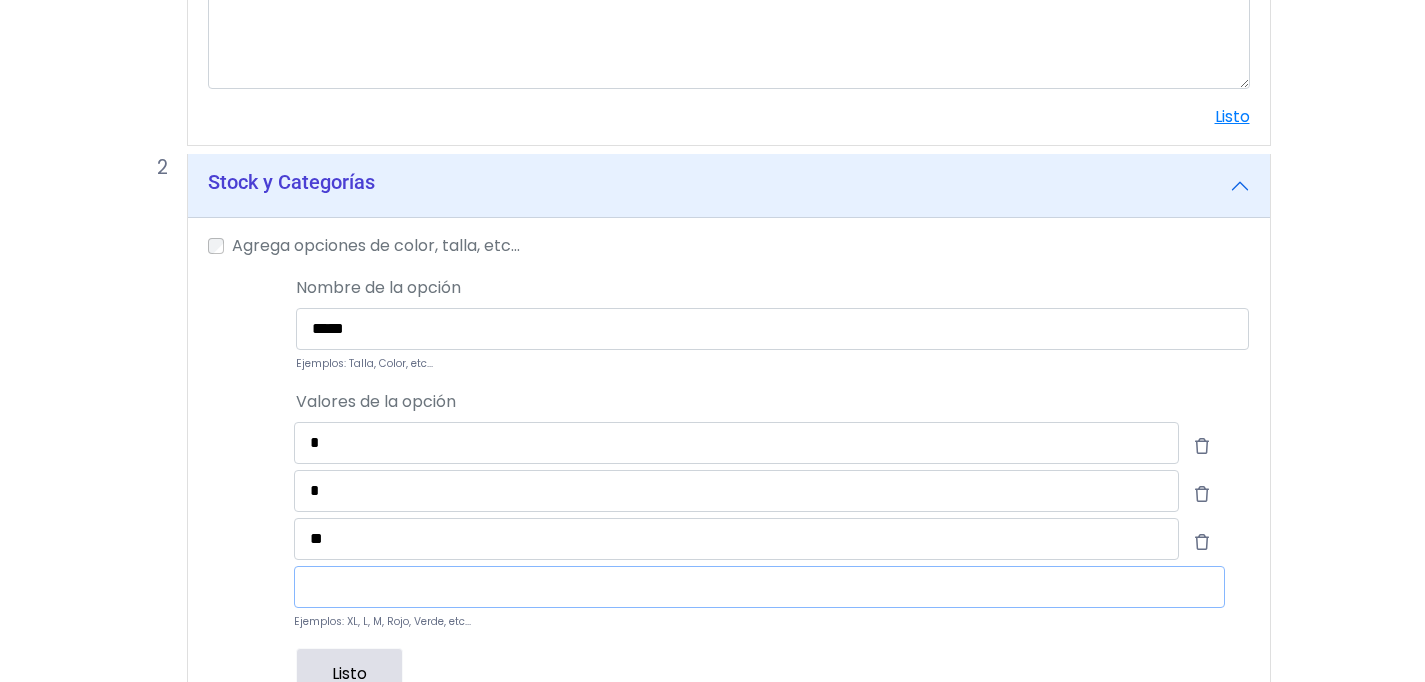 click at bounding box center [759, 587] 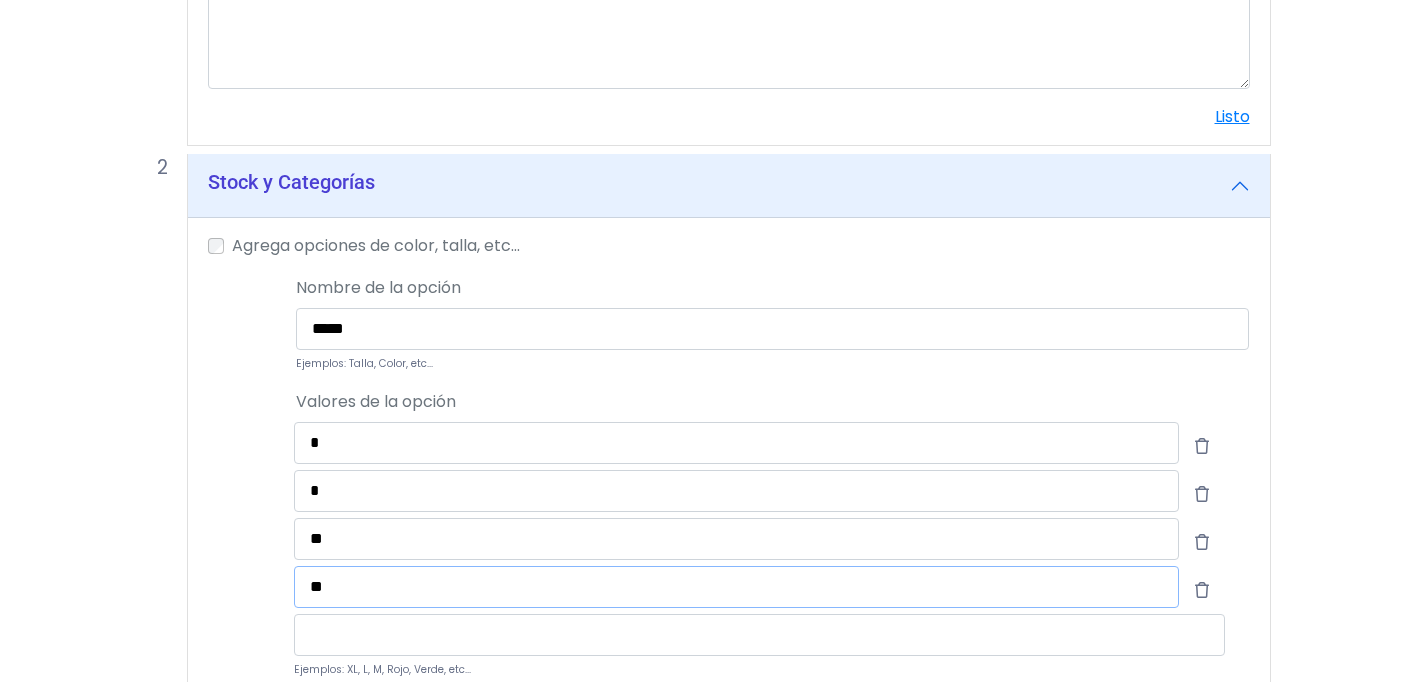 type on "**" 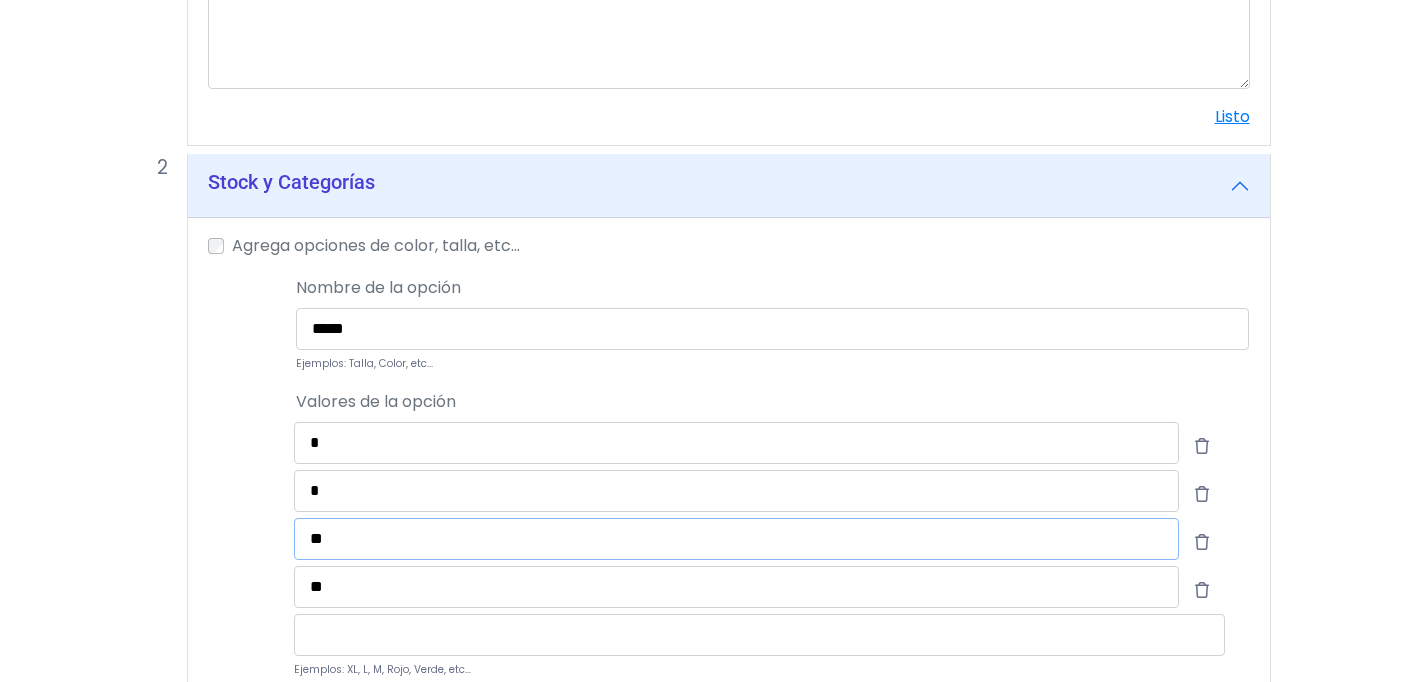 click on "**" at bounding box center (736, 539) 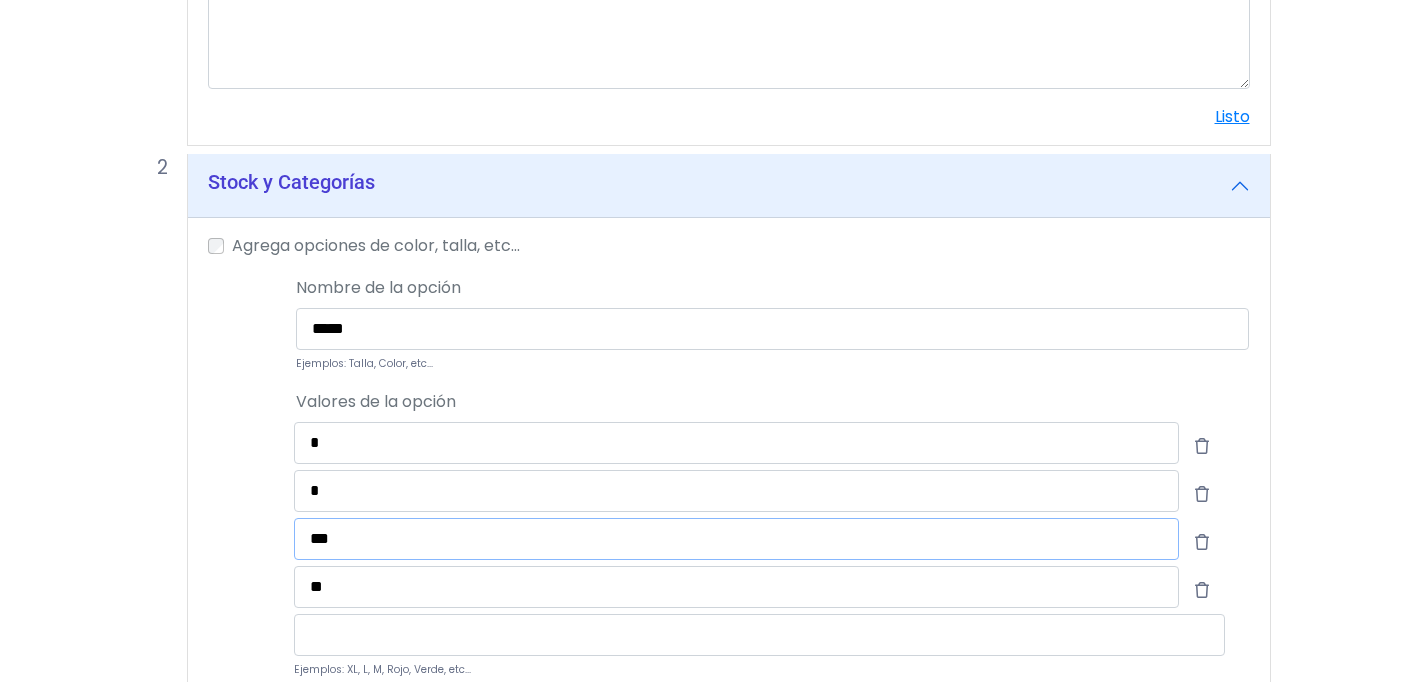drag, startPoint x: 329, startPoint y: 542, endPoint x: 288, endPoint y: 543, distance: 41.01219 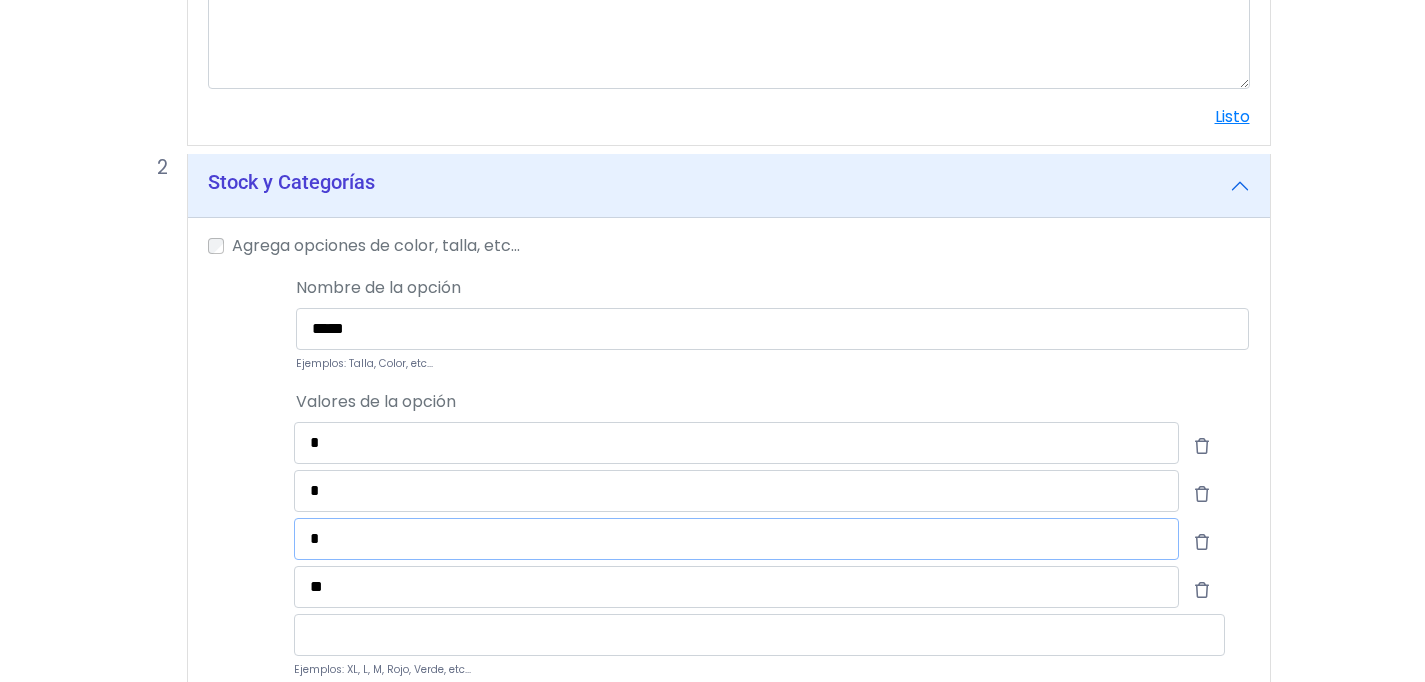 type on "*" 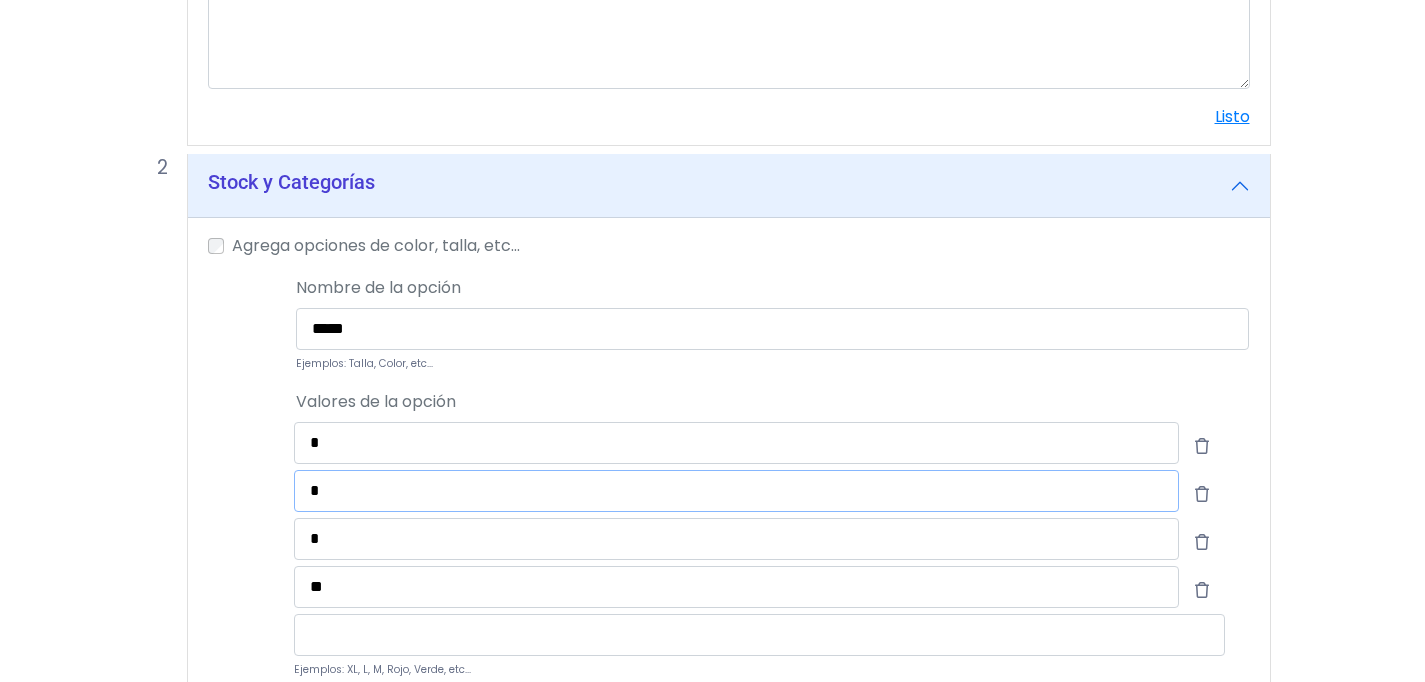 drag, startPoint x: 356, startPoint y: 499, endPoint x: 226, endPoint y: 496, distance: 130.0346 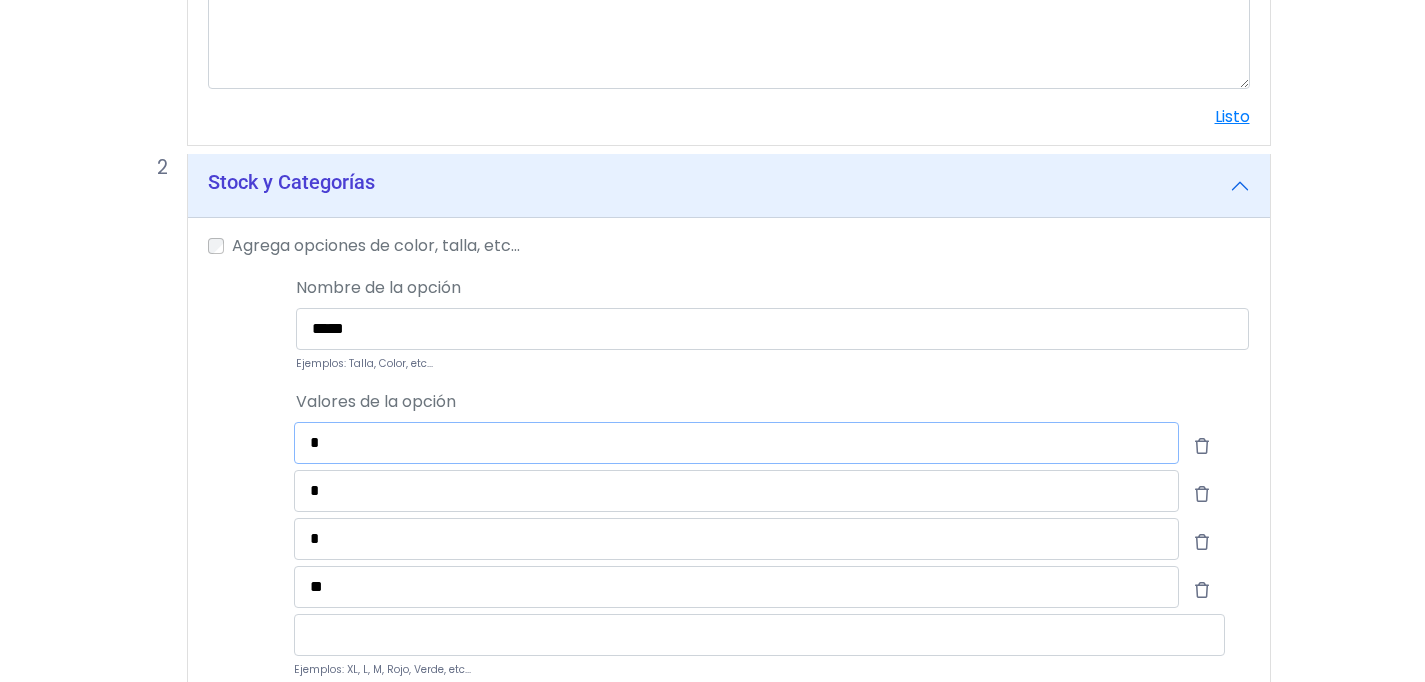 drag, startPoint x: 347, startPoint y: 443, endPoint x: 280, endPoint y: 439, distance: 67.11929 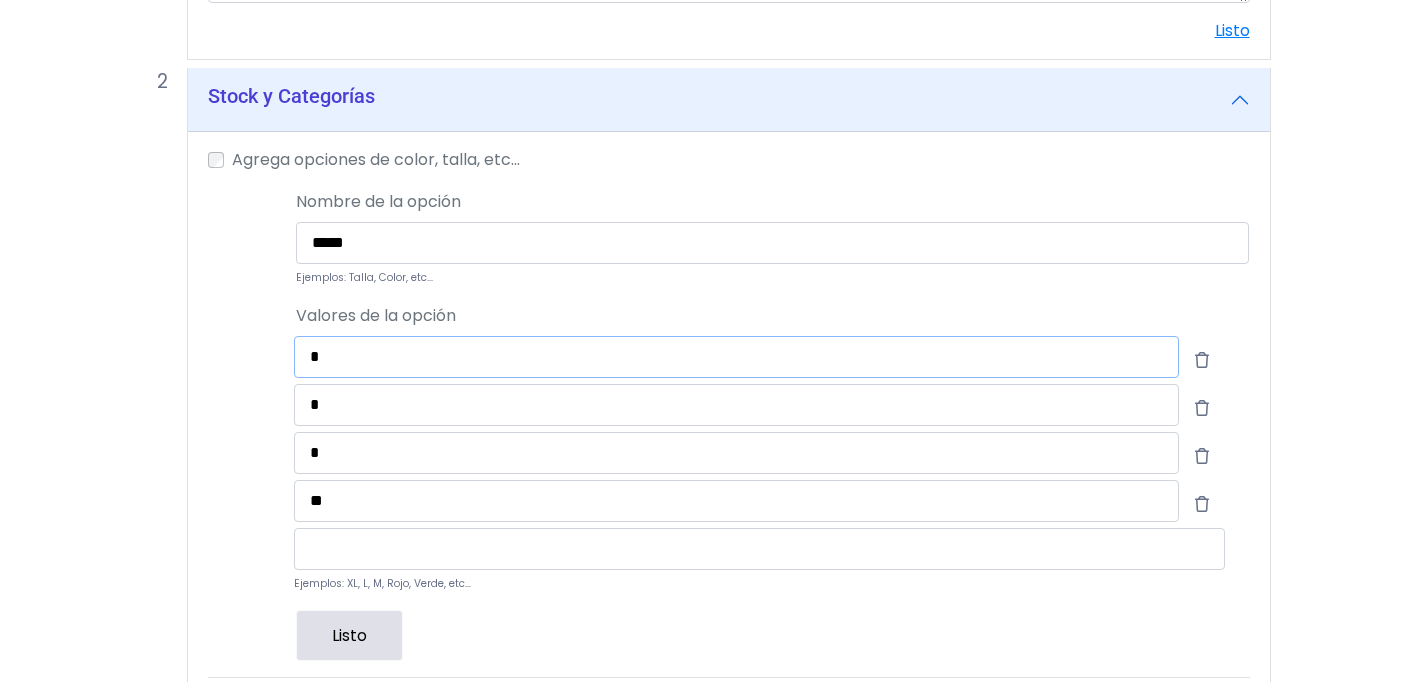 scroll, scrollTop: 786, scrollLeft: 0, axis: vertical 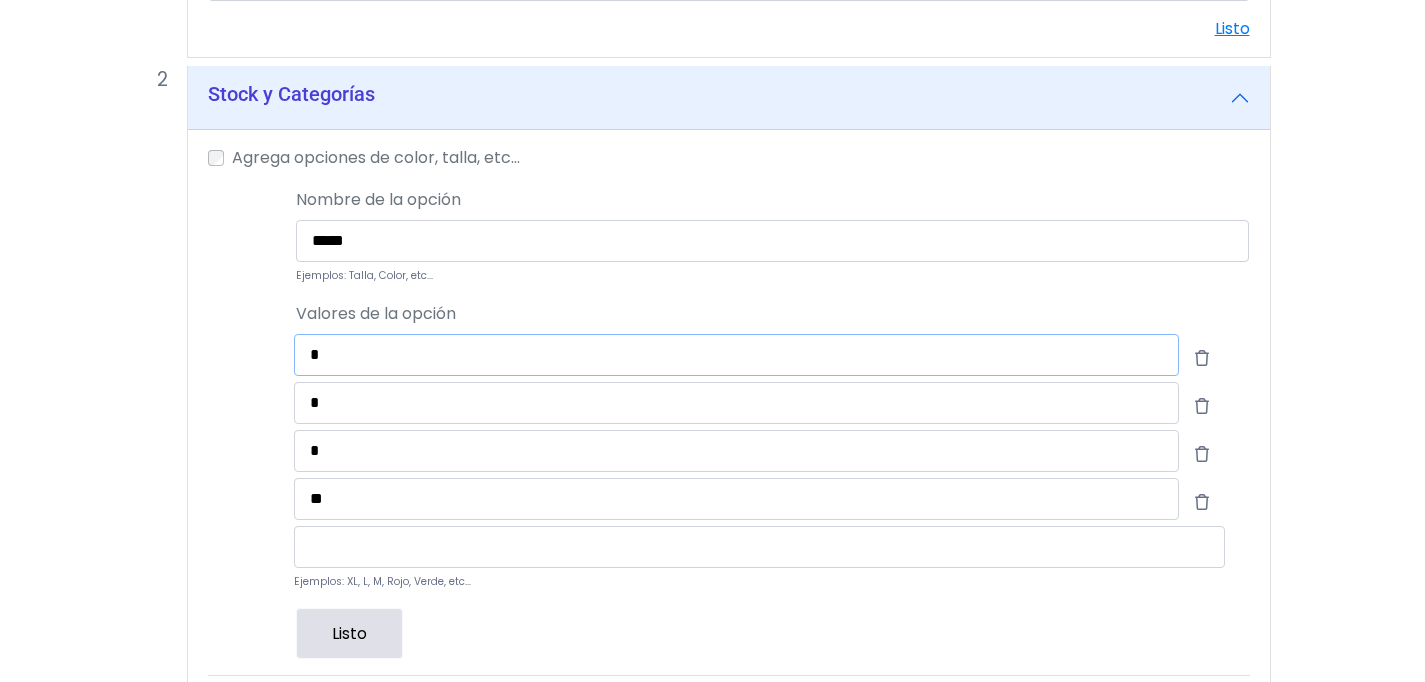 type on "*" 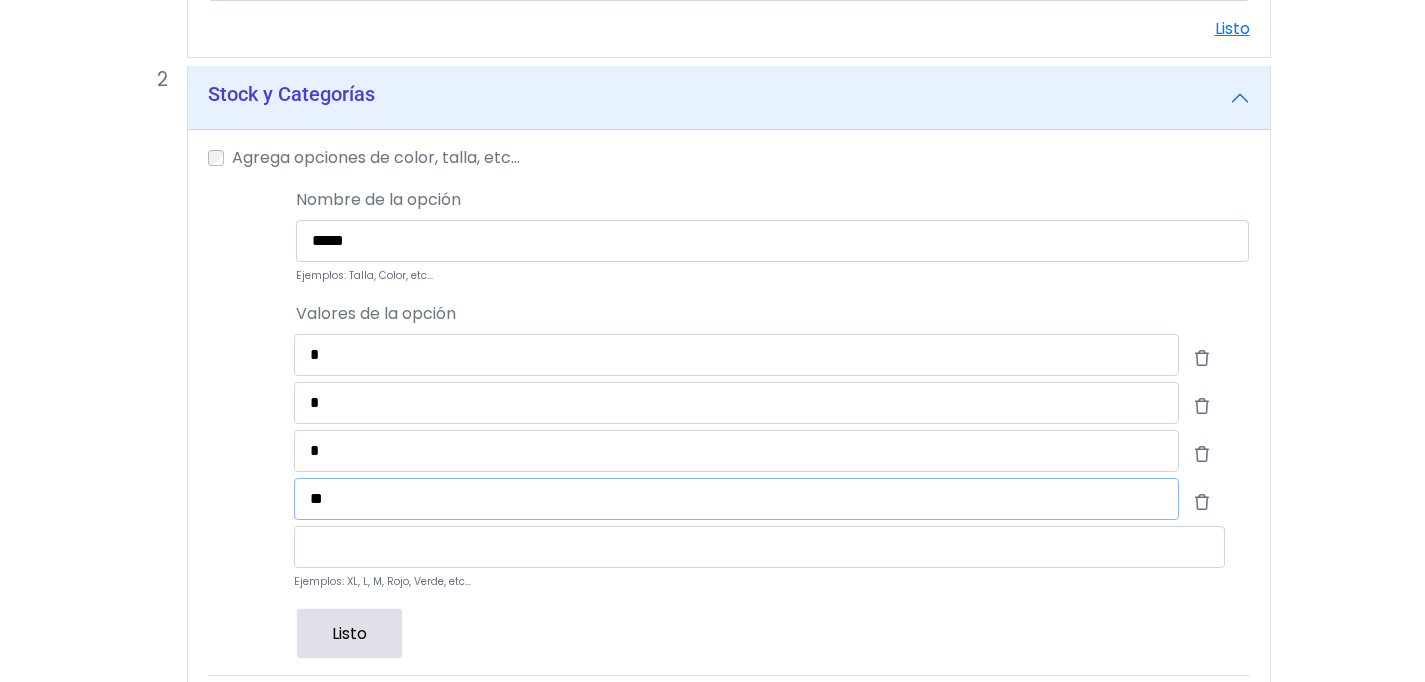 drag, startPoint x: 348, startPoint y: 494, endPoint x: 265, endPoint y: 490, distance: 83.09633 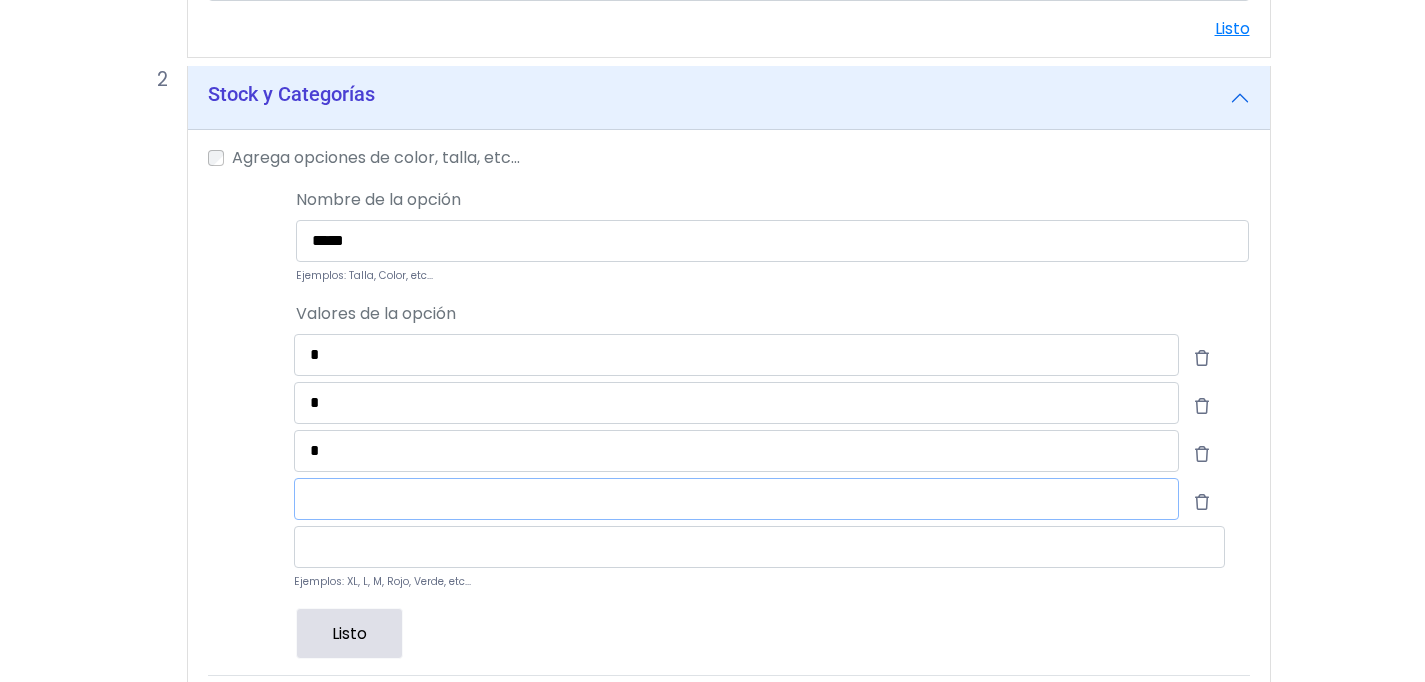 type 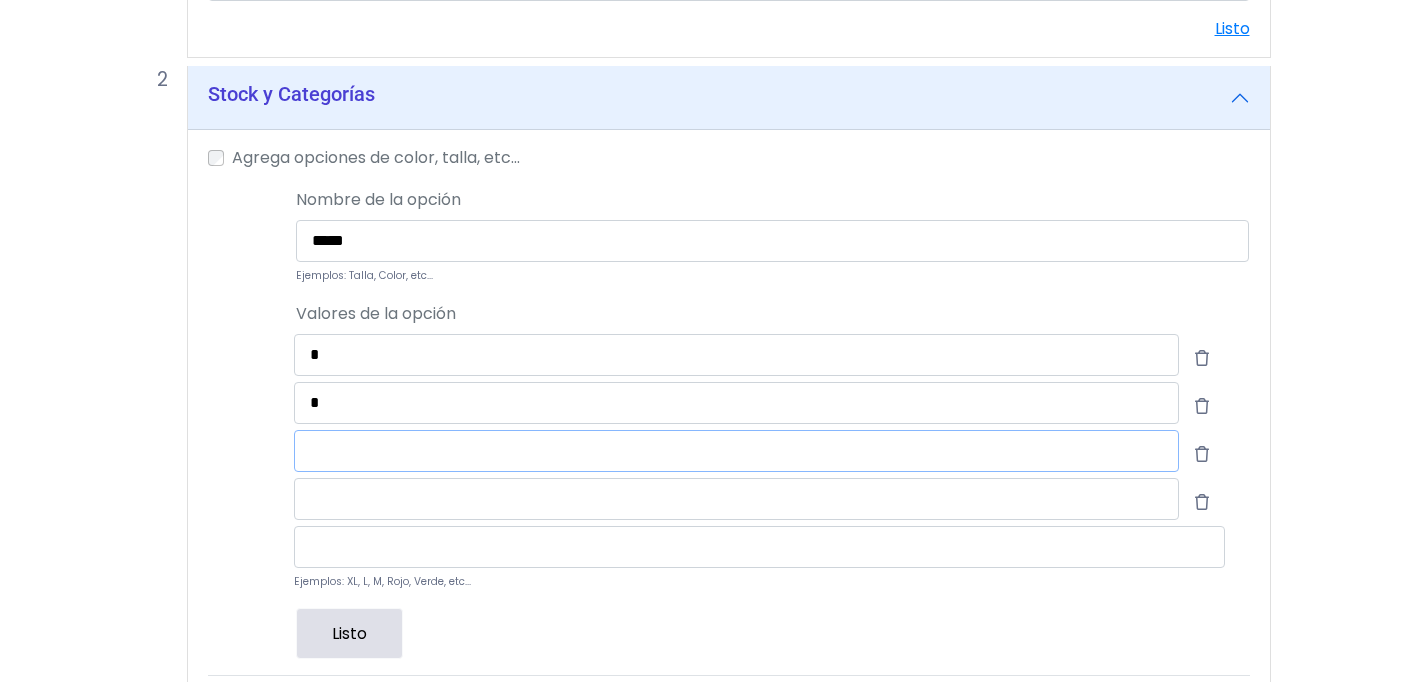 drag, startPoint x: 391, startPoint y: 455, endPoint x: 287, endPoint y: 446, distance: 104.388695 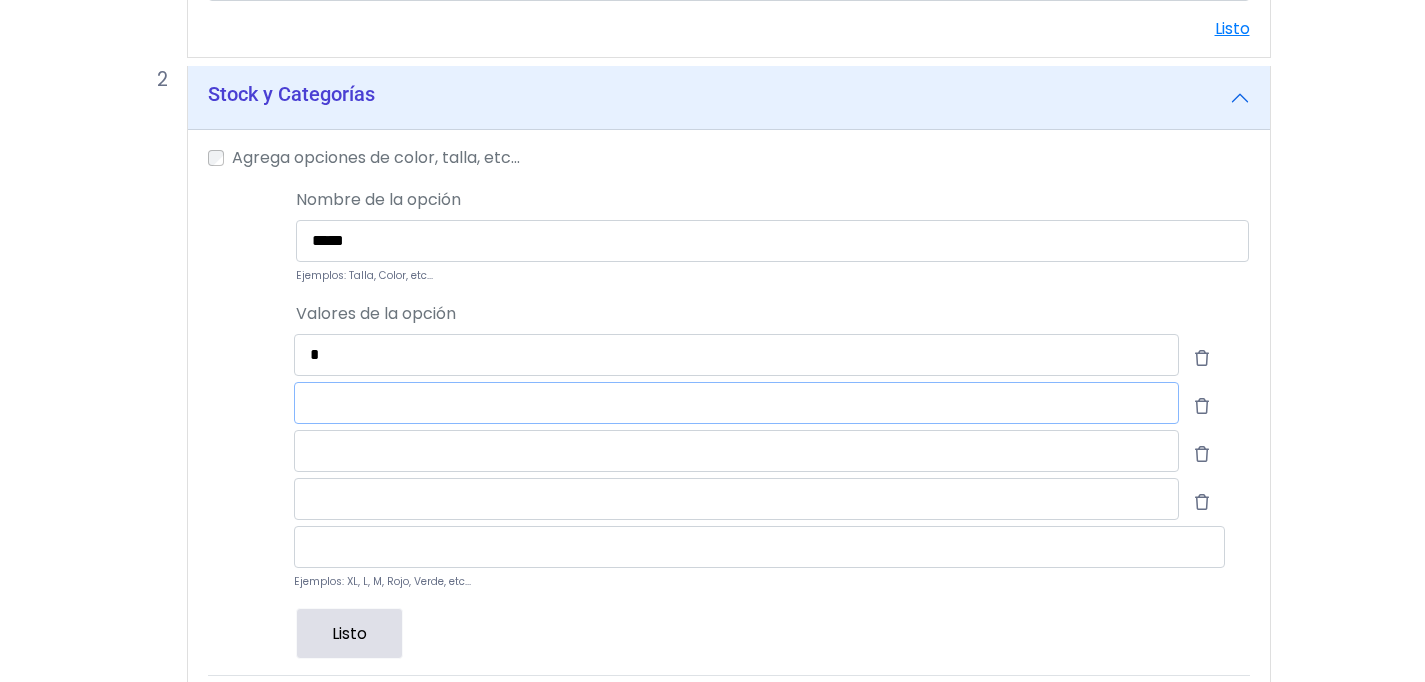 drag, startPoint x: 332, startPoint y: 402, endPoint x: 291, endPoint y: 401, distance: 41.01219 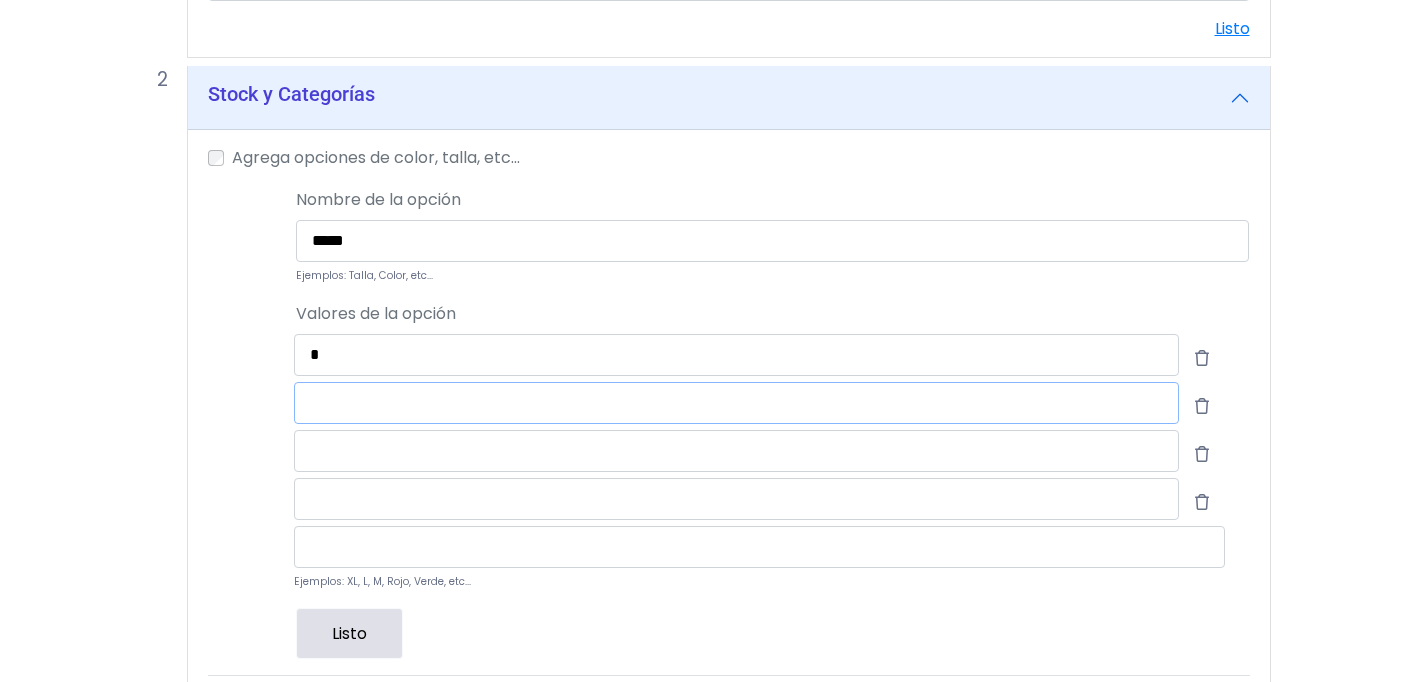 type 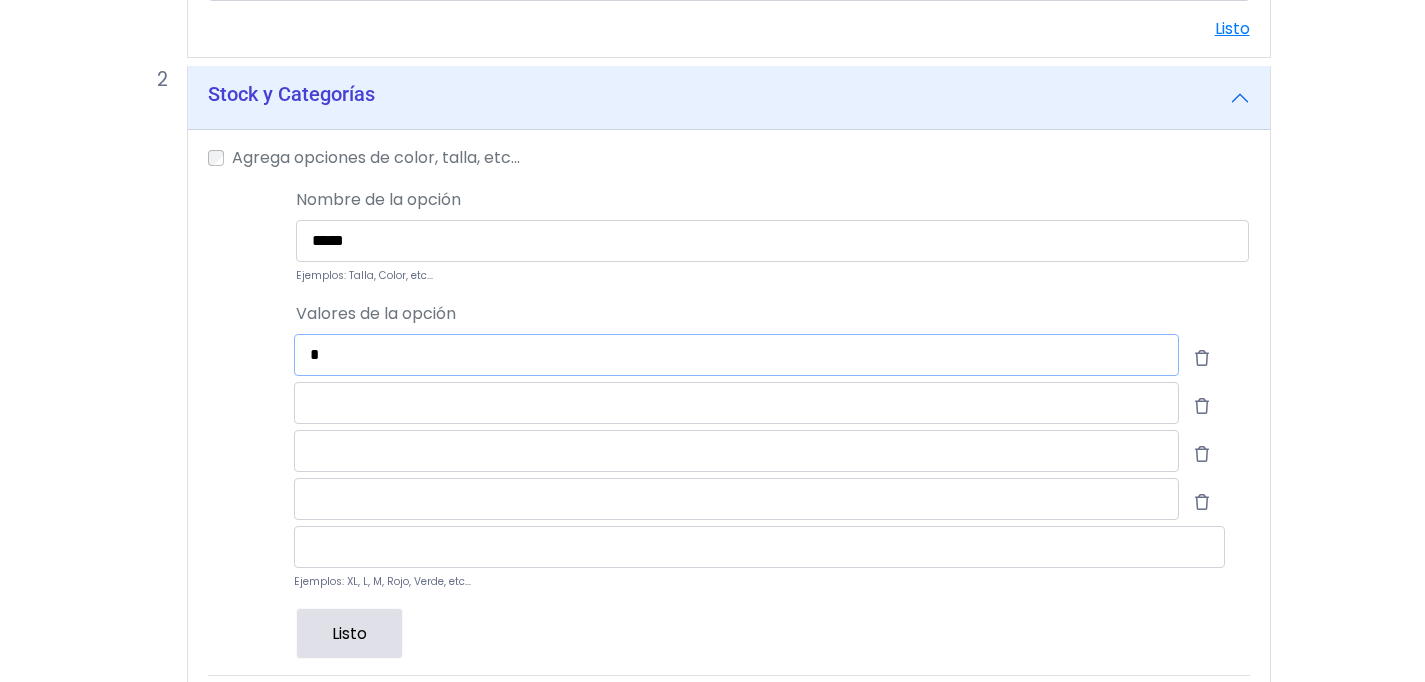 drag, startPoint x: 351, startPoint y: 344, endPoint x: 298, endPoint y: 344, distance: 53 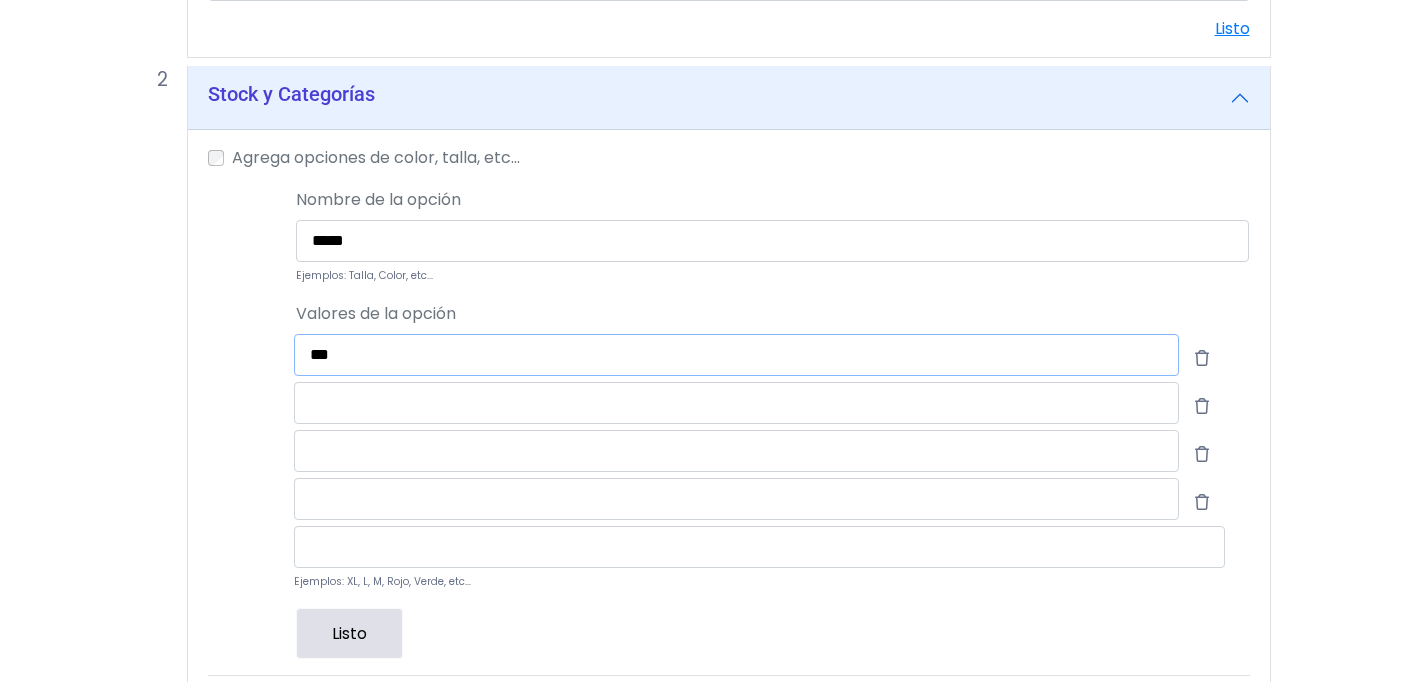 type on "***" 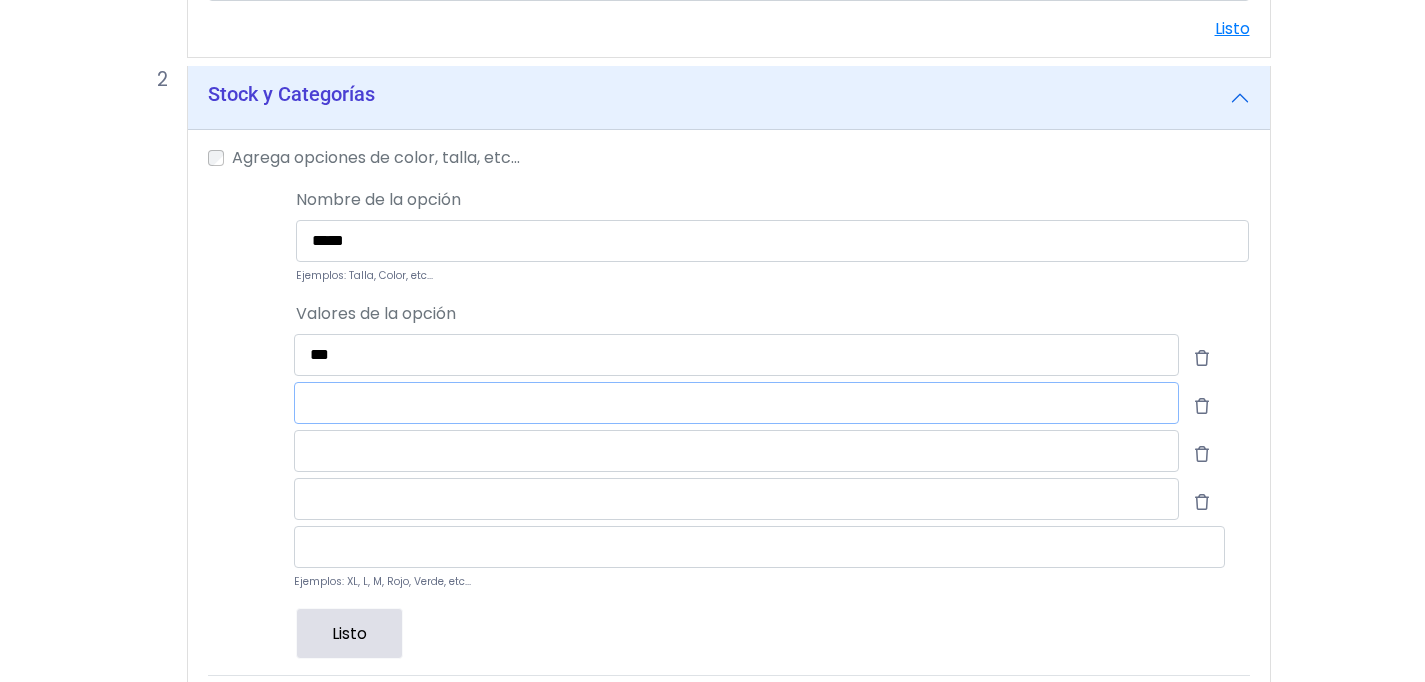 click at bounding box center [736, 403] 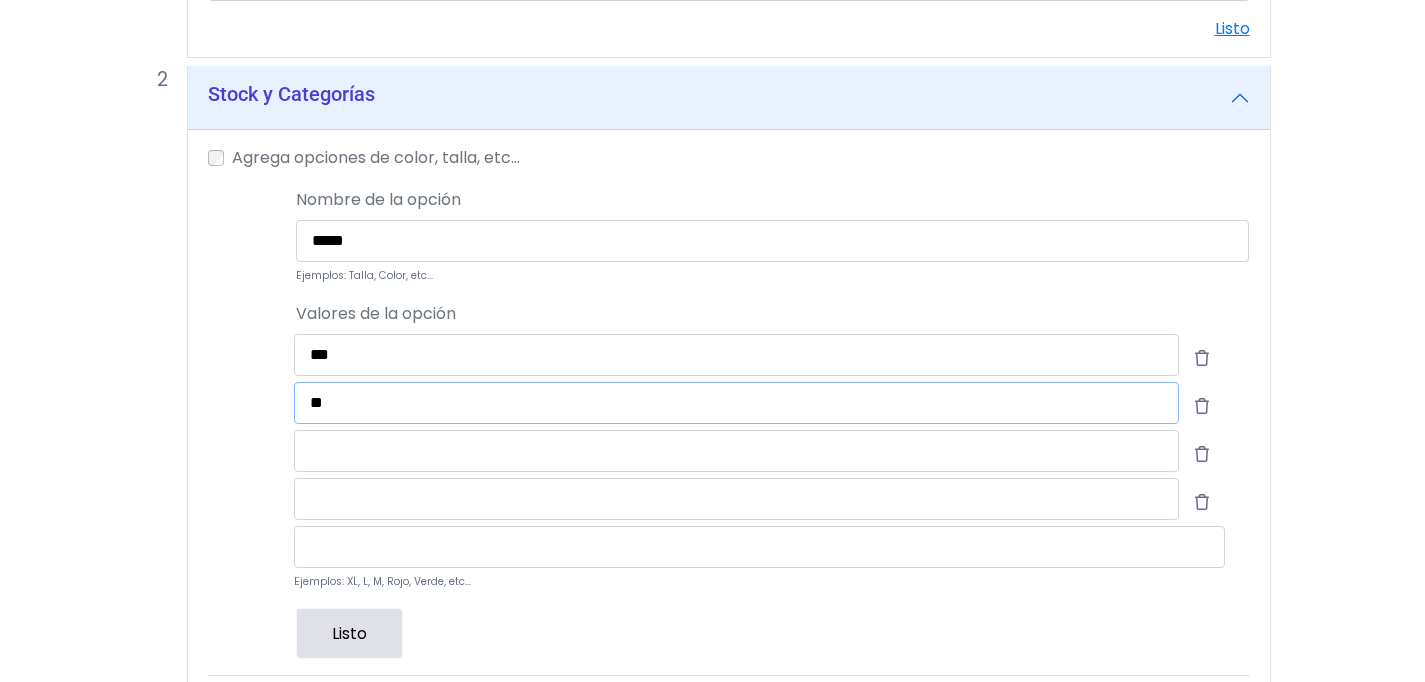type on "**" 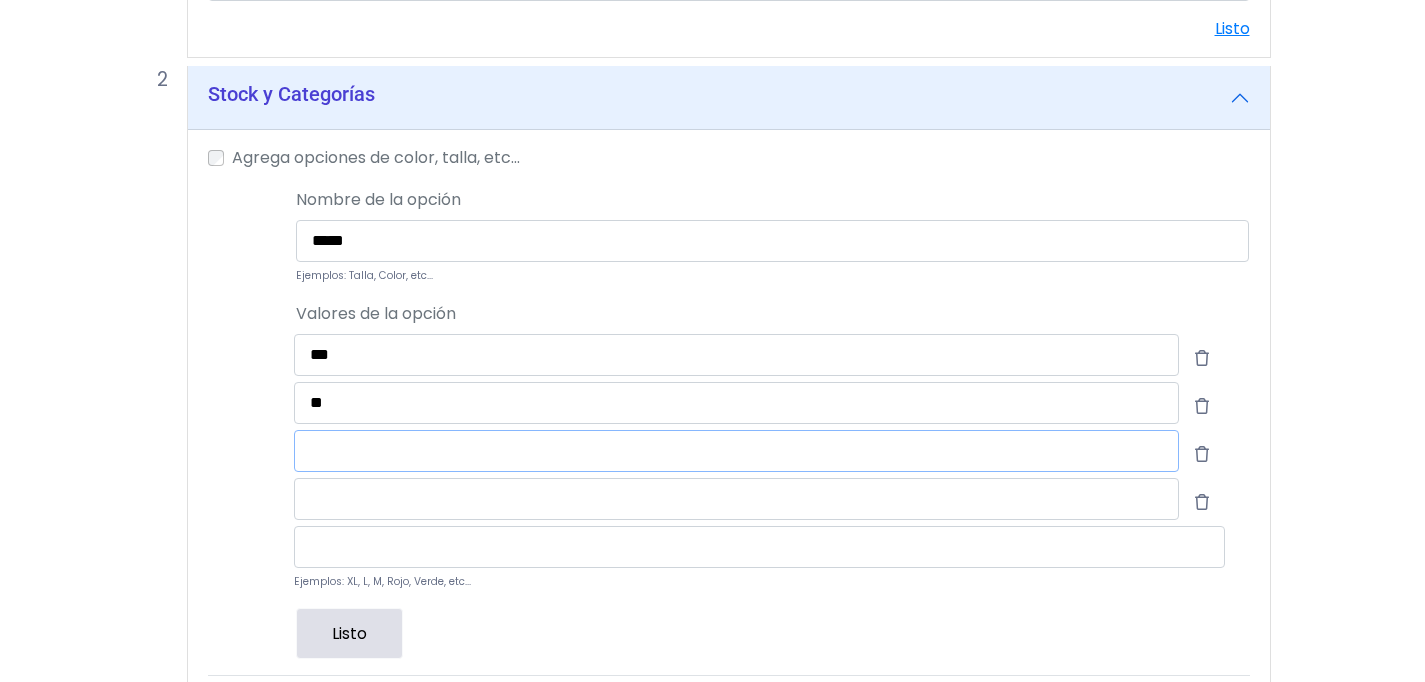click at bounding box center (736, 451) 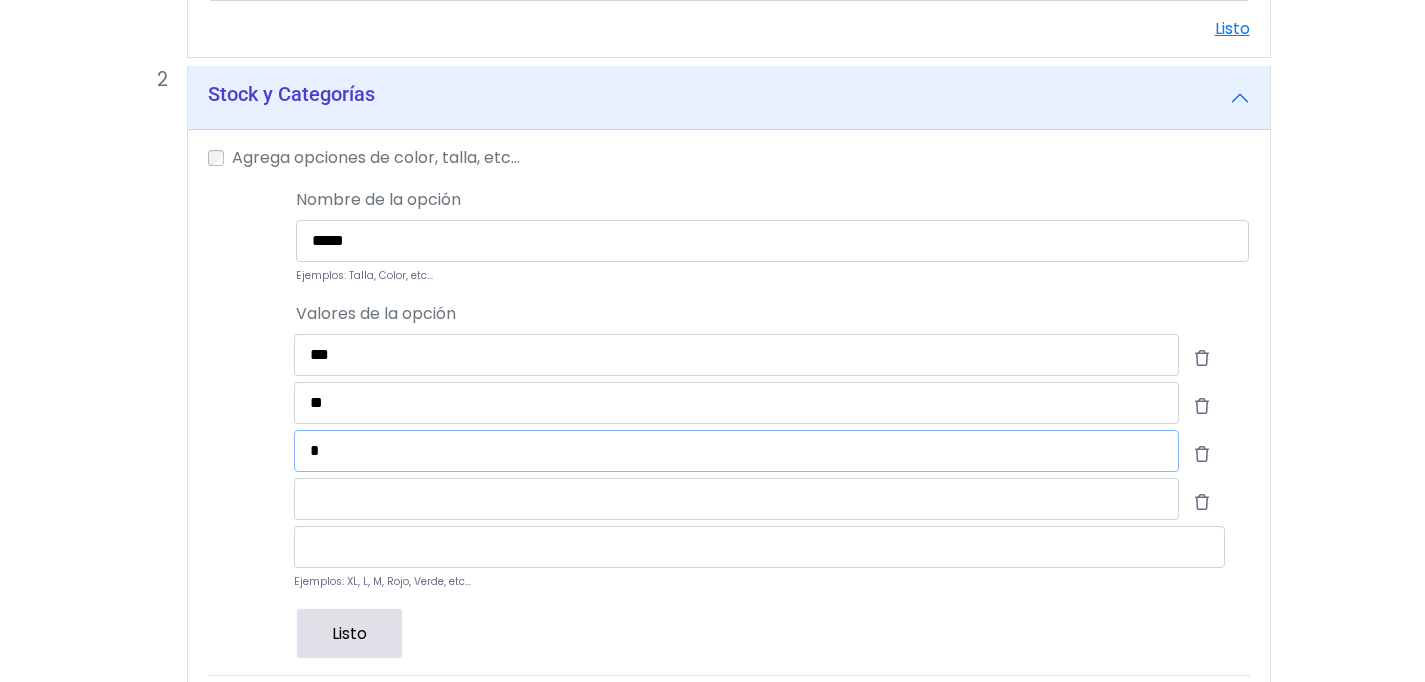 type on "*" 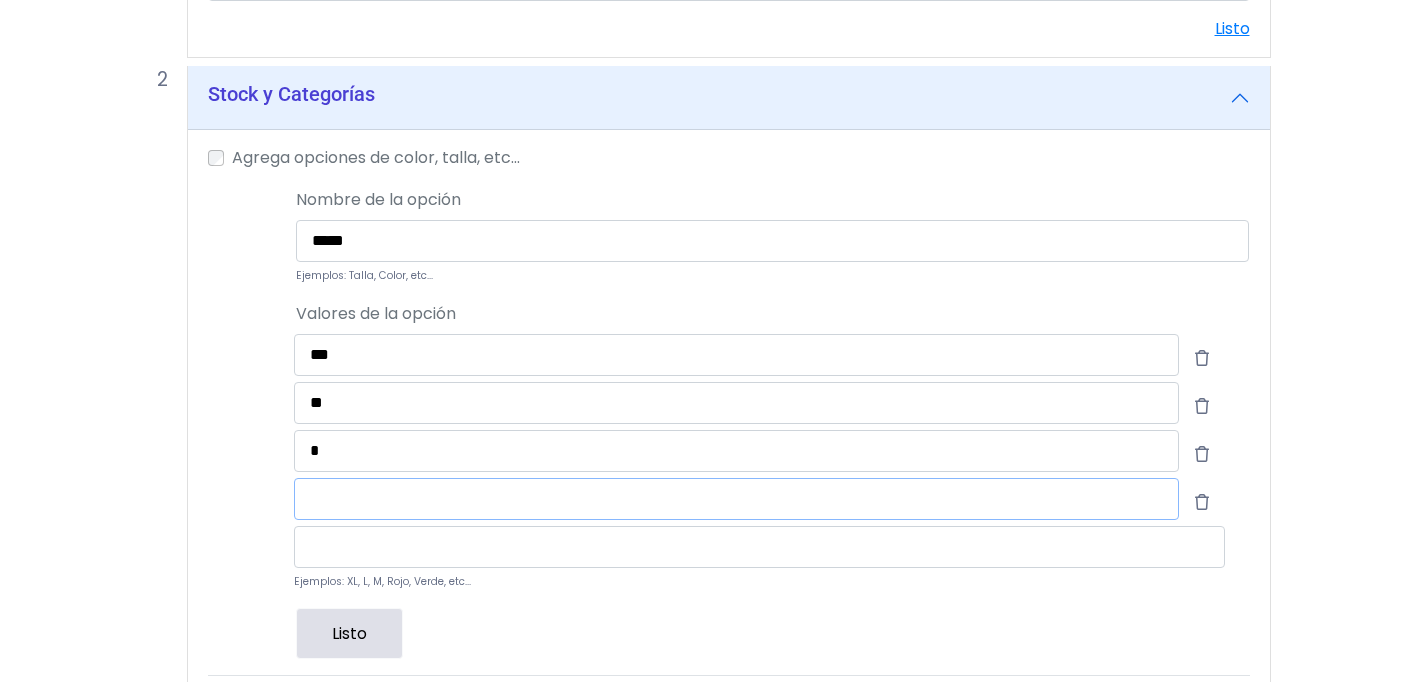 click at bounding box center [736, 499] 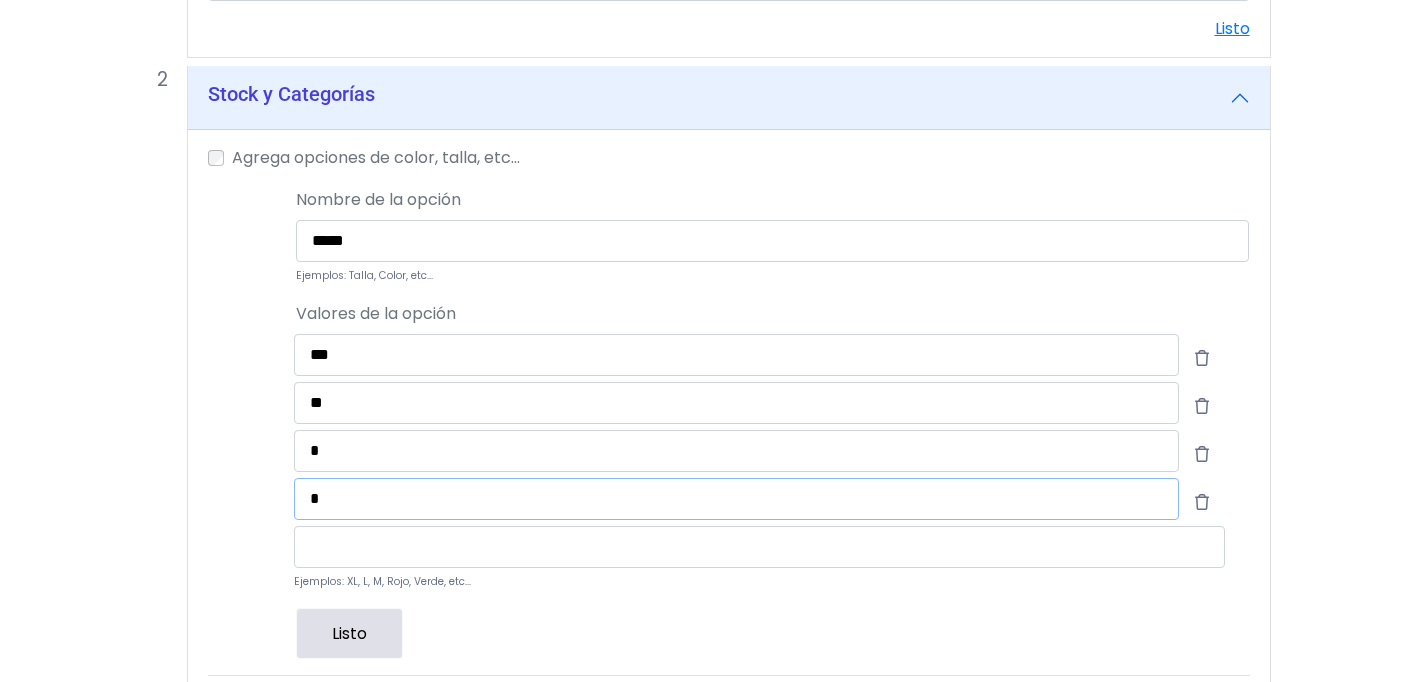 type on "*" 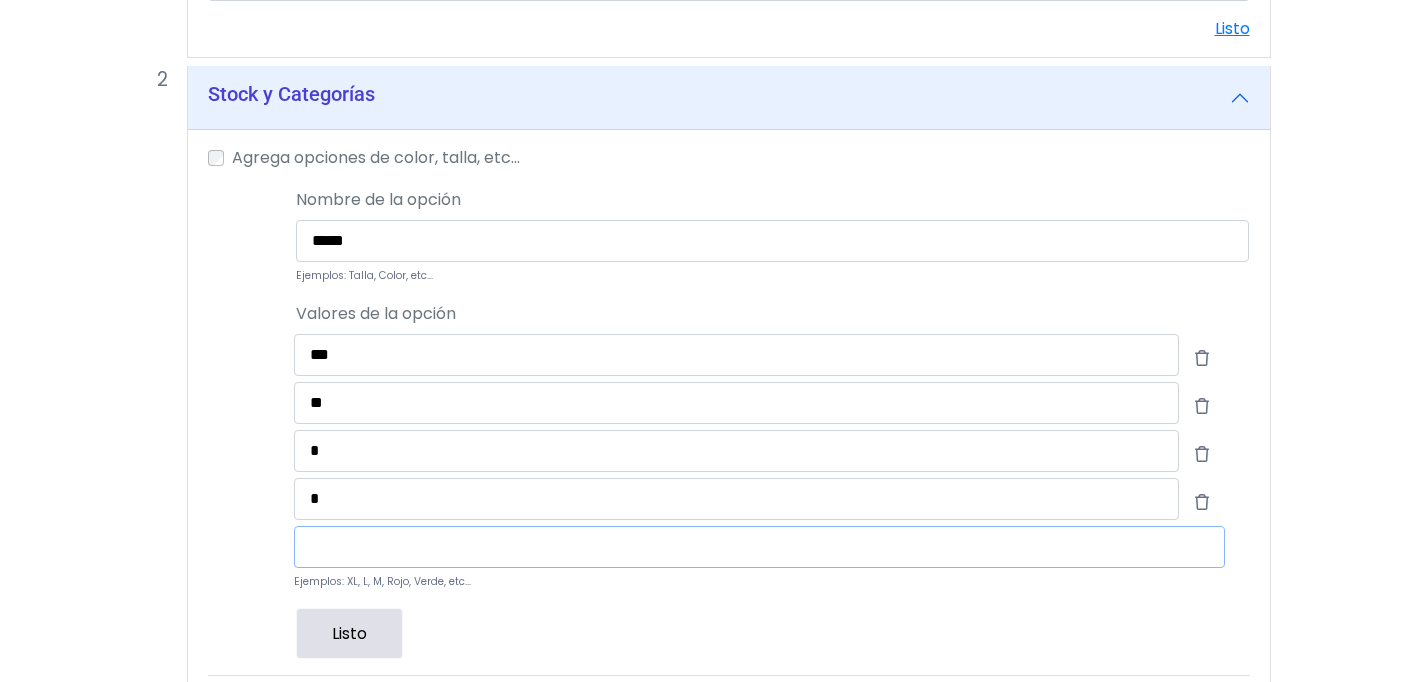 click at bounding box center [759, 547] 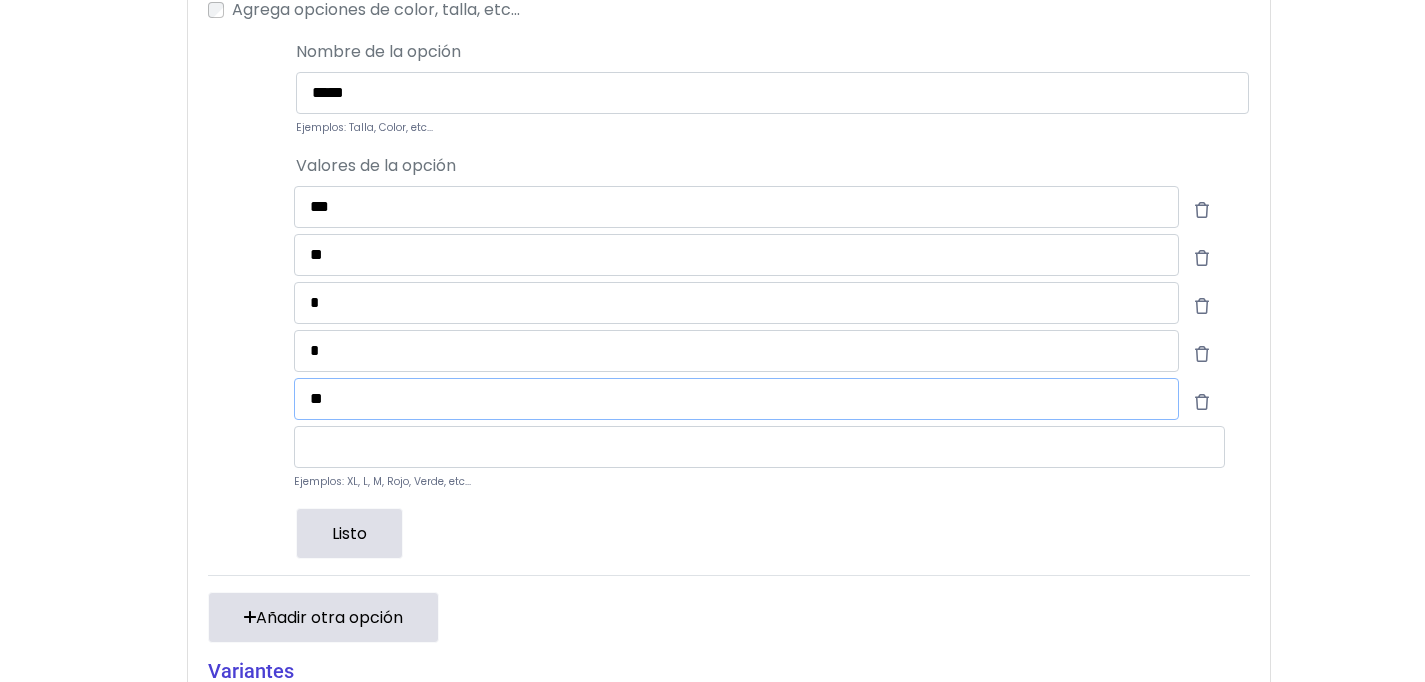 scroll, scrollTop: 938, scrollLeft: 0, axis: vertical 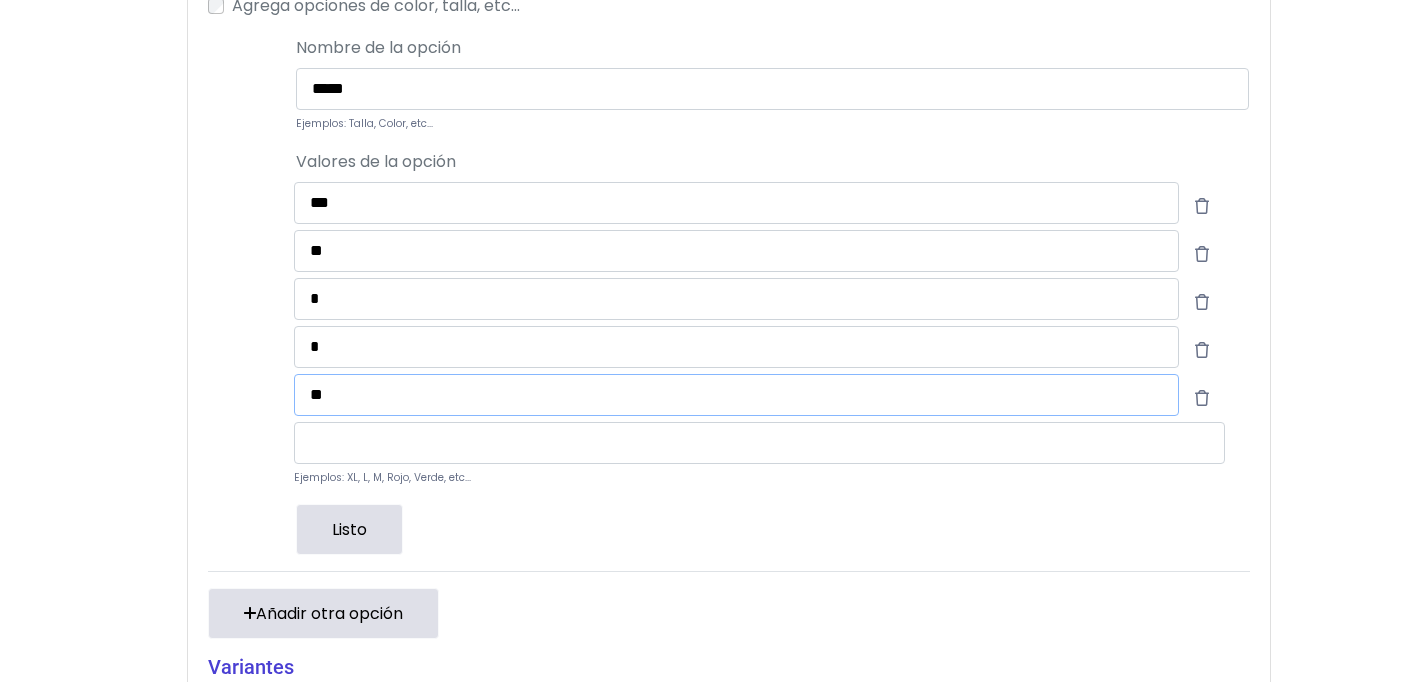 type on "**" 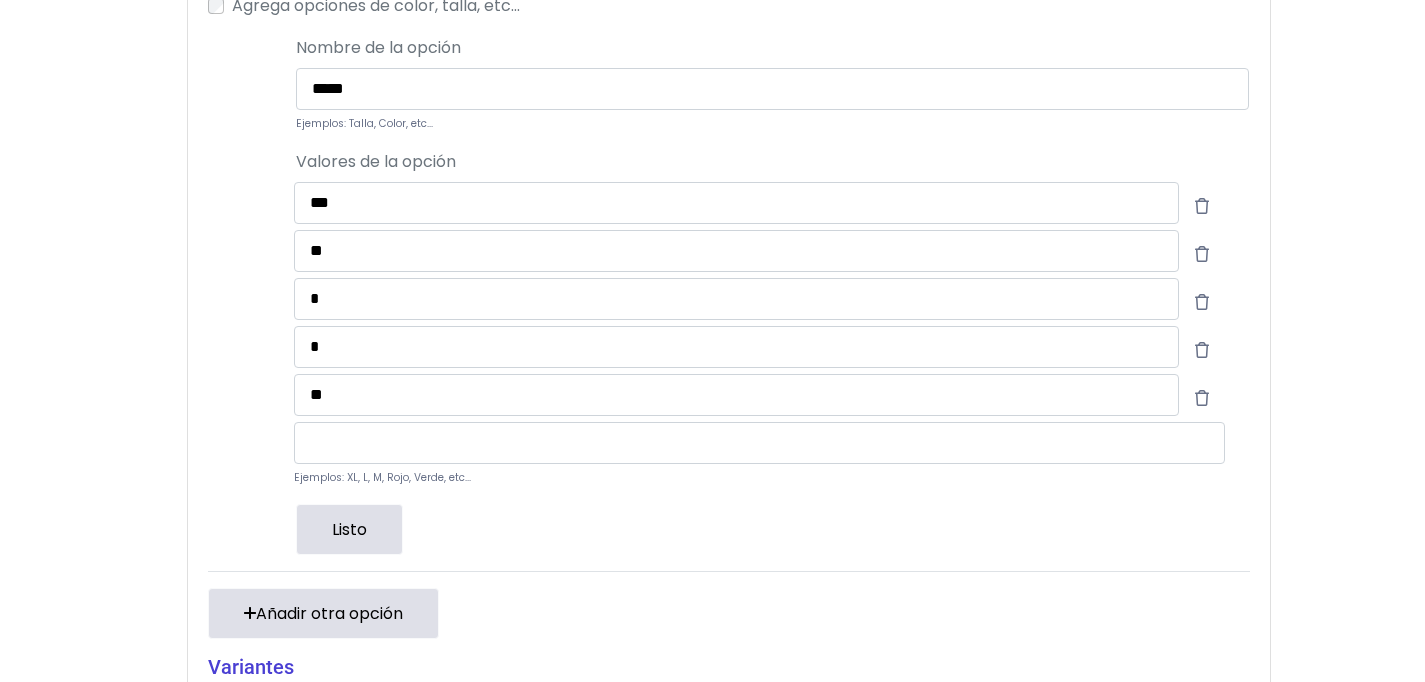 click on "Listo" at bounding box center [349, 529] 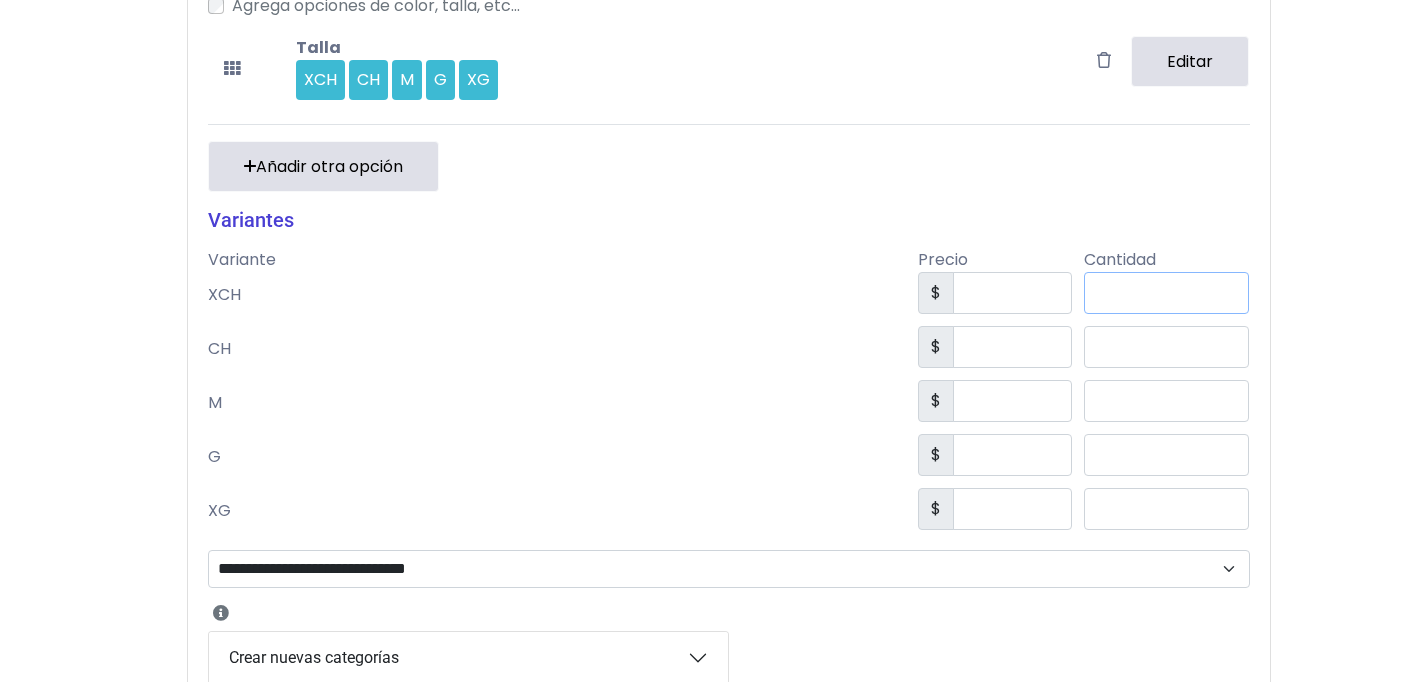 drag, startPoint x: 1189, startPoint y: 291, endPoint x: 1122, endPoint y: 291, distance: 67 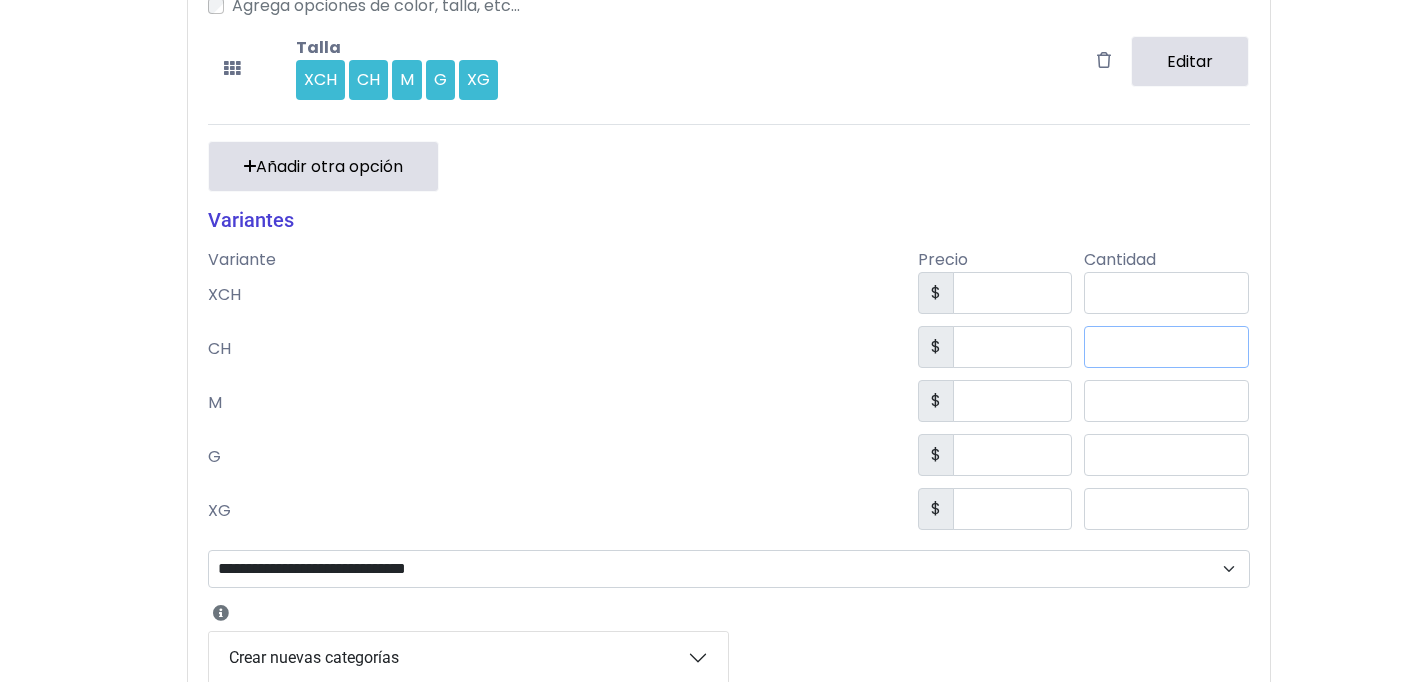 drag, startPoint x: 1221, startPoint y: 346, endPoint x: 1142, endPoint y: 337, distance: 79.51101 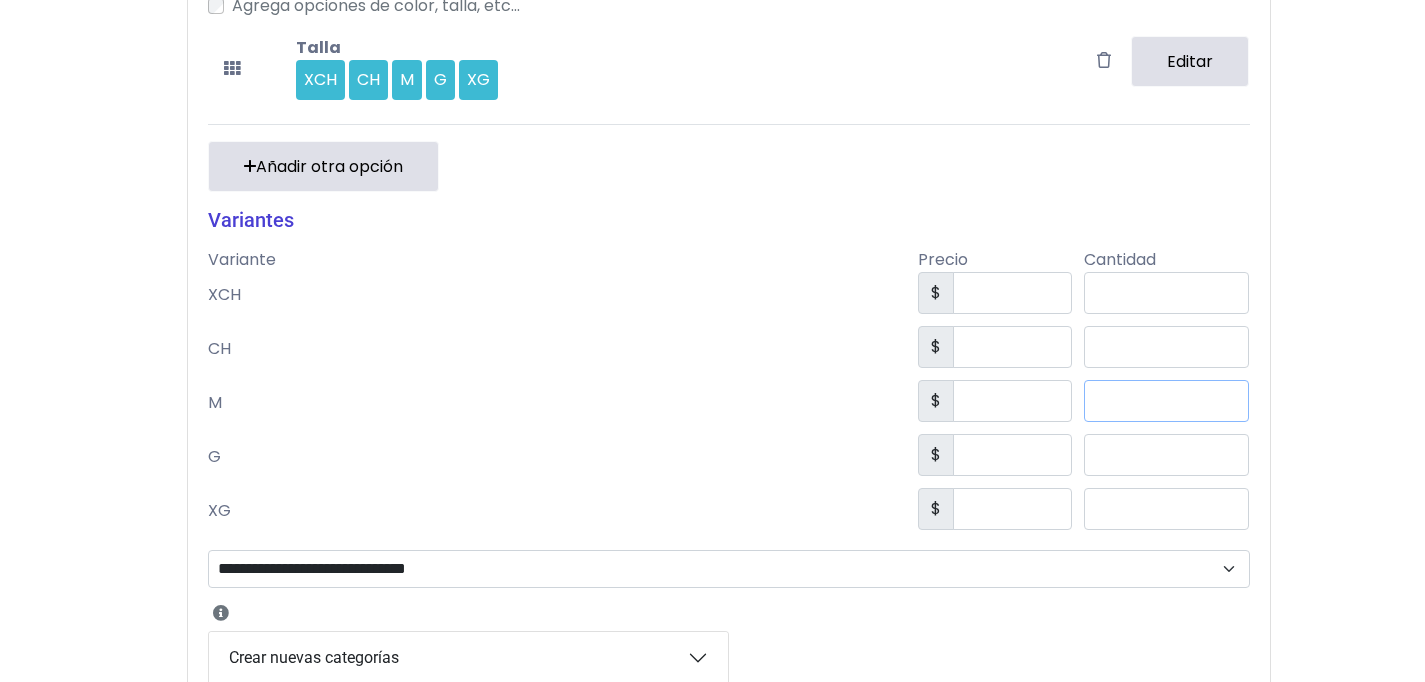 drag, startPoint x: 1192, startPoint y: 388, endPoint x: 1110, endPoint y: 374, distance: 83.18654 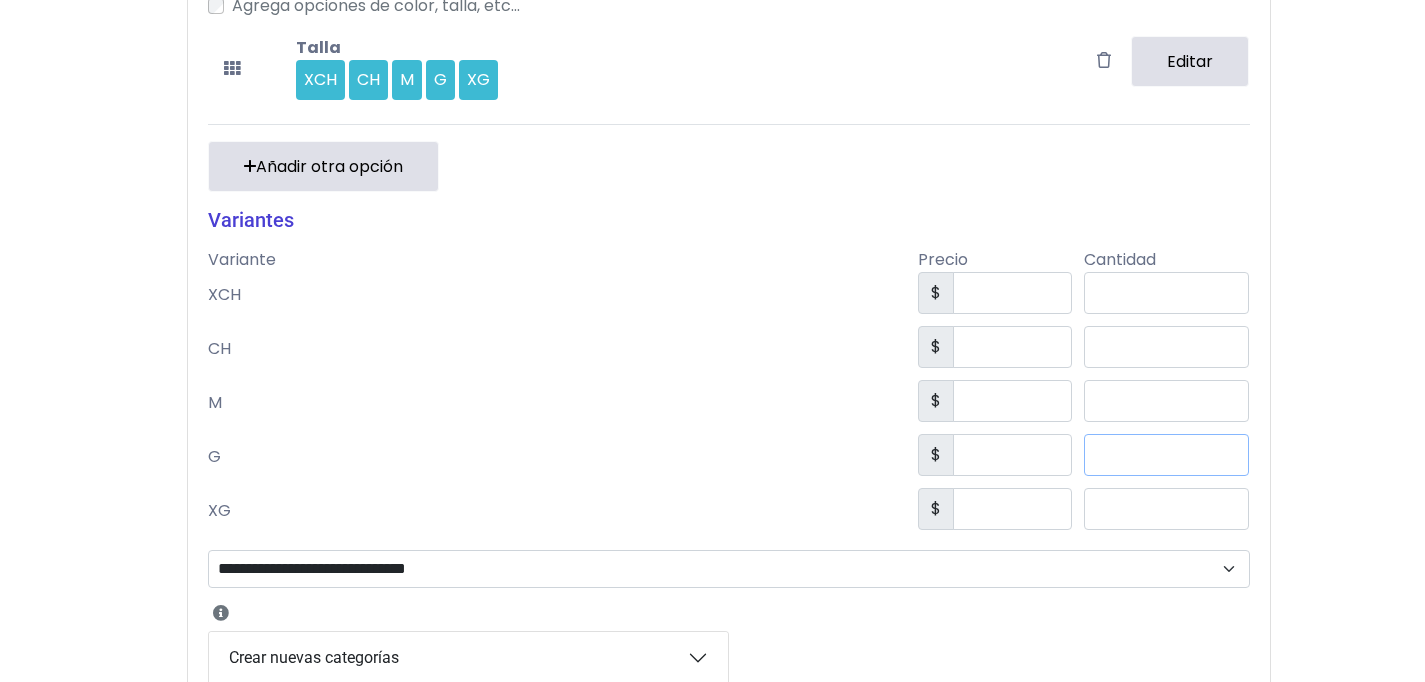 drag, startPoint x: 1179, startPoint y: 459, endPoint x: 1102, endPoint y: 441, distance: 79.07591 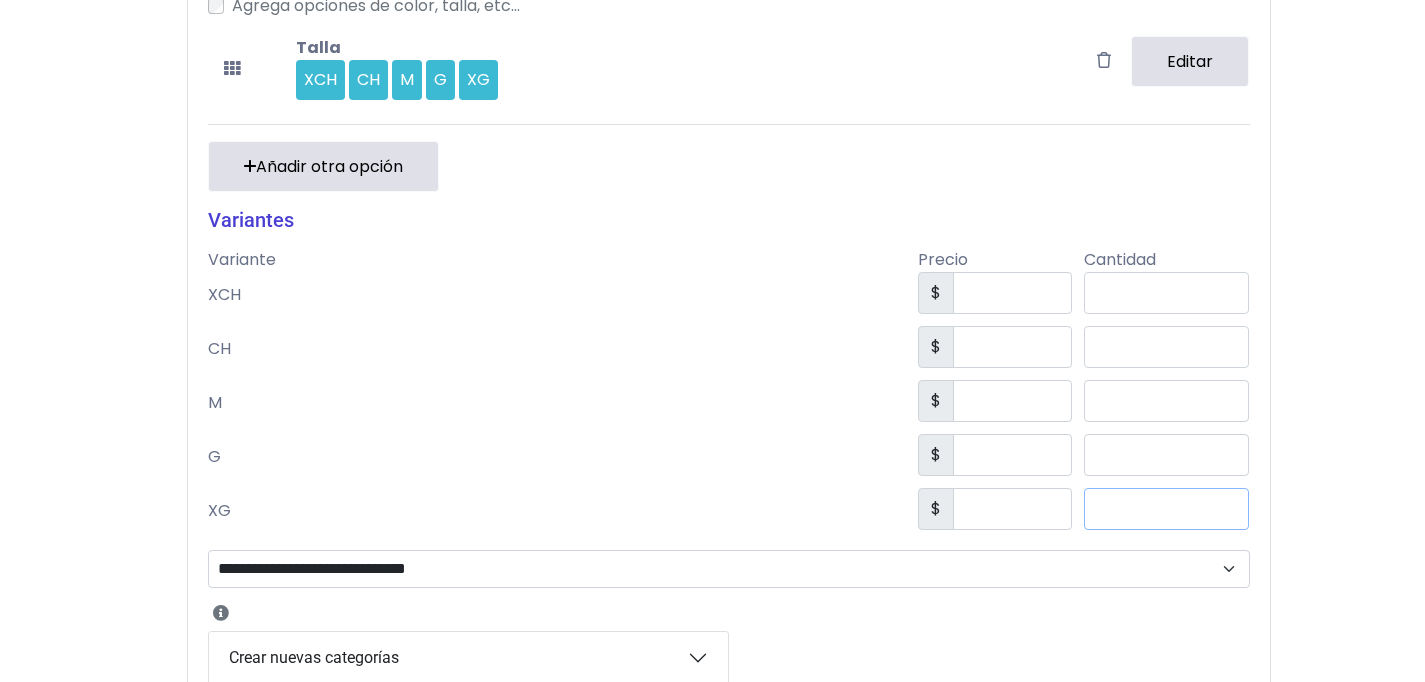 drag, startPoint x: 1196, startPoint y: 515, endPoint x: 1127, endPoint y: 505, distance: 69.72087 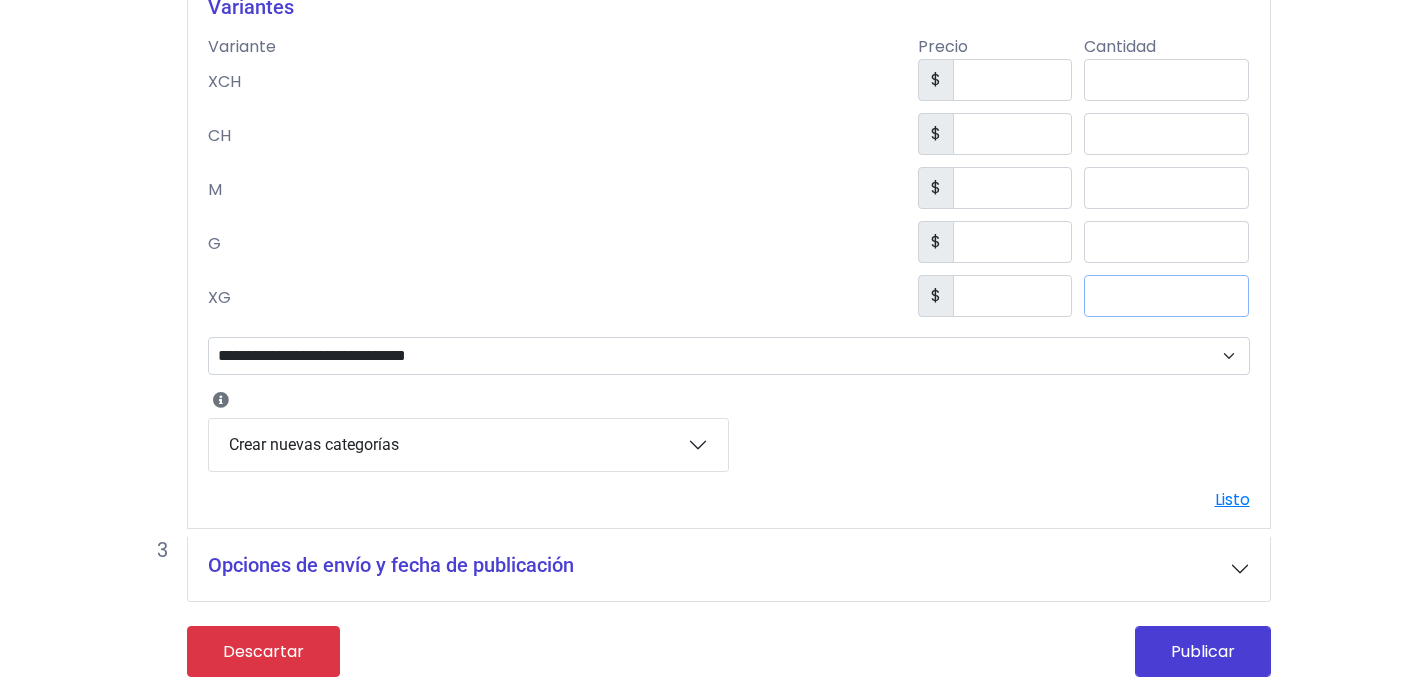 scroll, scrollTop: 1165, scrollLeft: 0, axis: vertical 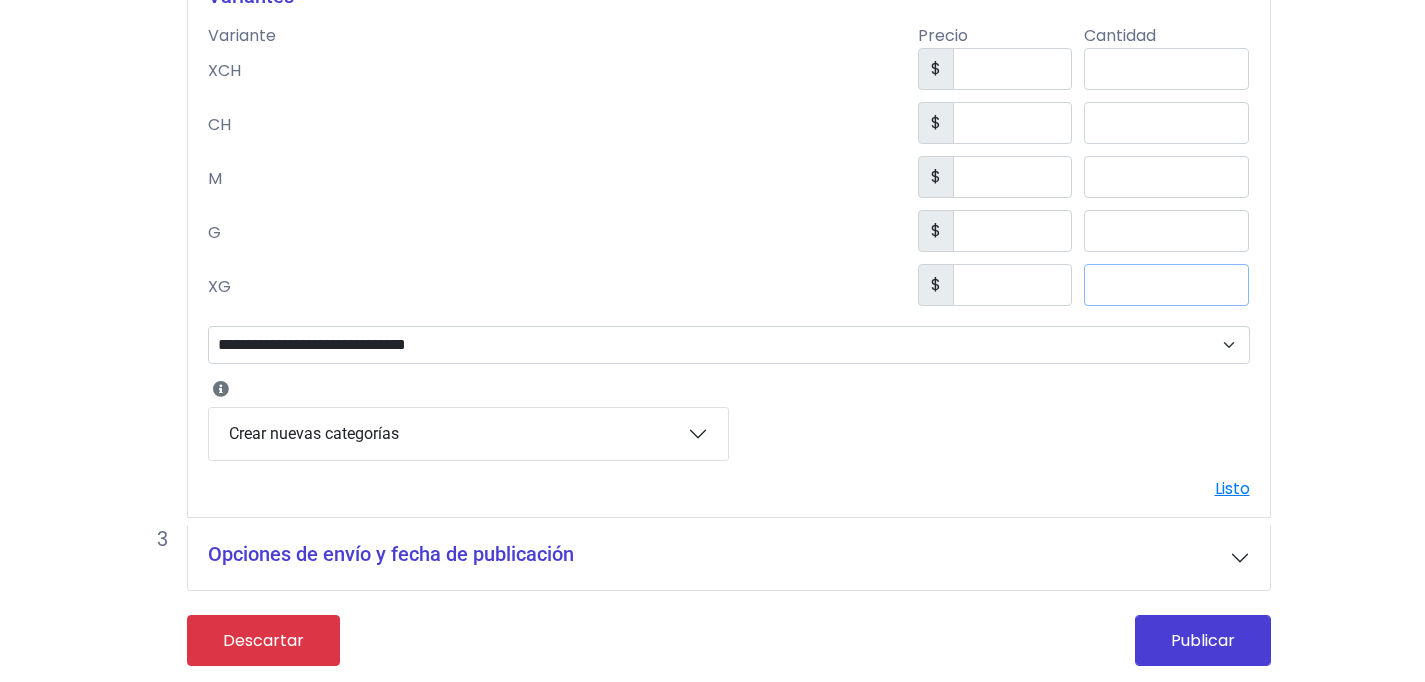 type on "*" 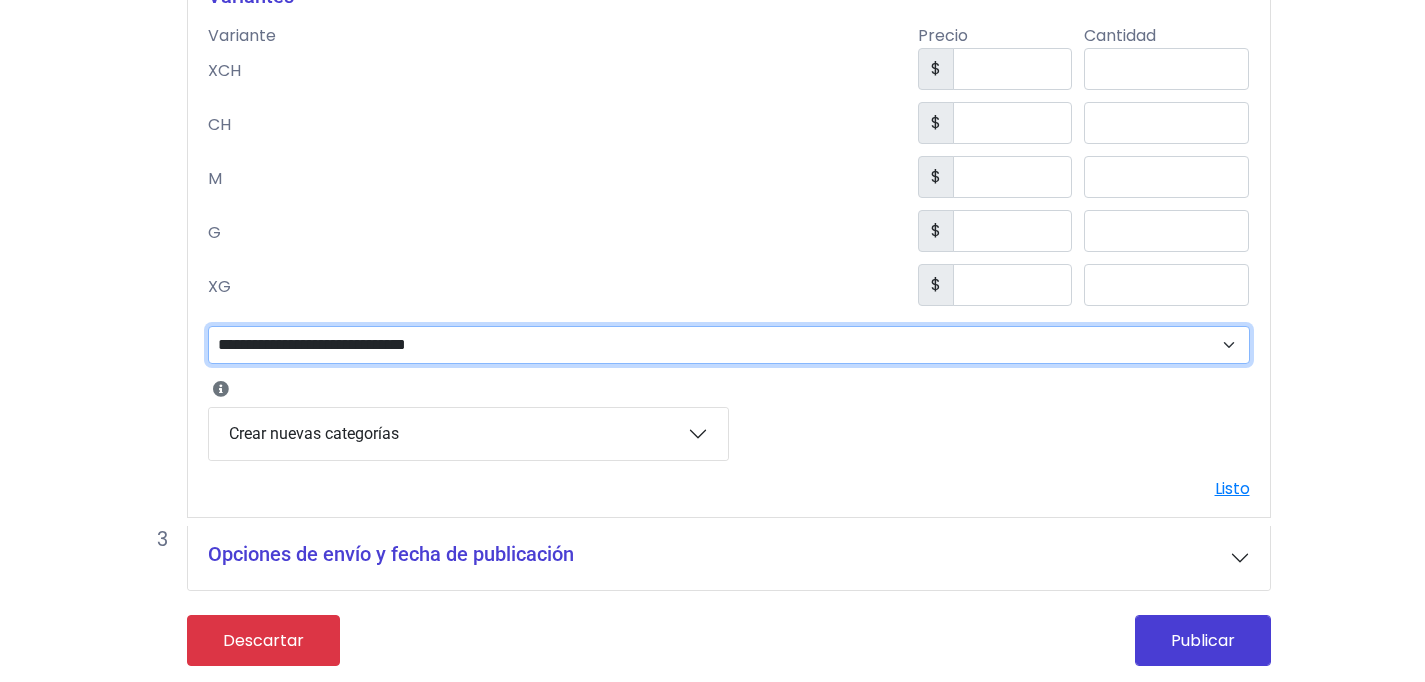 click on "**********" at bounding box center [729, 345] 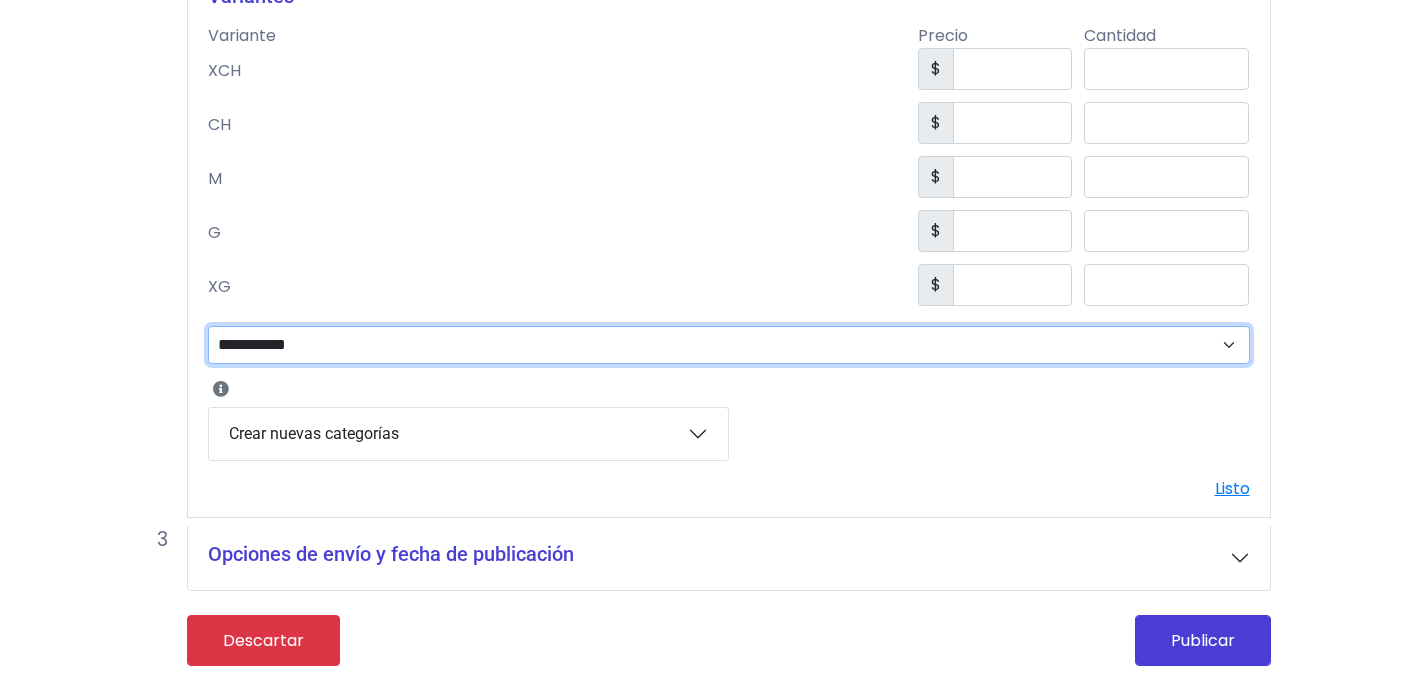click on "**********" at bounding box center [0, 0] 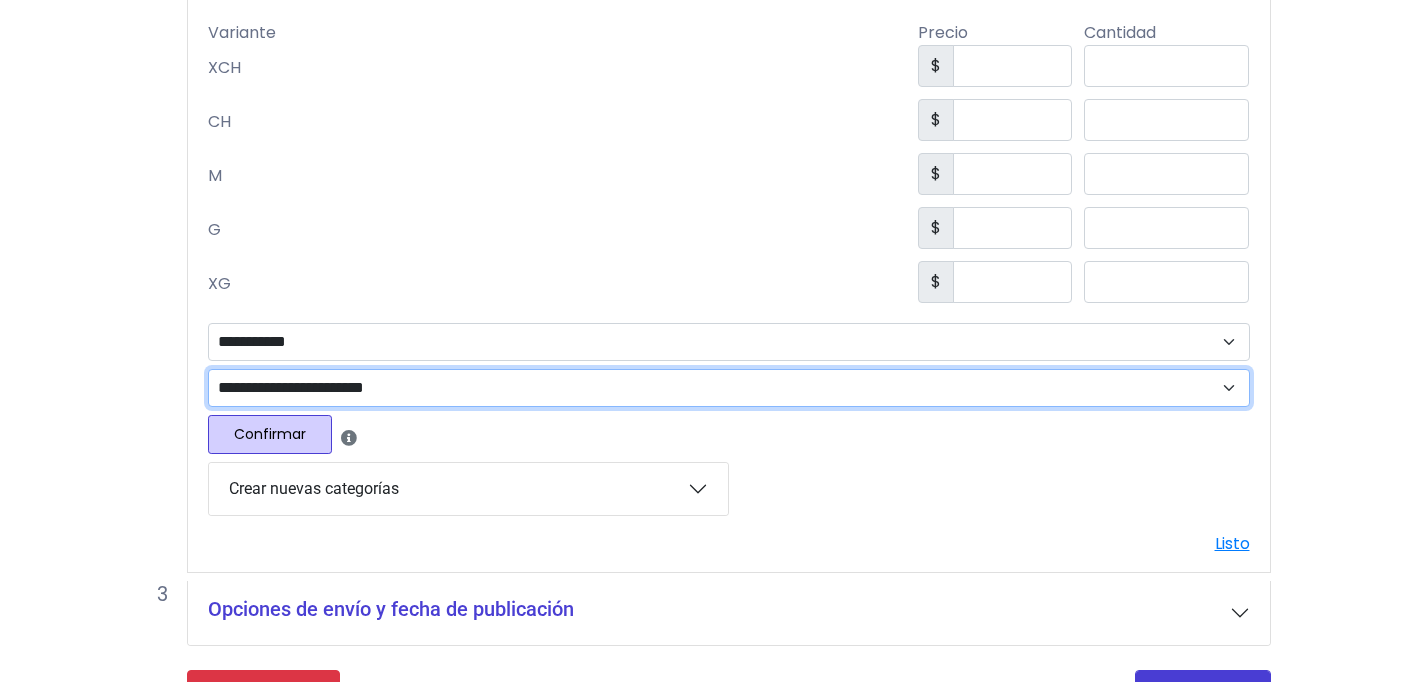 select on "***" 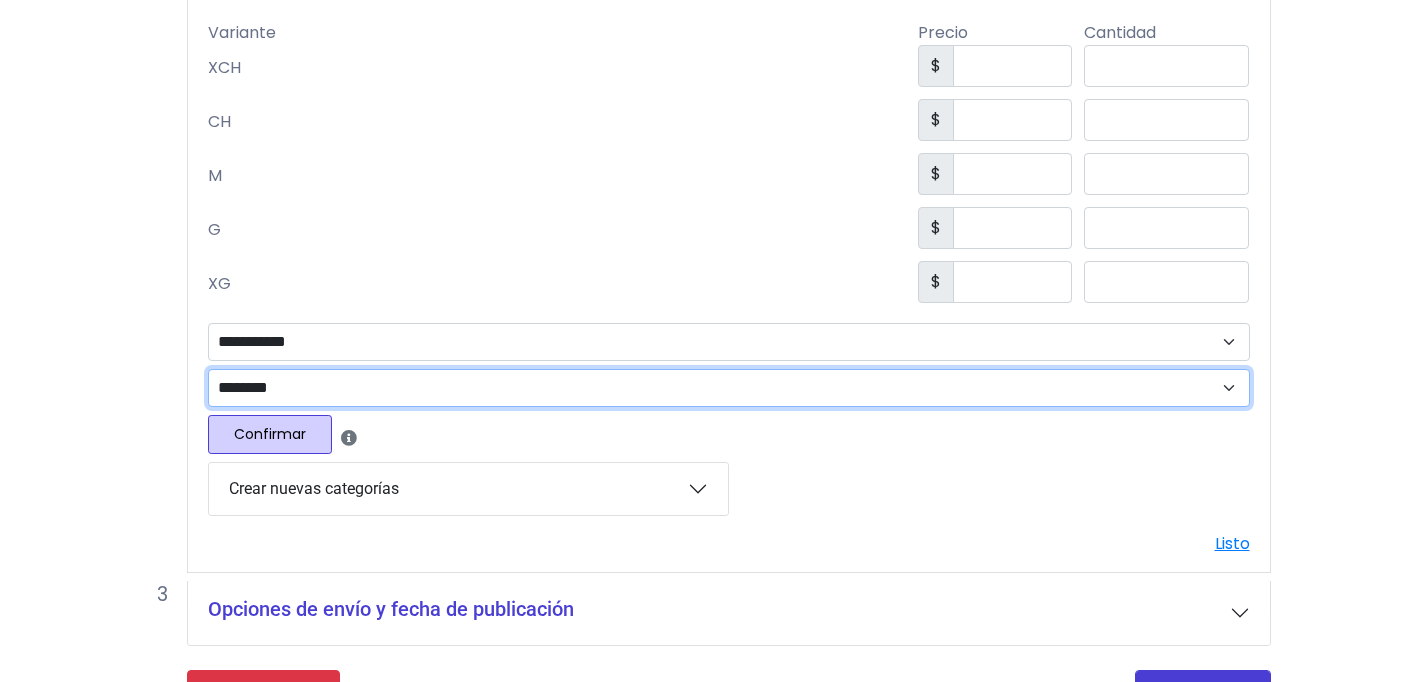click on "********" at bounding box center [0, 0] 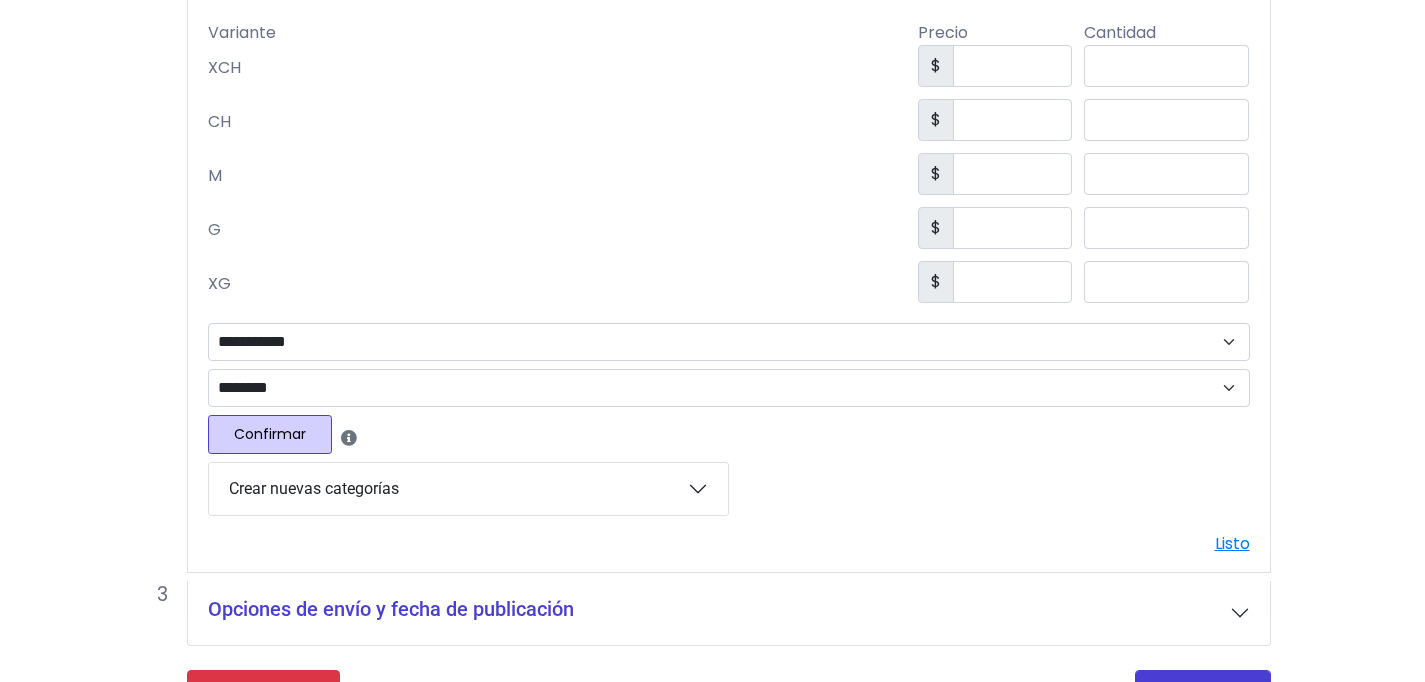 click on "Confirmar" at bounding box center [270, 434] 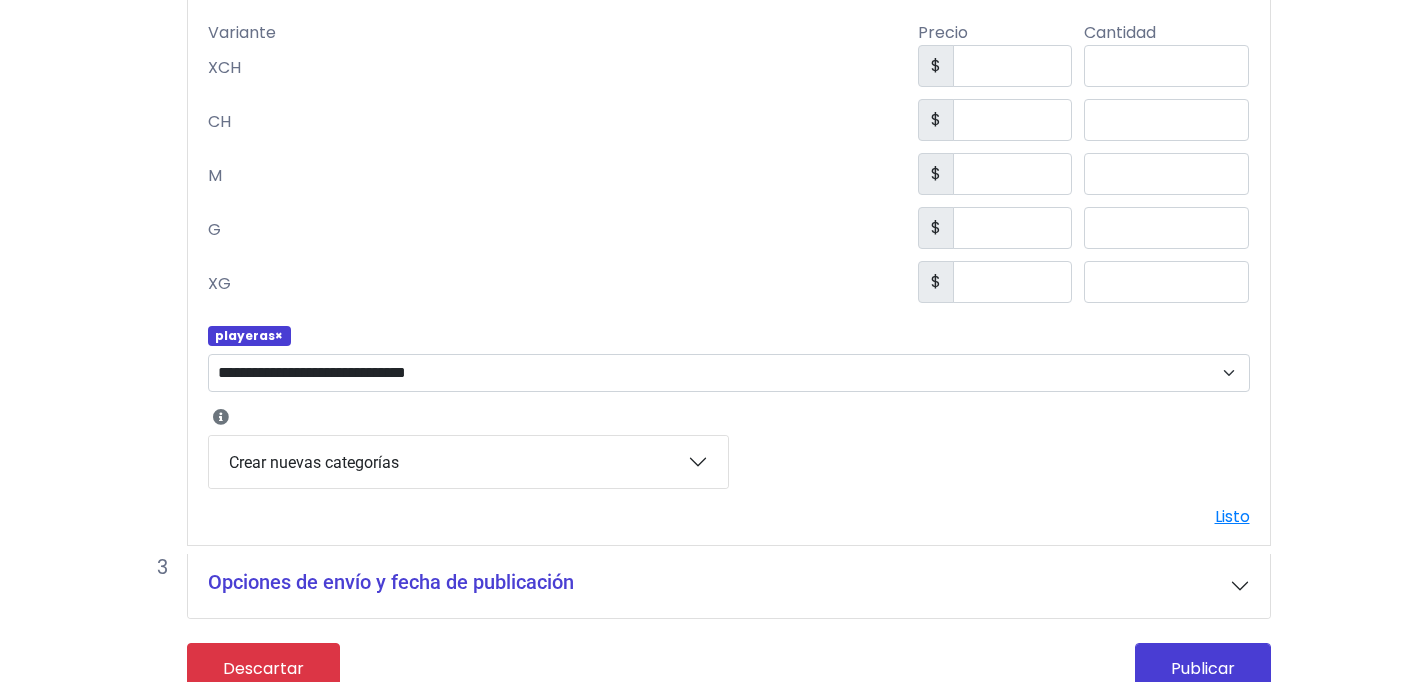 scroll, scrollTop: 1197, scrollLeft: 0, axis: vertical 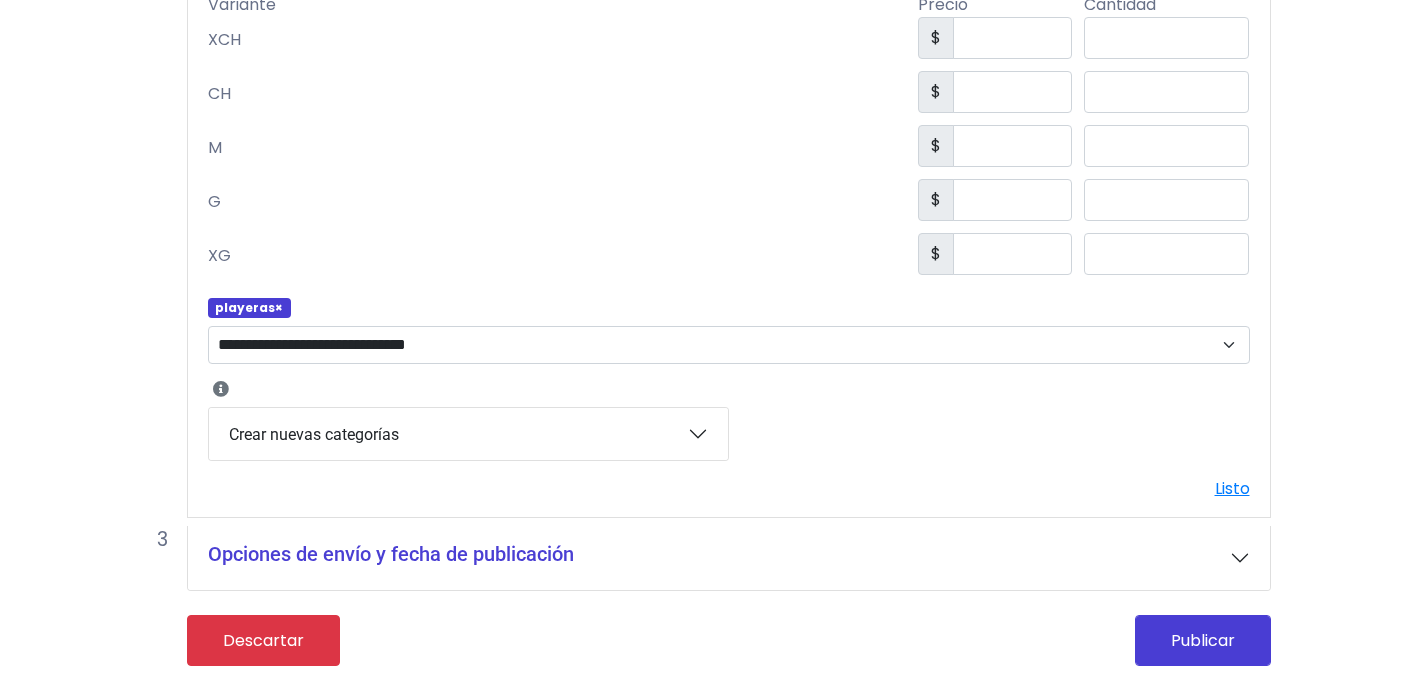 click on "Opciones de envío y fecha de publicación" at bounding box center [729, 558] 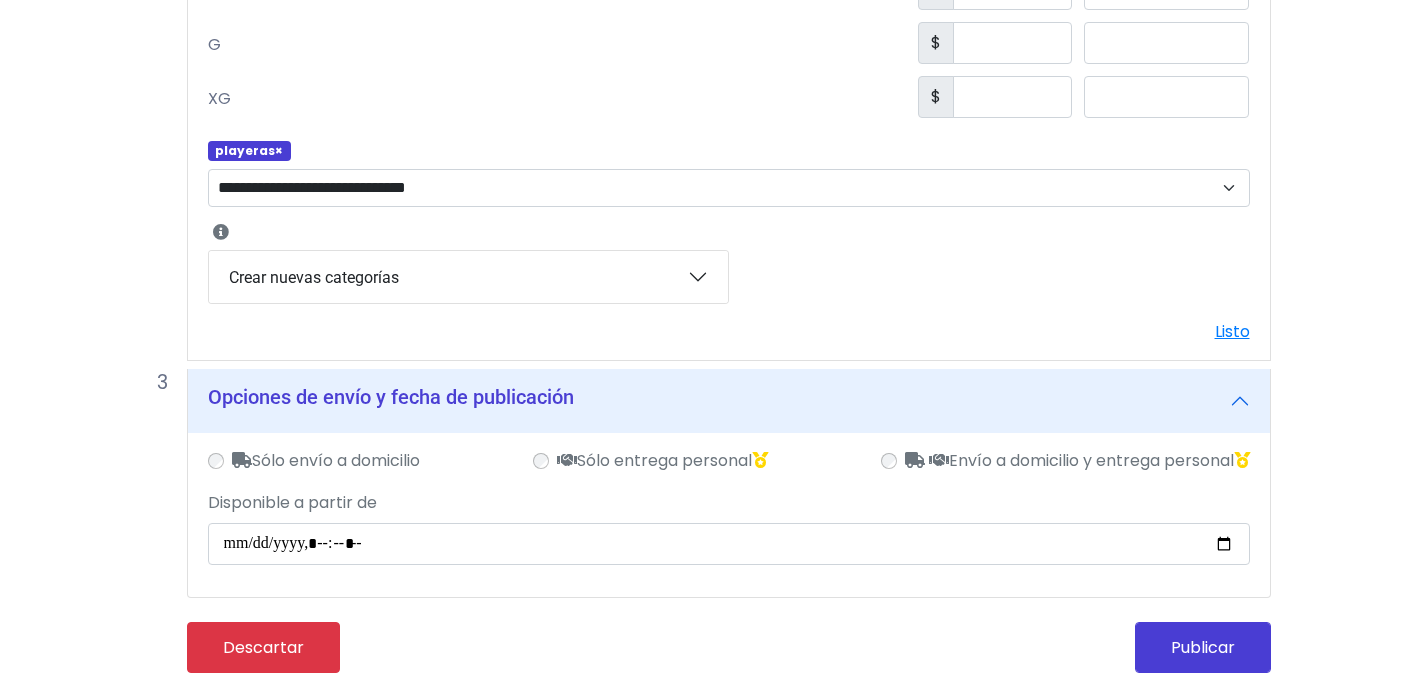 scroll, scrollTop: 1361, scrollLeft: 0, axis: vertical 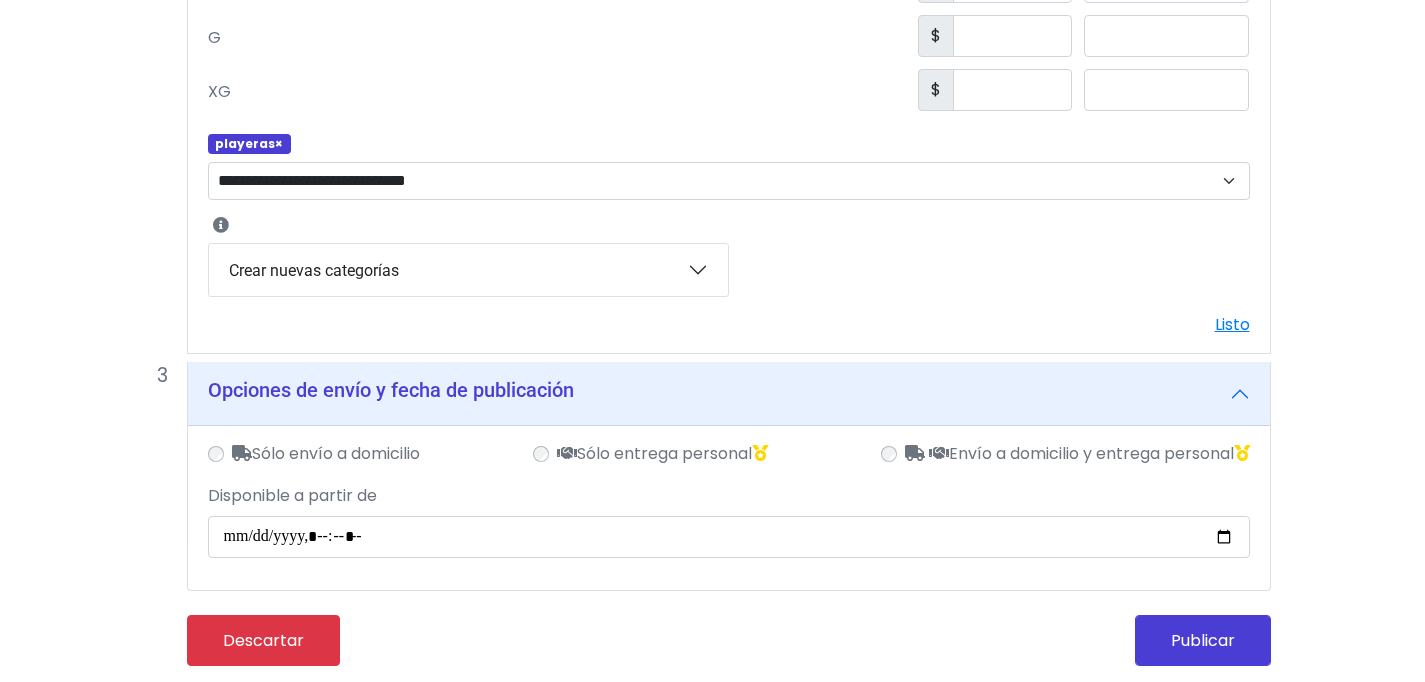 click on "Envío a domicilio y entrega personal" at bounding box center [1065, 455] 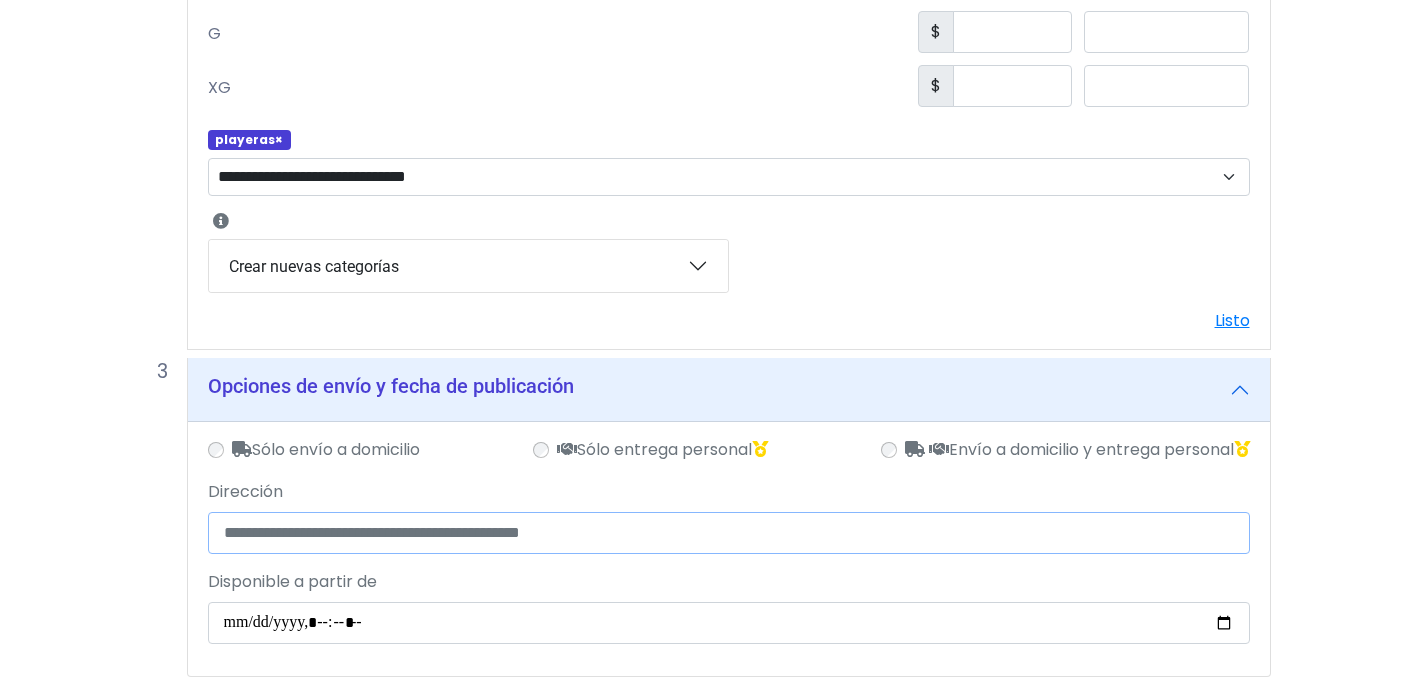 click on "Dirección" at bounding box center [729, 533] 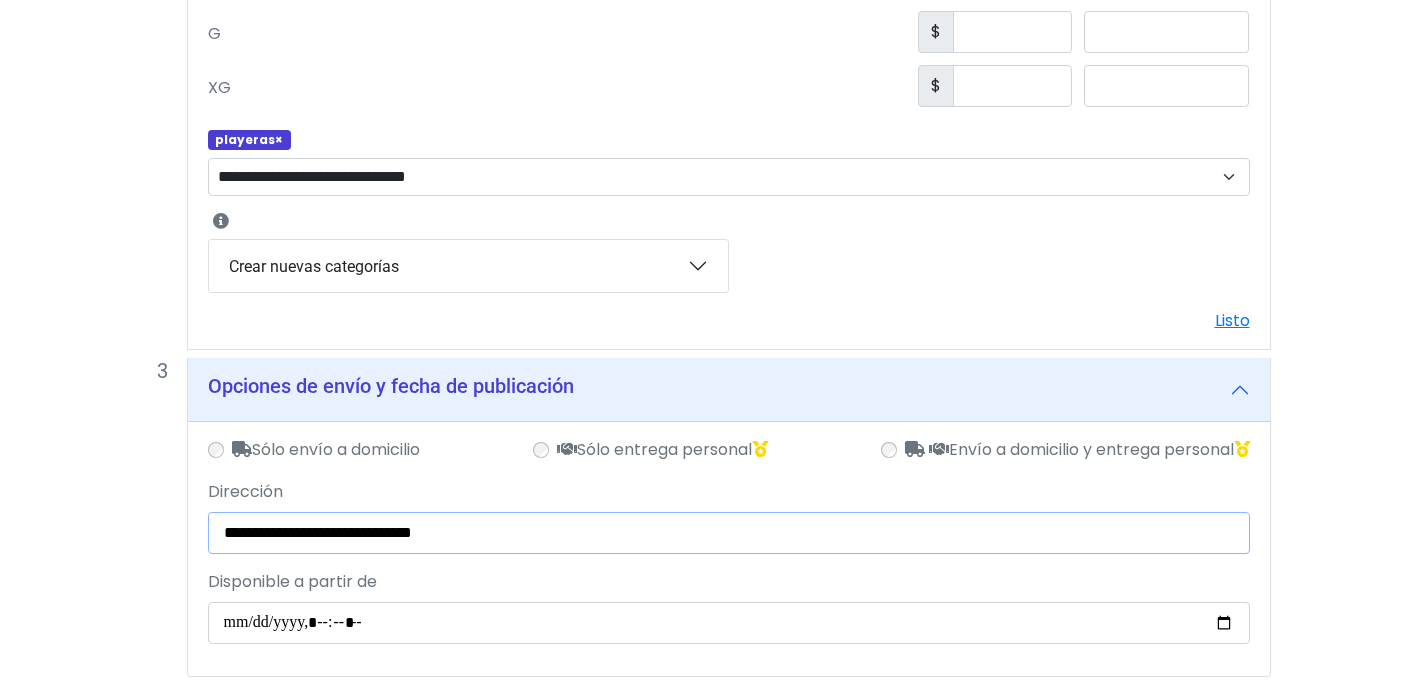 scroll, scrollTop: 1452, scrollLeft: 0, axis: vertical 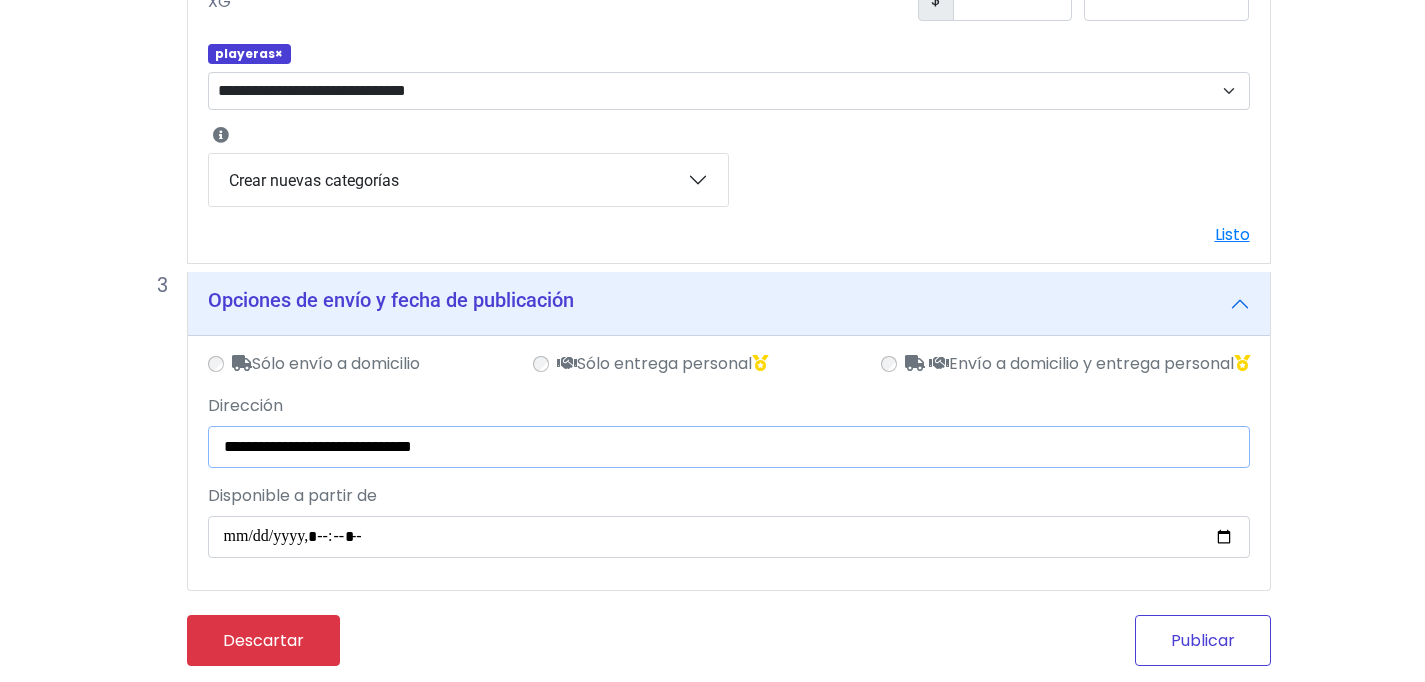 type on "**********" 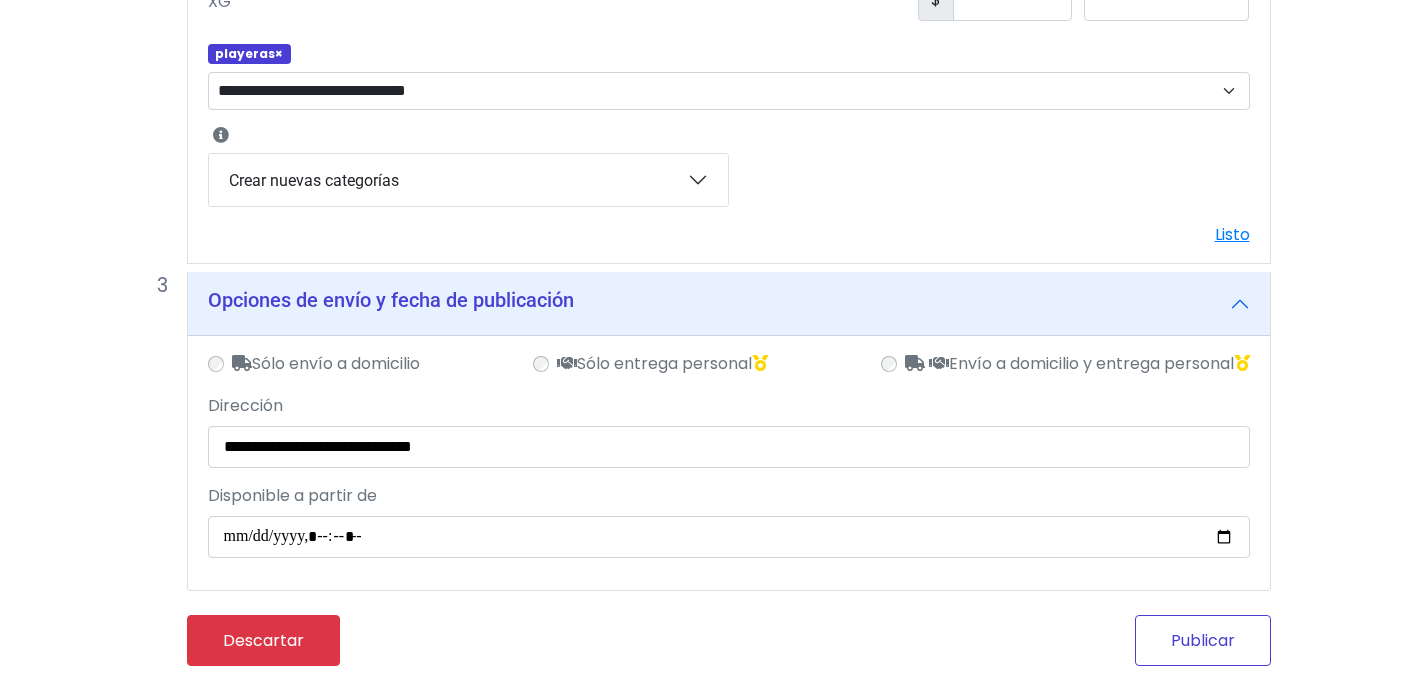 click on "Publicar" at bounding box center (1203, 640) 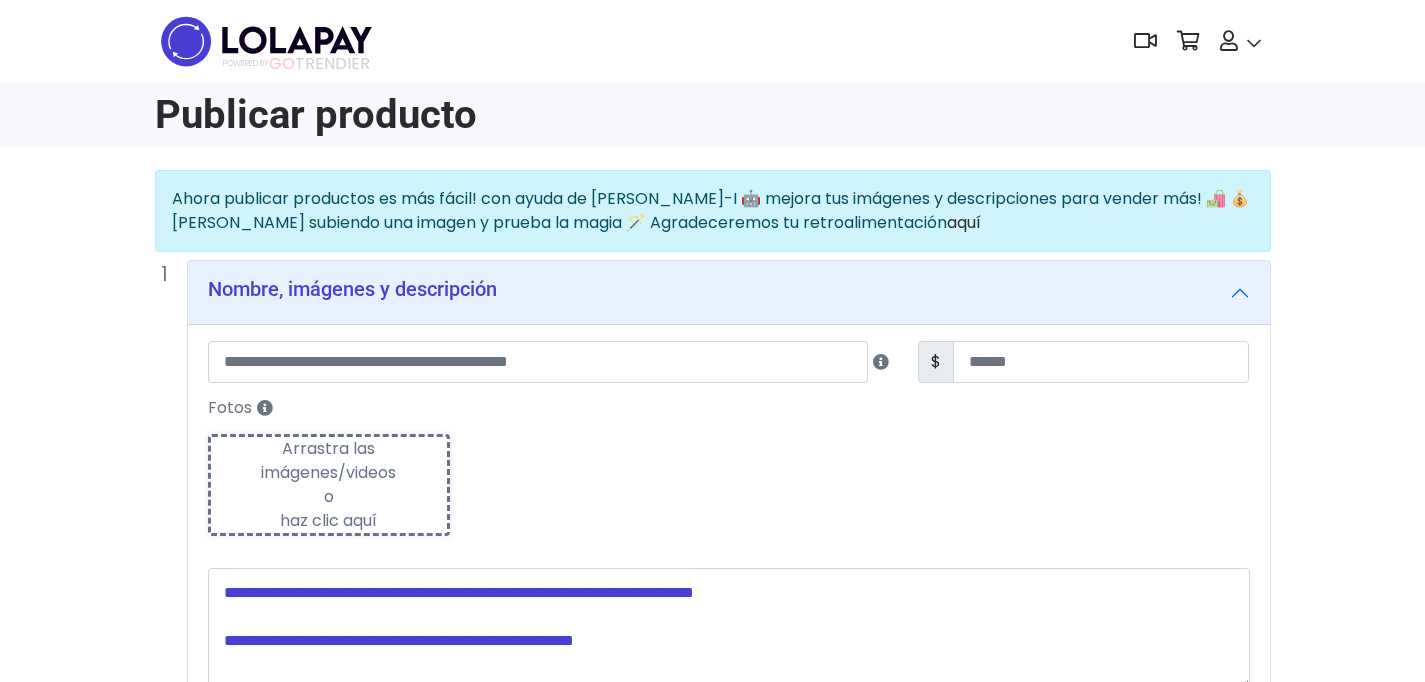 scroll, scrollTop: 0, scrollLeft: 0, axis: both 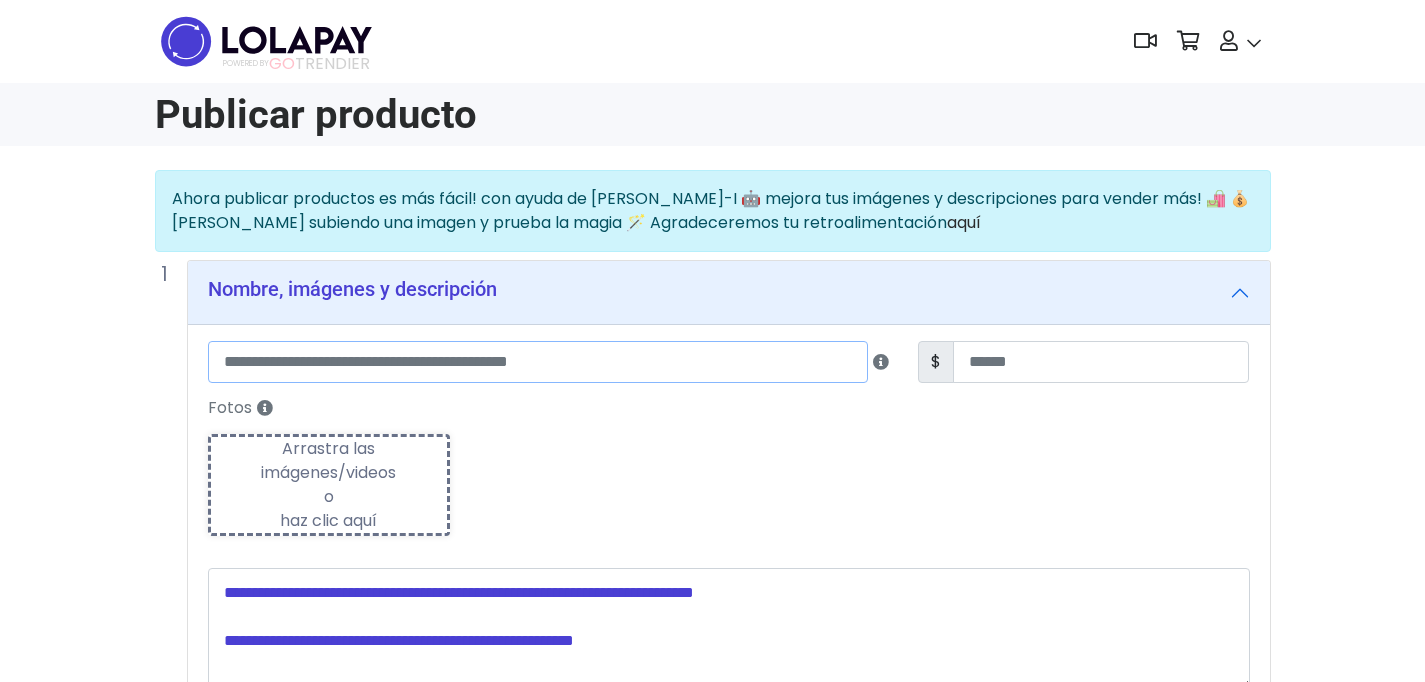 click at bounding box center [538, 362] 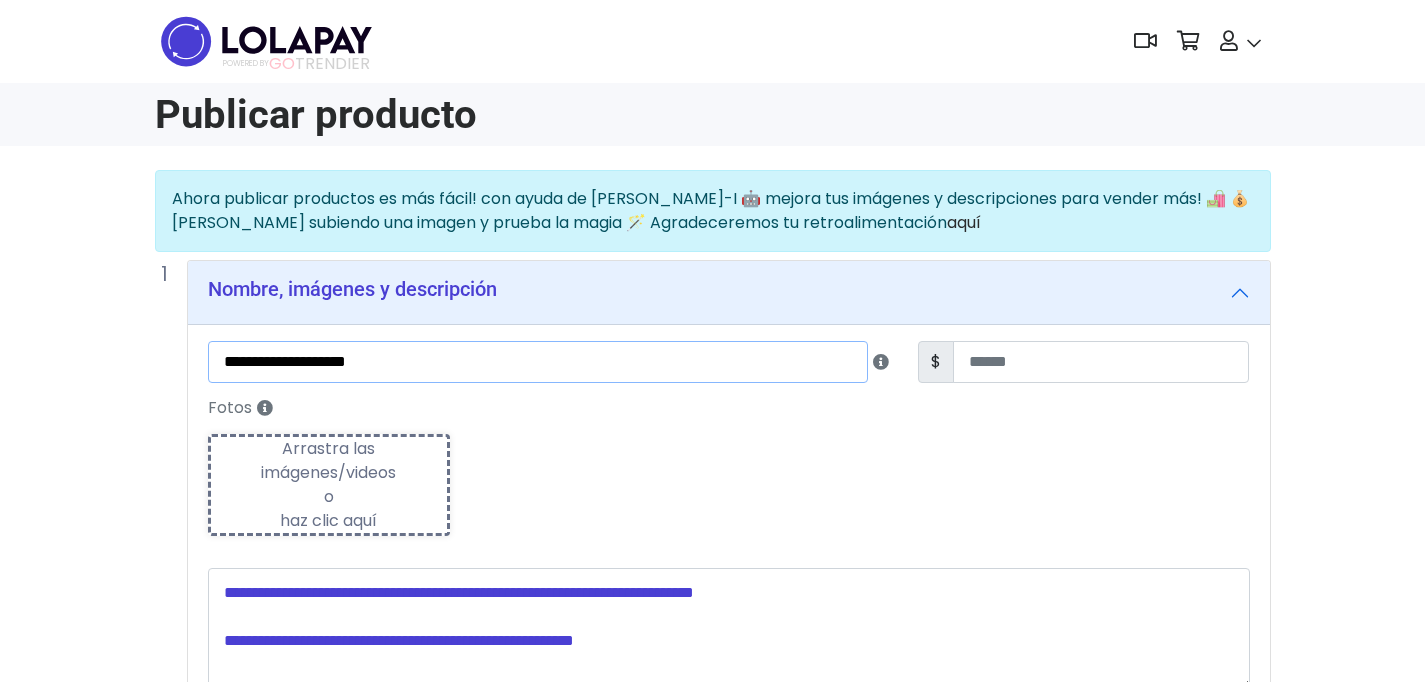 drag, startPoint x: 644, startPoint y: 360, endPoint x: 165, endPoint y: 378, distance: 479.33807 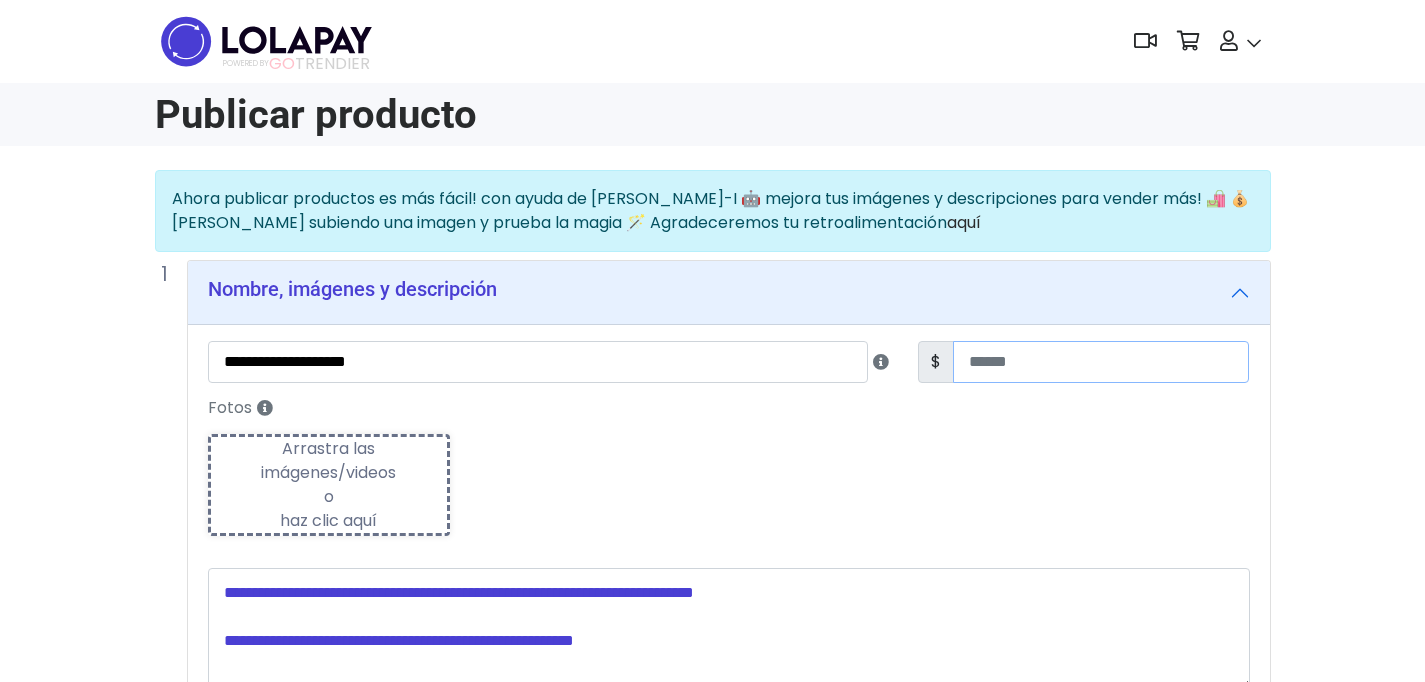 click at bounding box center (1101, 362) 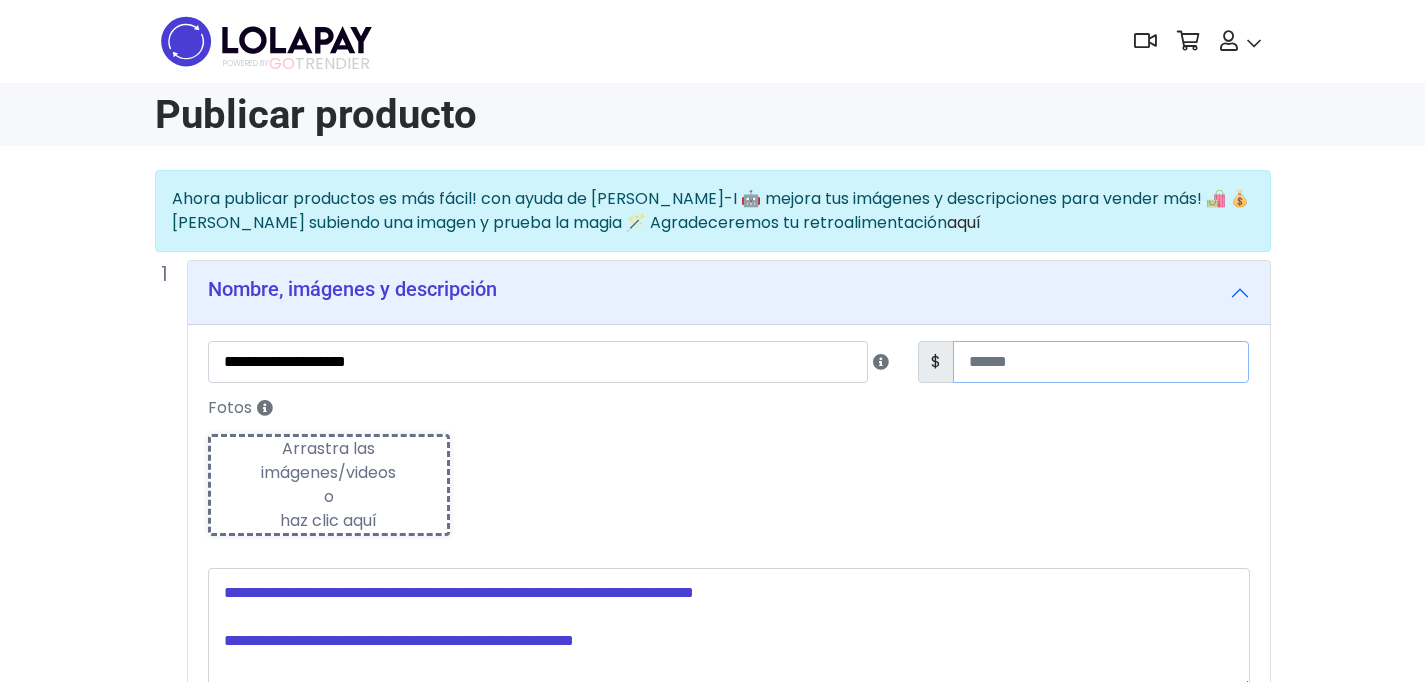 type on "***" 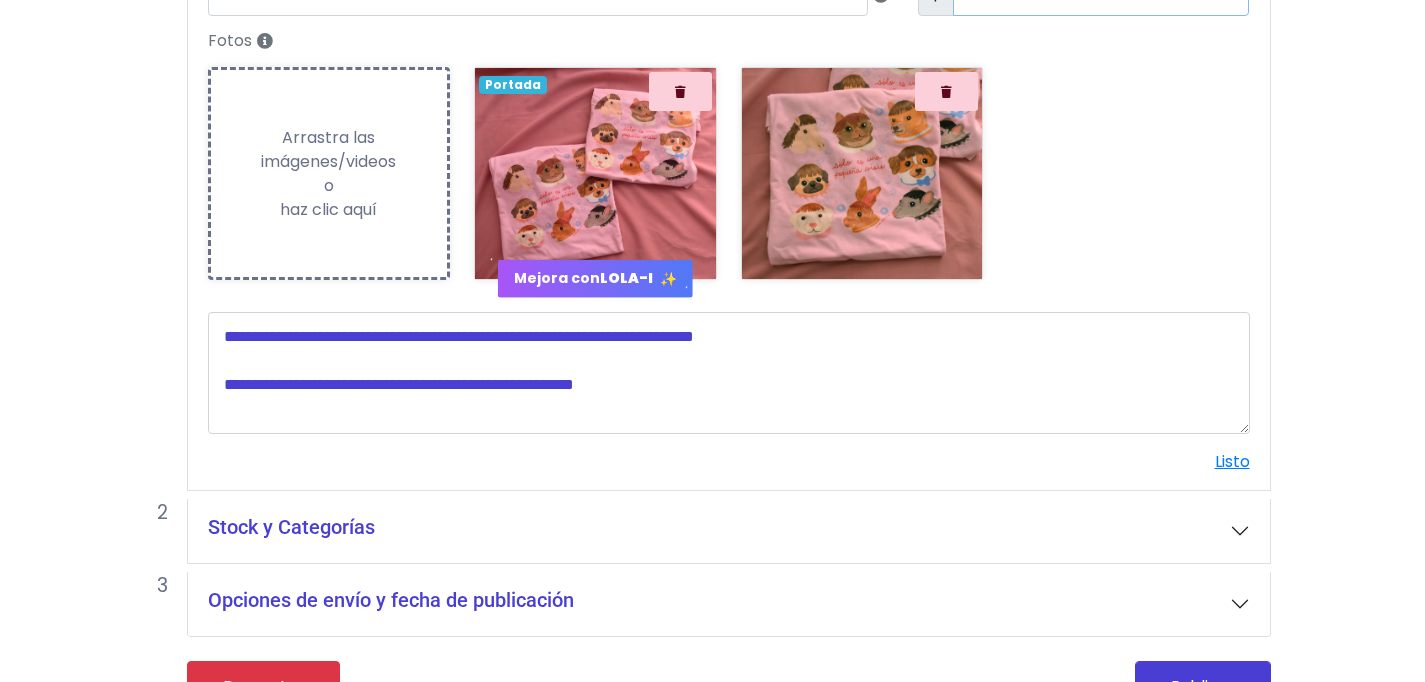 scroll, scrollTop: 368, scrollLeft: 0, axis: vertical 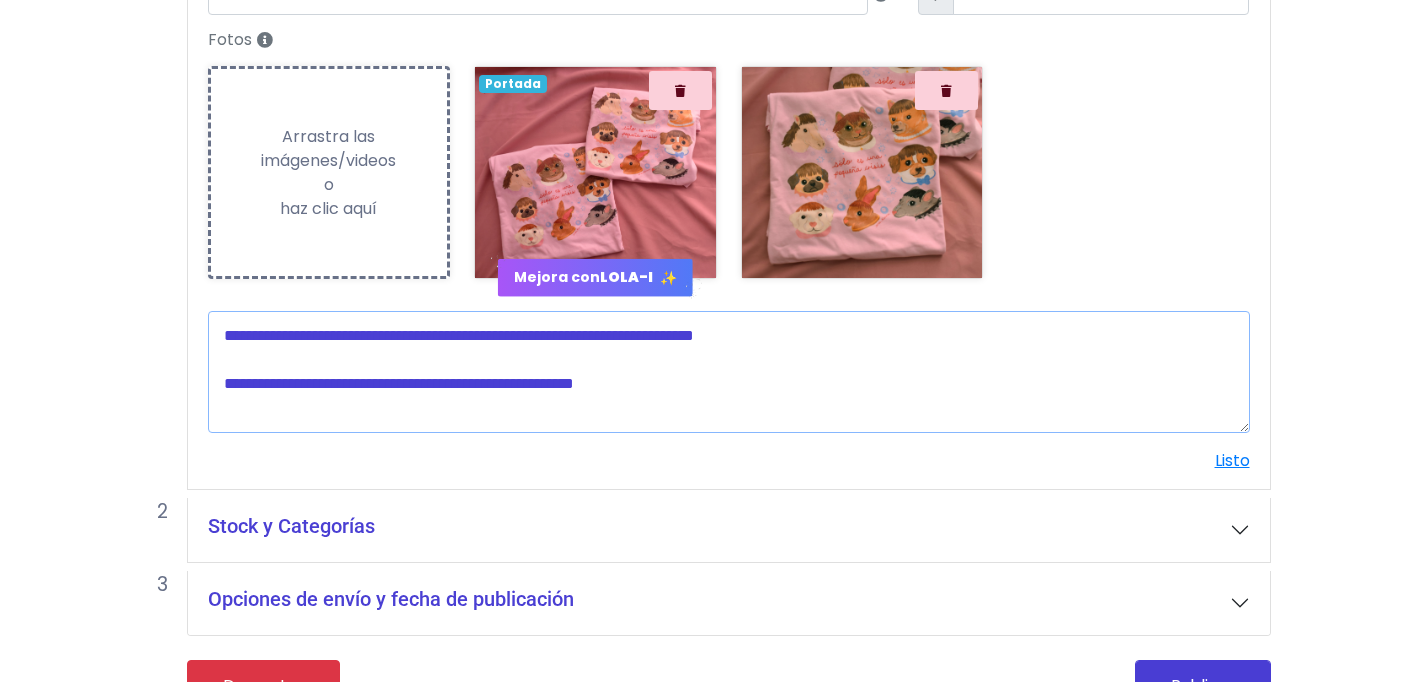 click at bounding box center [729, 372] 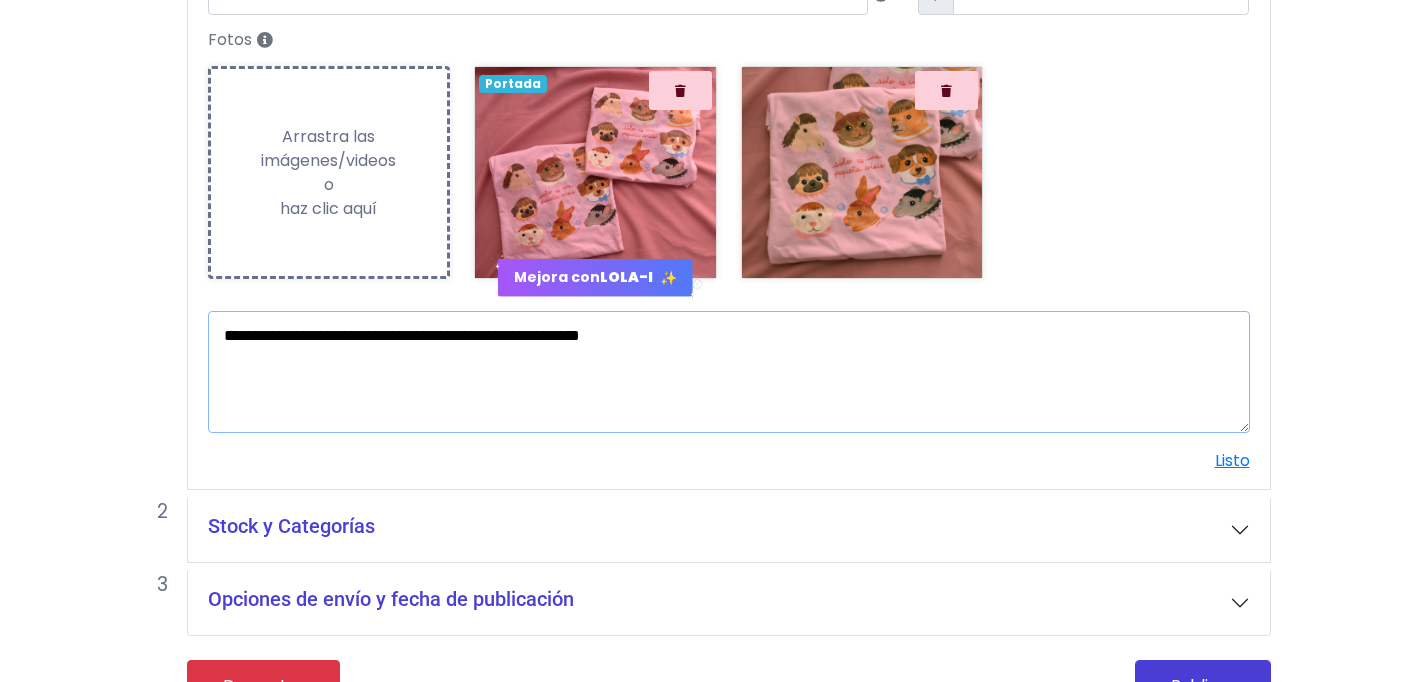 scroll, scrollTop: 414, scrollLeft: 0, axis: vertical 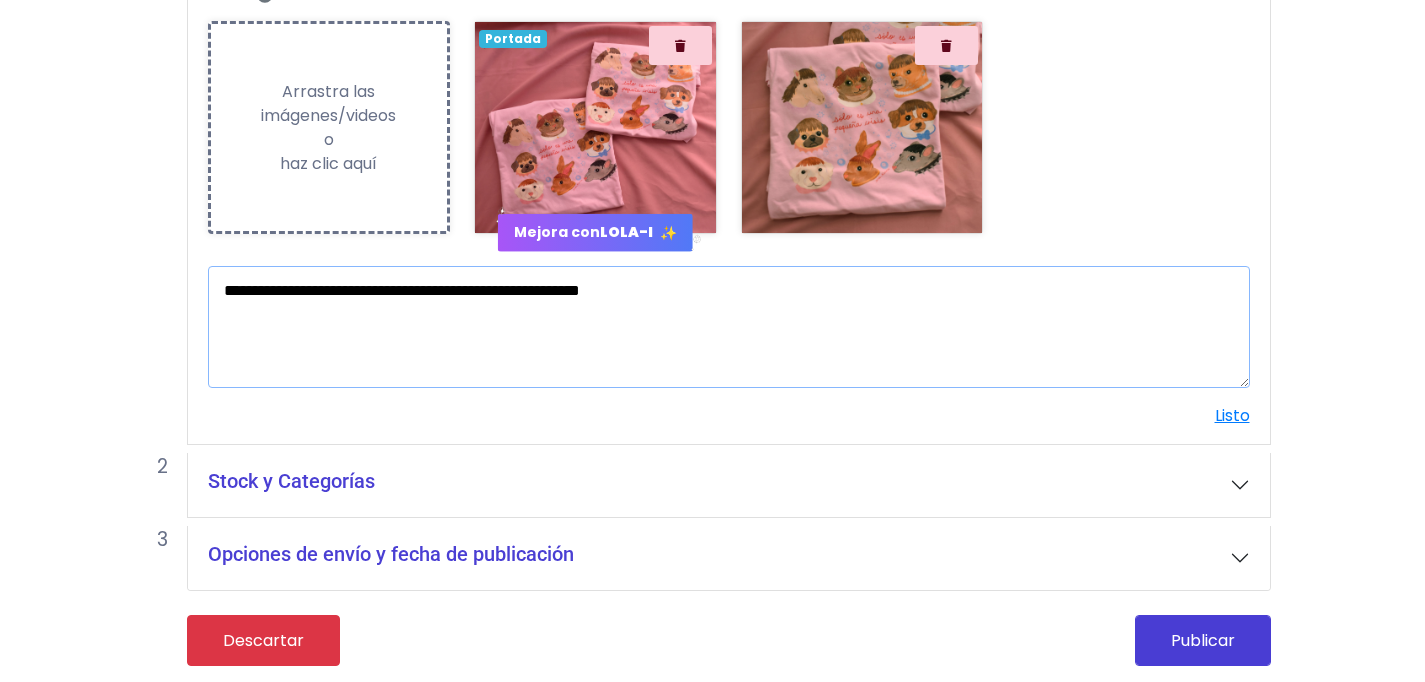 type on "**********" 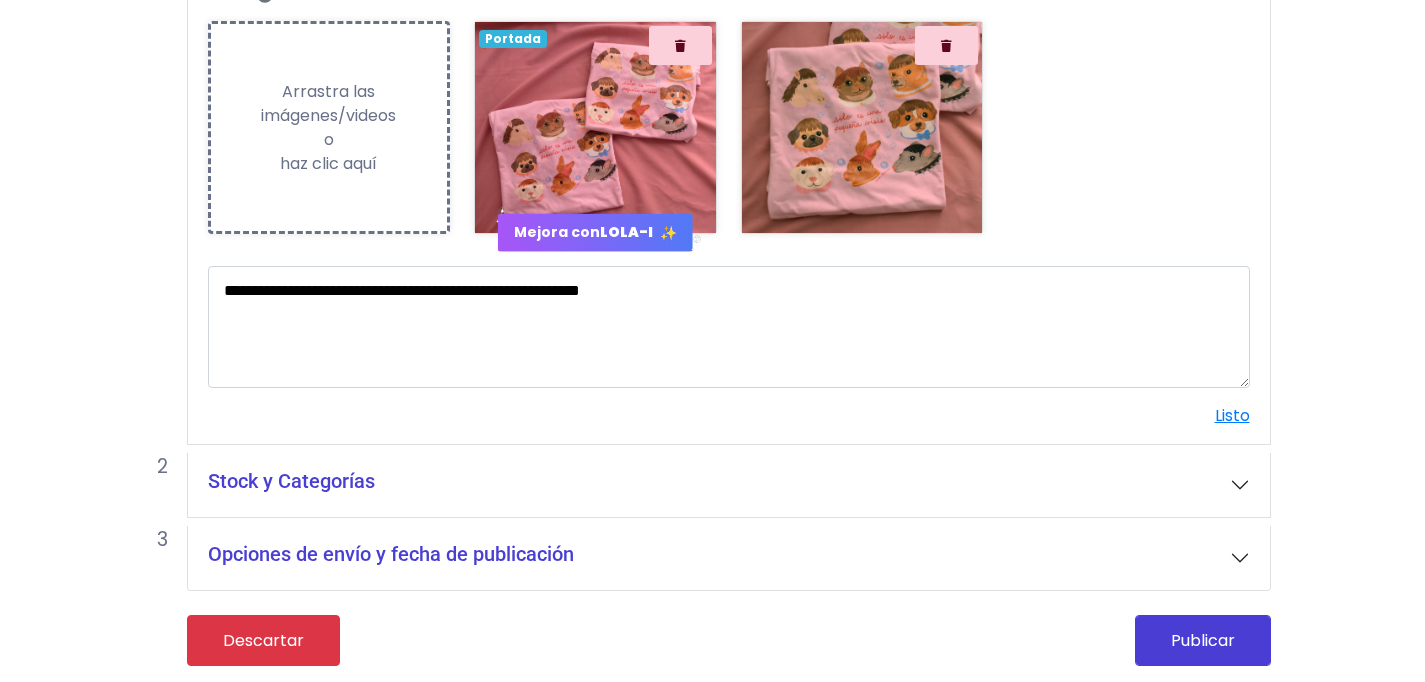 click on "Stock y Categorías" at bounding box center [729, 485] 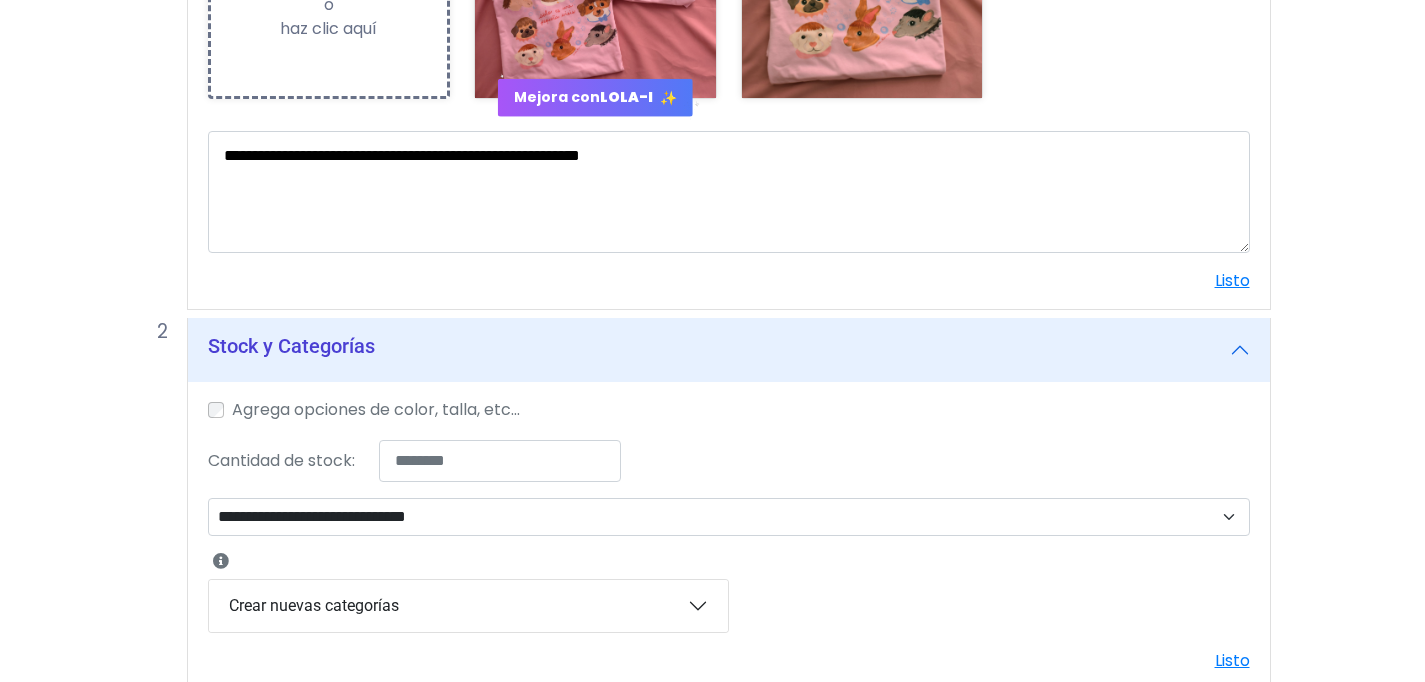 scroll, scrollTop: 561, scrollLeft: 0, axis: vertical 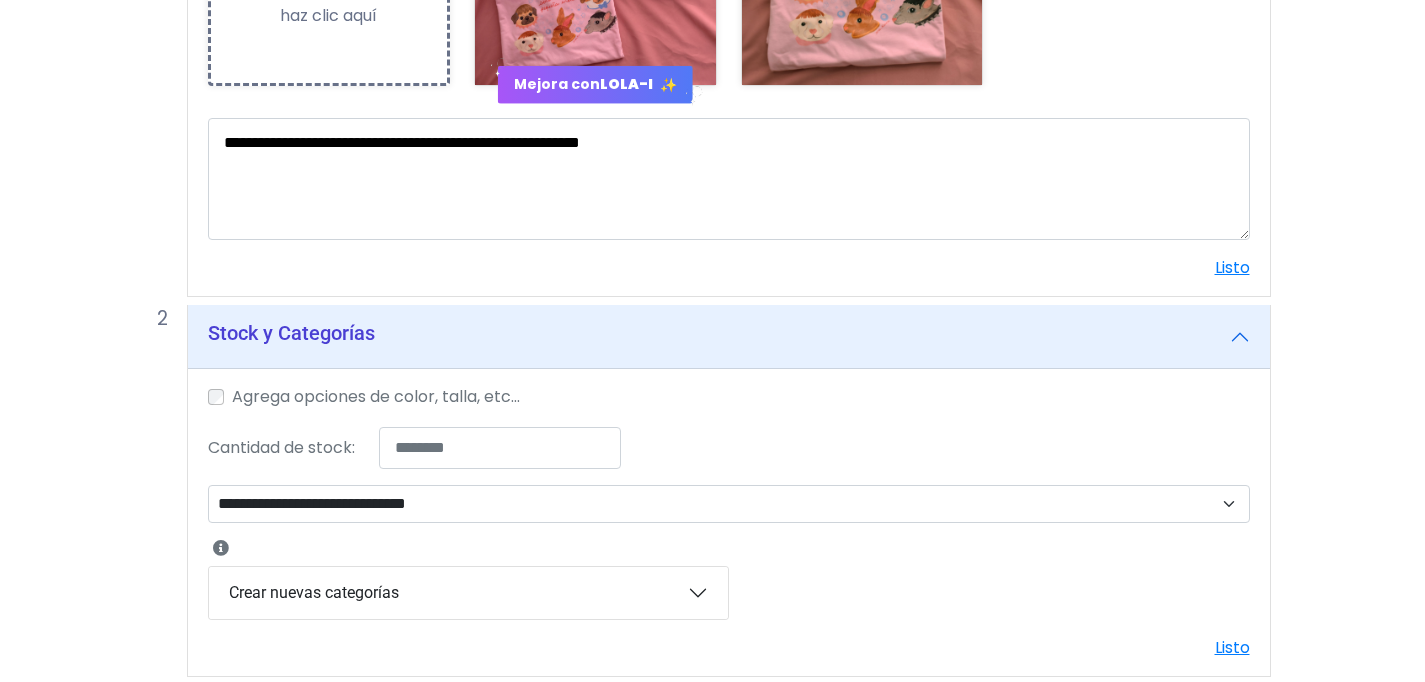 click on "Agrega opciones de color, talla, etc..." at bounding box center (729, 397) 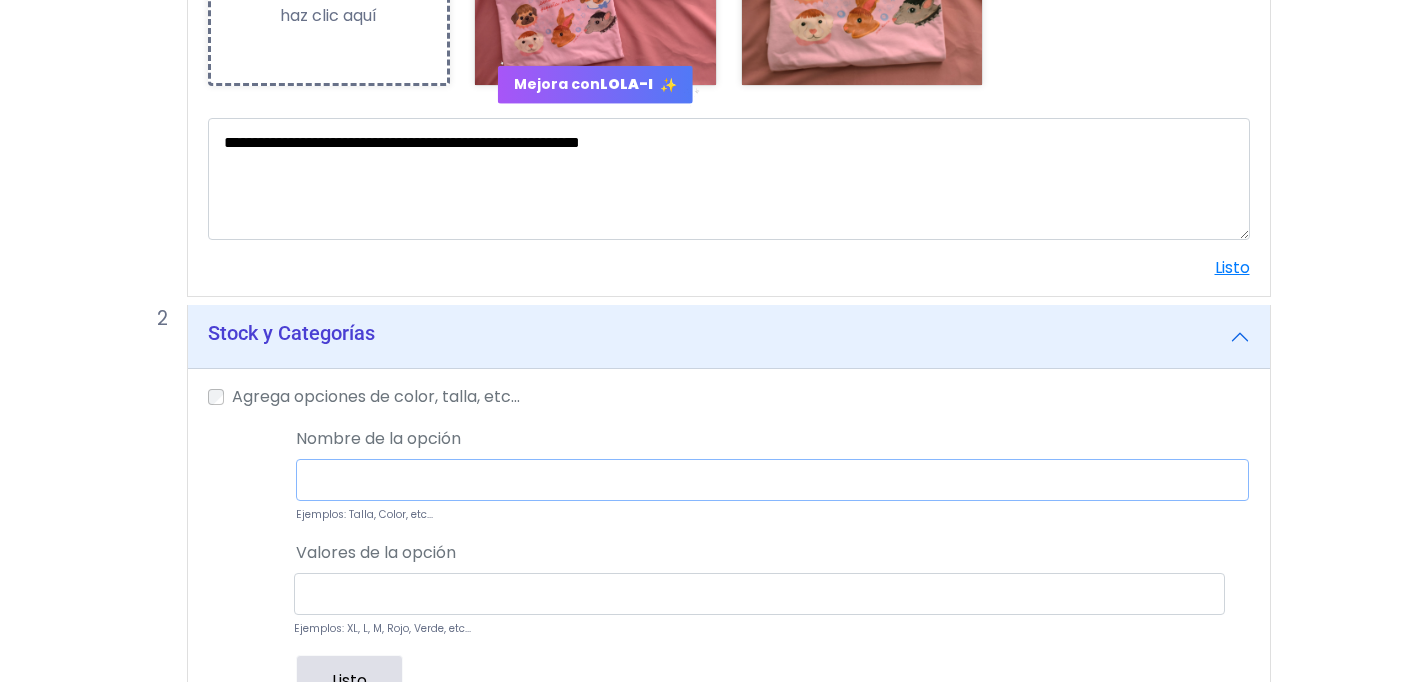 click at bounding box center [772, 480] 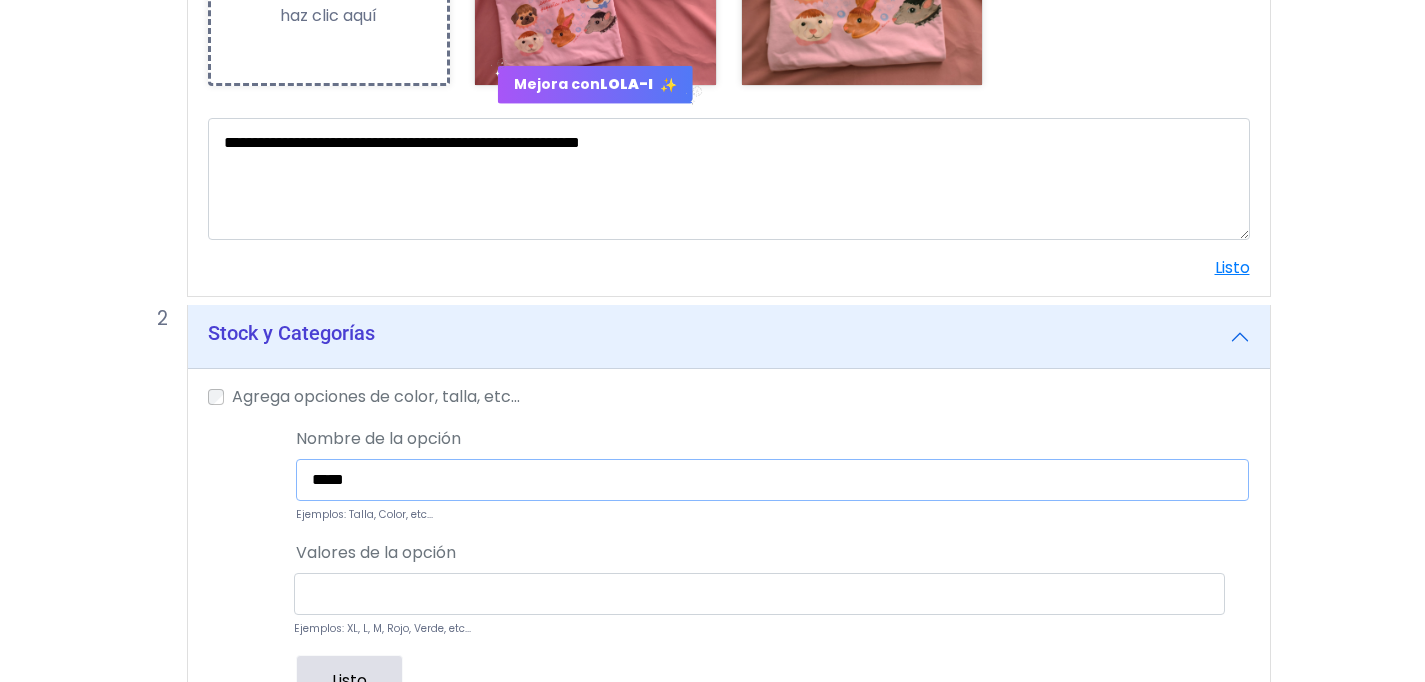 type on "*****" 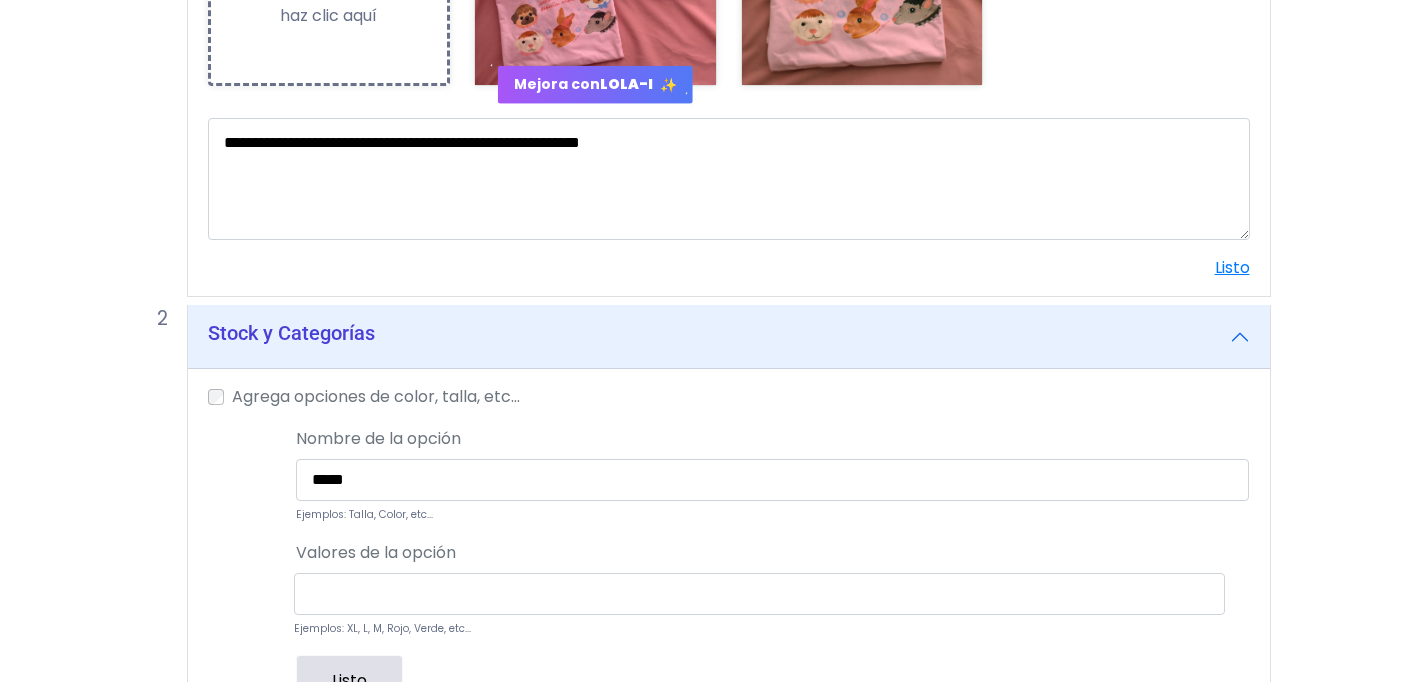 click on "Nombre de la opción
*****
Ejemplos: Talla, Color, etc...
Valores de la opción" at bounding box center (772, 500) 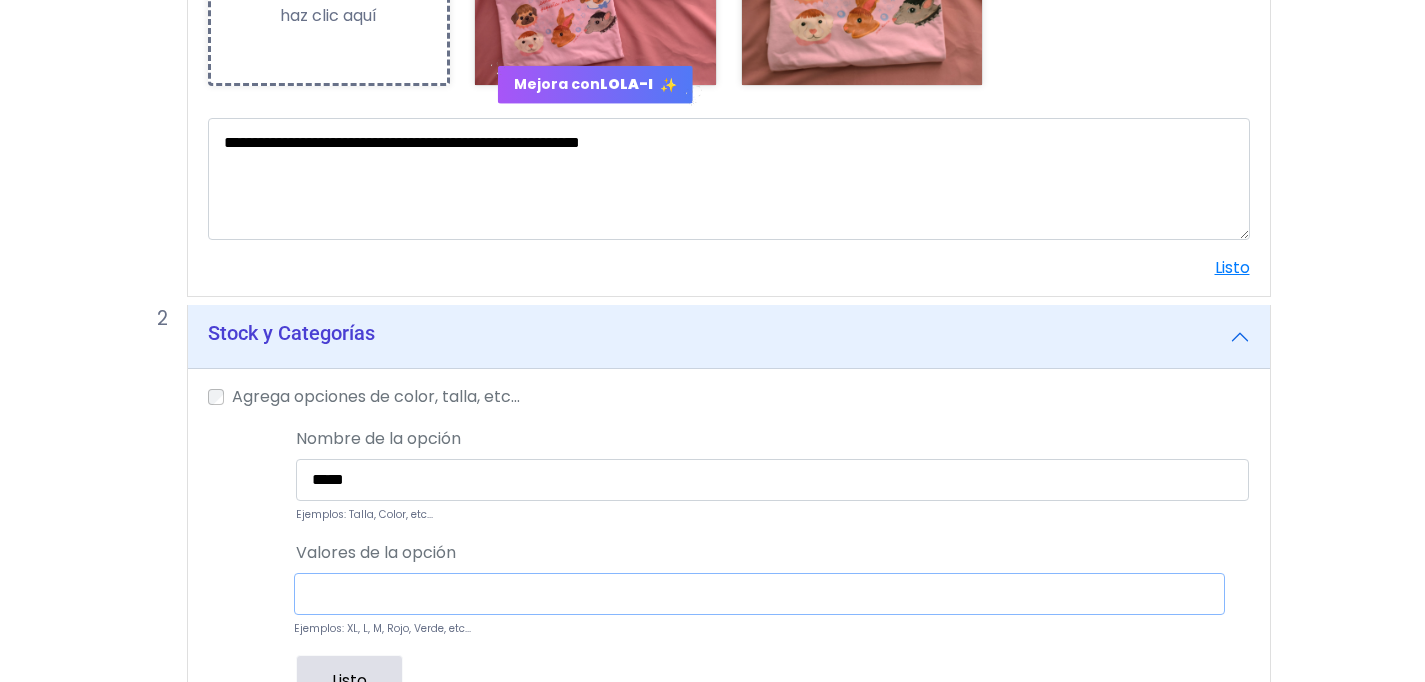 click at bounding box center (759, 594) 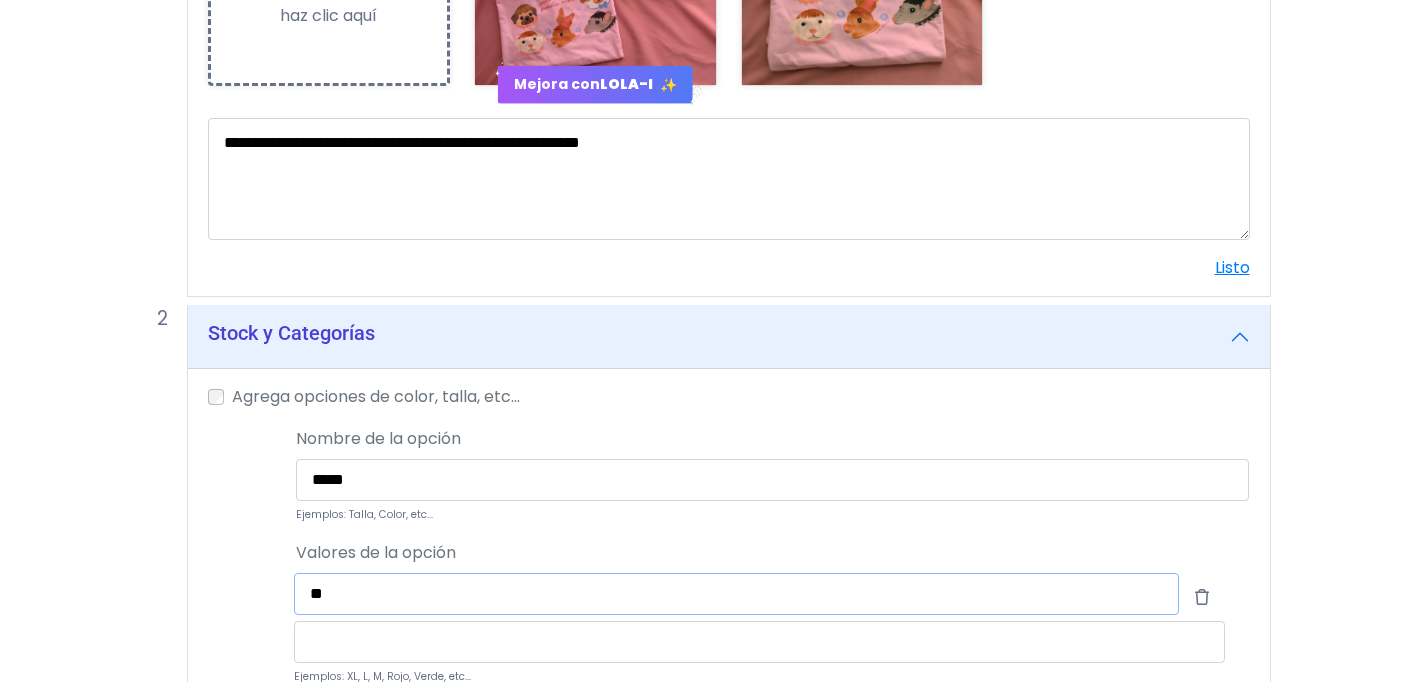 type on "*" 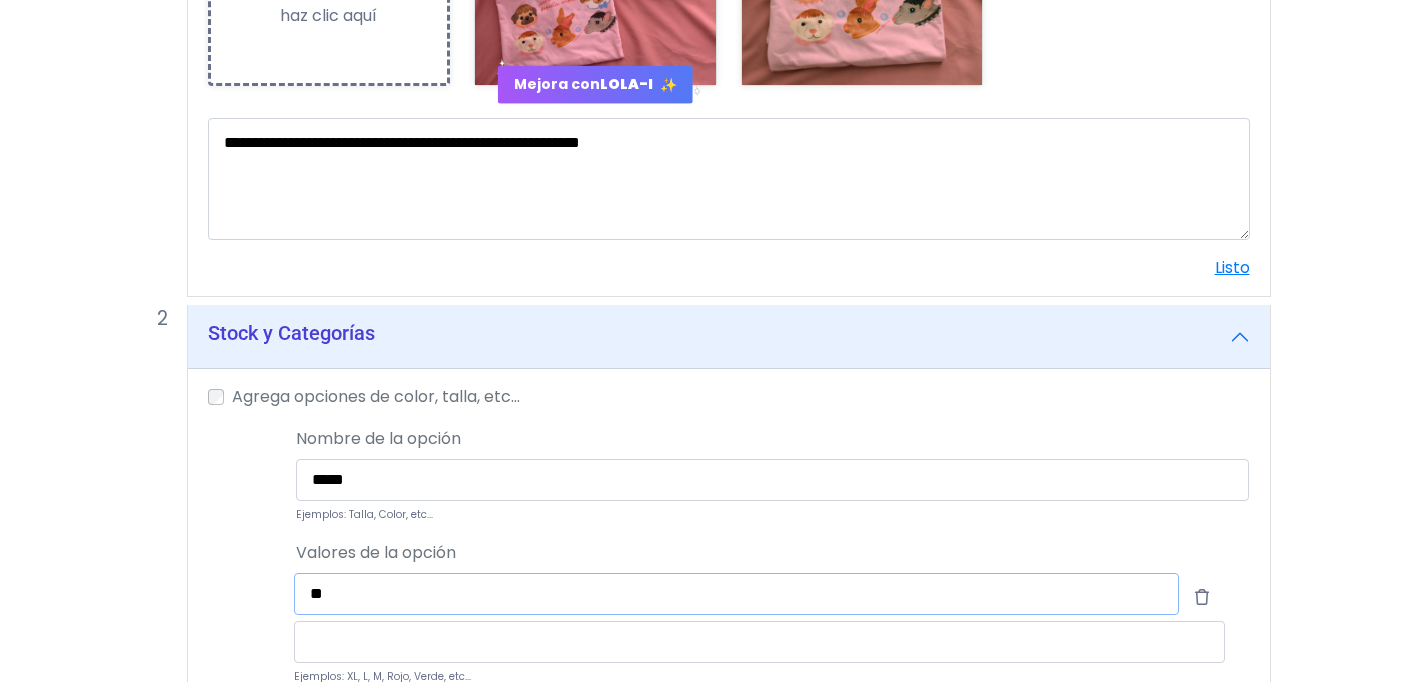 type on "**" 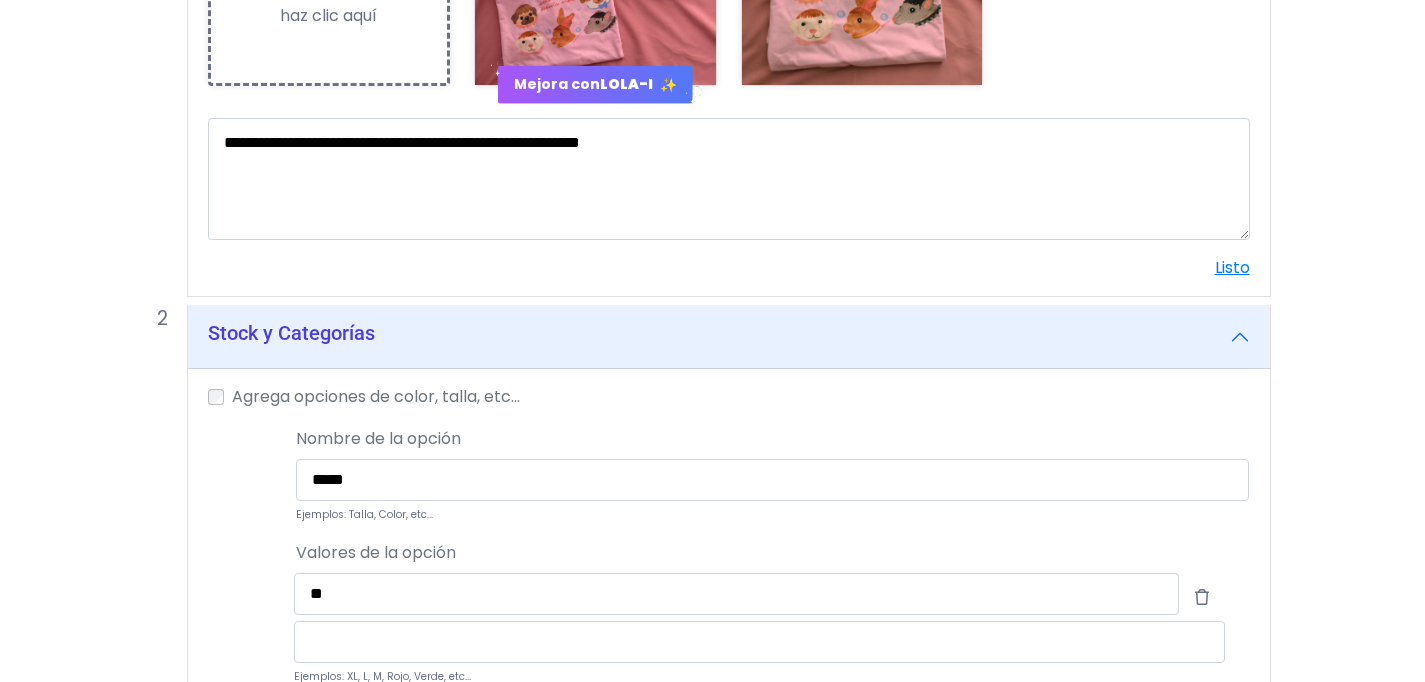 click at bounding box center (239, 654) 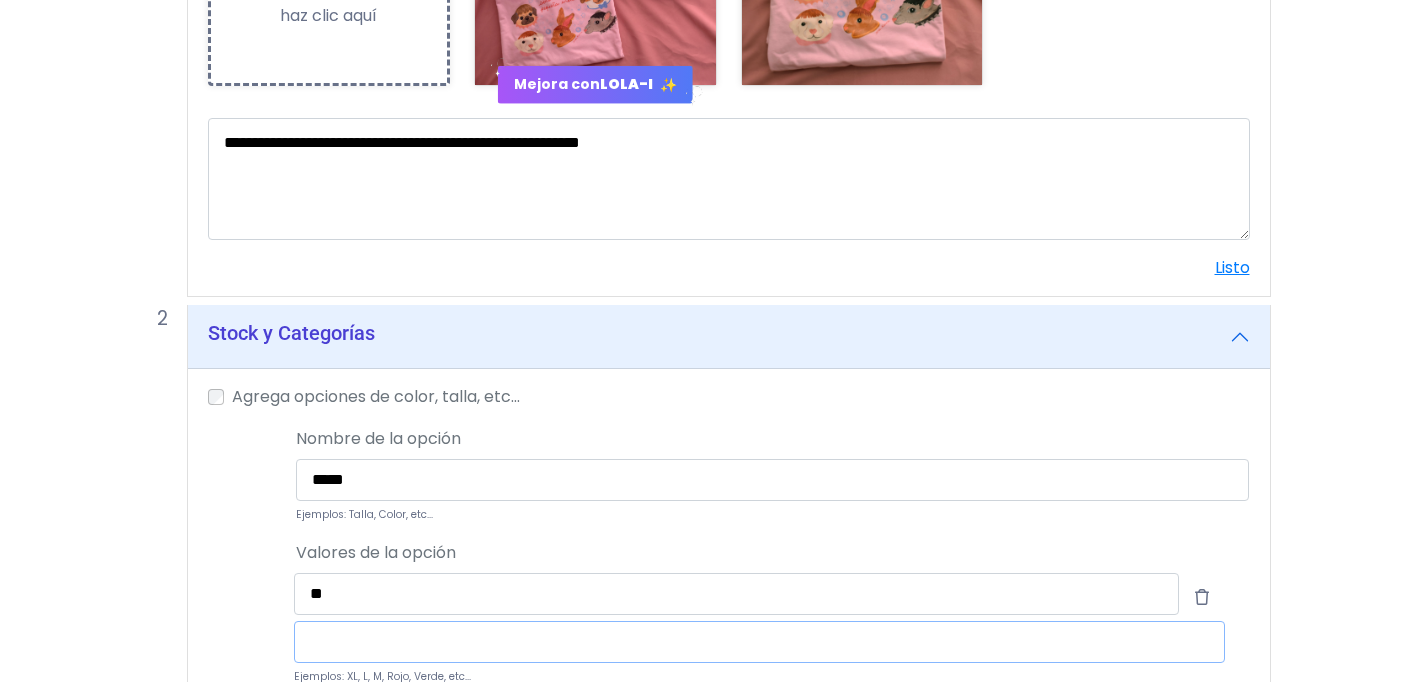 click at bounding box center [759, 642] 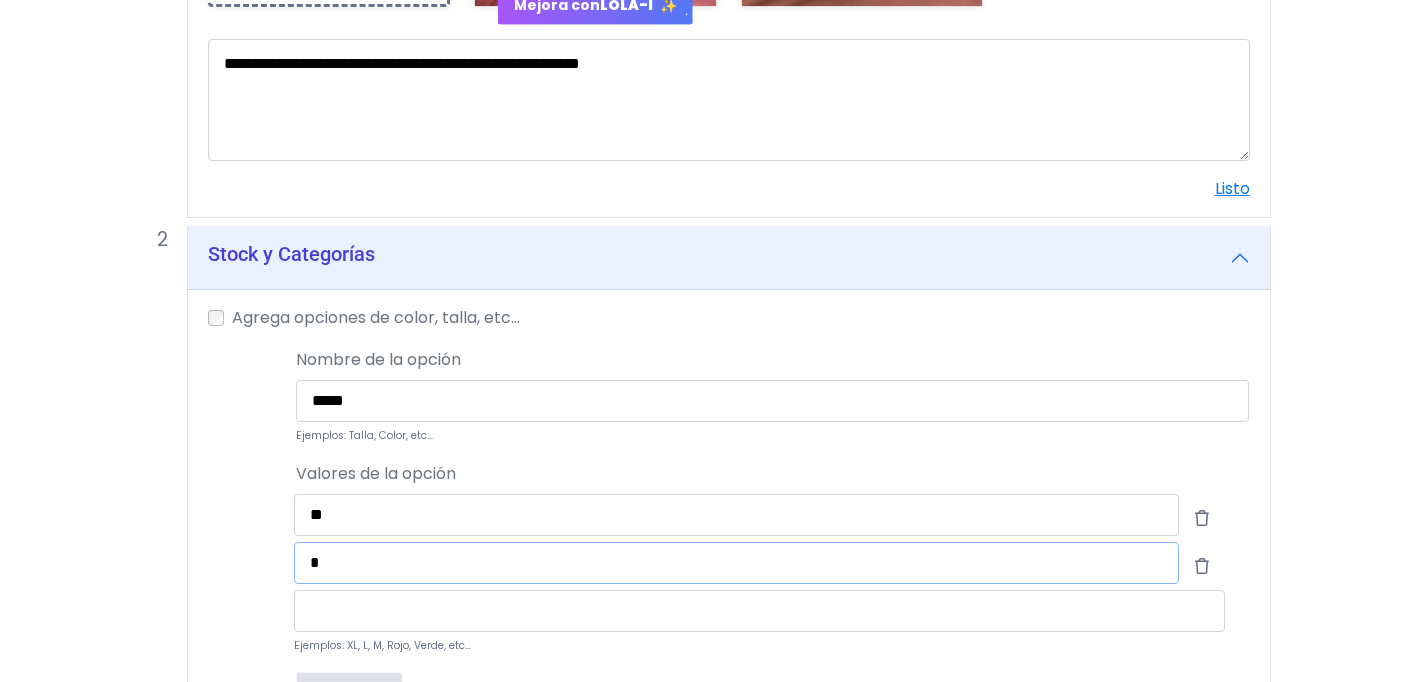 scroll, scrollTop: 647, scrollLeft: 0, axis: vertical 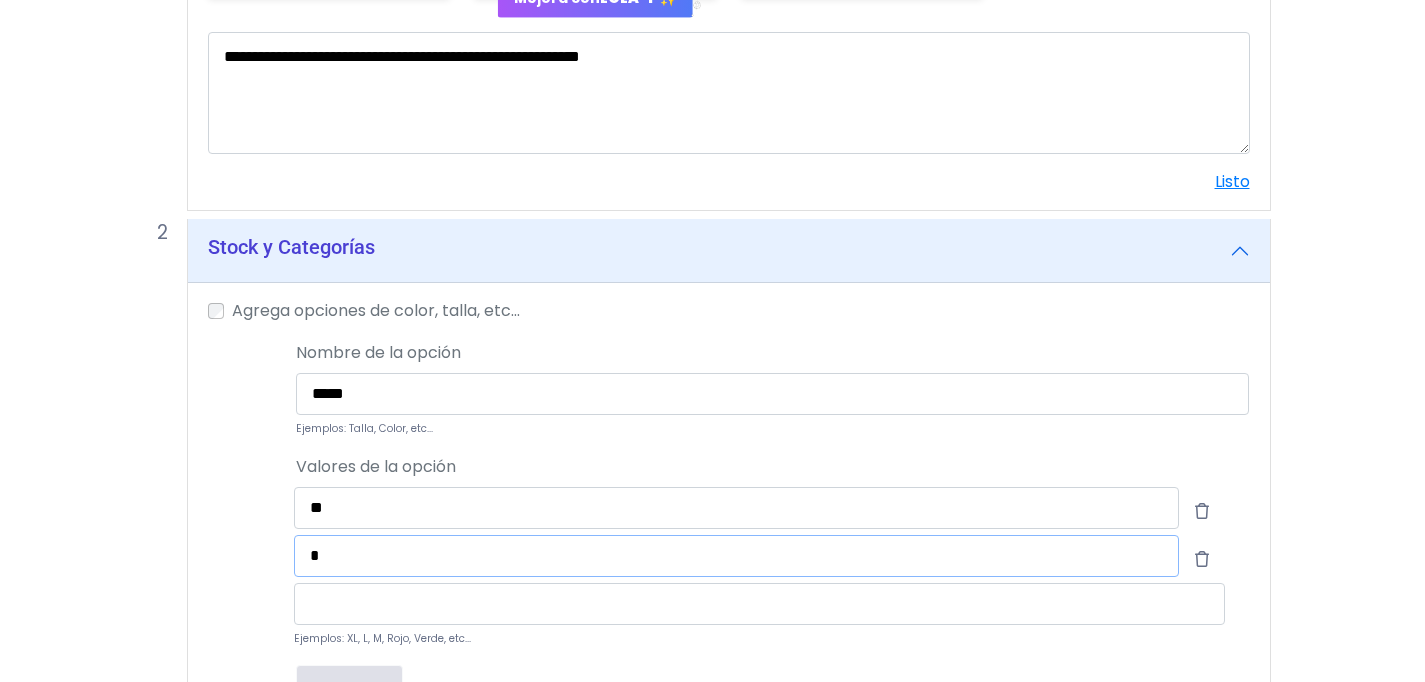 type on "*" 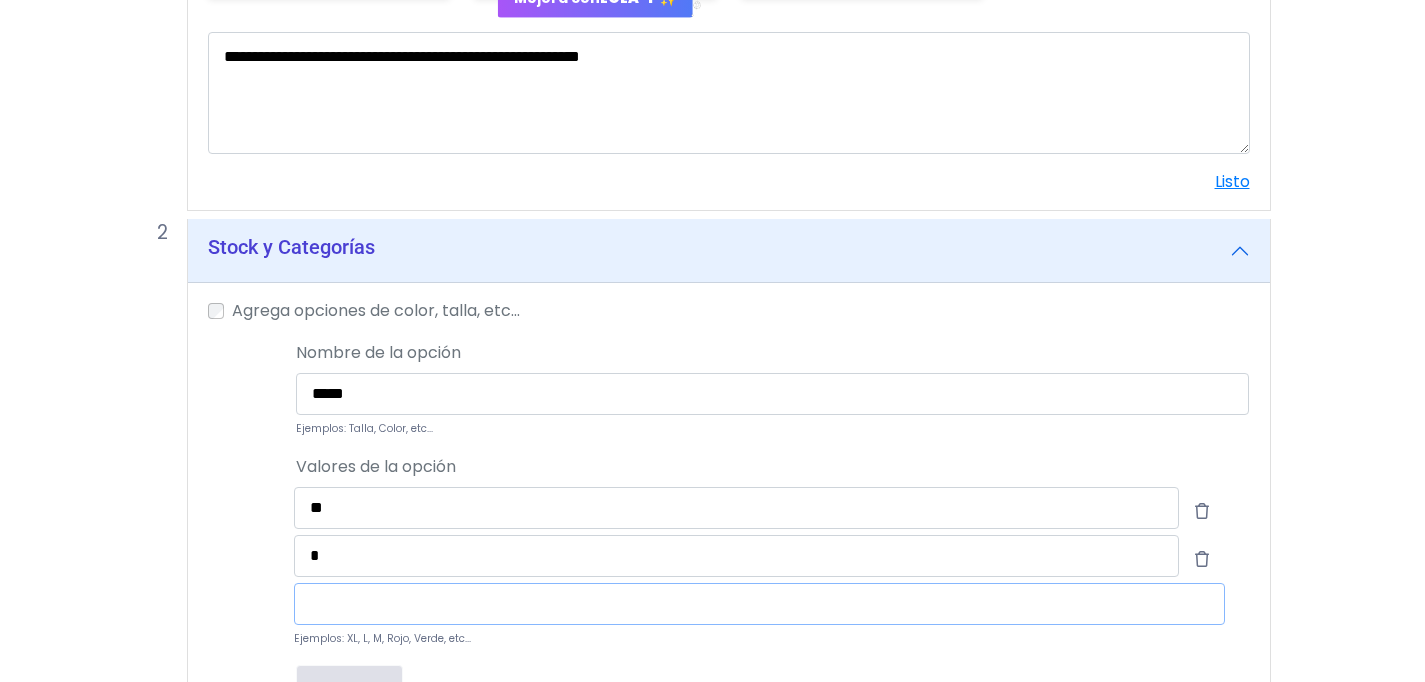 click at bounding box center [759, 604] 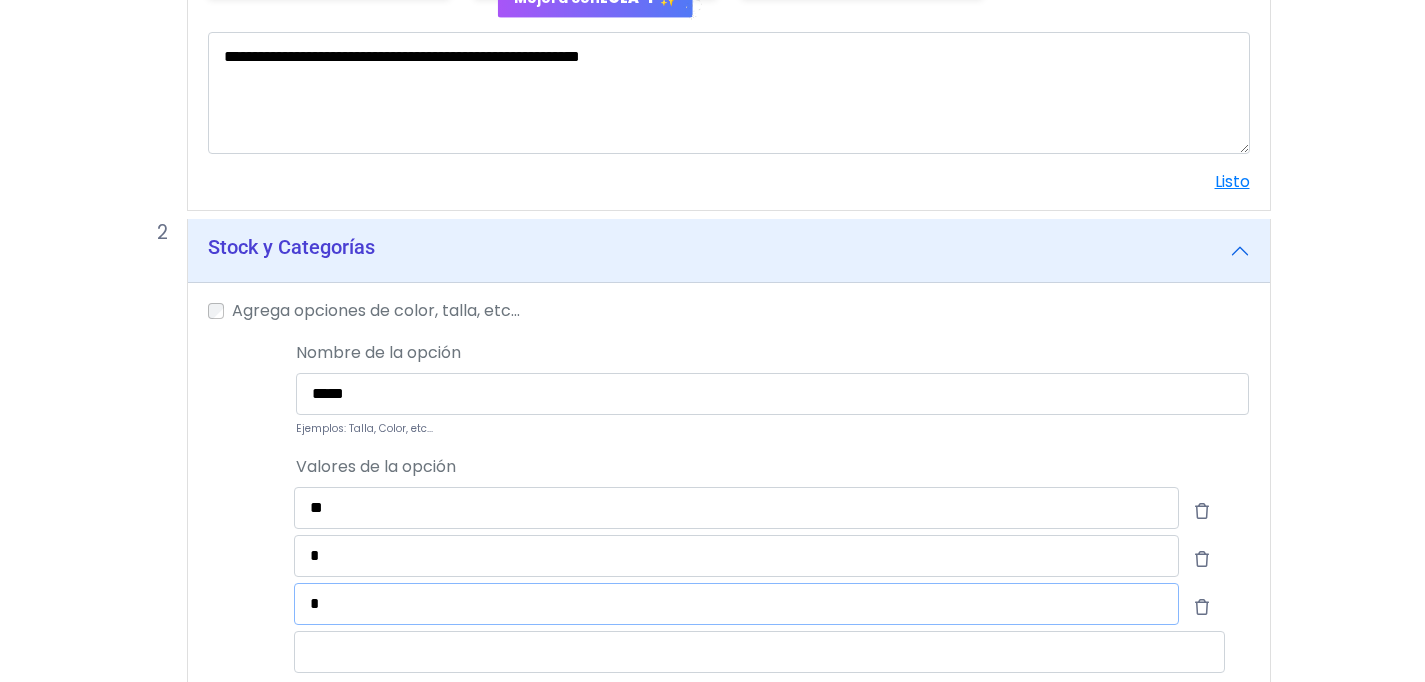 type on "*" 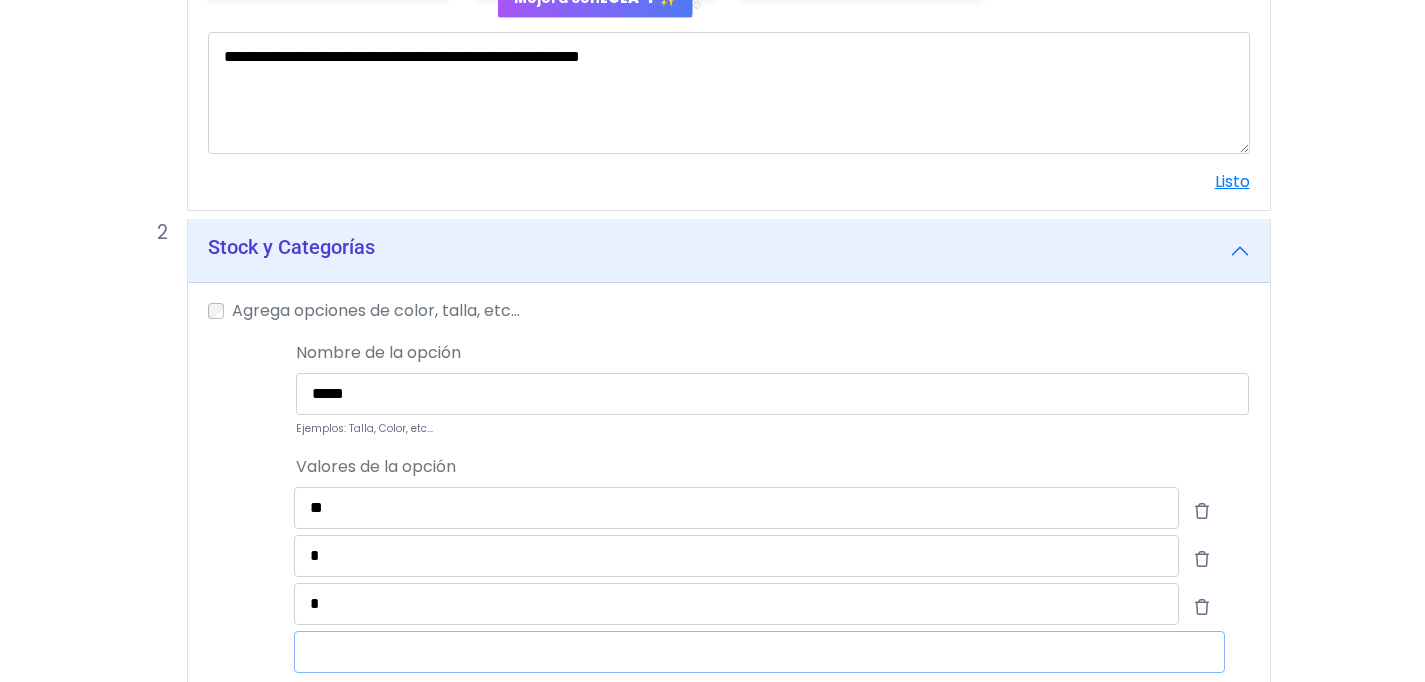 click at bounding box center [759, 652] 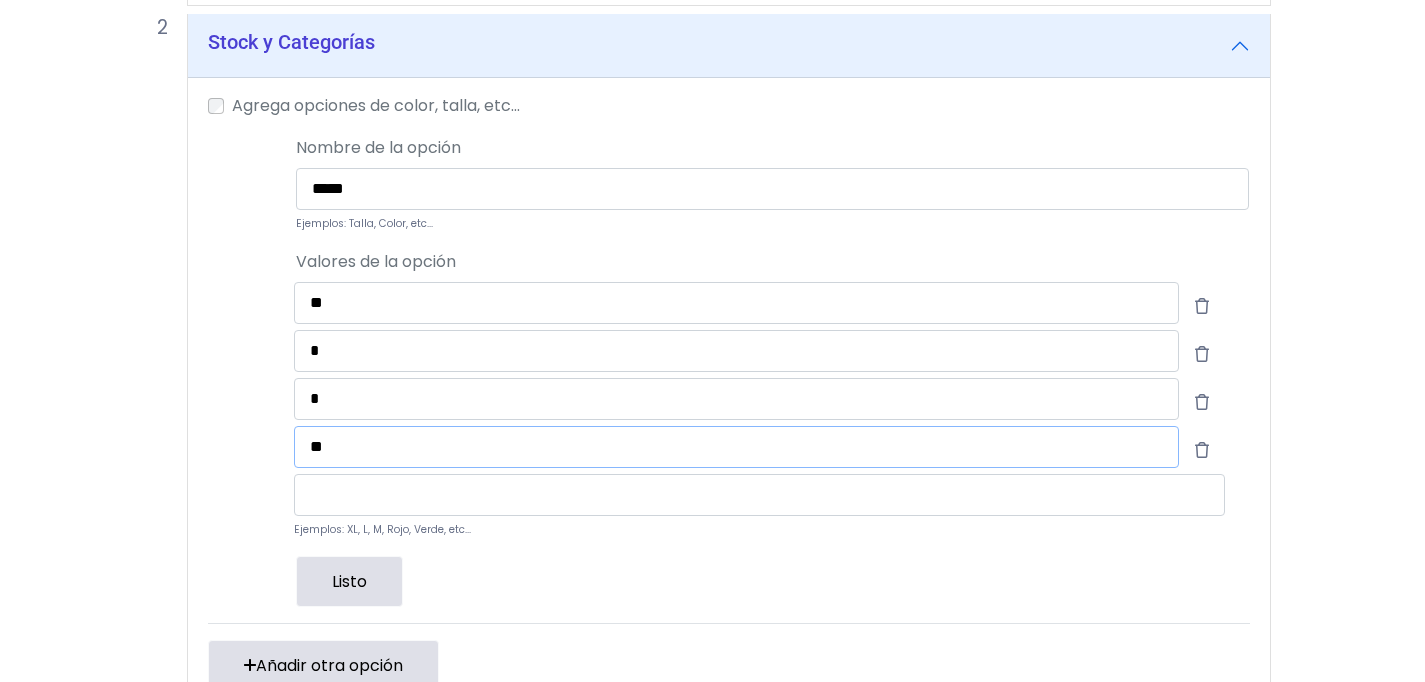scroll, scrollTop: 850, scrollLeft: 0, axis: vertical 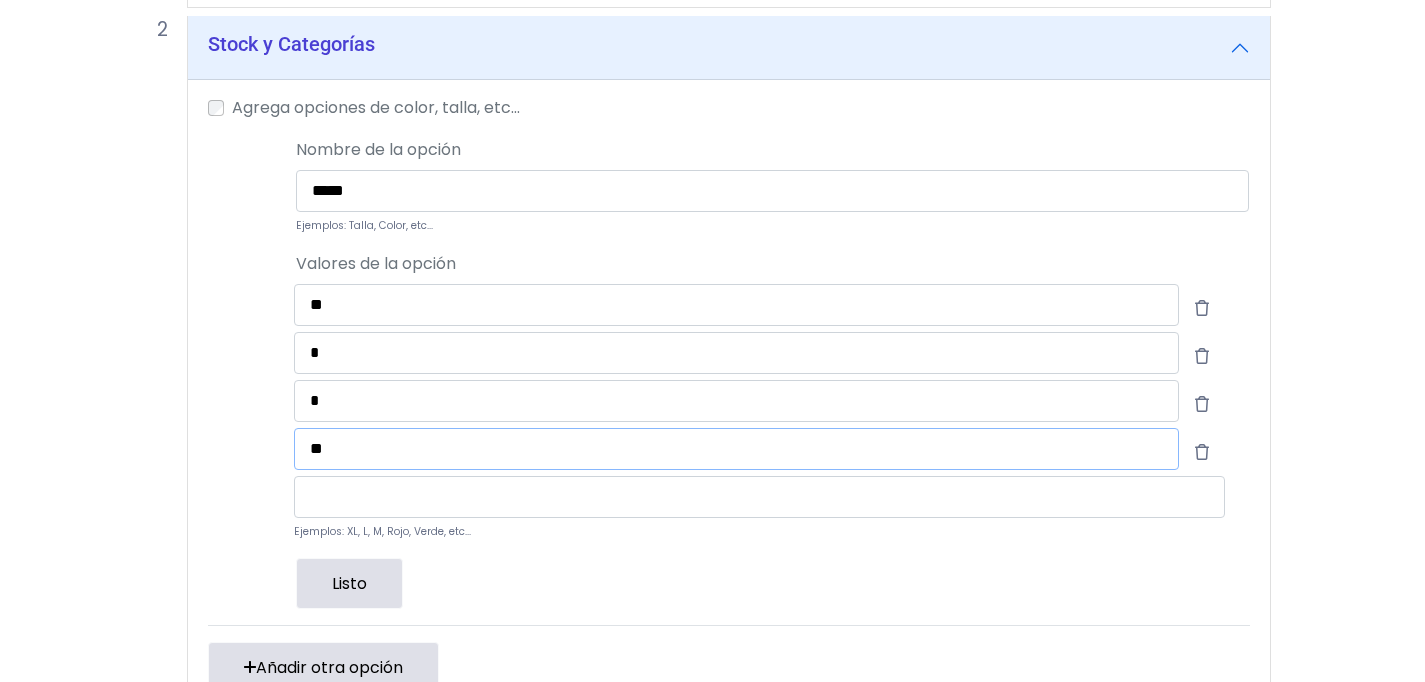 type on "**" 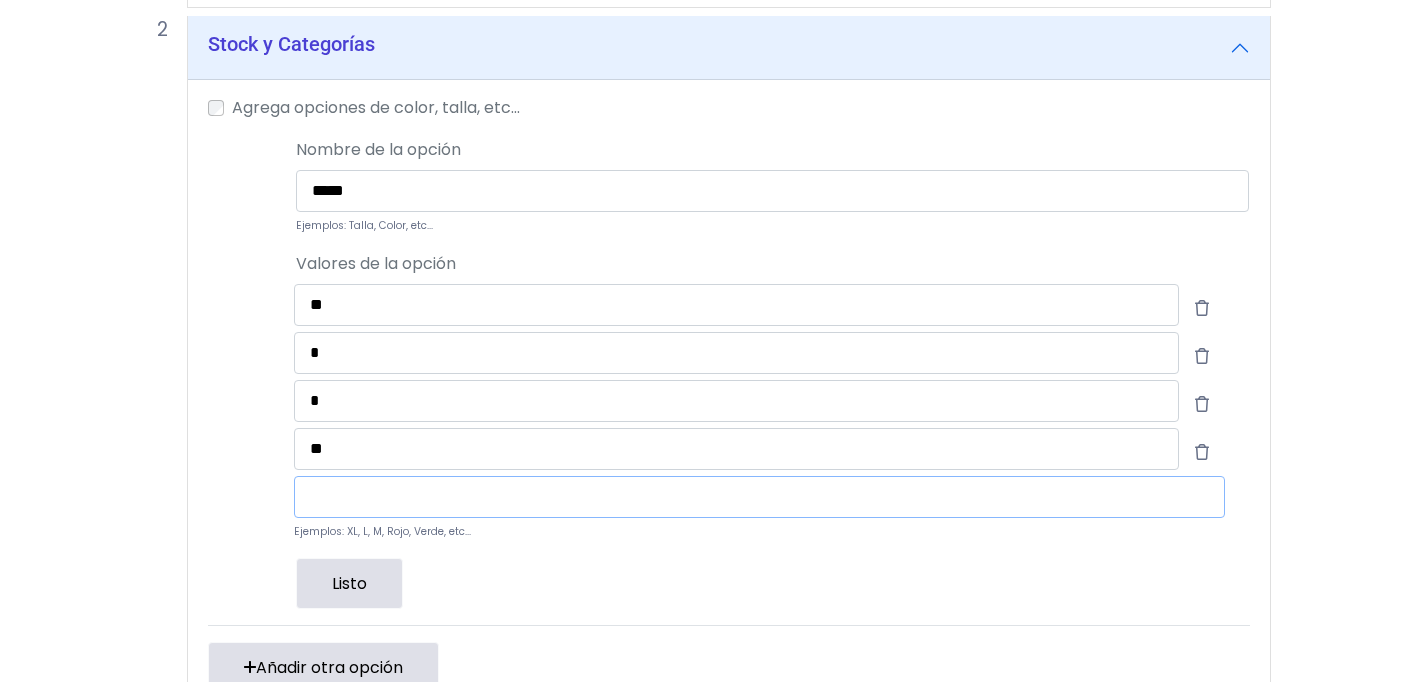 drag, startPoint x: 650, startPoint y: 512, endPoint x: 652, endPoint y: 502, distance: 10.198039 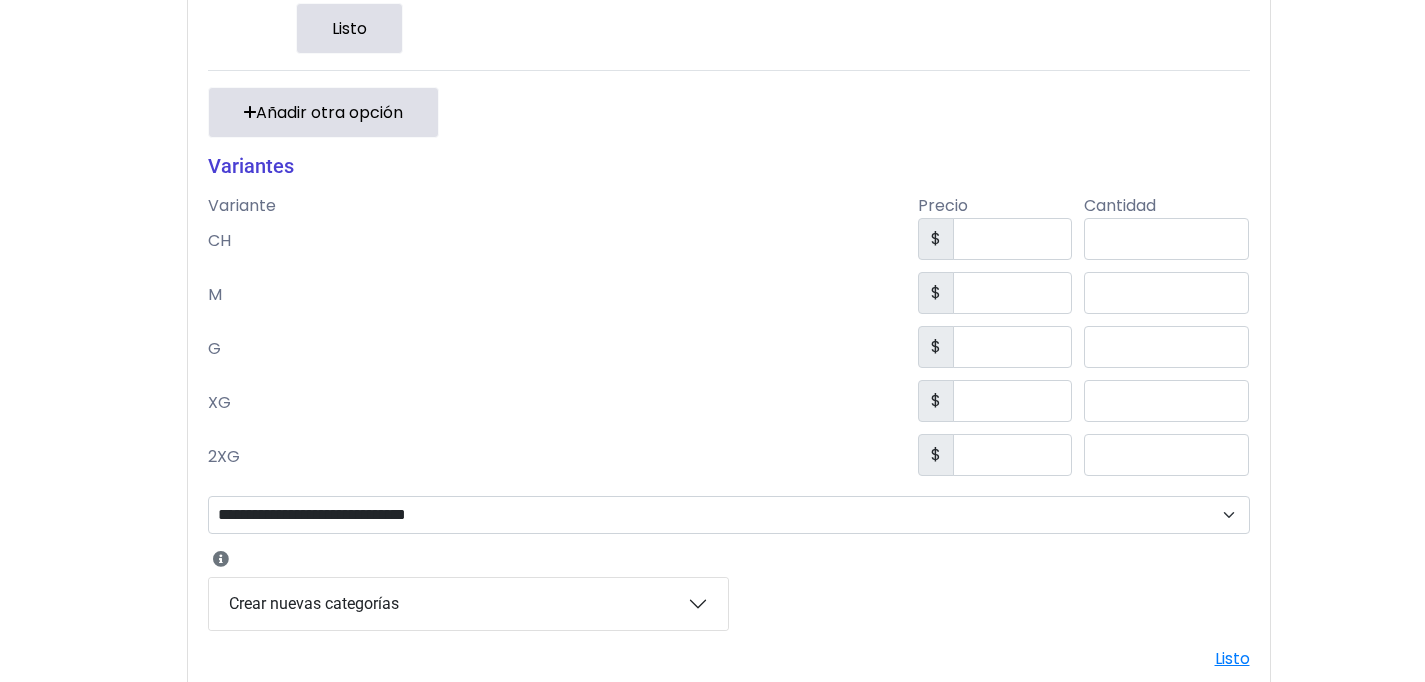 scroll, scrollTop: 1456, scrollLeft: 0, axis: vertical 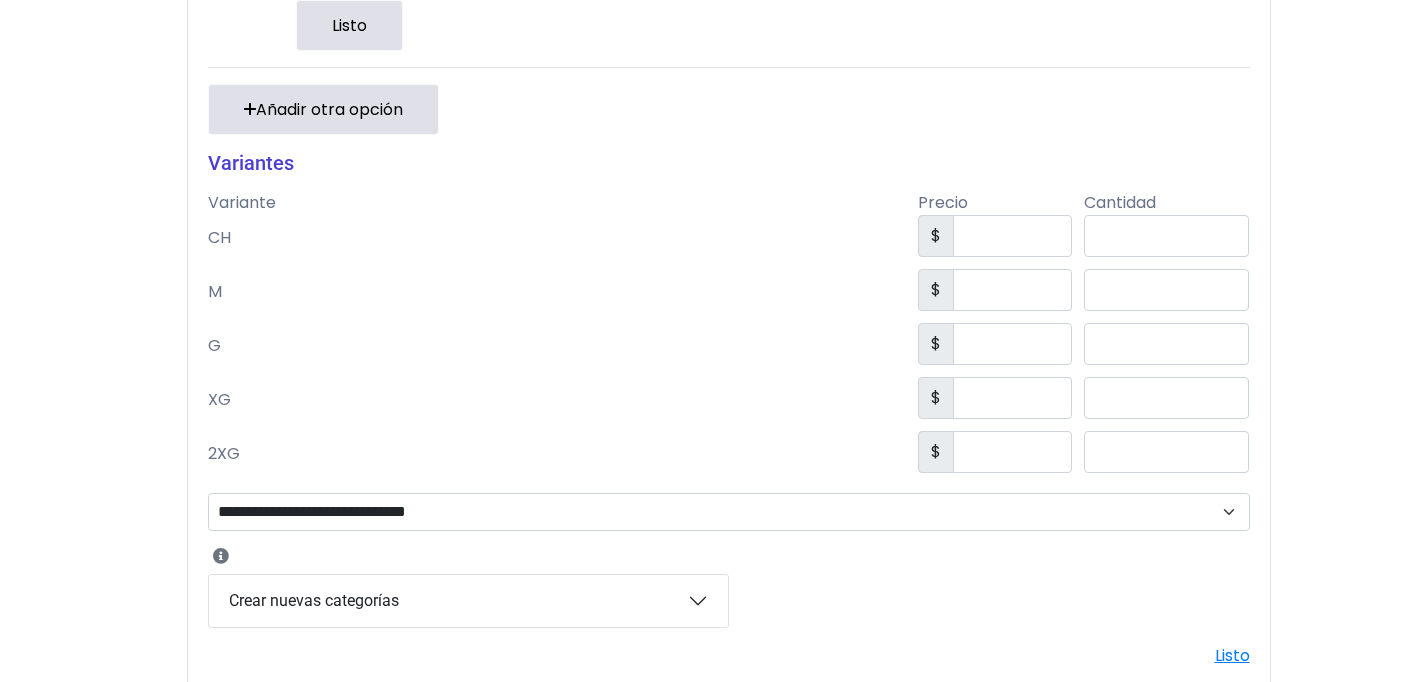 type on "***" 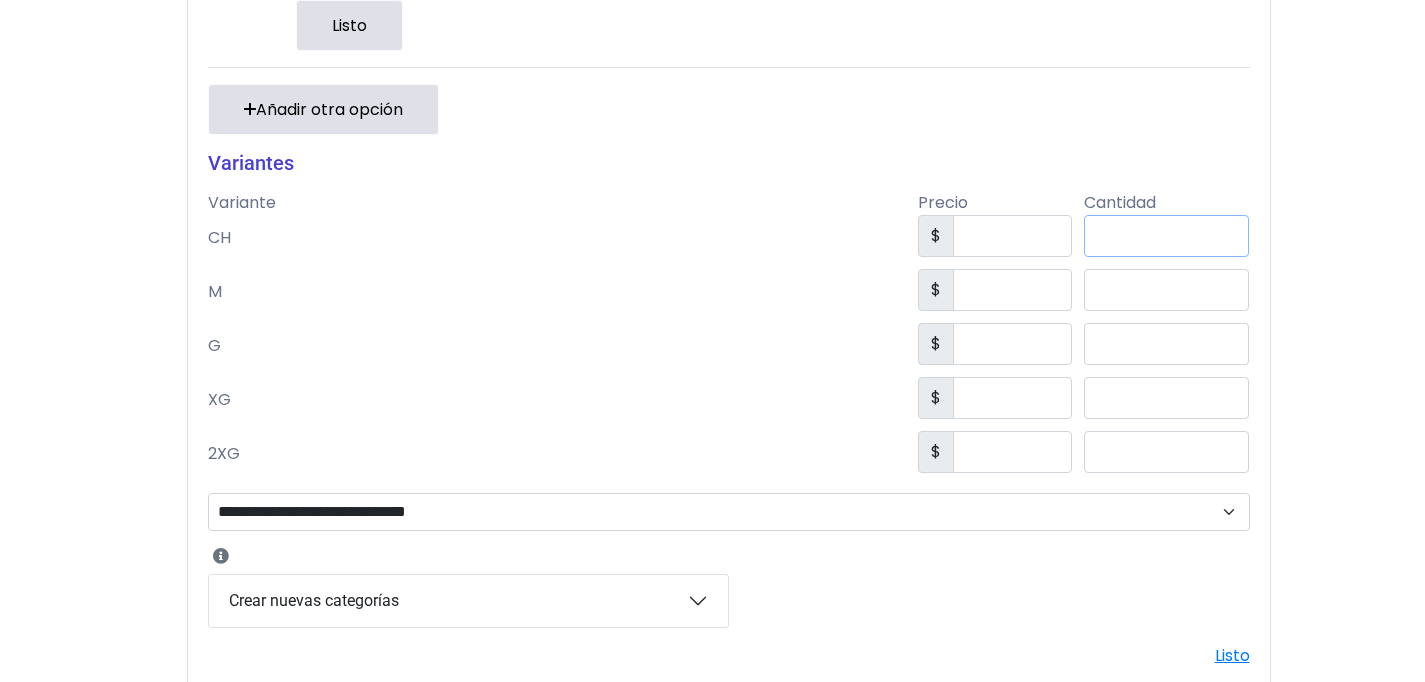 drag, startPoint x: 1173, startPoint y: 244, endPoint x: 1140, endPoint y: 244, distance: 33 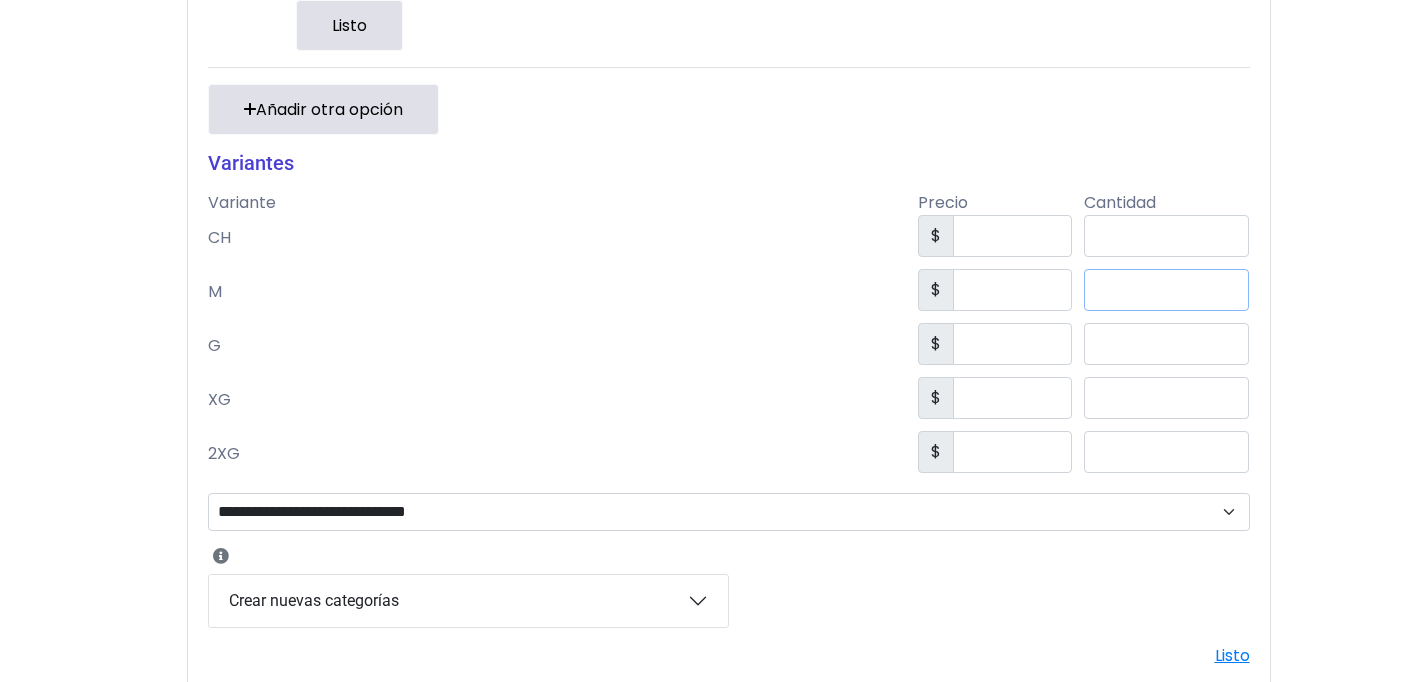drag, startPoint x: 1193, startPoint y: 286, endPoint x: 1141, endPoint y: 288, distance: 52.03845 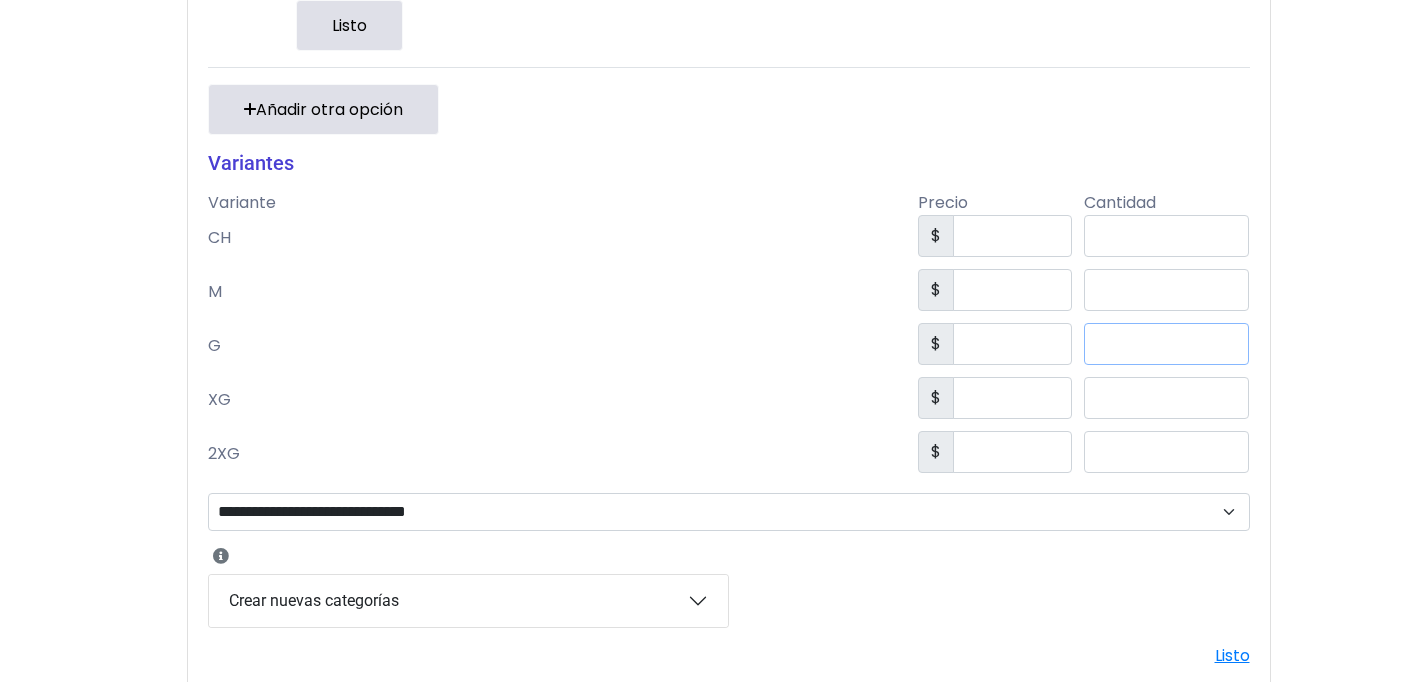 drag, startPoint x: 1156, startPoint y: 354, endPoint x: 1141, endPoint y: 353, distance: 15.033297 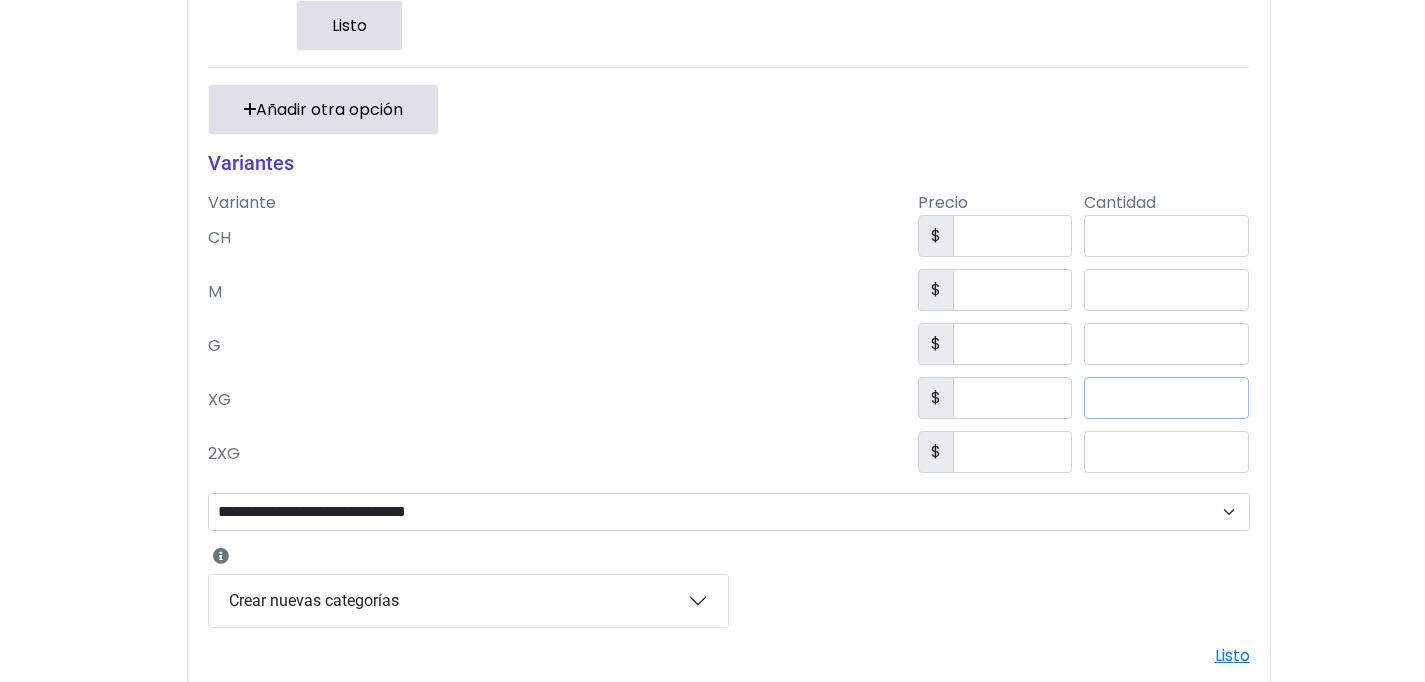 drag, startPoint x: 1212, startPoint y: 412, endPoint x: 1110, endPoint y: 380, distance: 106.901825 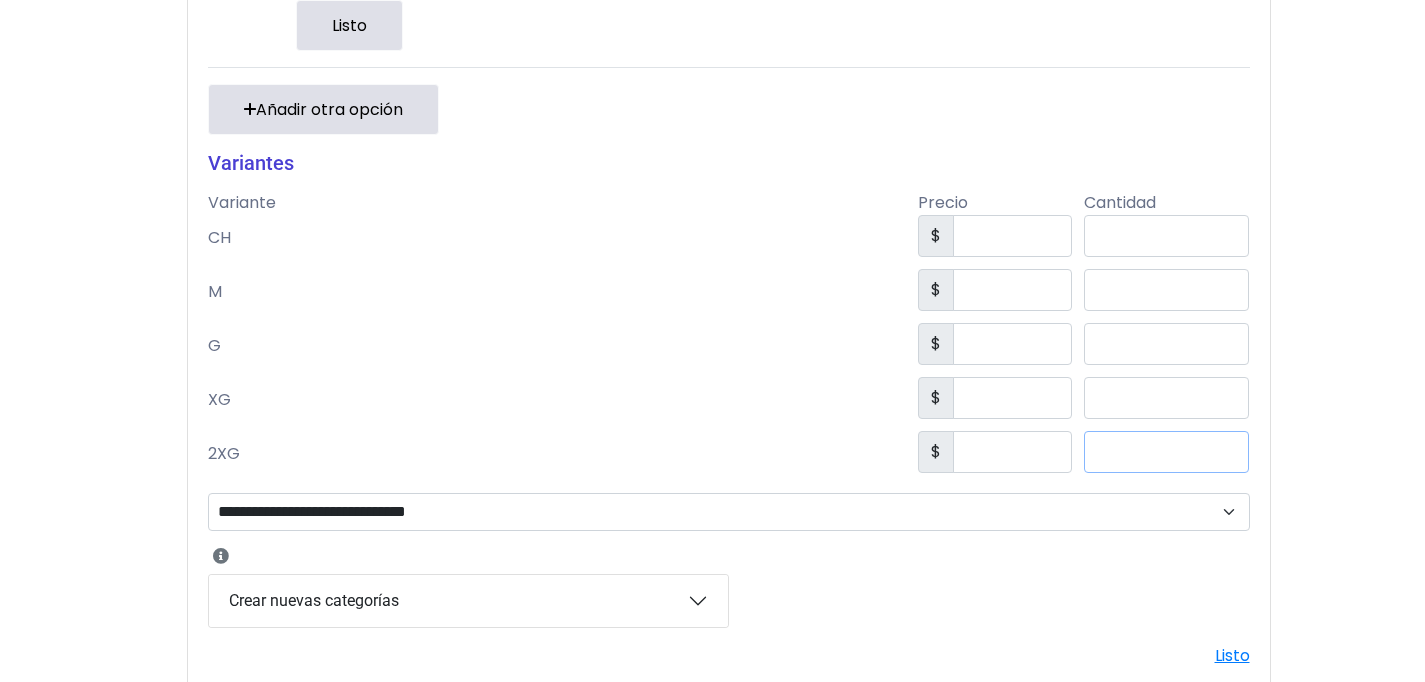 drag, startPoint x: 1170, startPoint y: 453, endPoint x: 1129, endPoint y: 443, distance: 42.201897 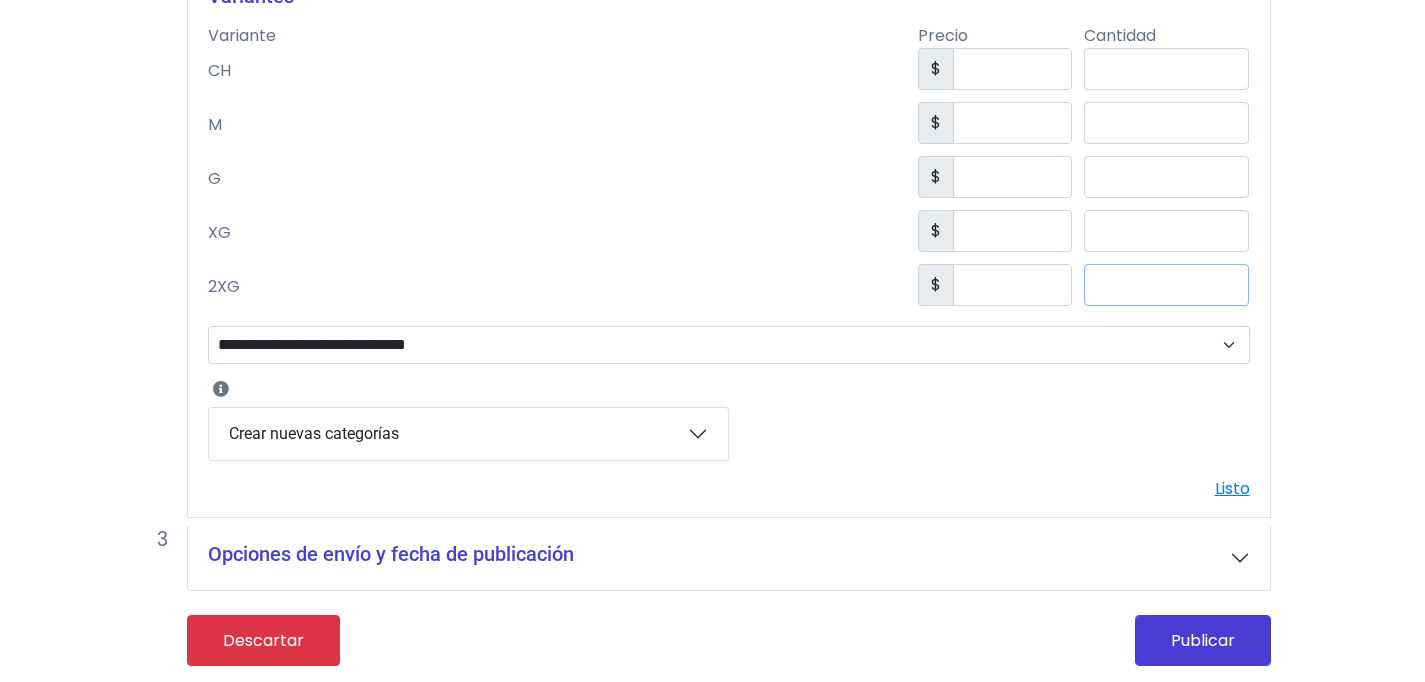 type on "*" 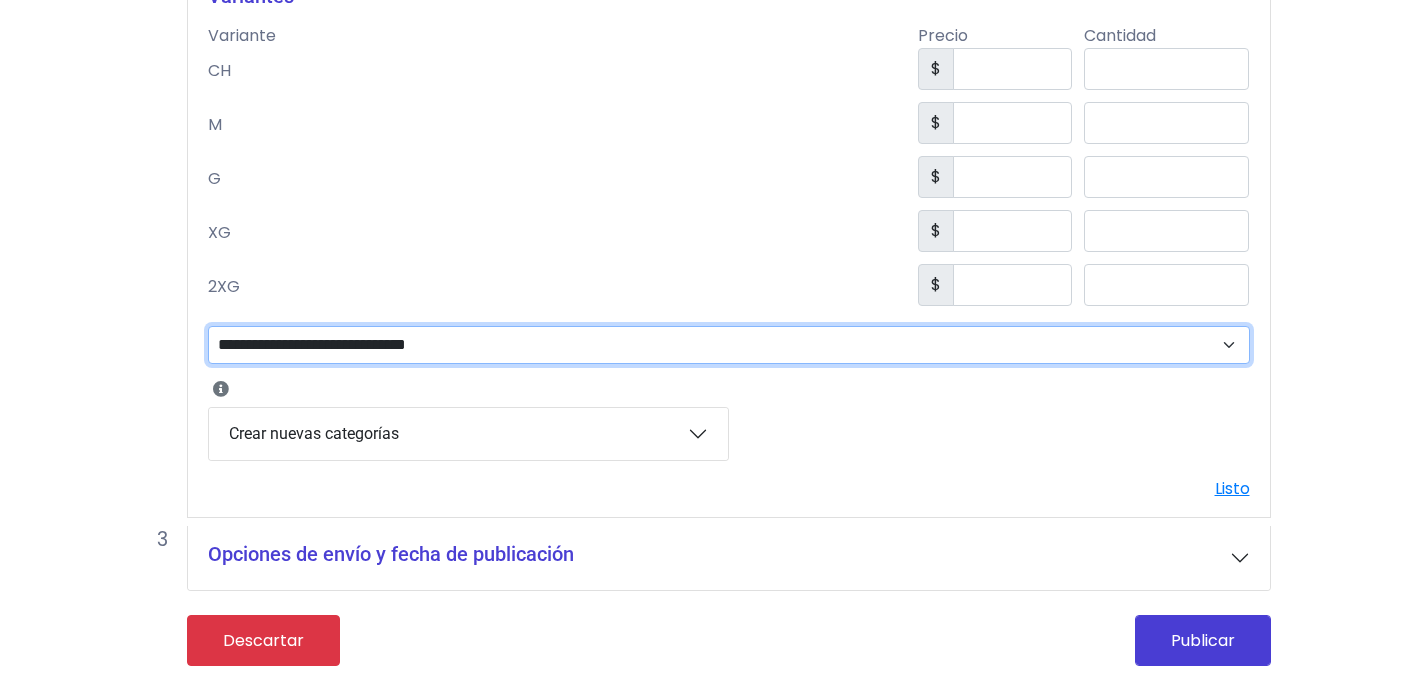 click on "**********" at bounding box center (729, 345) 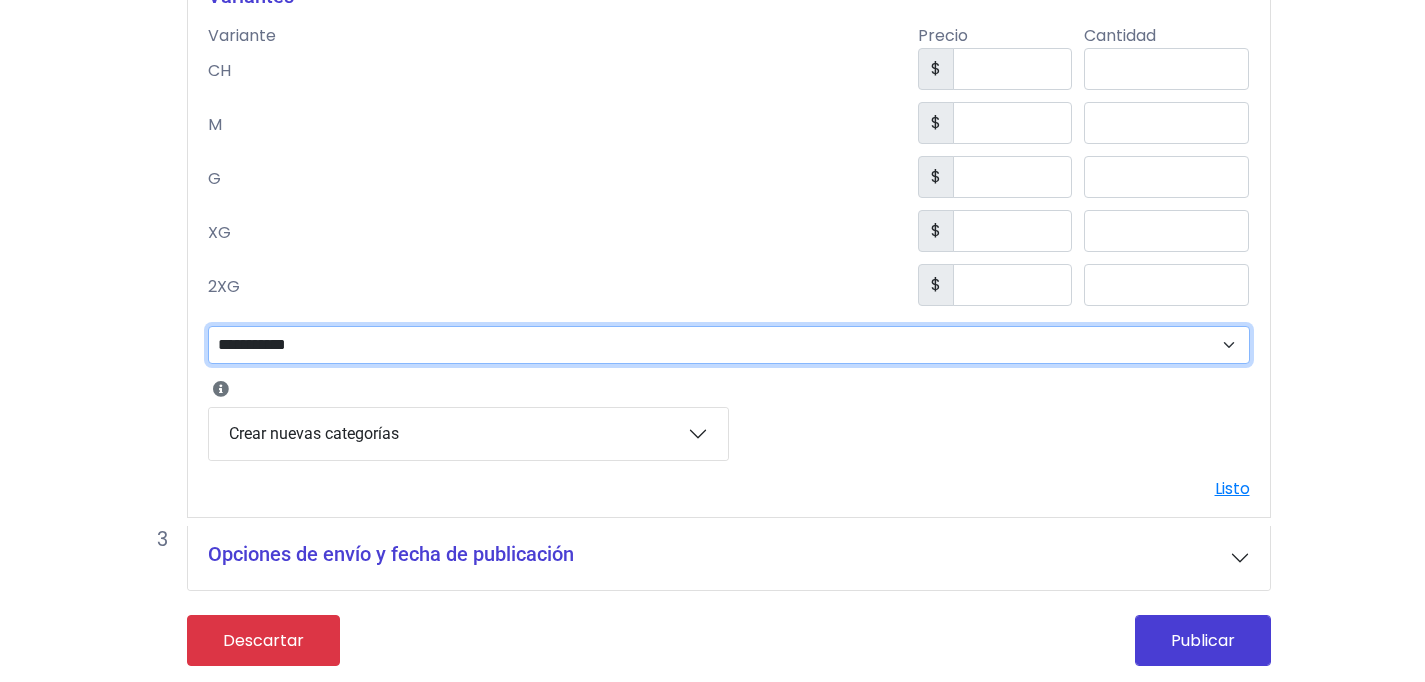 click on "**********" at bounding box center [0, 0] 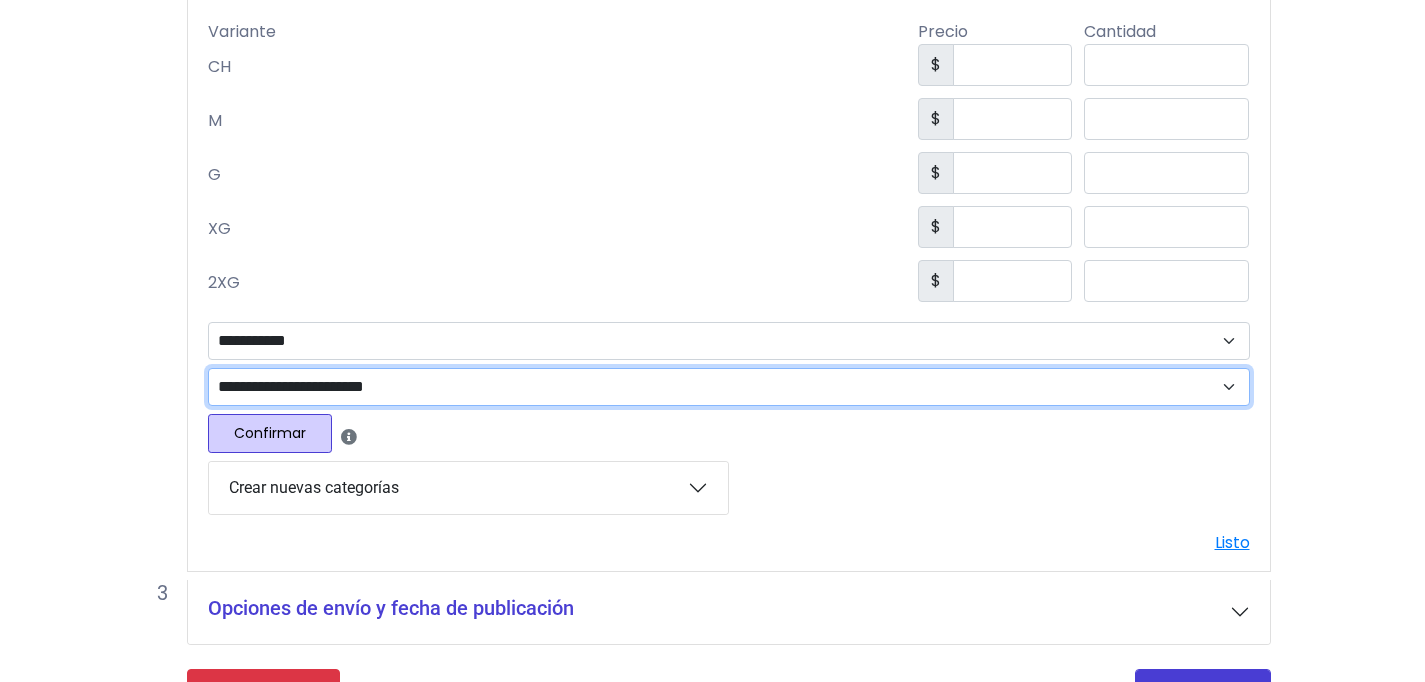 select on "***" 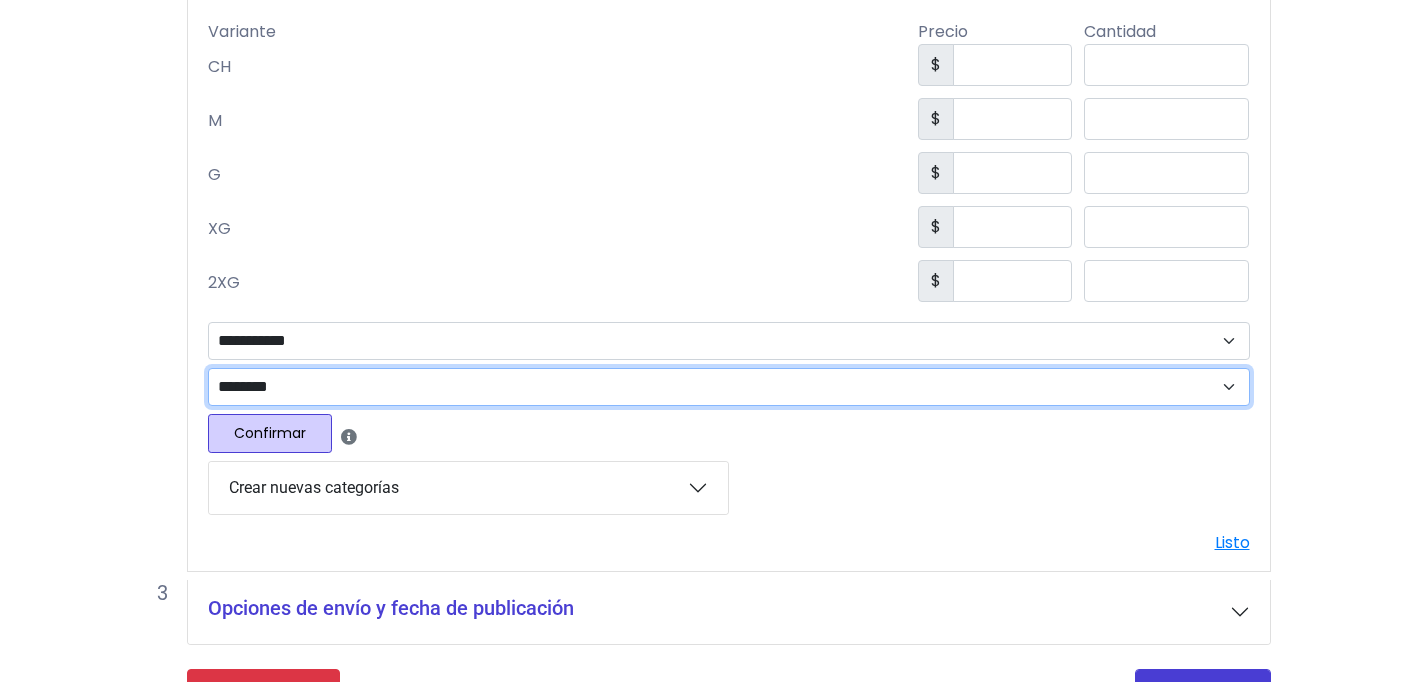 click on "********" at bounding box center [0, 0] 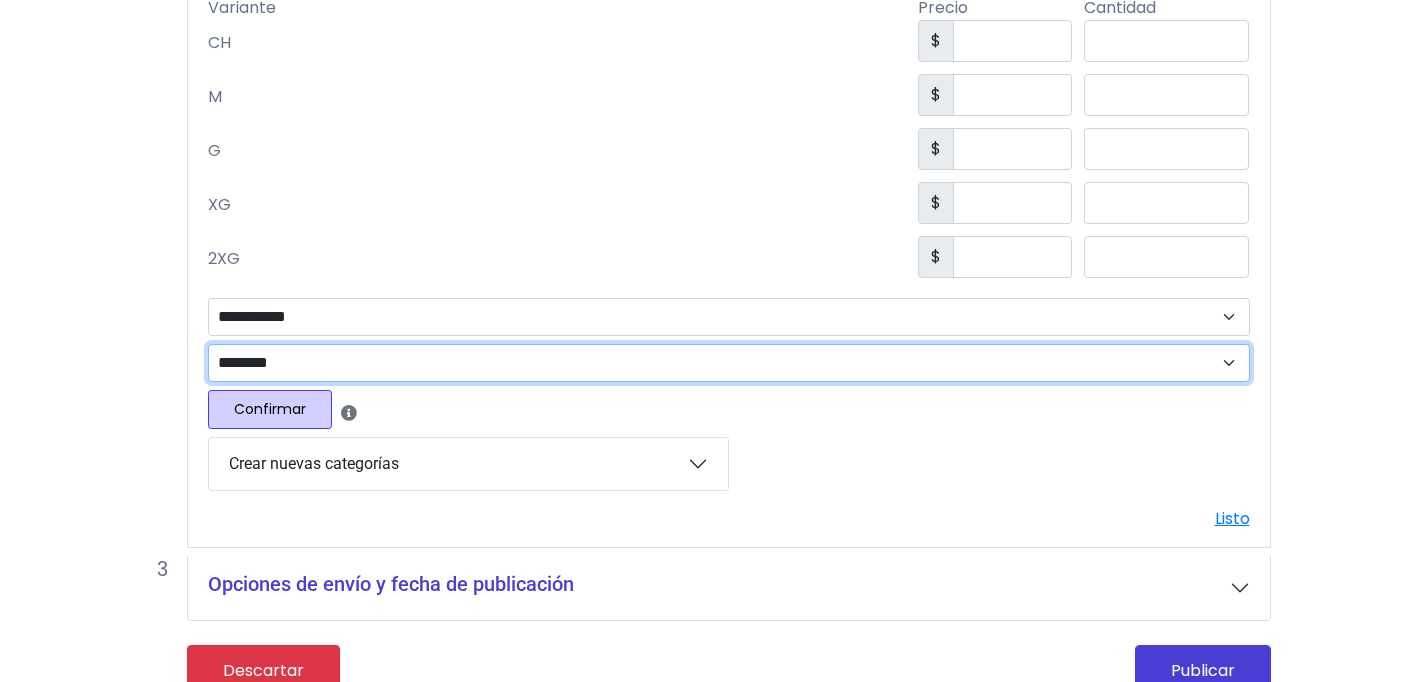 scroll, scrollTop: 1685, scrollLeft: 0, axis: vertical 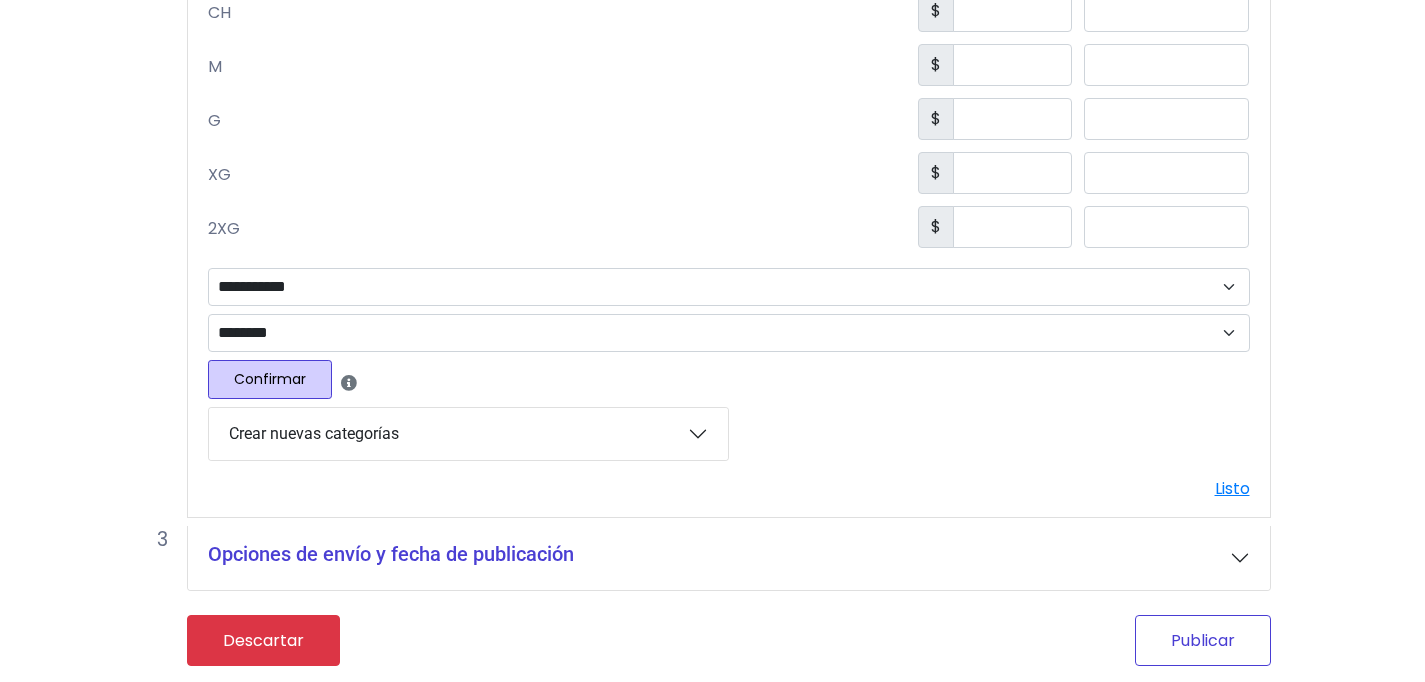 click on "Publicar" at bounding box center (1203, 640) 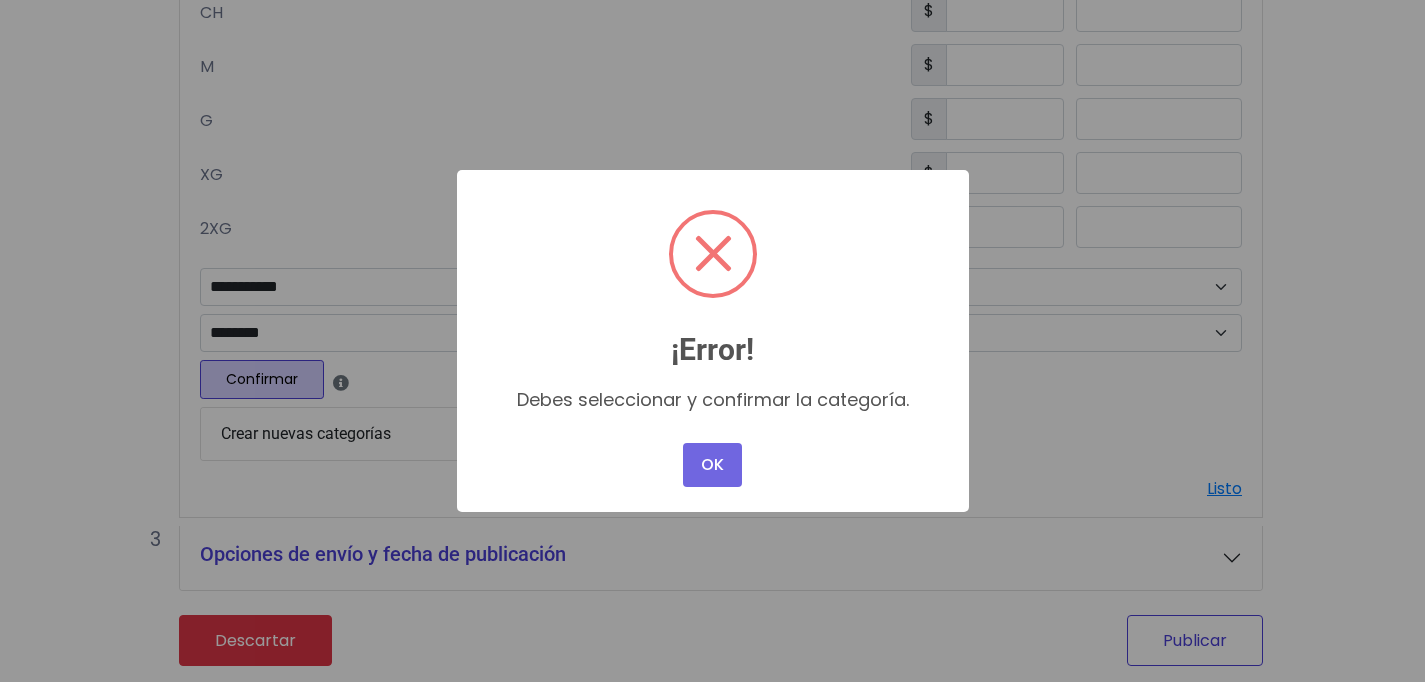 scroll, scrollTop: 1223, scrollLeft: 0, axis: vertical 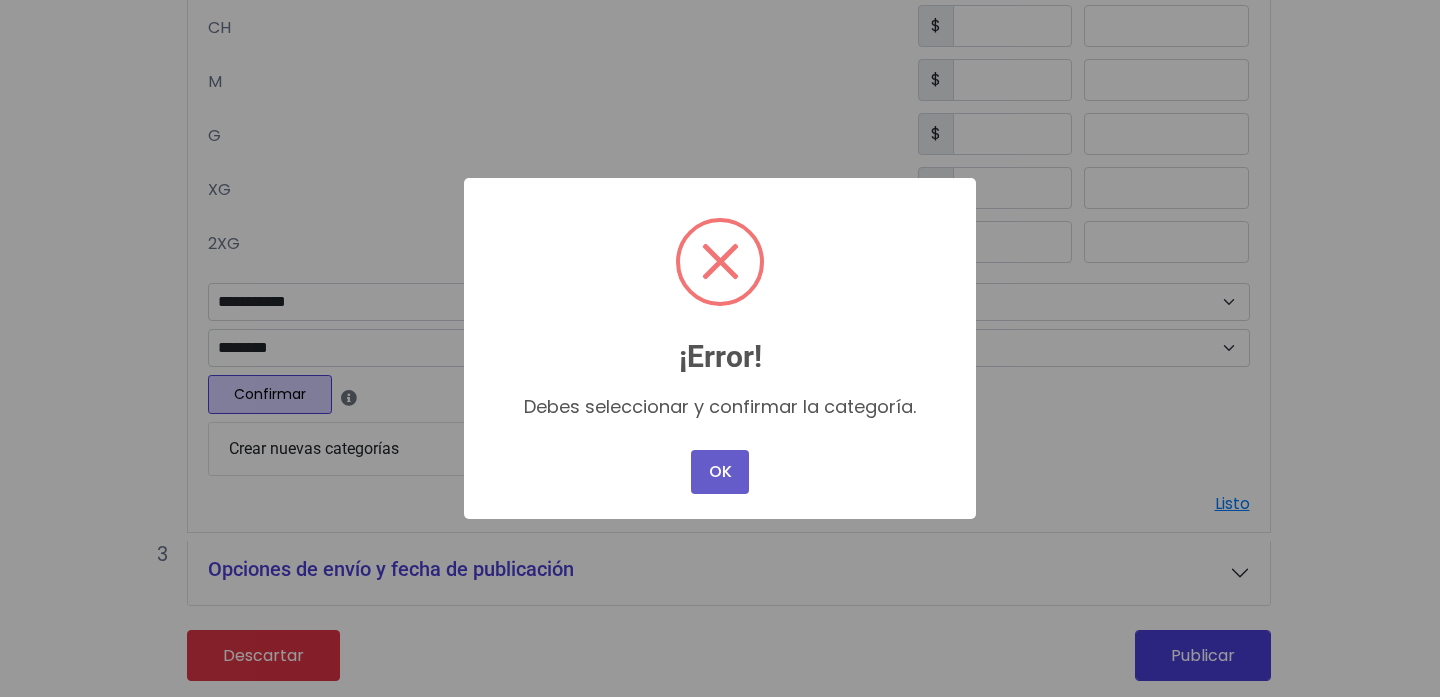 click on "OK" at bounding box center [720, 472] 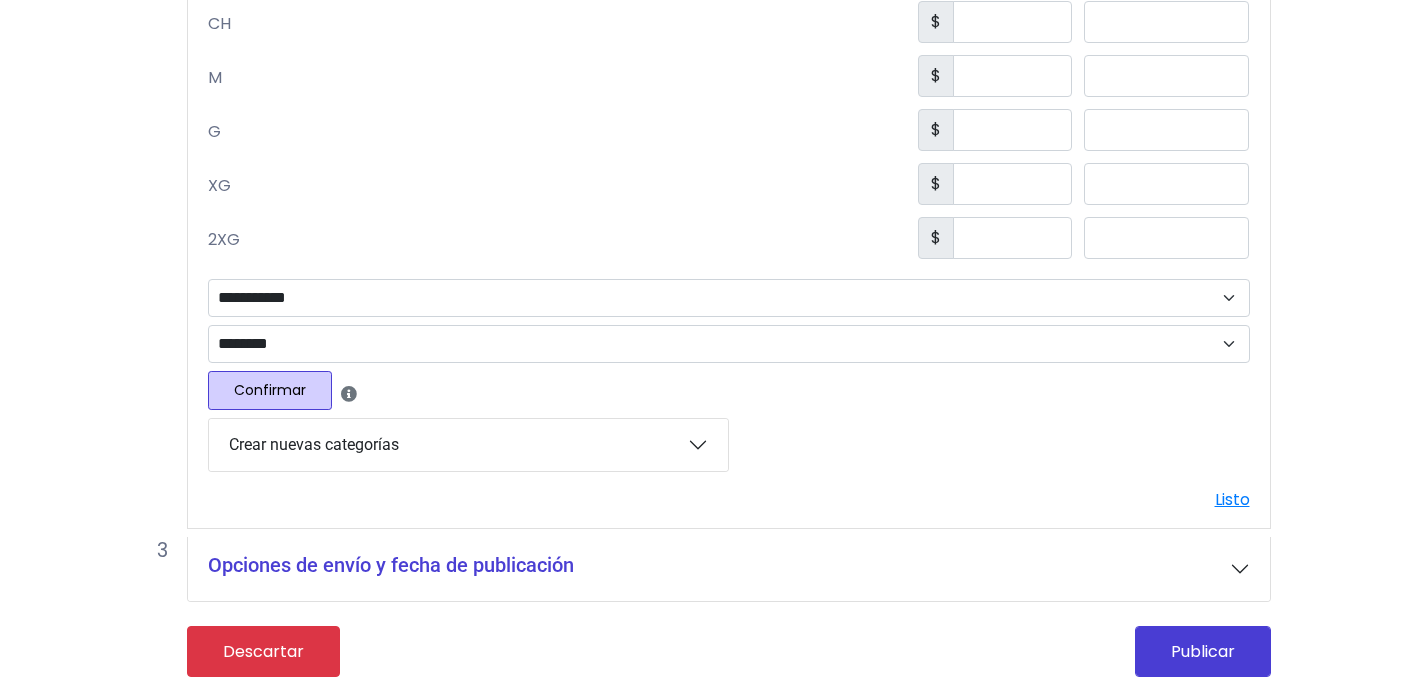 click on "Confirmar" at bounding box center (270, 390) 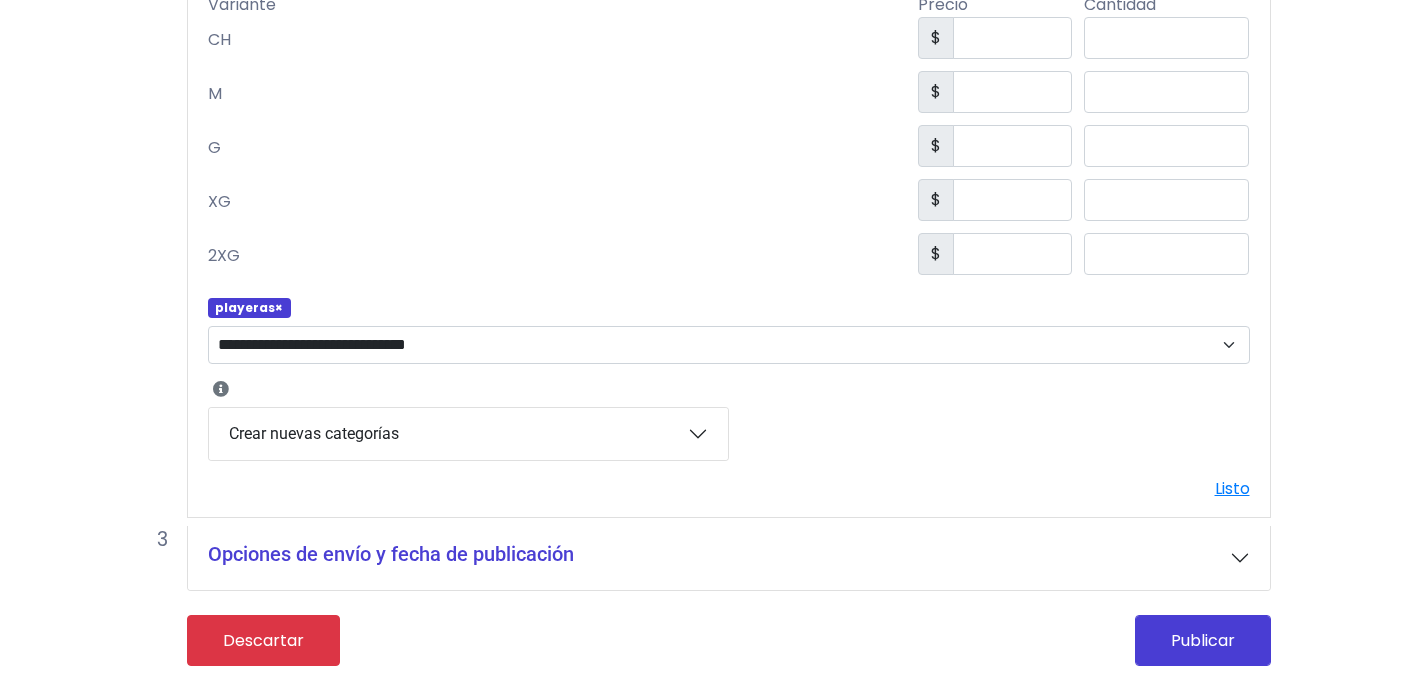 scroll, scrollTop: 1211, scrollLeft: 0, axis: vertical 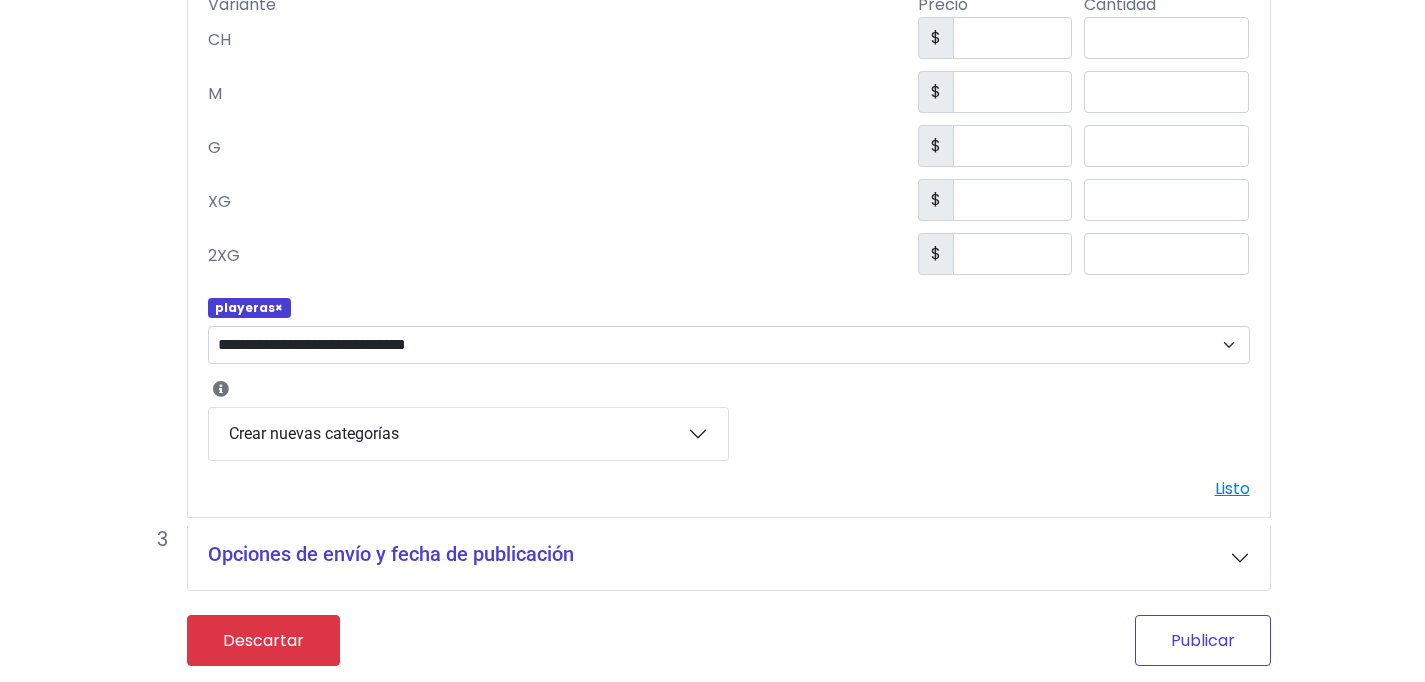 click on "Publicar" at bounding box center [1203, 640] 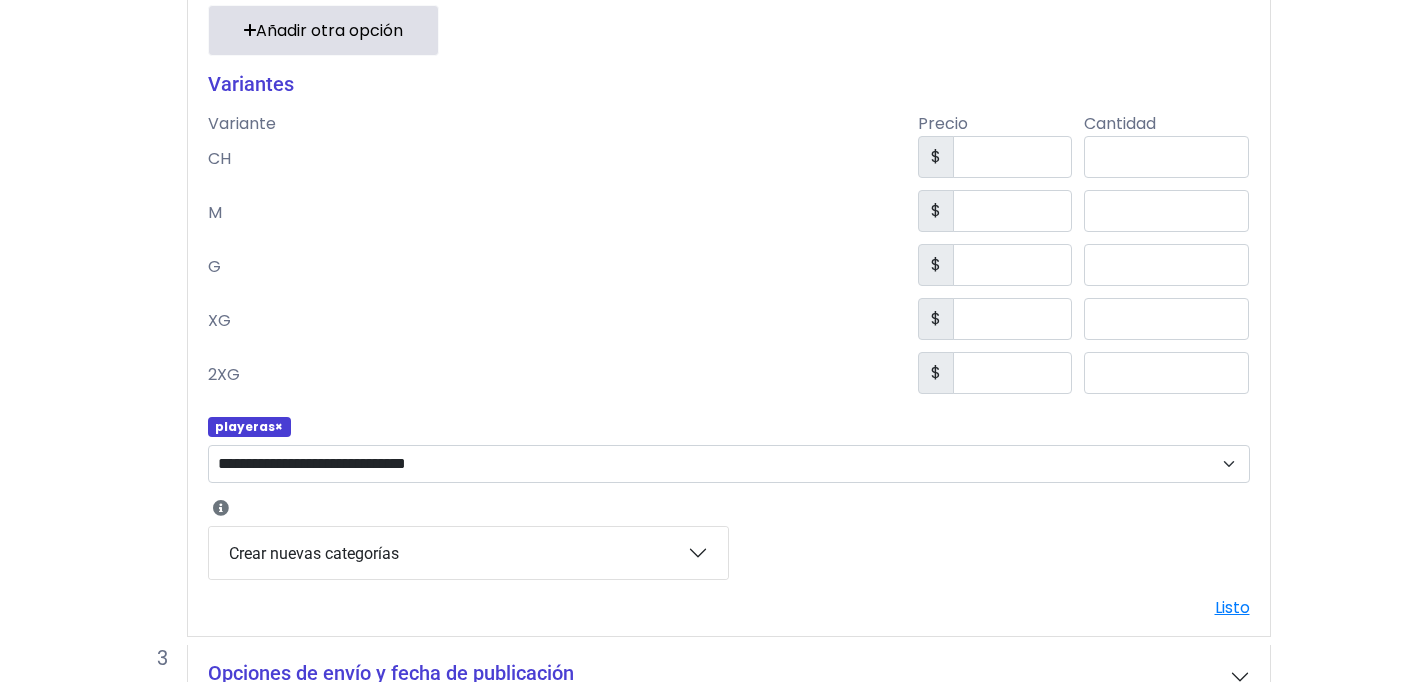 scroll, scrollTop: 1334, scrollLeft: 0, axis: vertical 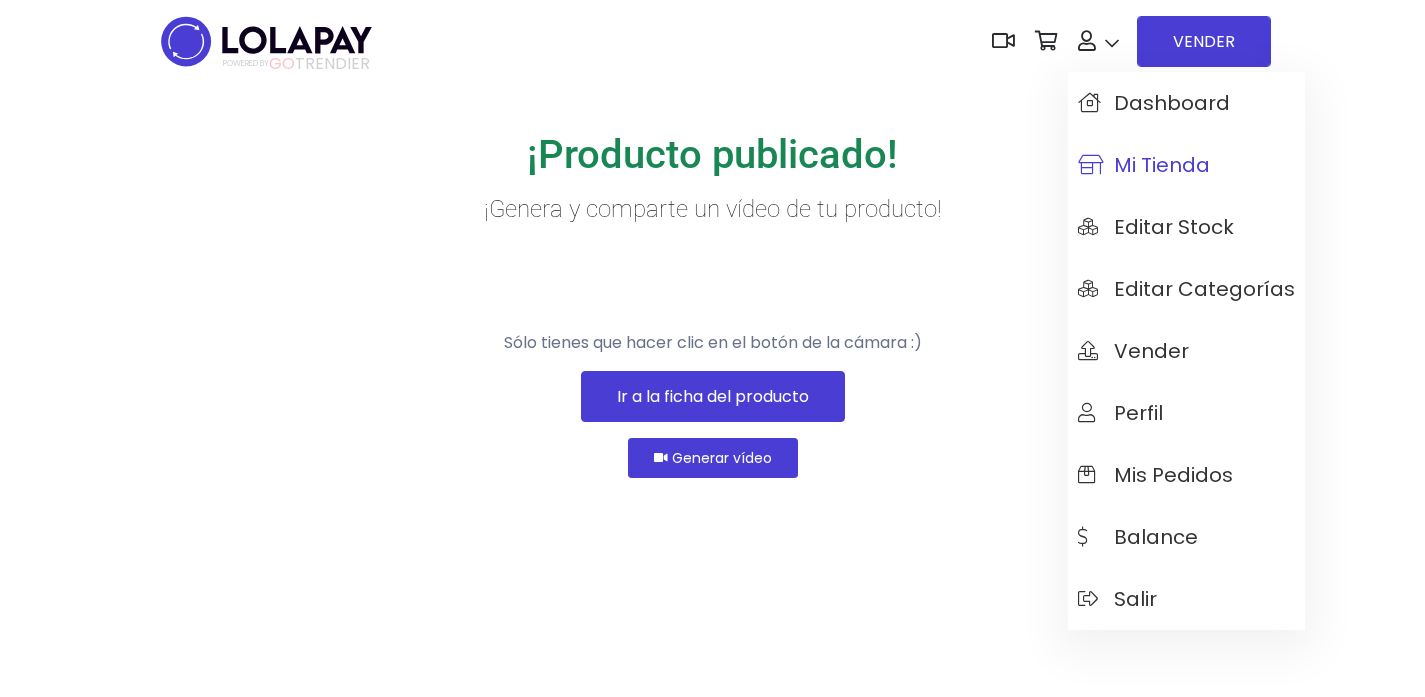 click on "Mi tienda" at bounding box center [1144, 165] 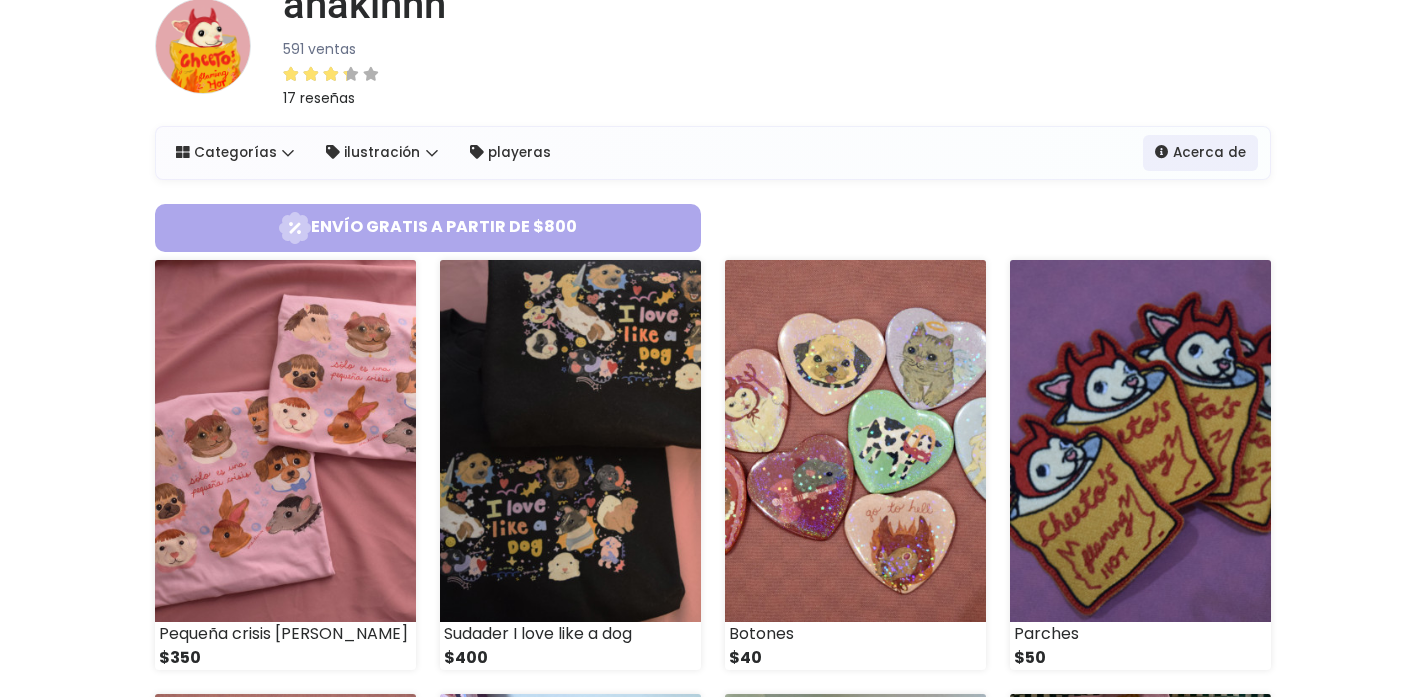 scroll, scrollTop: 0, scrollLeft: 0, axis: both 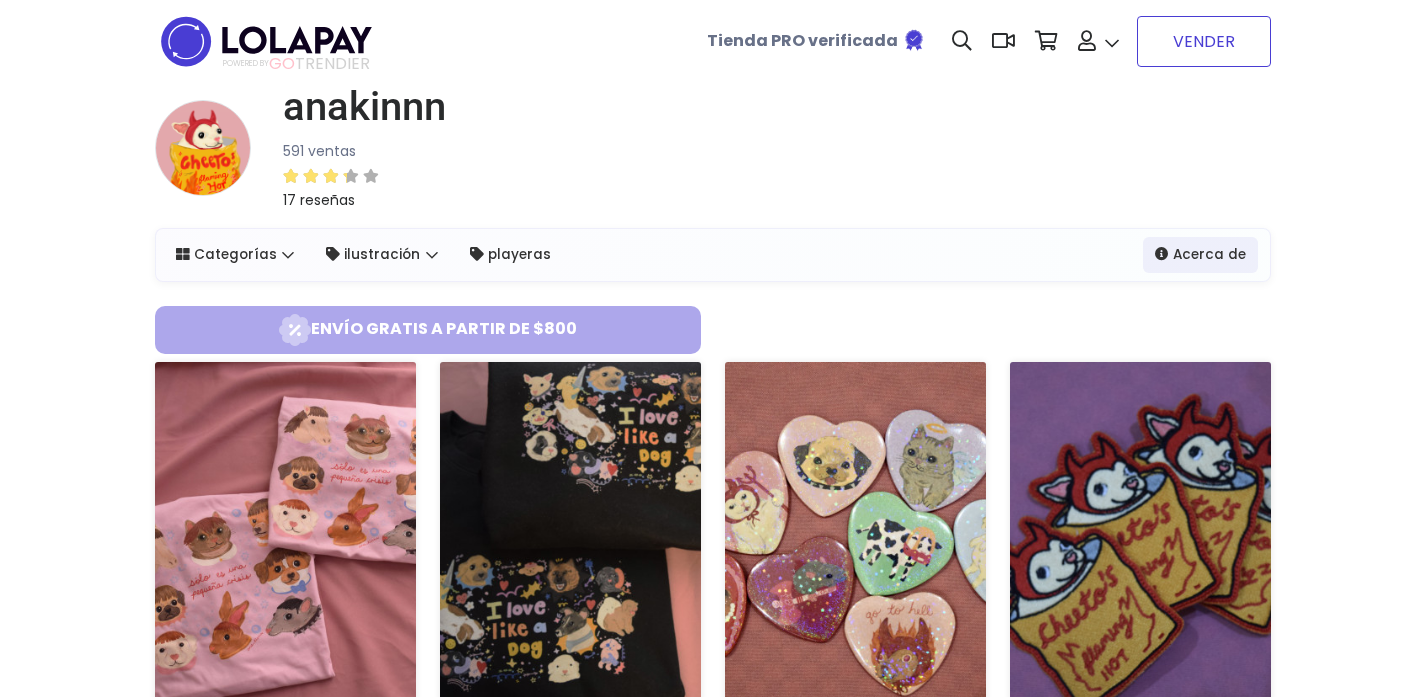 click on "VENDER" at bounding box center (1204, 41) 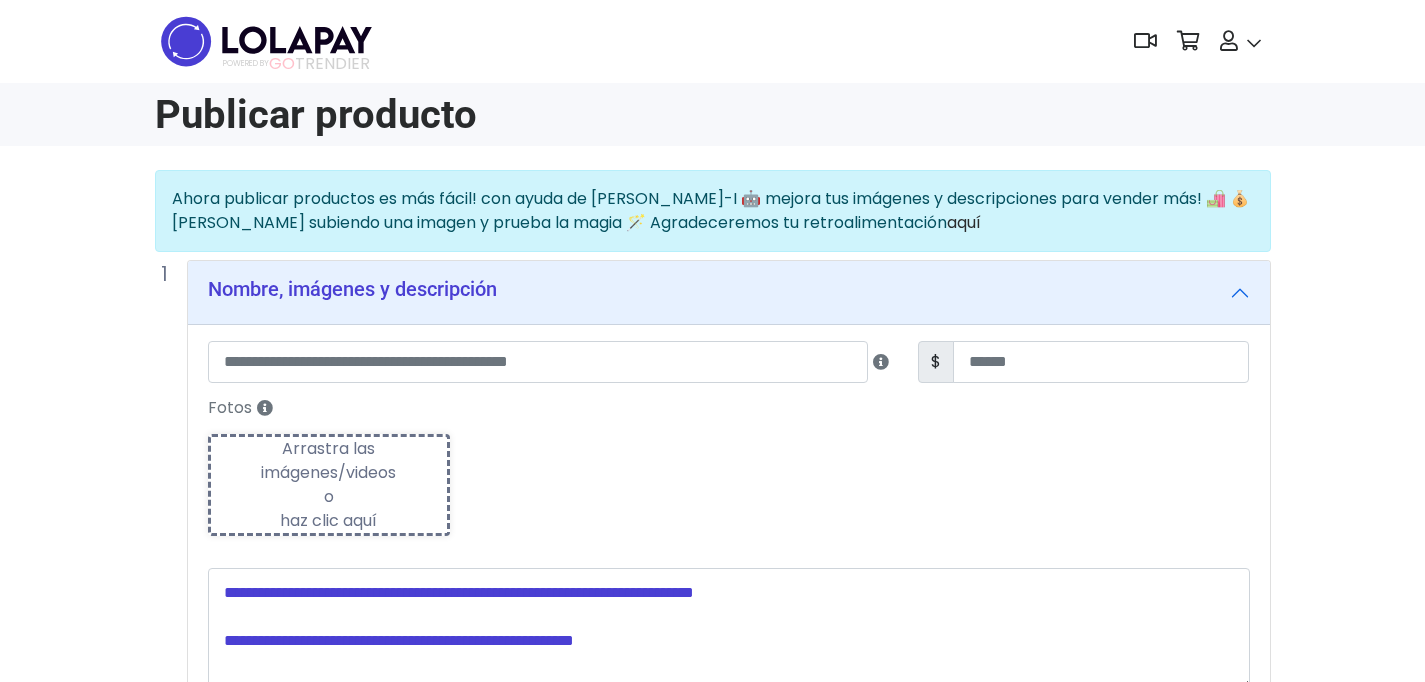scroll, scrollTop: 0, scrollLeft: 0, axis: both 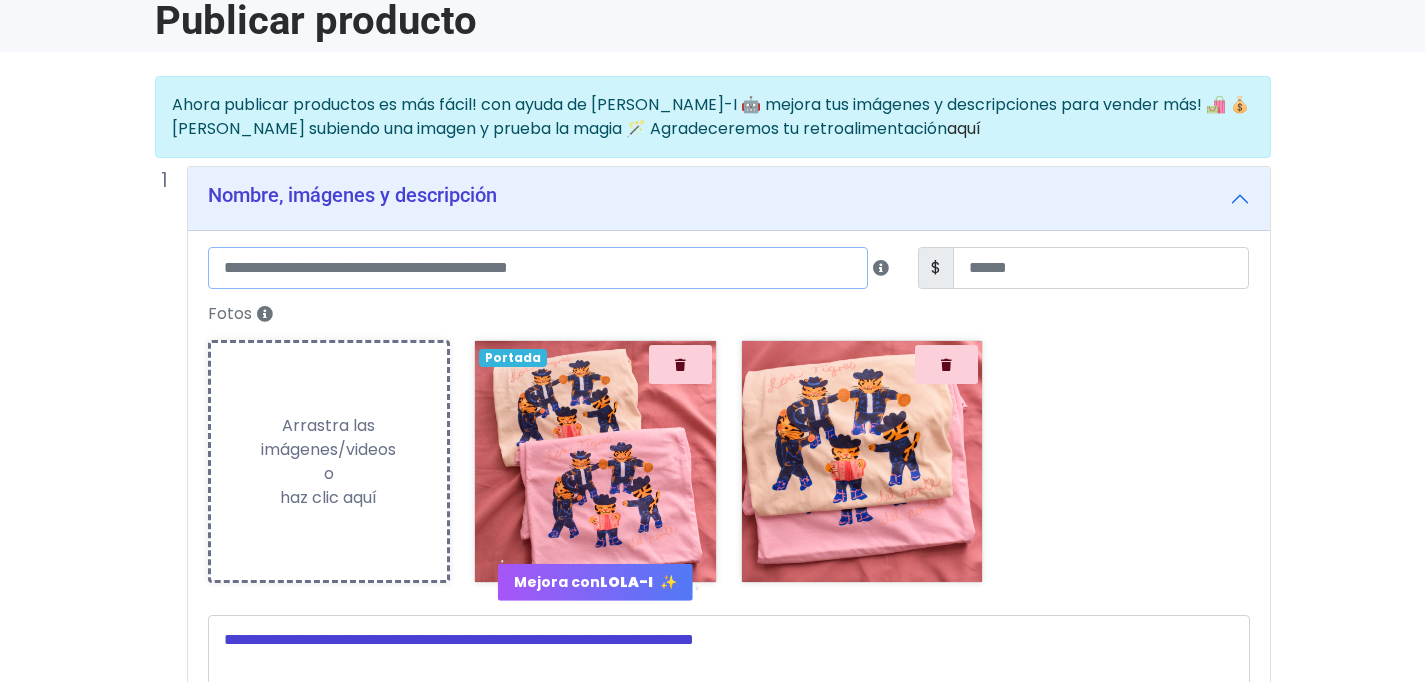 click at bounding box center [538, 268] 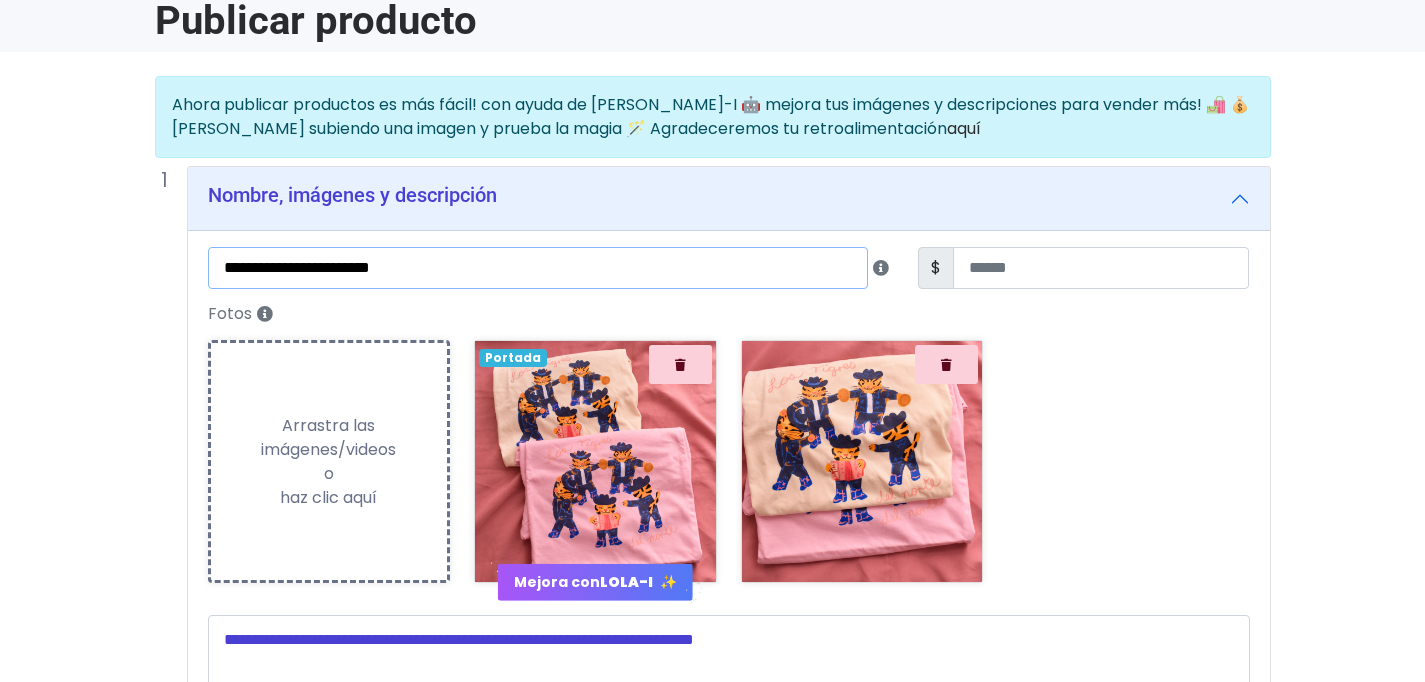 type on "**********" 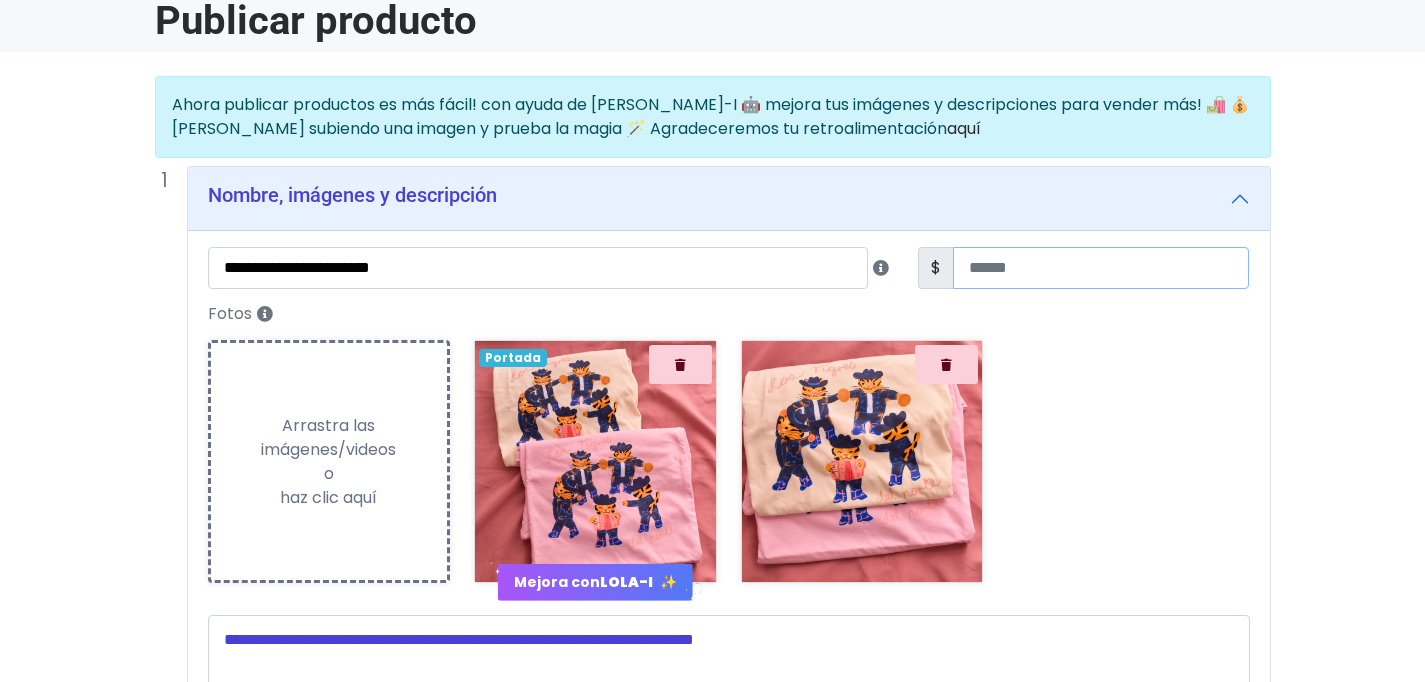 click at bounding box center (1101, 268) 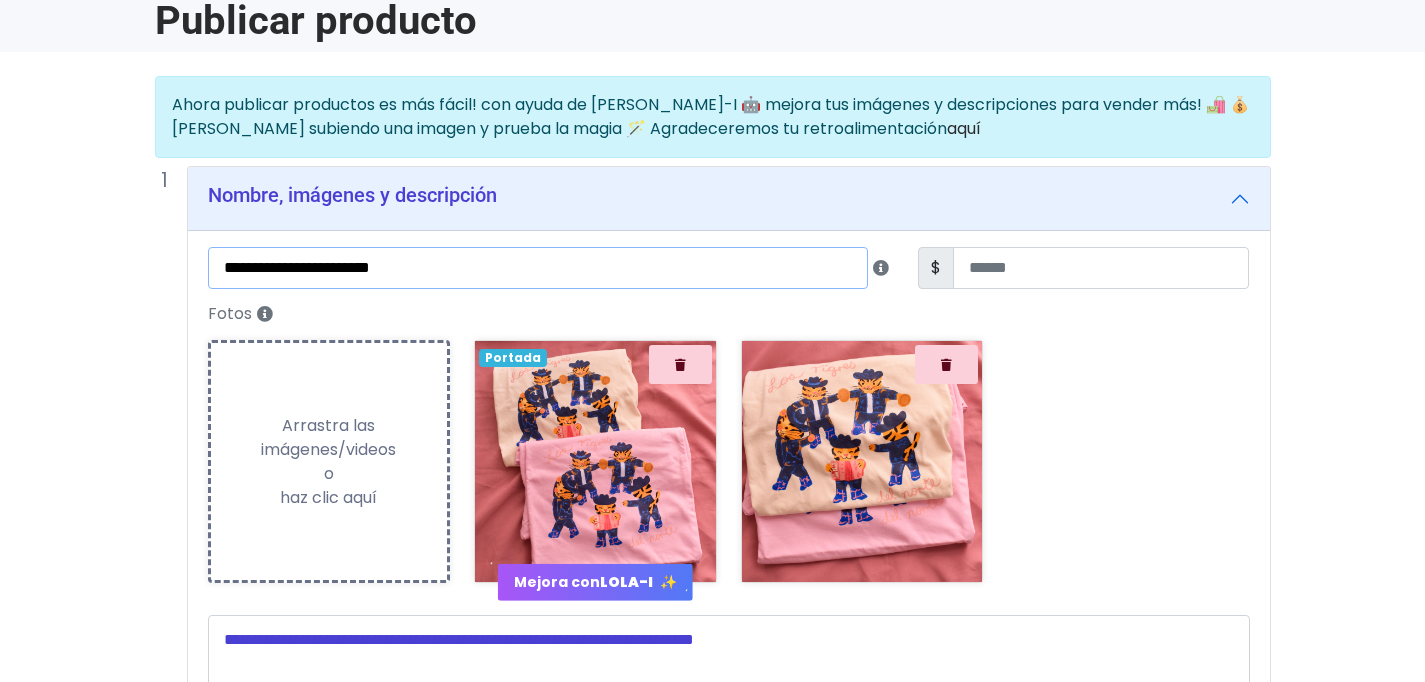 drag, startPoint x: 291, startPoint y: 268, endPoint x: 227, endPoint y: 264, distance: 64.12488 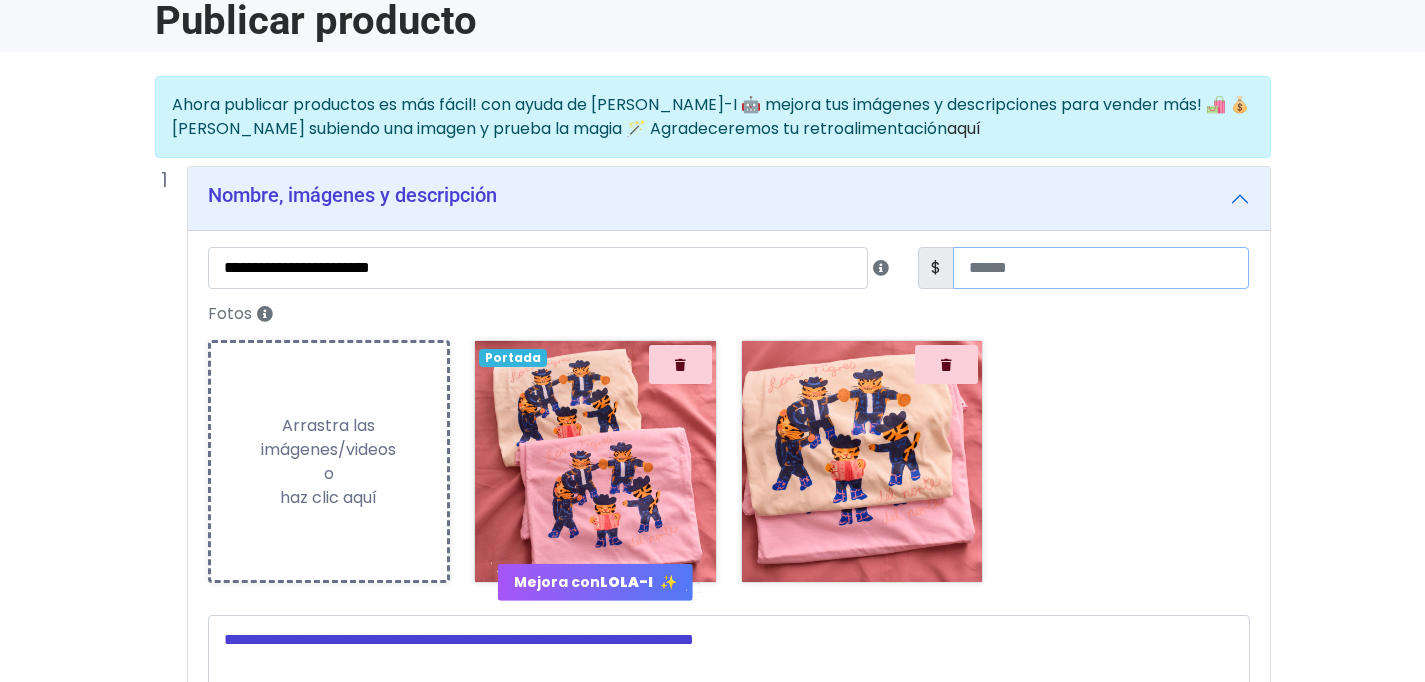 click at bounding box center [1101, 268] 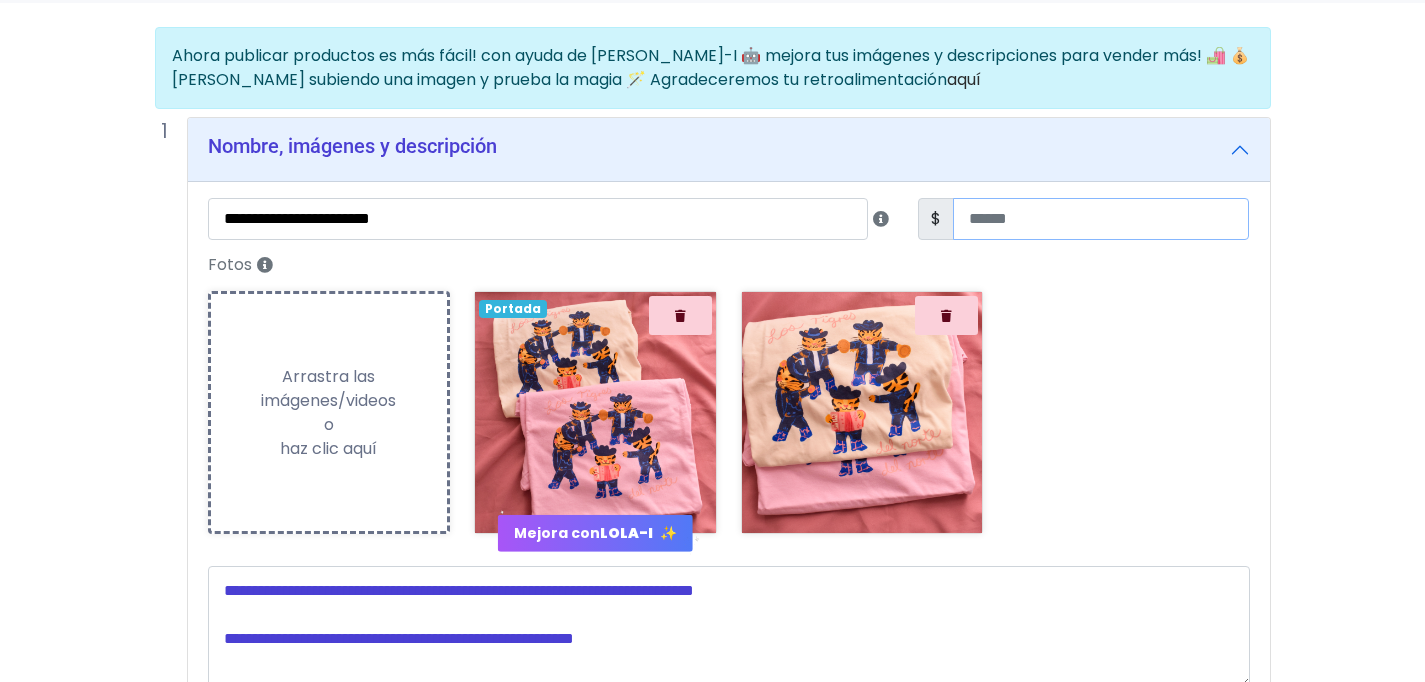 scroll, scrollTop: 161, scrollLeft: 0, axis: vertical 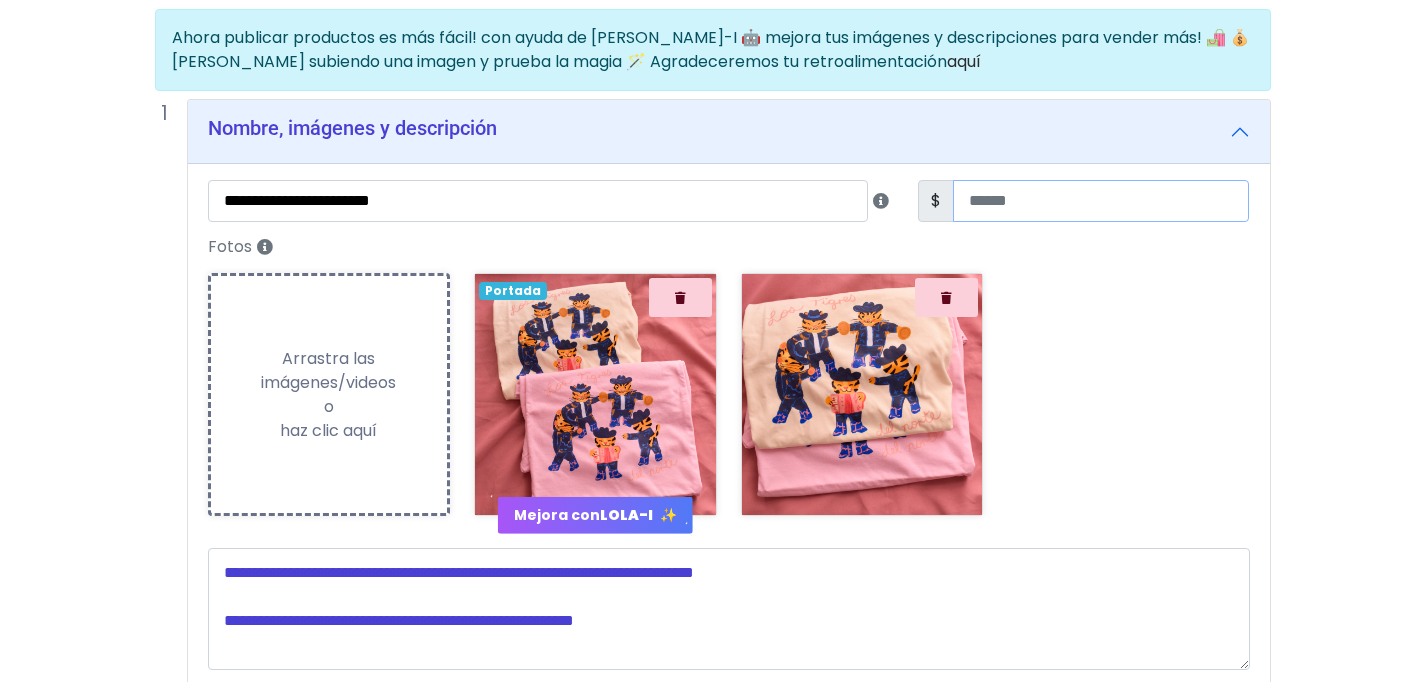 type on "***" 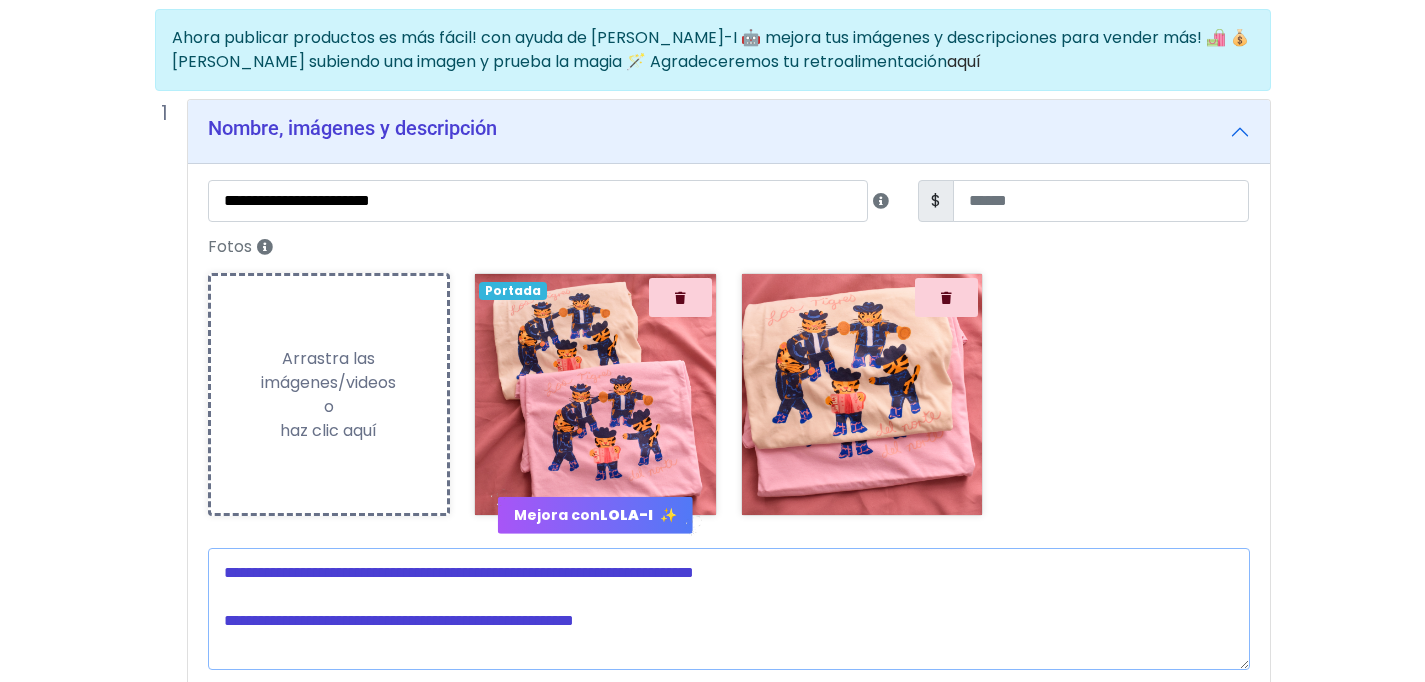 click at bounding box center [729, 609] 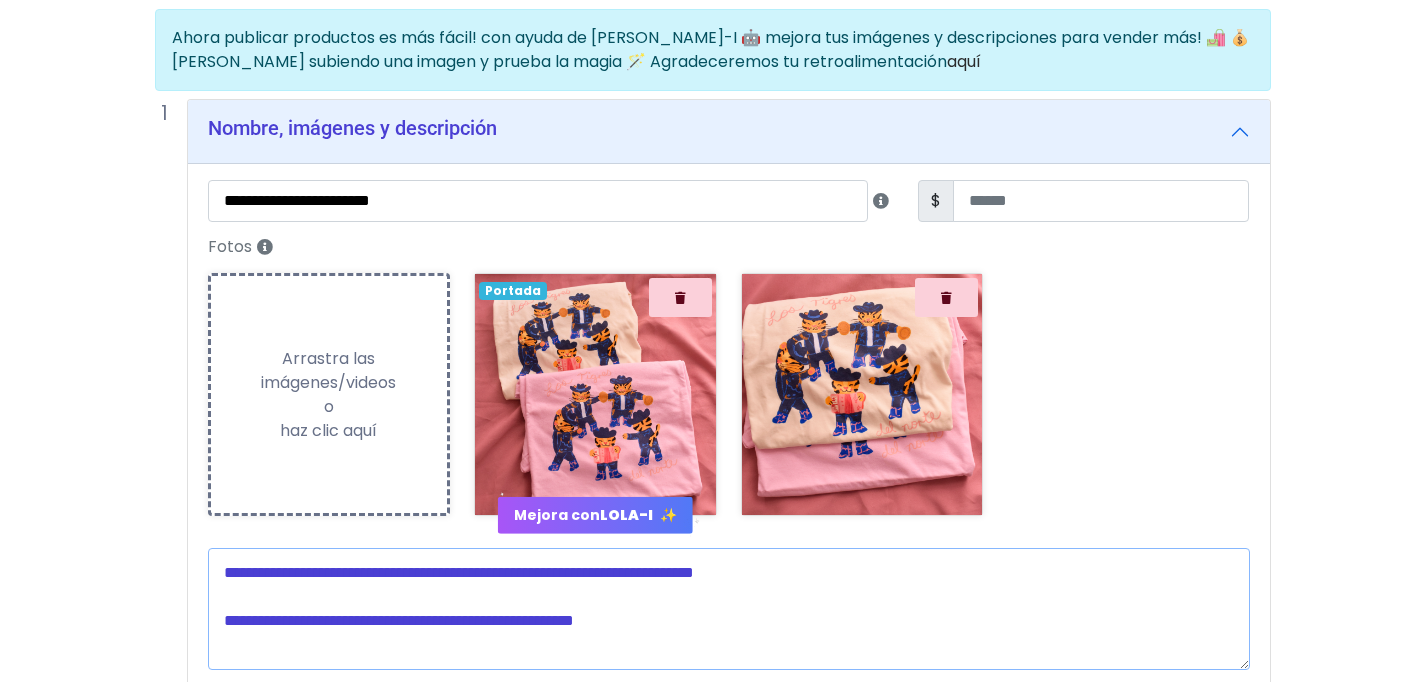paste on "**" 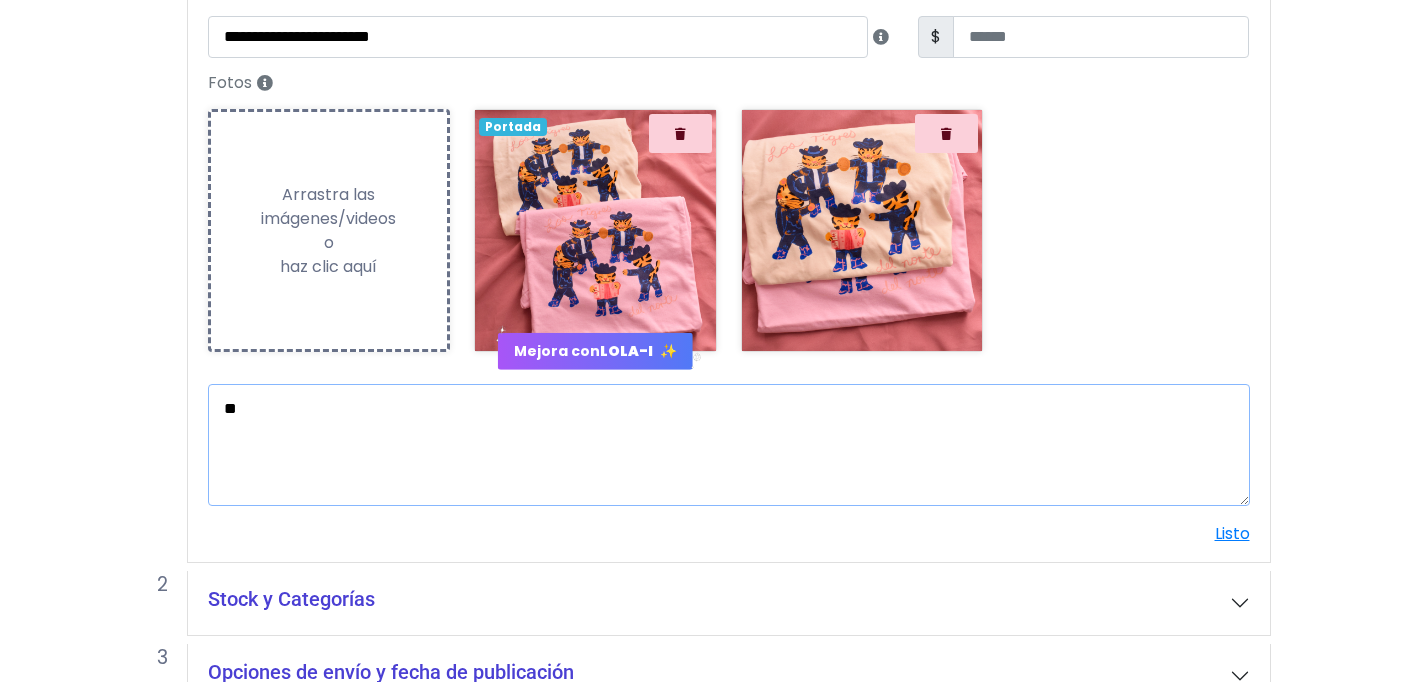 scroll, scrollTop: 338, scrollLeft: 0, axis: vertical 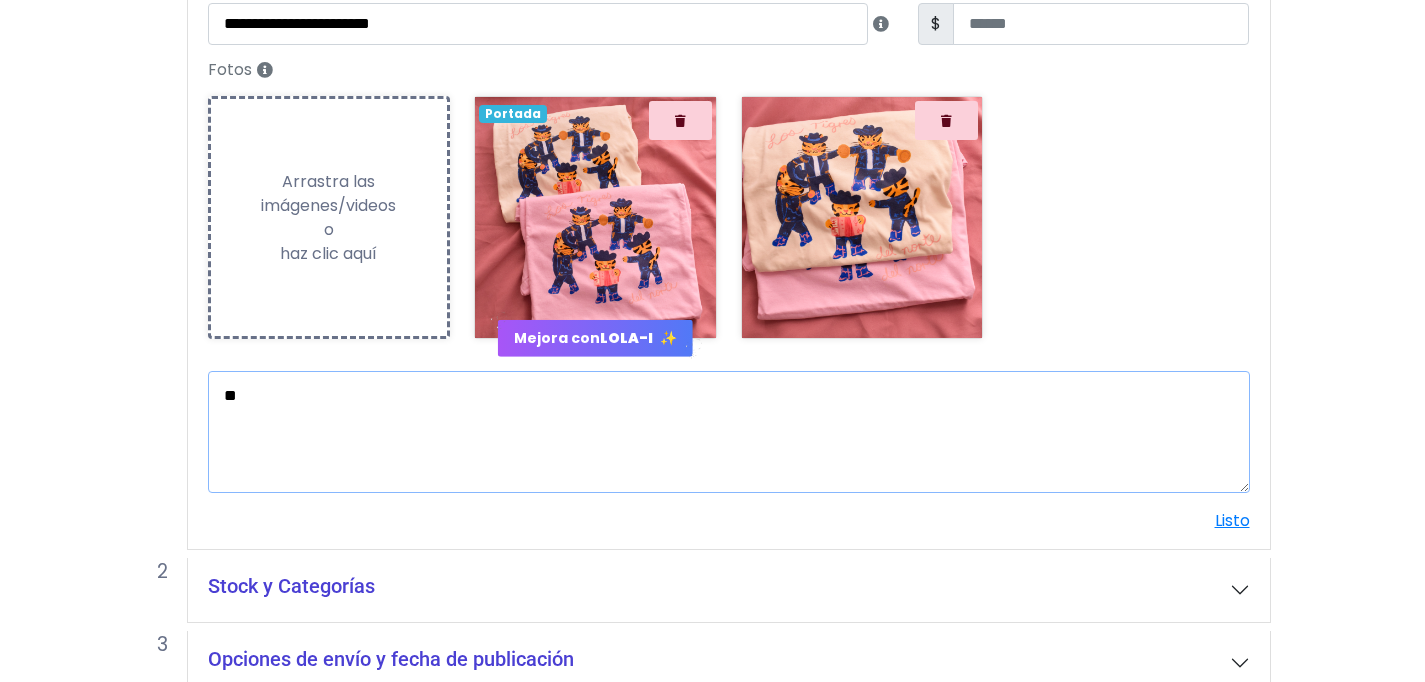 drag, startPoint x: 277, startPoint y: 403, endPoint x: 101, endPoint y: 382, distance: 177.24841 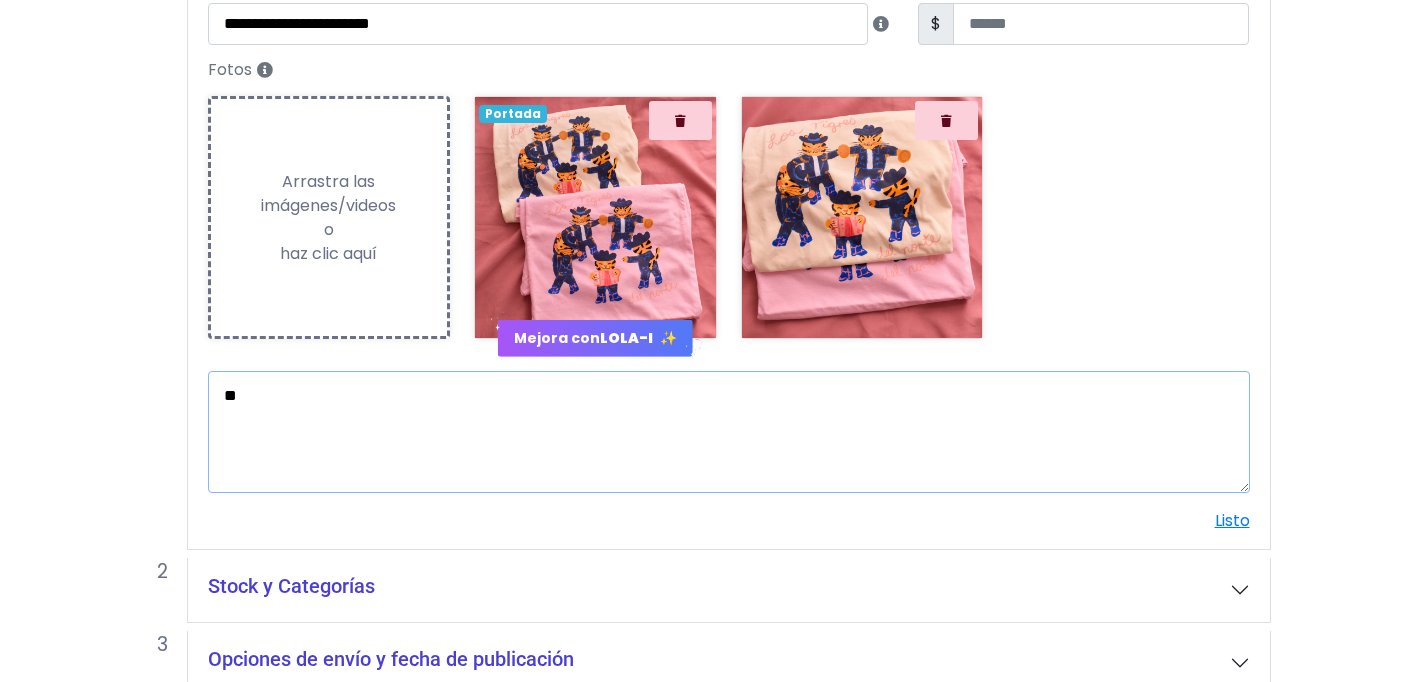 click on "**" at bounding box center (729, 432) 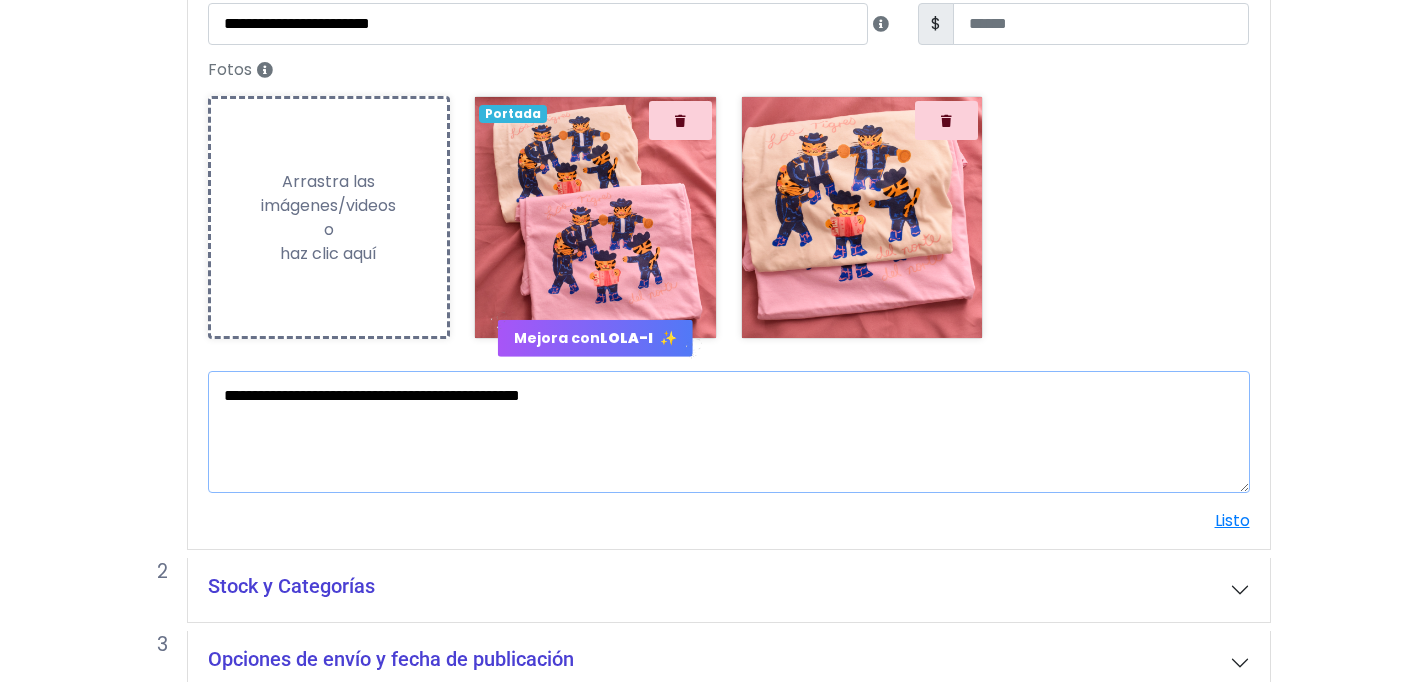 click on "**********" at bounding box center [729, 432] 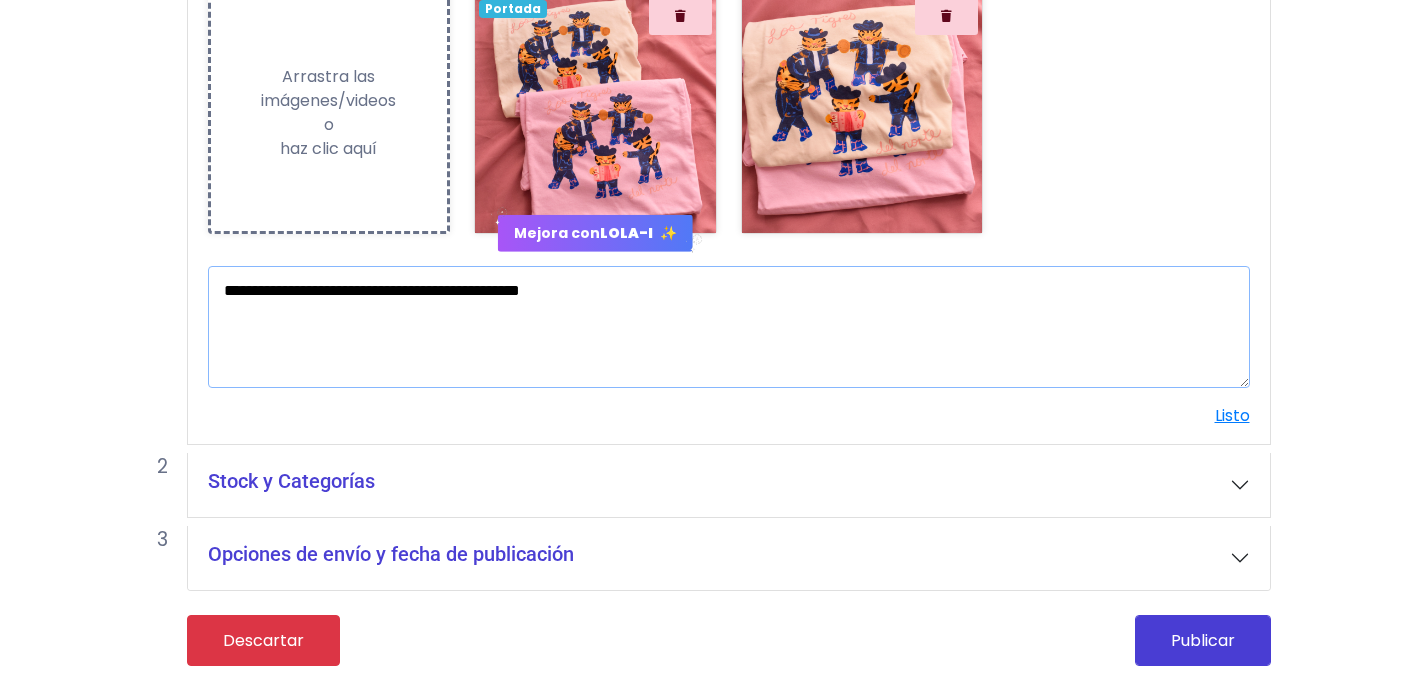 type on "**********" 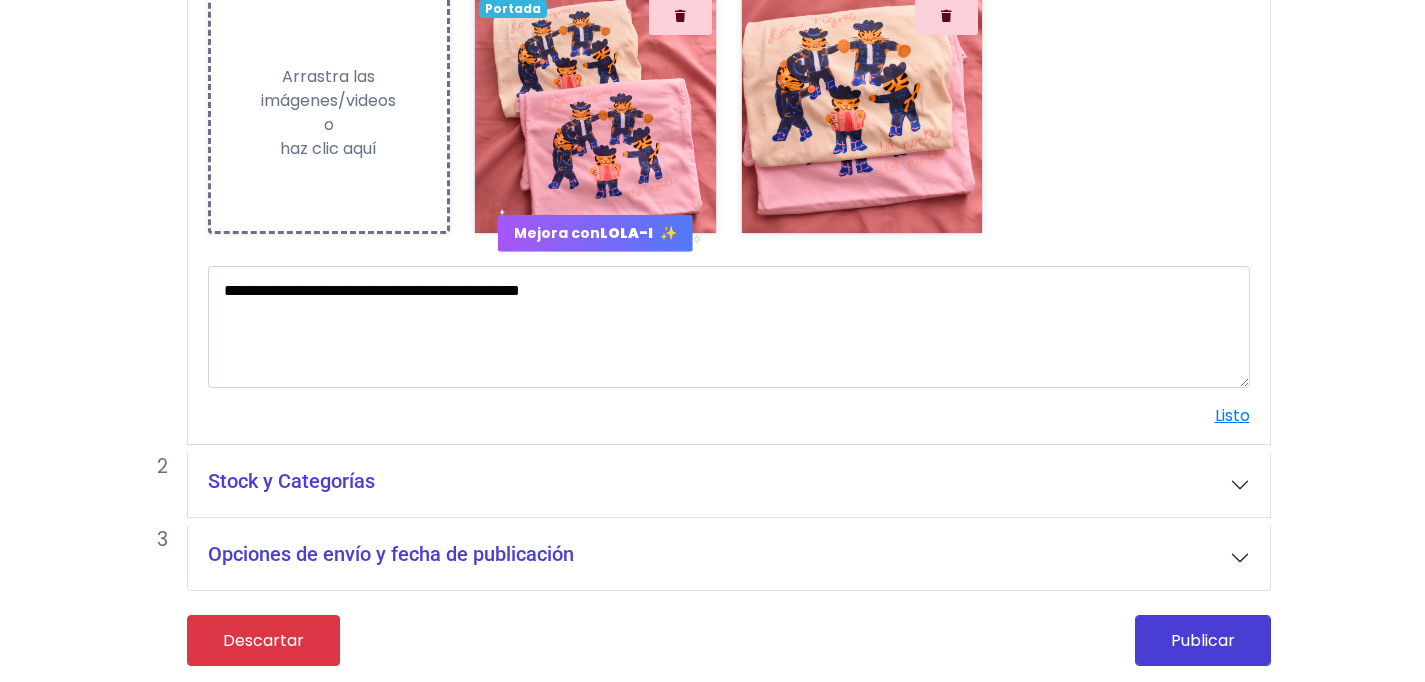 click on "**********" at bounding box center (729, 163) 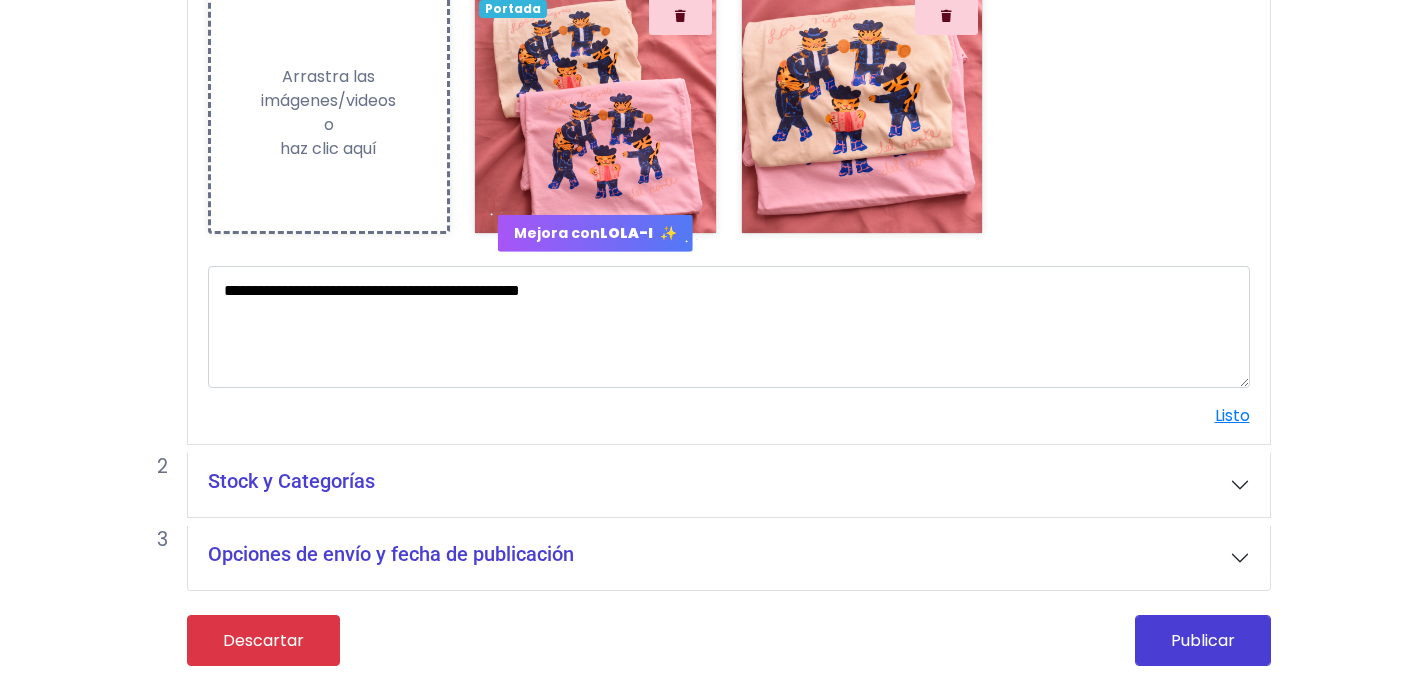 click on "Stock y Categorías" at bounding box center (729, 485) 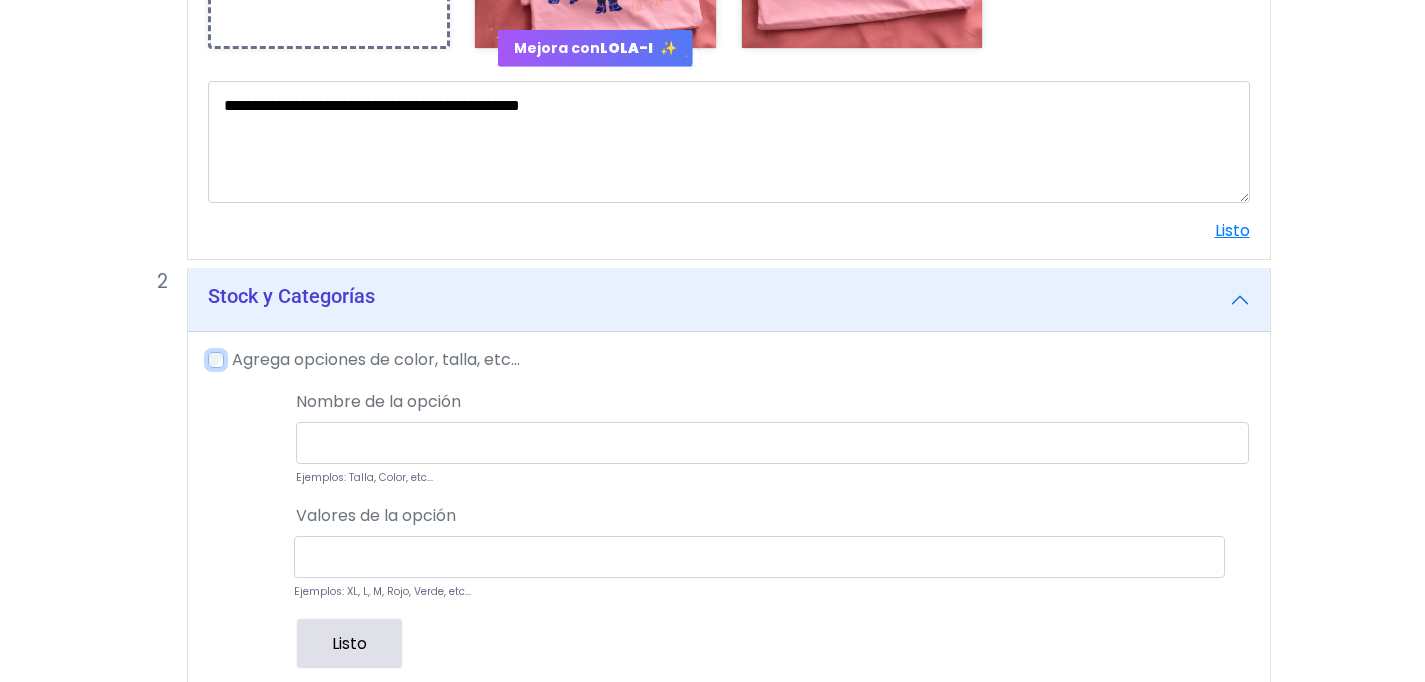 scroll, scrollTop: 641, scrollLeft: 0, axis: vertical 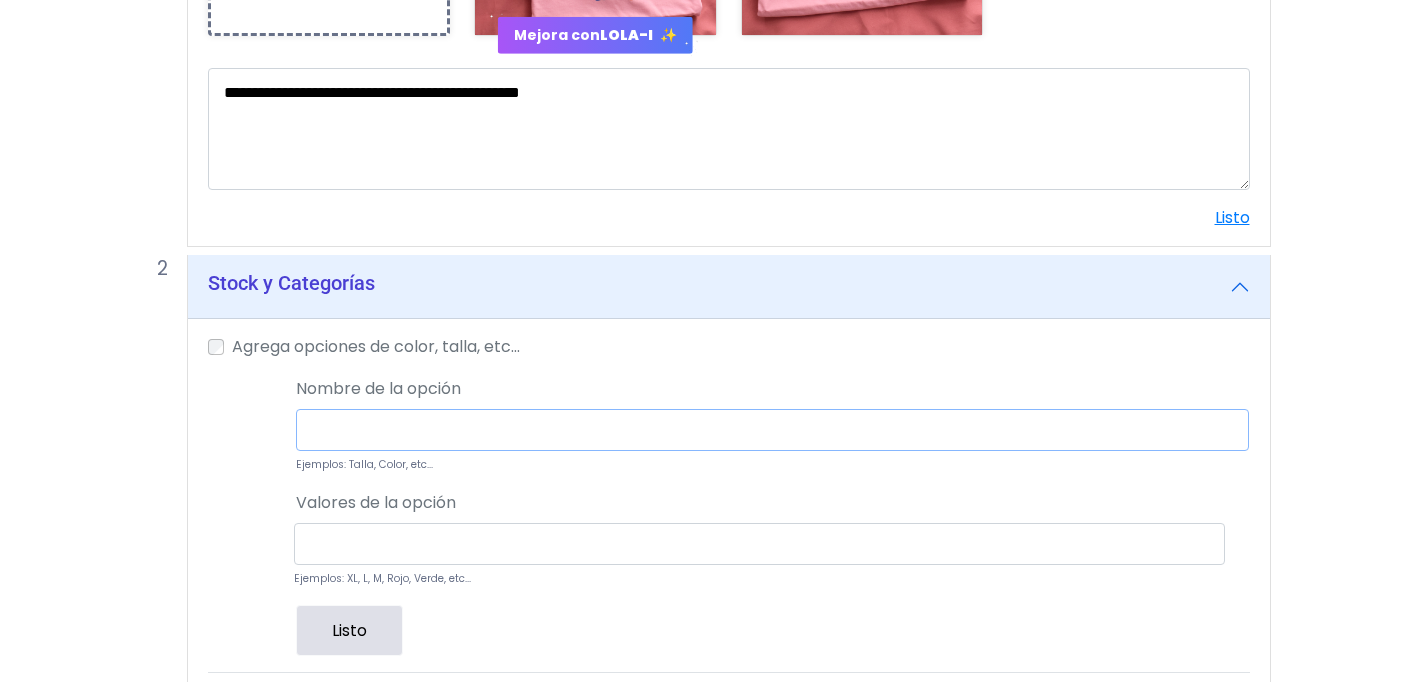 click at bounding box center (772, 430) 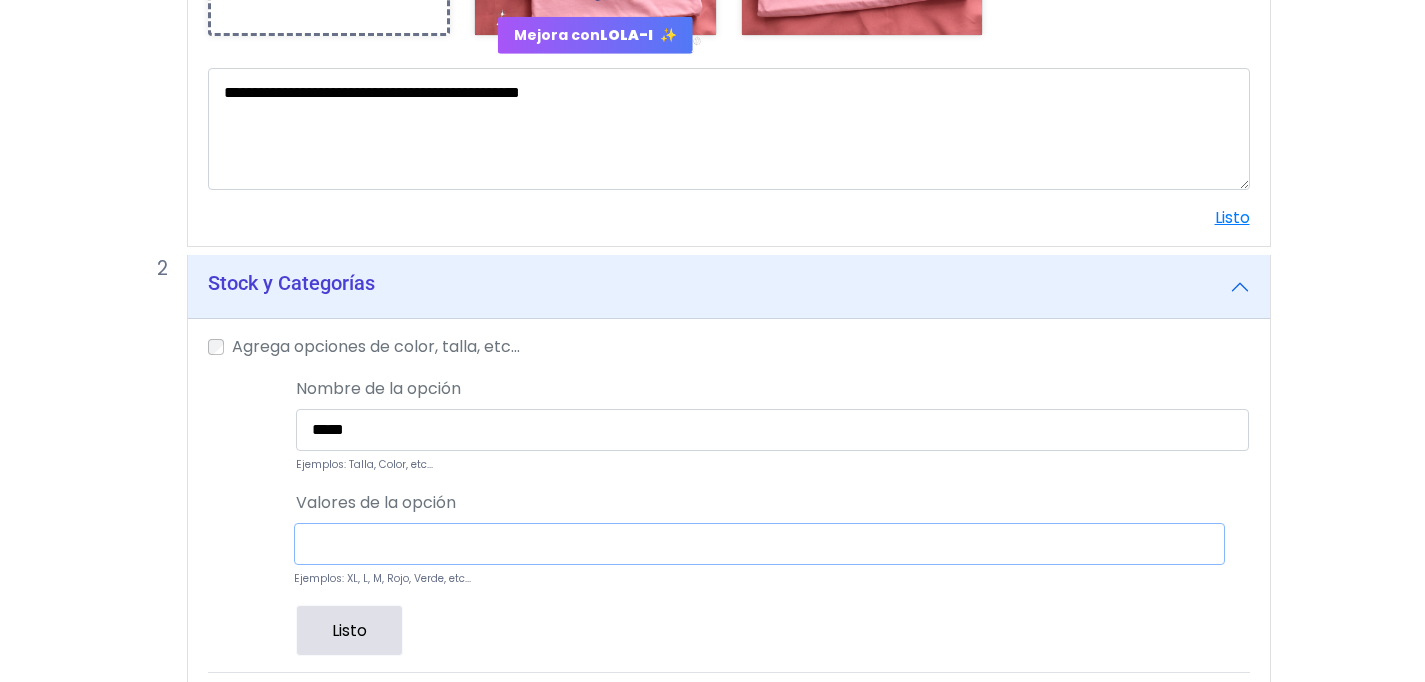 click at bounding box center [759, 544] 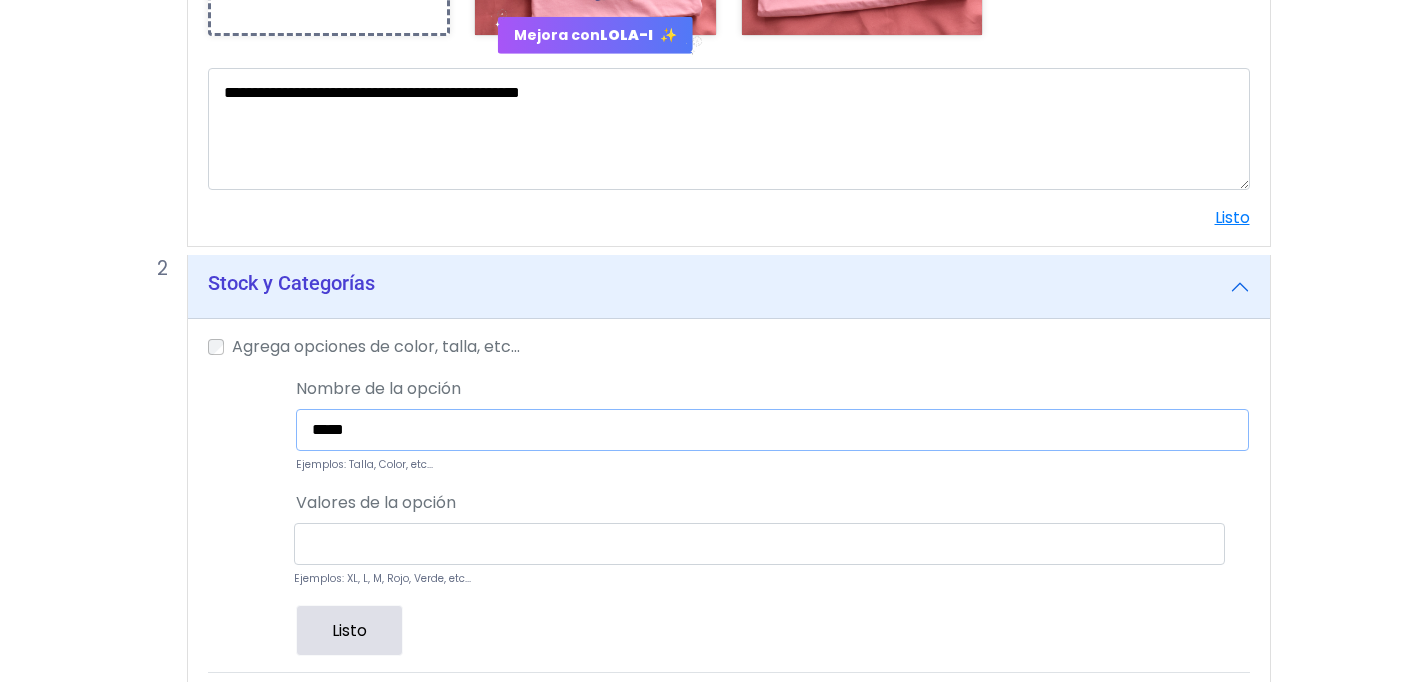 drag, startPoint x: 374, startPoint y: 441, endPoint x: 222, endPoint y: 437, distance: 152.05263 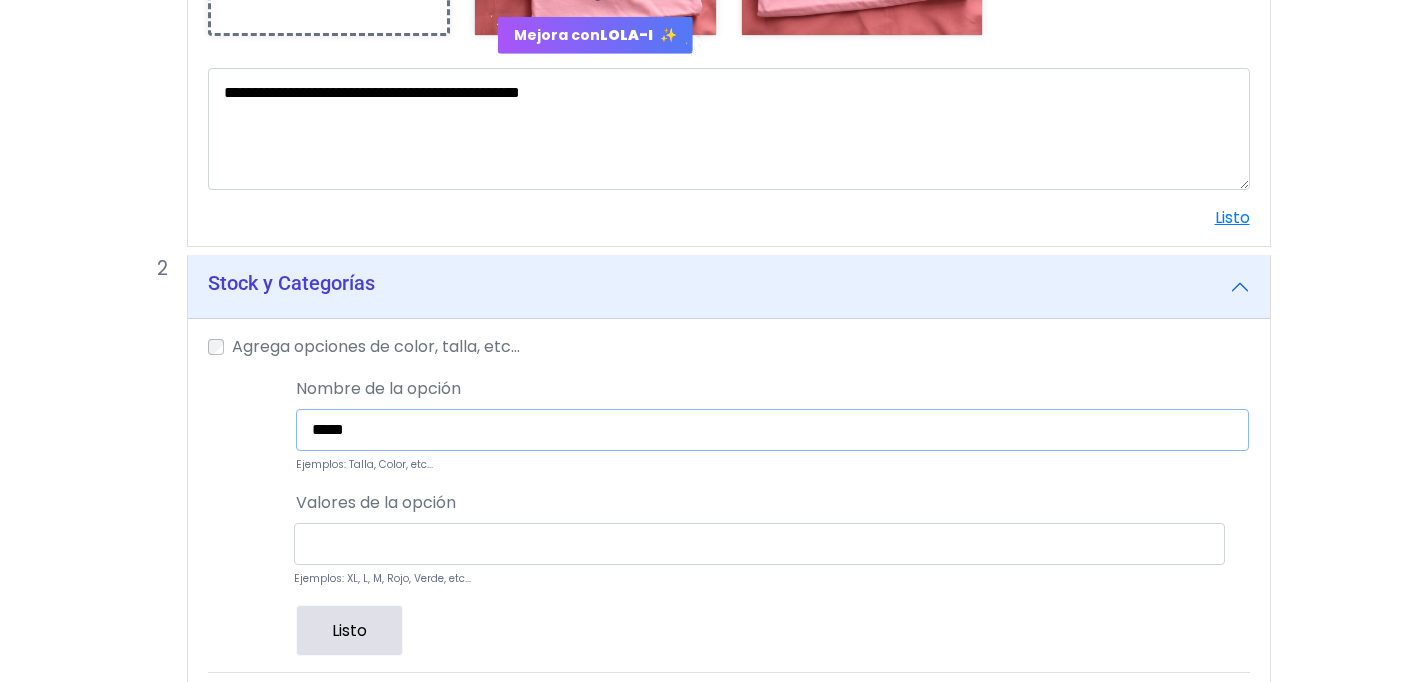 click on "*****" at bounding box center (772, 430) 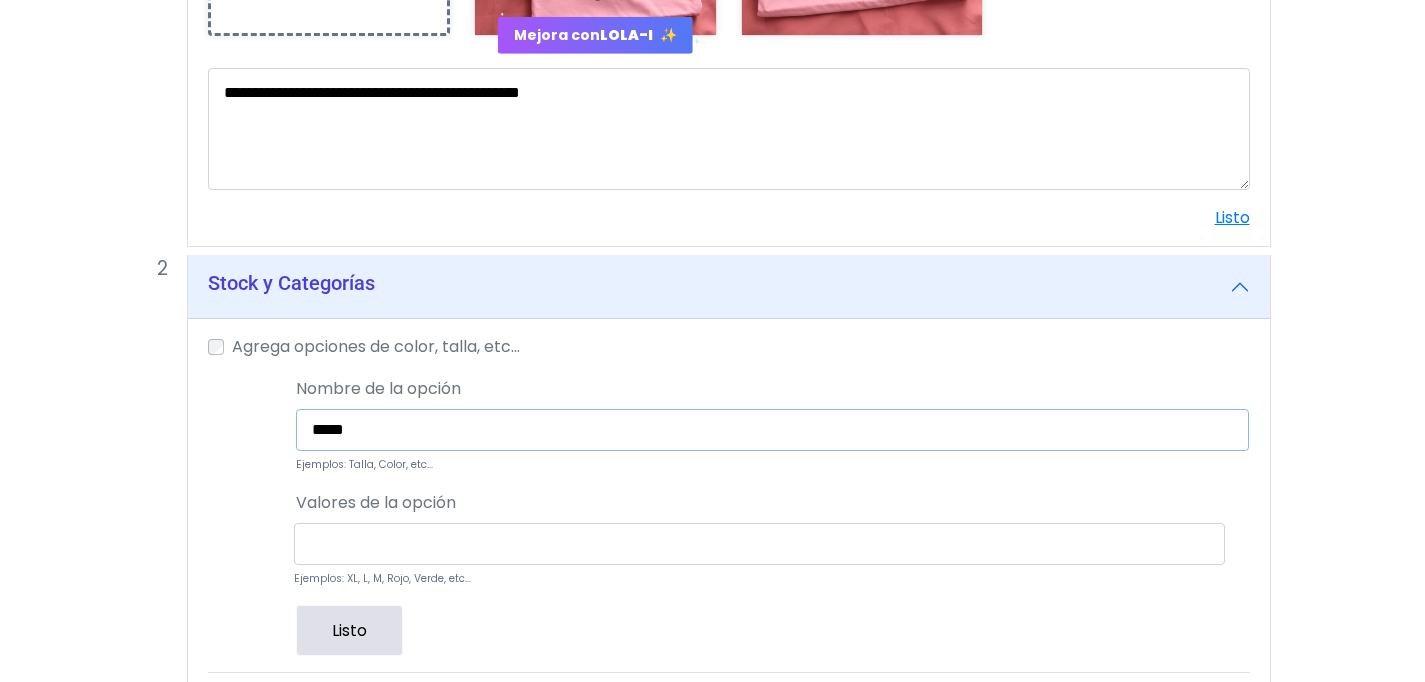 type on "*****" 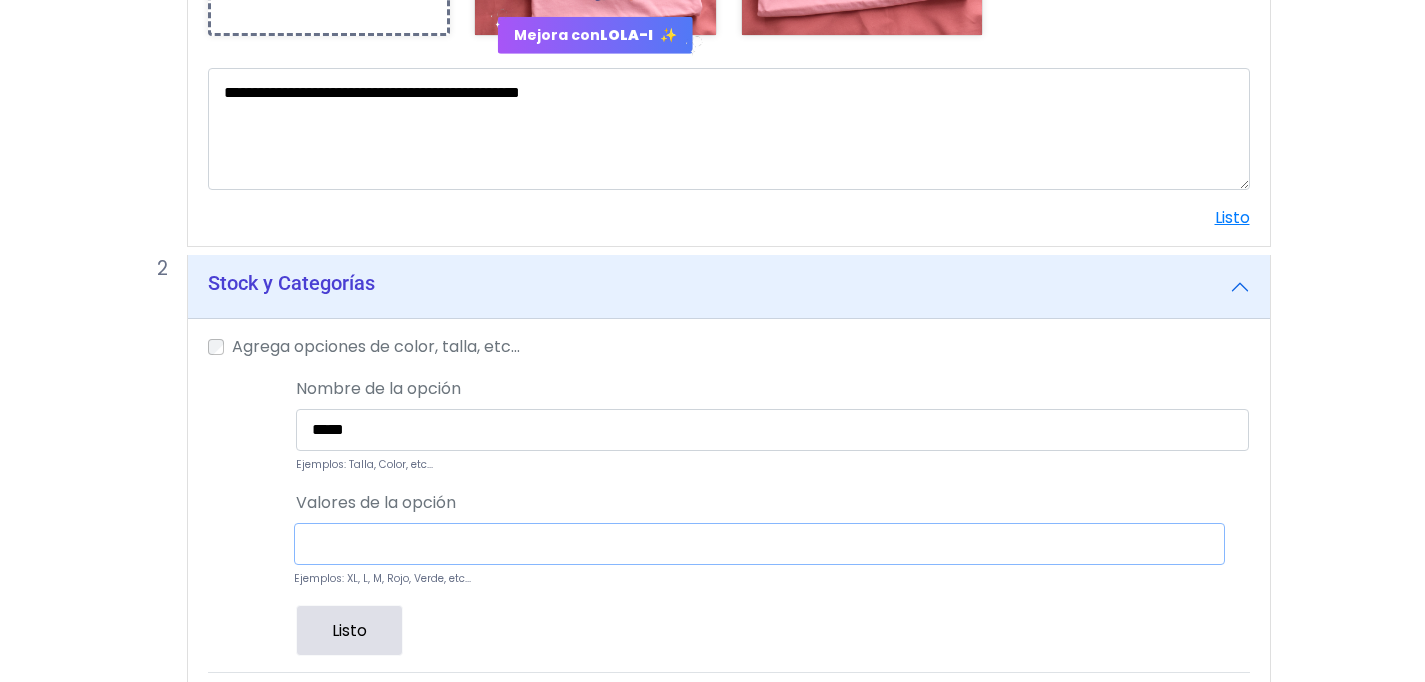 click at bounding box center [759, 544] 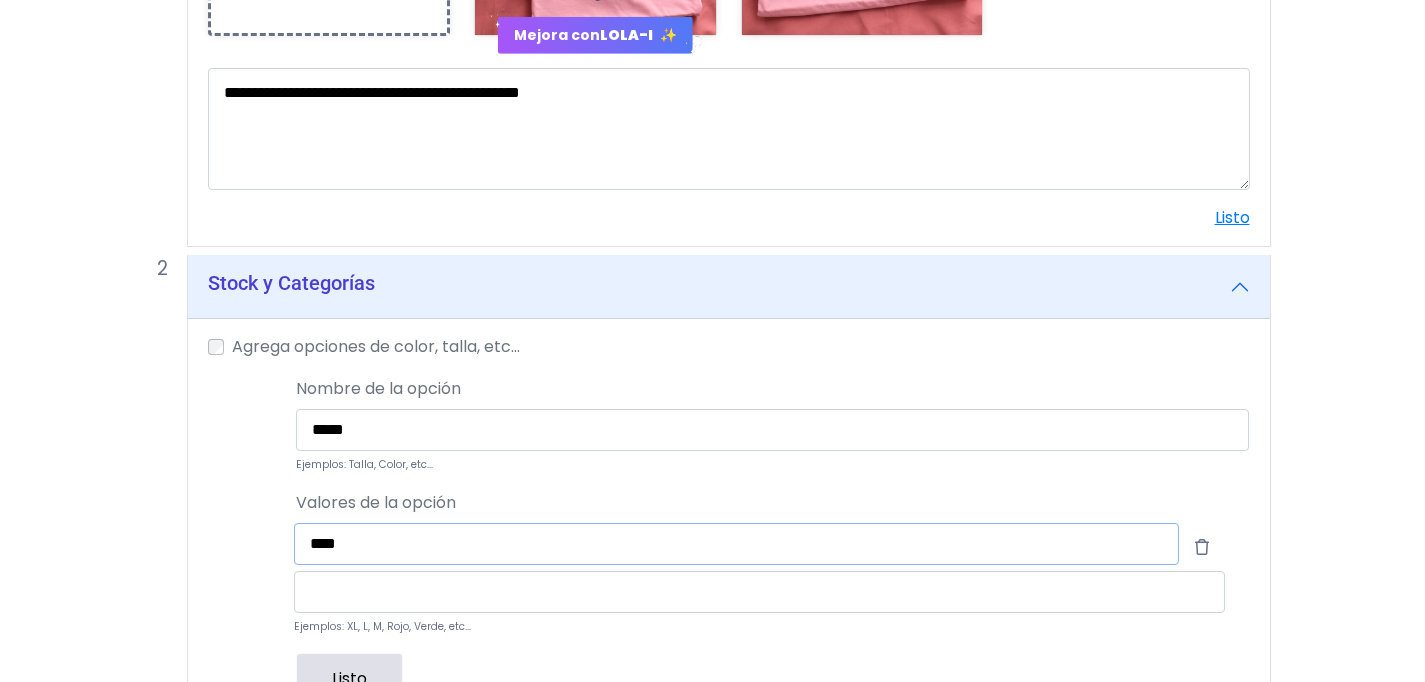 type on "****" 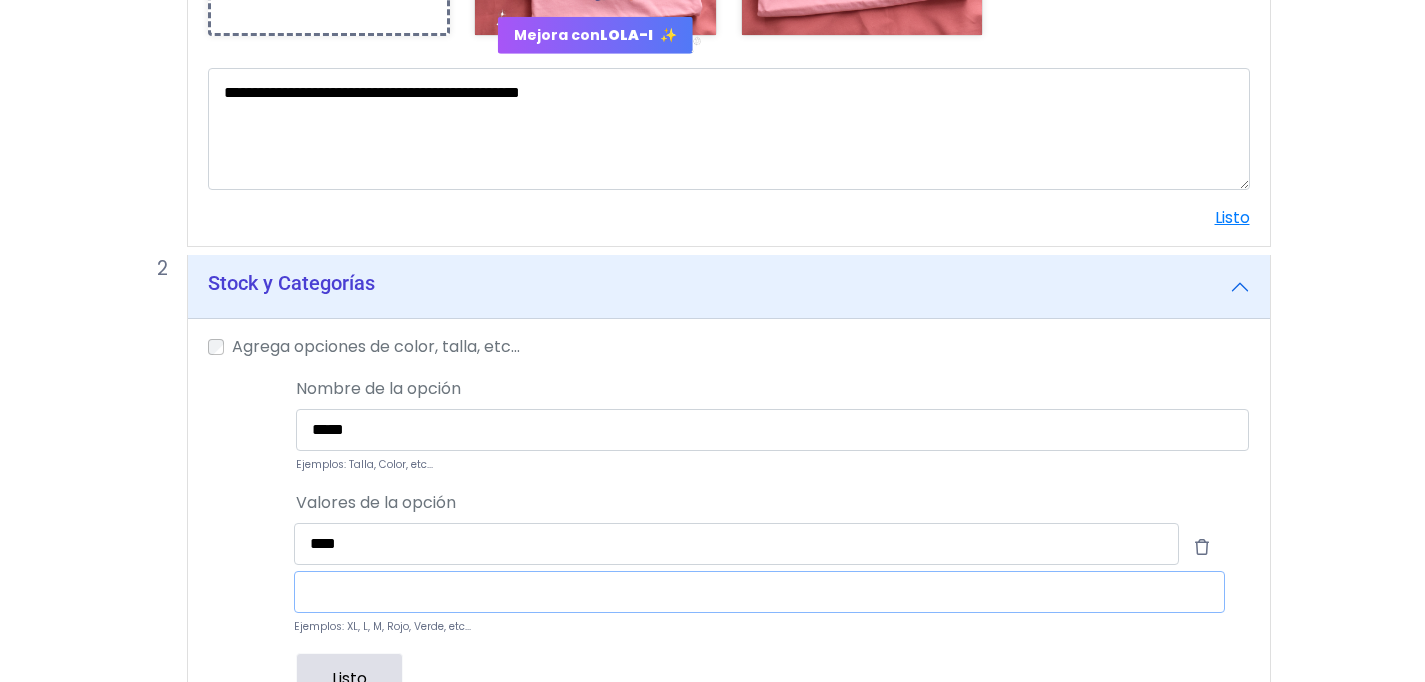 click at bounding box center (759, 592) 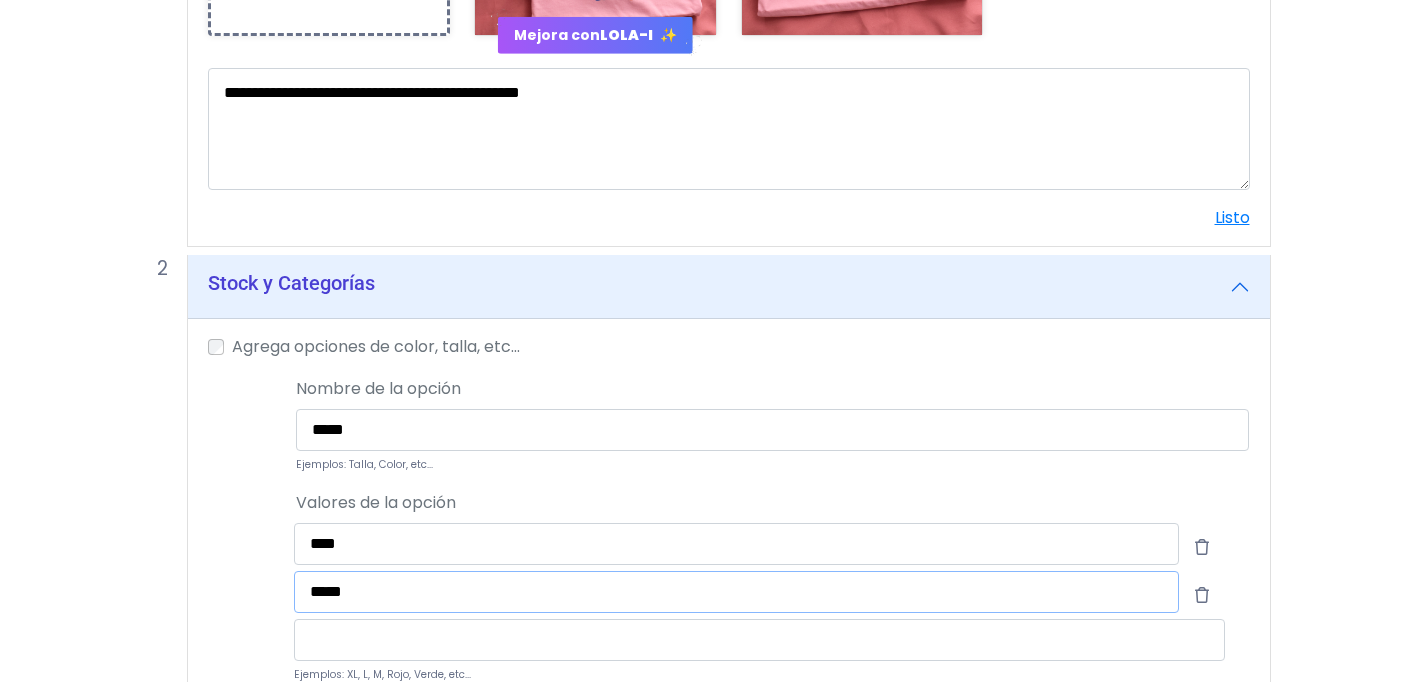 scroll, scrollTop: 821, scrollLeft: 0, axis: vertical 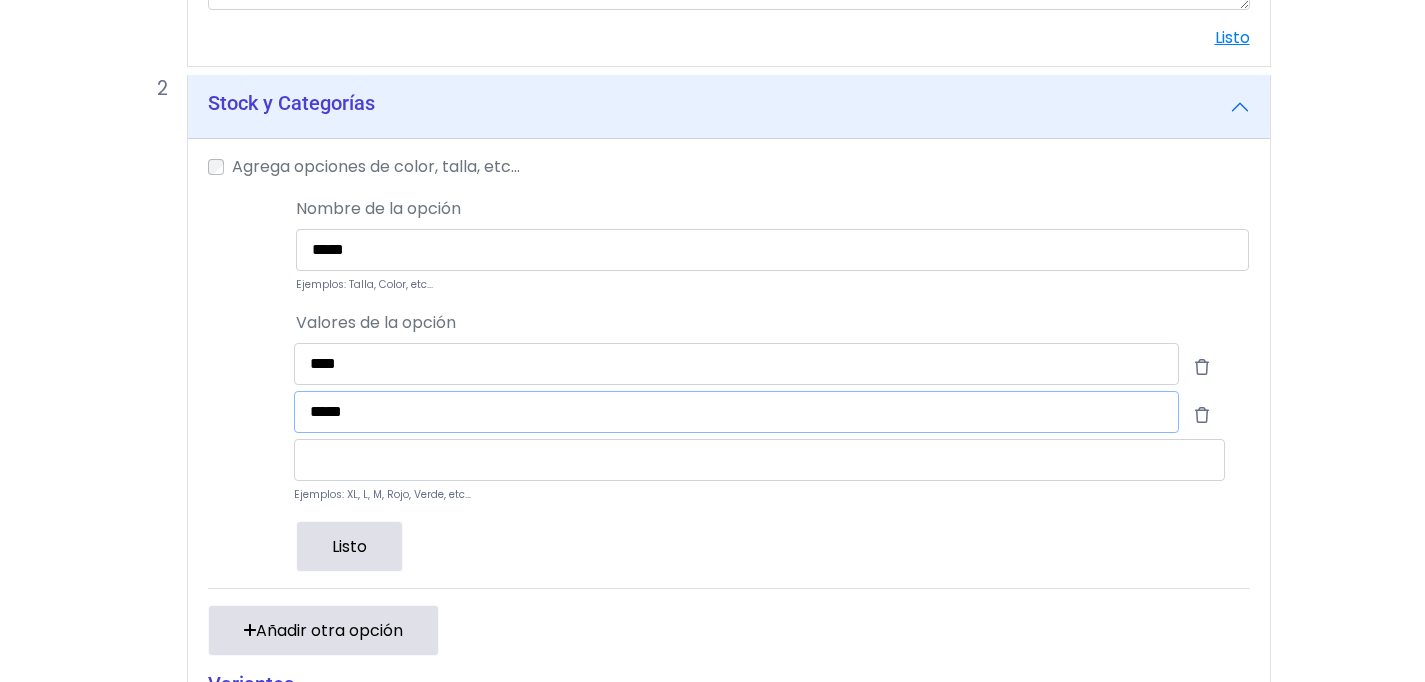 type on "*****" 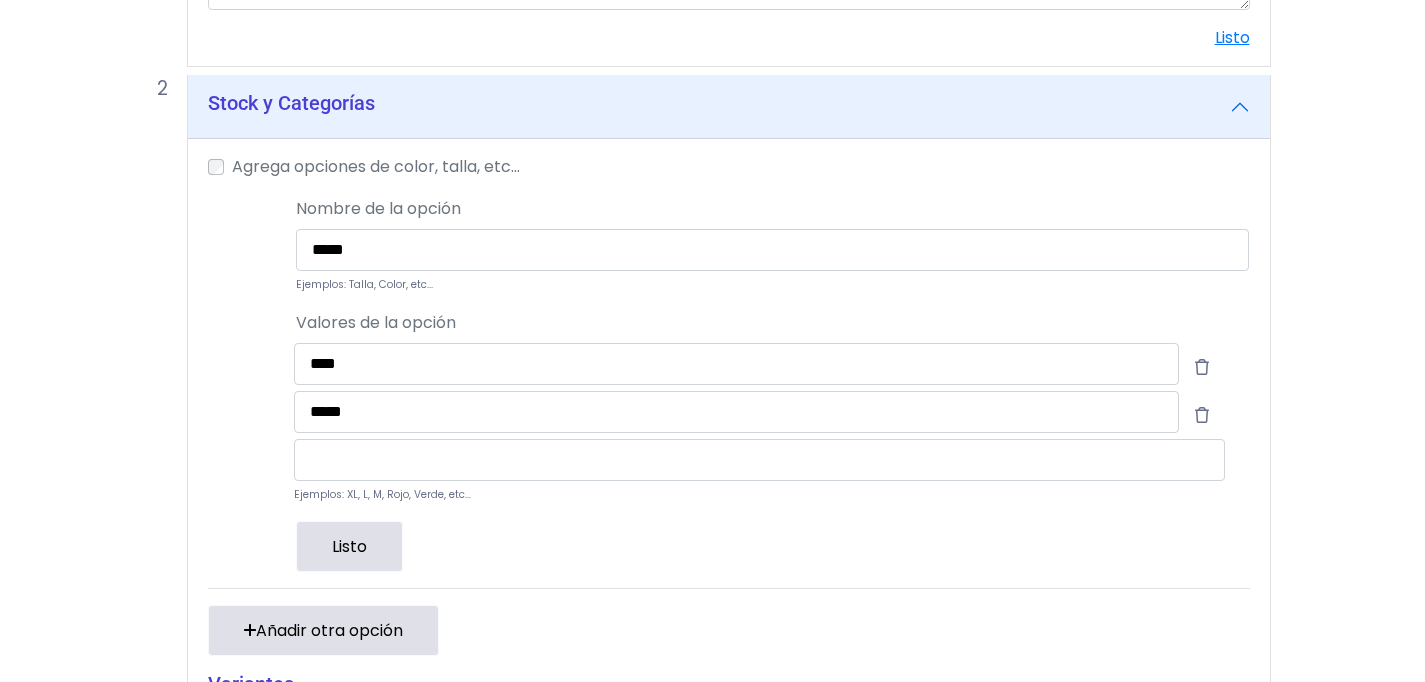 click on "Listo" at bounding box center [349, 546] 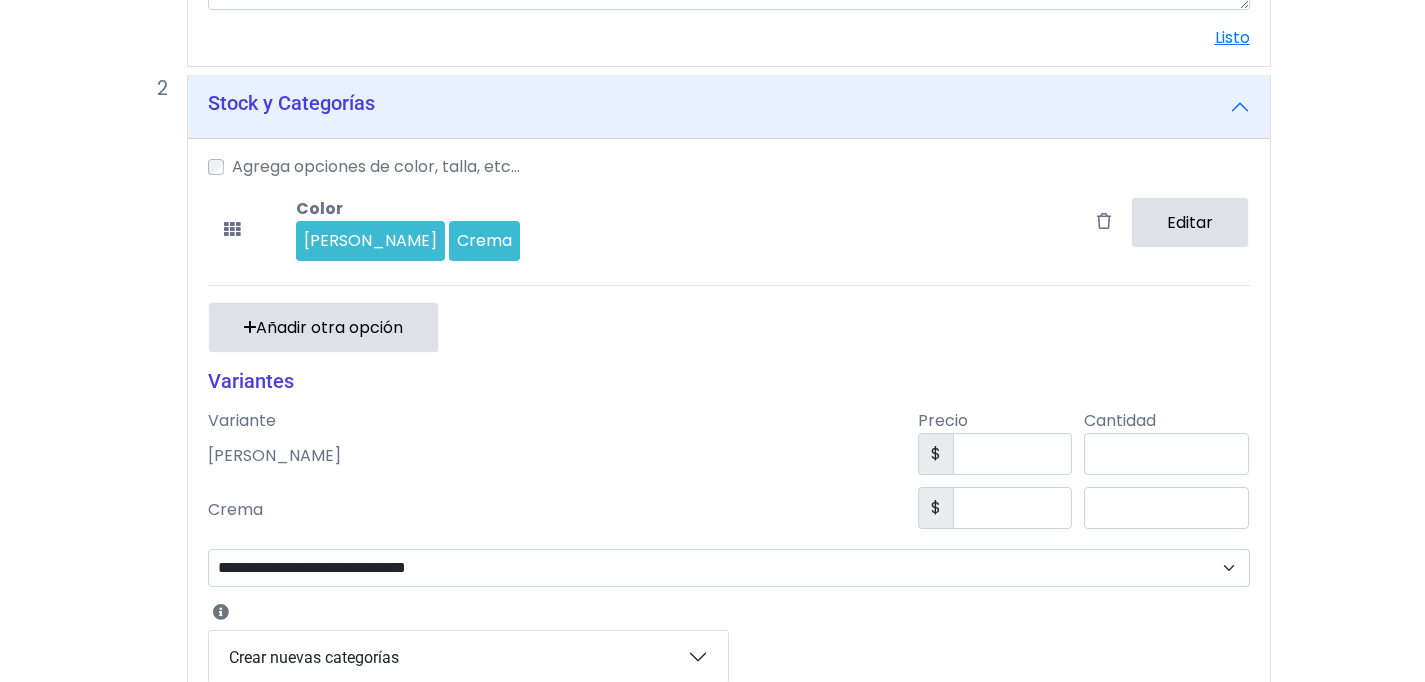 click on "Añadir otra opción" at bounding box center (323, 327) 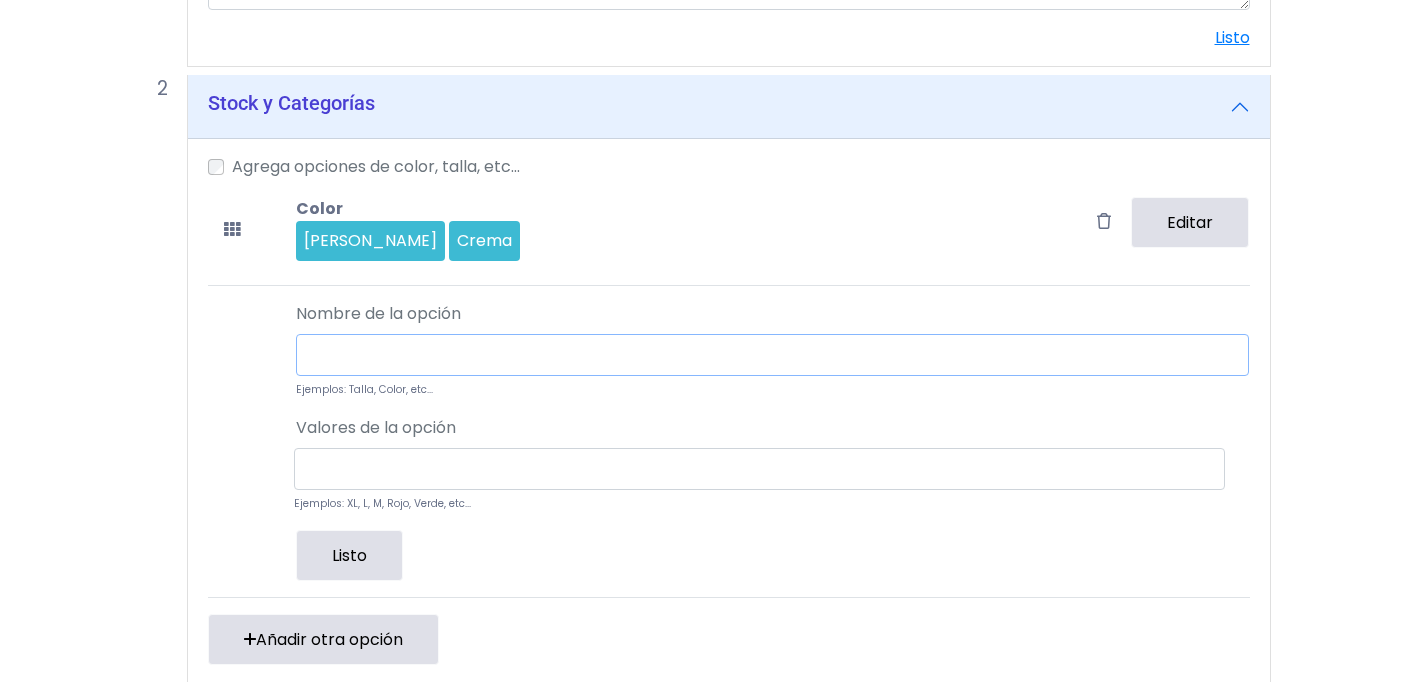 click at bounding box center (772, 355) 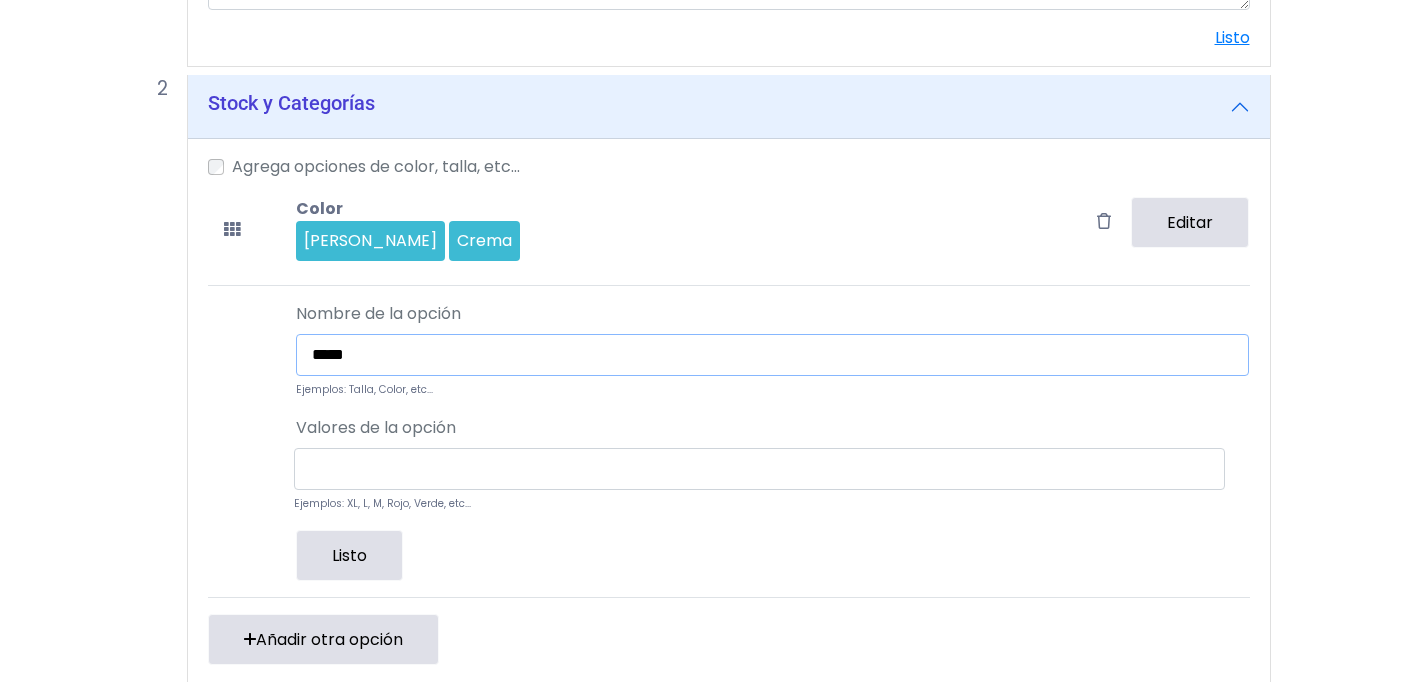 type on "*****" 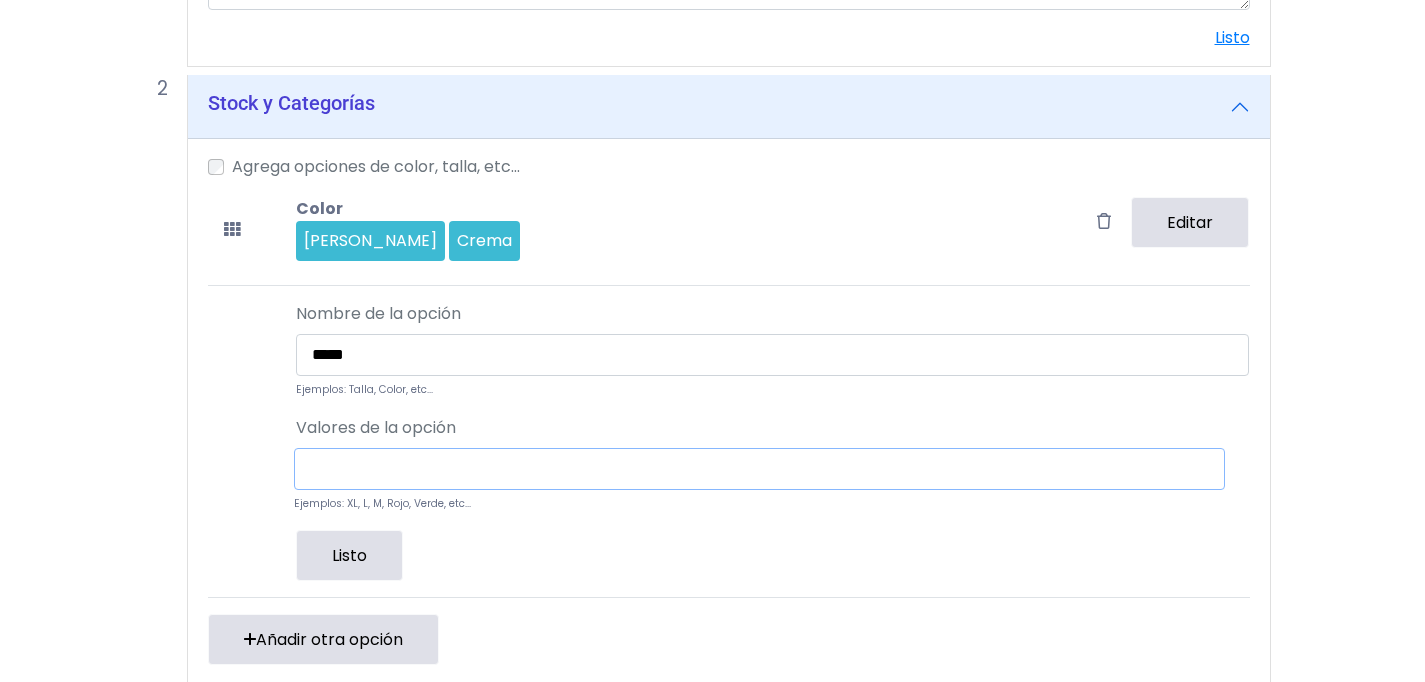 click at bounding box center (759, 469) 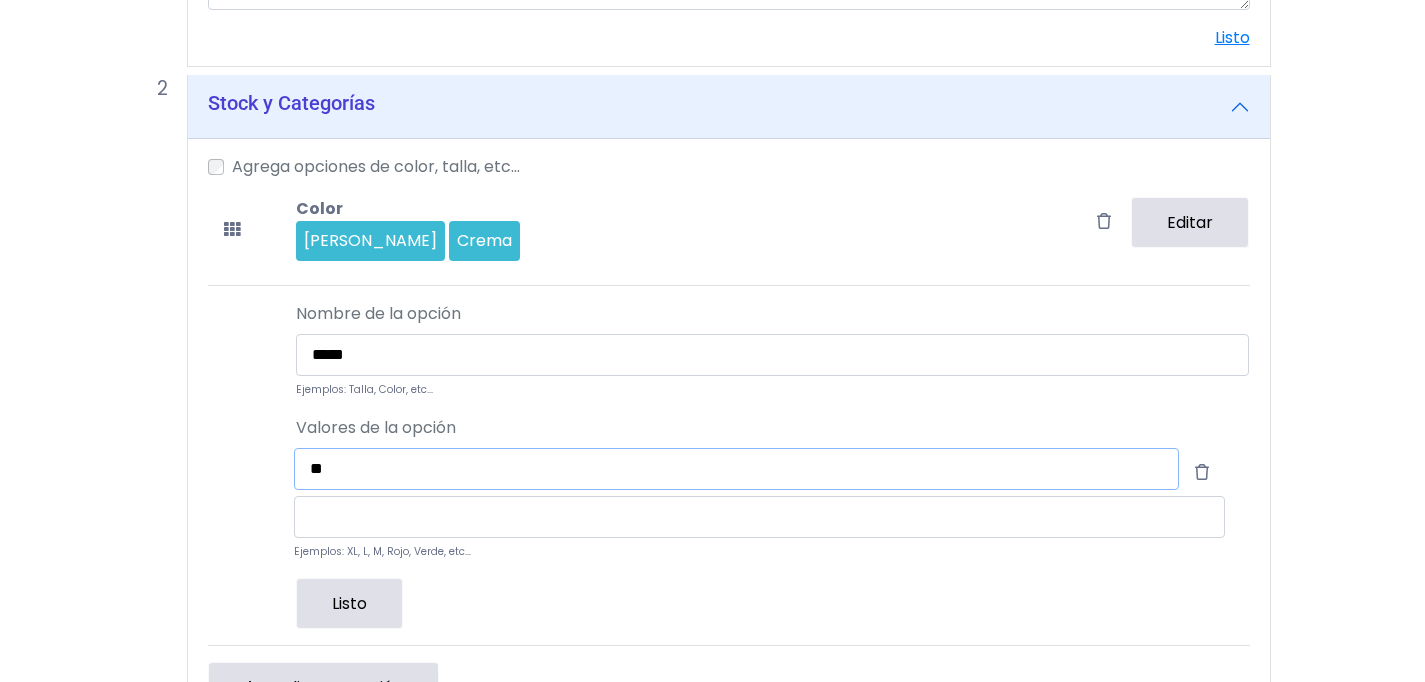 type on "*" 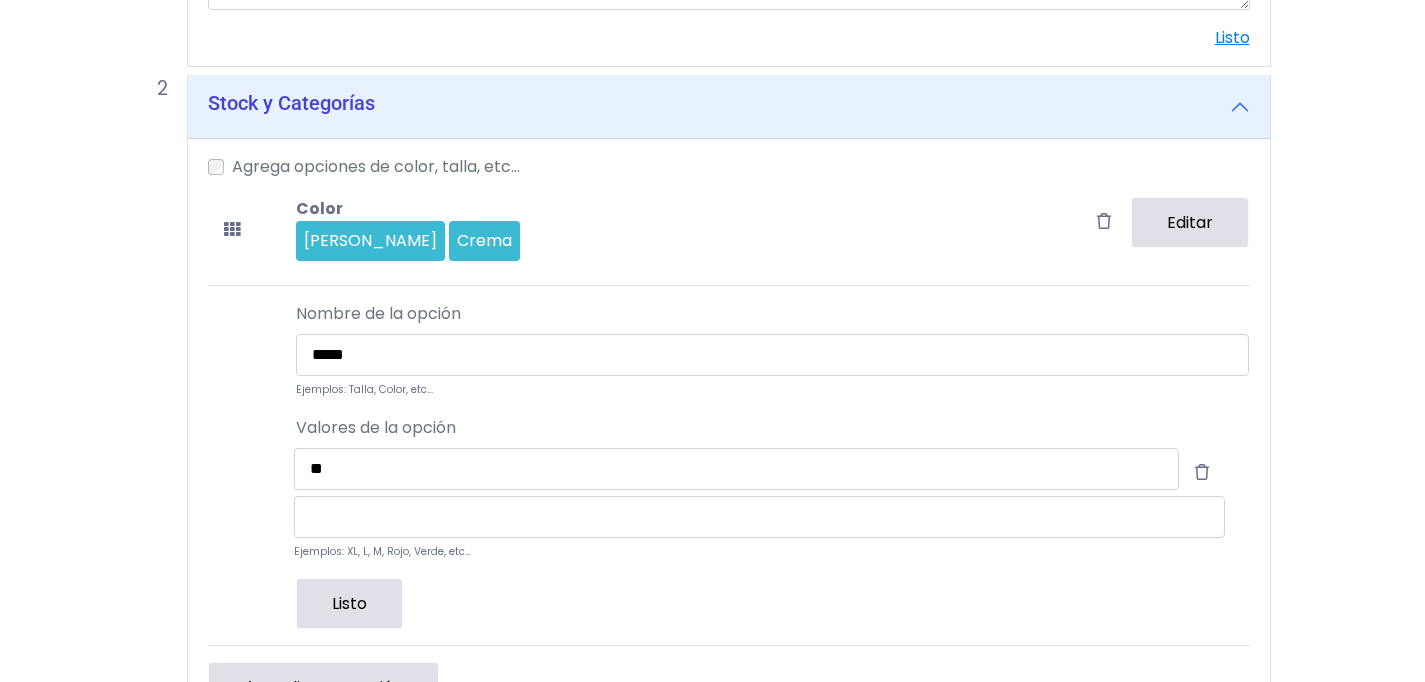 click on "Ejemplos: XL, L, M, Rojo, Verde, etc..." at bounding box center (759, 529) 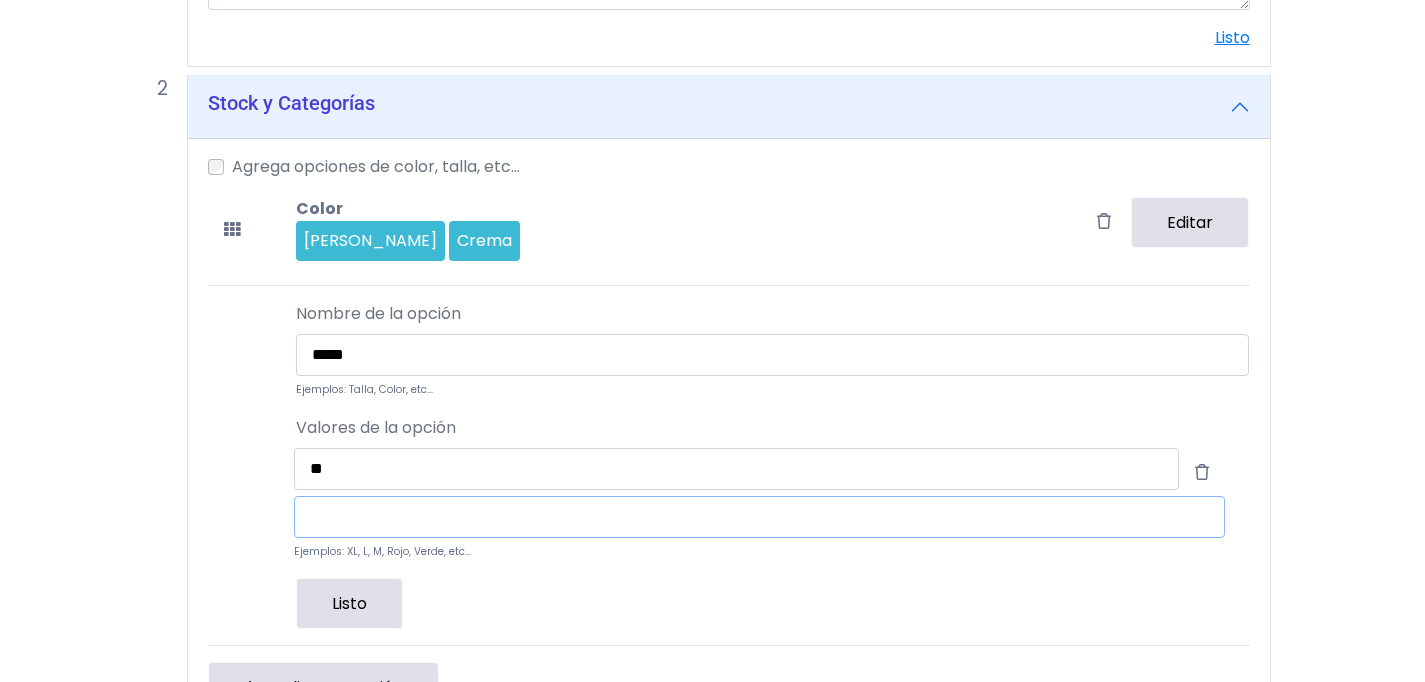 click at bounding box center (759, 517) 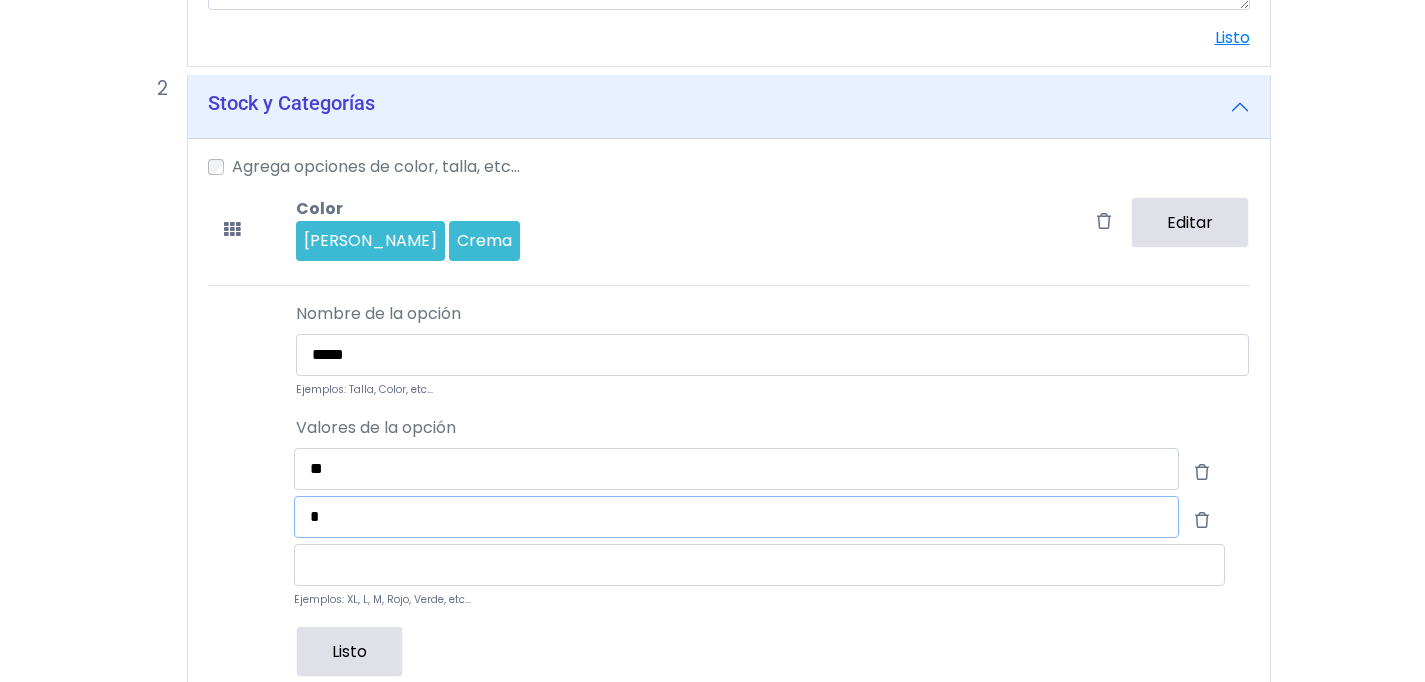 type on "*" 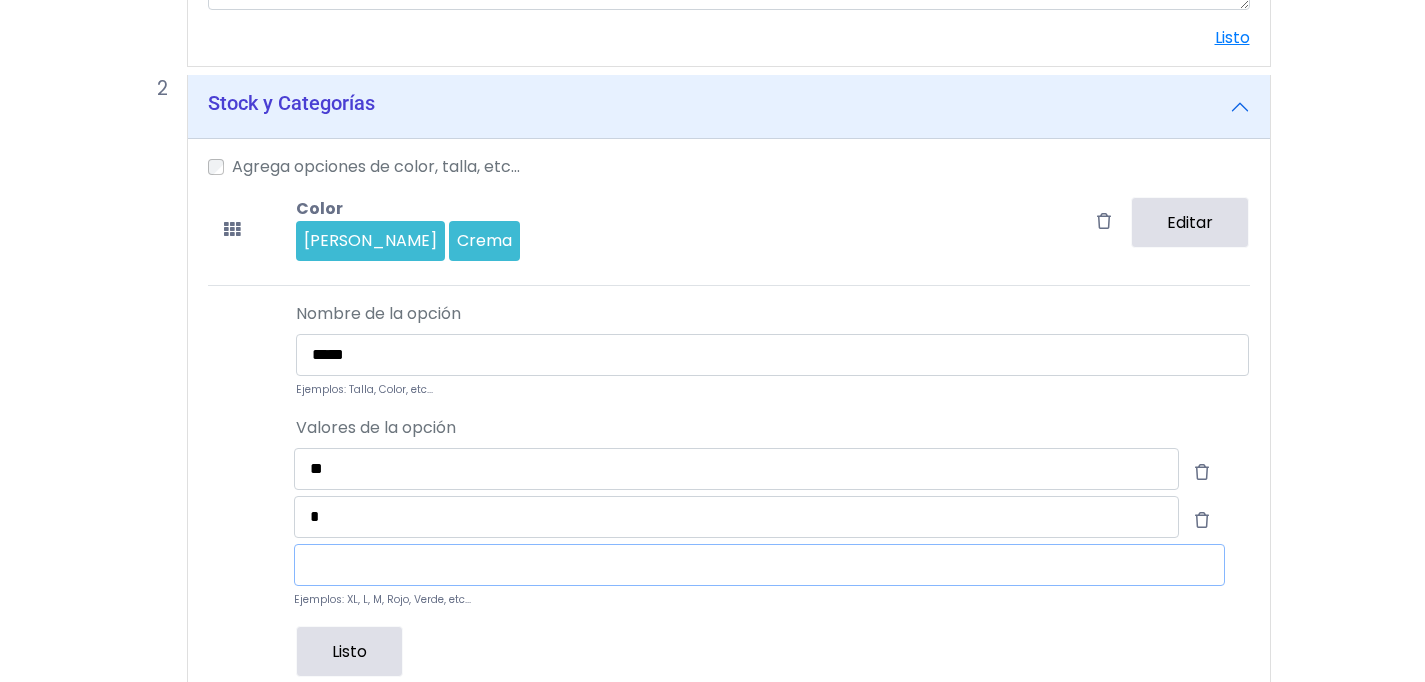 click at bounding box center (759, 565) 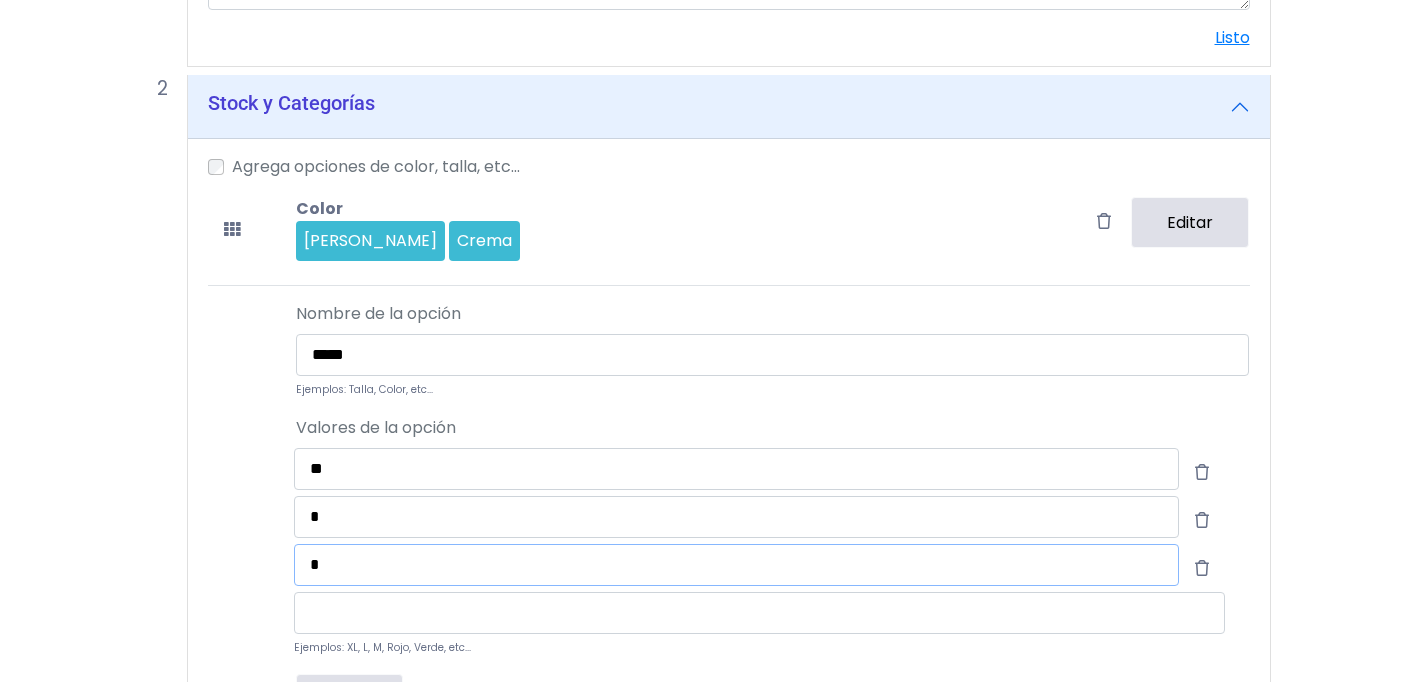 type on "*" 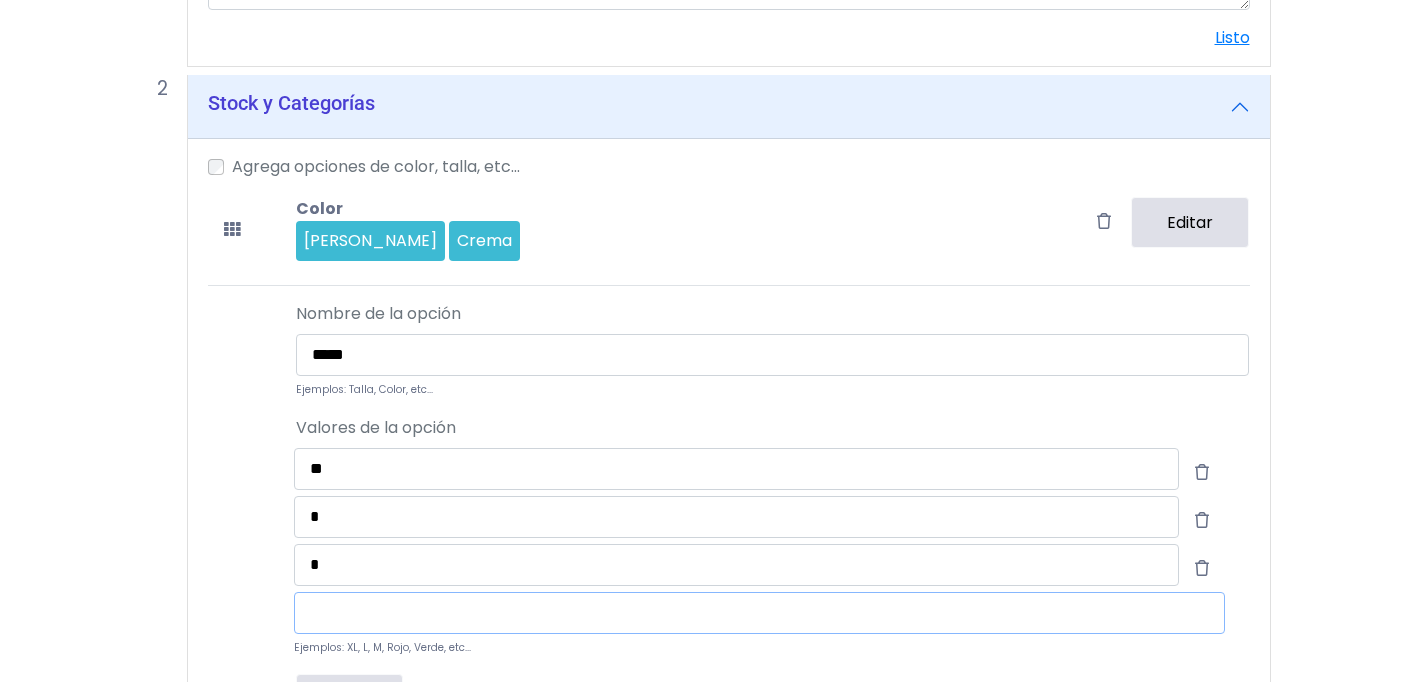 click at bounding box center [759, 613] 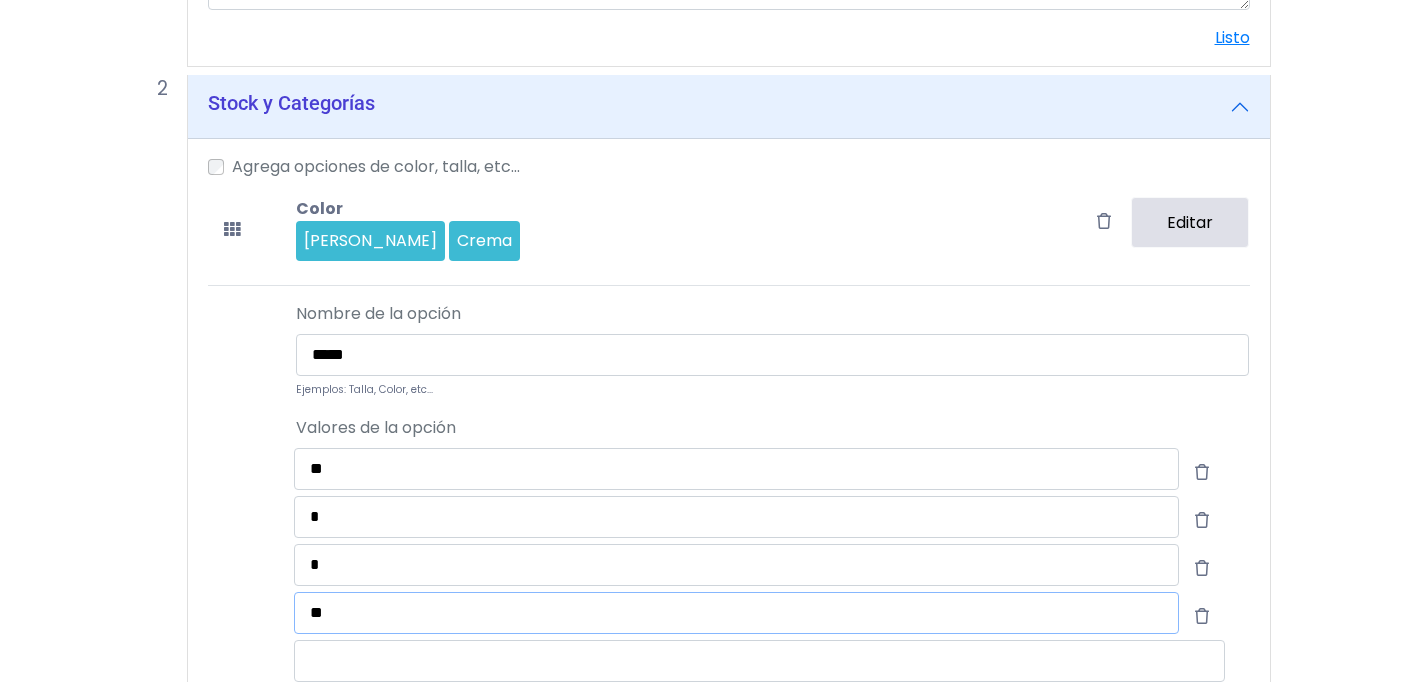 scroll, scrollTop: 821, scrollLeft: 1, axis: both 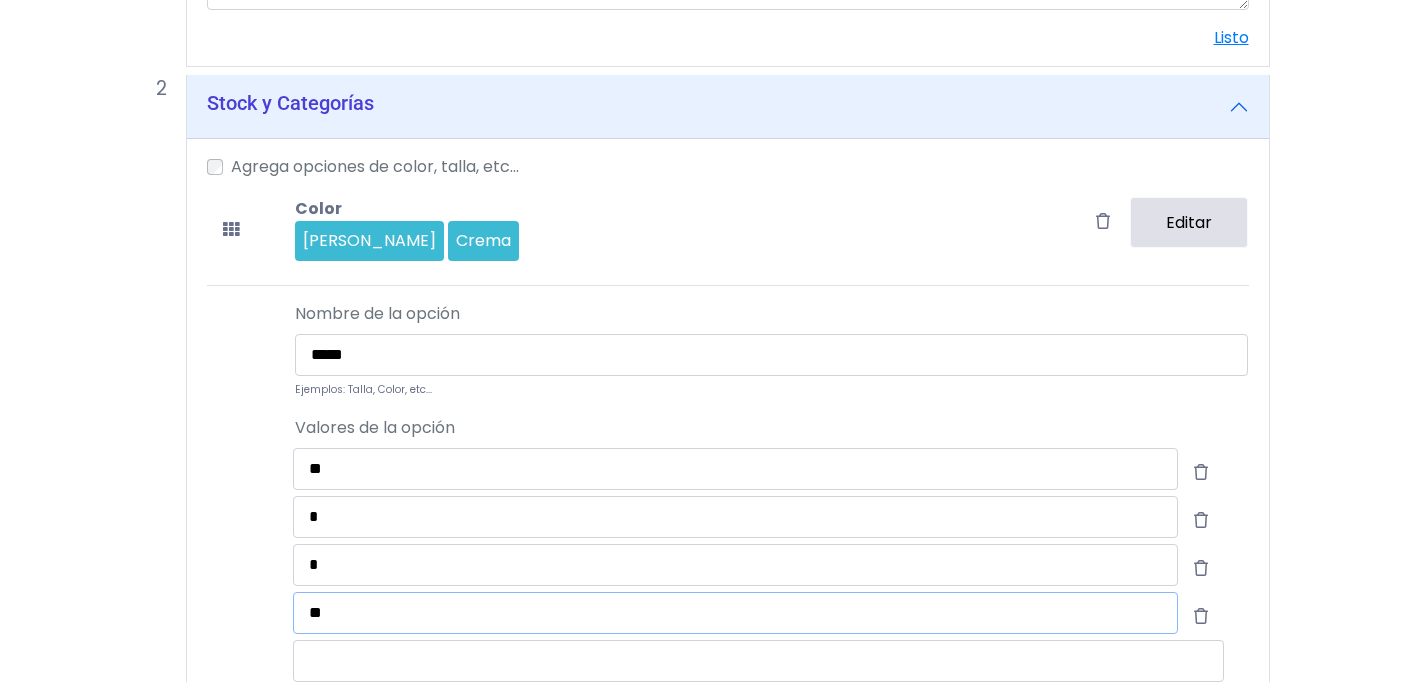 type on "**" 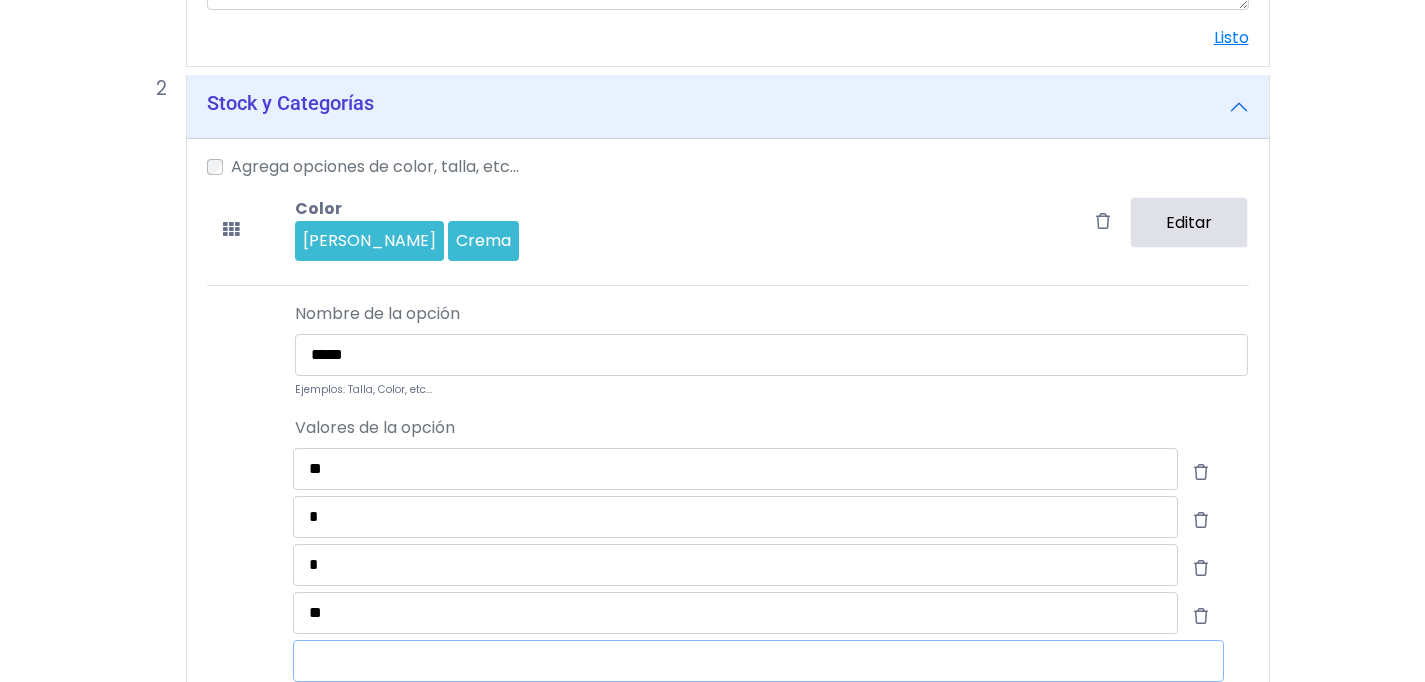click at bounding box center [758, 661] 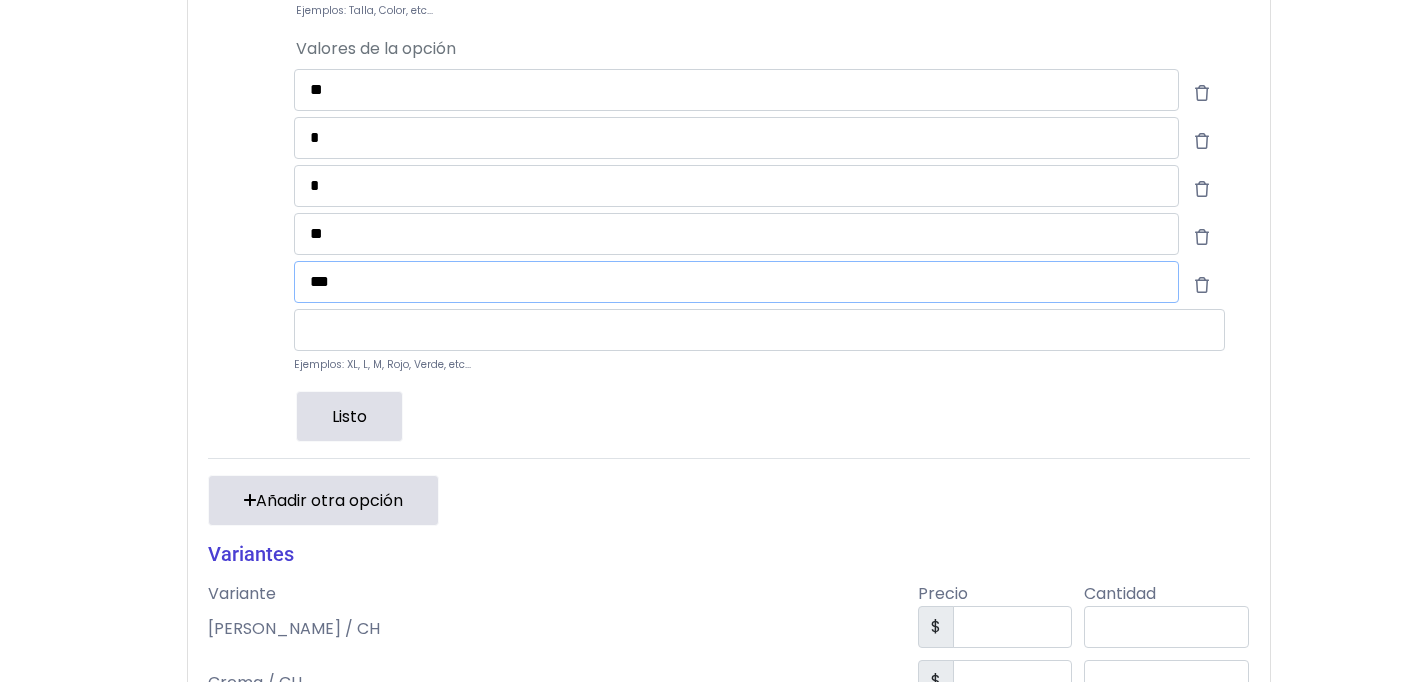 scroll, scrollTop: 1232, scrollLeft: 0, axis: vertical 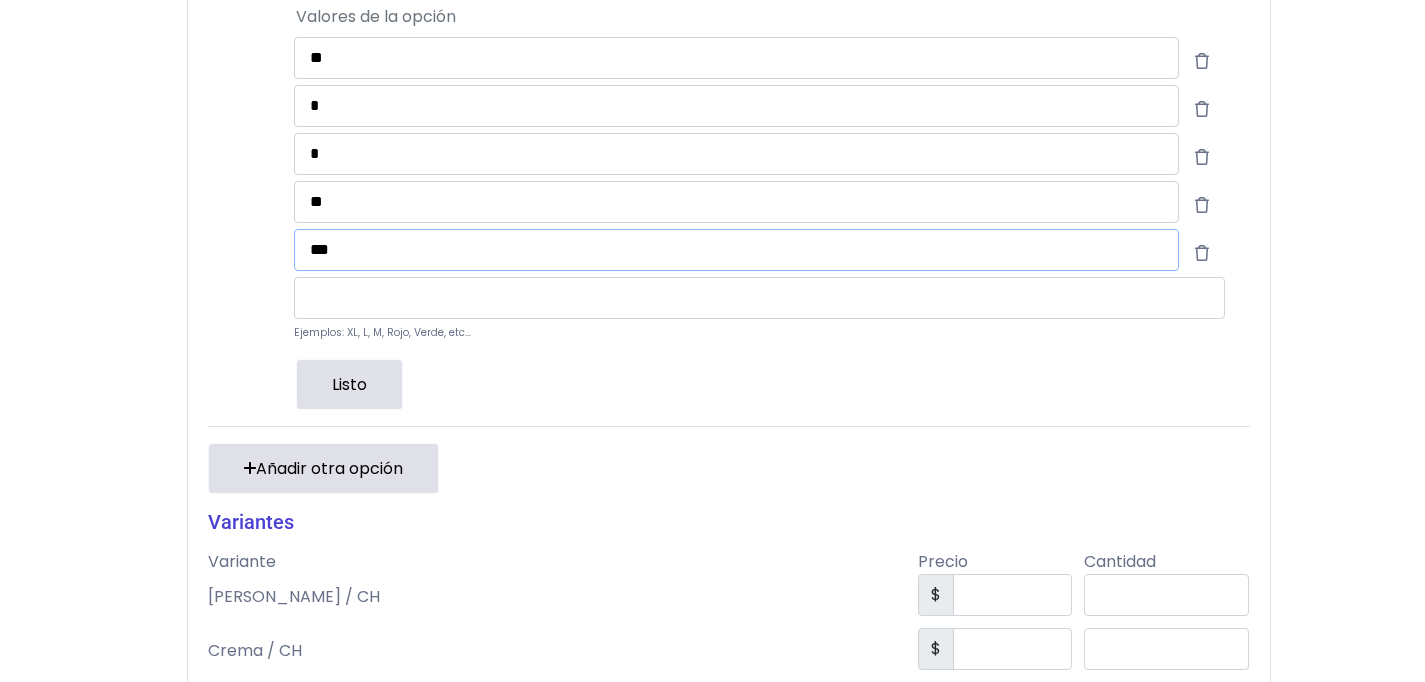 type on "***" 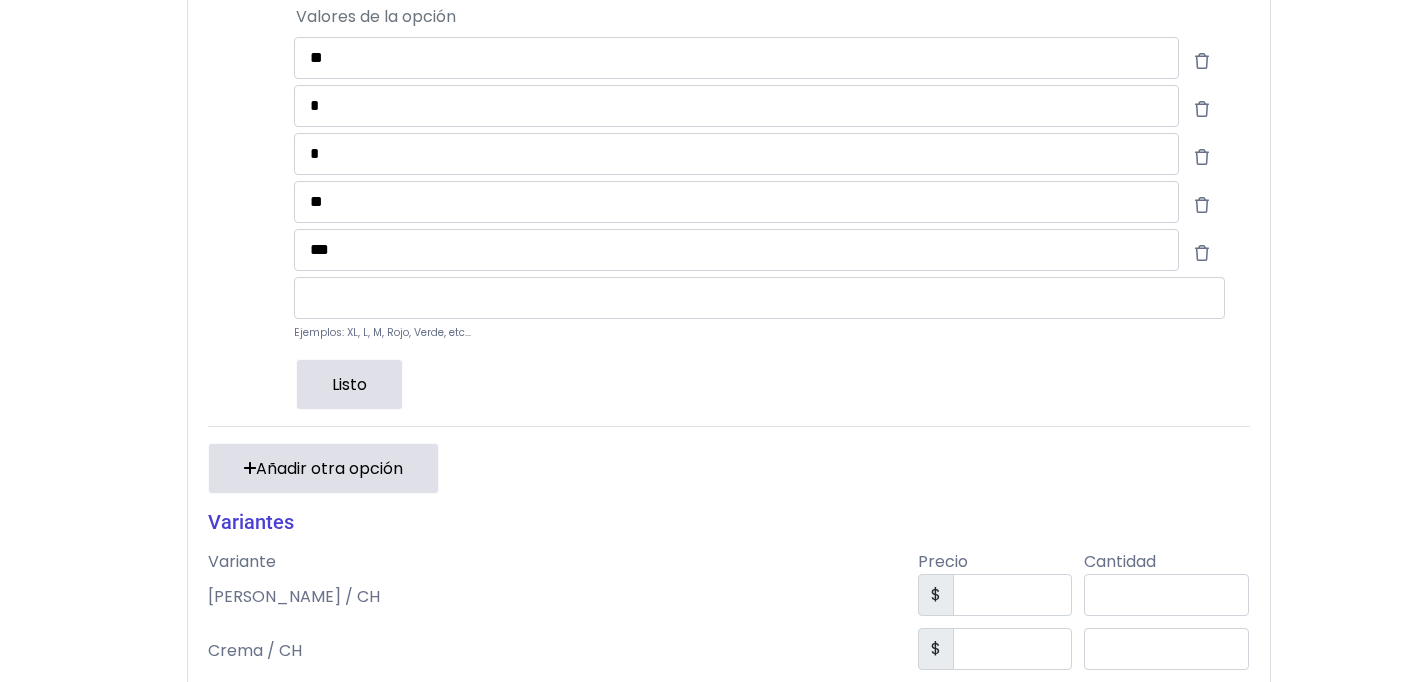 click on "Listo" at bounding box center [349, 384] 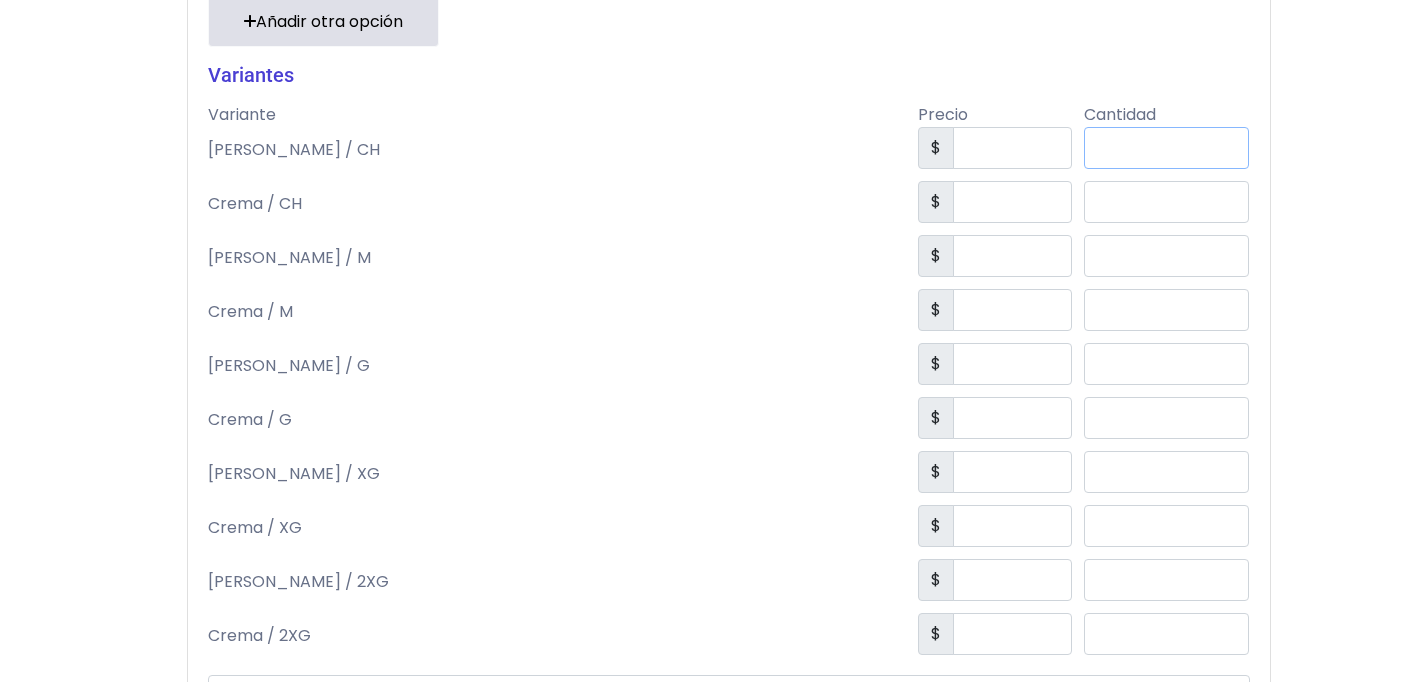 drag, startPoint x: 1216, startPoint y: 138, endPoint x: 1124, endPoint y: 146, distance: 92.34717 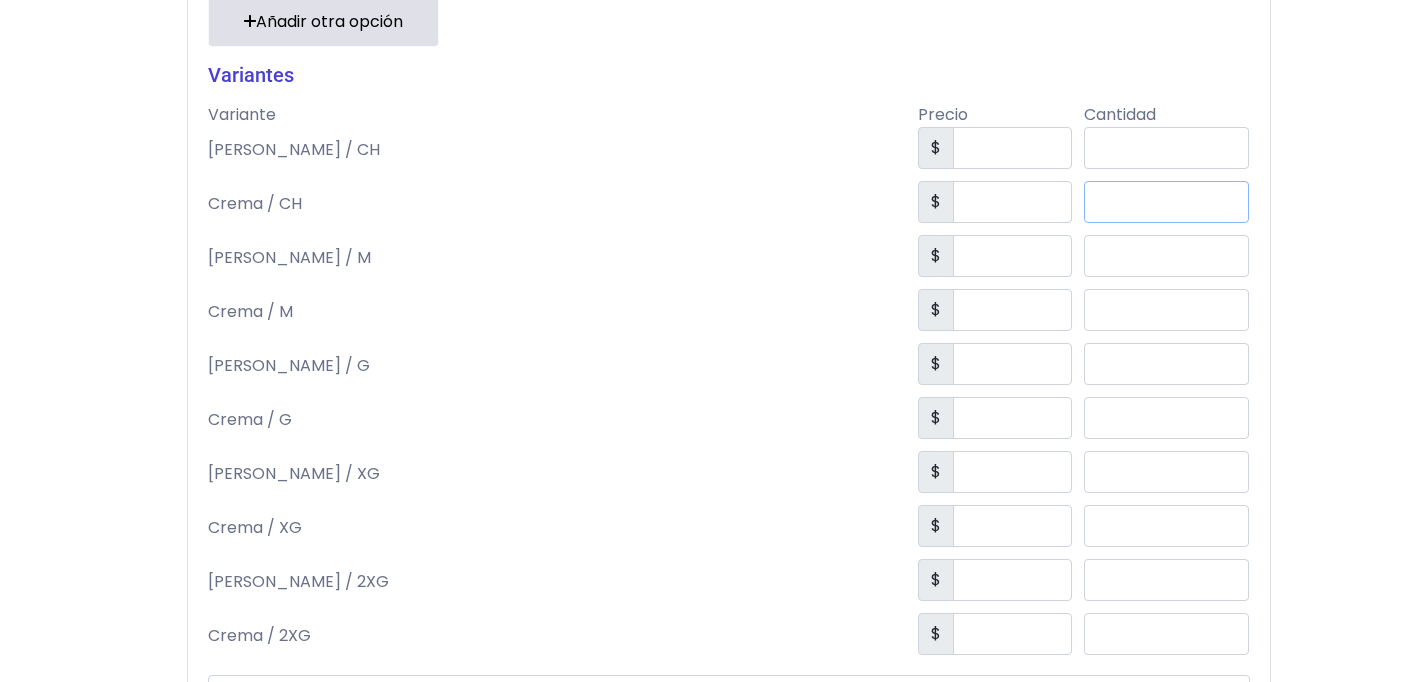 drag, startPoint x: 1184, startPoint y: 203, endPoint x: 1123, endPoint y: 199, distance: 61.13101 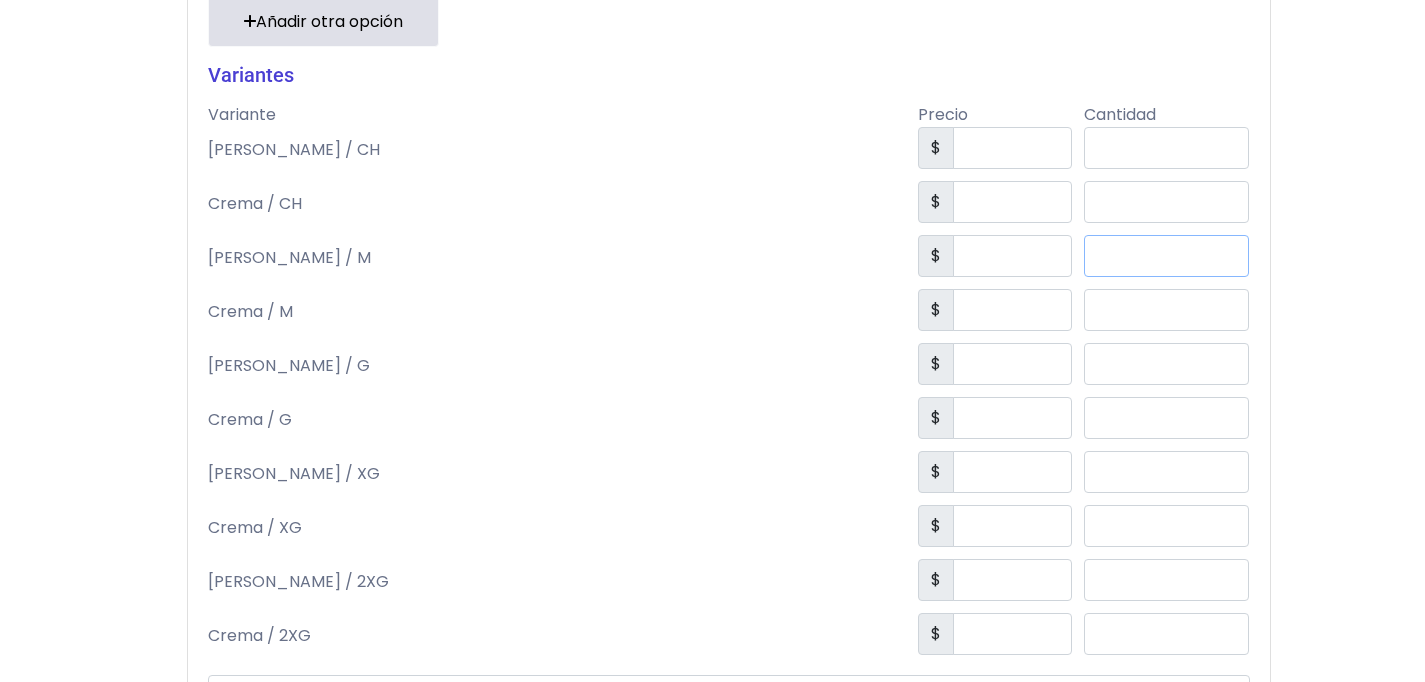 drag, startPoint x: 1185, startPoint y: 259, endPoint x: 1117, endPoint y: 250, distance: 68.593 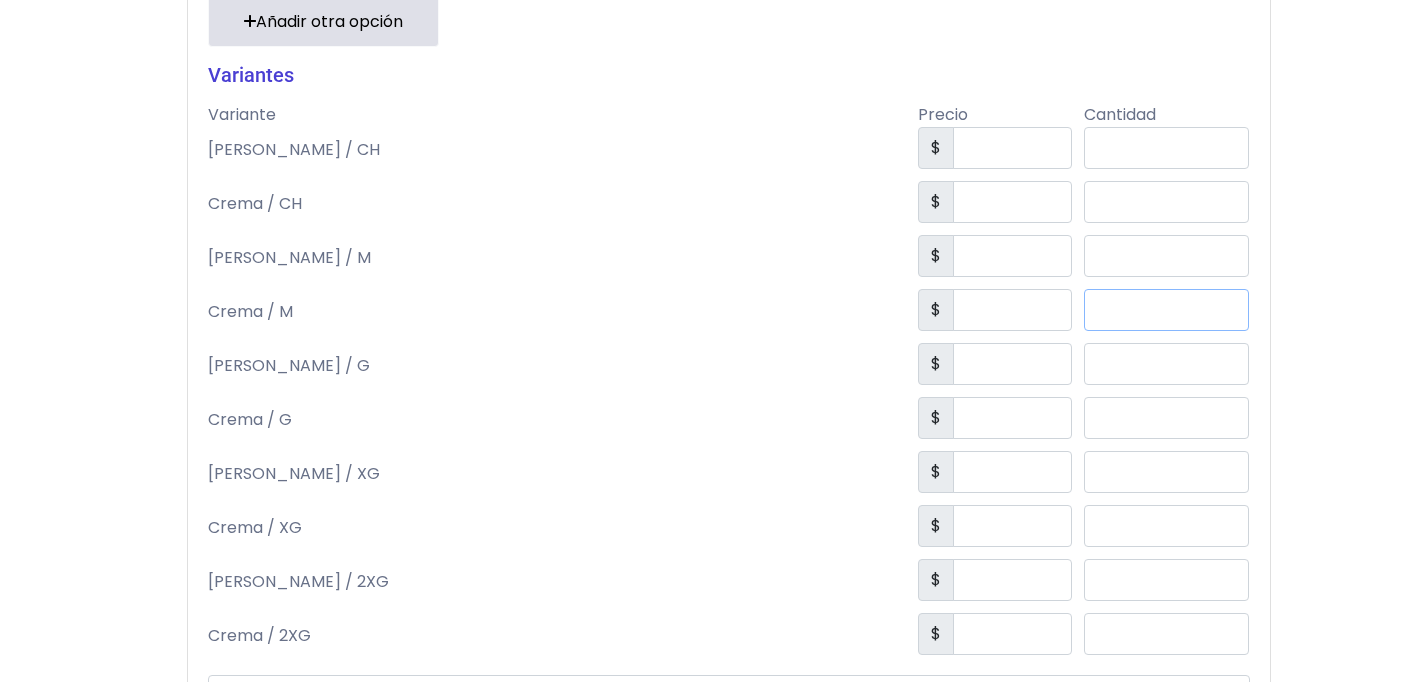 drag, startPoint x: 1193, startPoint y: 321, endPoint x: 1126, endPoint y: 295, distance: 71.867935 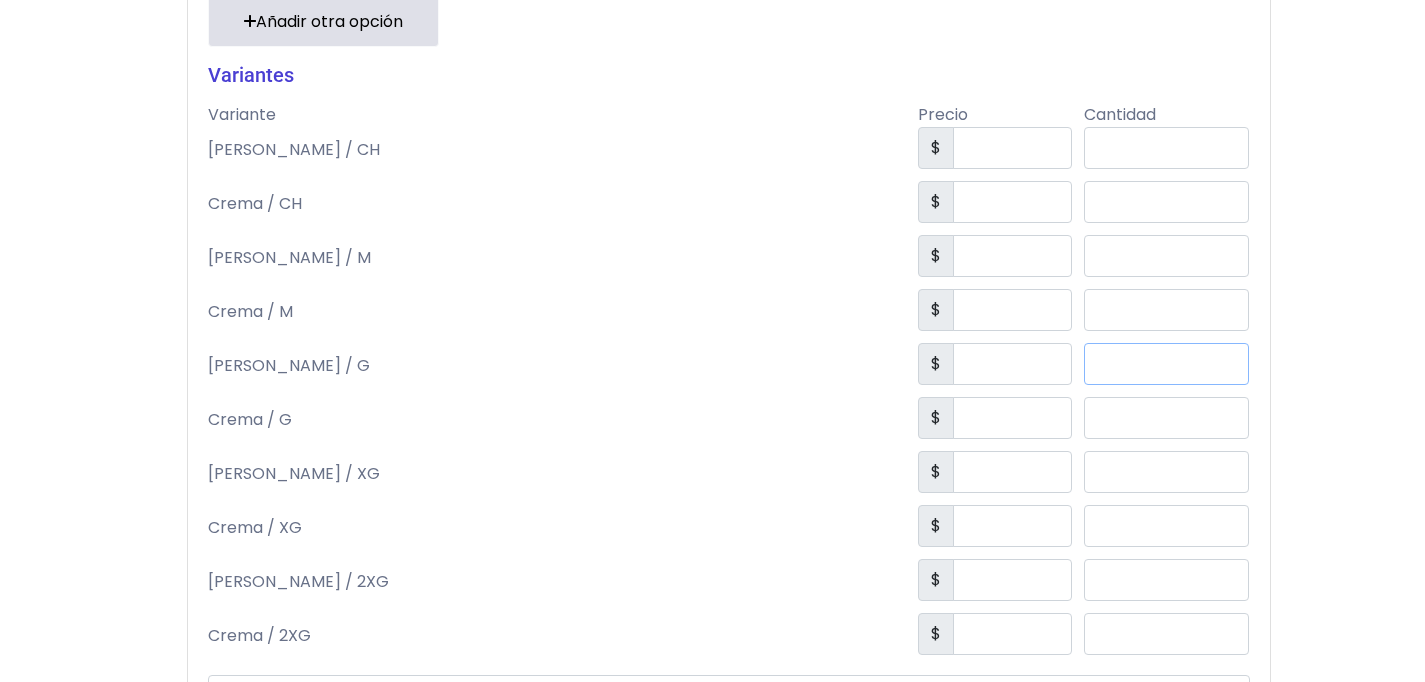 drag, startPoint x: 1199, startPoint y: 363, endPoint x: 1116, endPoint y: 343, distance: 85.37564 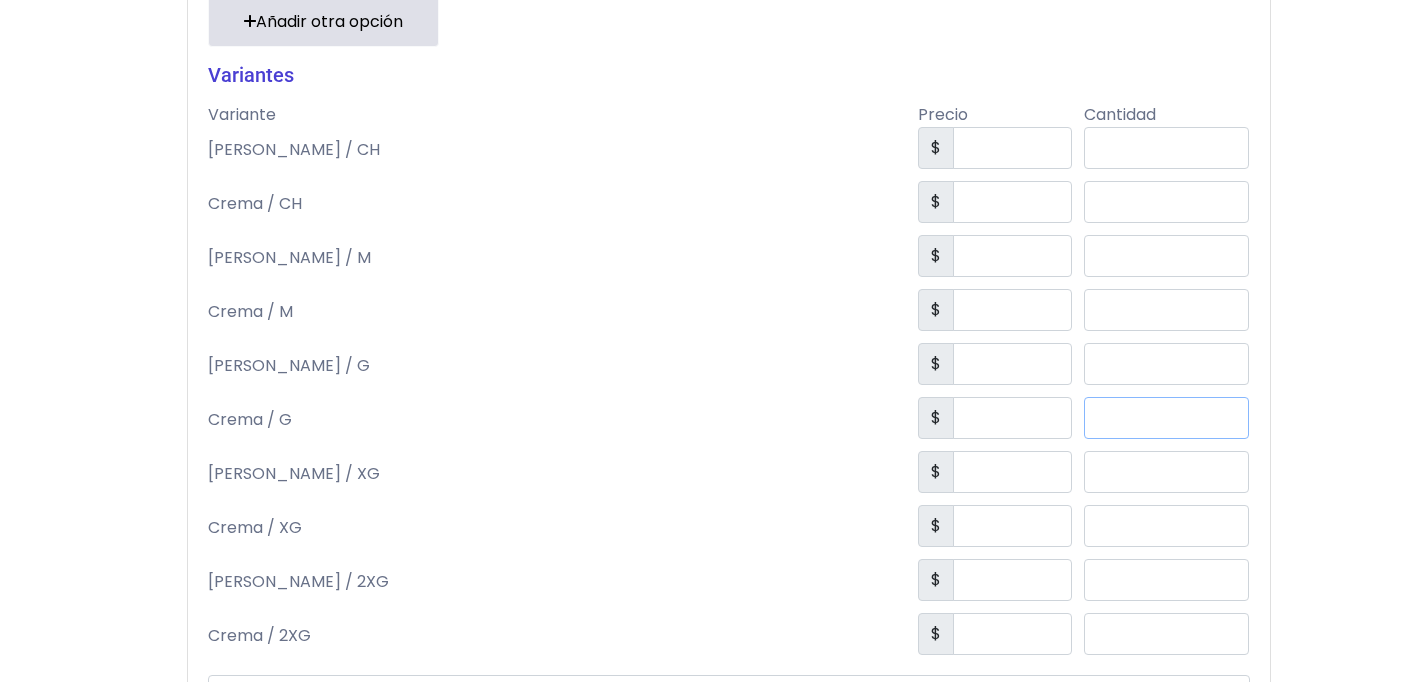 drag, startPoint x: 1171, startPoint y: 415, endPoint x: 1096, endPoint y: 396, distance: 77.36925 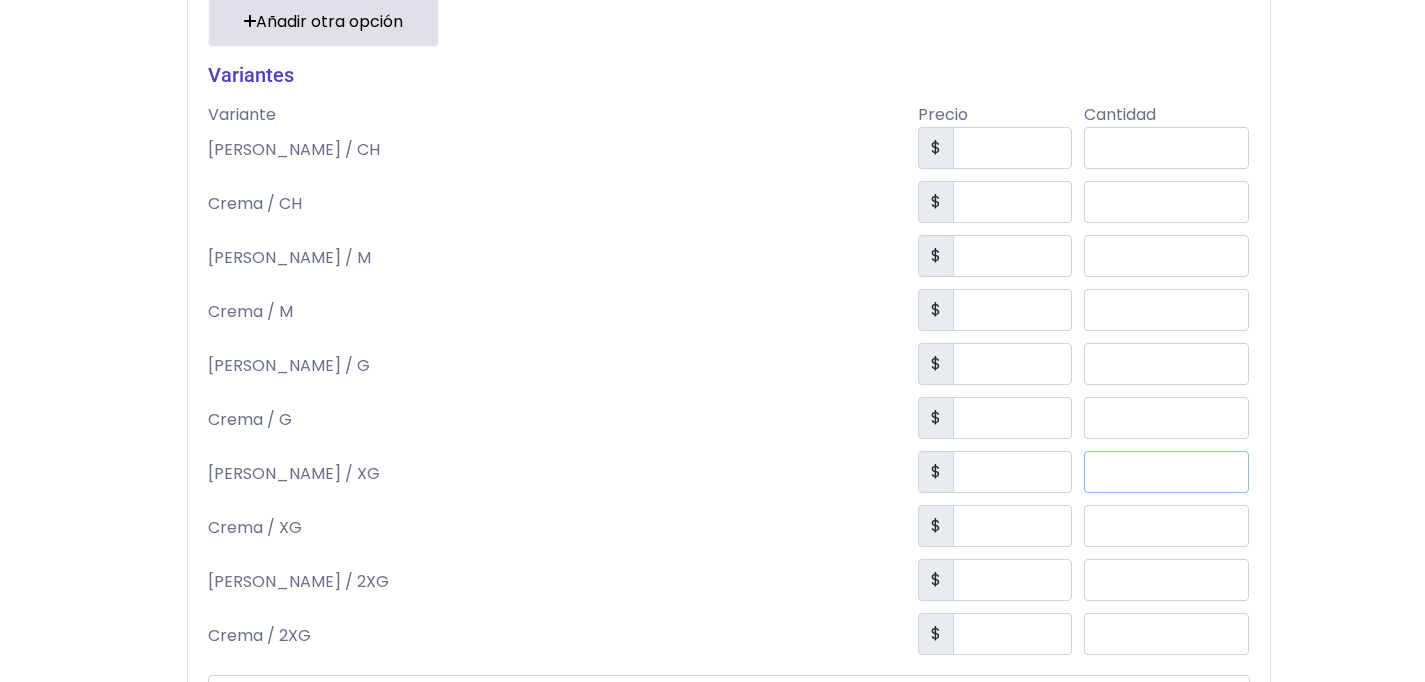 drag, startPoint x: 1178, startPoint y: 458, endPoint x: 1095, endPoint y: 442, distance: 84.5281 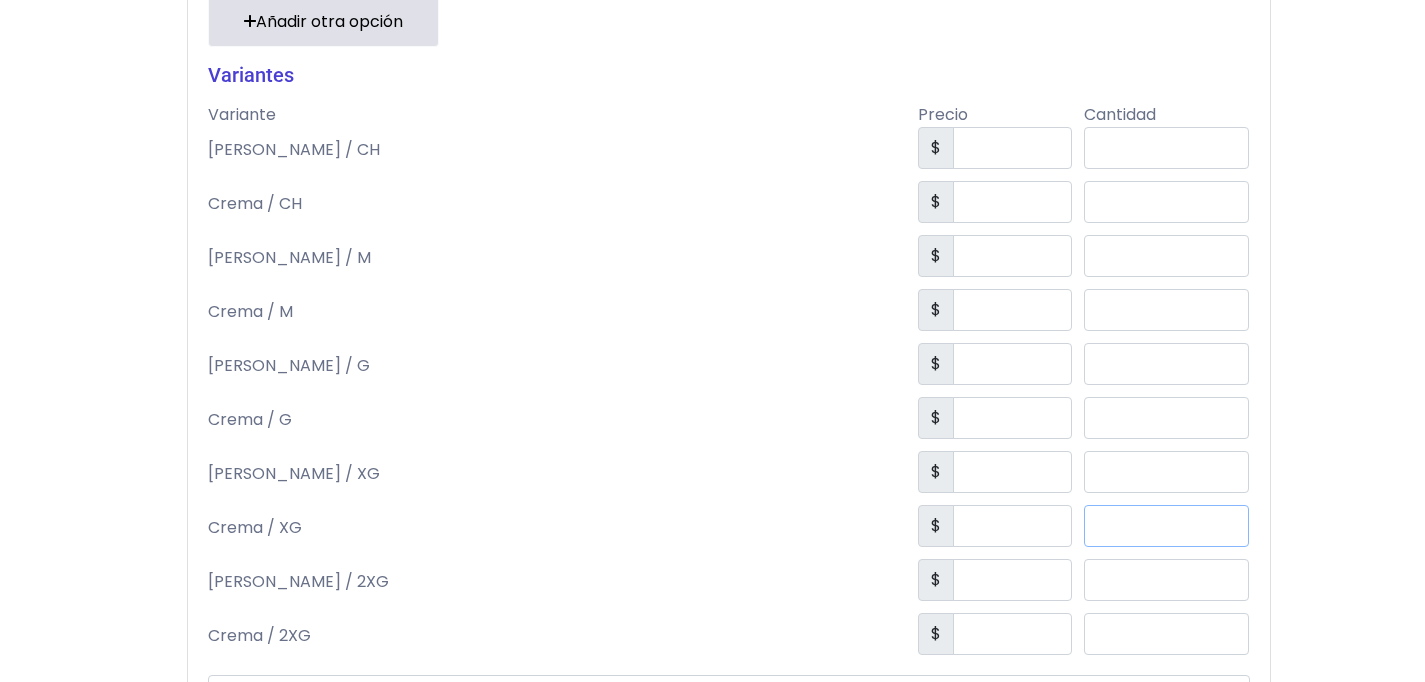 drag, startPoint x: 1185, startPoint y: 522, endPoint x: 1107, endPoint y: 506, distance: 79.624115 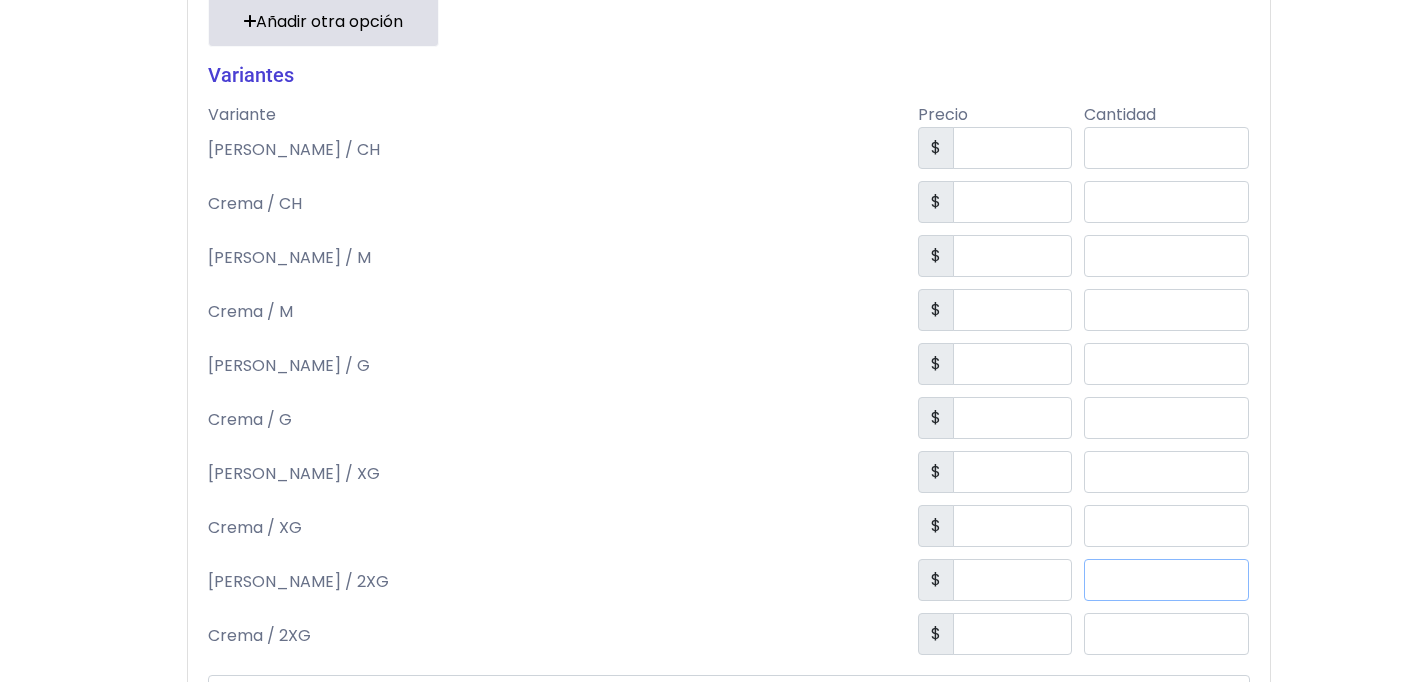 drag, startPoint x: 1178, startPoint y: 577, endPoint x: 1088, endPoint y: 534, distance: 99.744675 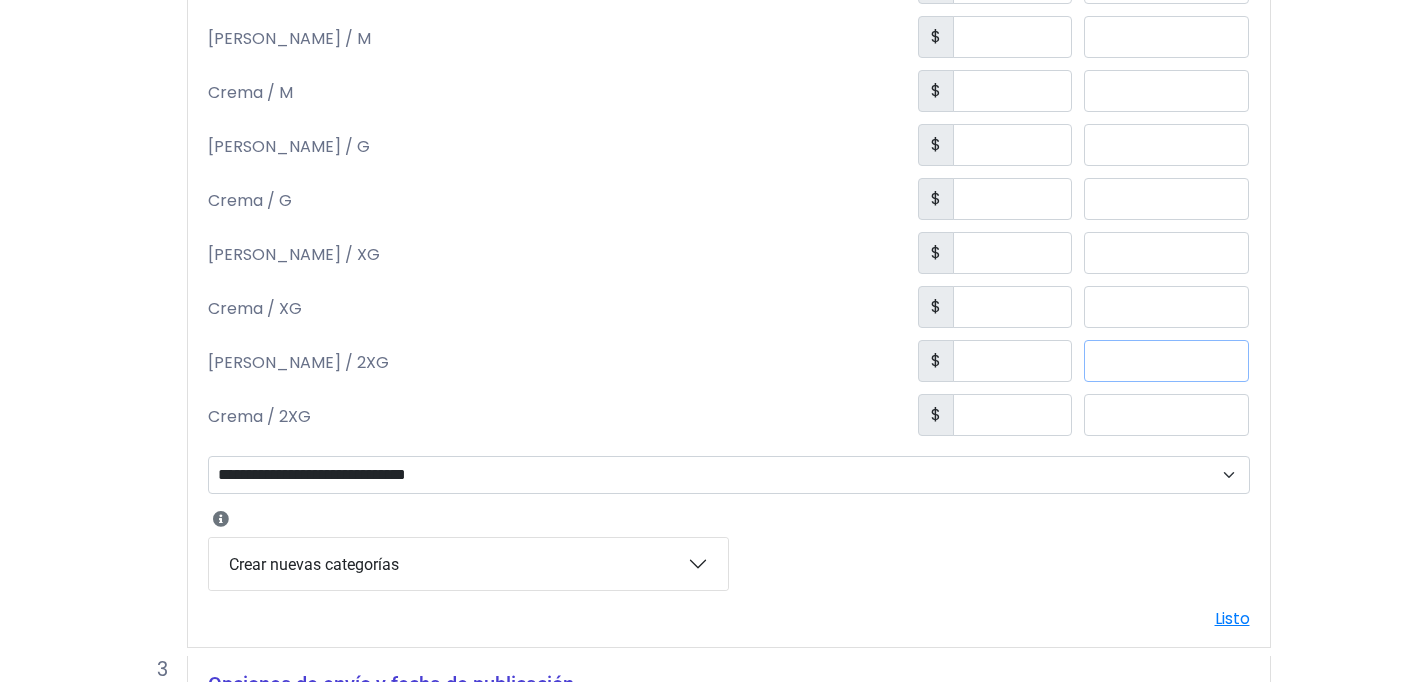 scroll, scrollTop: 1444, scrollLeft: 0, axis: vertical 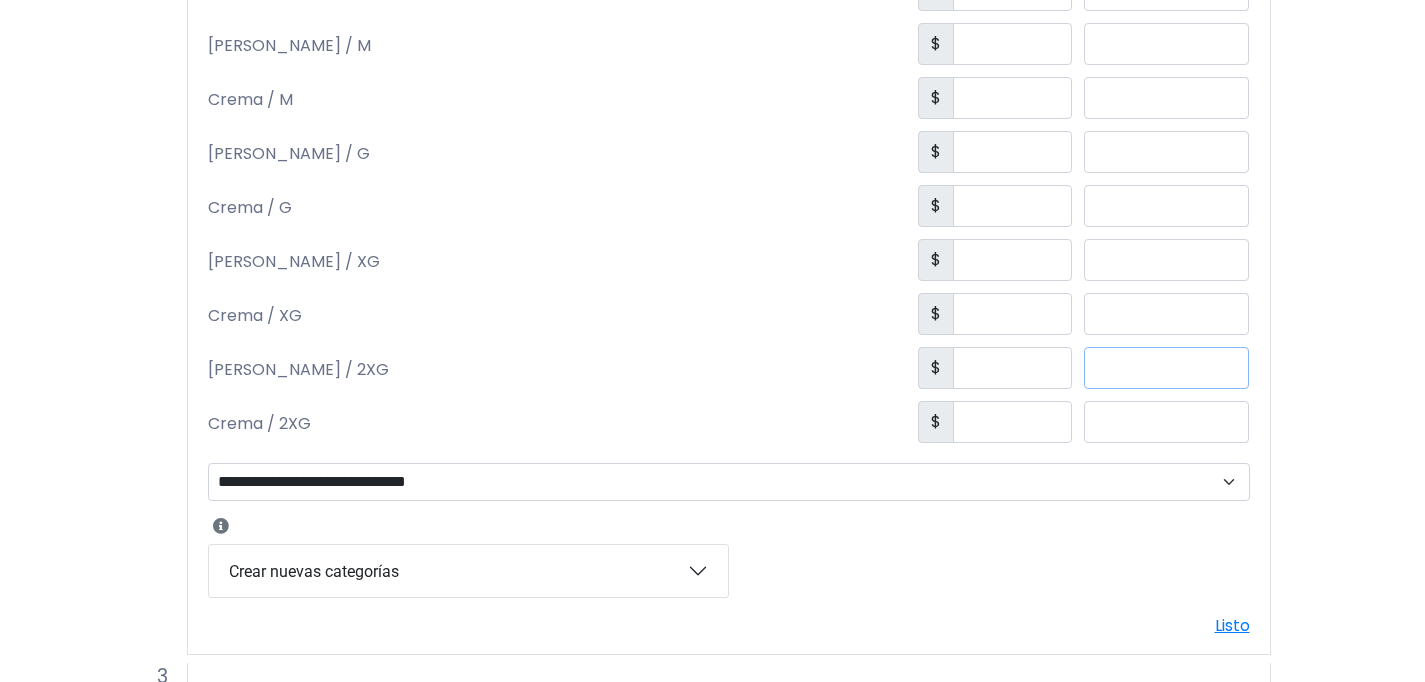 type on "*" 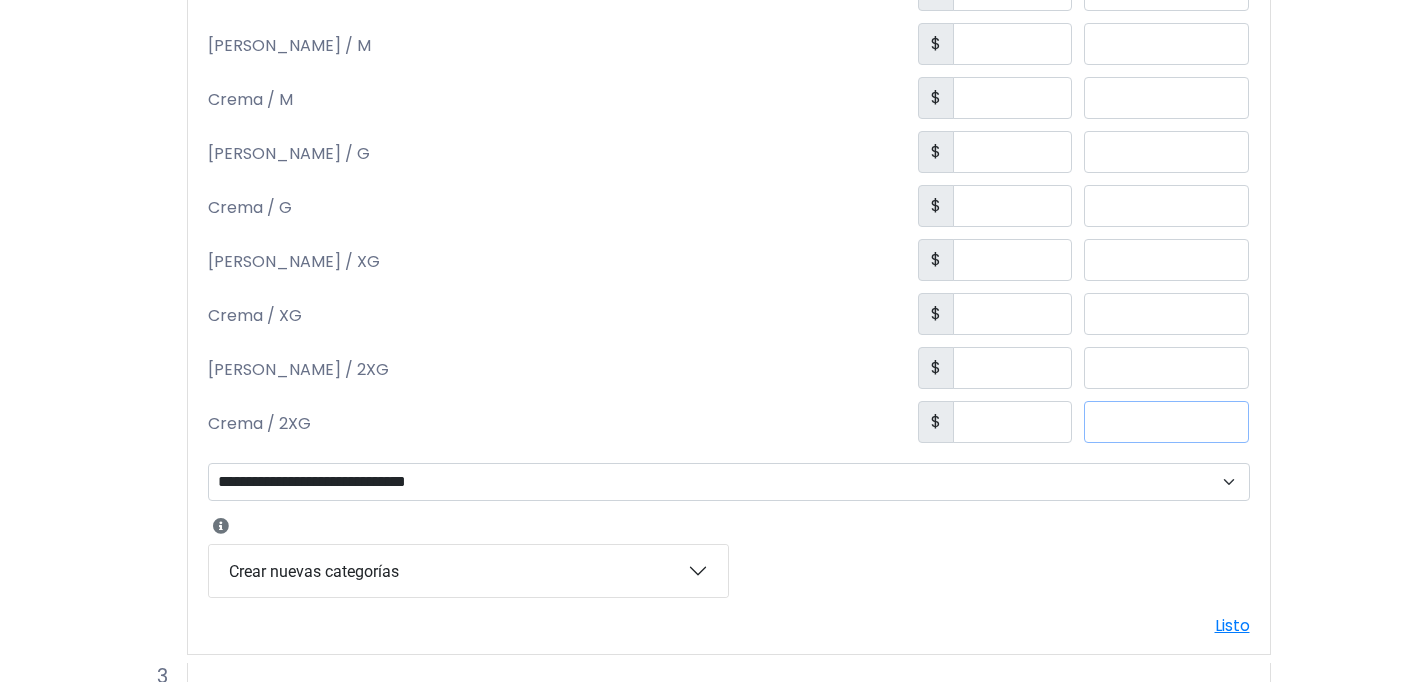 drag, startPoint x: 1205, startPoint y: 436, endPoint x: 1056, endPoint y: 416, distance: 150.33629 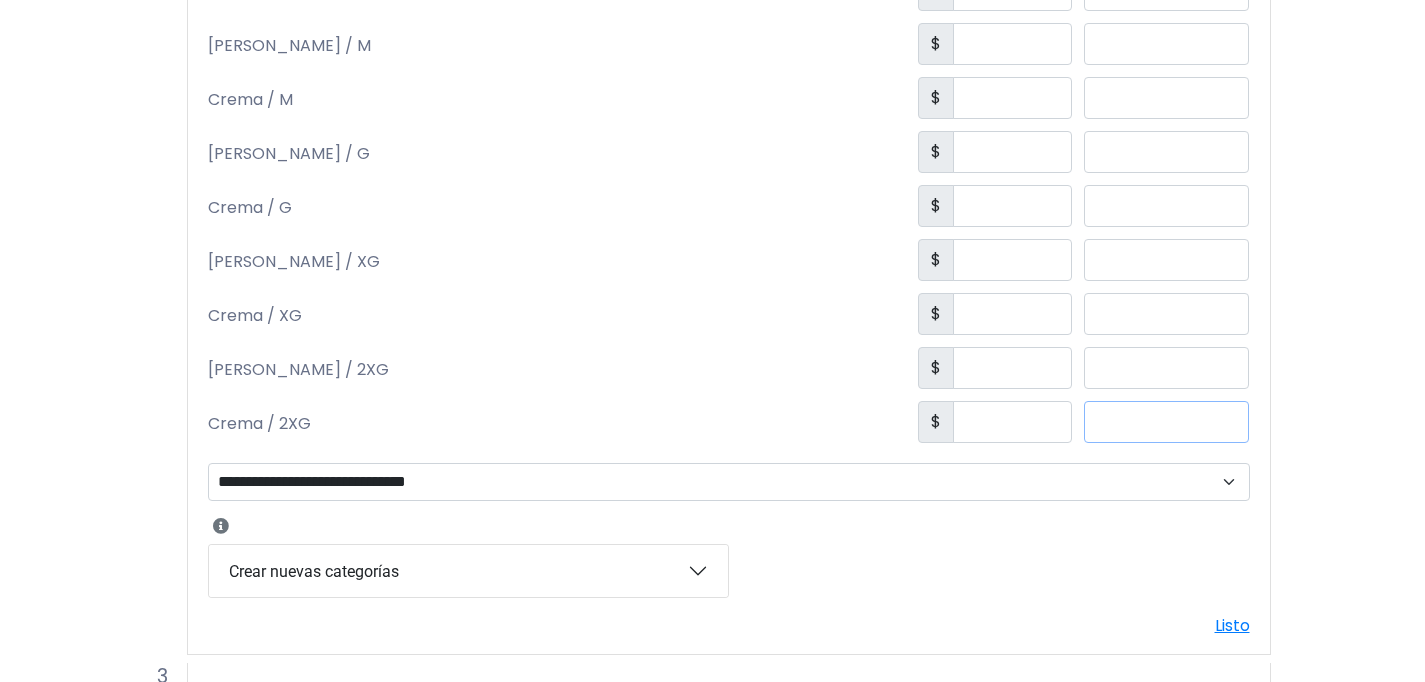 type on "*" 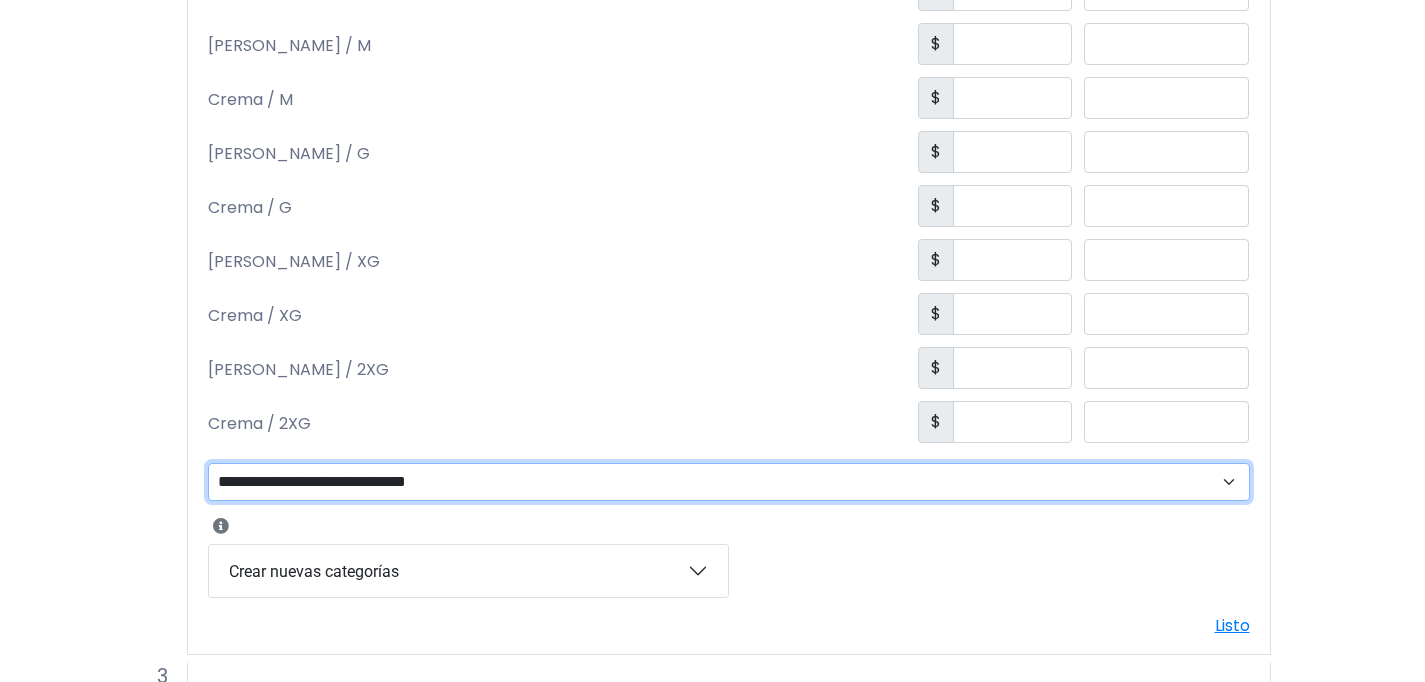 click on "**********" at bounding box center (729, 482) 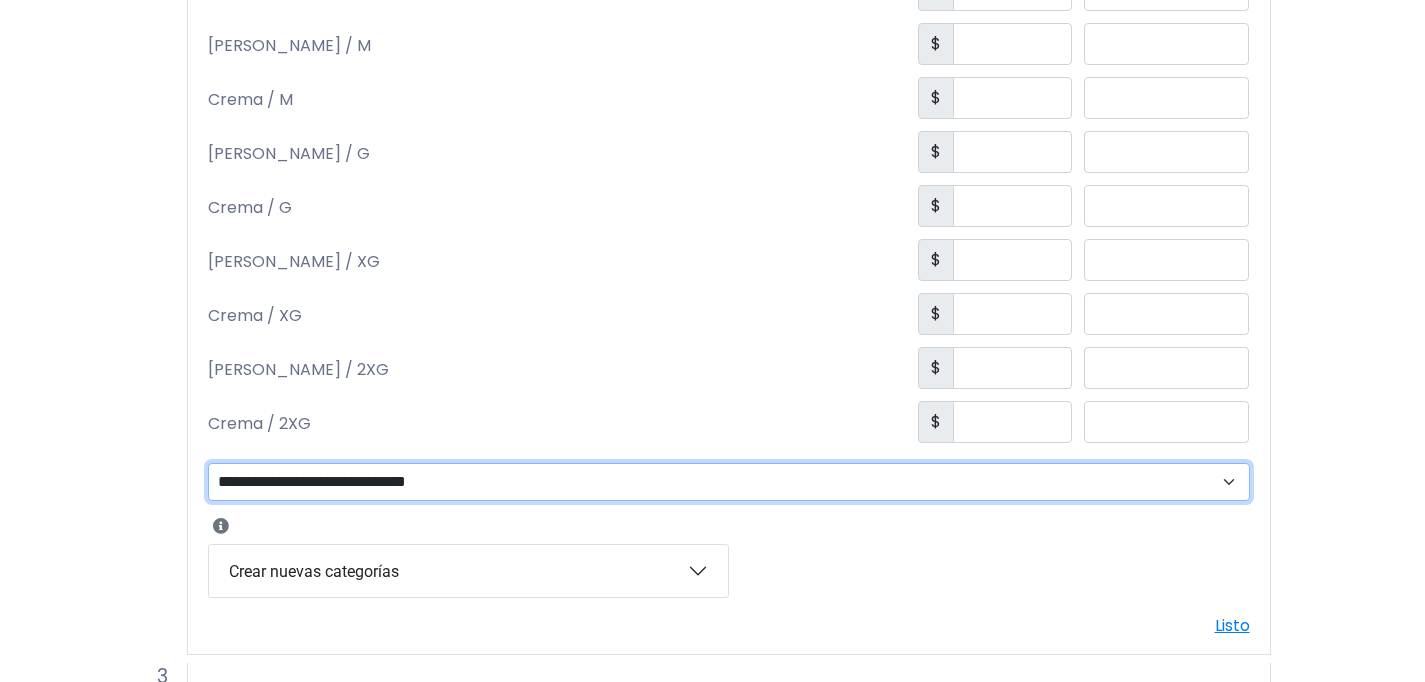 select on "***" 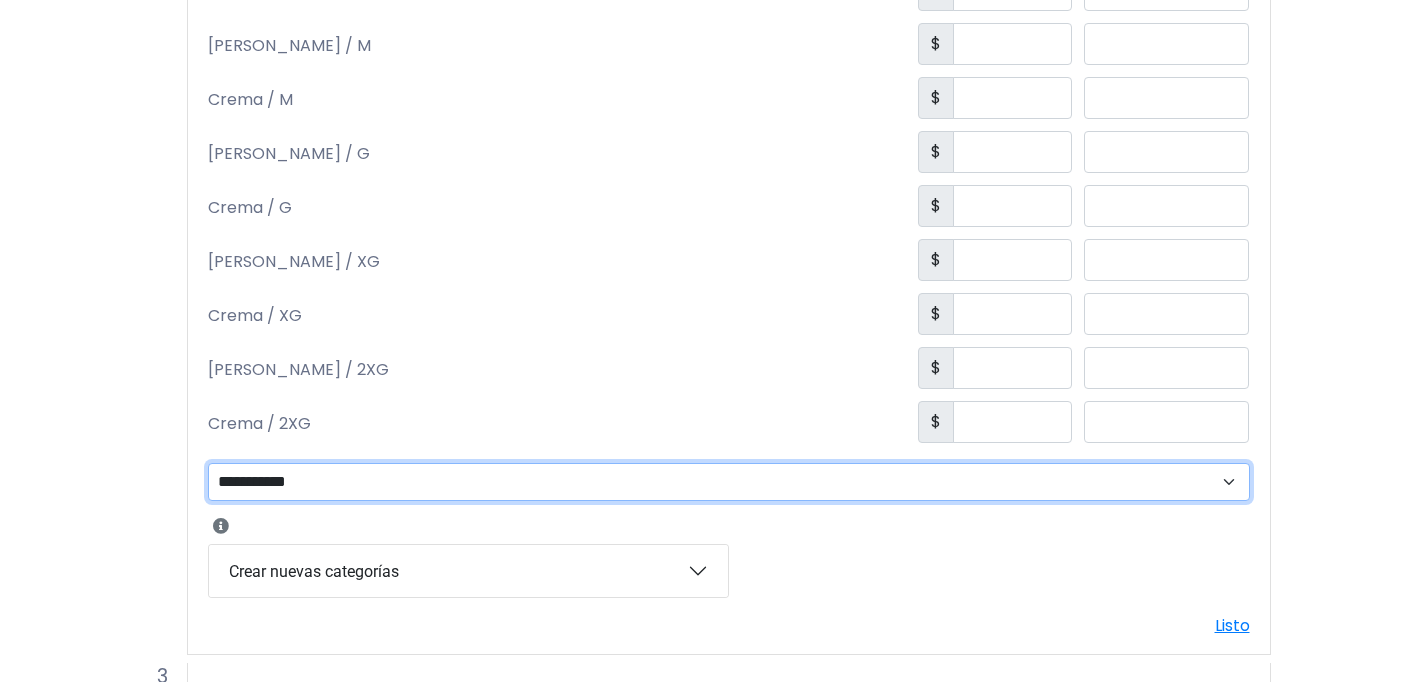 click on "**********" at bounding box center (0, 0) 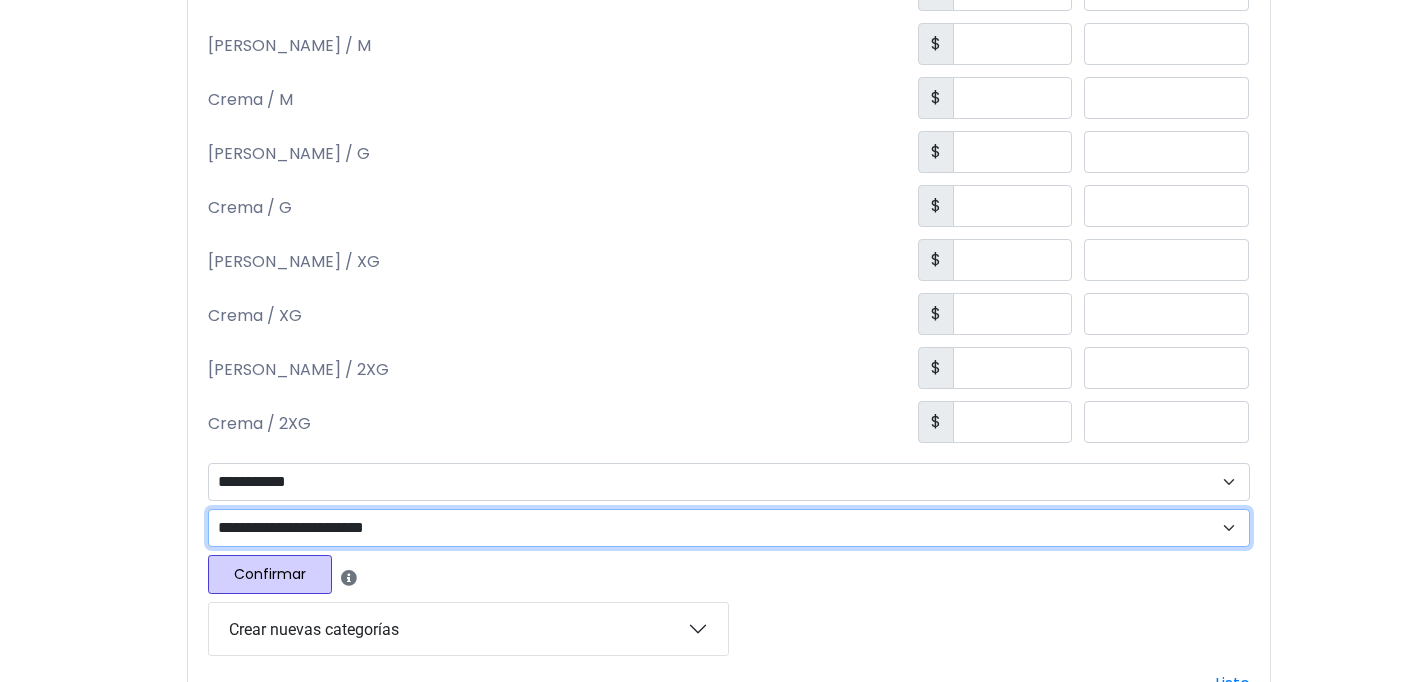 select on "***" 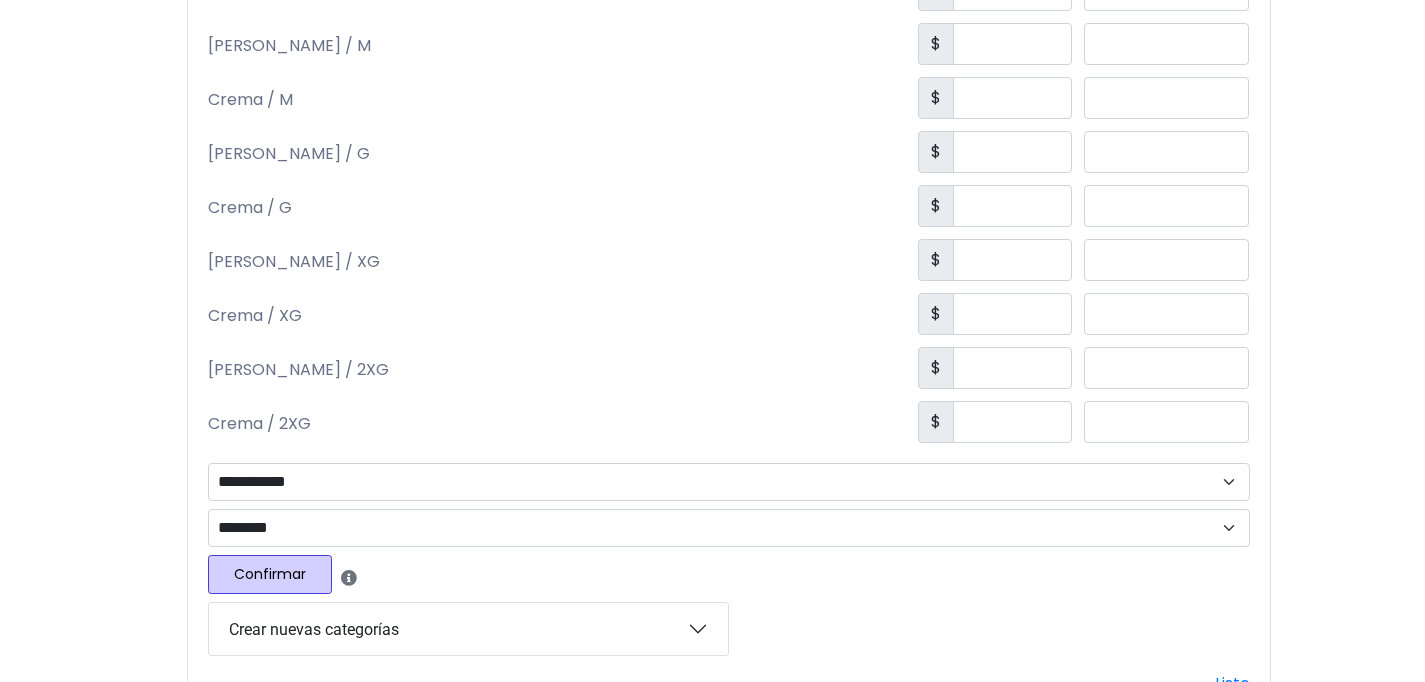 click on "Confirmar" at bounding box center [270, 574] 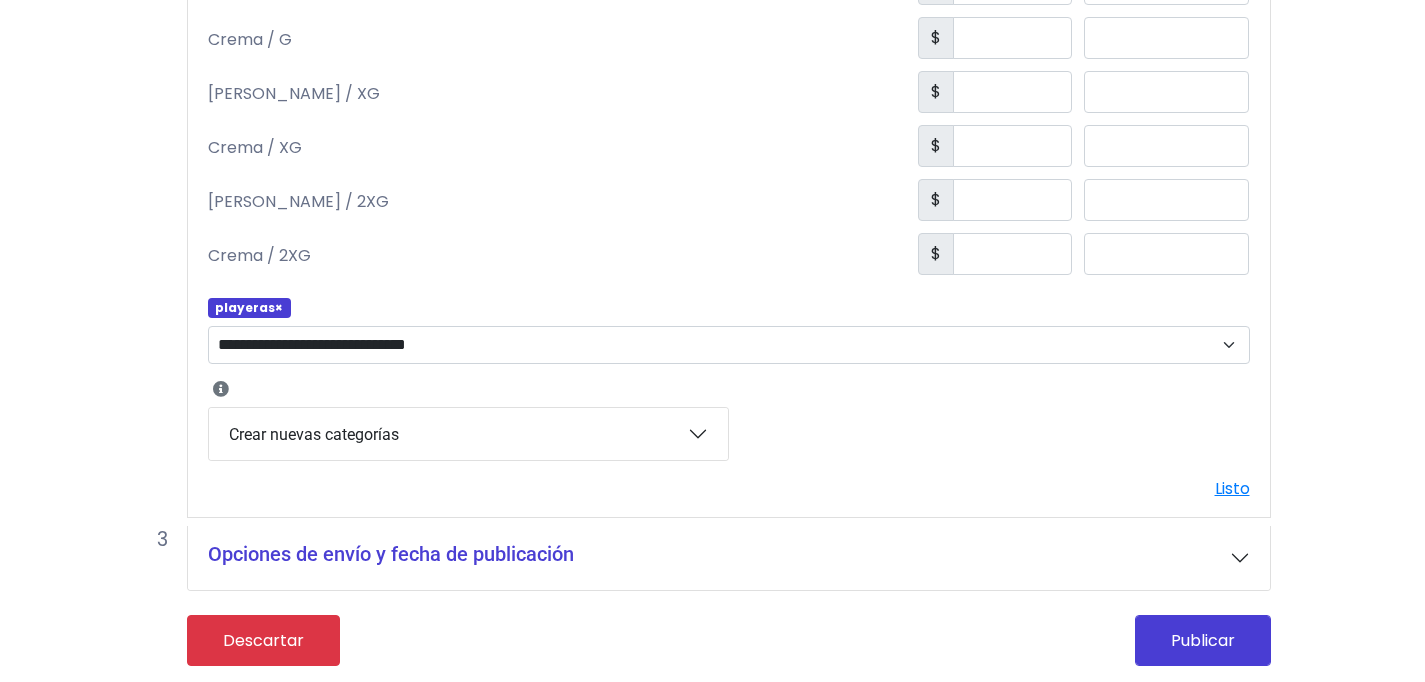 scroll, scrollTop: 1619, scrollLeft: 0, axis: vertical 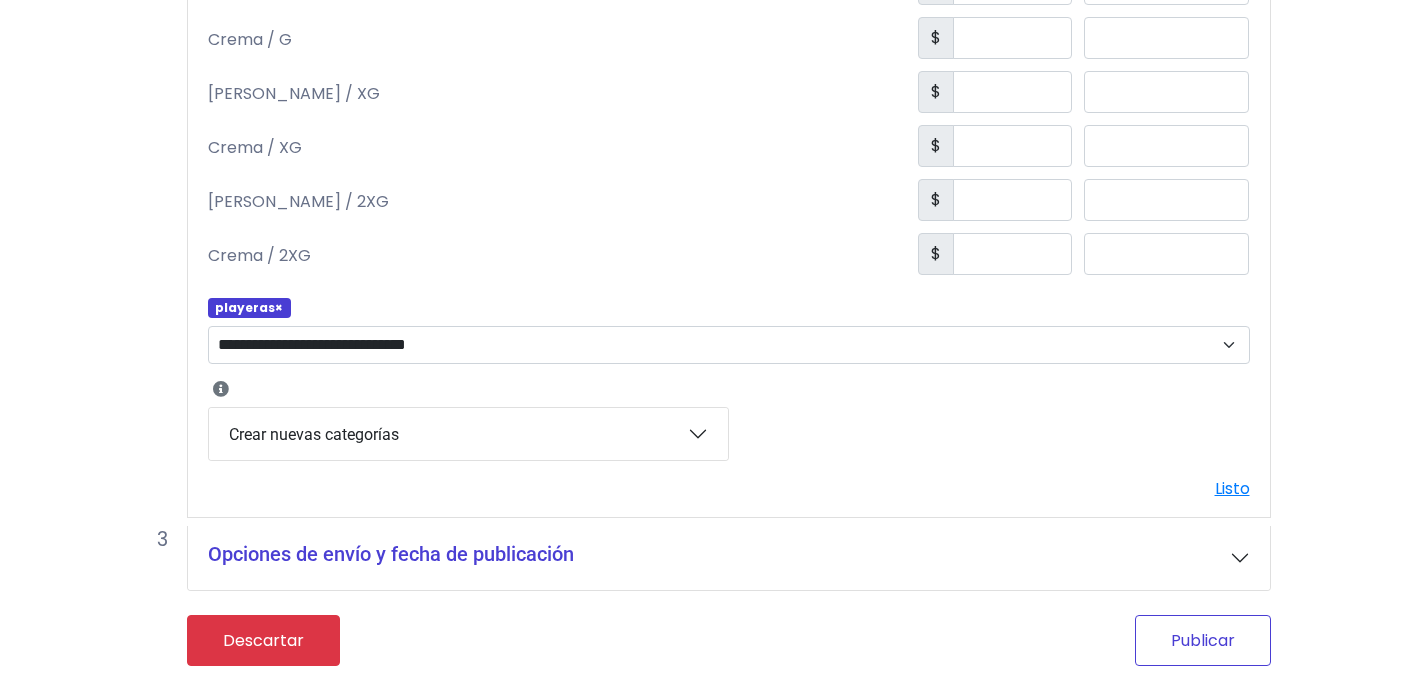 click on "Publicar" at bounding box center (1203, 640) 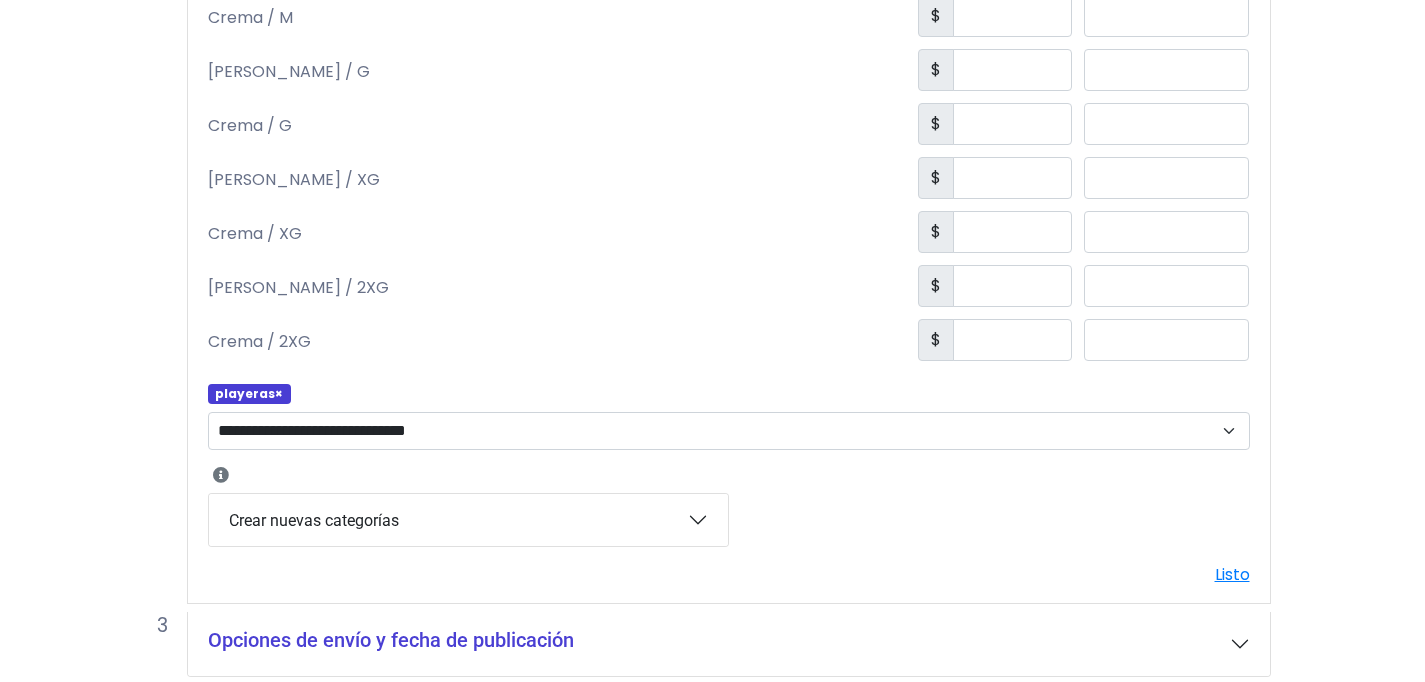 scroll, scrollTop: 1711, scrollLeft: 0, axis: vertical 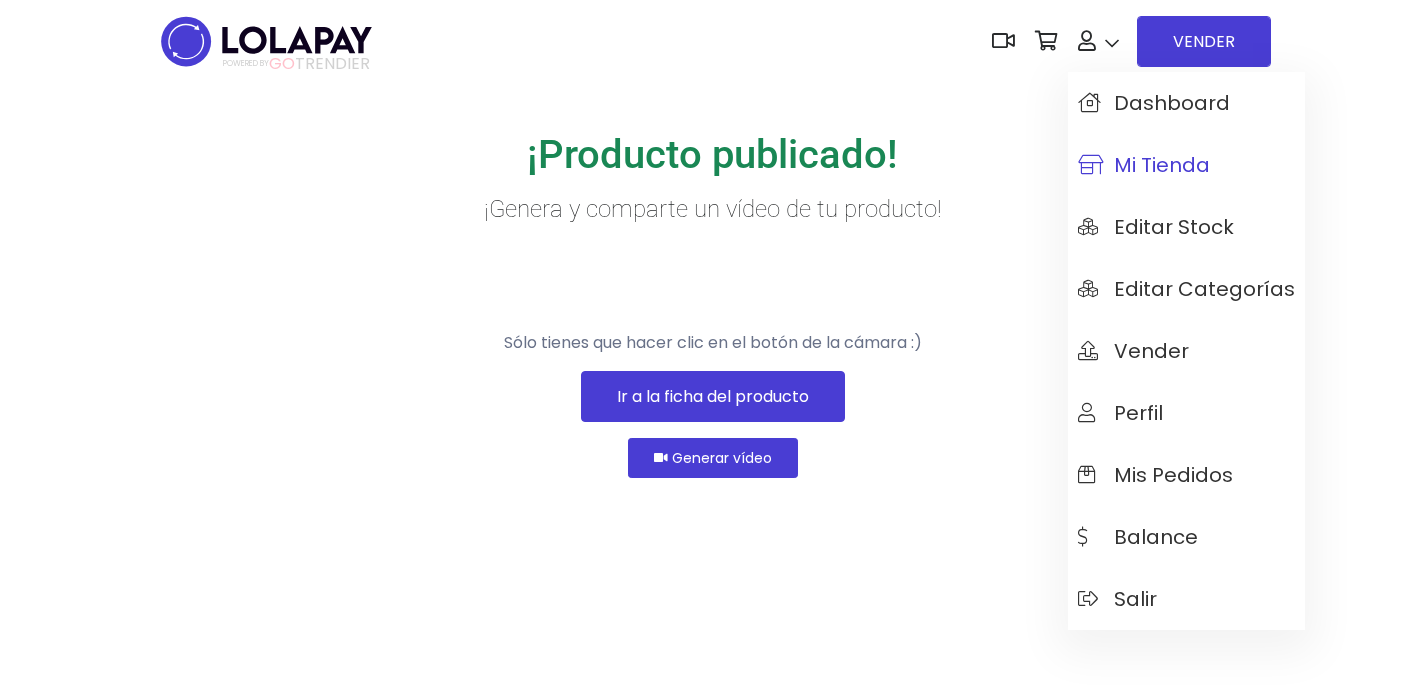 click on "Mi tienda" at bounding box center (1144, 165) 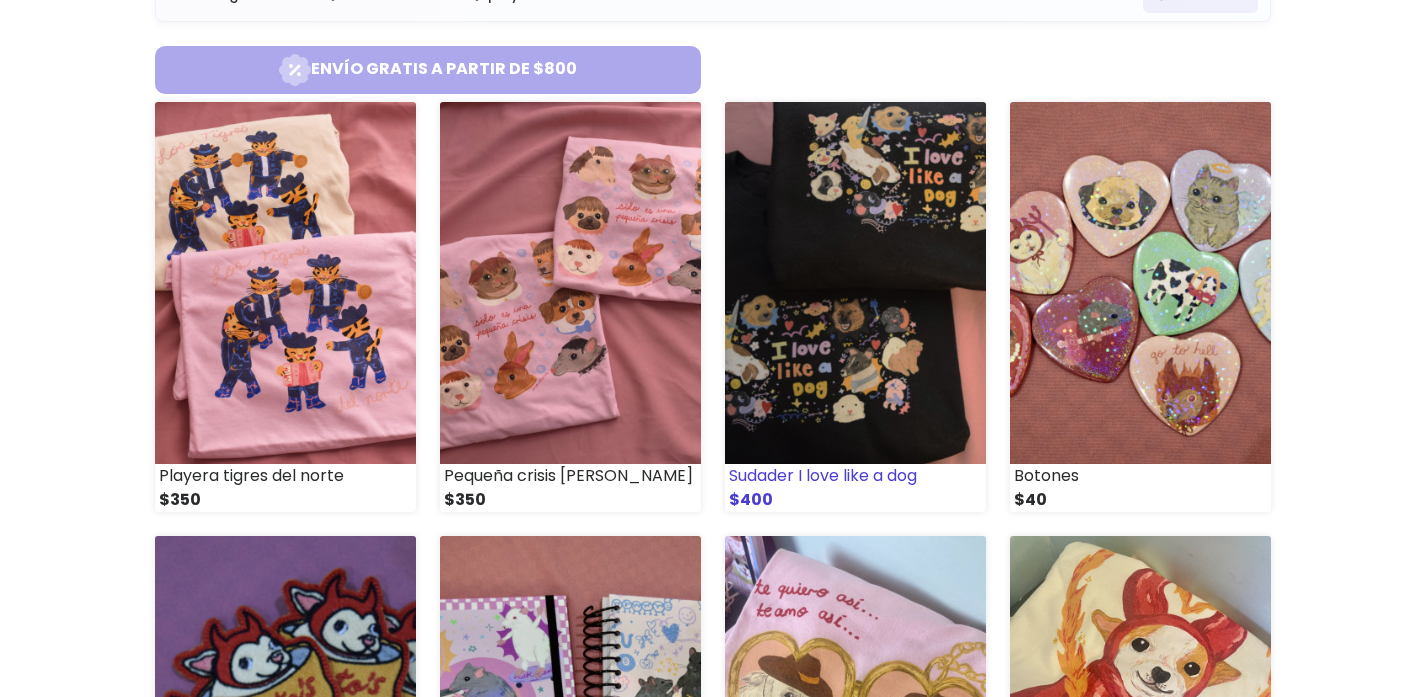 scroll, scrollTop: 260, scrollLeft: 0, axis: vertical 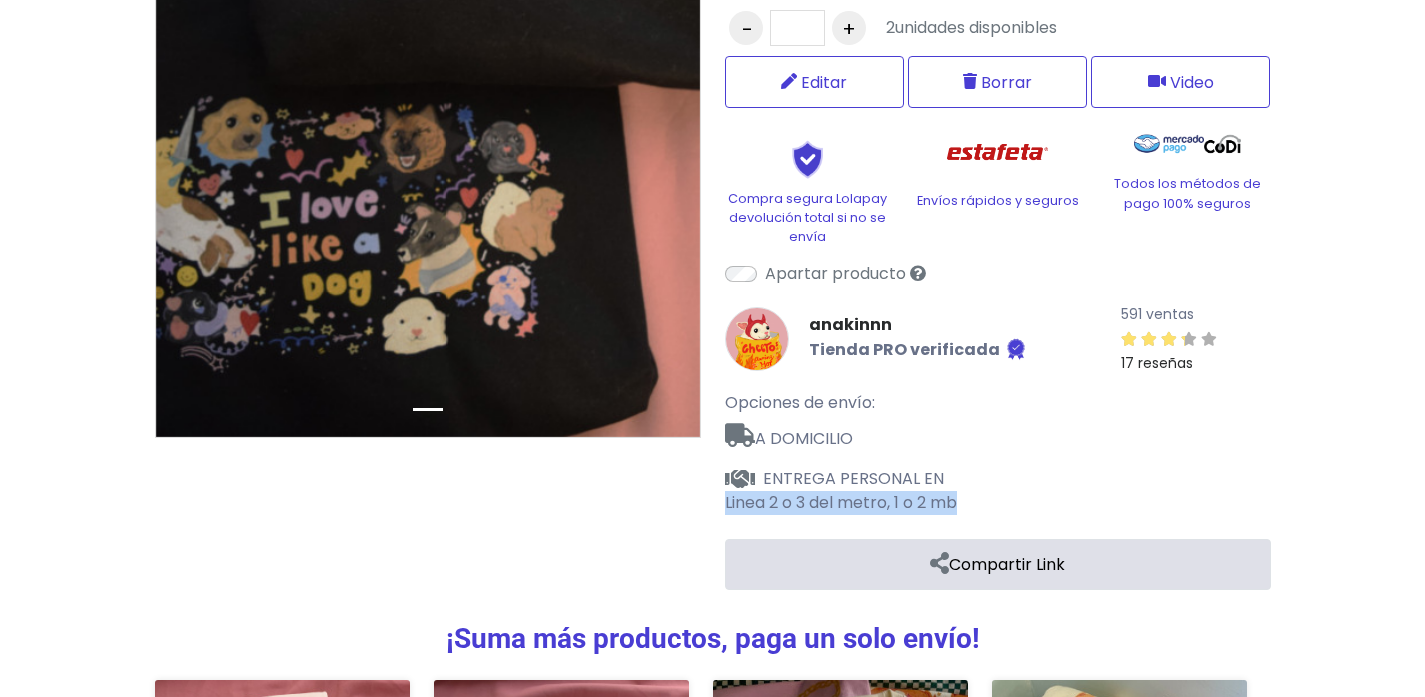 drag, startPoint x: 959, startPoint y: 502, endPoint x: 721, endPoint y: 499, distance: 238.0189 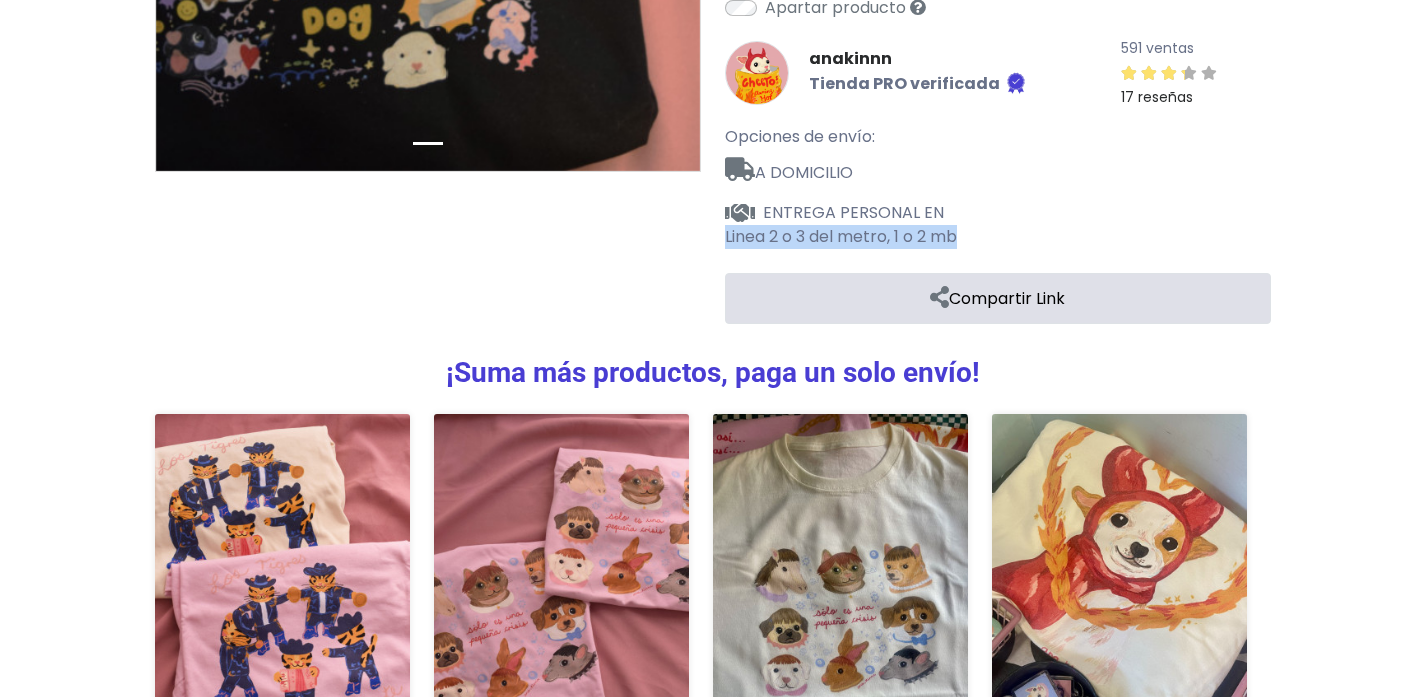 scroll, scrollTop: 790, scrollLeft: 0, axis: vertical 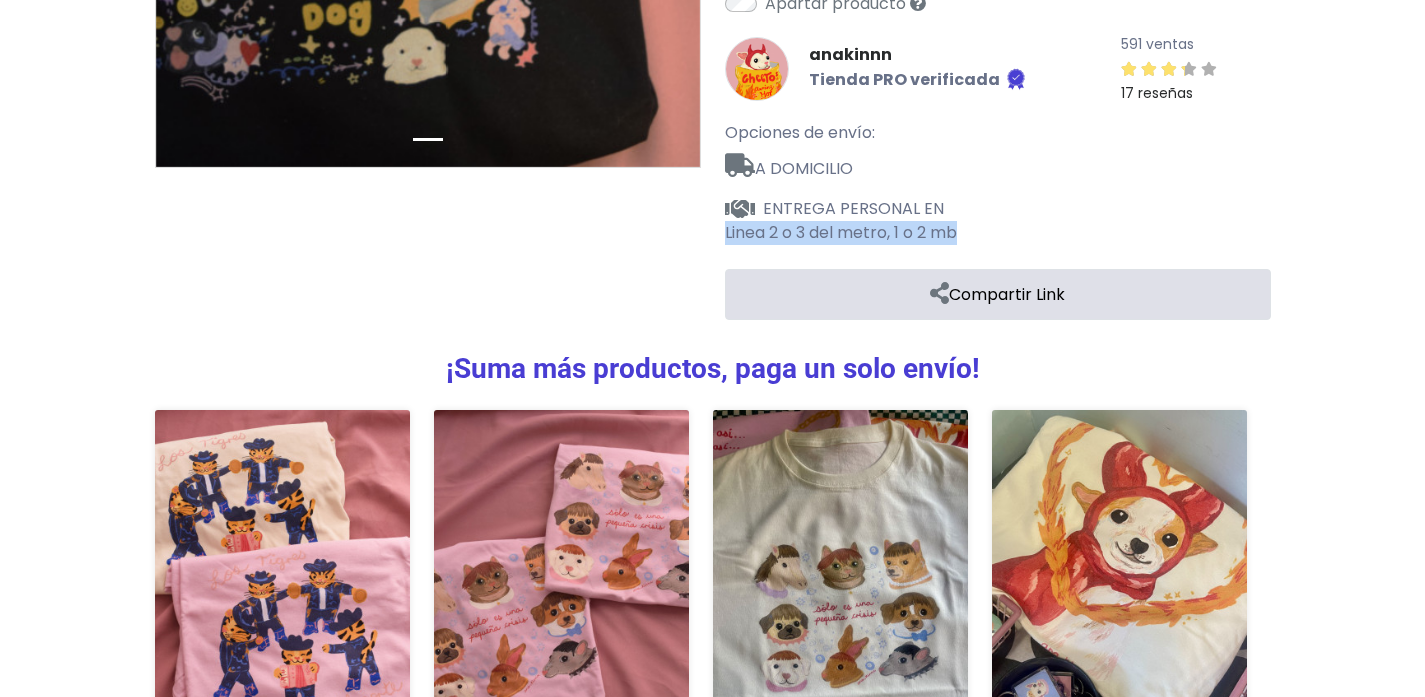 click at bounding box center (561, 587) 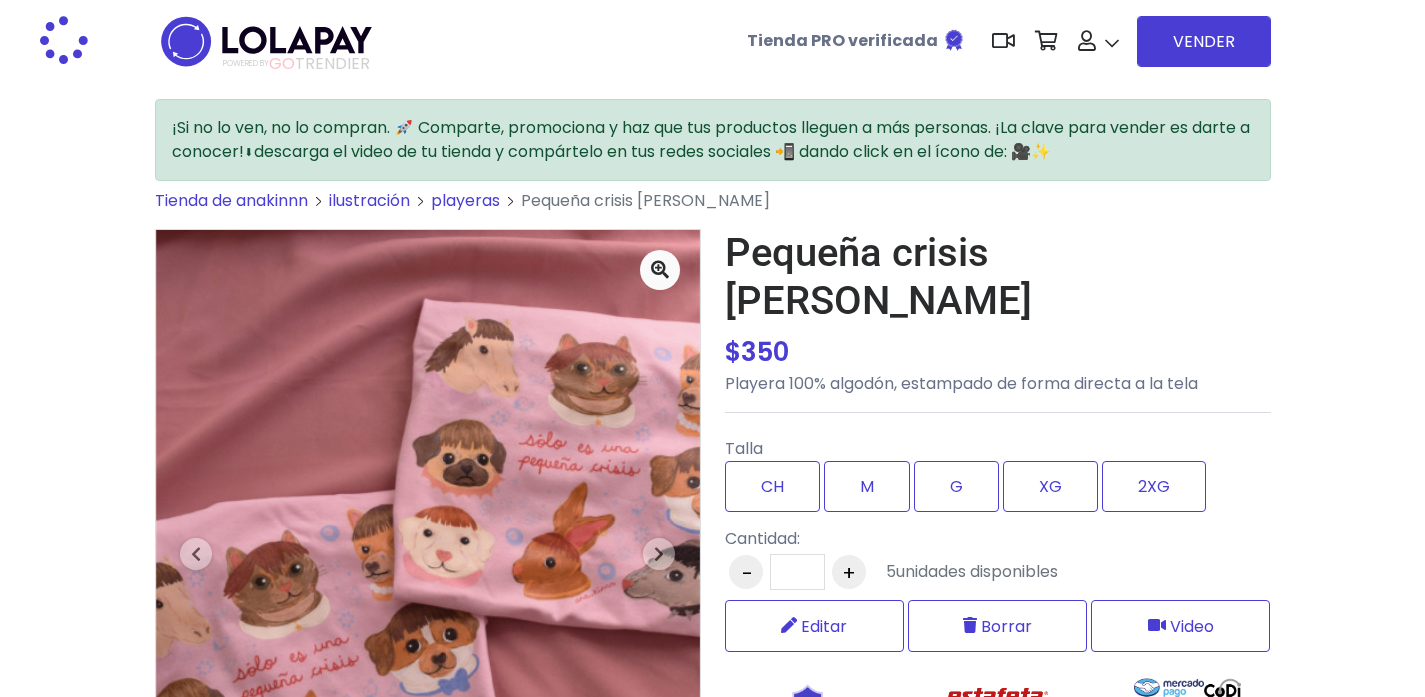scroll, scrollTop: 0, scrollLeft: 0, axis: both 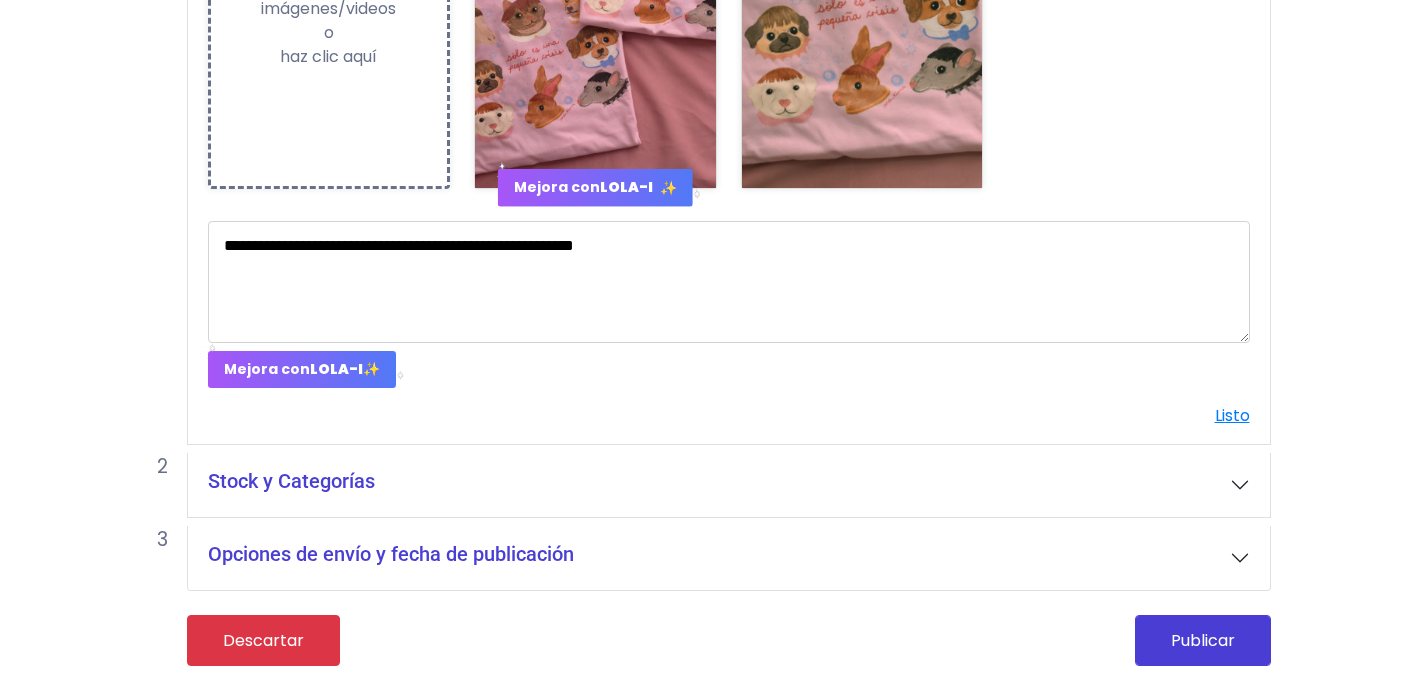 click on "Opciones de envío y fecha de publicación" at bounding box center [729, 558] 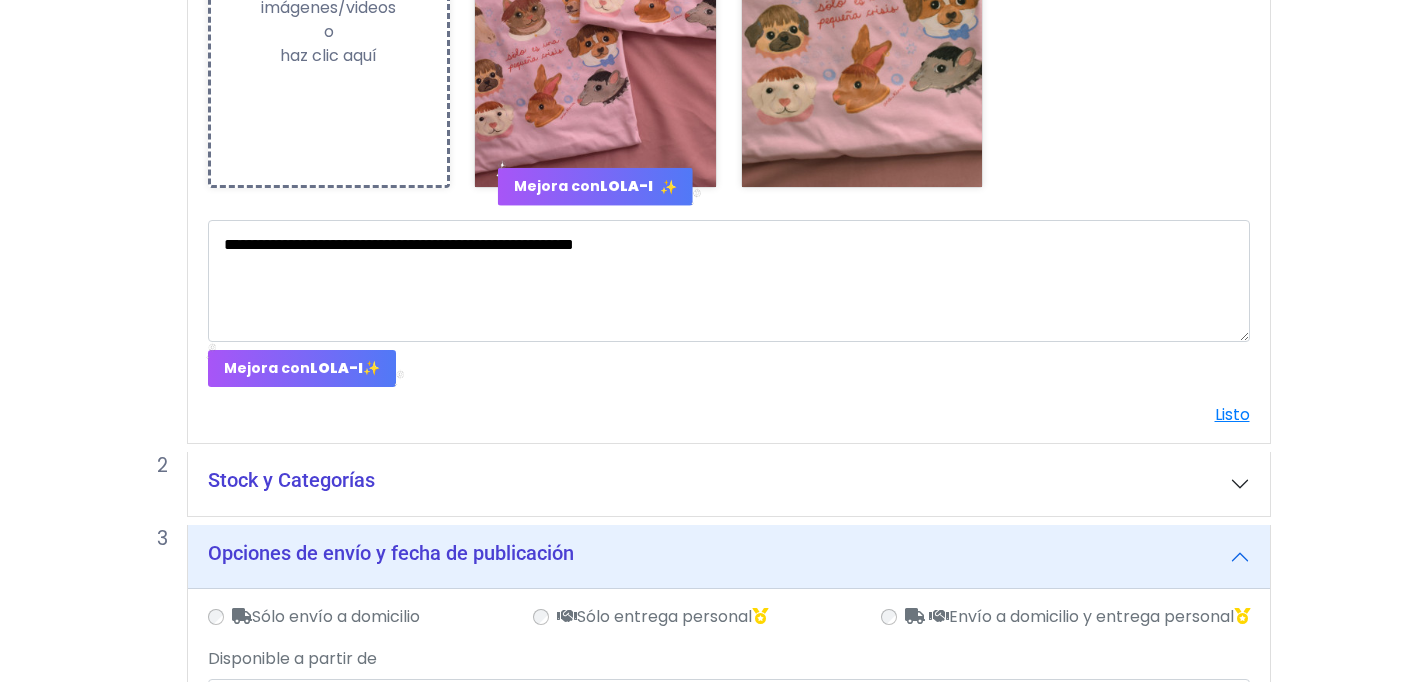 click on "Envío a domicilio y entrega personal" at bounding box center [1065, 617] 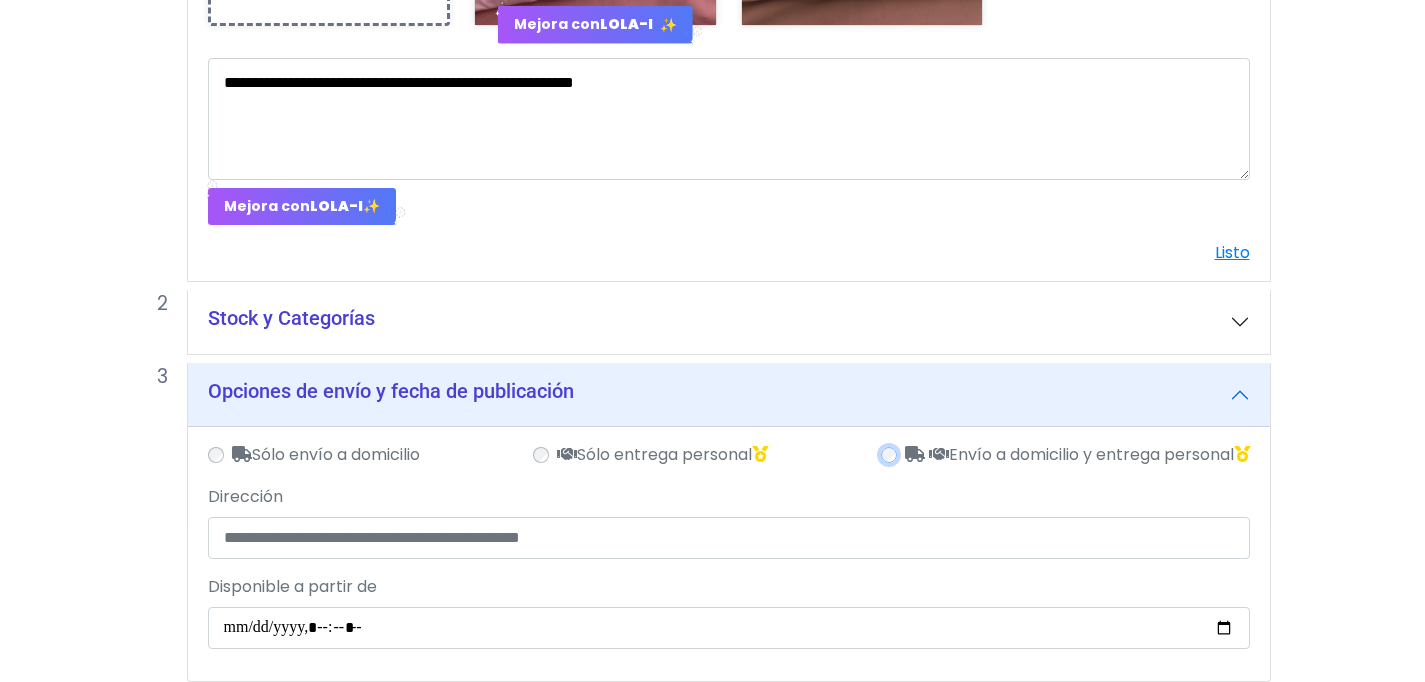 scroll, scrollTop: 837, scrollLeft: 0, axis: vertical 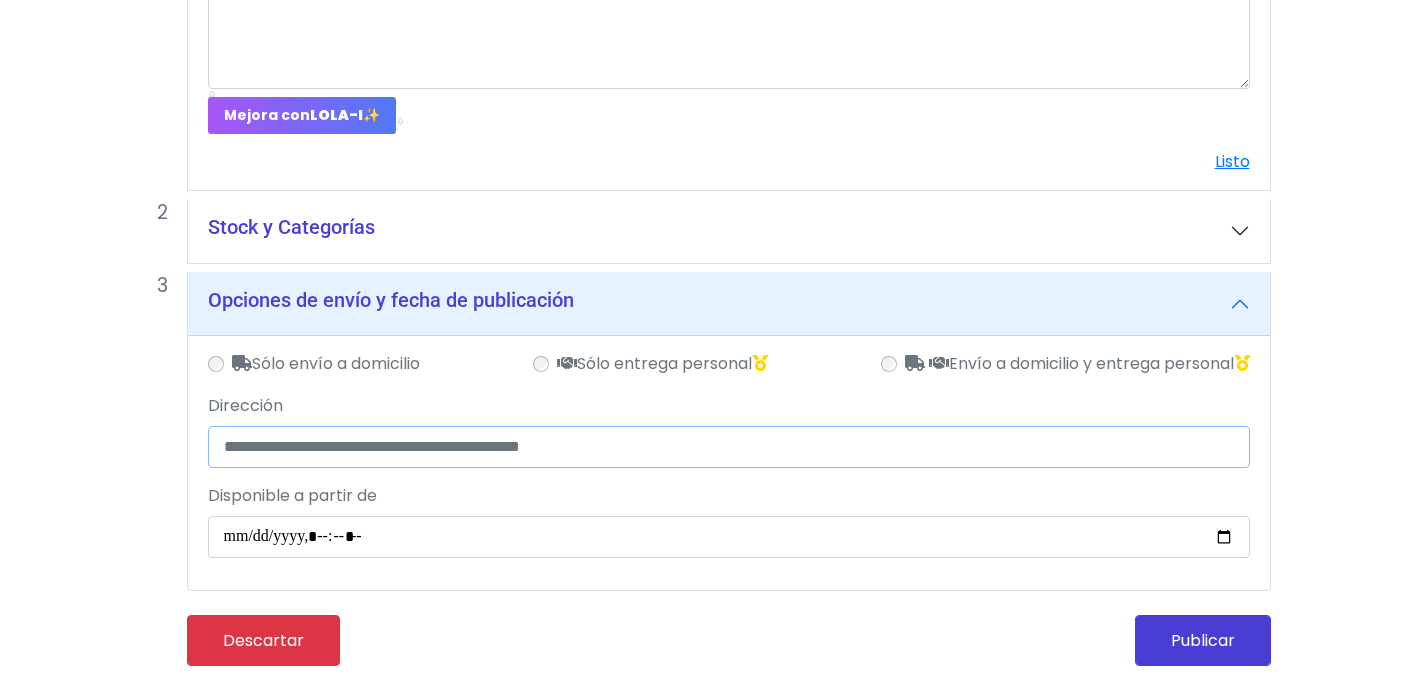 click on "Dirección" at bounding box center (729, 447) 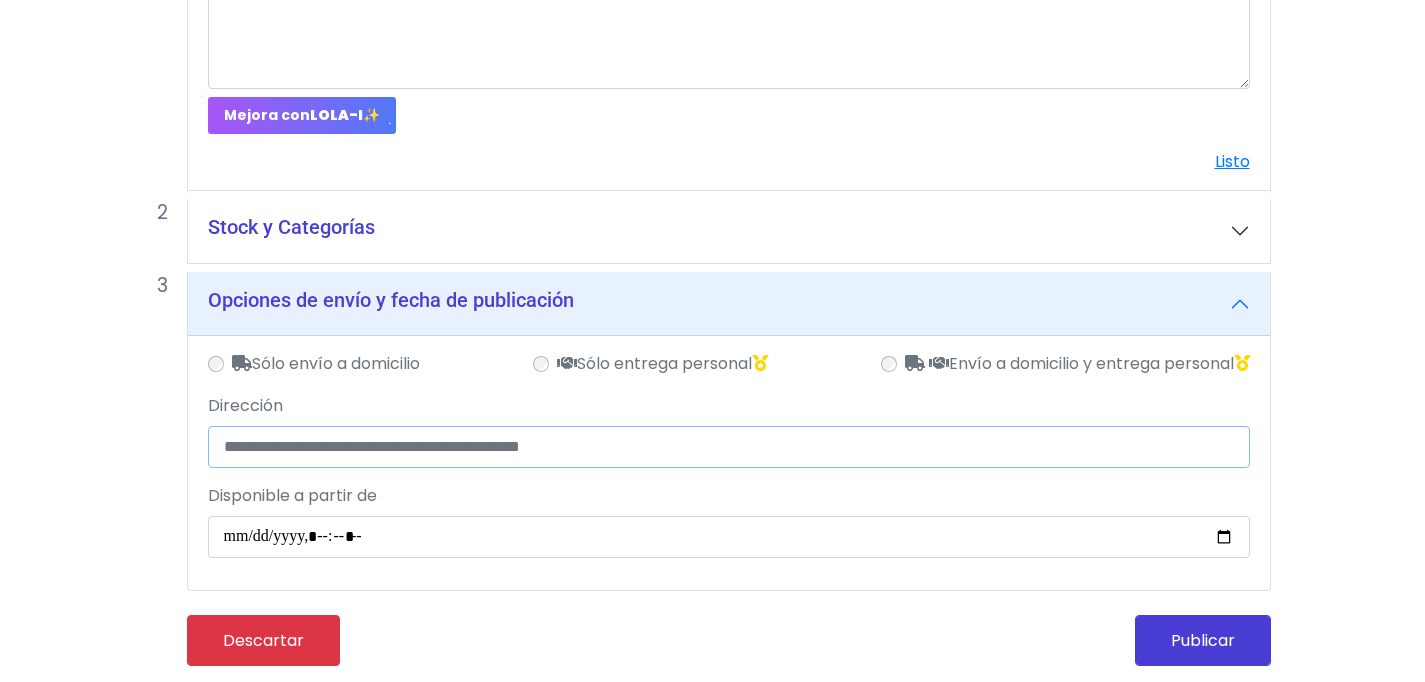 paste on "**********" 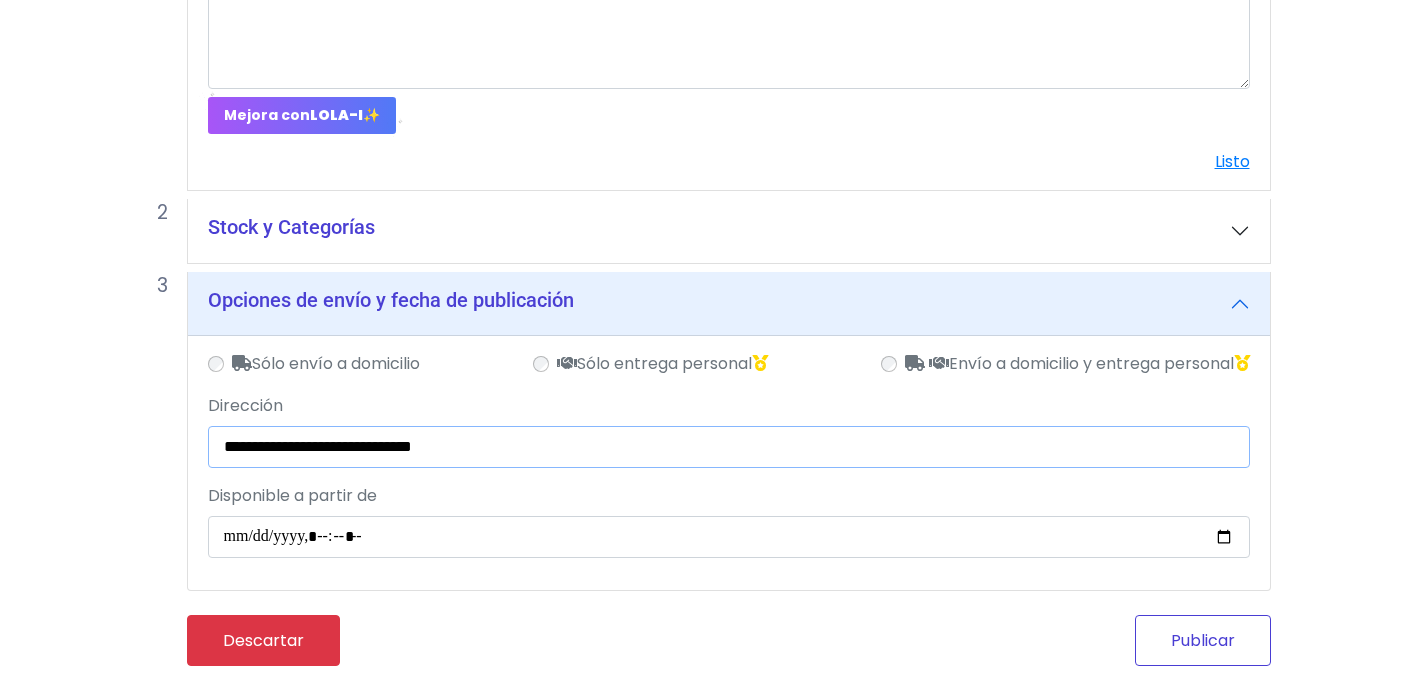 type on "**********" 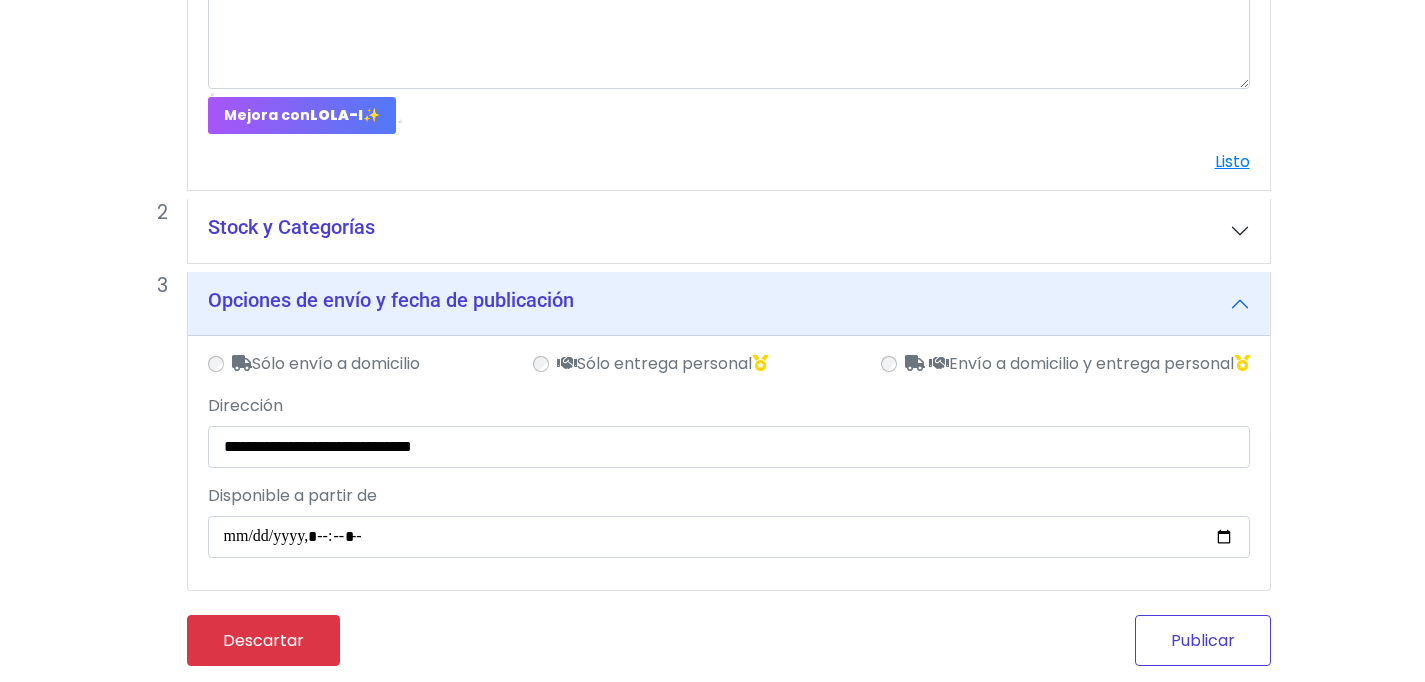 click on "Publicar" at bounding box center (1203, 640) 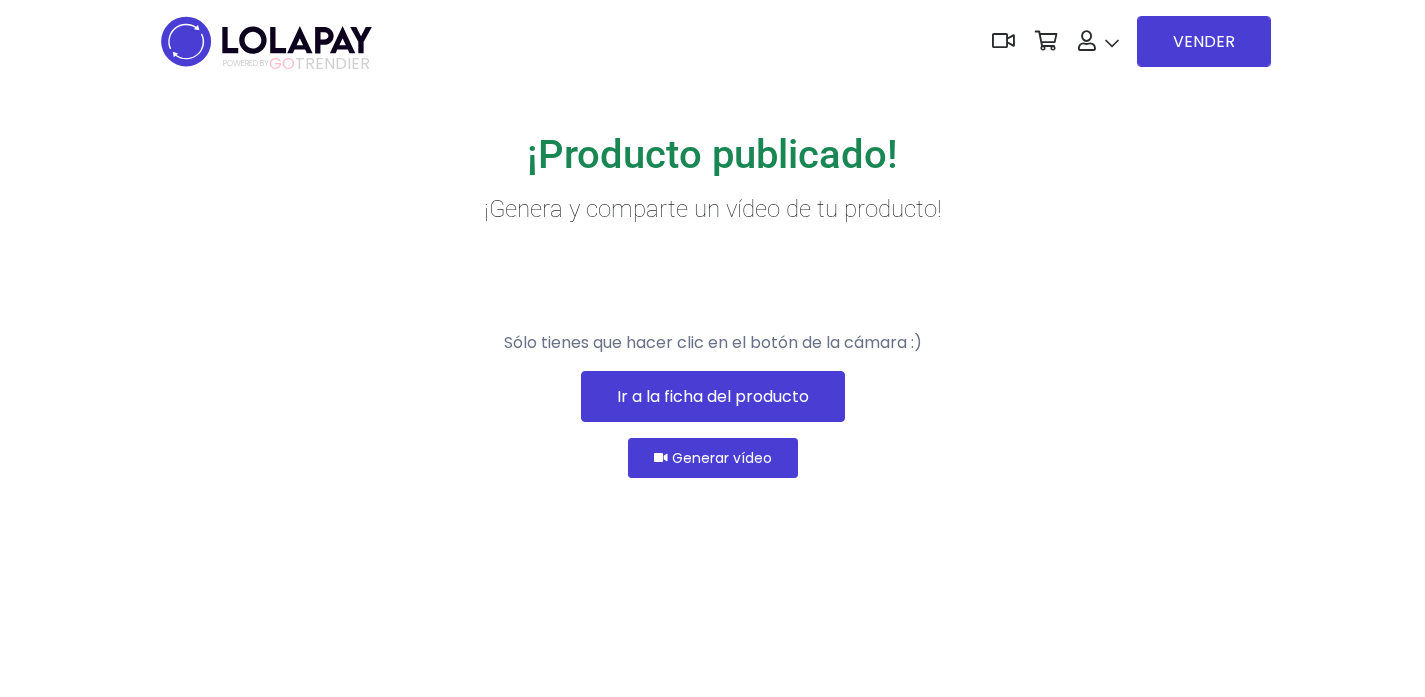 scroll, scrollTop: 0, scrollLeft: 0, axis: both 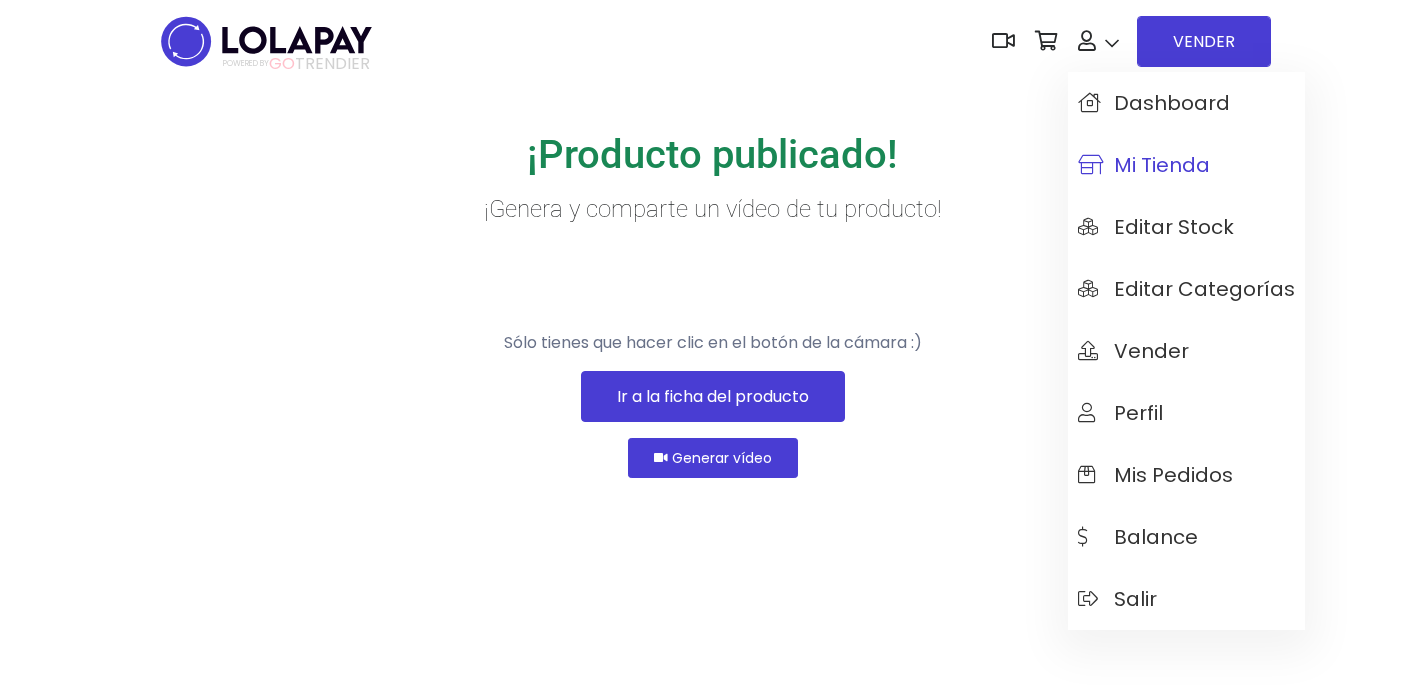 click on "Mi tienda" at bounding box center (1144, 165) 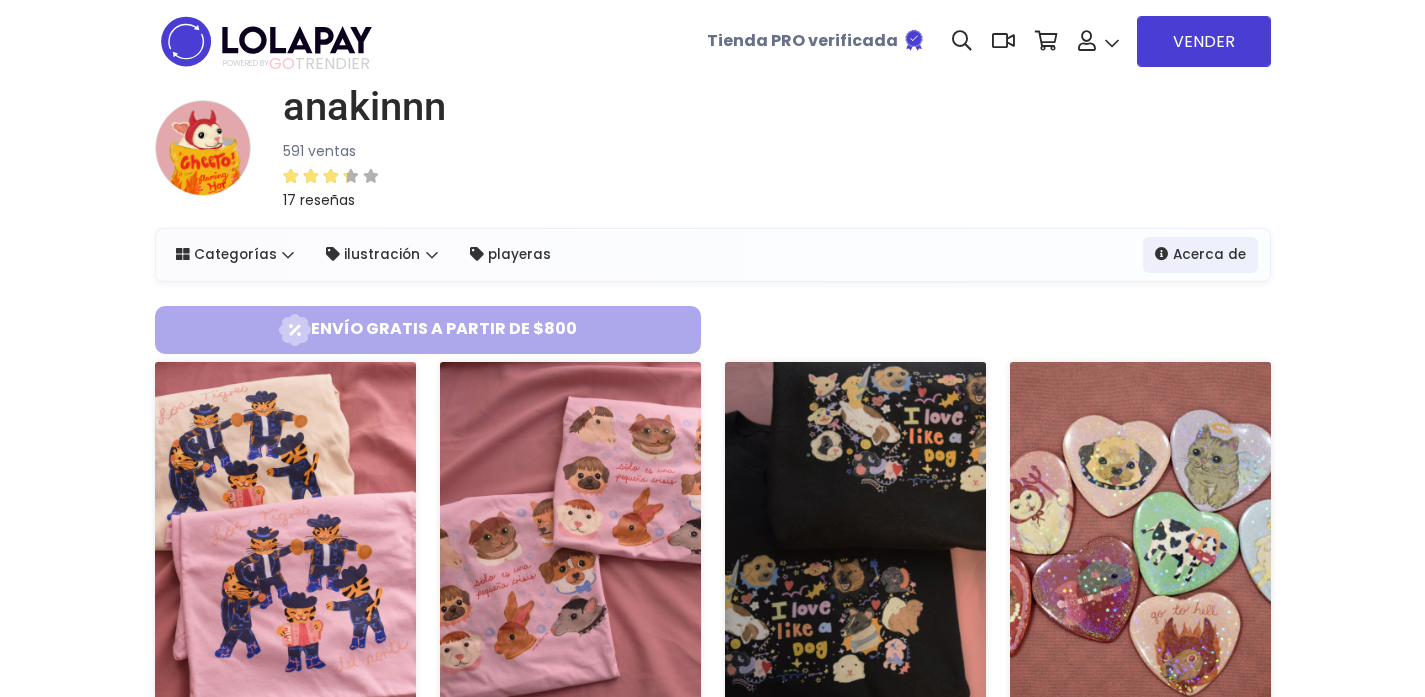 scroll, scrollTop: 226, scrollLeft: 0, axis: vertical 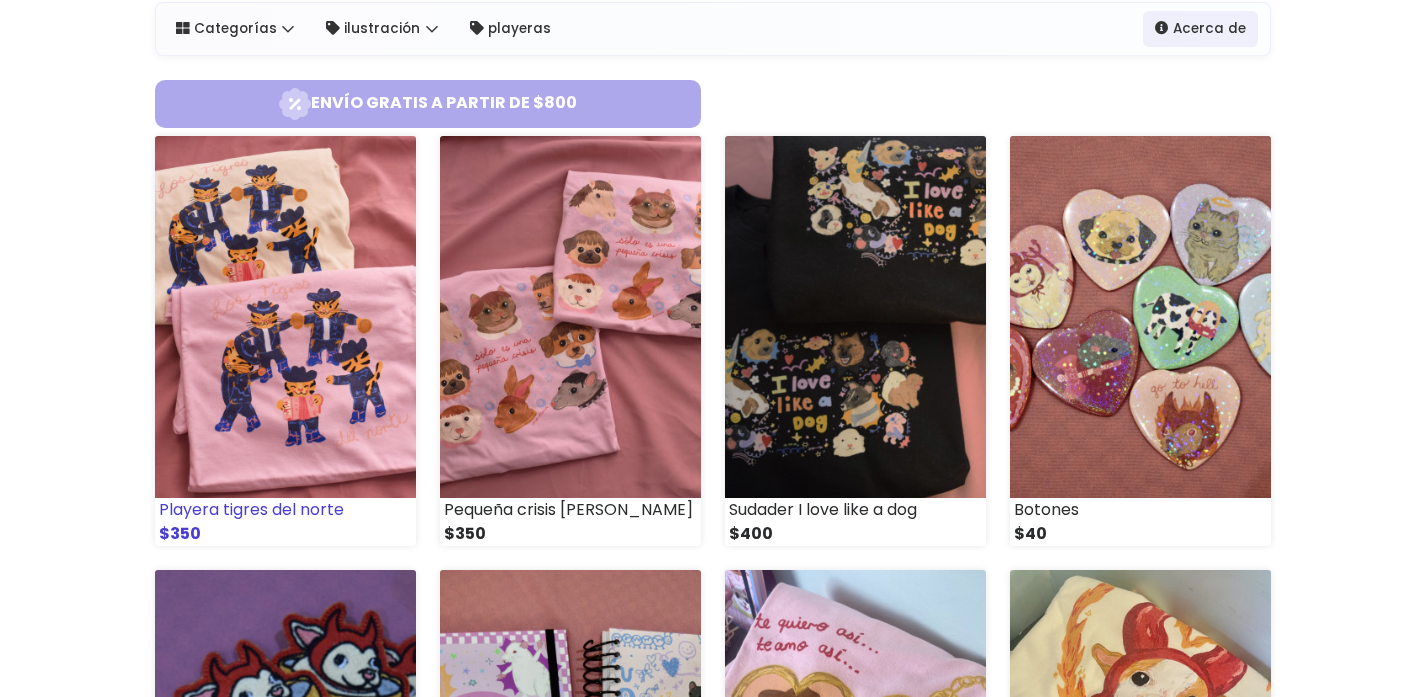 click at bounding box center [285, 317] 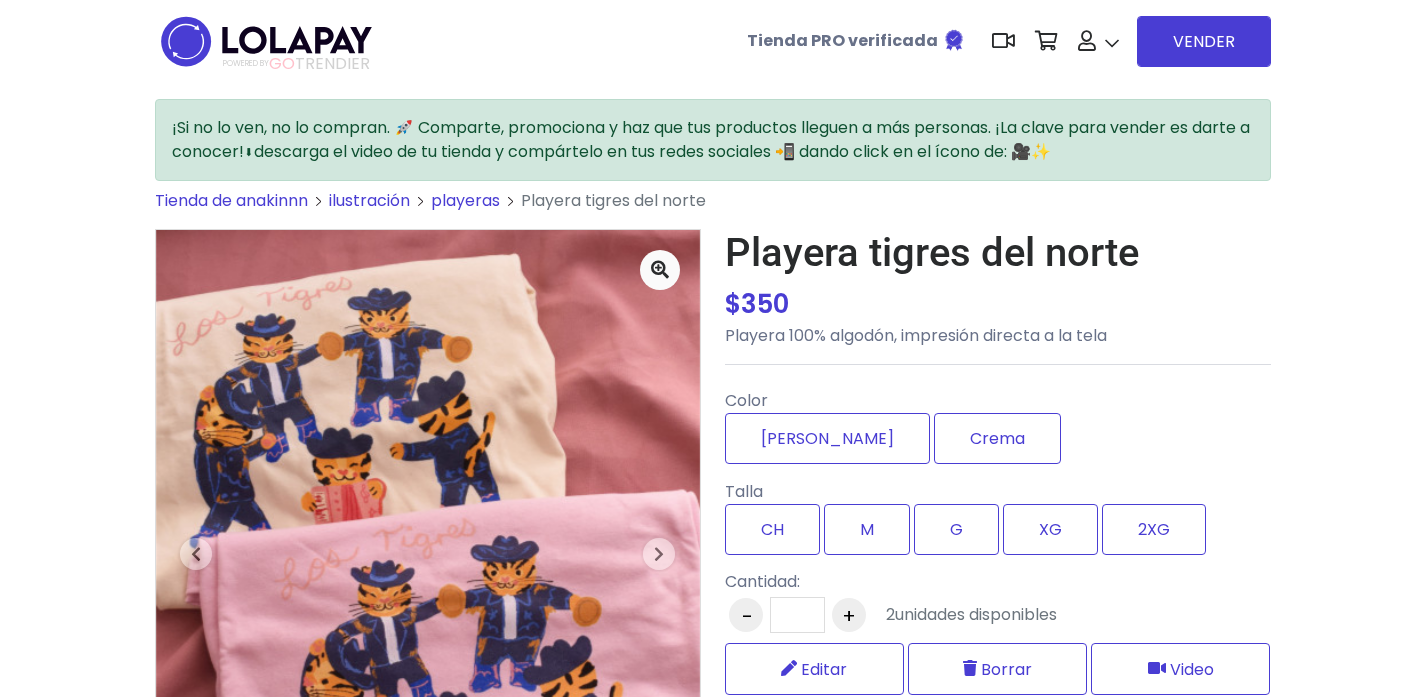 scroll, scrollTop: 529, scrollLeft: 0, axis: vertical 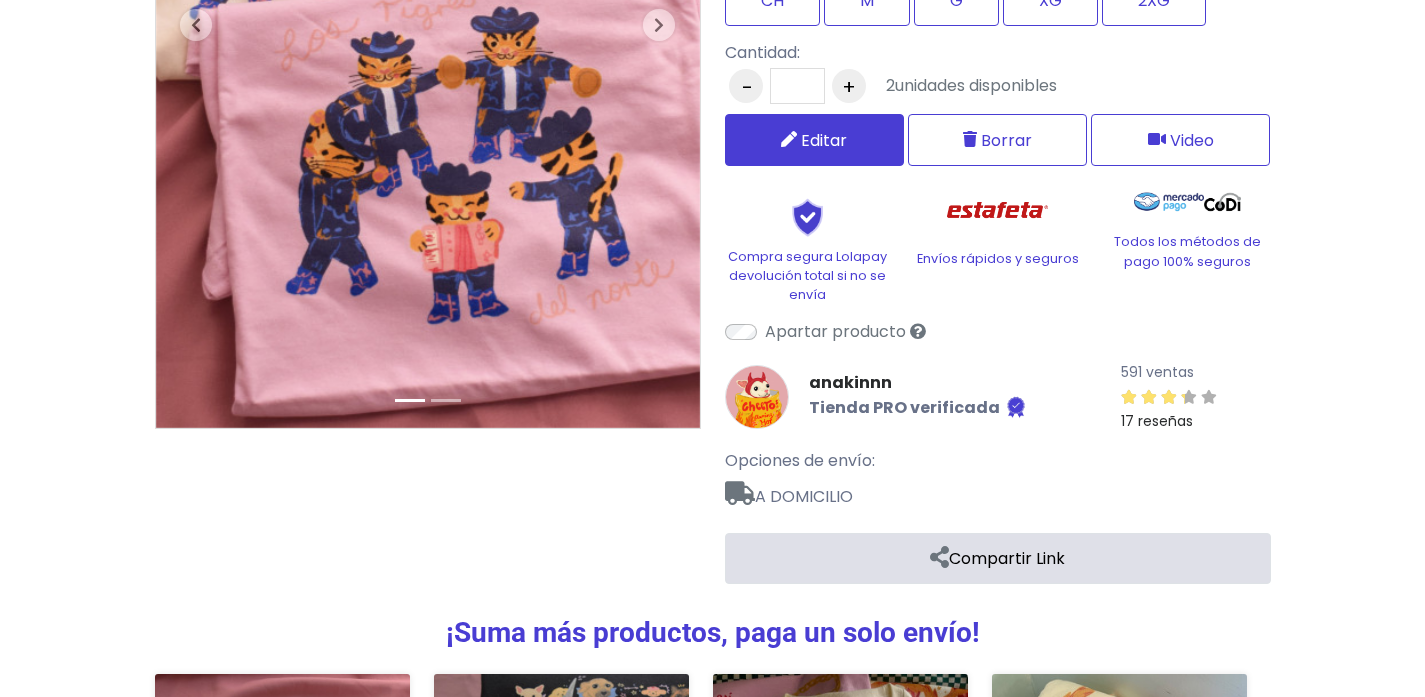click on "Editar" at bounding box center [814, 140] 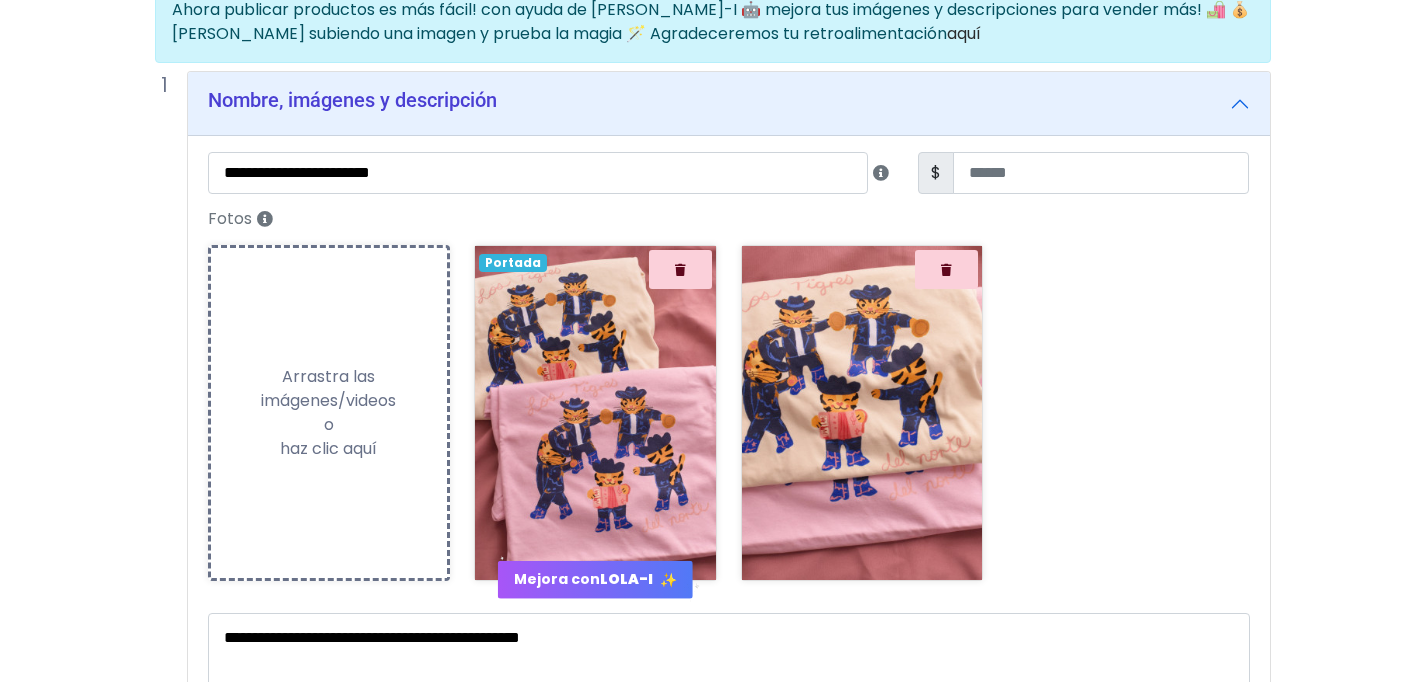 scroll, scrollTop: 582, scrollLeft: 0, axis: vertical 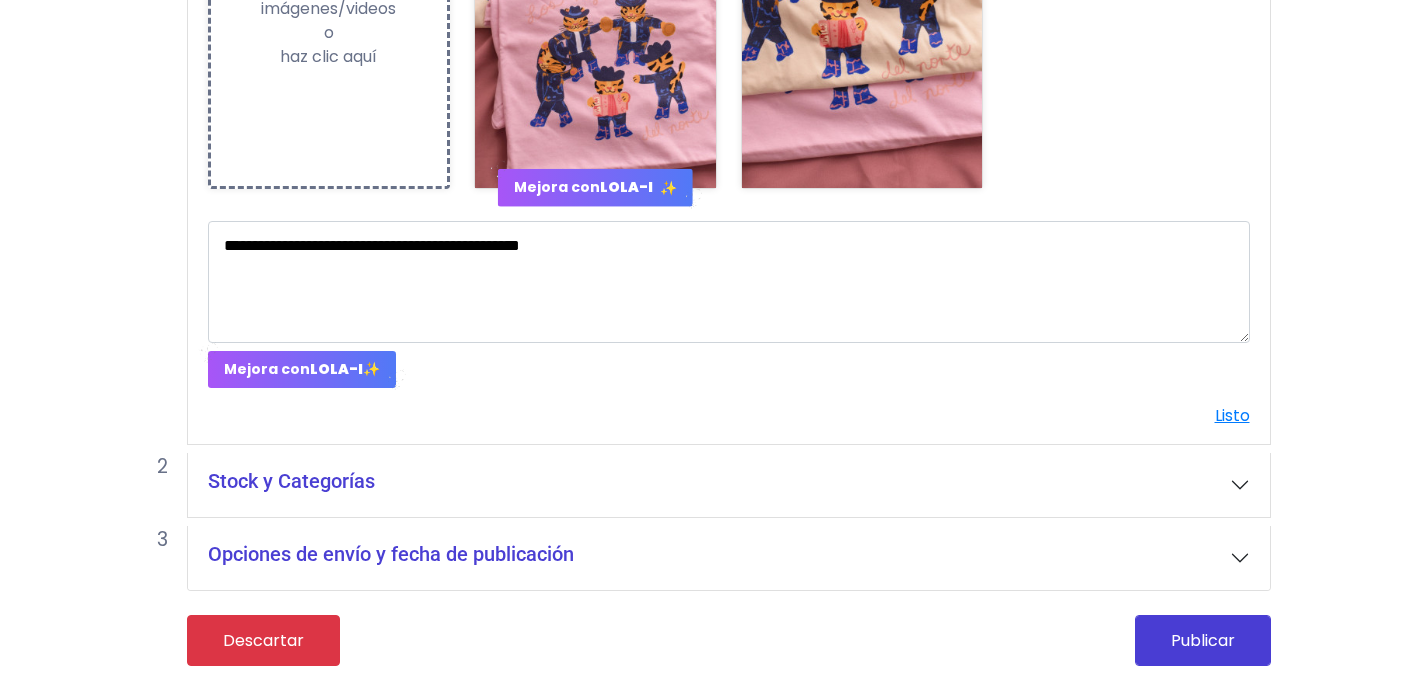 click on "Opciones de envío y fecha de publicación" at bounding box center [729, 558] 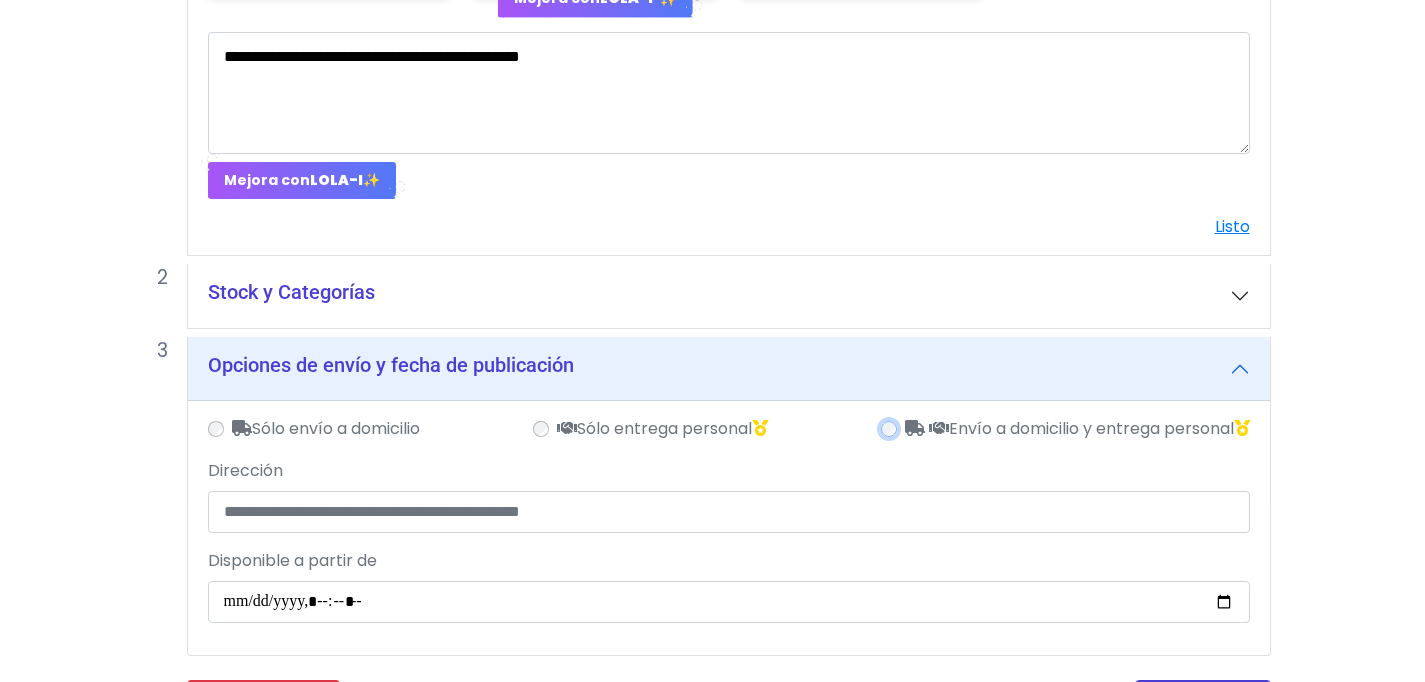 scroll, scrollTop: 837, scrollLeft: 0, axis: vertical 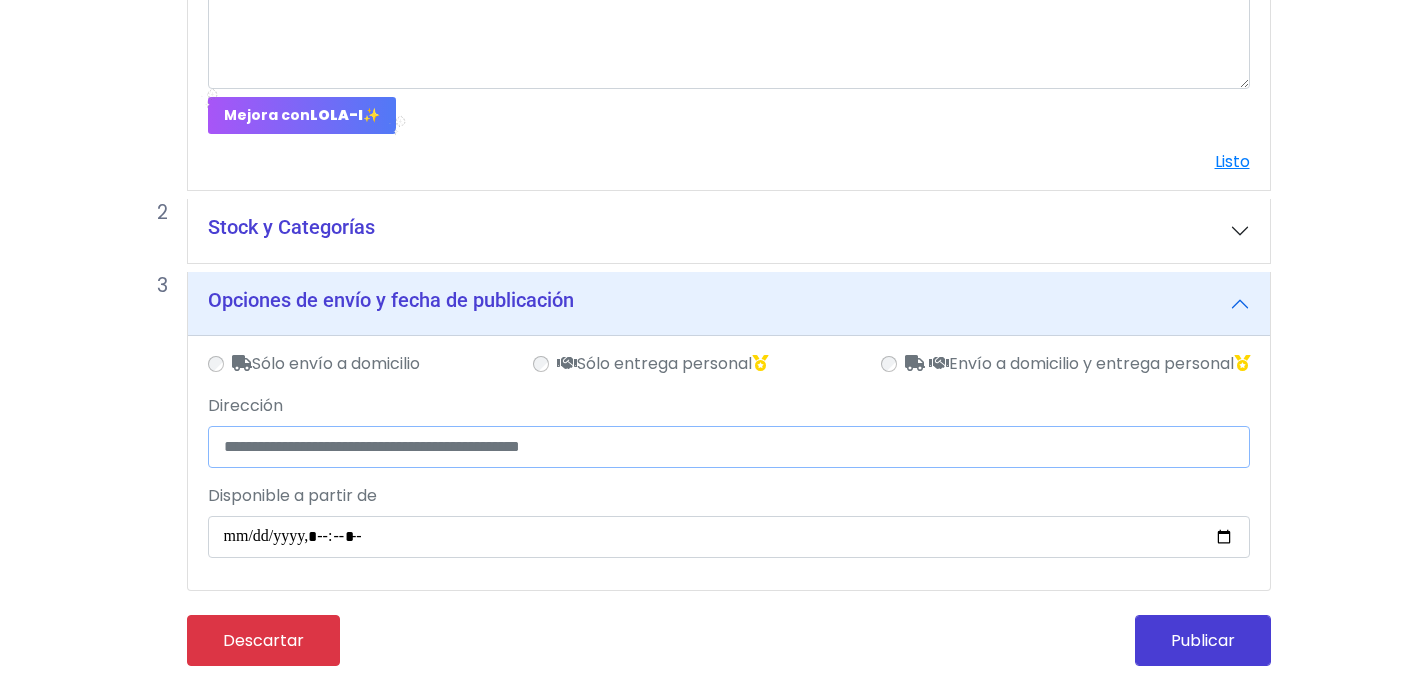 click on "Dirección" at bounding box center [729, 447] 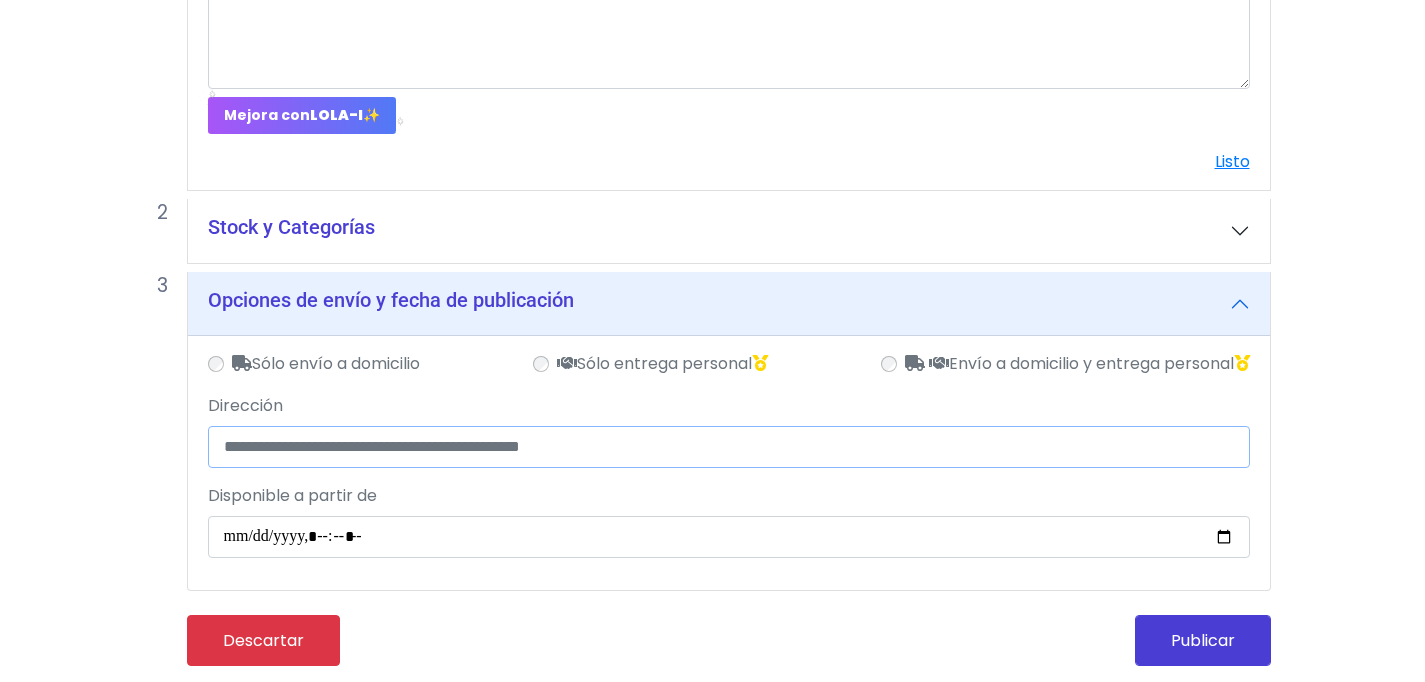 paste on "**********" 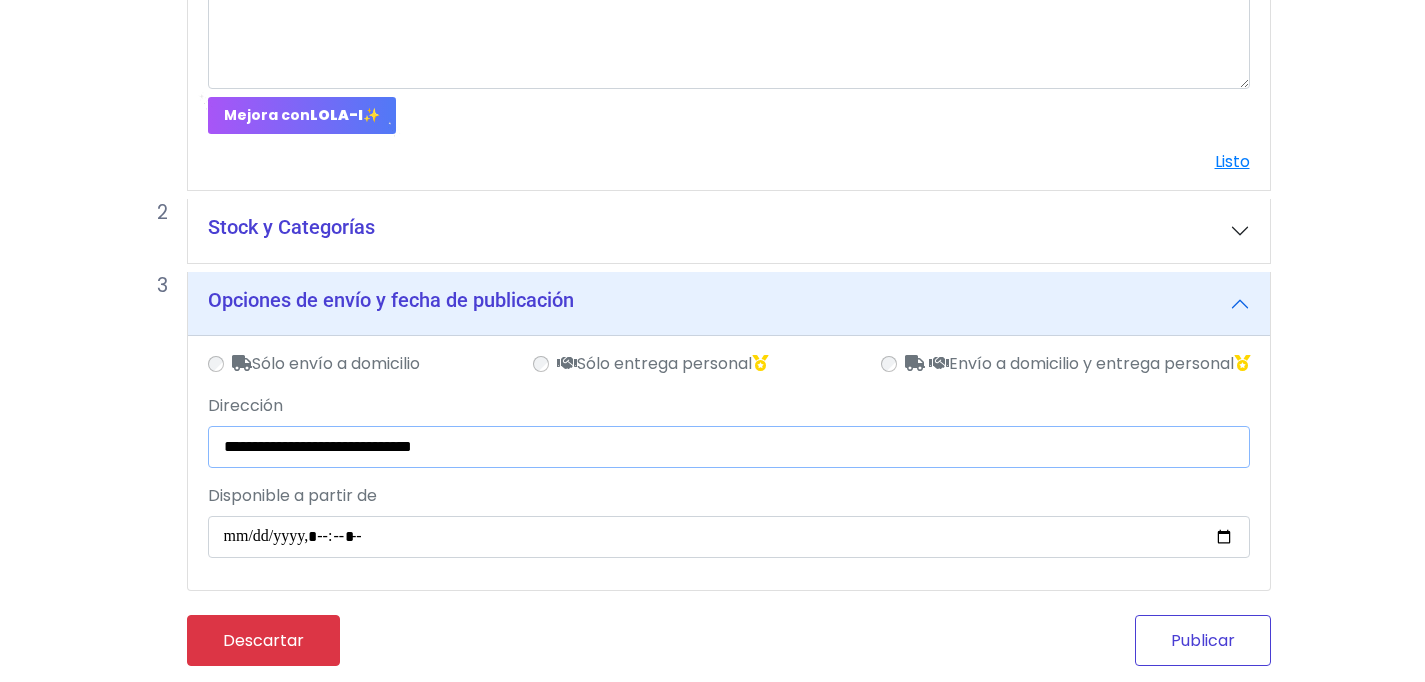 type on "**********" 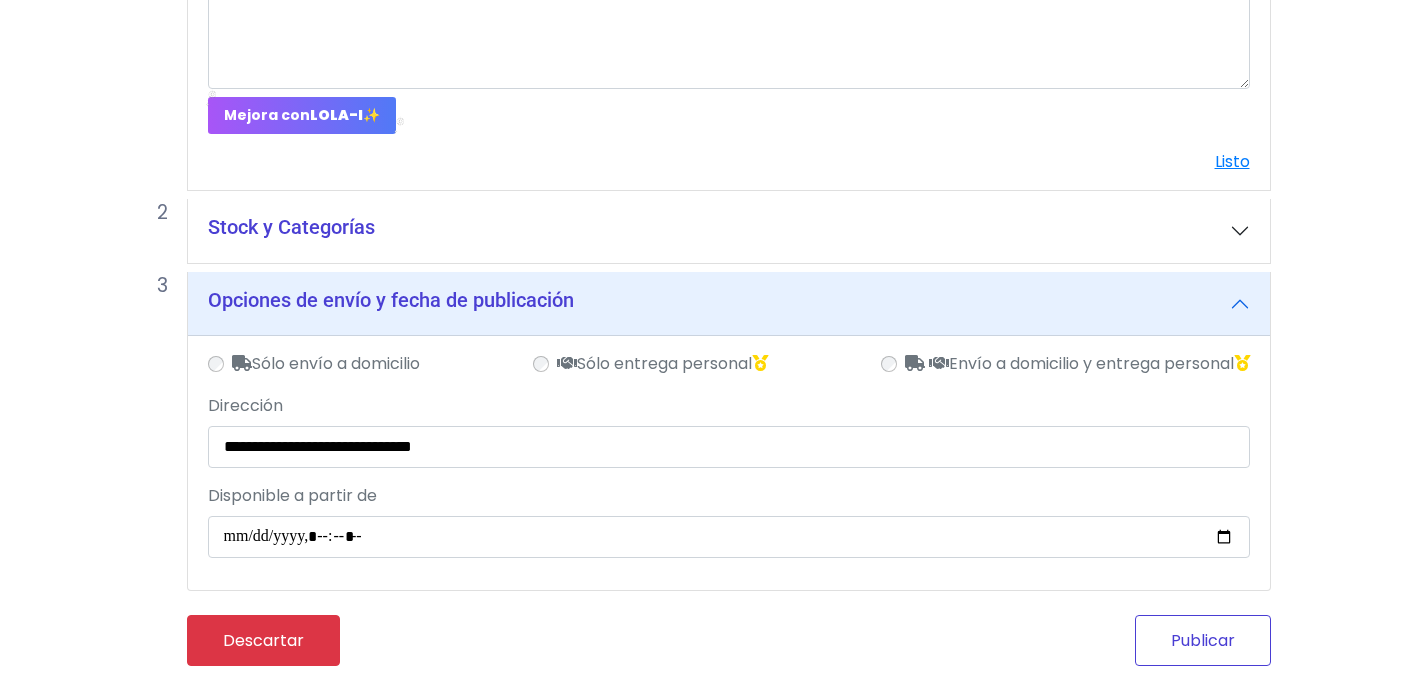 click on "Publicar" at bounding box center [1203, 640] 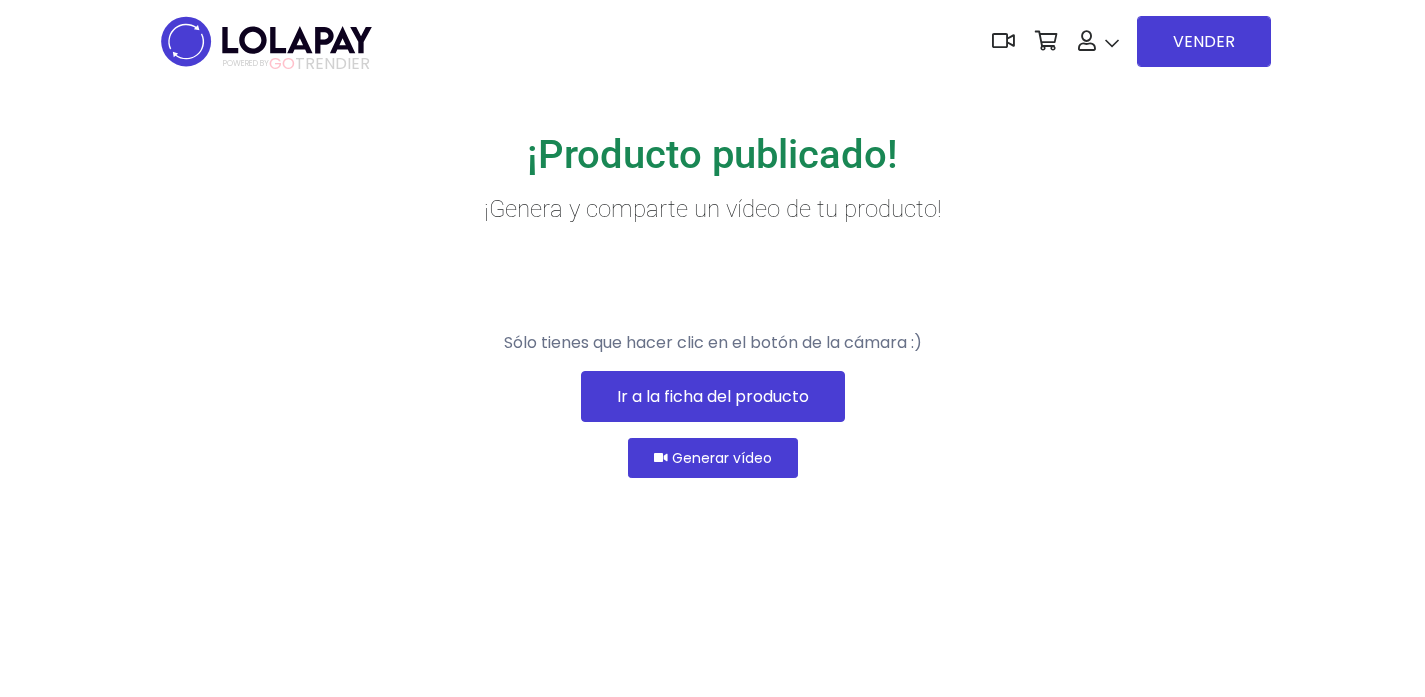 scroll, scrollTop: 0, scrollLeft: 0, axis: both 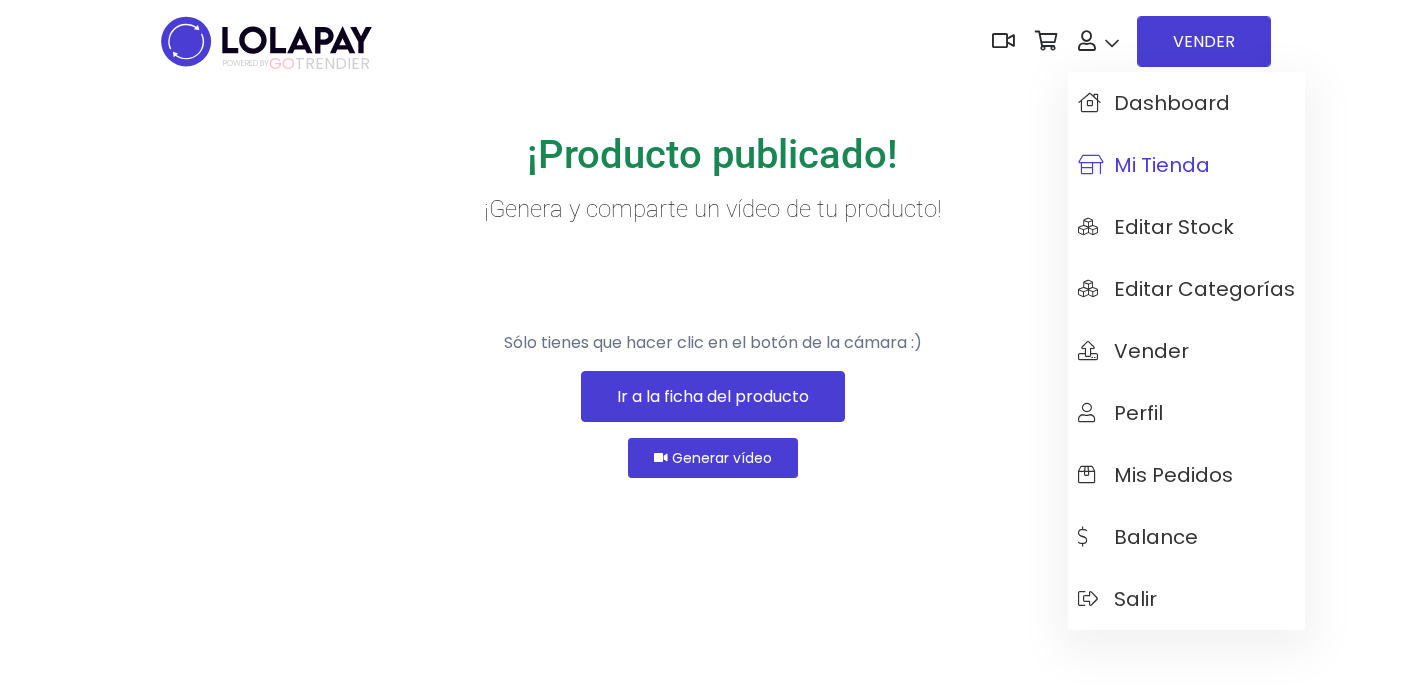 click on "Mi tienda" at bounding box center (1144, 165) 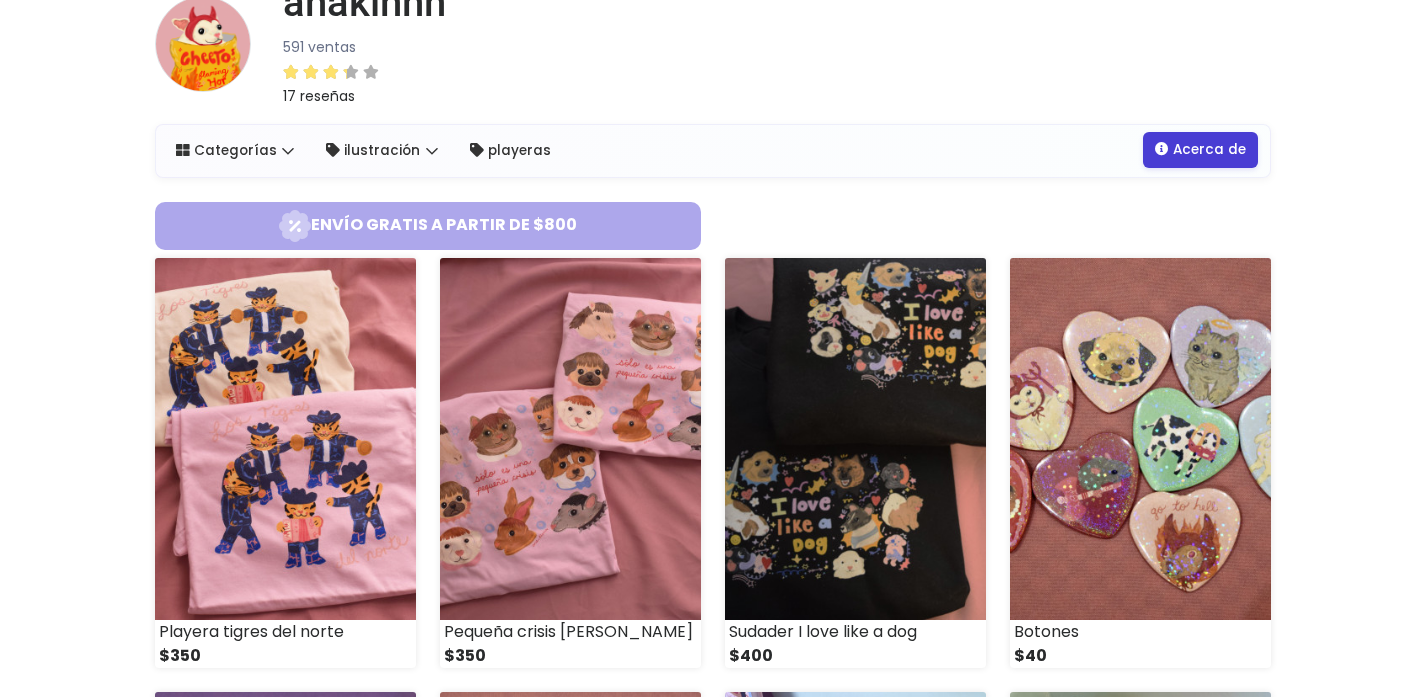 scroll, scrollTop: 0, scrollLeft: 0, axis: both 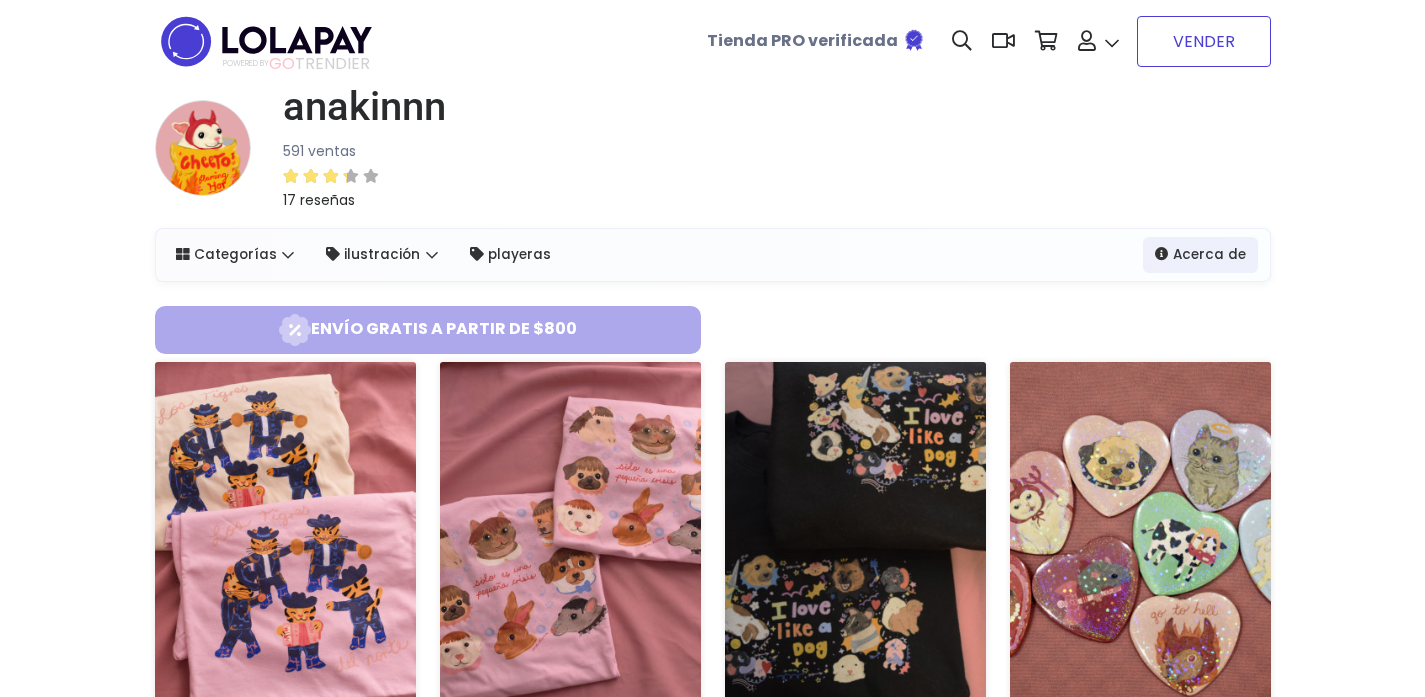 click on "VENDER" at bounding box center (1204, 41) 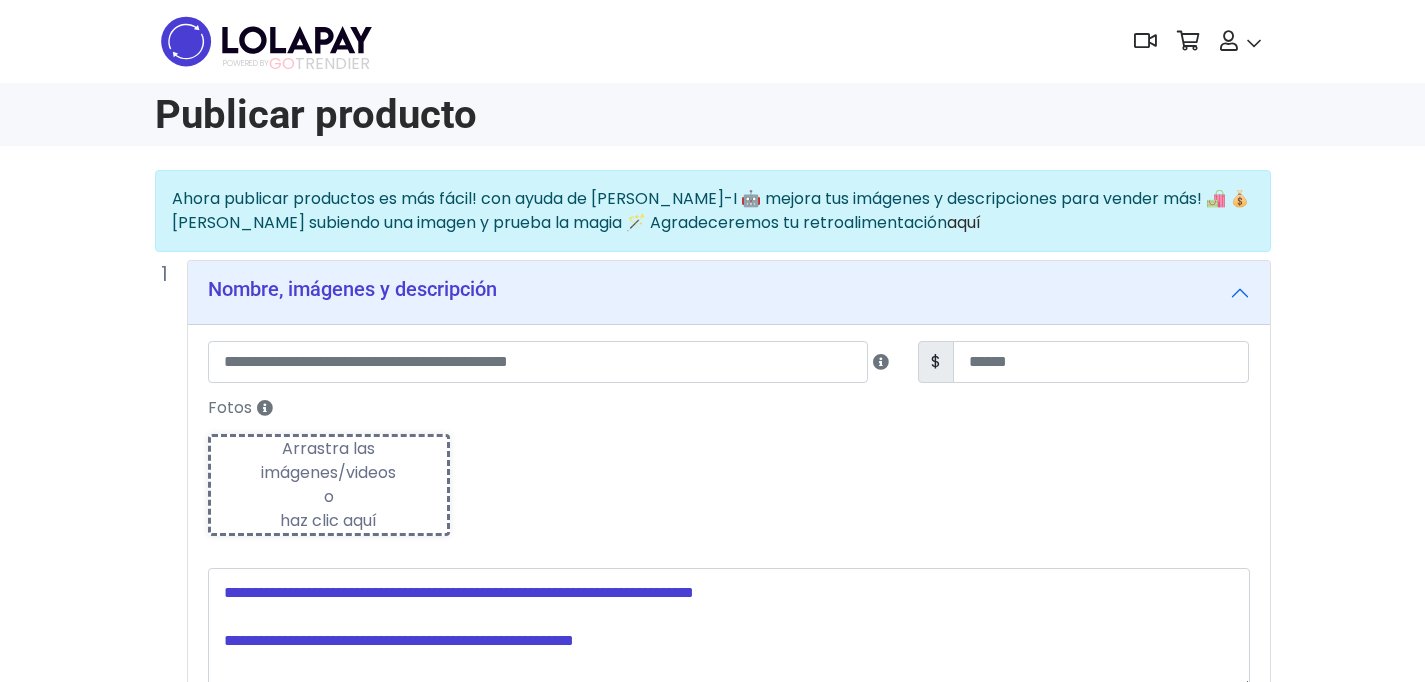 scroll, scrollTop: 0, scrollLeft: 0, axis: both 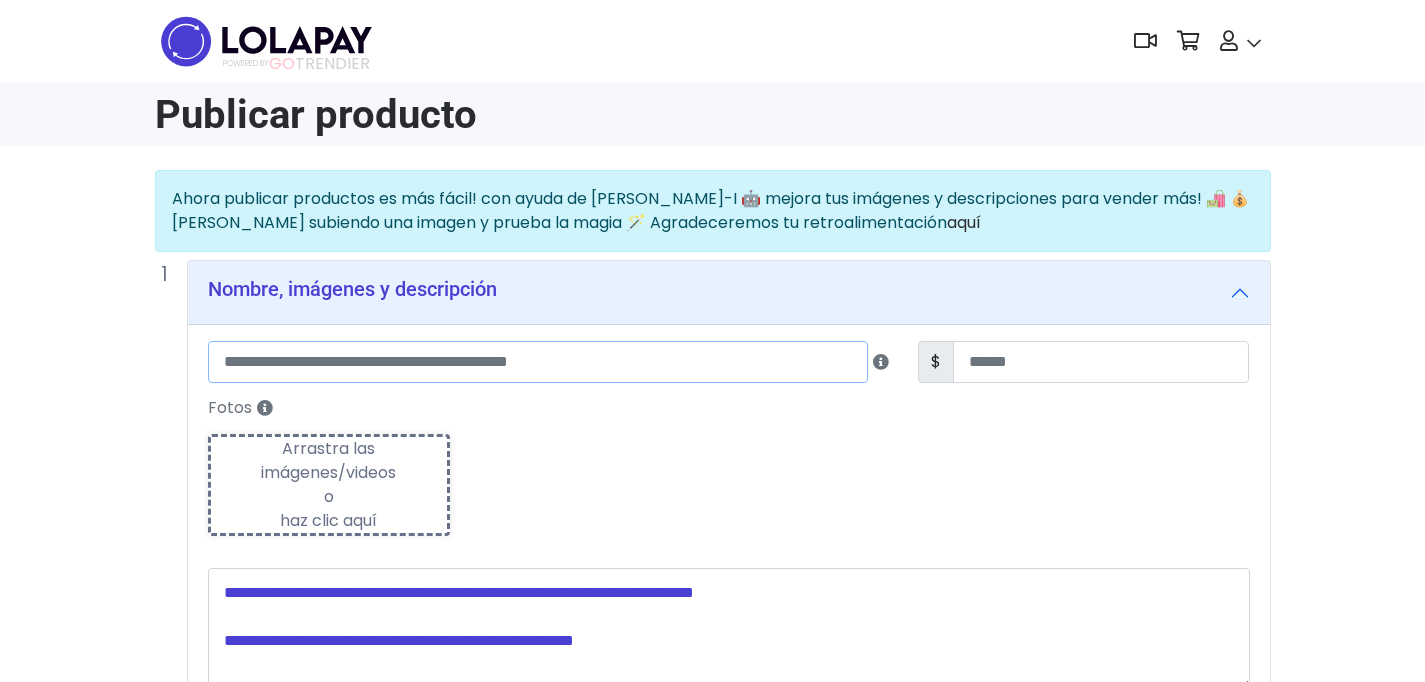 click at bounding box center (538, 362) 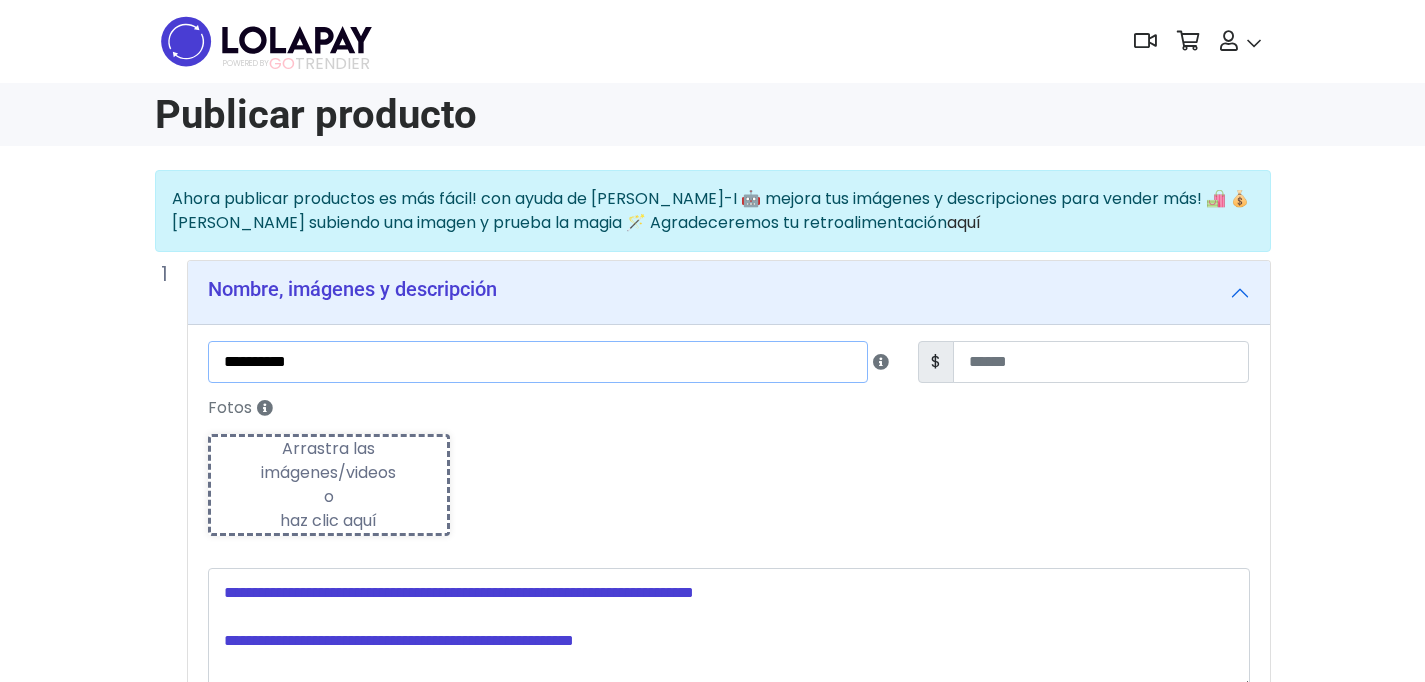type on "**********" 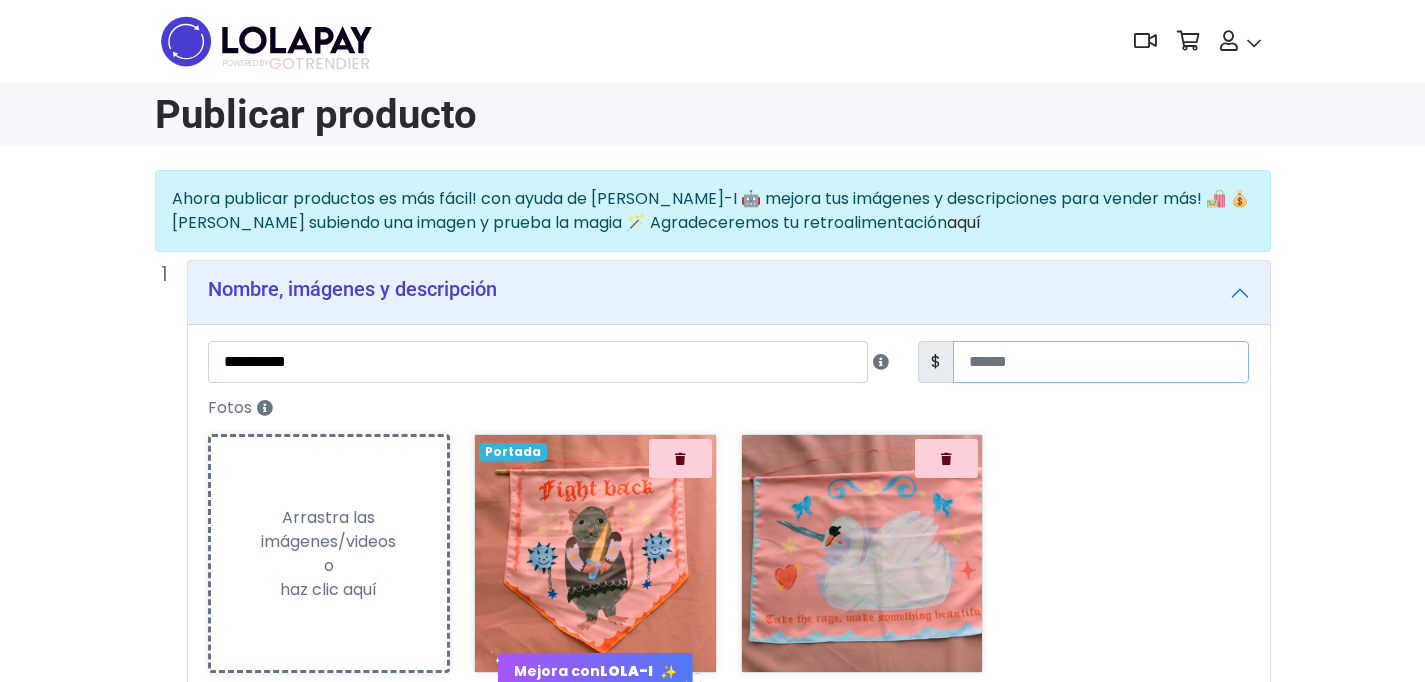 click at bounding box center (1101, 362) 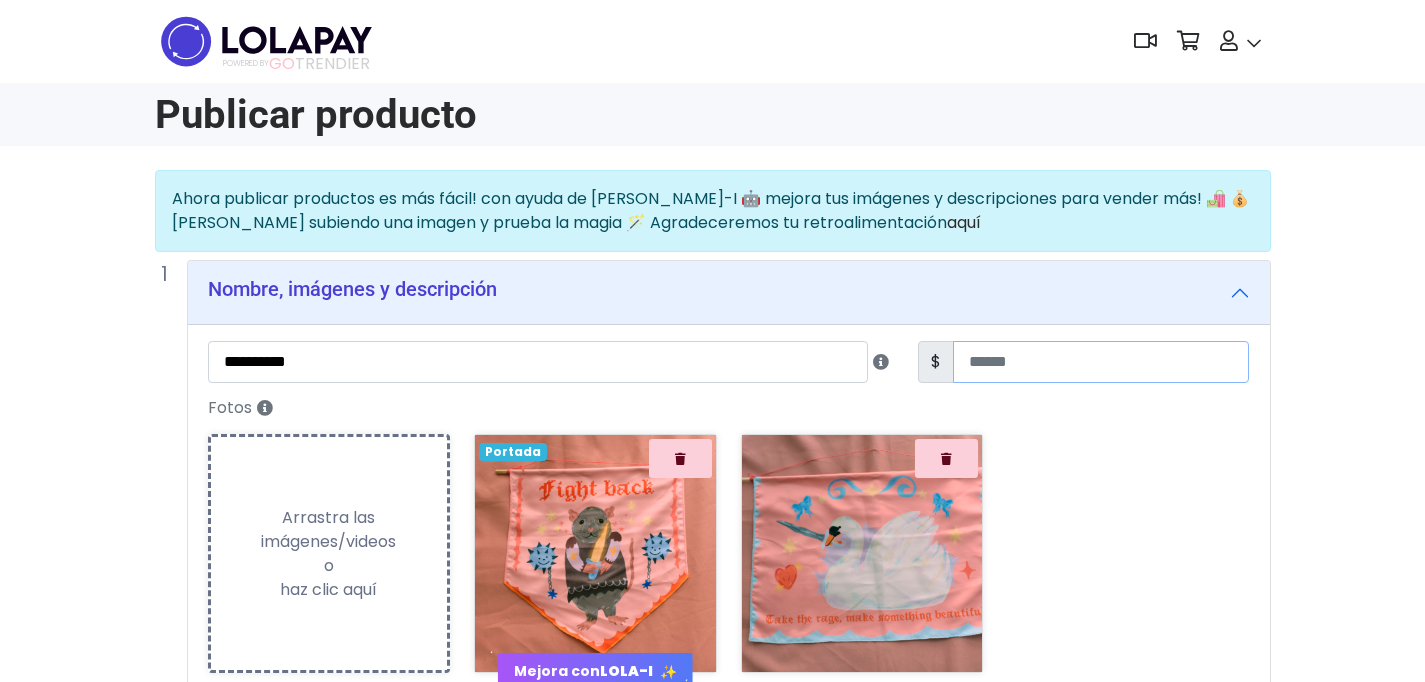 click at bounding box center (1101, 362) 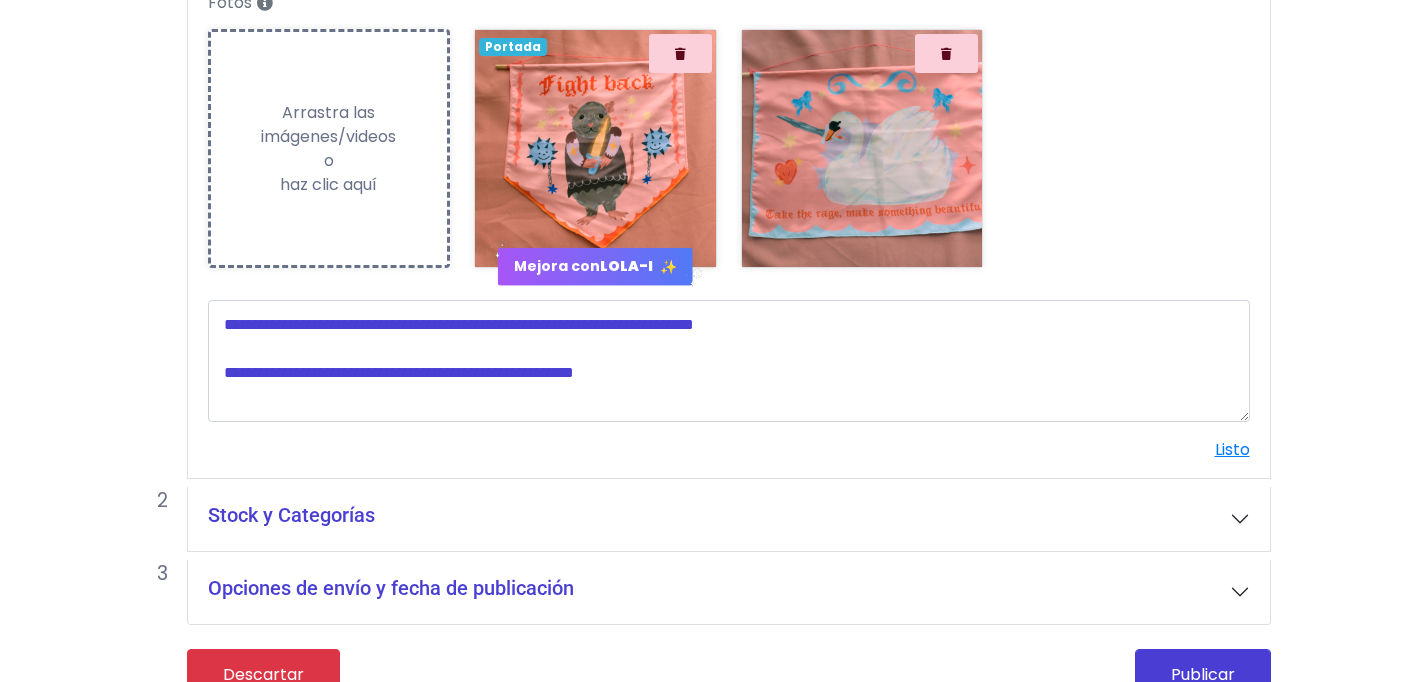 scroll, scrollTop: 433, scrollLeft: 0, axis: vertical 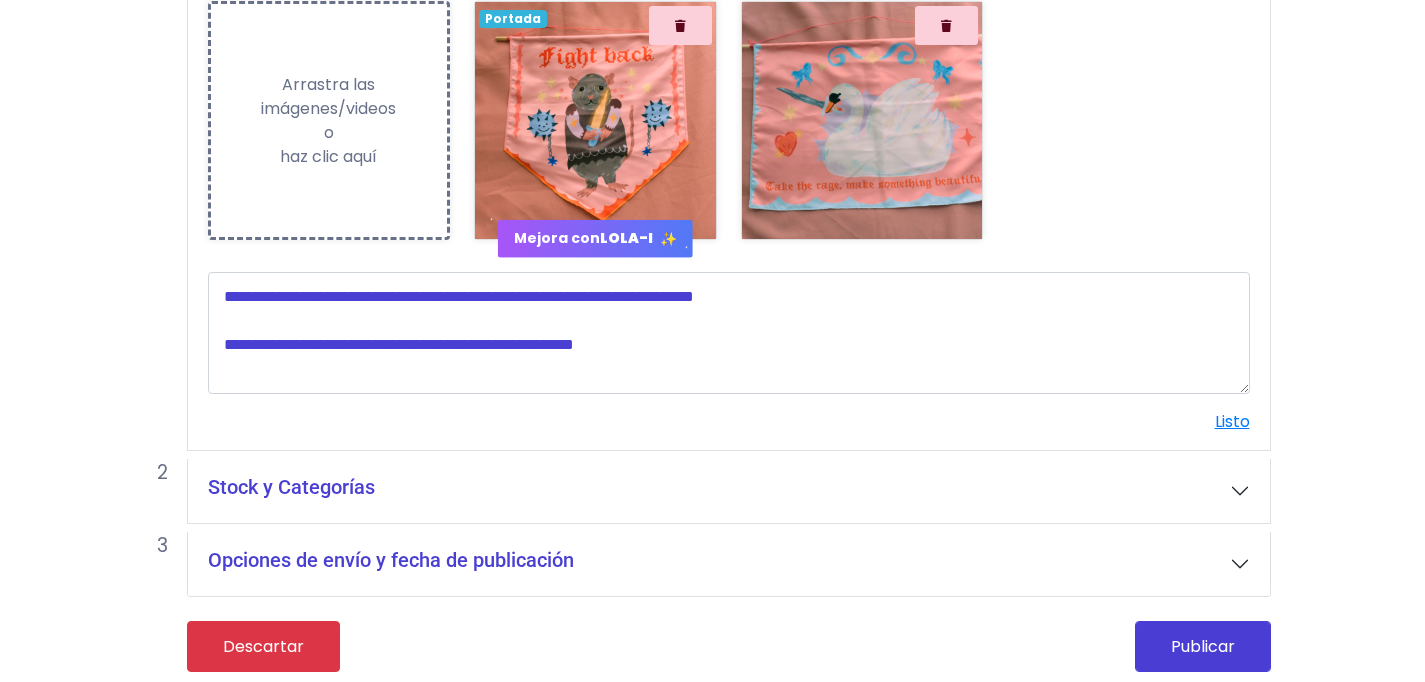 type on "***" 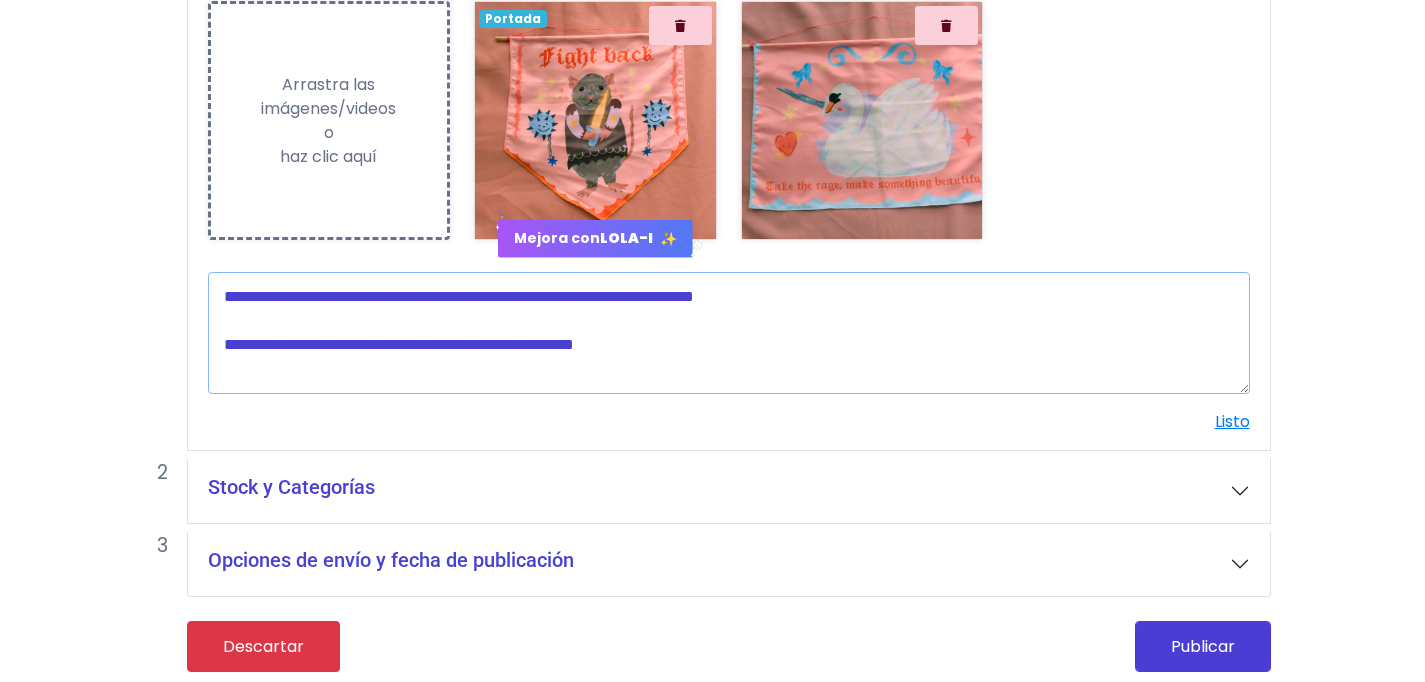 click at bounding box center [729, 333] 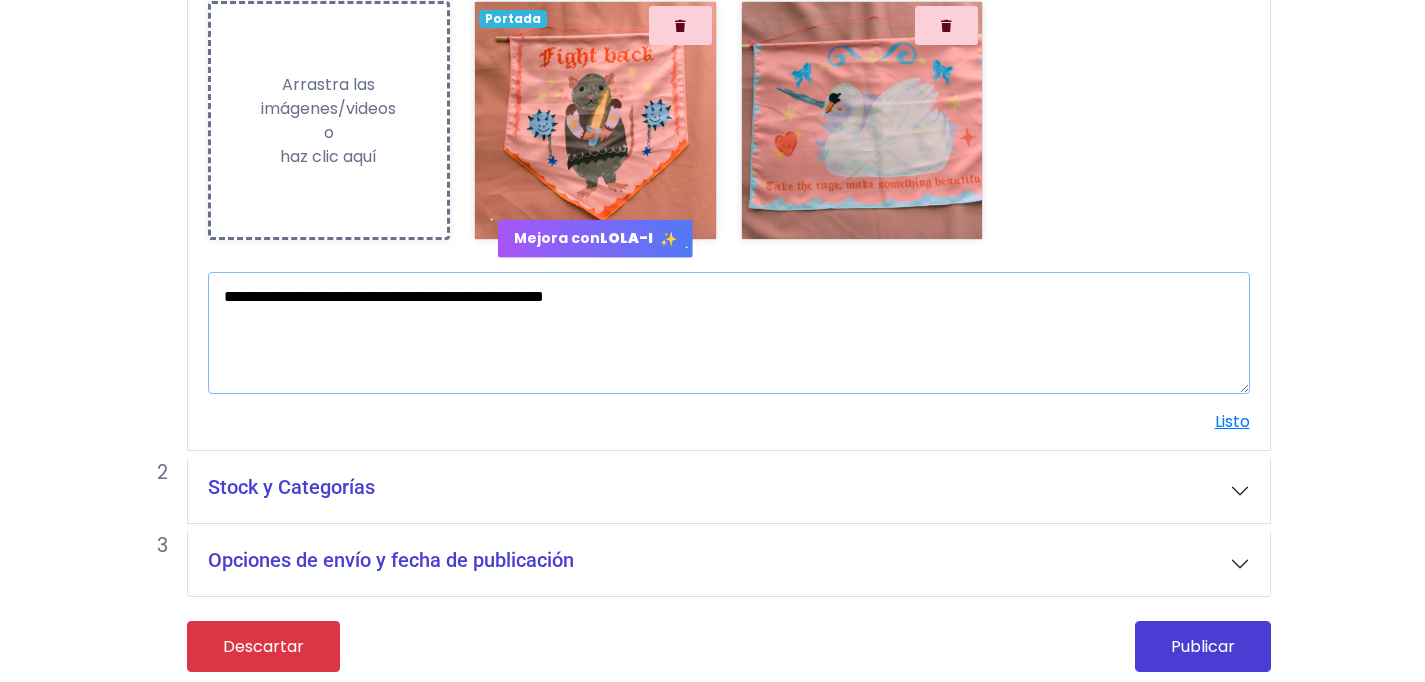 click on "**********" at bounding box center (729, 333) 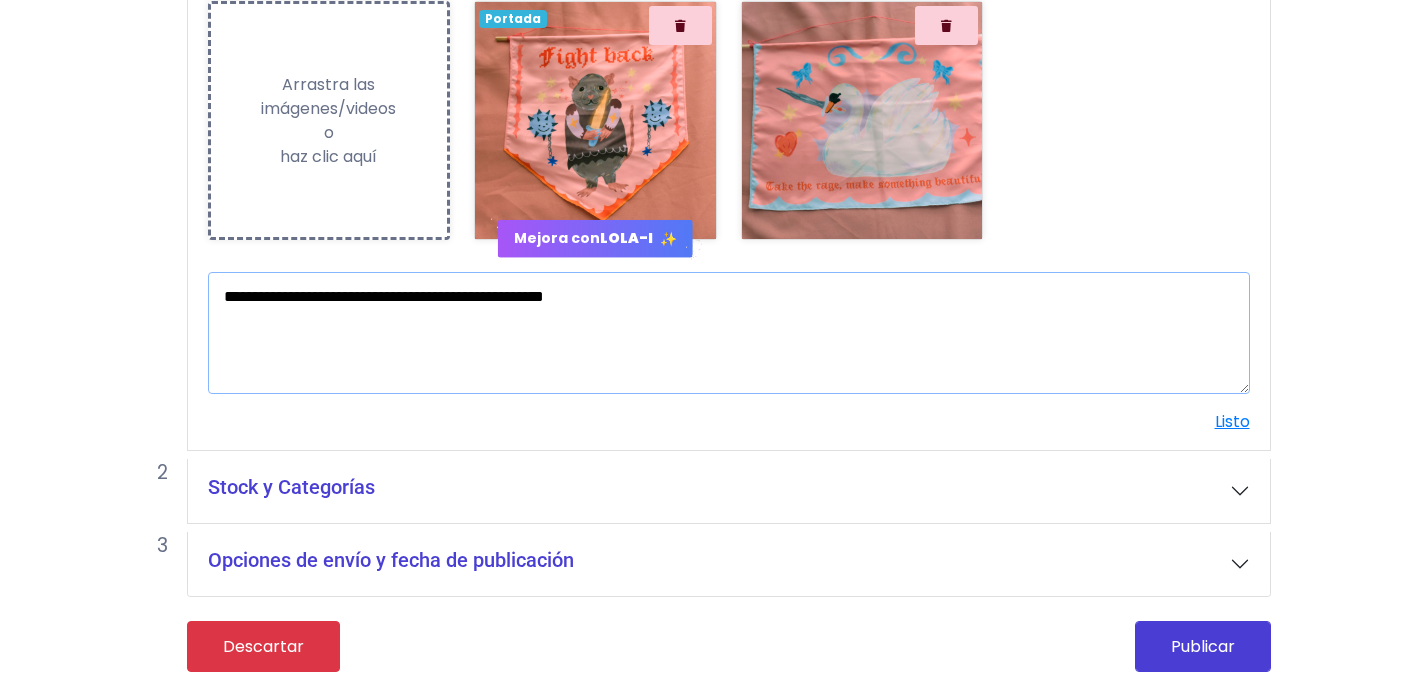 scroll, scrollTop: 440, scrollLeft: 0, axis: vertical 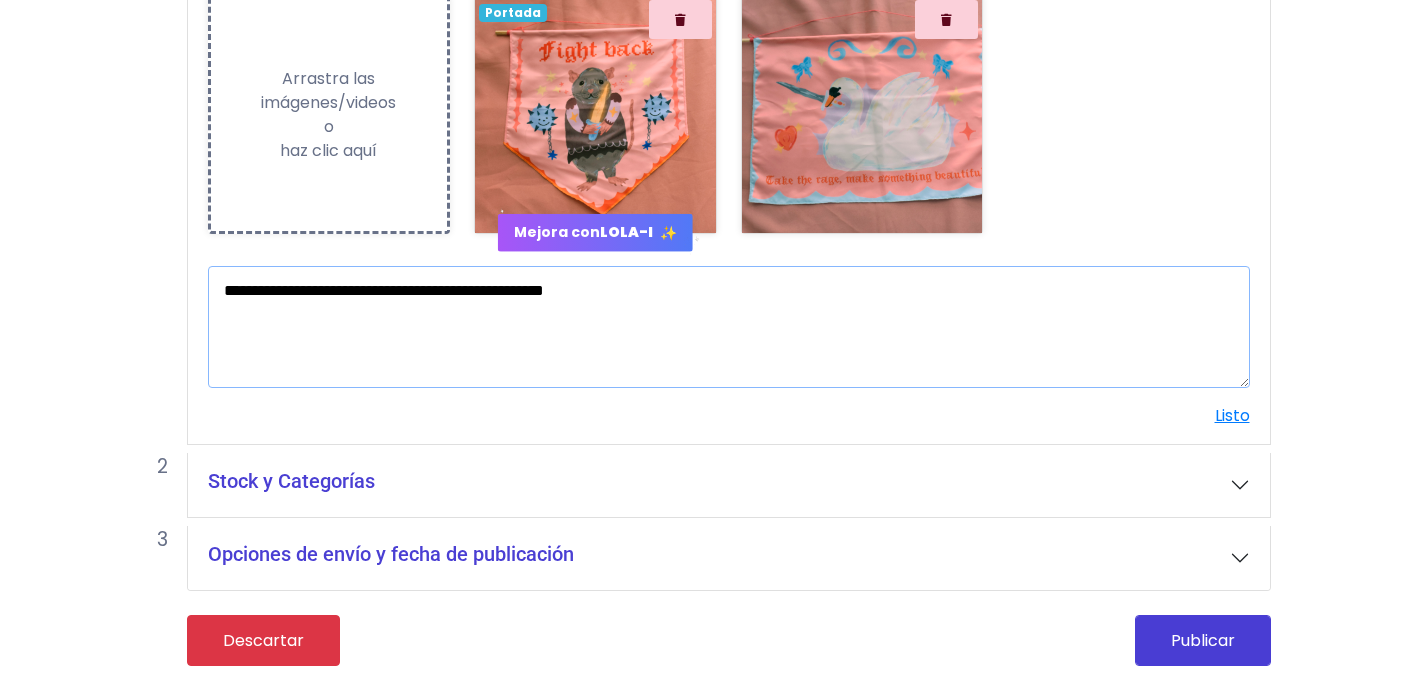 type on "**********" 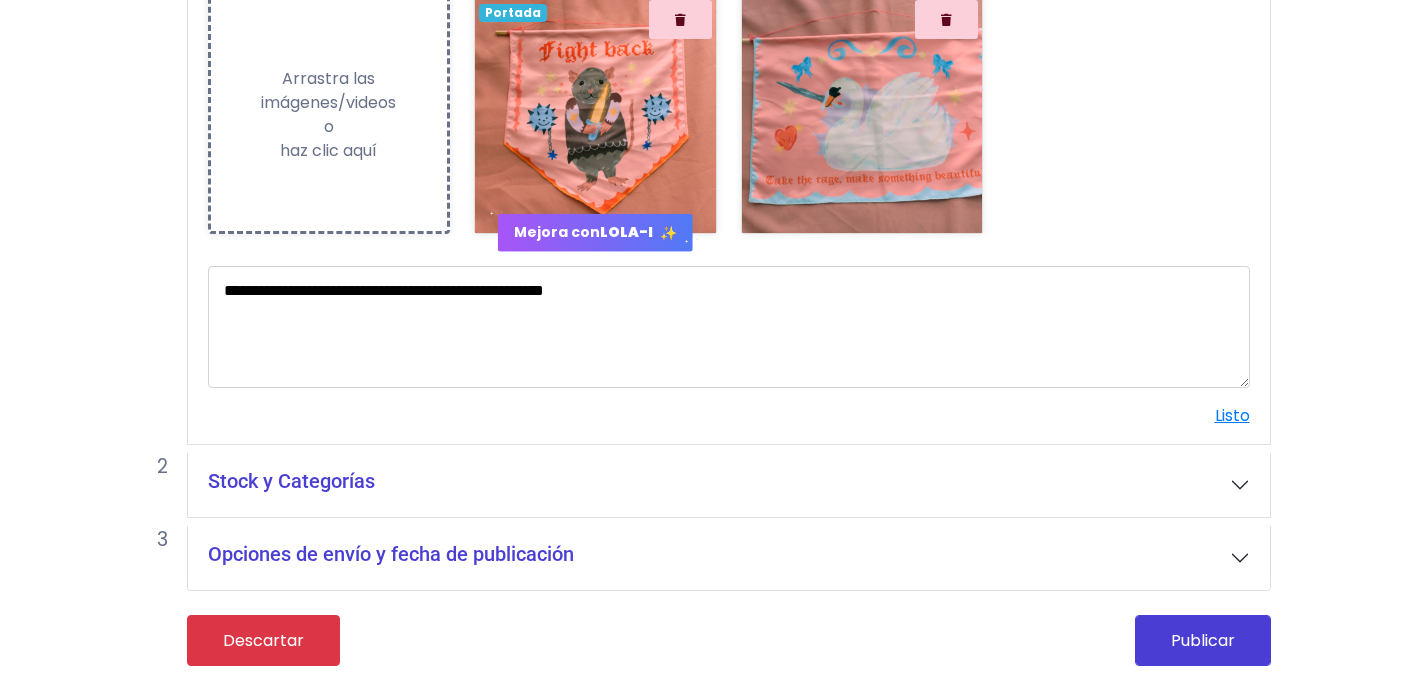 click on "Stock y Categorías" at bounding box center [729, 485] 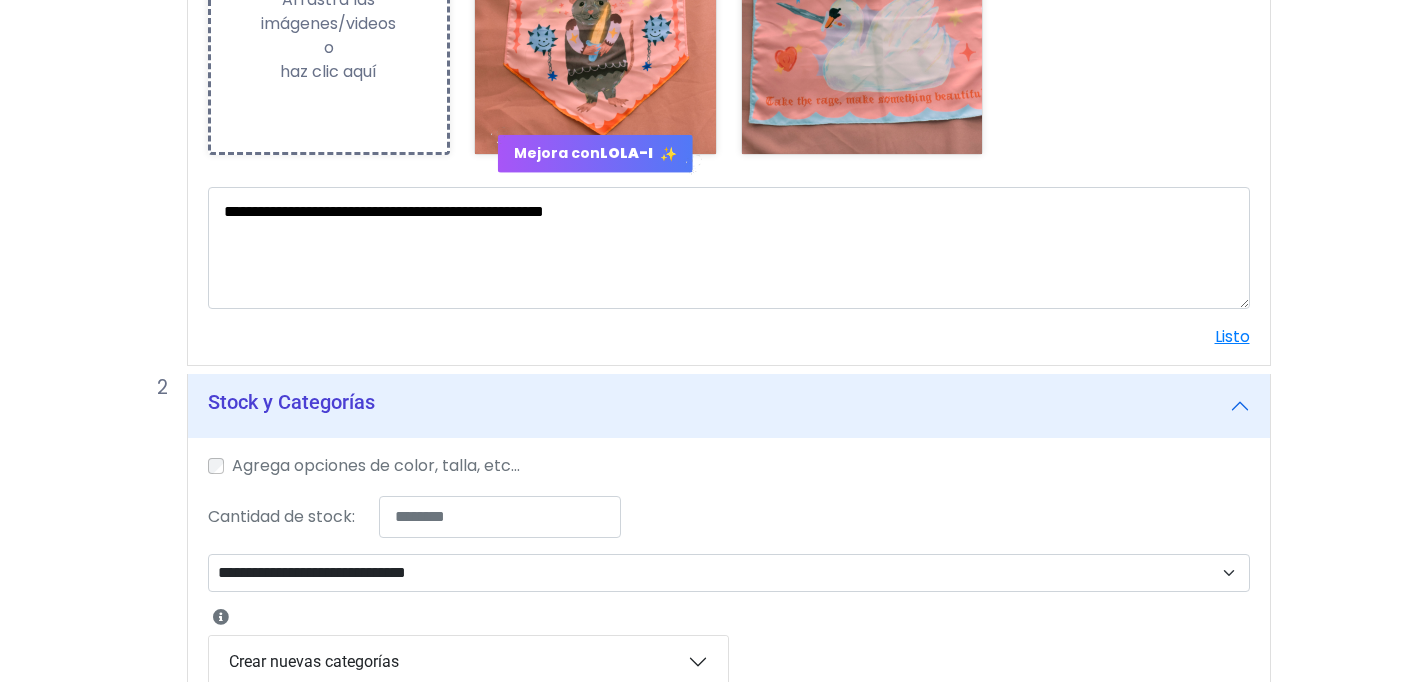scroll, scrollTop: 556, scrollLeft: 0, axis: vertical 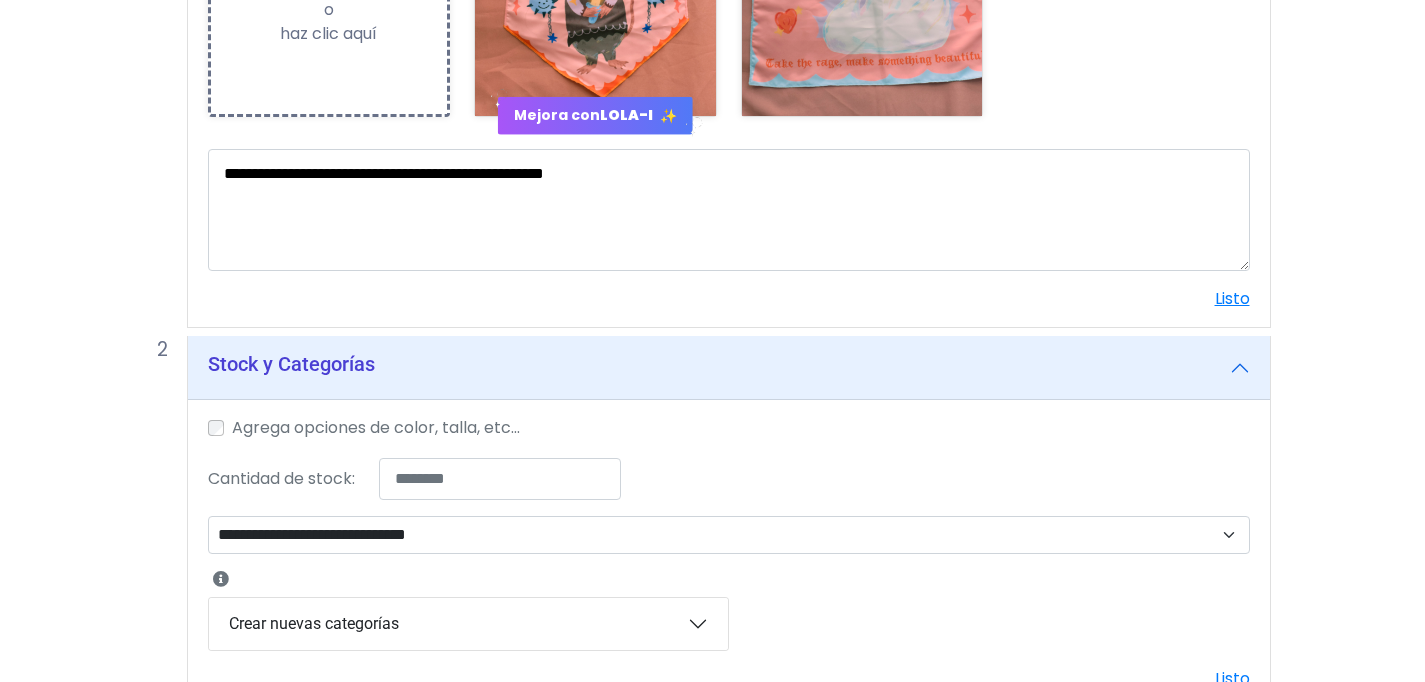 click on "Agrega opciones de color, talla, etc..." at bounding box center (729, 429) 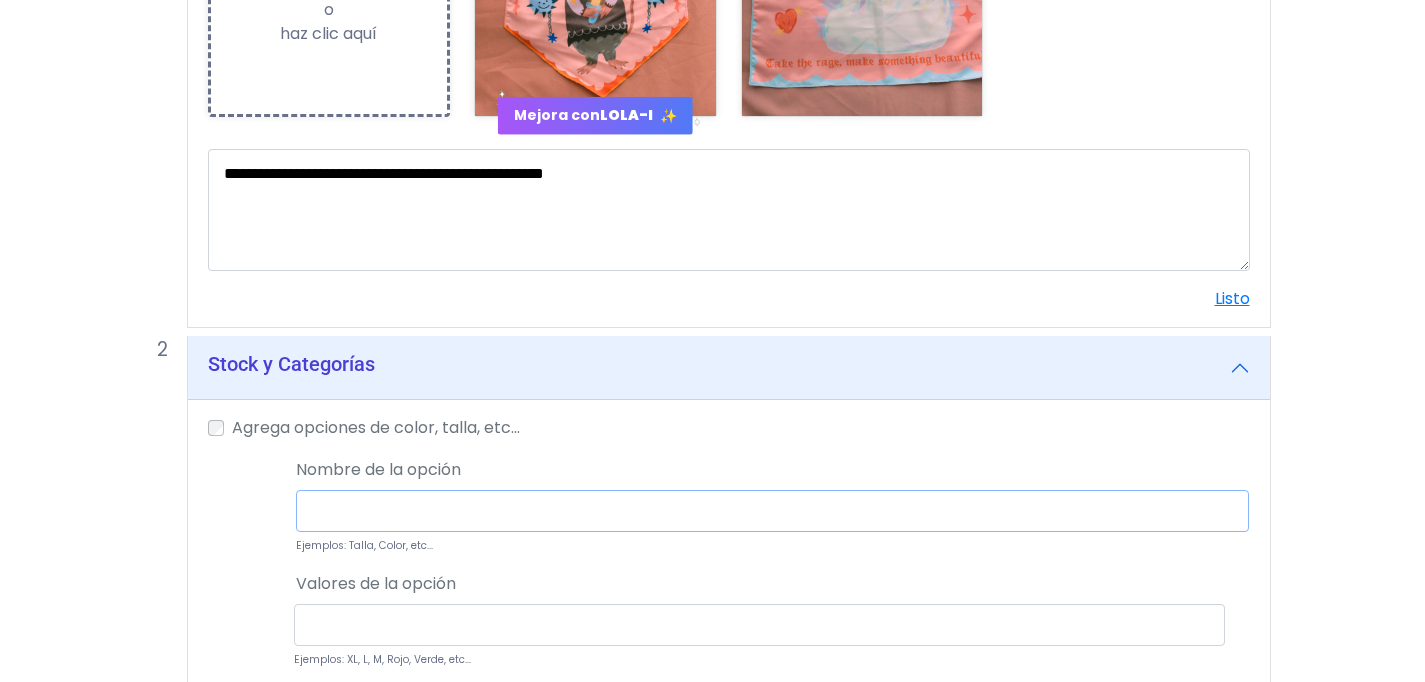 click at bounding box center [772, 511] 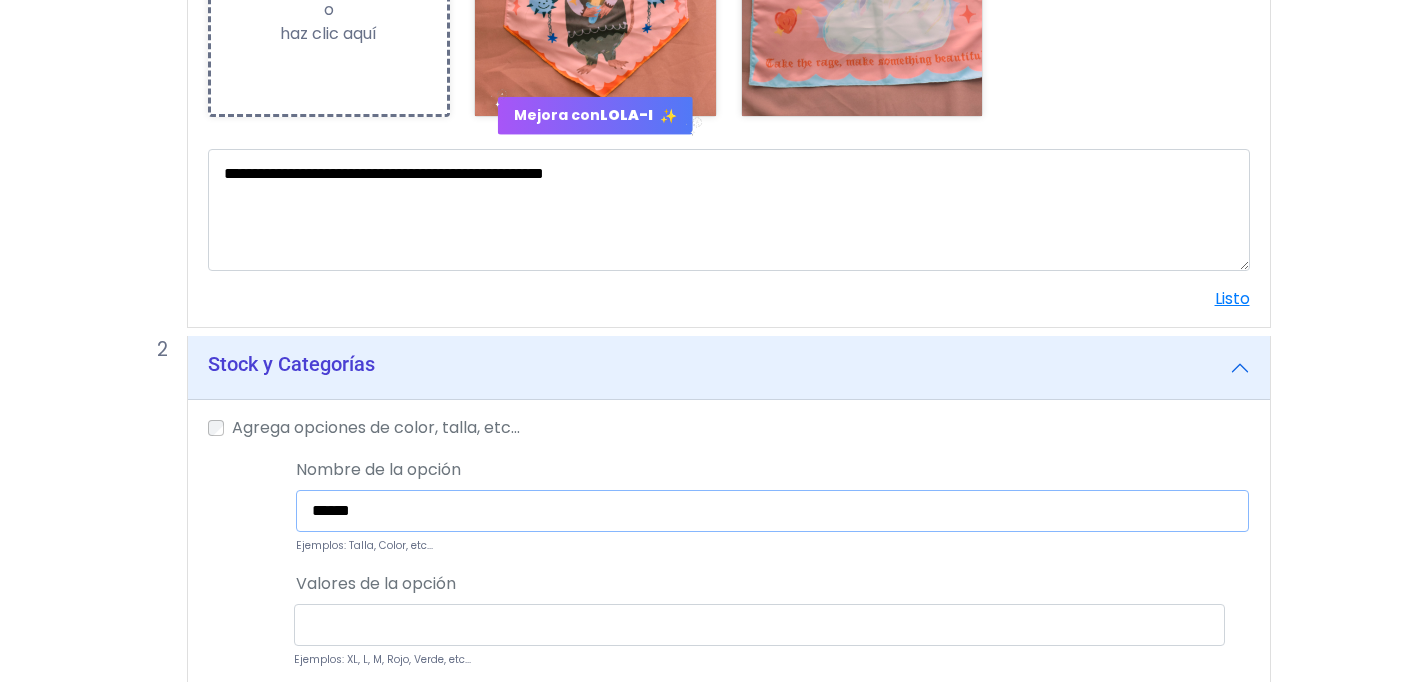 type on "******" 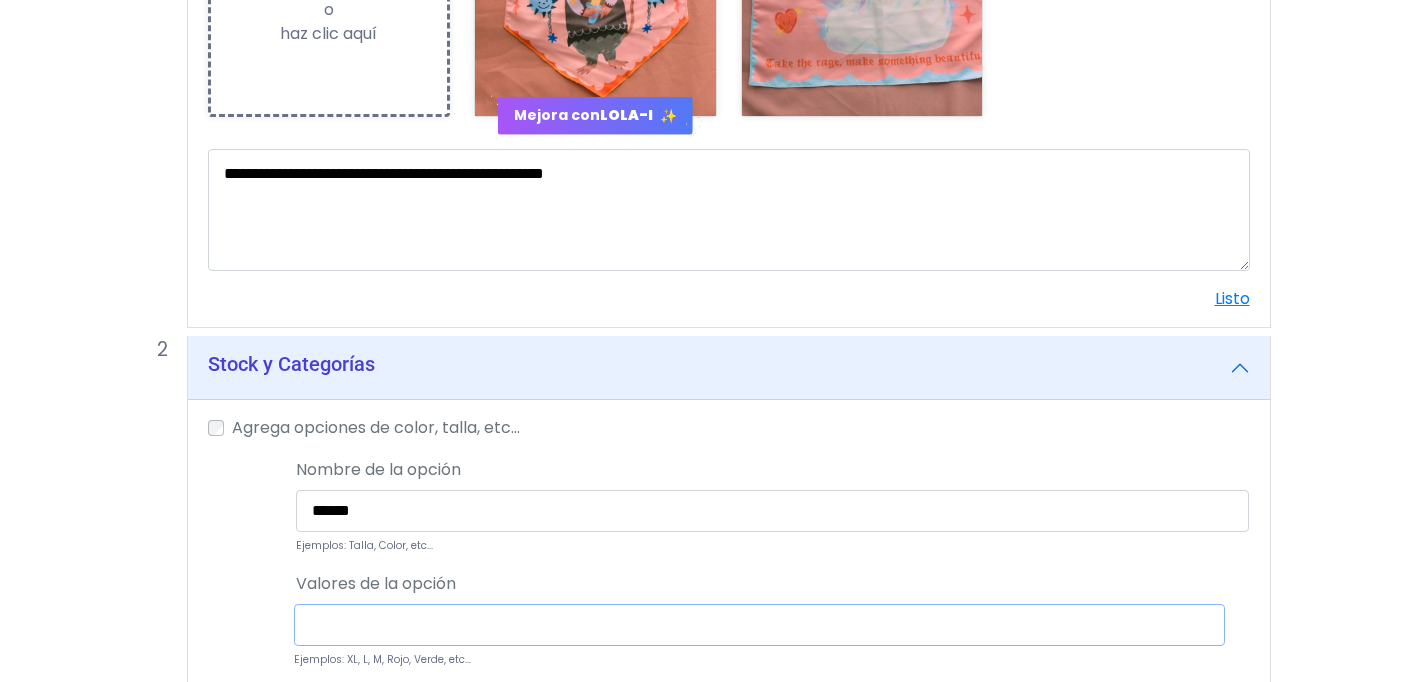 click at bounding box center [759, 625] 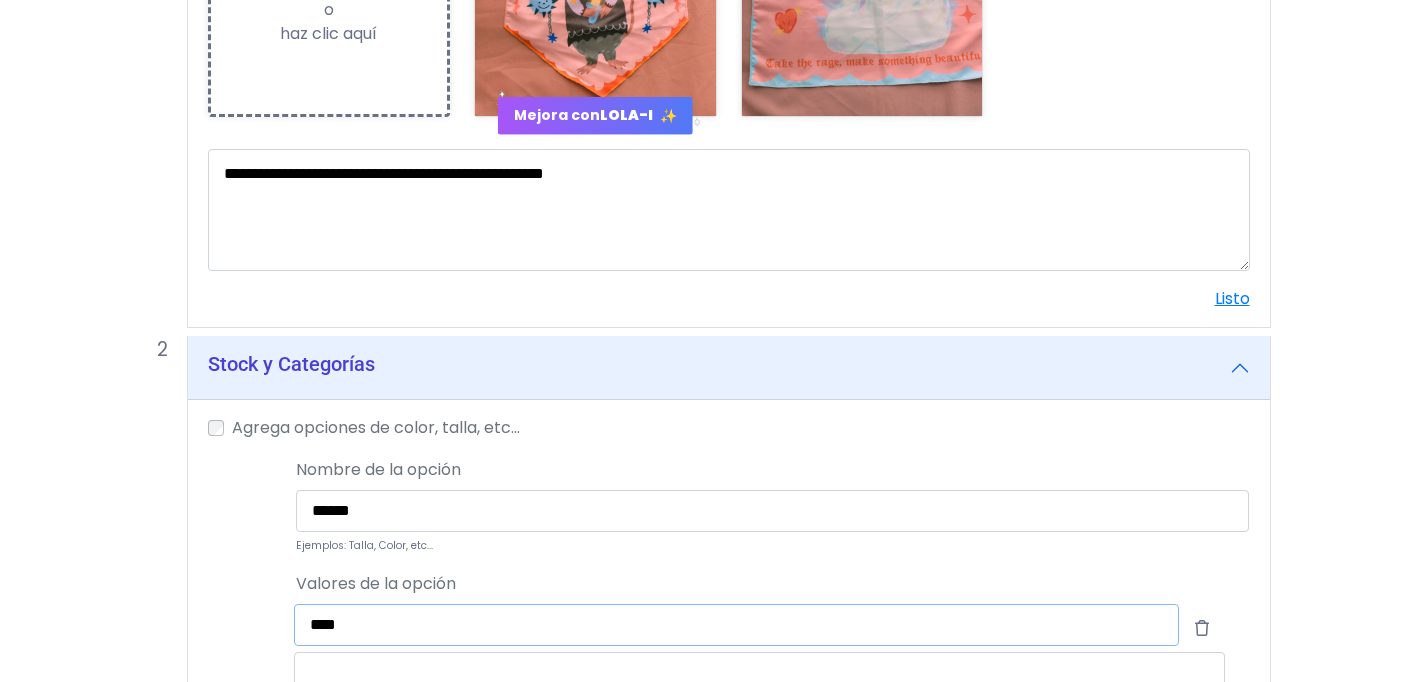type on "****" 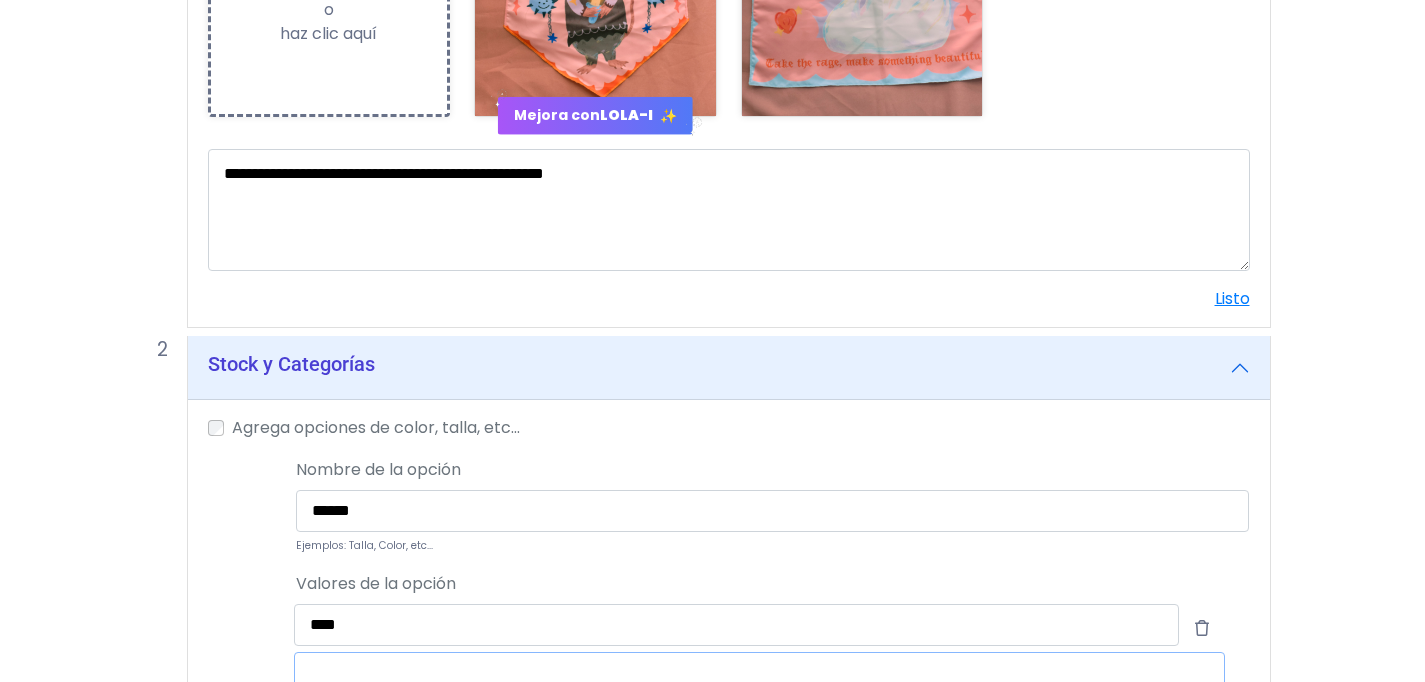 click at bounding box center (759, 673) 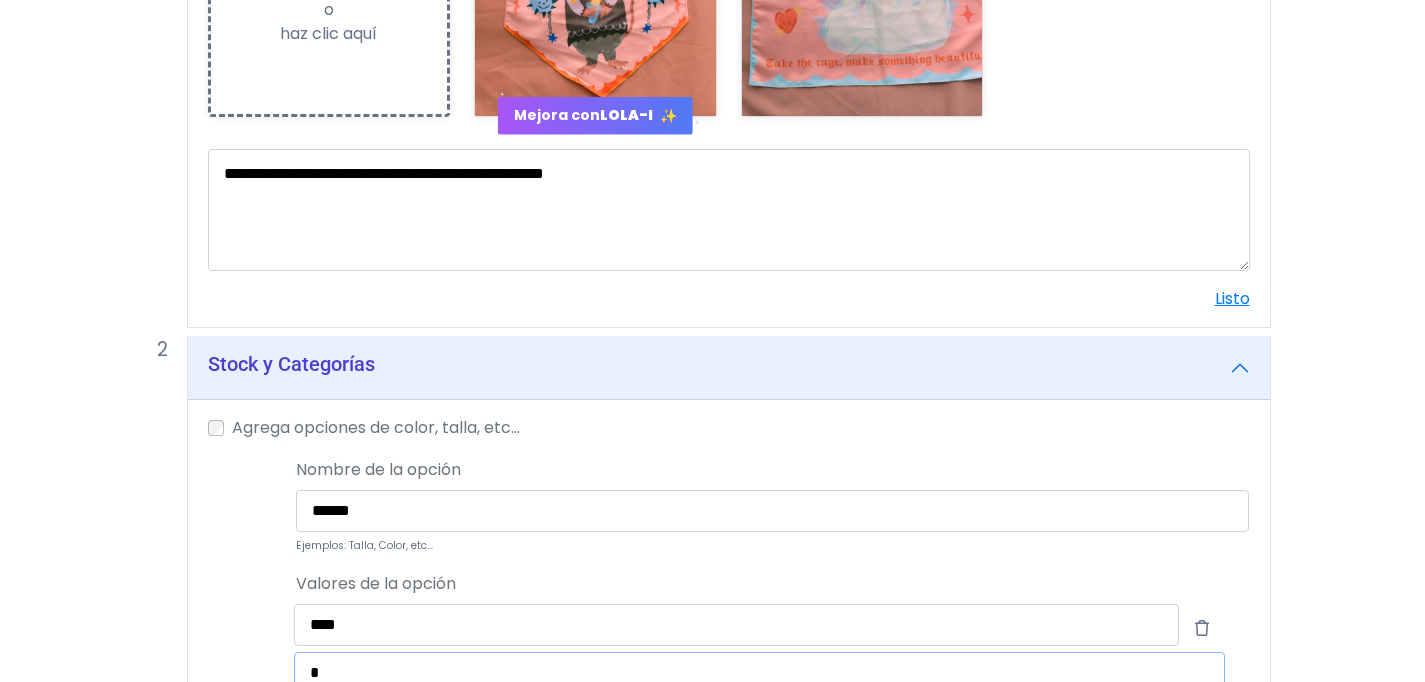 scroll, scrollTop: 561, scrollLeft: 0, axis: vertical 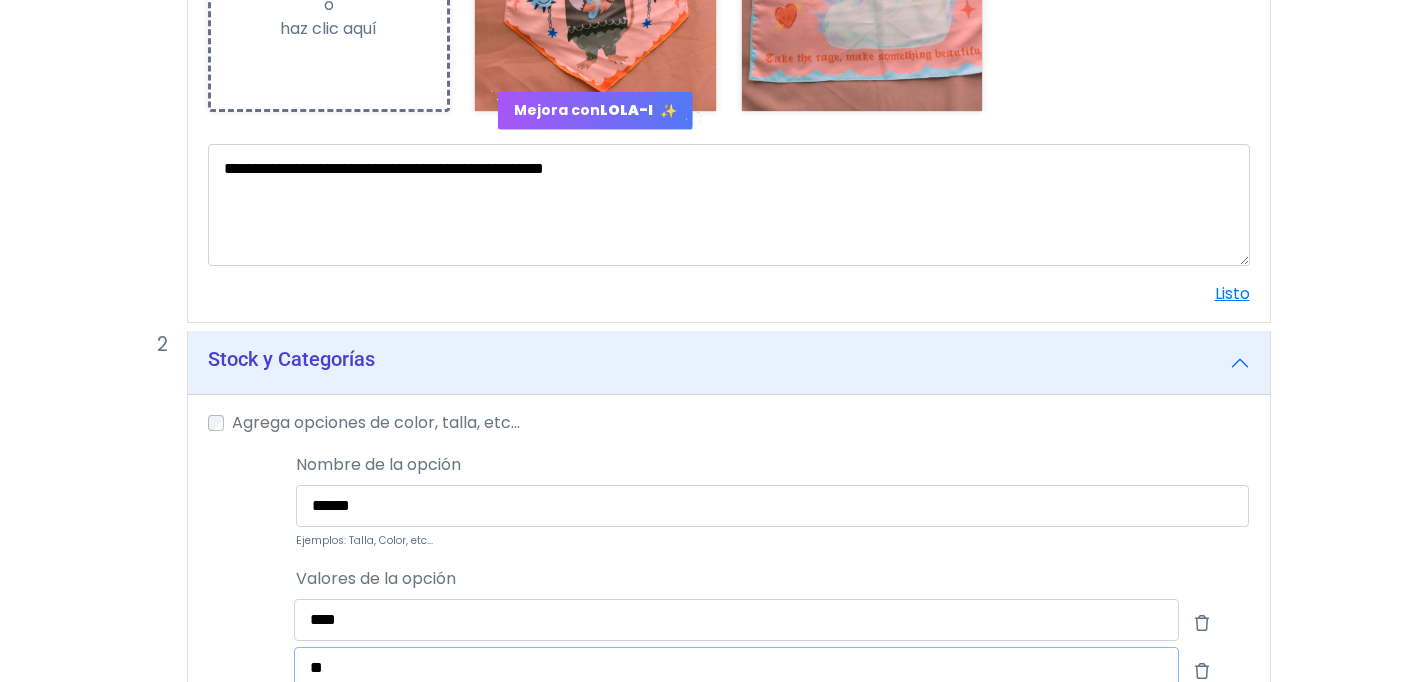 type on "*" 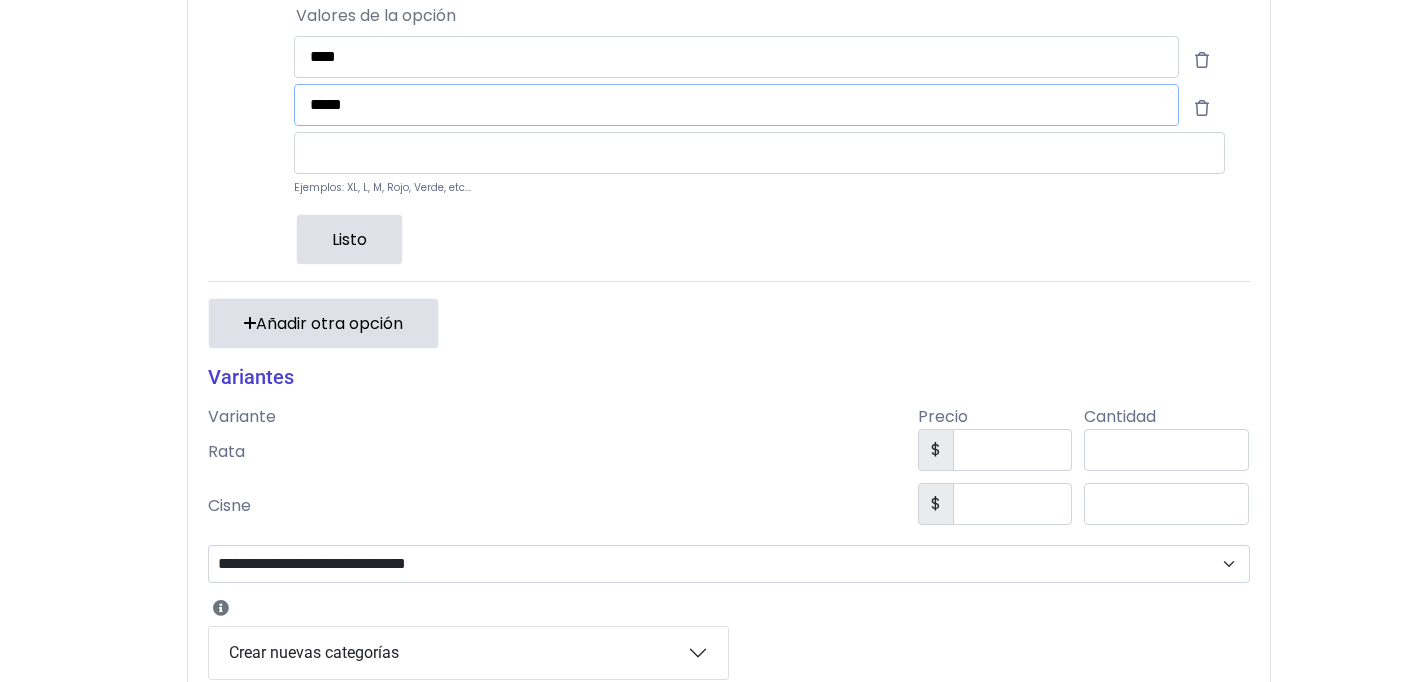 type on "*****" 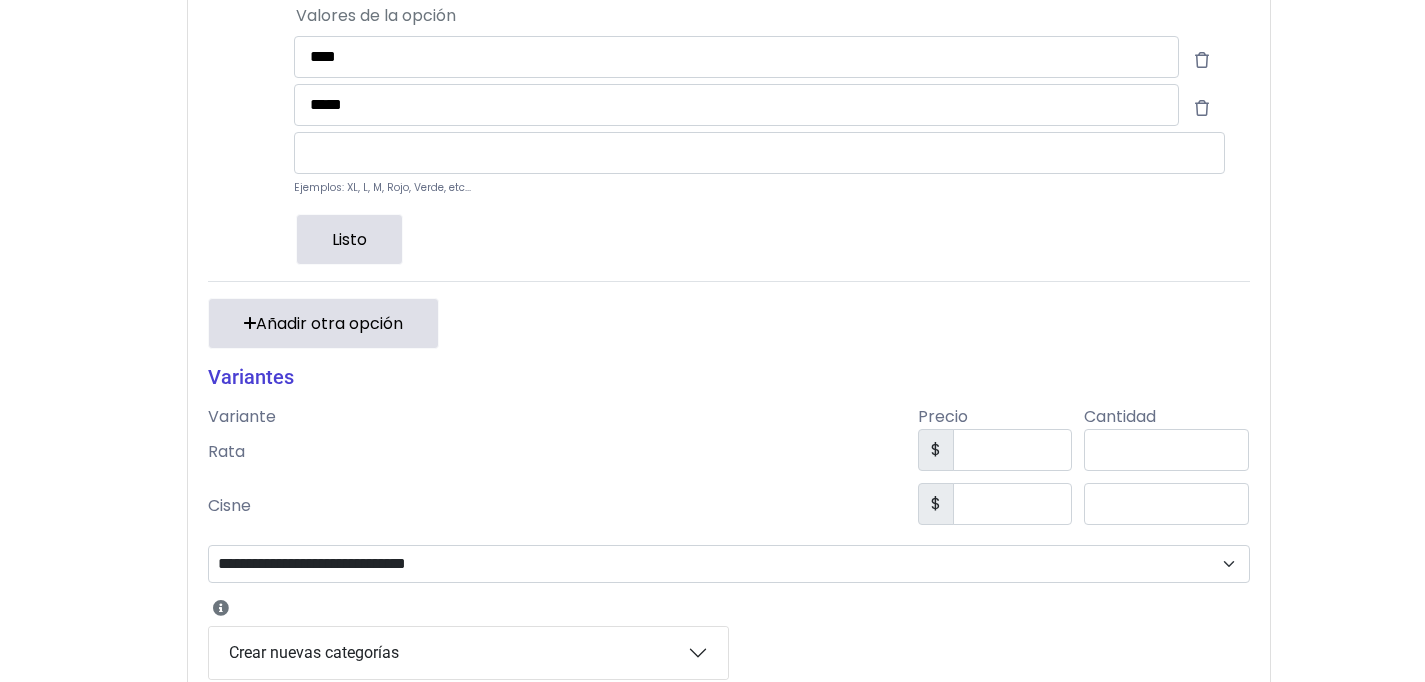 click on "Listo" at bounding box center [349, 239] 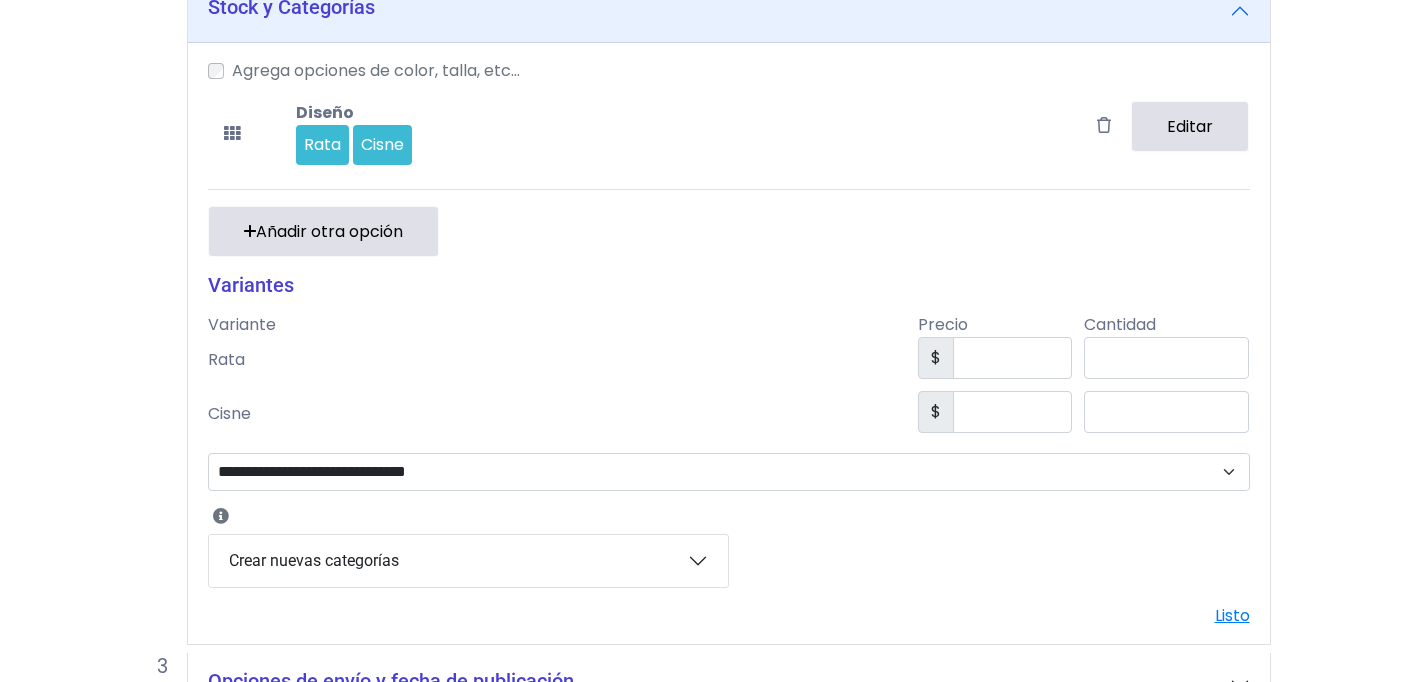 scroll, scrollTop: 923, scrollLeft: 0, axis: vertical 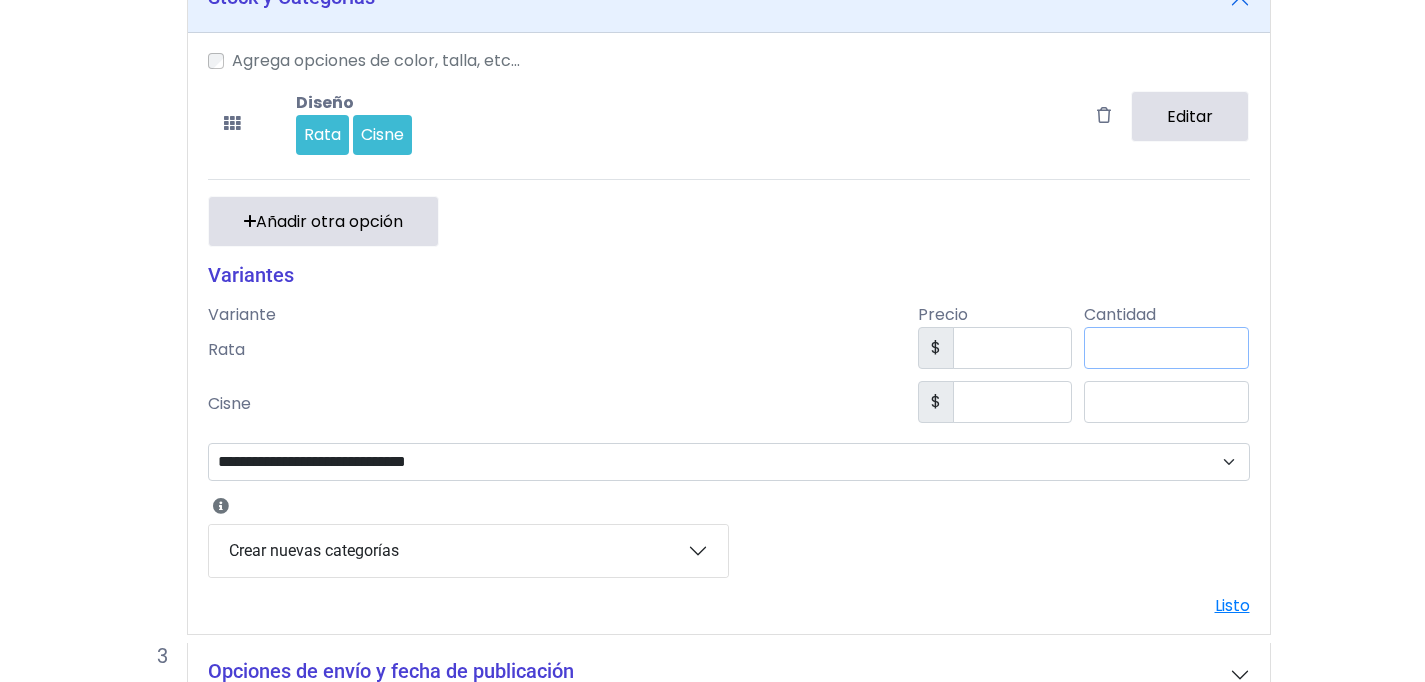 drag, startPoint x: 1177, startPoint y: 338, endPoint x: 1142, endPoint y: 338, distance: 35 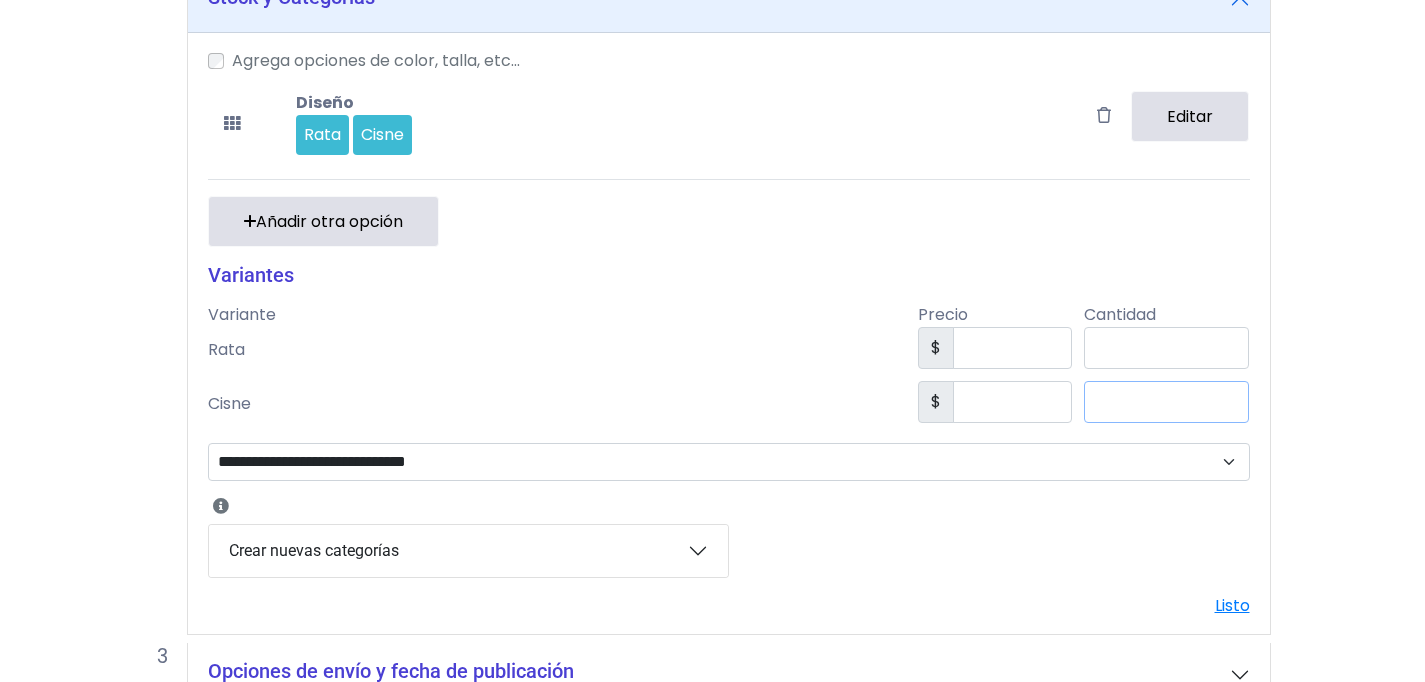 drag, startPoint x: 1204, startPoint y: 409, endPoint x: 1150, endPoint y: 408, distance: 54.00926 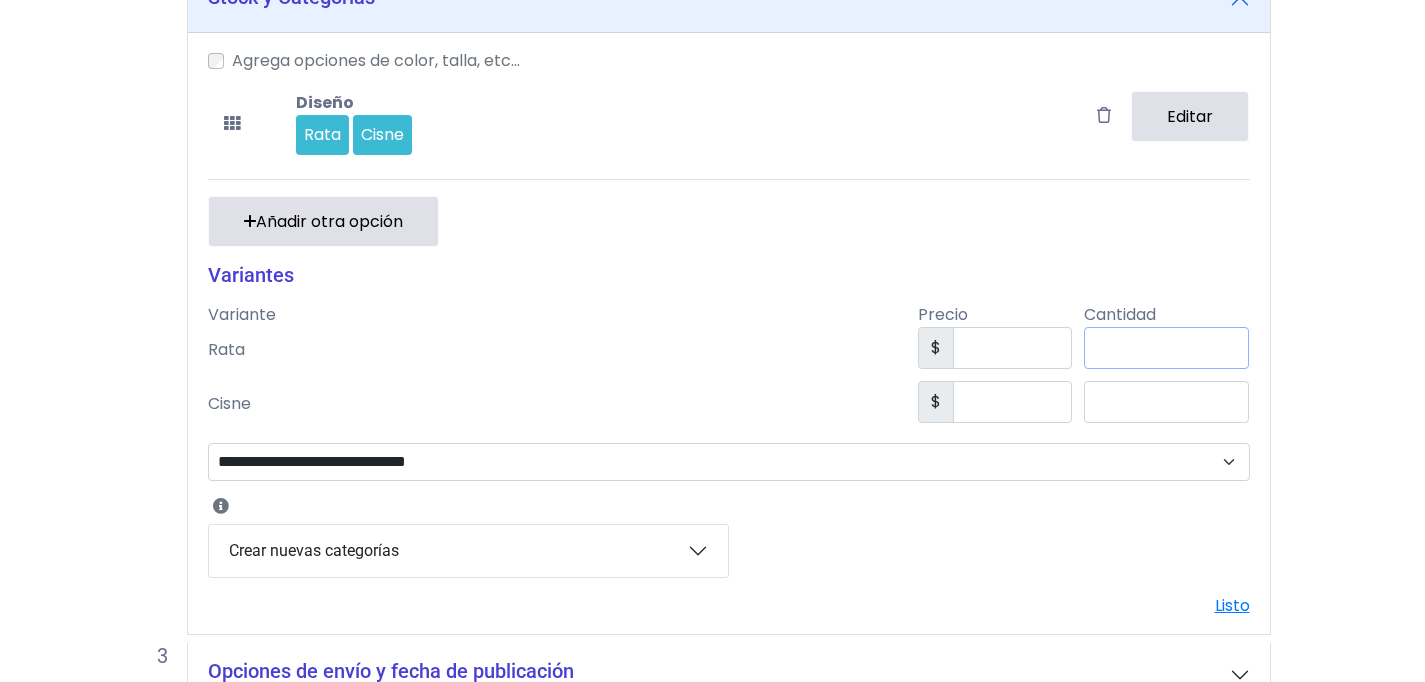 drag, startPoint x: 1181, startPoint y: 358, endPoint x: 1123, endPoint y: 346, distance: 59.22837 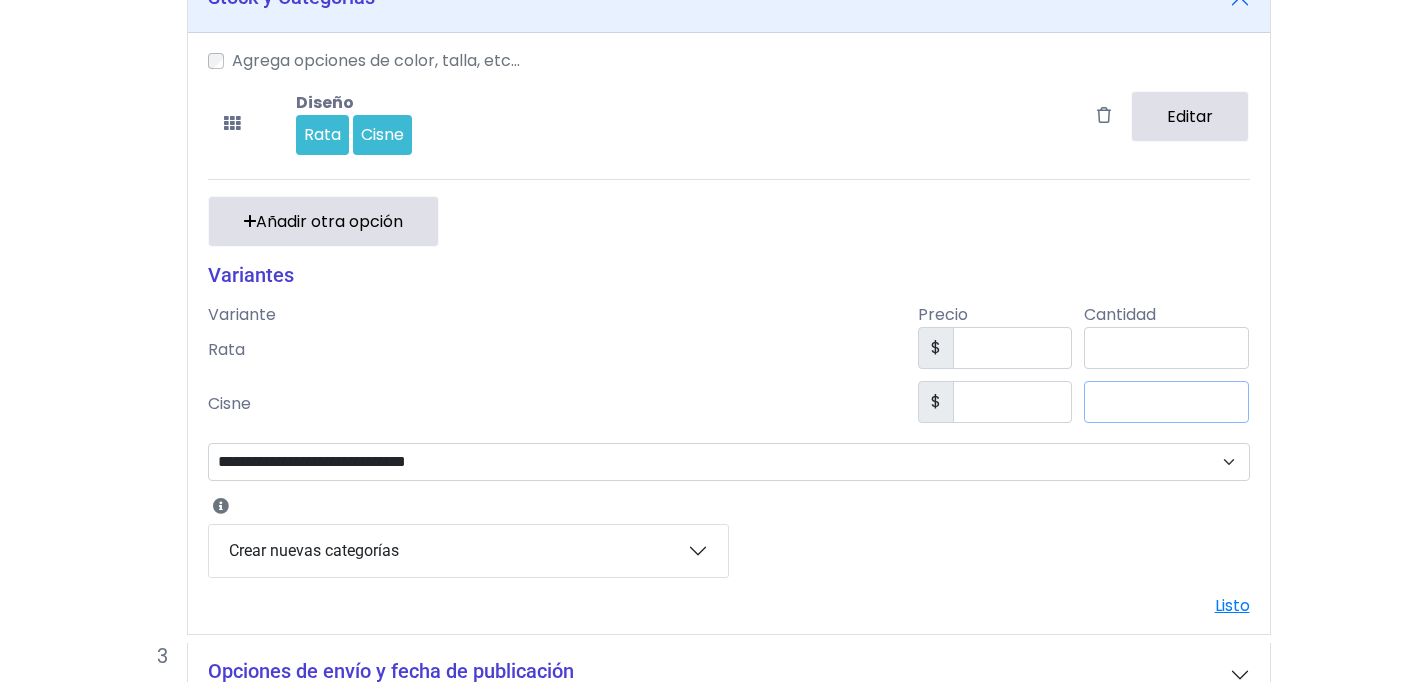 drag, startPoint x: 1190, startPoint y: 412, endPoint x: 1119, endPoint y: 399, distance: 72.18033 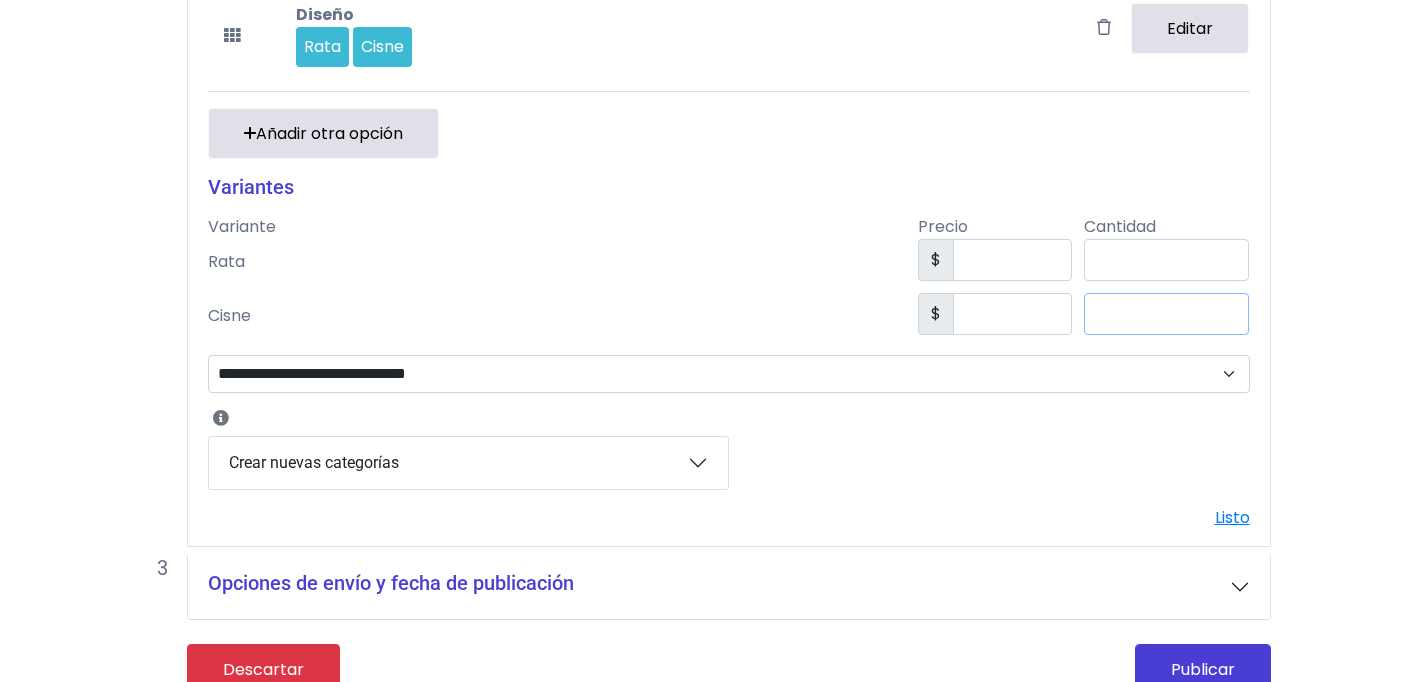 scroll, scrollTop: 1013, scrollLeft: 0, axis: vertical 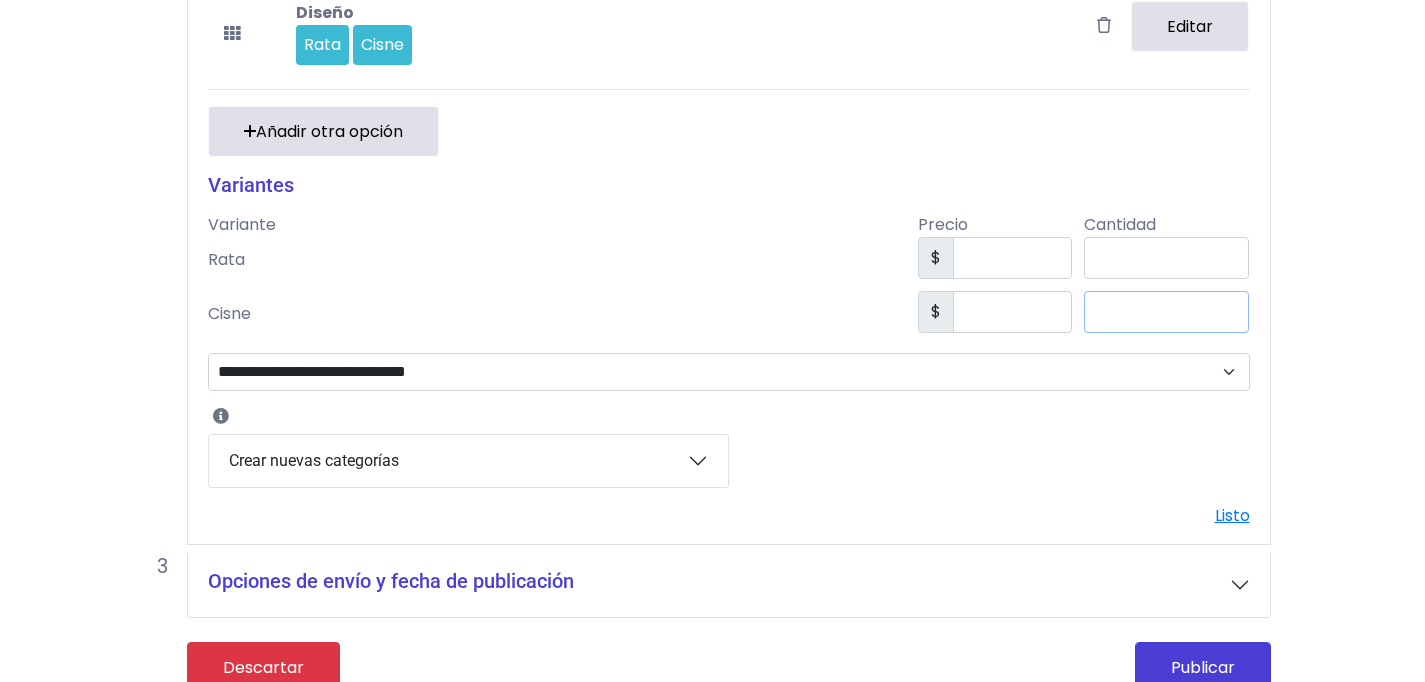 type on "*" 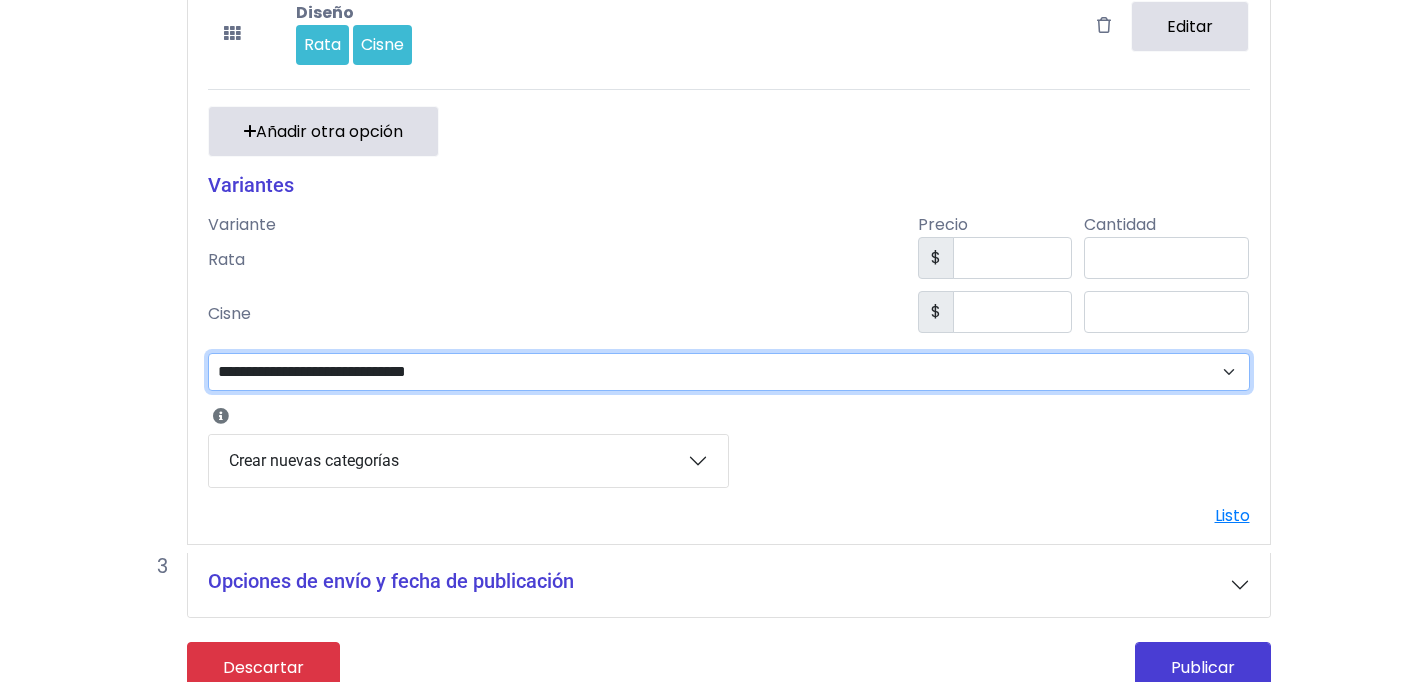 click on "**********" at bounding box center (729, 372) 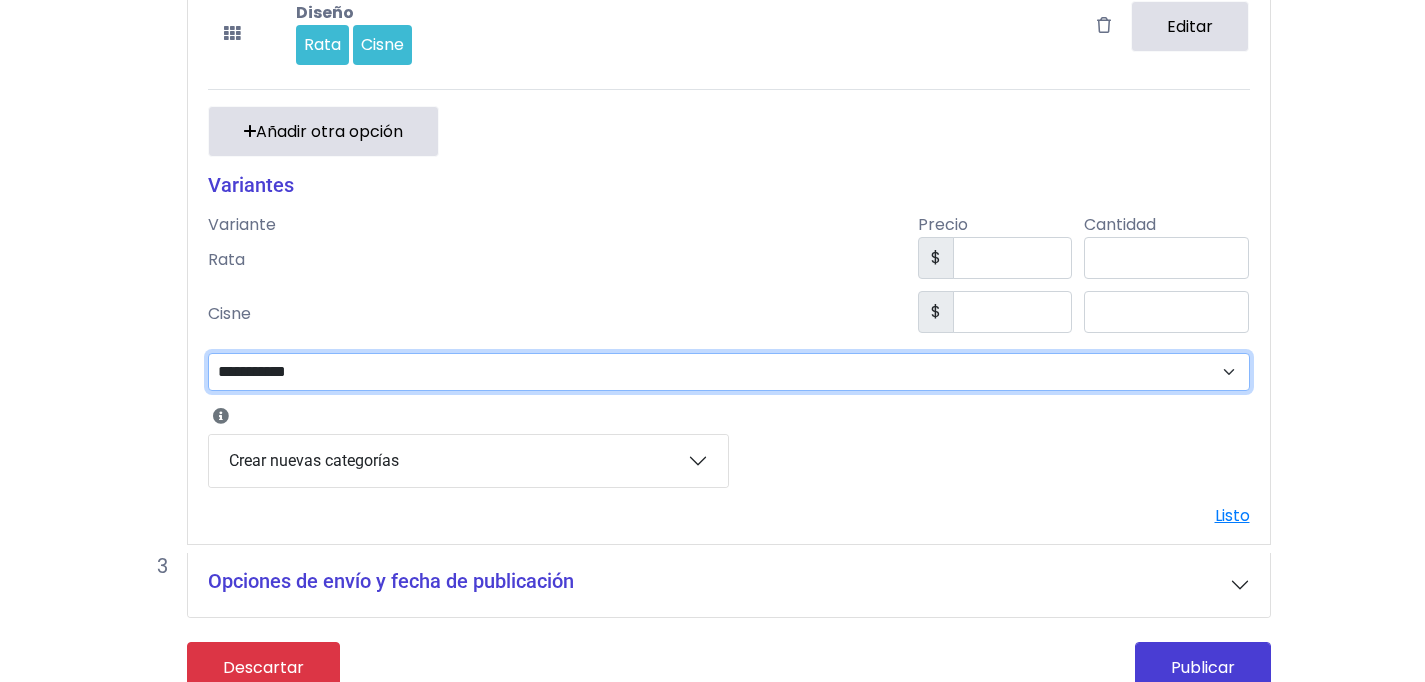 click on "**********" at bounding box center (0, 0) 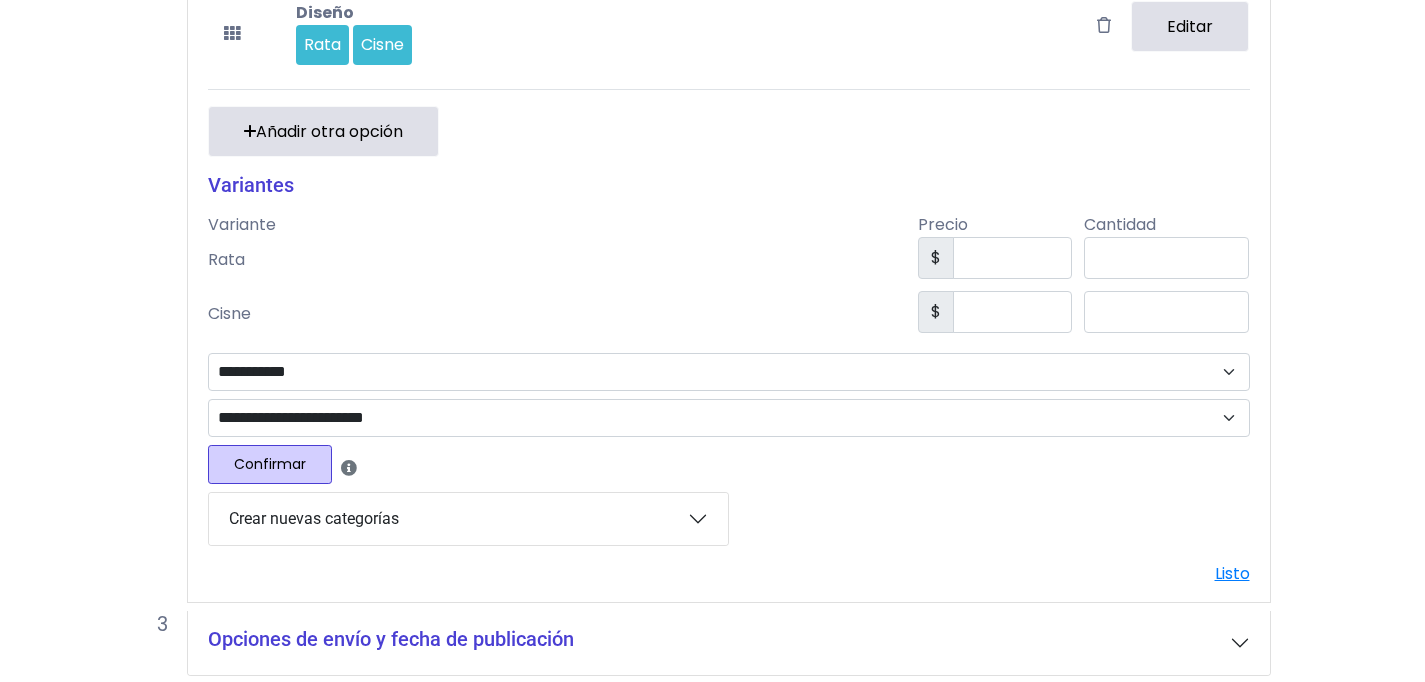 click on "Crear nuevas categorías" at bounding box center (468, 519) 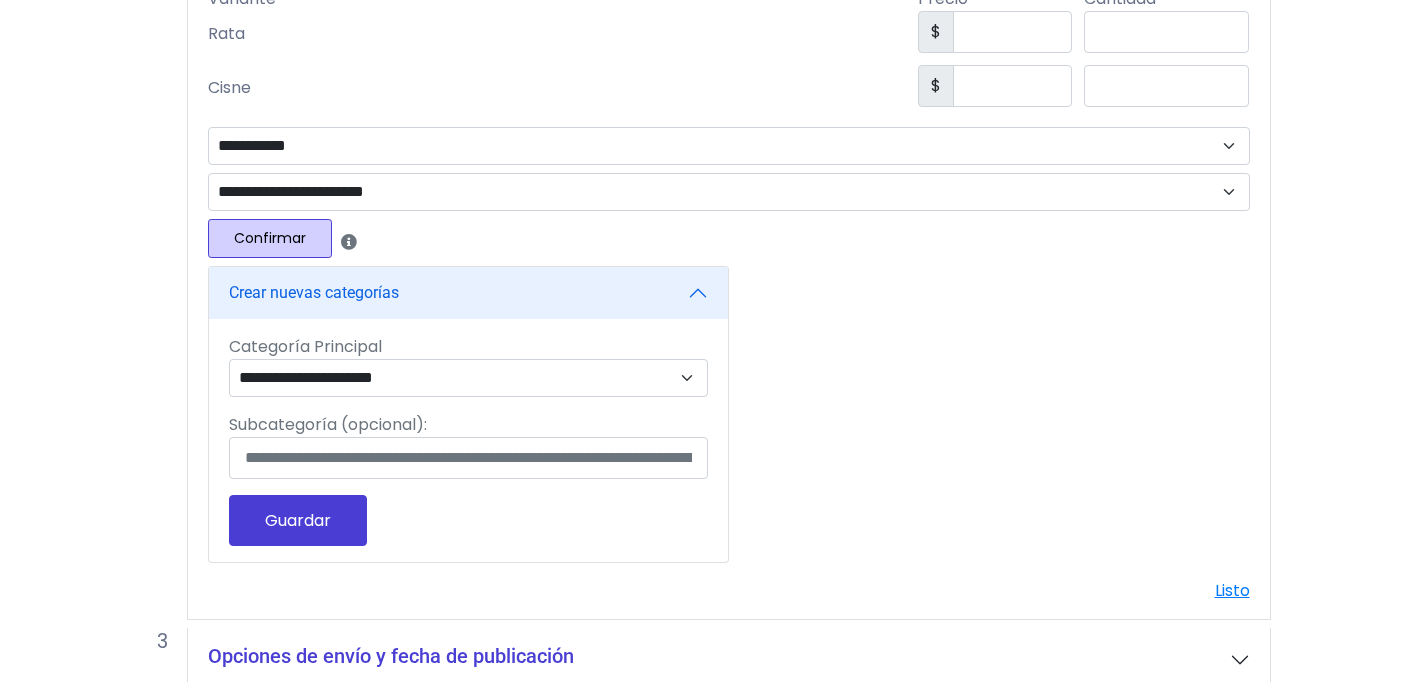 scroll, scrollTop: 1241, scrollLeft: 0, axis: vertical 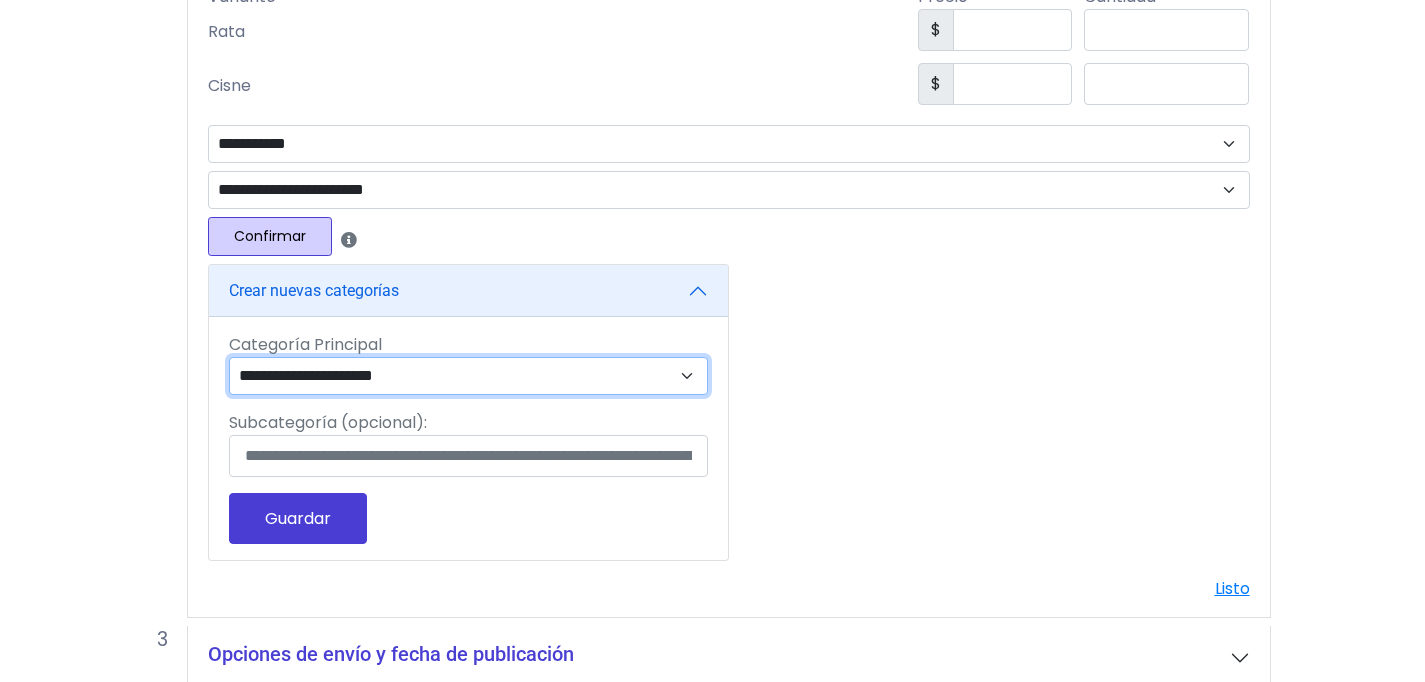 click on "**********" at bounding box center (468, 376) 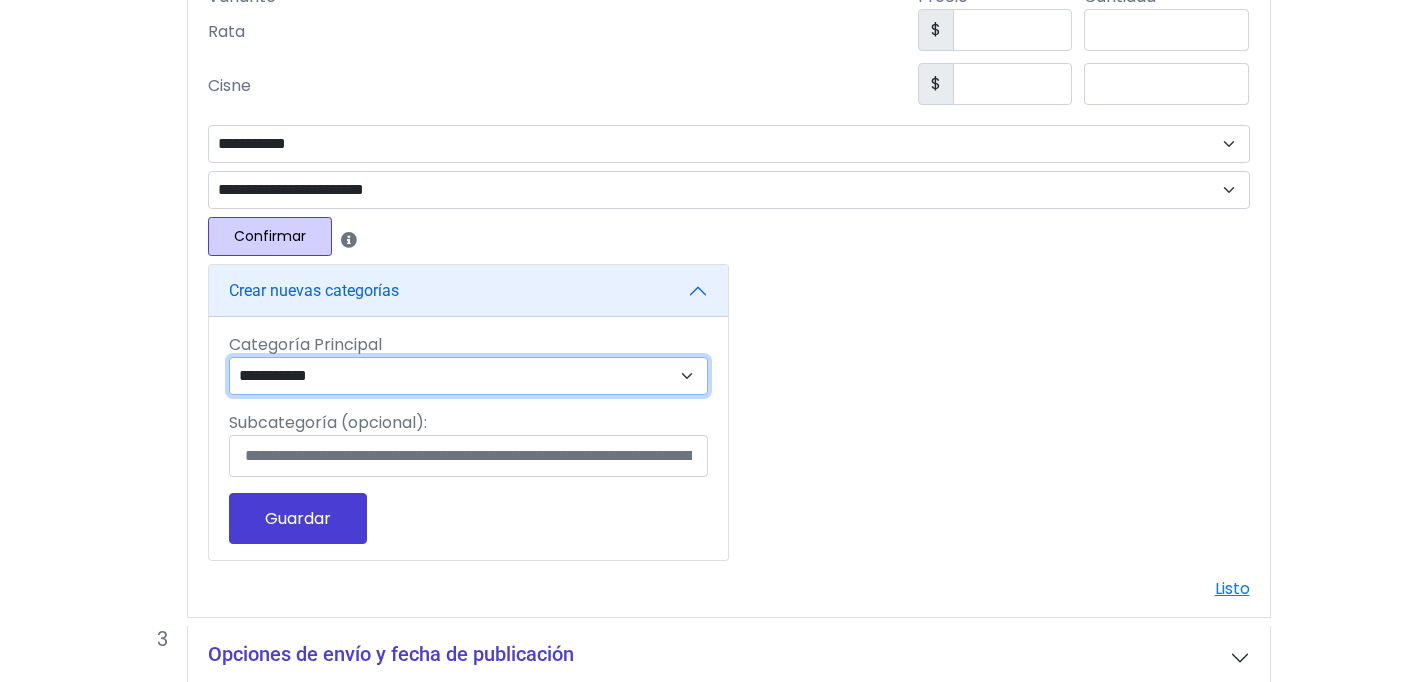 click on "**********" at bounding box center [0, 0] 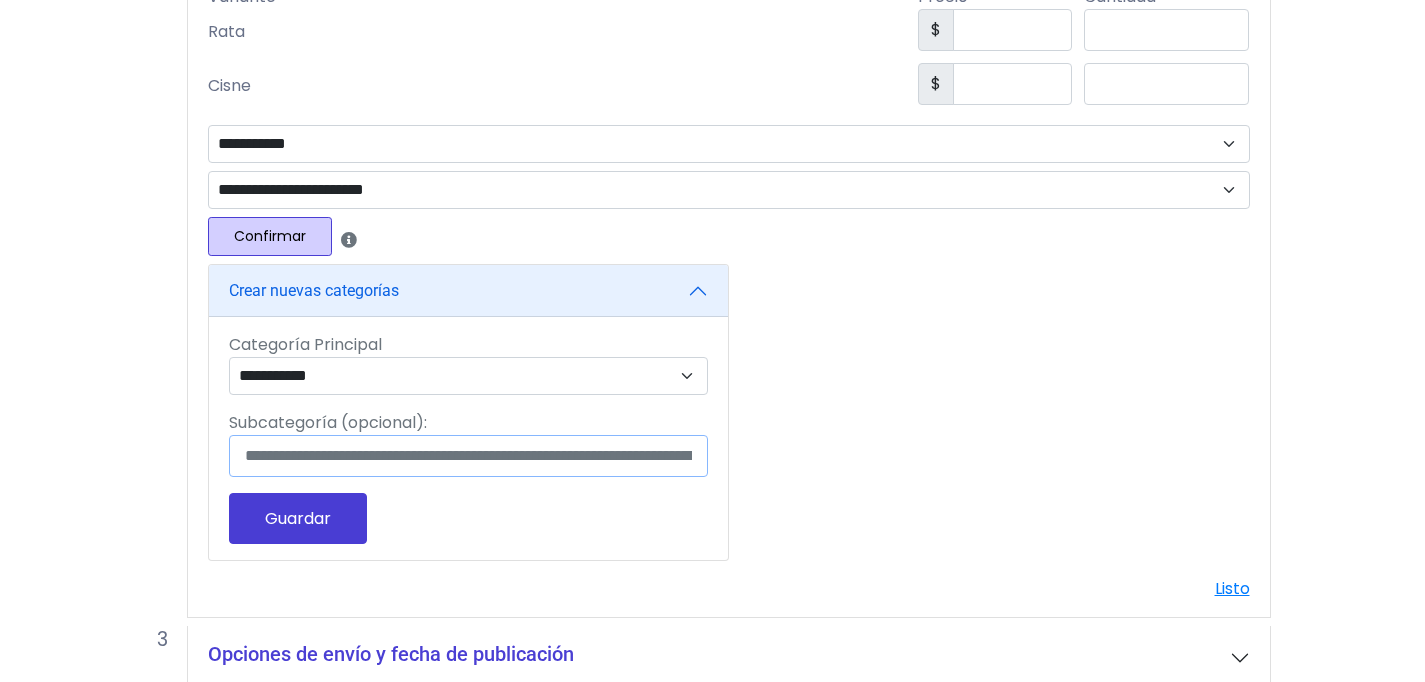 click on "Subcategoría (opcional):" at bounding box center [468, 456] 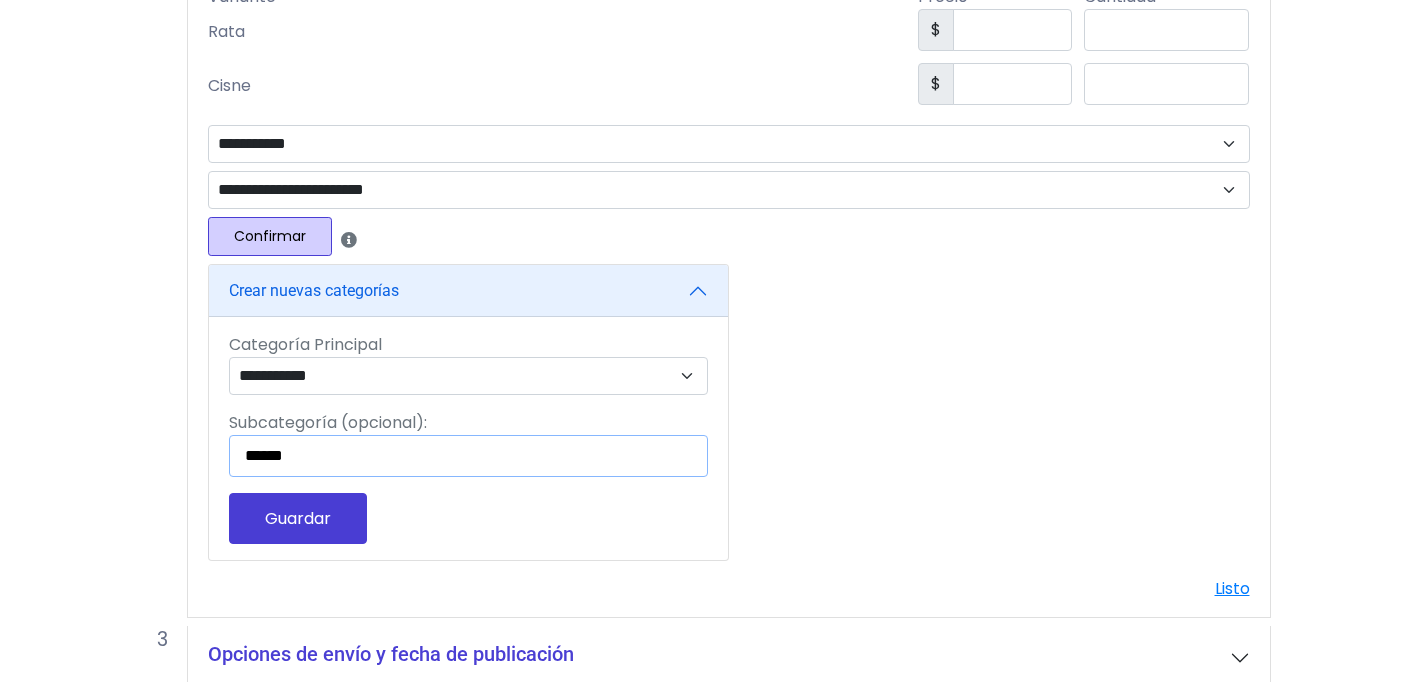 type on "******" 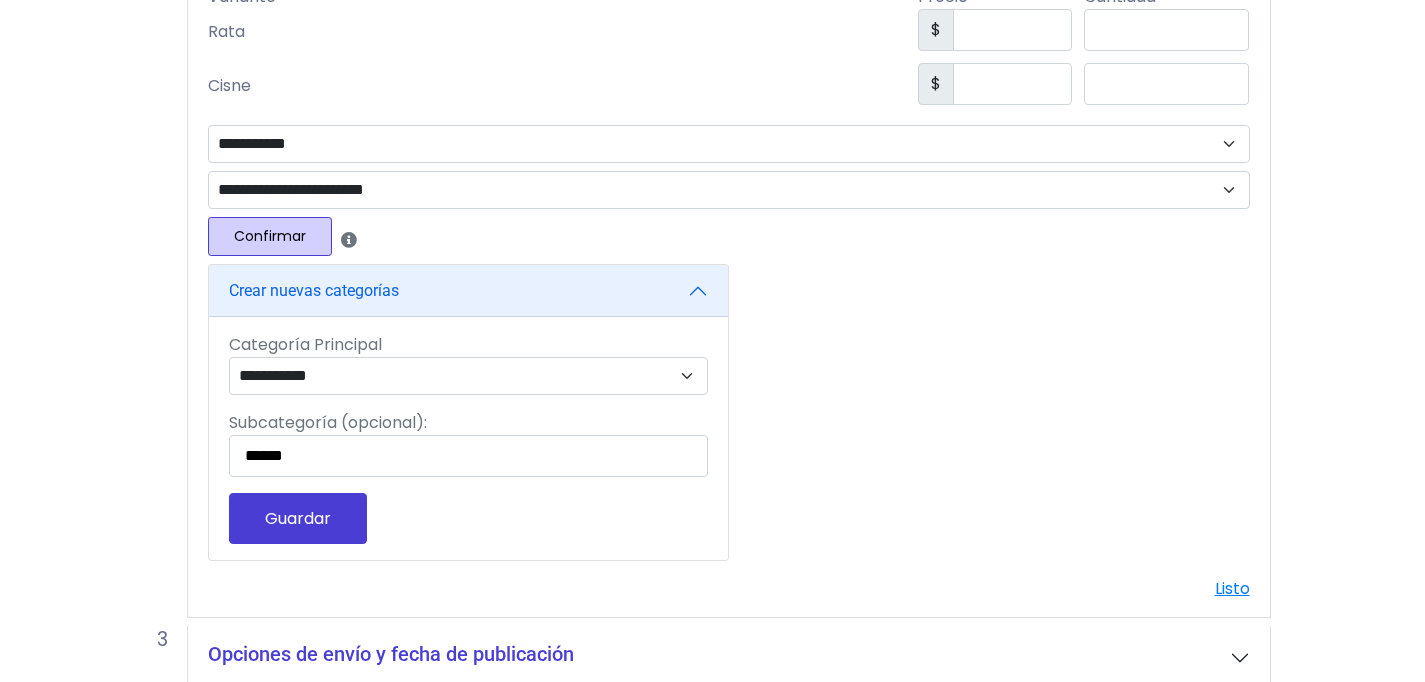 click on "Guardar" at bounding box center [298, 518] 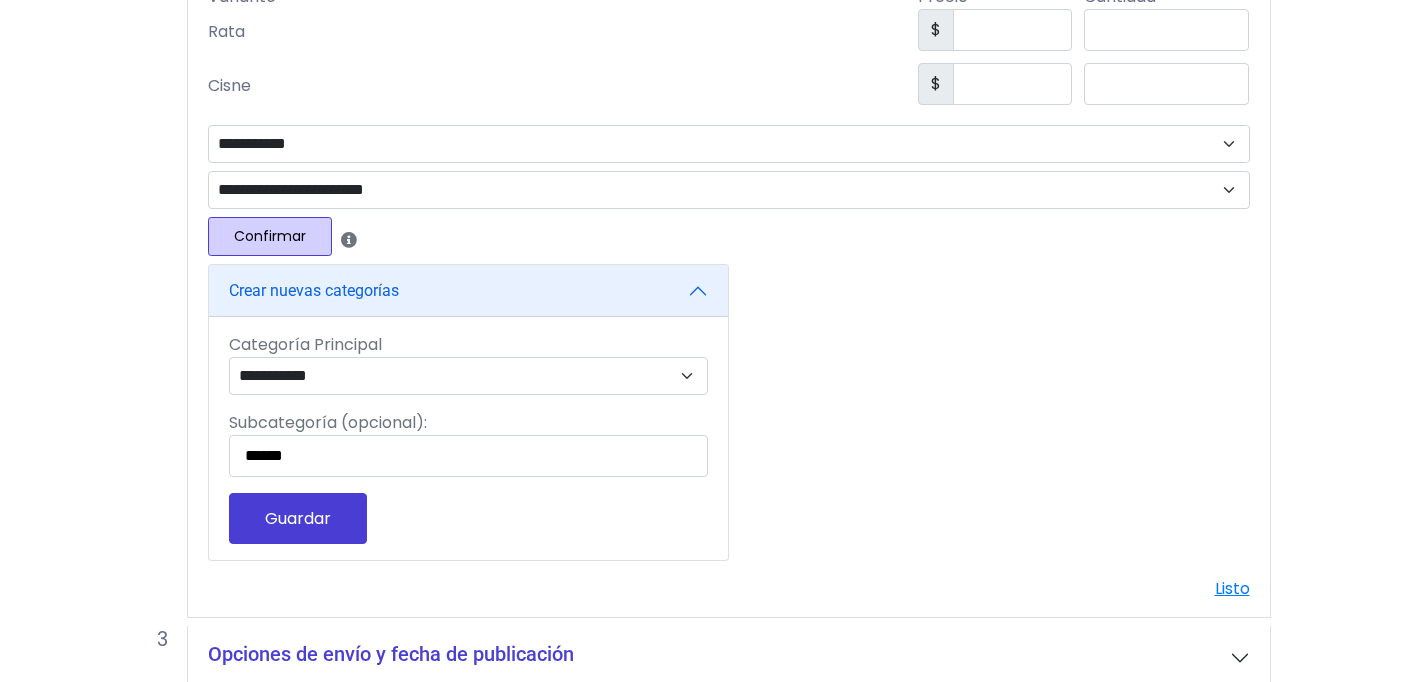 click on "**********" at bounding box center (468, 438) 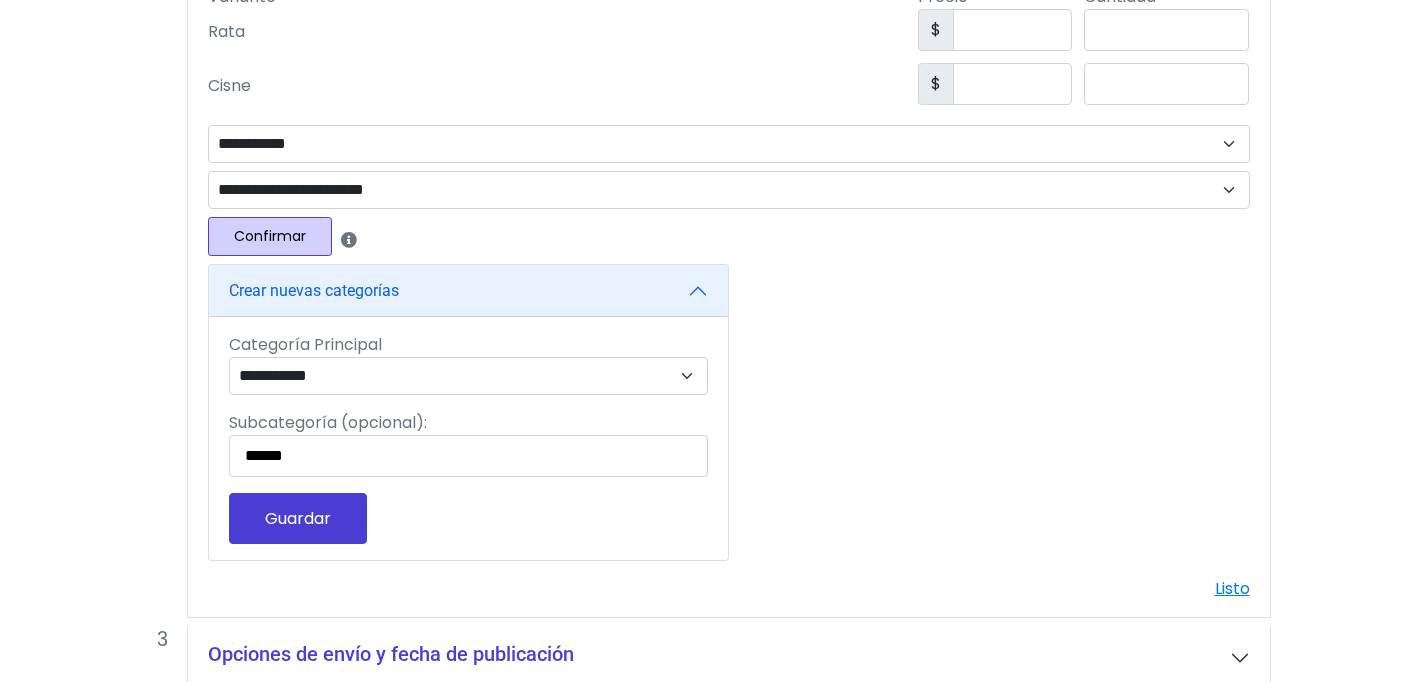 click on "Guardar" at bounding box center [298, 518] 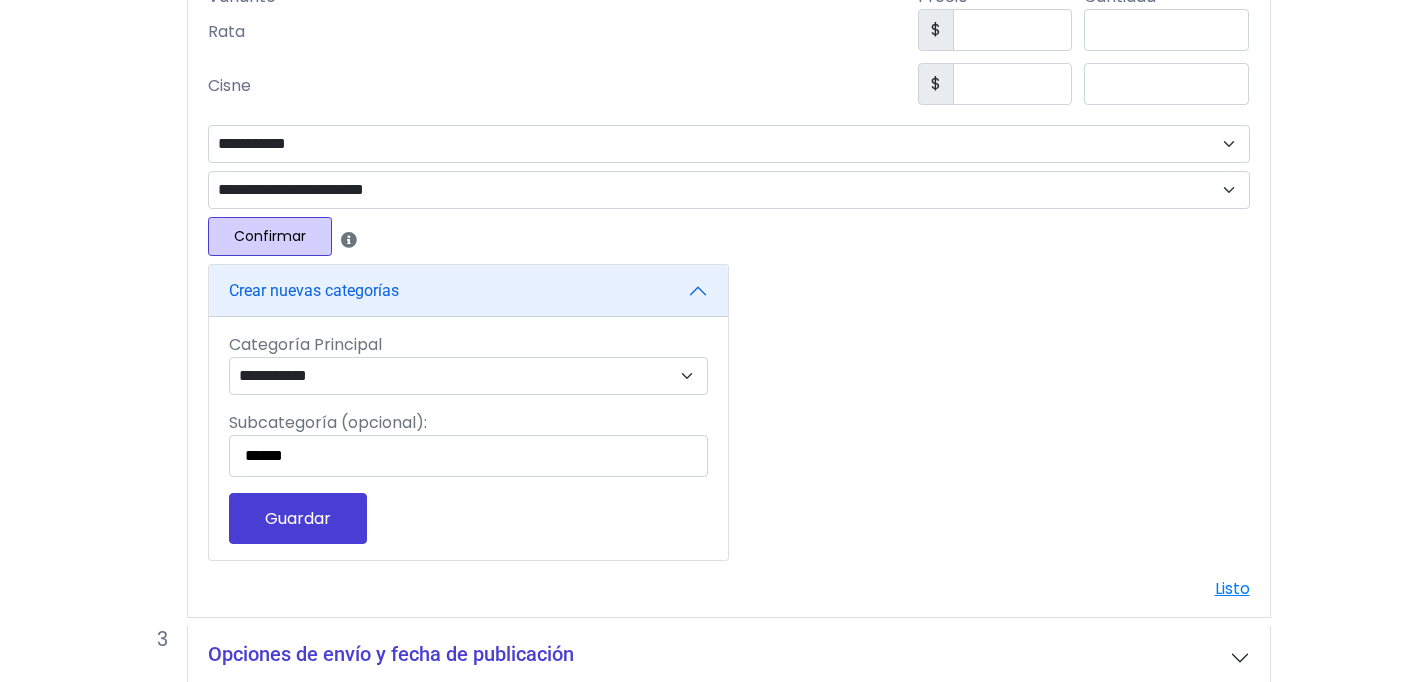 click on "**********" at bounding box center [468, 438] 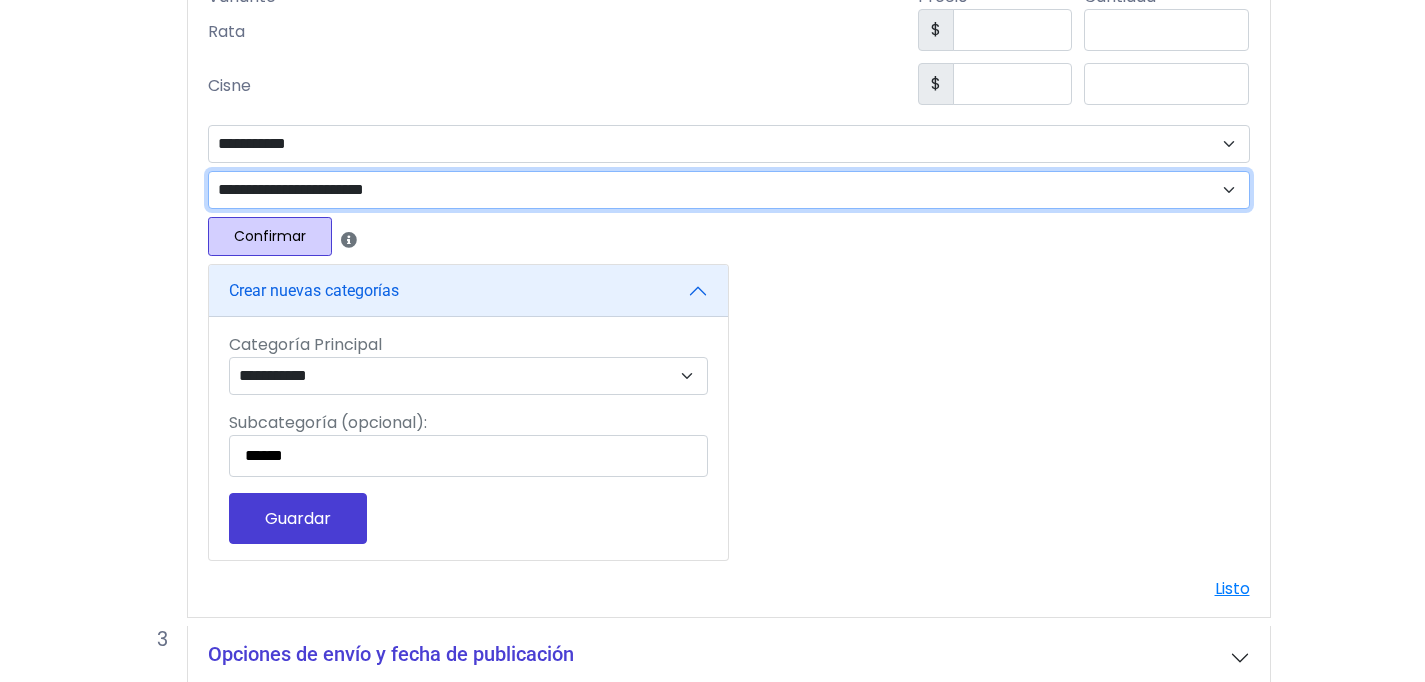 select on "***" 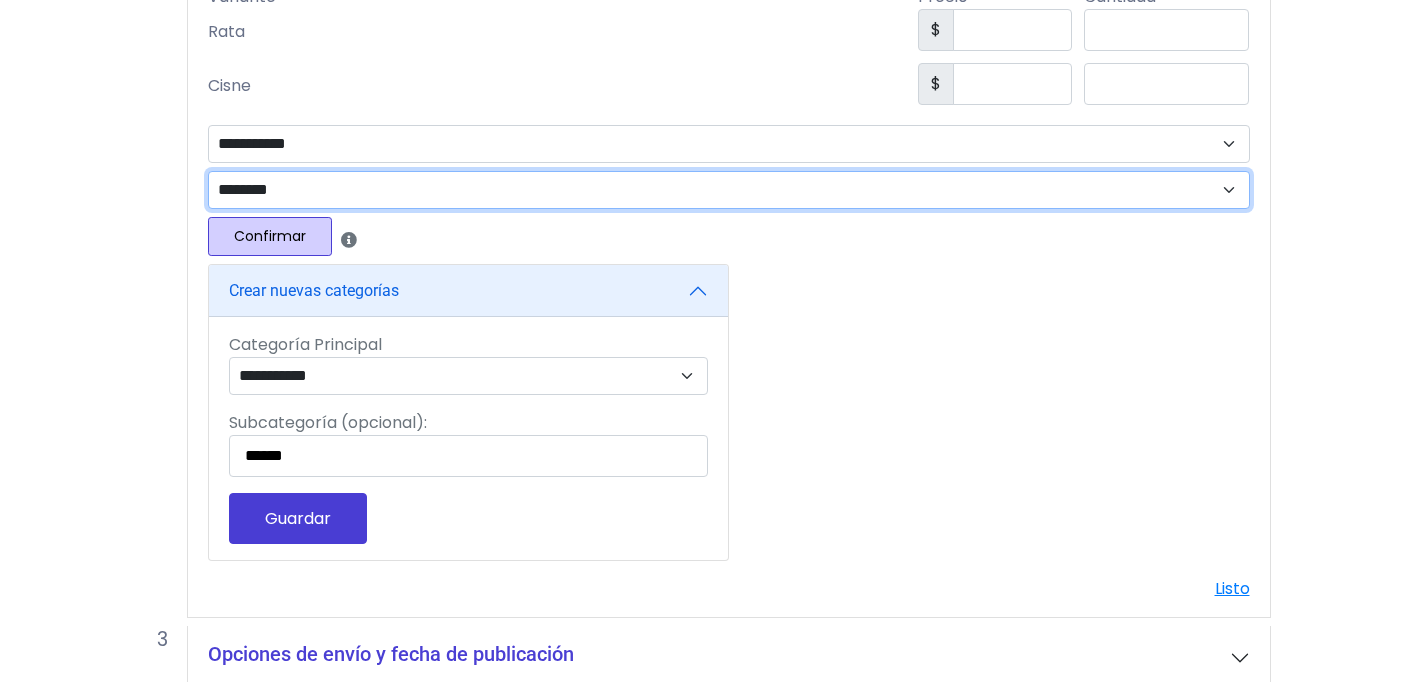 click on "********" at bounding box center [0, 0] 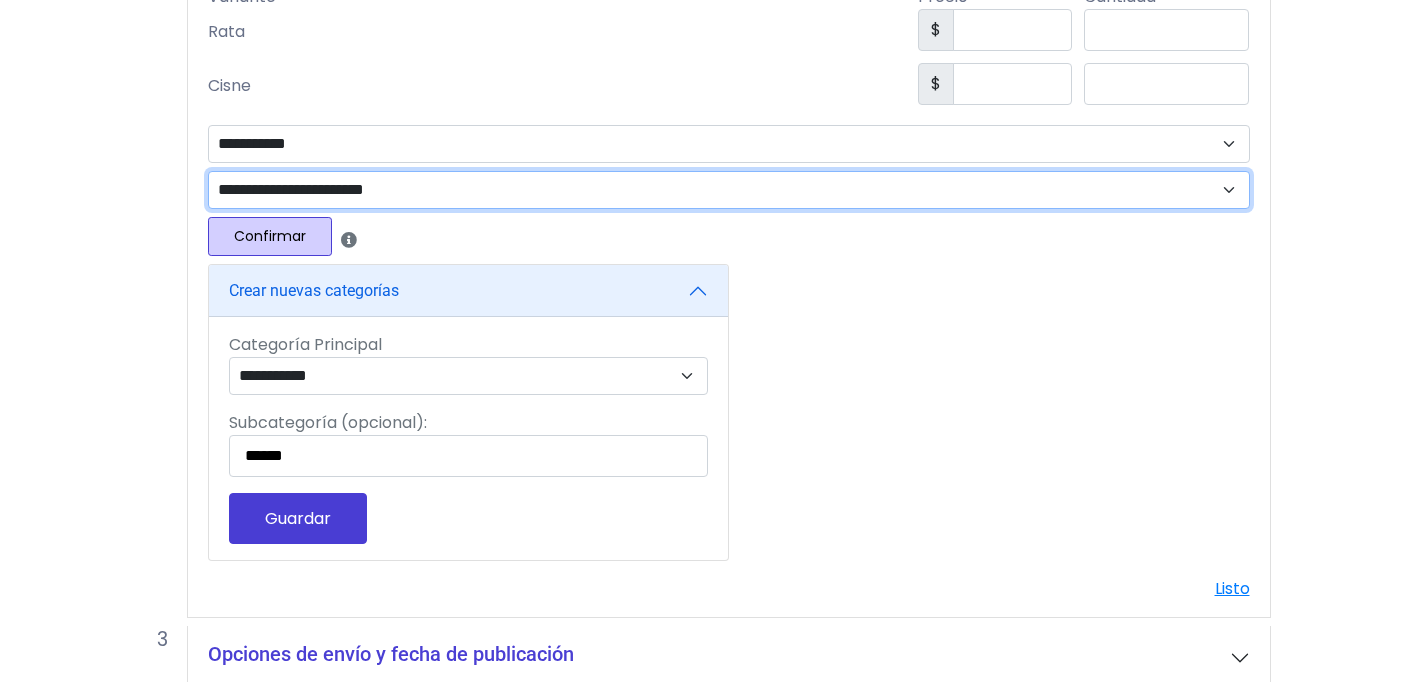 click on "**********" at bounding box center (0, 0) 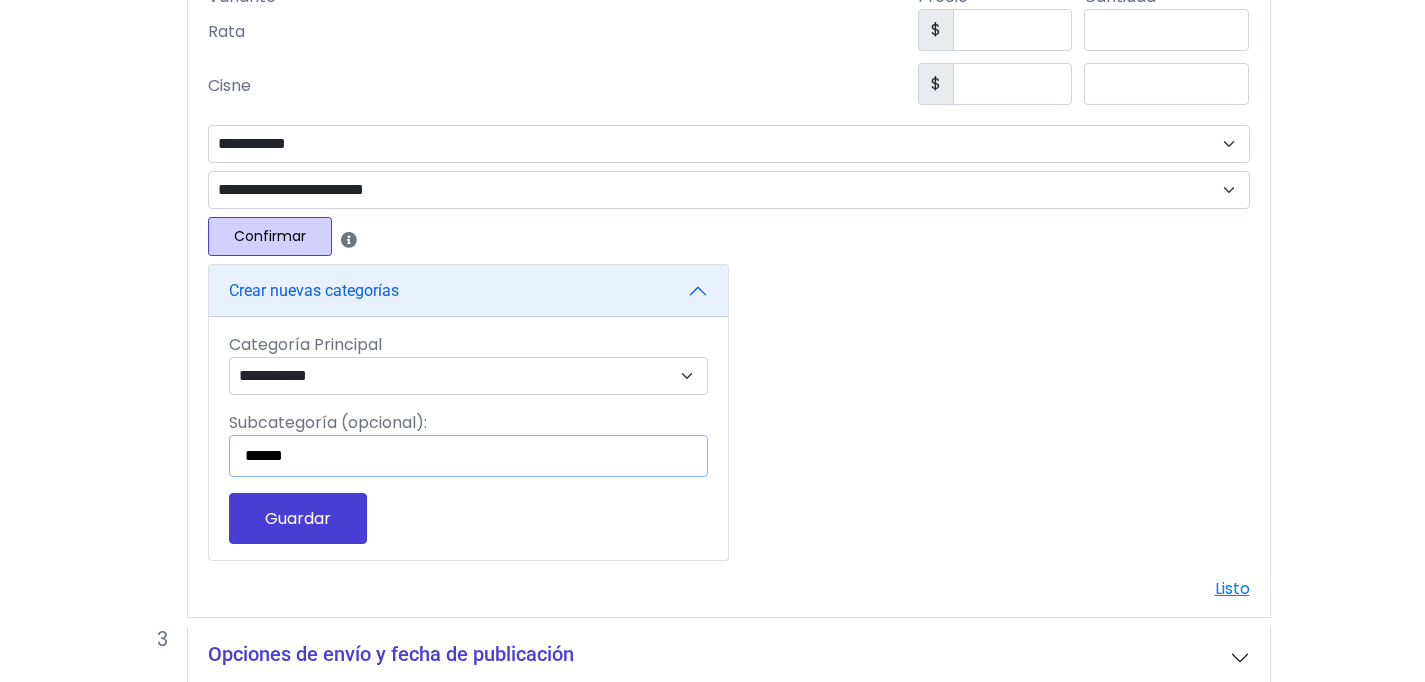 click on "******" at bounding box center (468, 456) 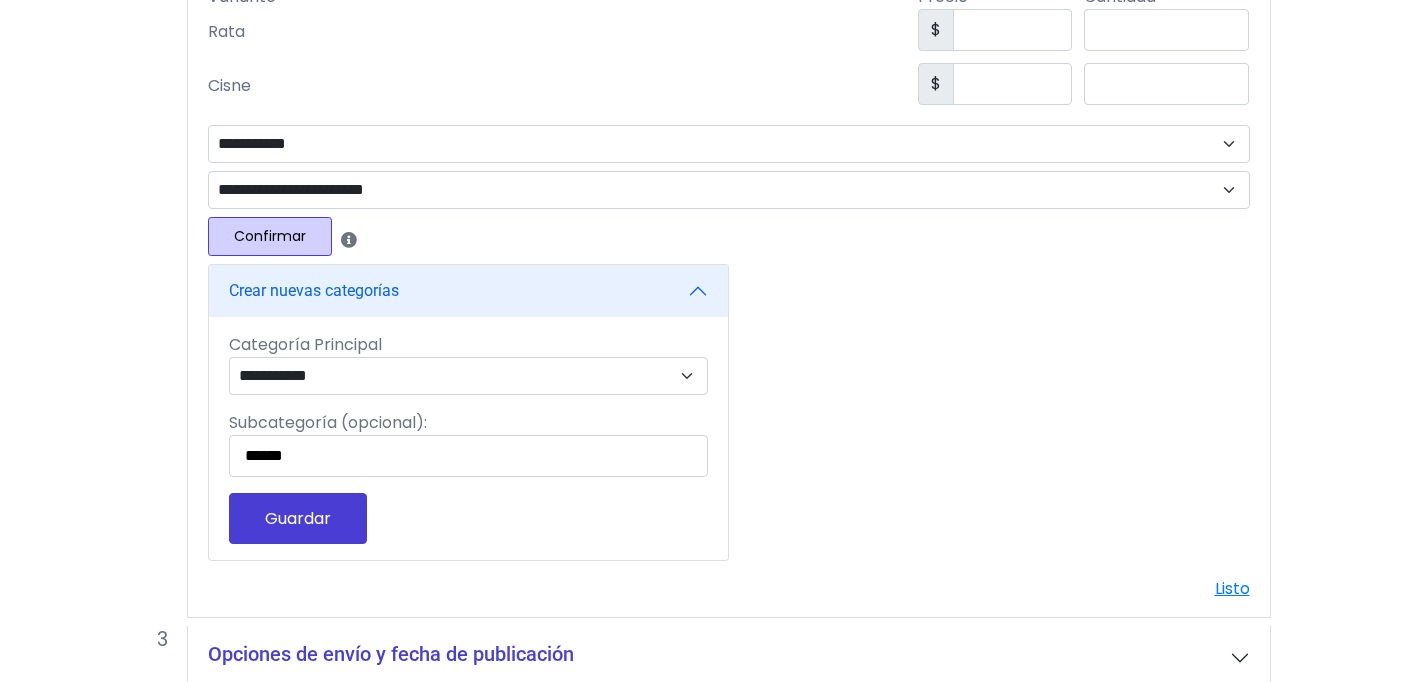 click on "Crear nuevas categorías" at bounding box center (468, 291) 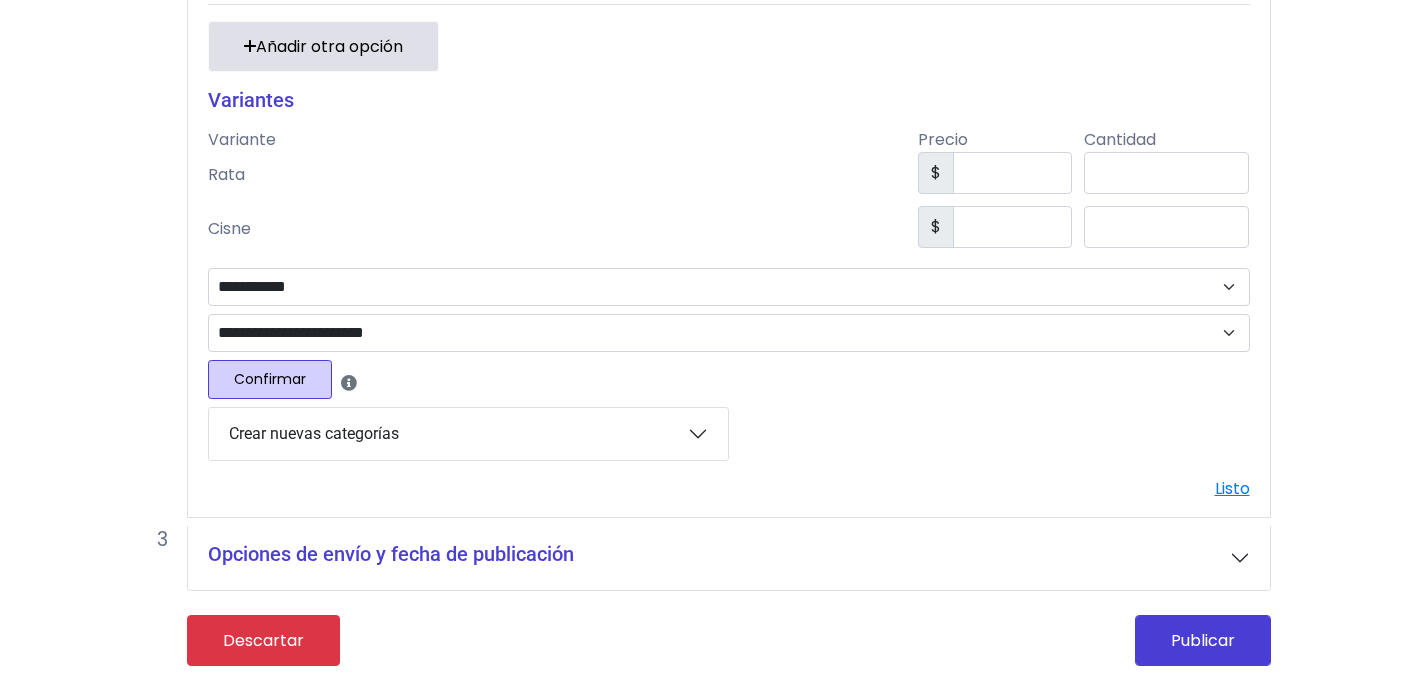 scroll, scrollTop: 1100, scrollLeft: 0, axis: vertical 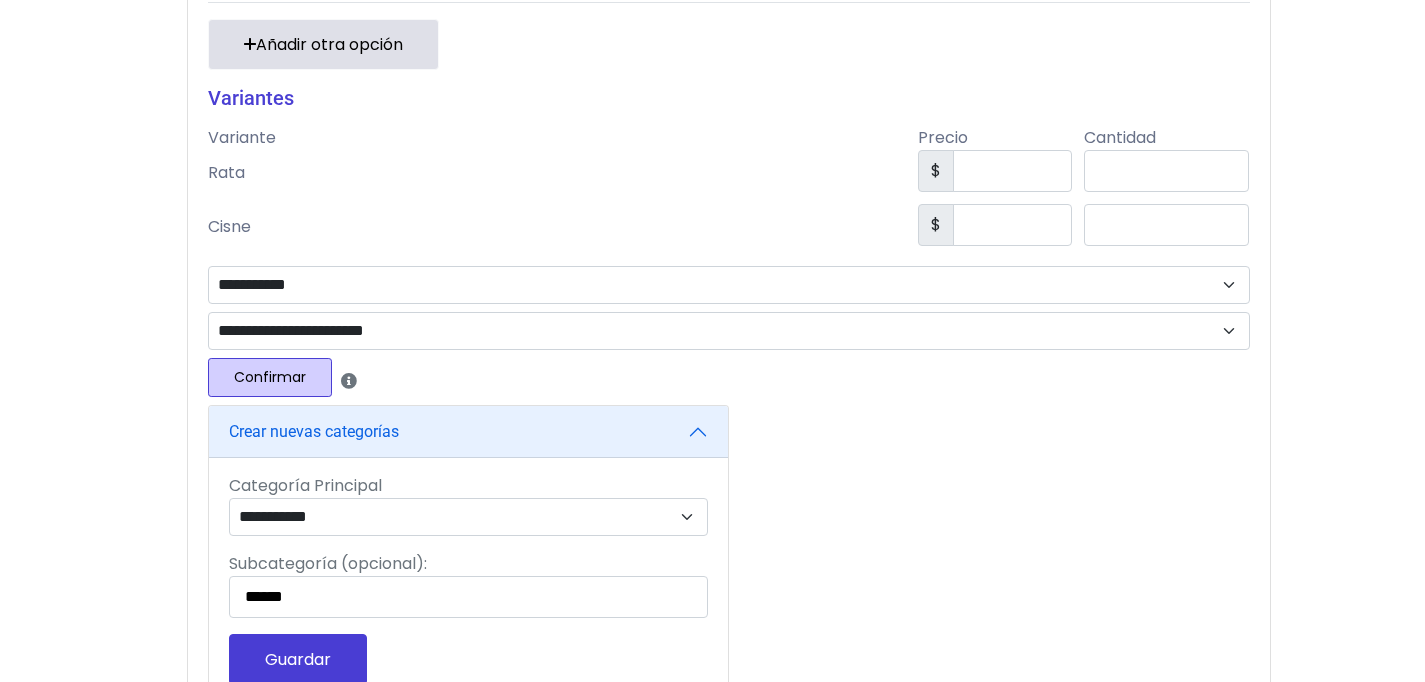 click on "Guardar" at bounding box center (298, 659) 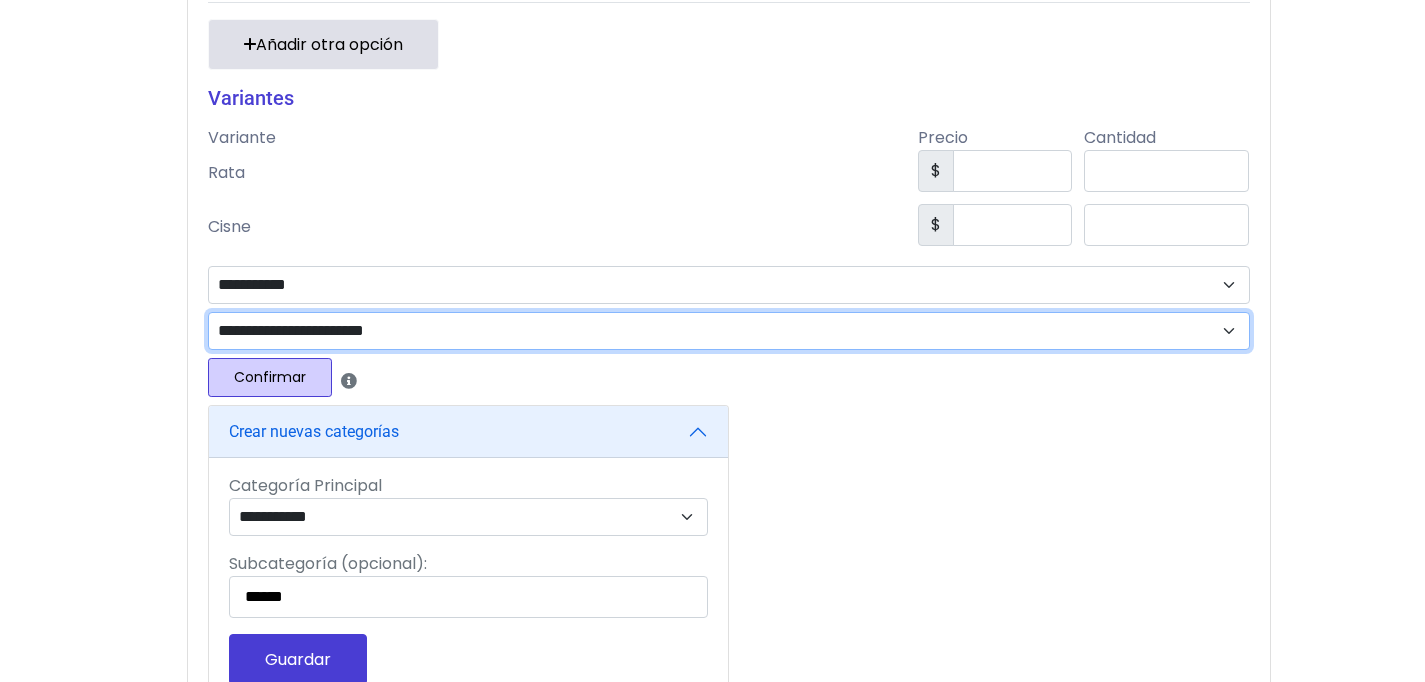 select on "***" 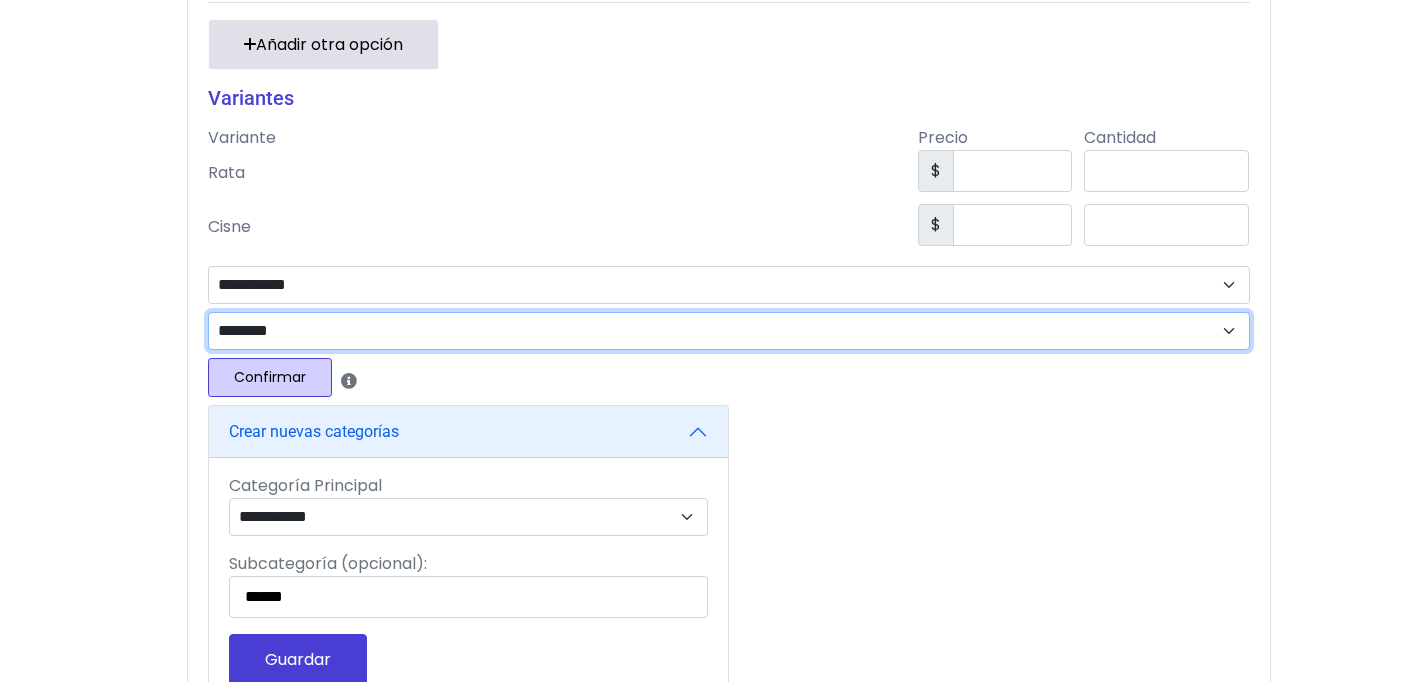 click on "********" at bounding box center [0, 0] 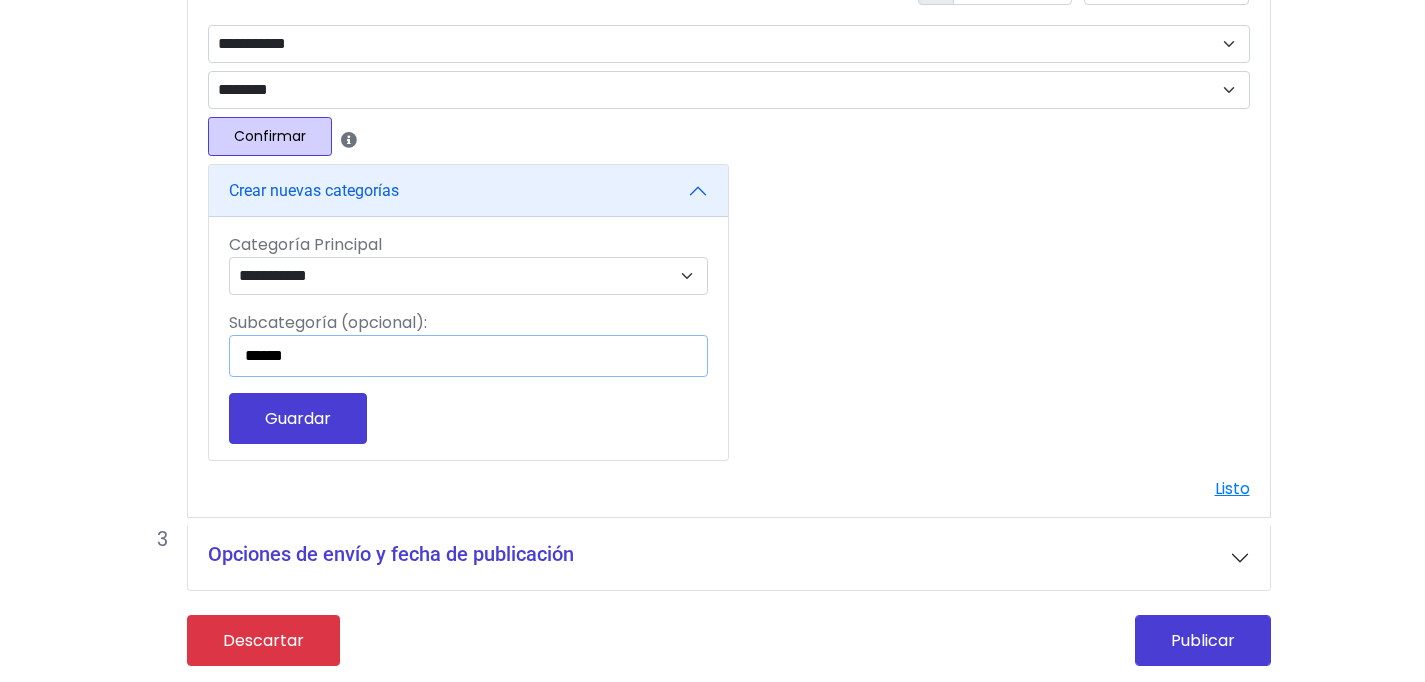 click on "******" at bounding box center [468, 356] 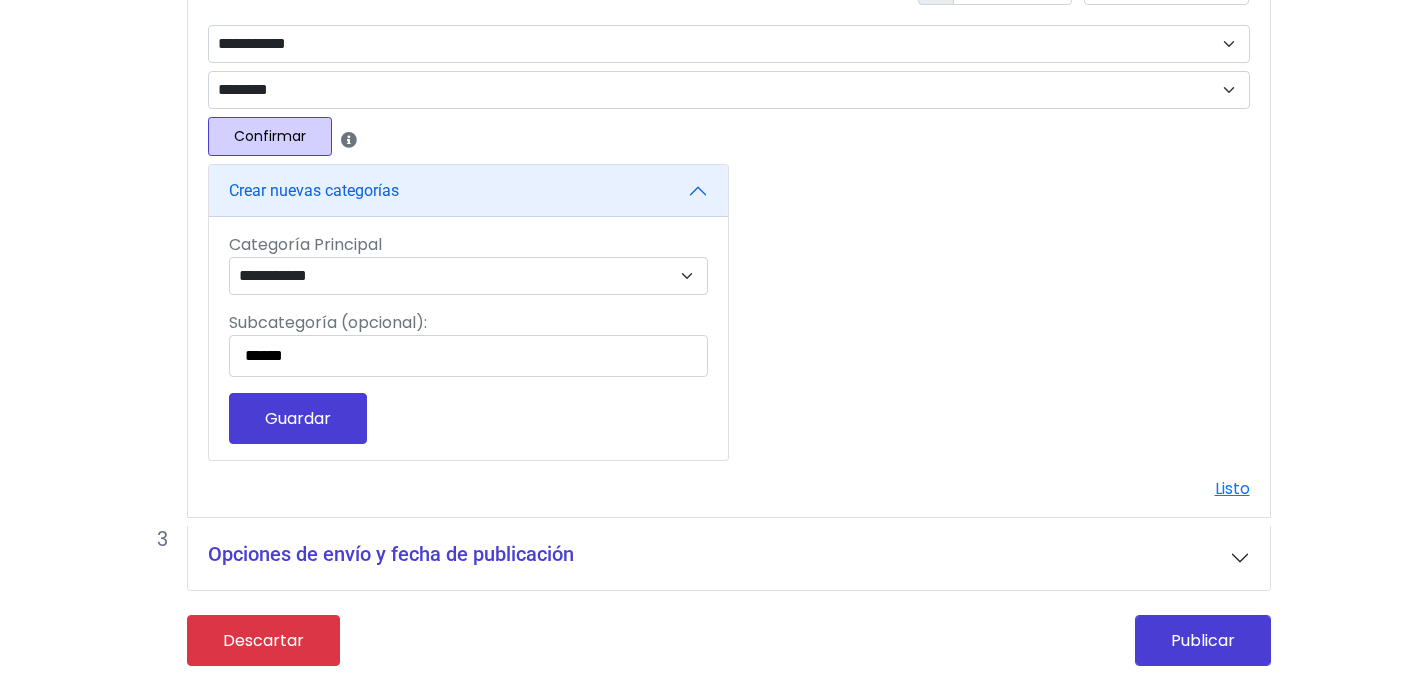 click on "**********" at bounding box center [468, 338] 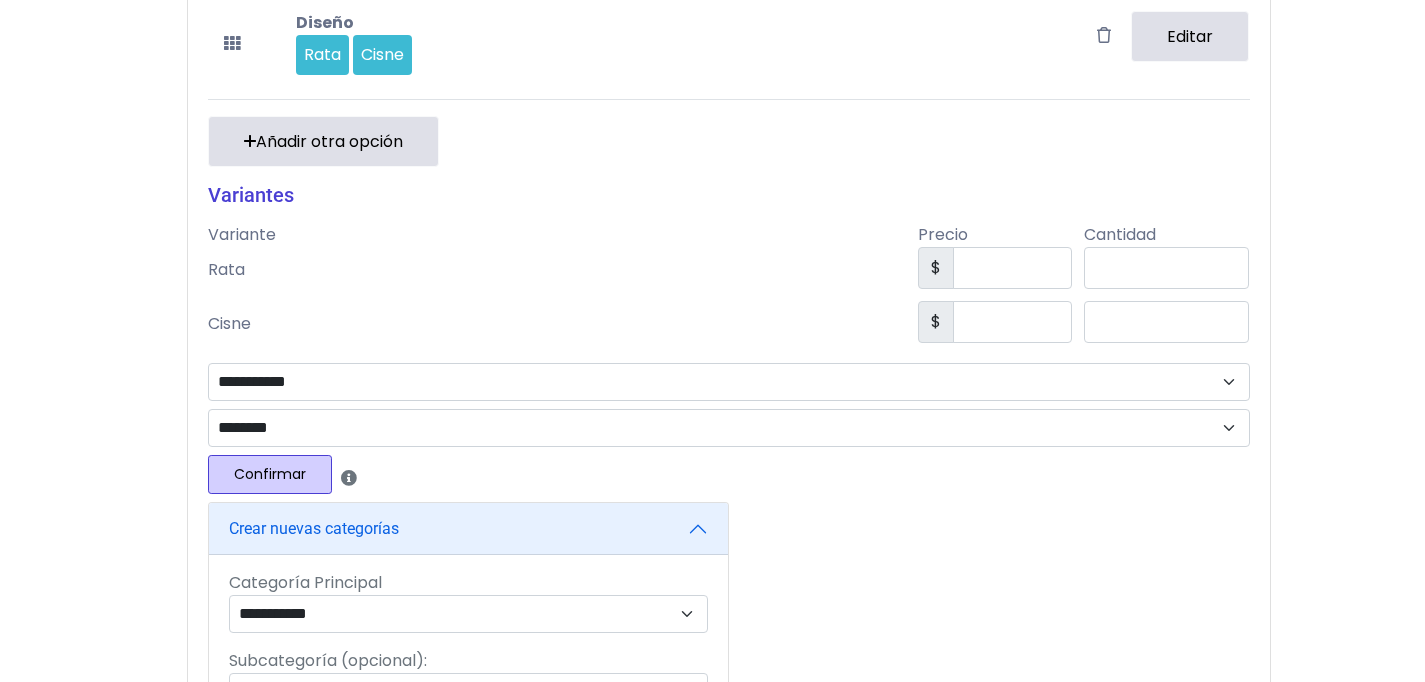 scroll, scrollTop: 1176, scrollLeft: 0, axis: vertical 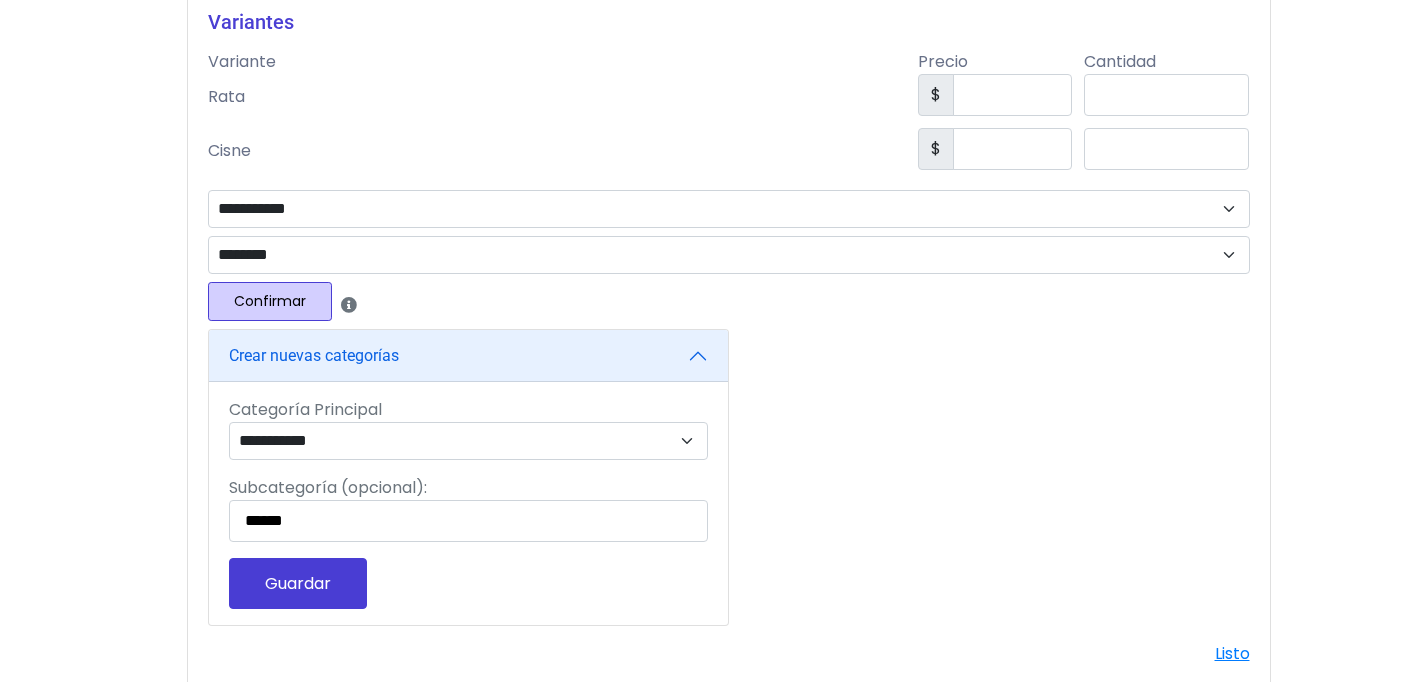 click on "Guardar" at bounding box center (298, 583) 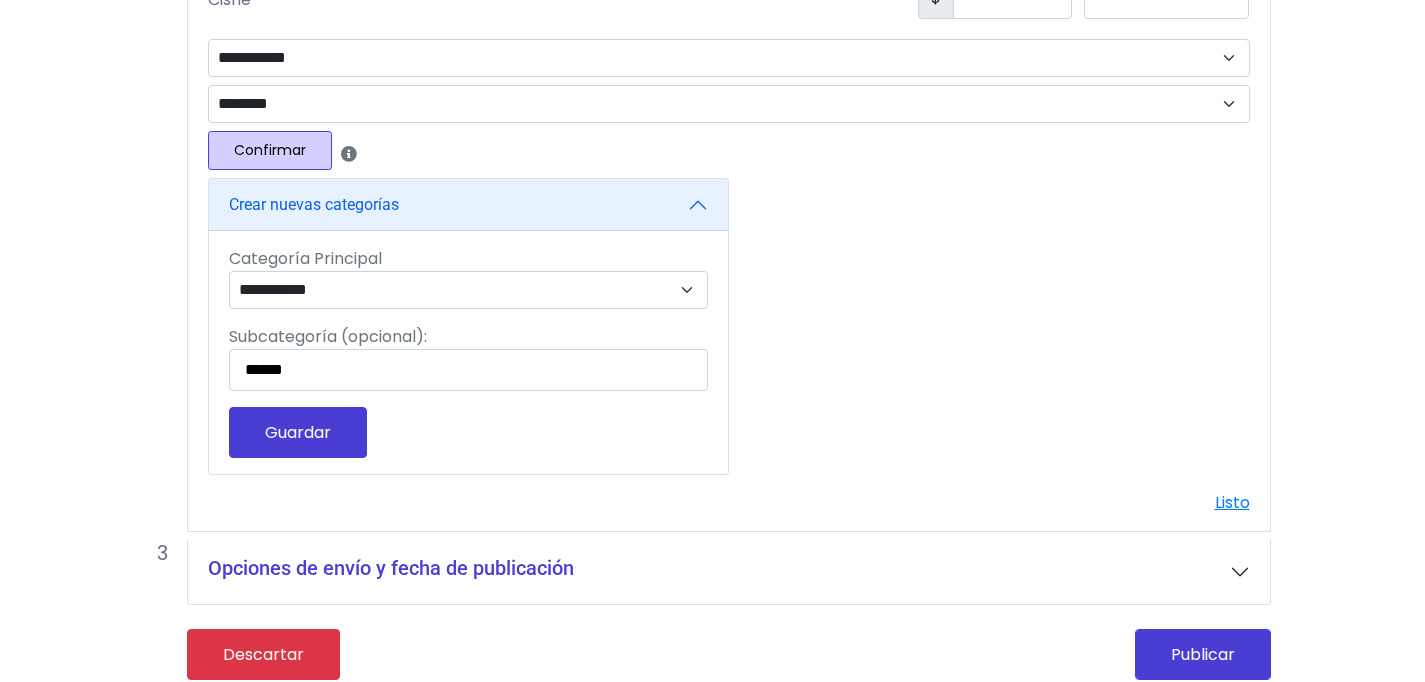 scroll, scrollTop: 1343, scrollLeft: 0, axis: vertical 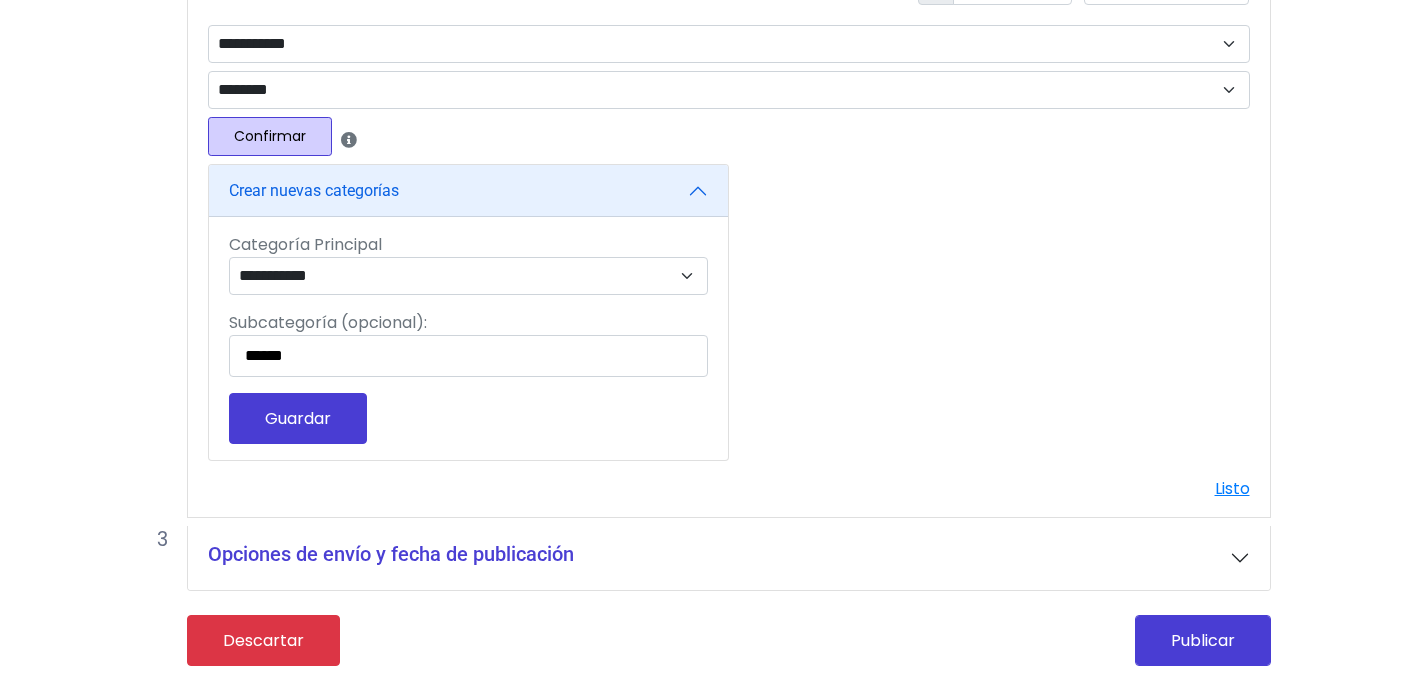 click on "Confirmar" at bounding box center [270, 136] 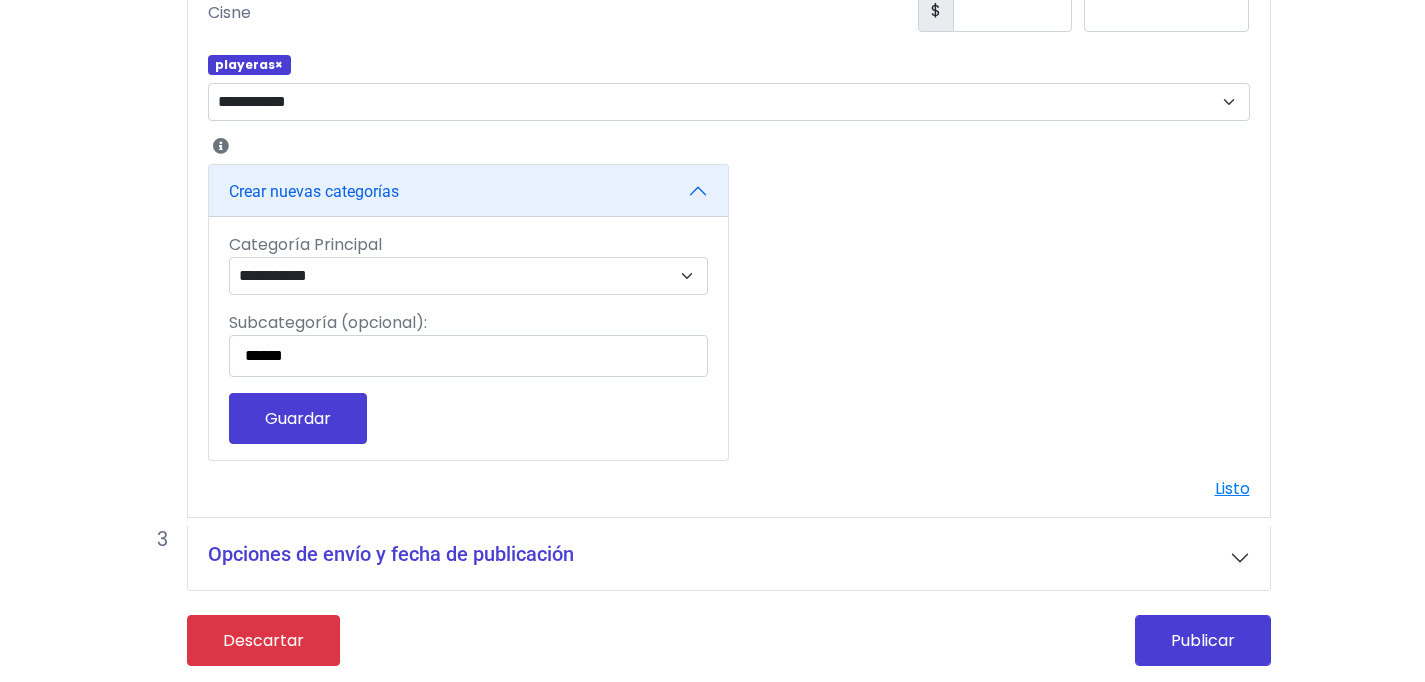 select 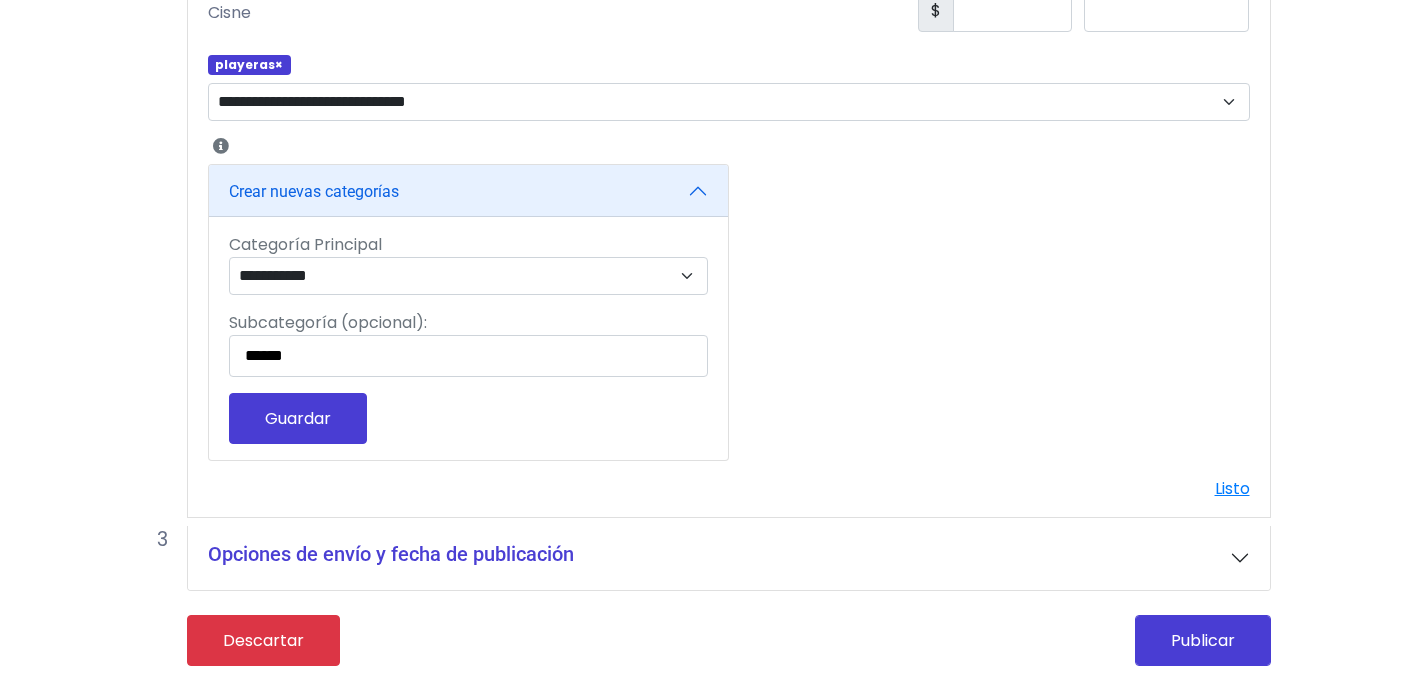 scroll, scrollTop: 1316, scrollLeft: 0, axis: vertical 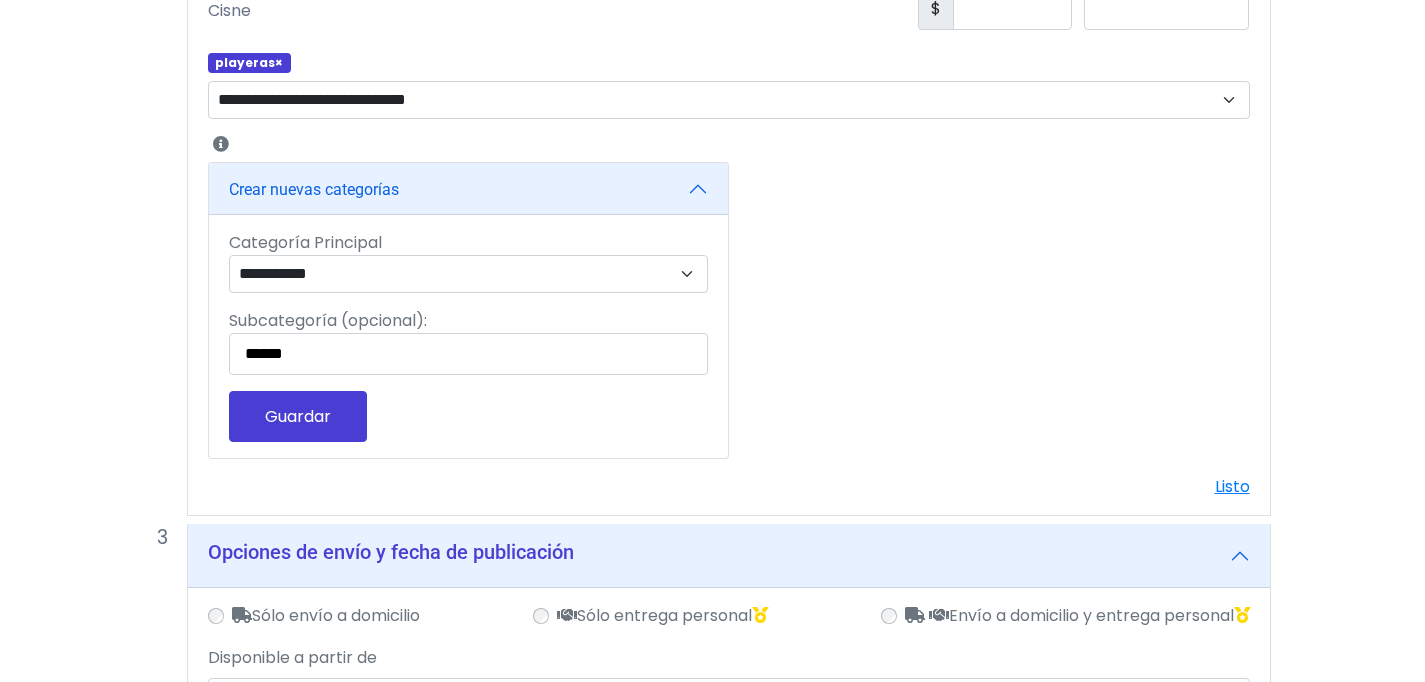 click on "Envío a domicilio y entrega personal" at bounding box center (1065, 616) 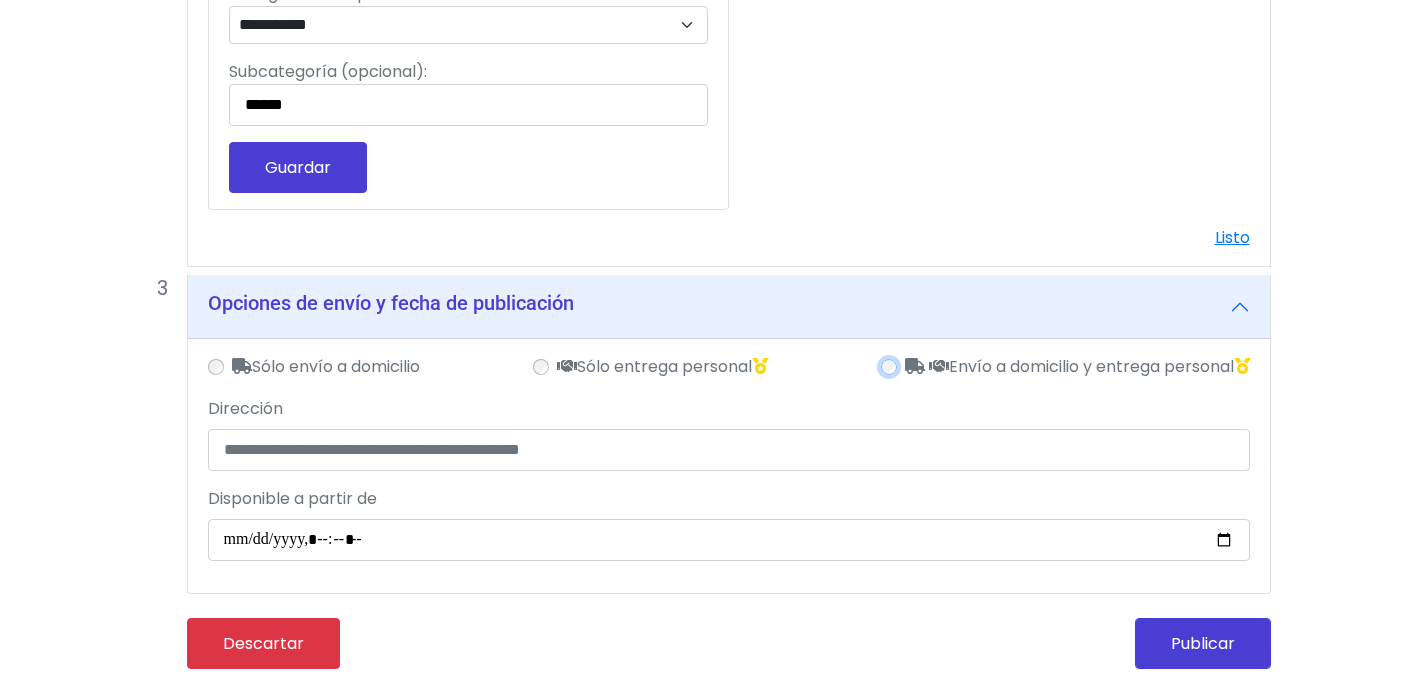scroll, scrollTop: 1571, scrollLeft: 0, axis: vertical 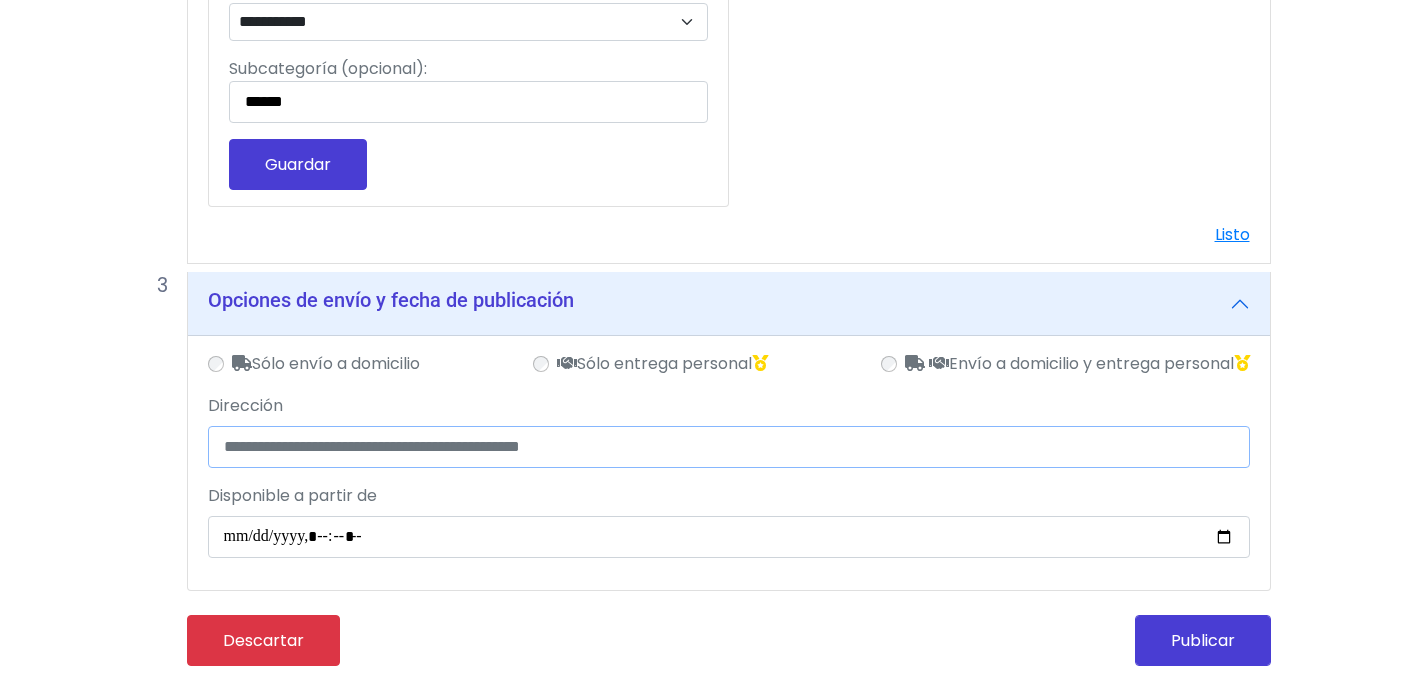 click on "Dirección" at bounding box center [729, 447] 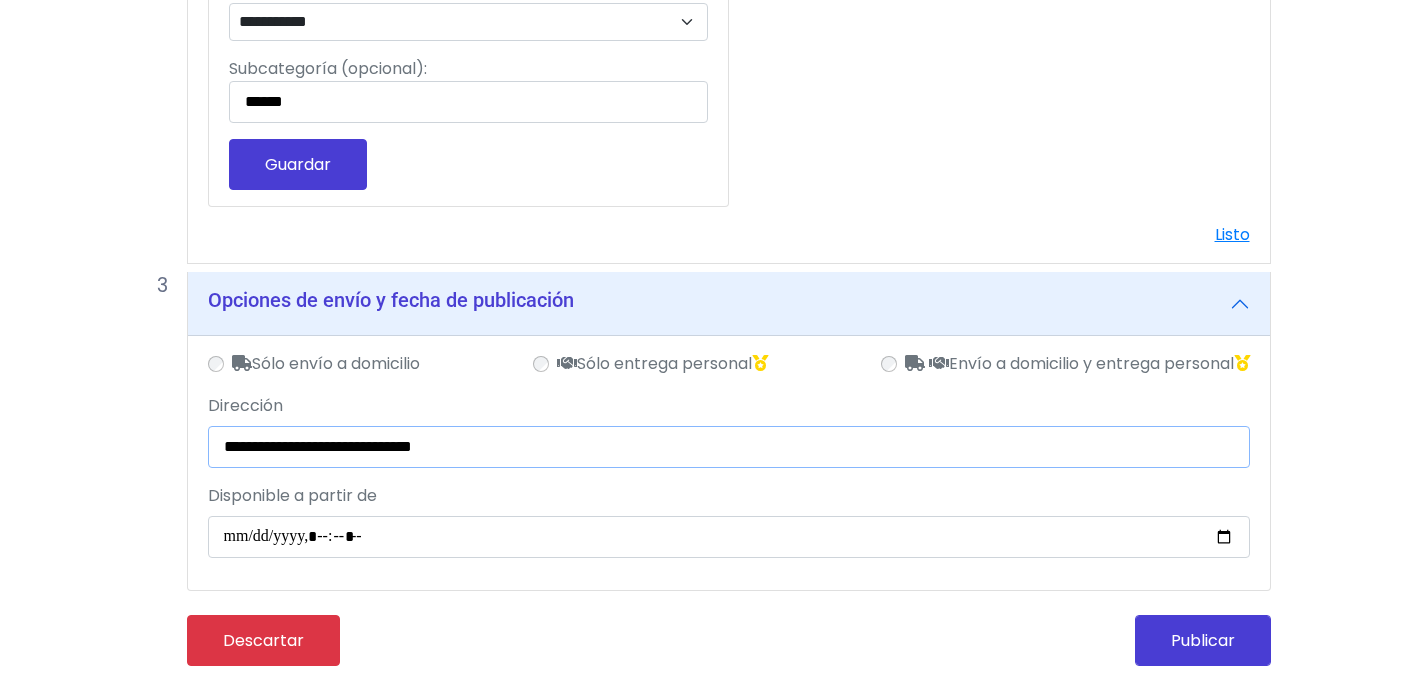 click on "**********" at bounding box center (729, 447) 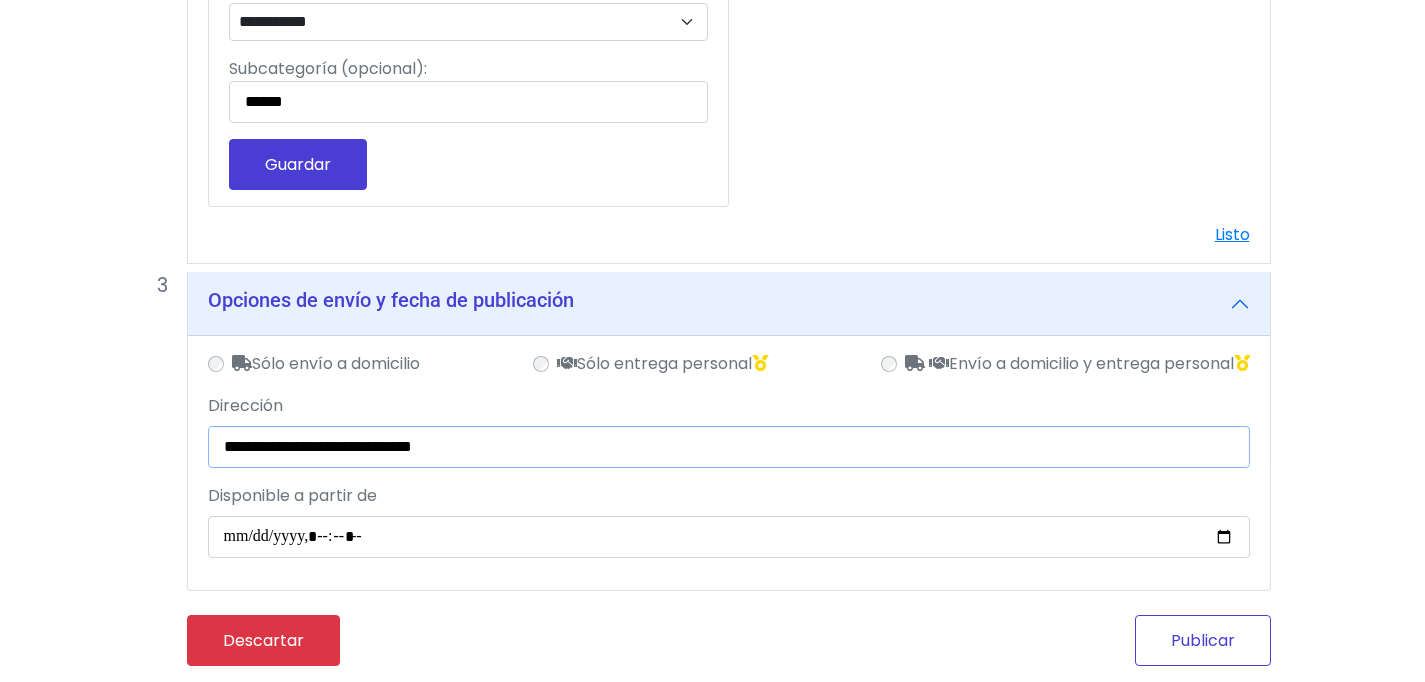 type on "**********" 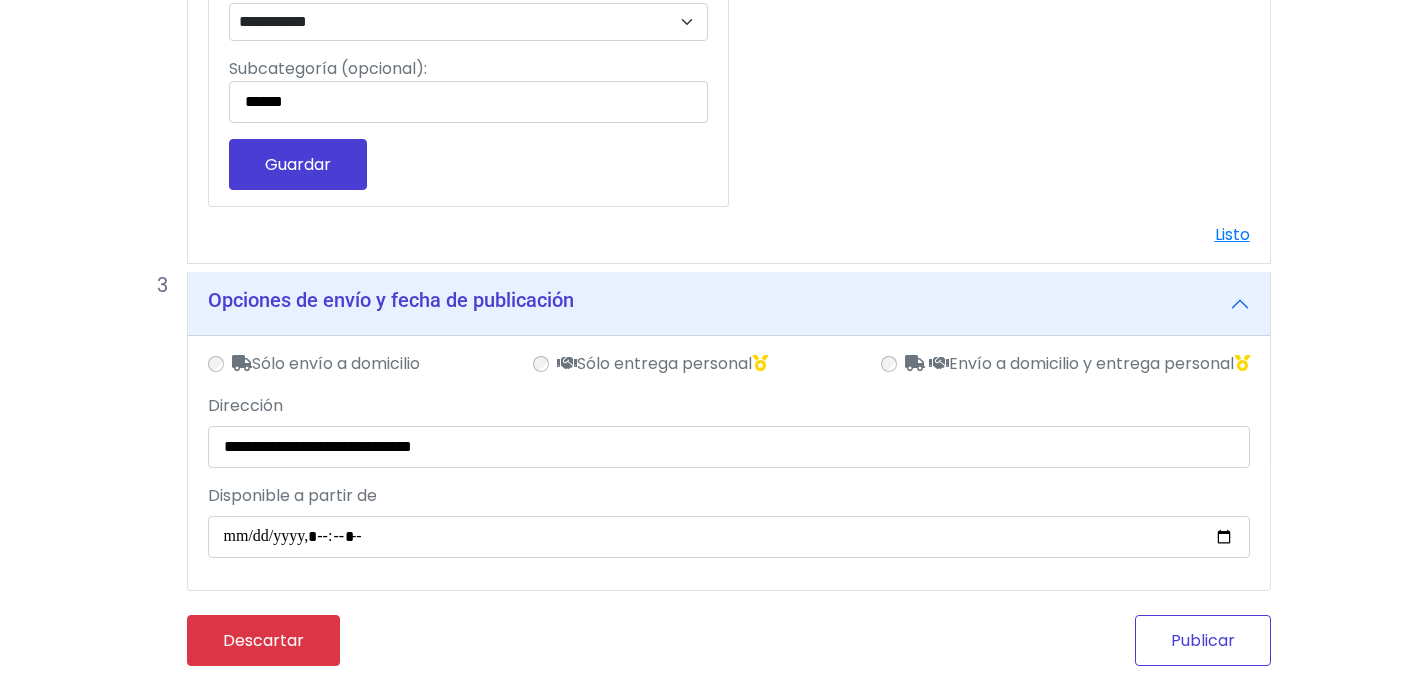 click on "Publicar" at bounding box center [1203, 640] 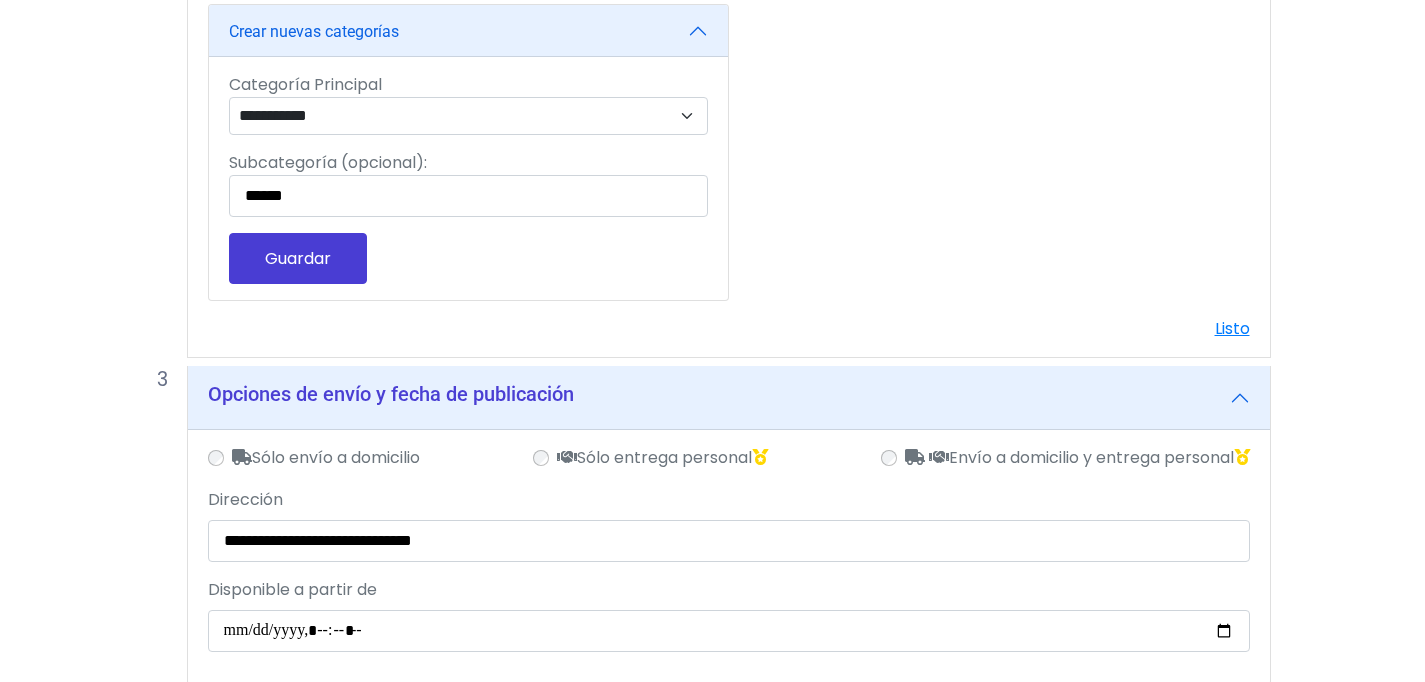 scroll, scrollTop: 1668, scrollLeft: 0, axis: vertical 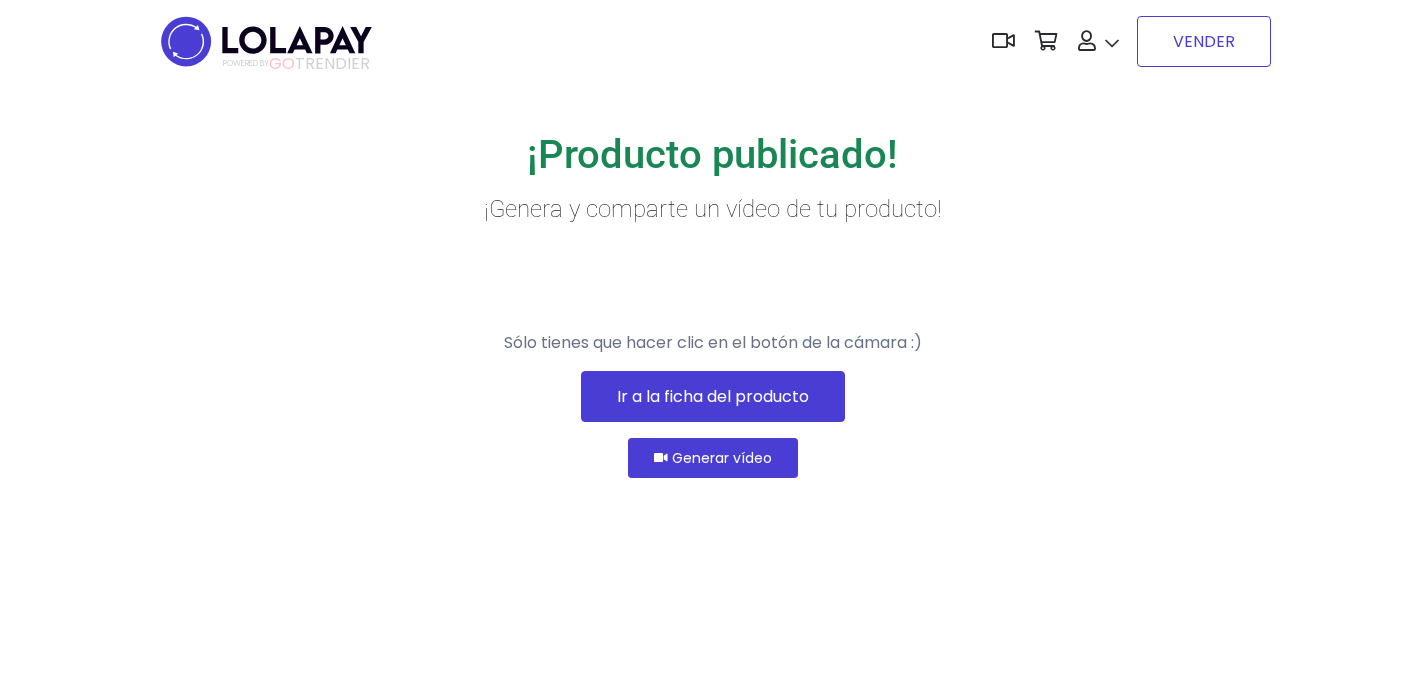 click on "VENDER" at bounding box center [1204, 41] 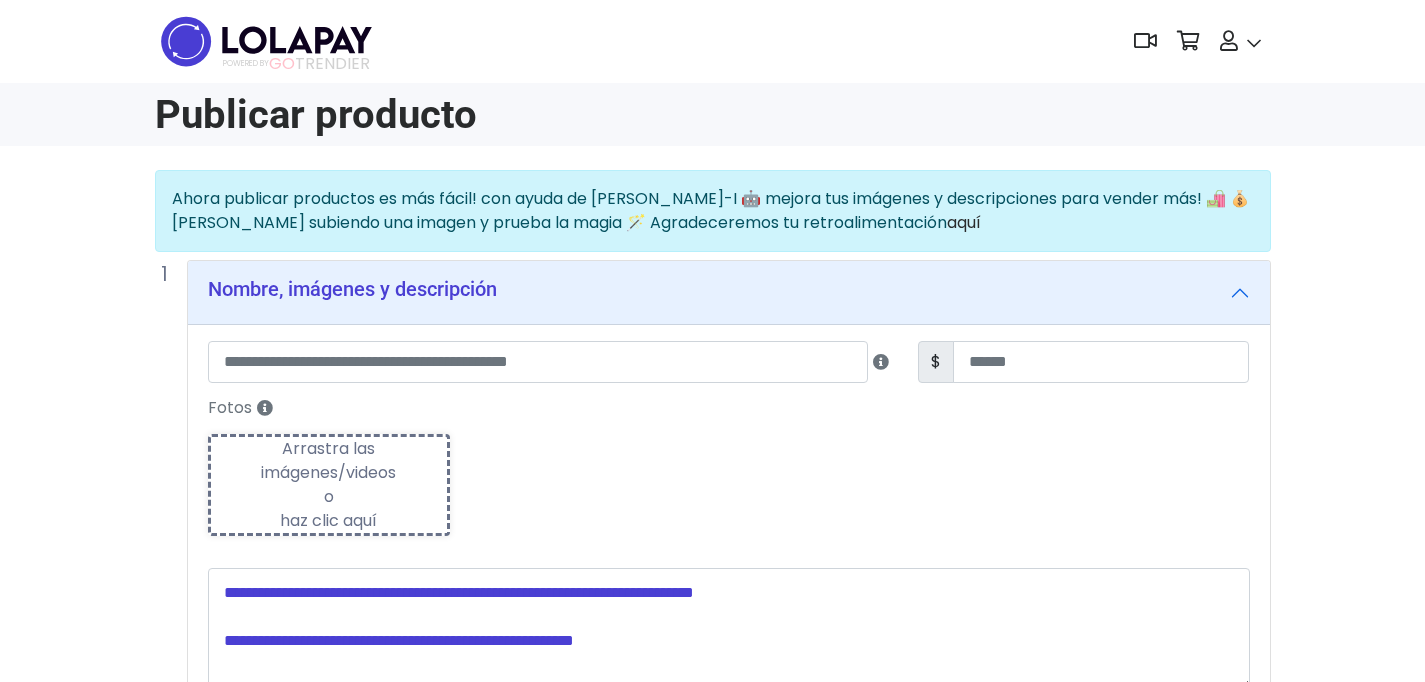 scroll, scrollTop: 0, scrollLeft: 0, axis: both 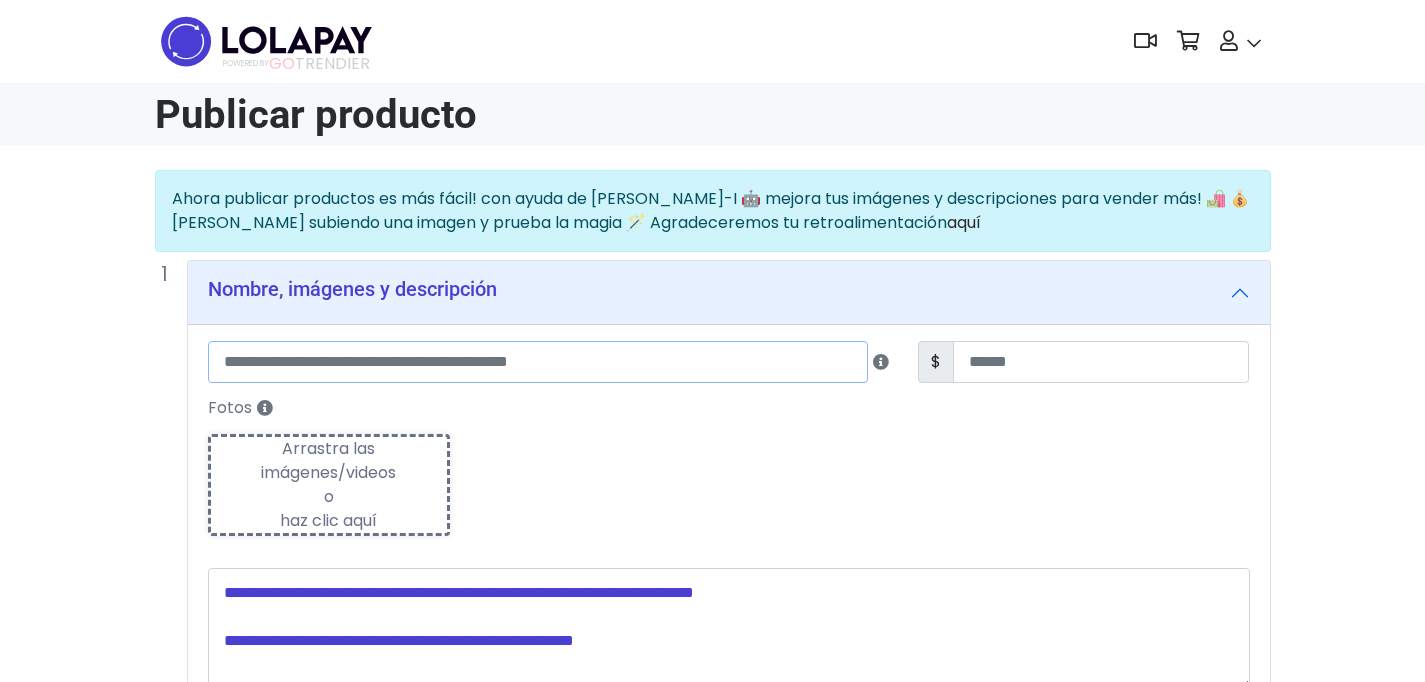 click at bounding box center (538, 362) 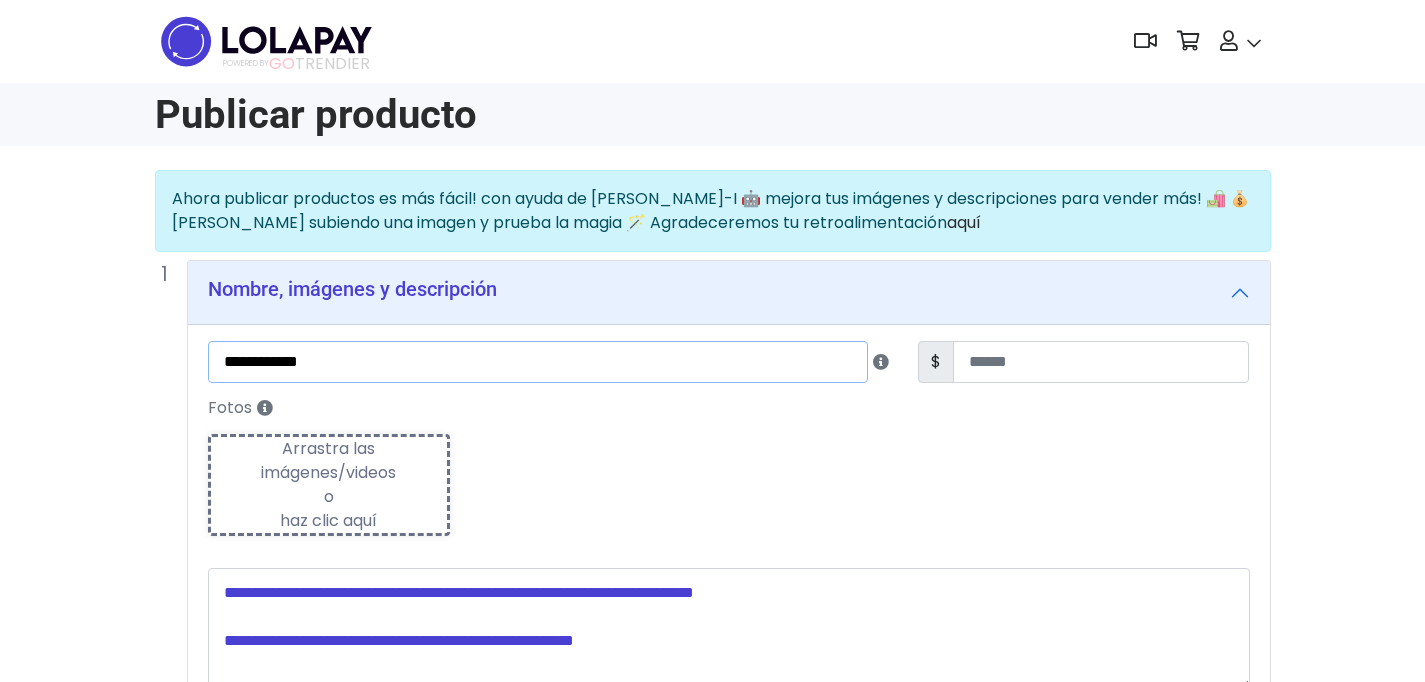 type on "**********" 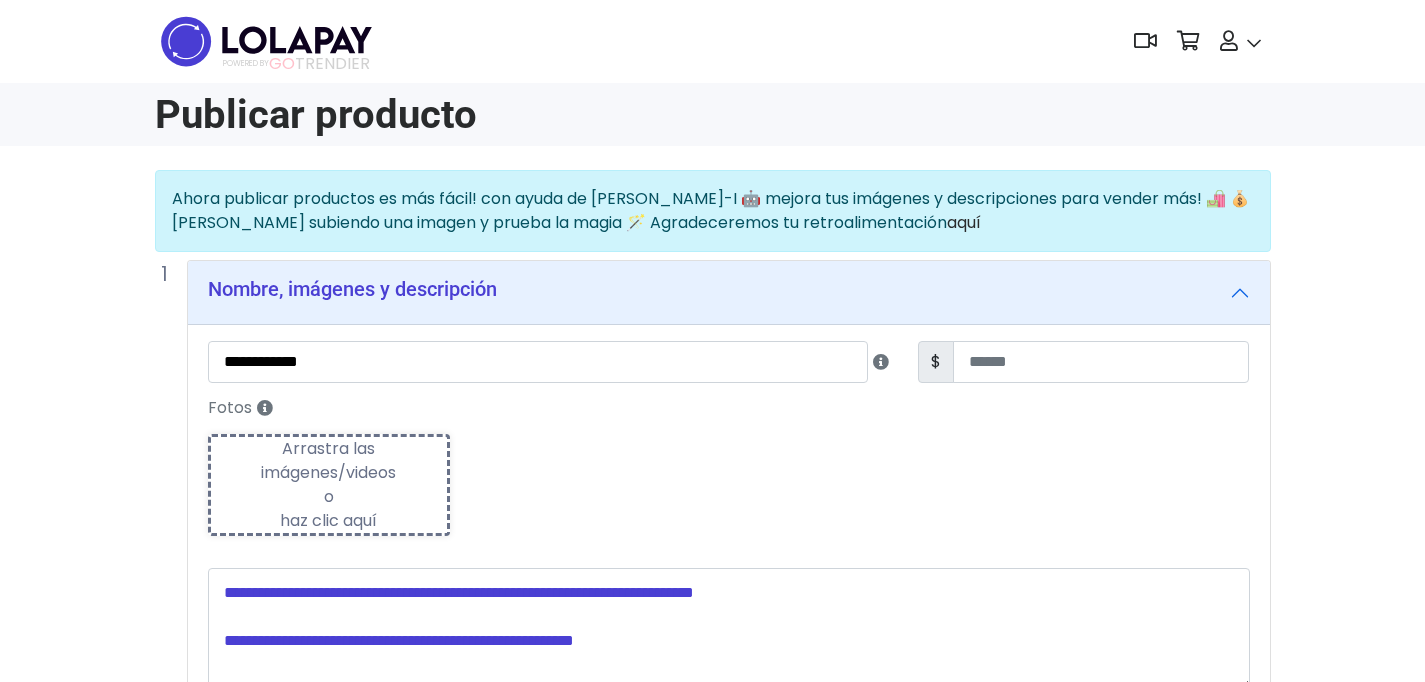 click on "$" at bounding box center (1083, 364) 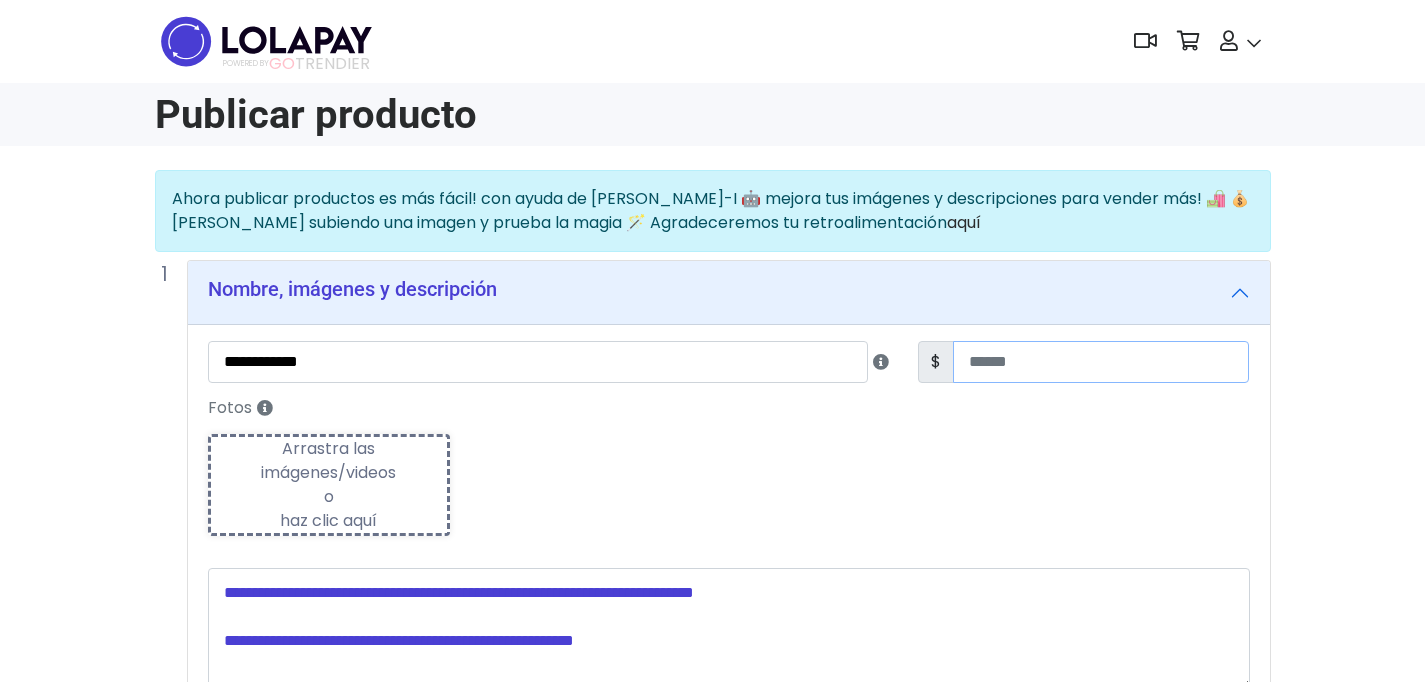 click at bounding box center [1101, 362] 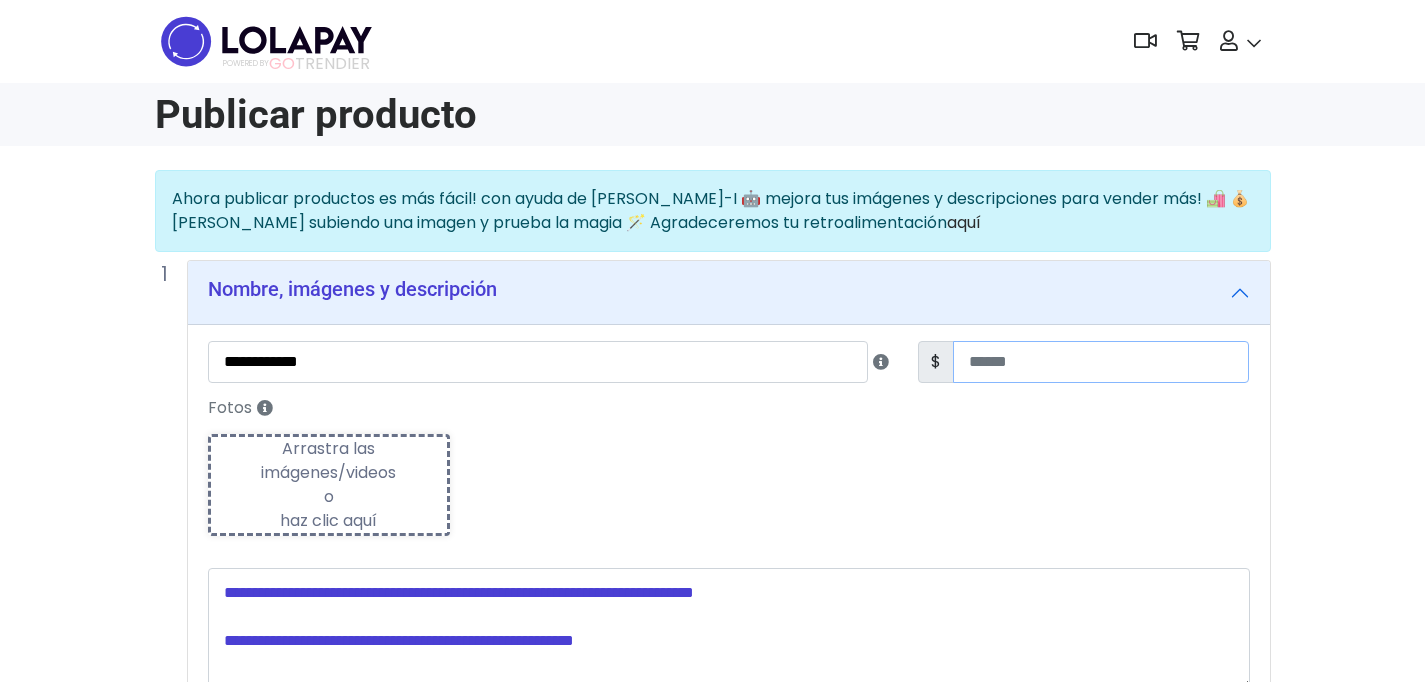 type on "***" 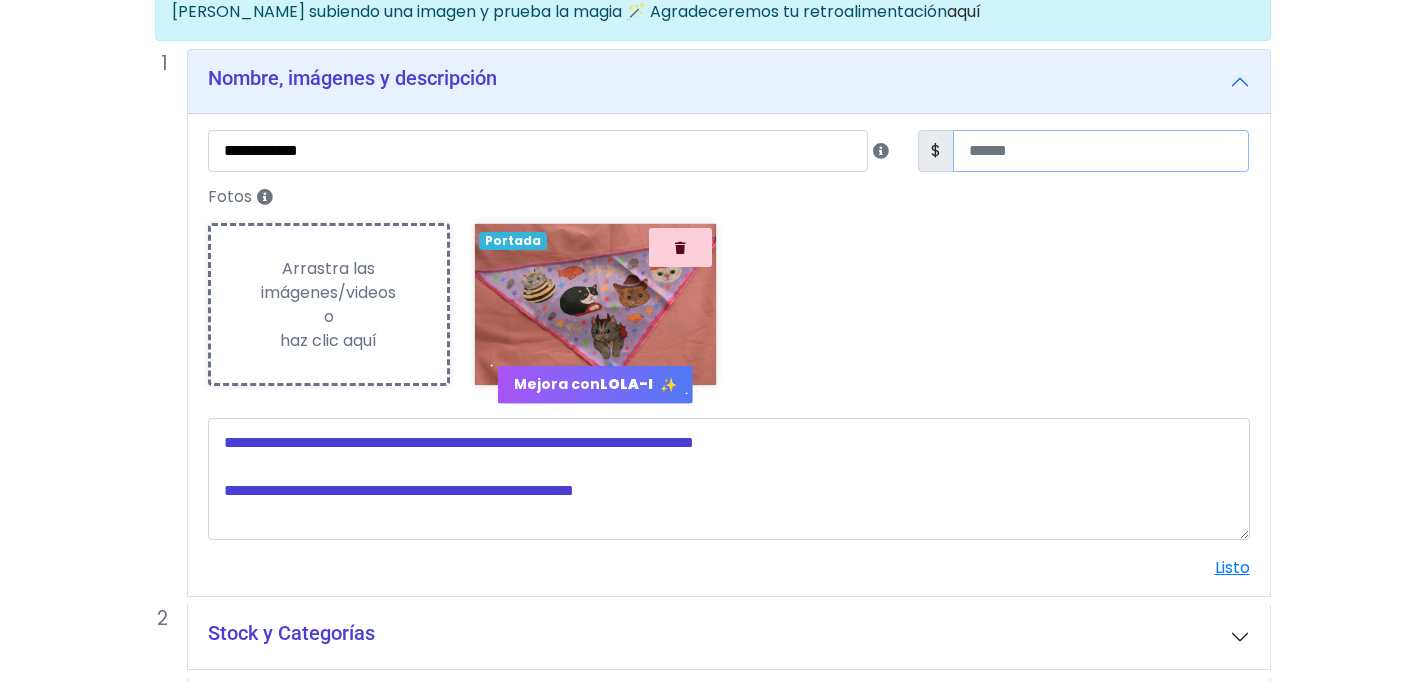 scroll, scrollTop: 362, scrollLeft: 0, axis: vertical 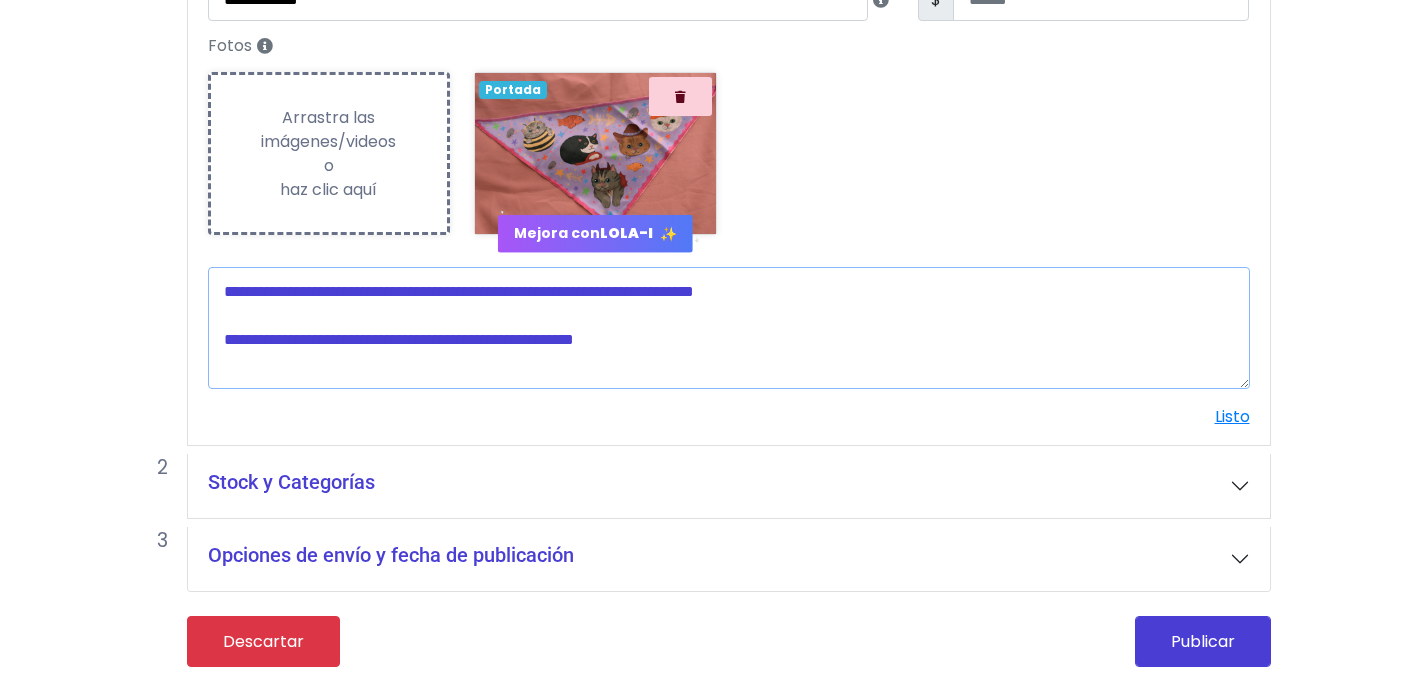 click at bounding box center (729, 328) 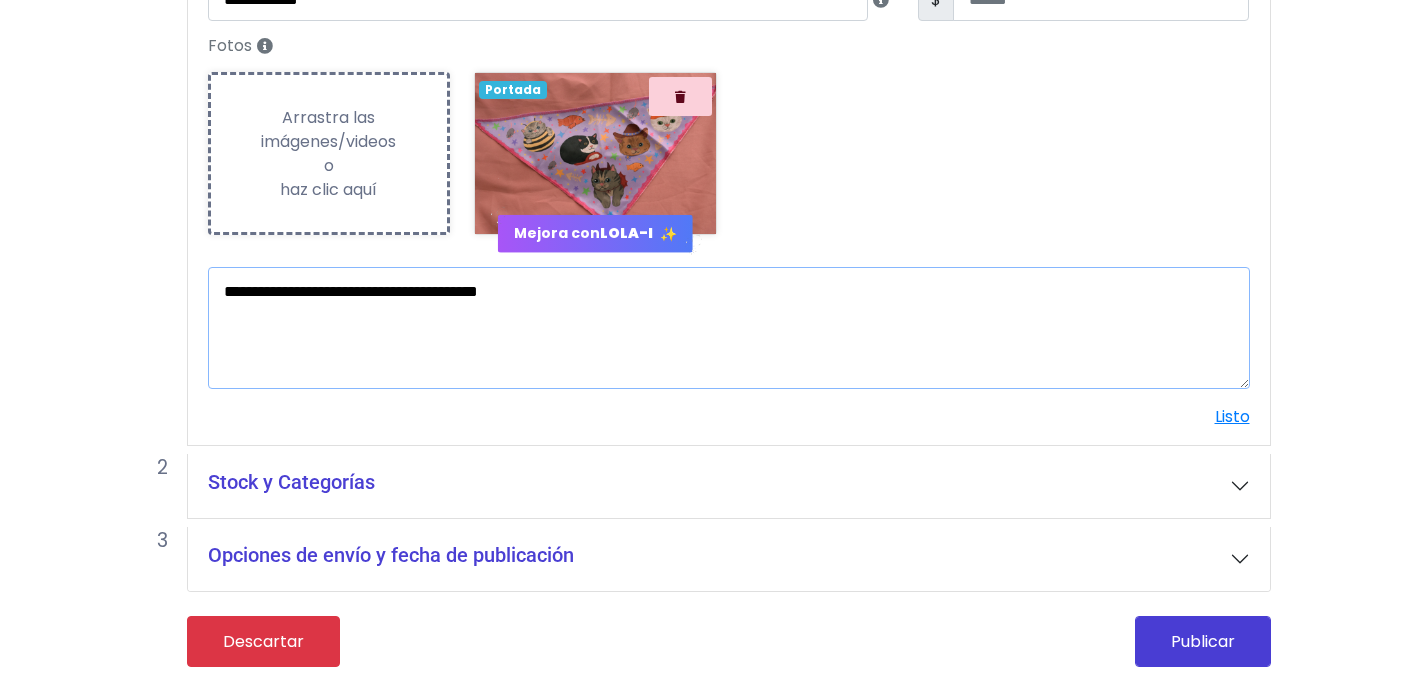 type on "**********" 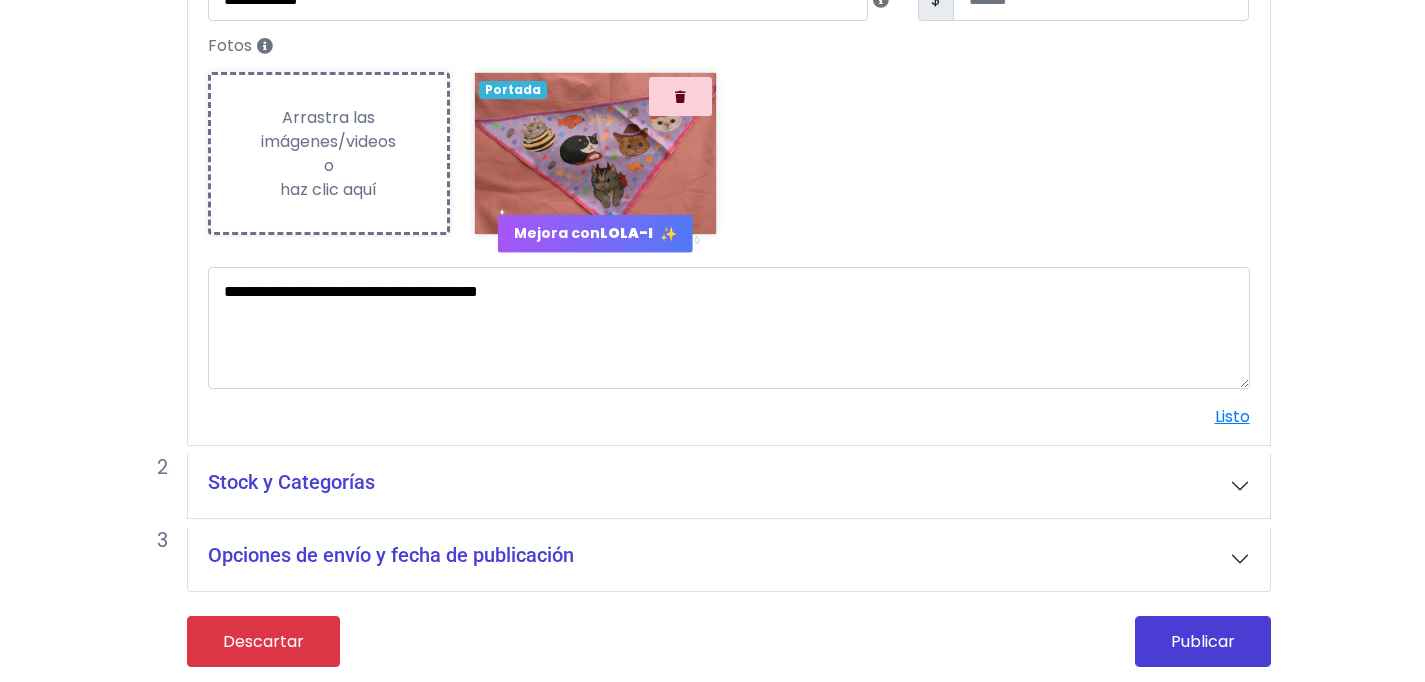 click on "Stock y Categorías" at bounding box center (729, 486) 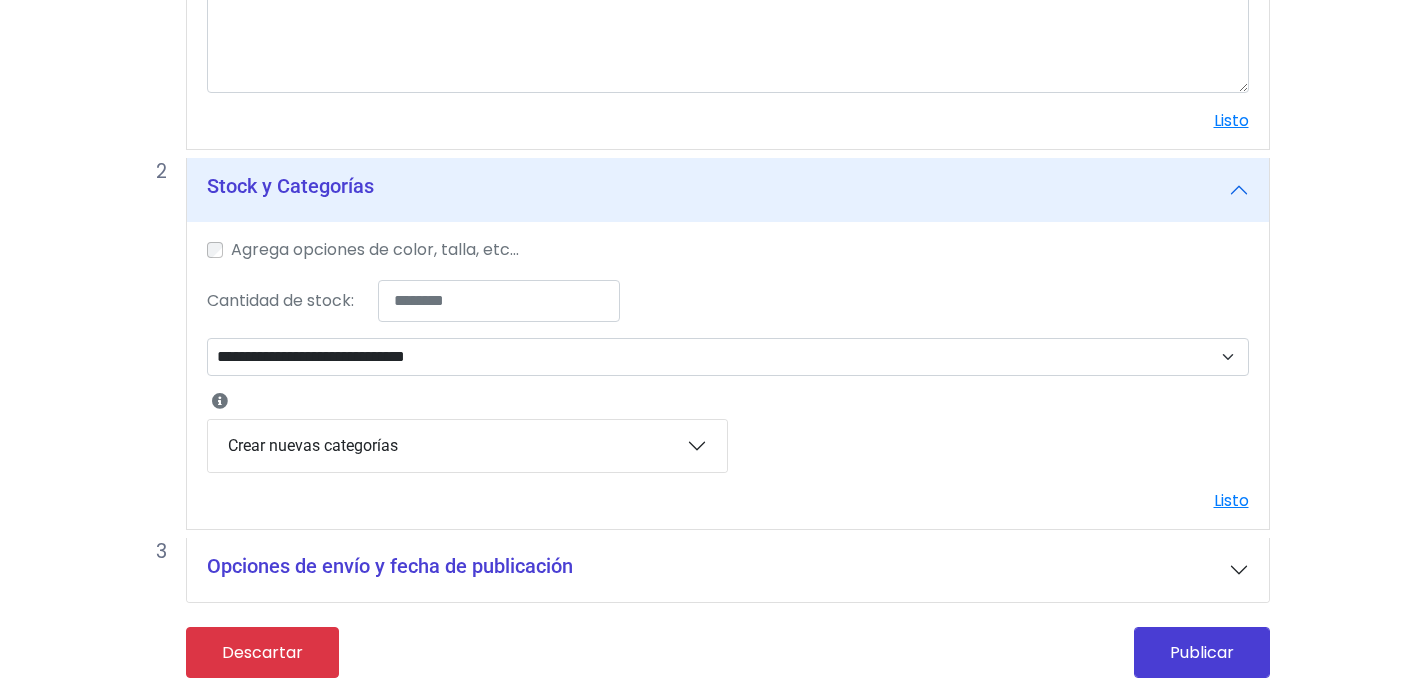 scroll, scrollTop: 671, scrollLeft: 1, axis: both 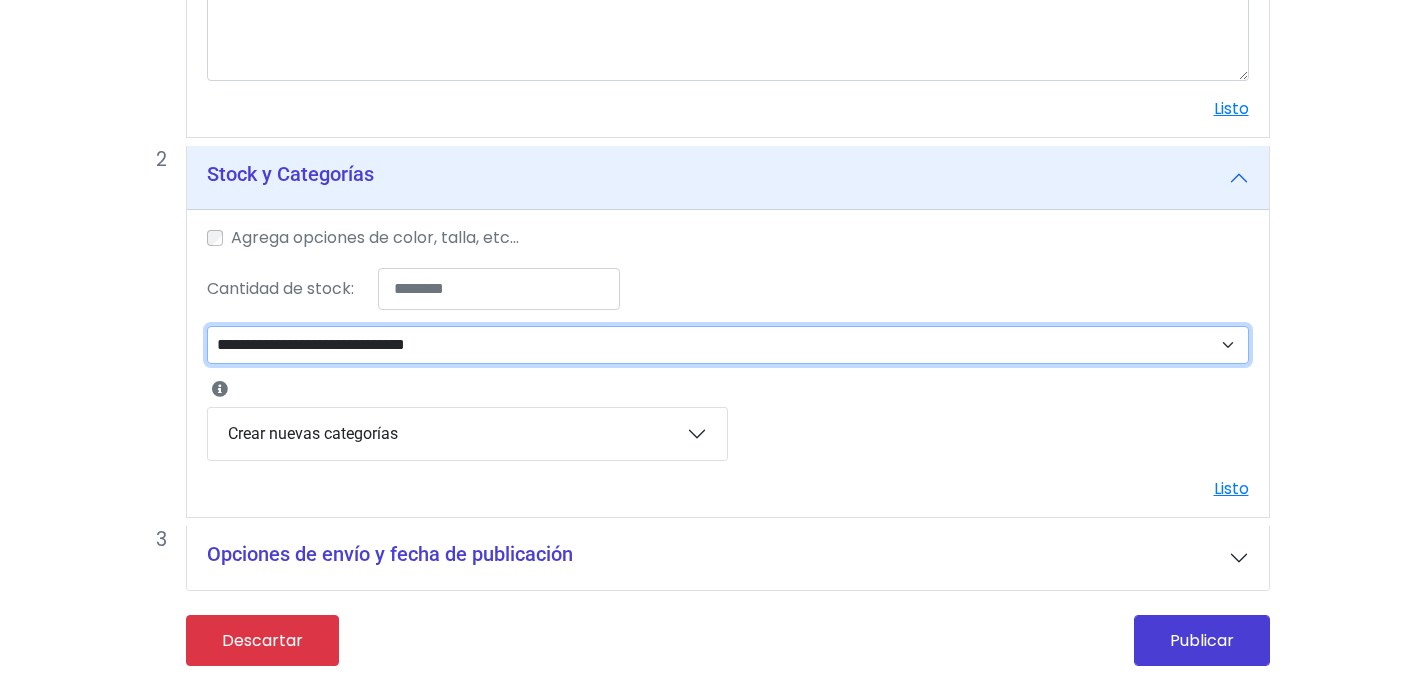 click on "**********" at bounding box center (728, 345) 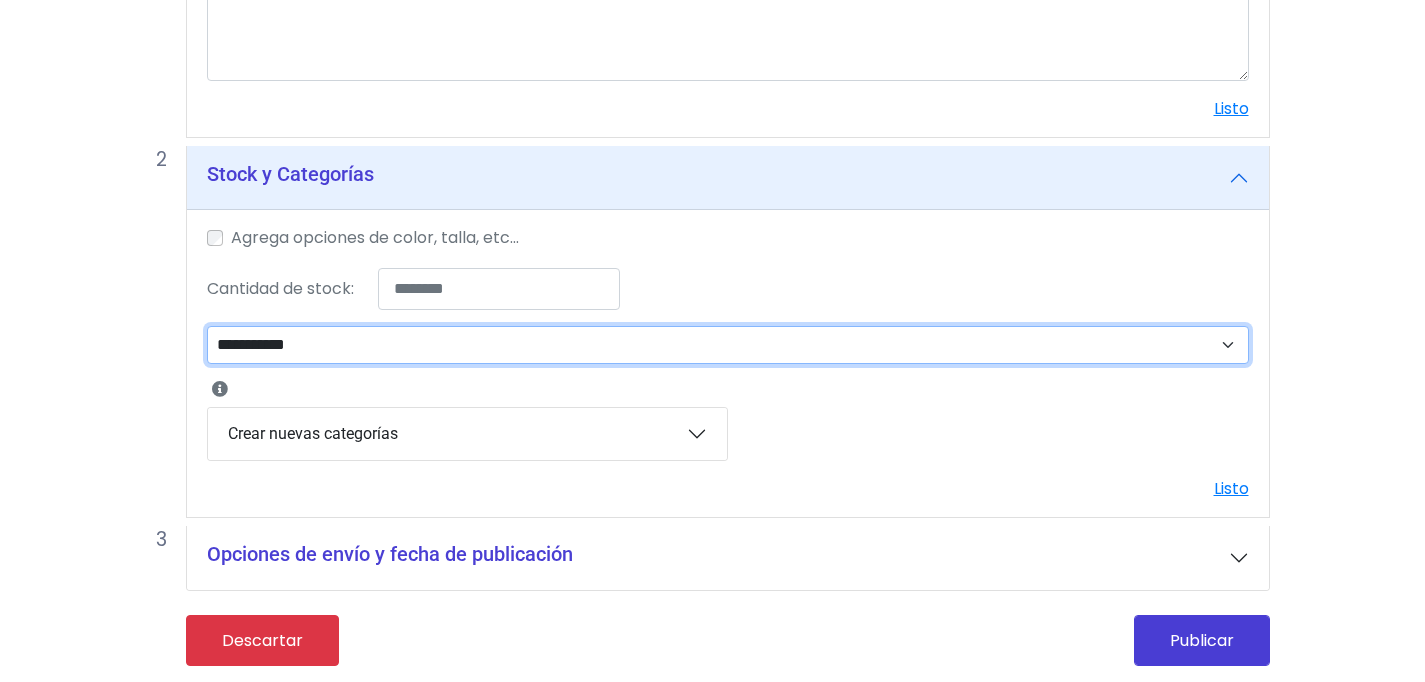 click on "**********" at bounding box center [0, 0] 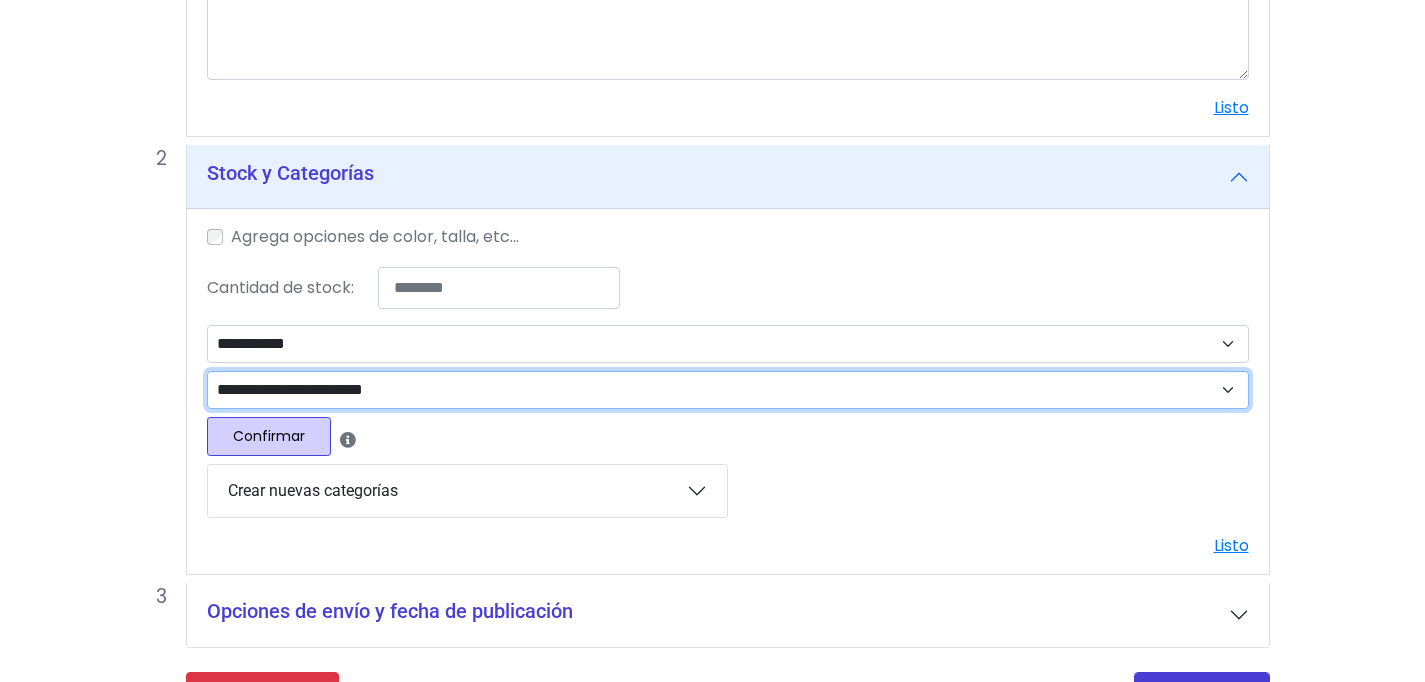 select on "****" 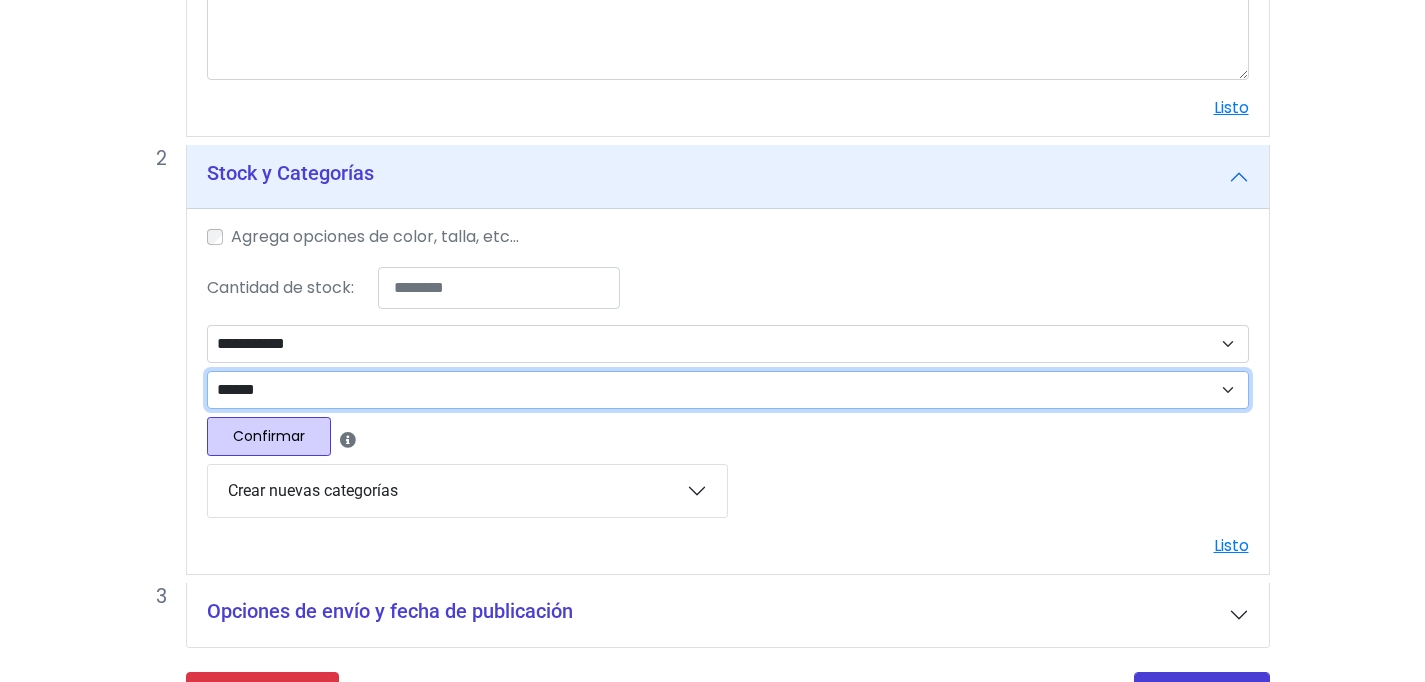 click on "******" at bounding box center (0, 0) 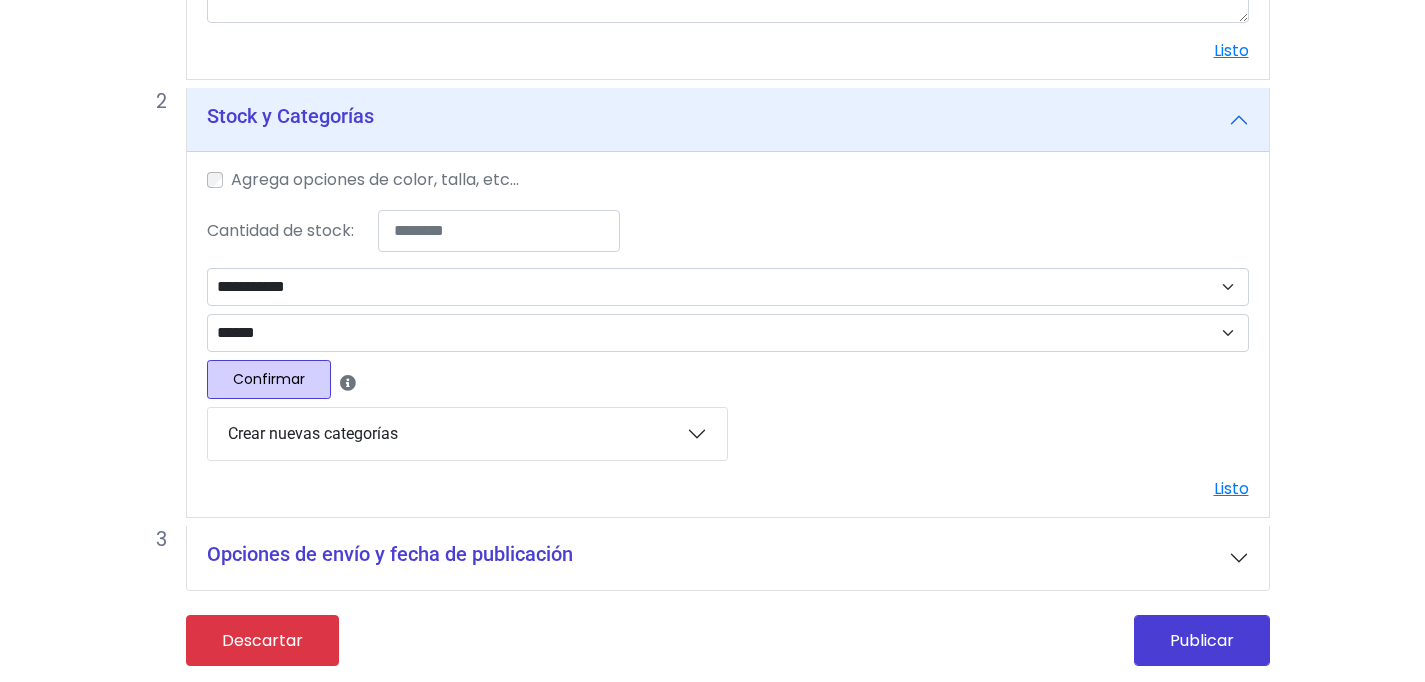 click on "Confirmar" at bounding box center (269, 379) 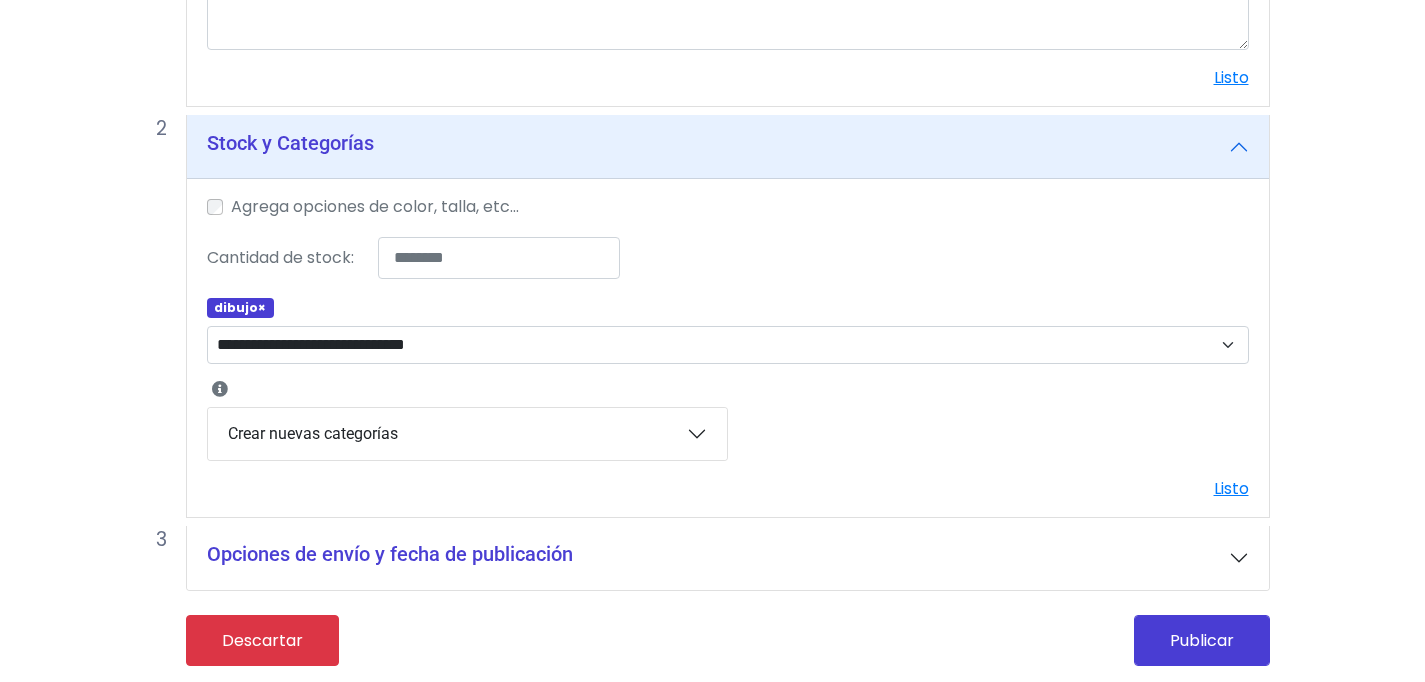 scroll, scrollTop: 702, scrollLeft: 1, axis: both 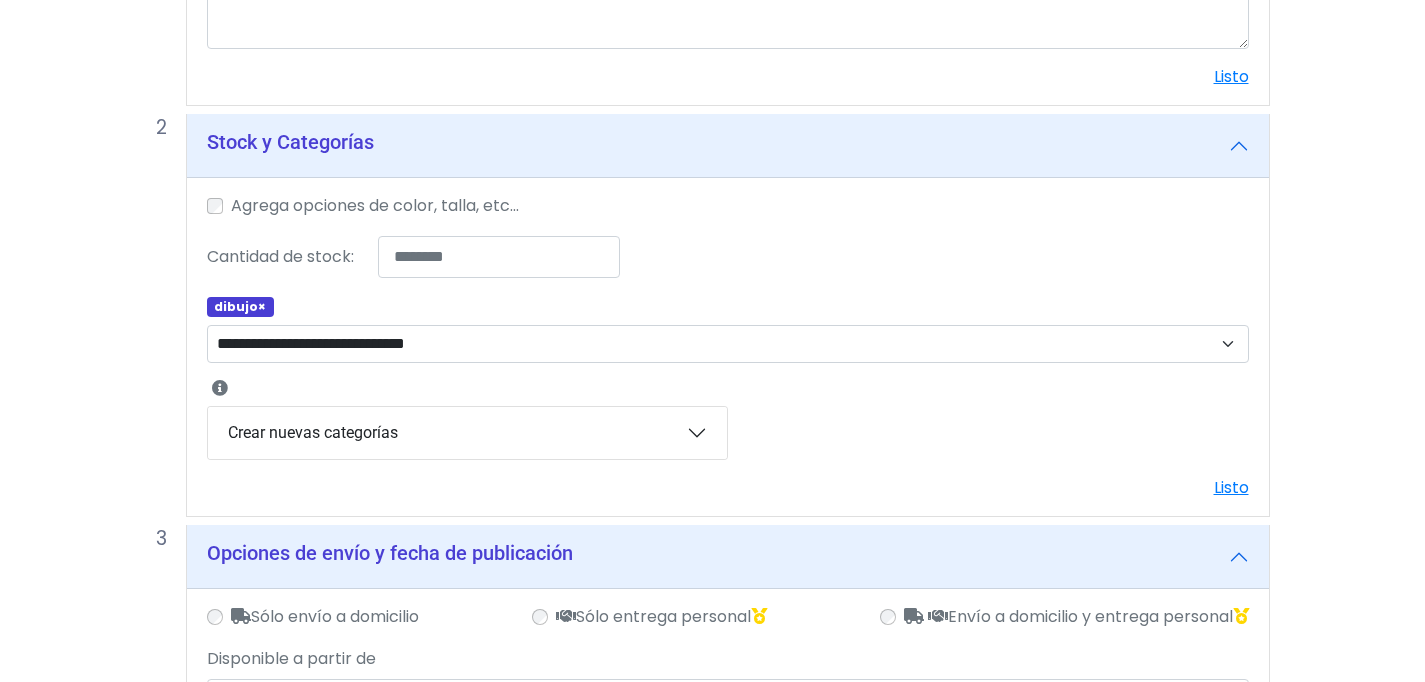 click on "Envío a domicilio y entrega personal" at bounding box center (1064, 618) 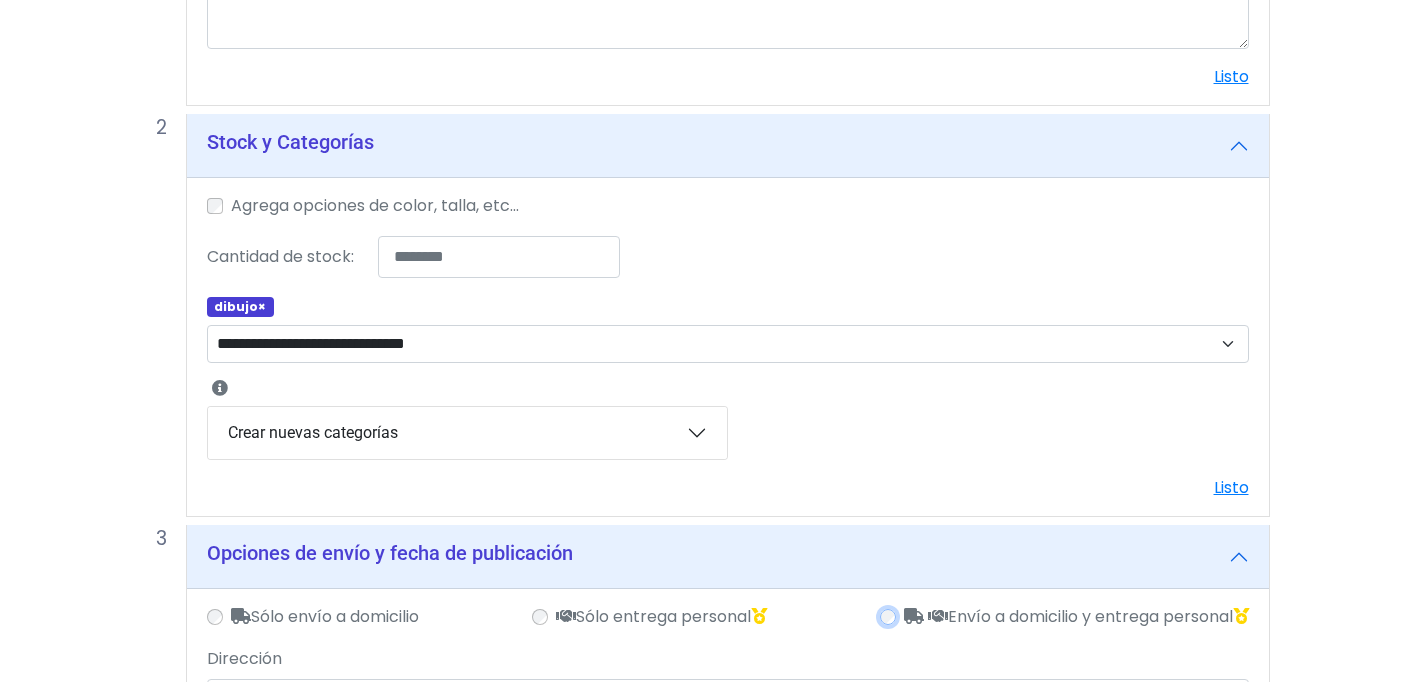 scroll, scrollTop: 958, scrollLeft: 1, axis: both 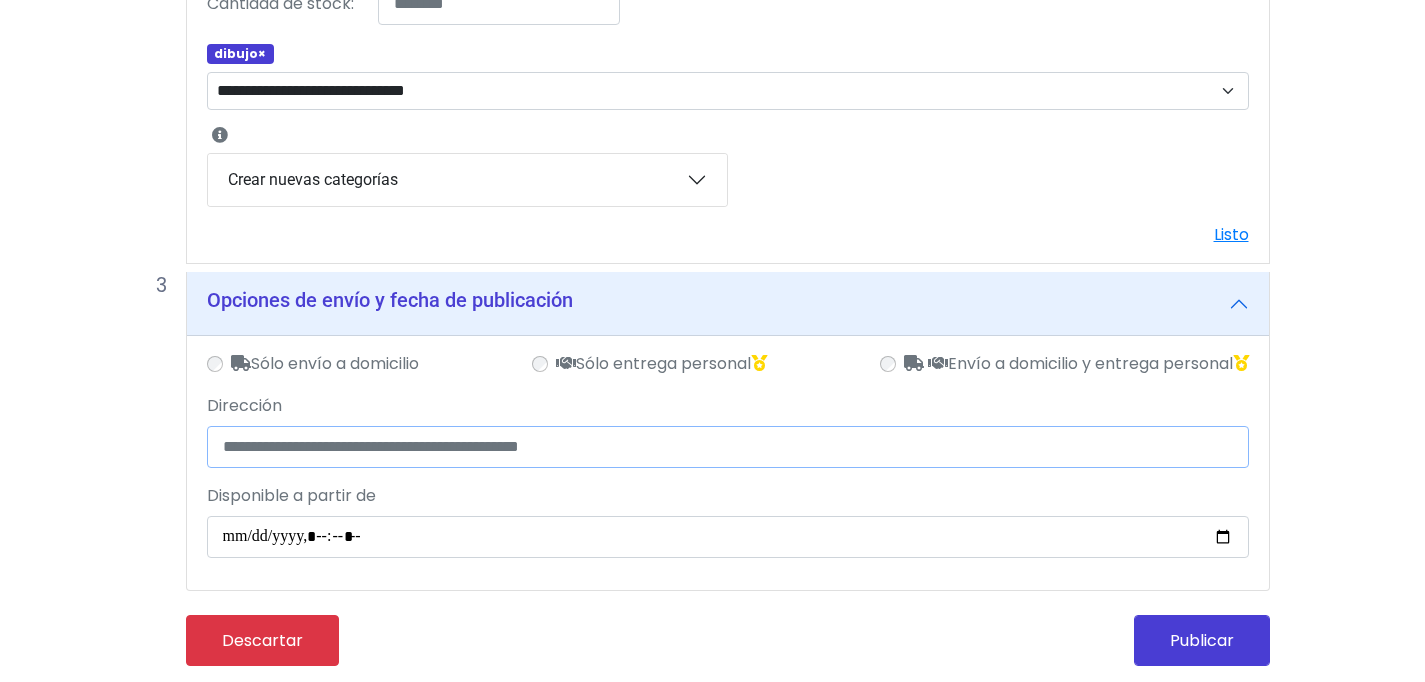 click on "Dirección" at bounding box center (728, 447) 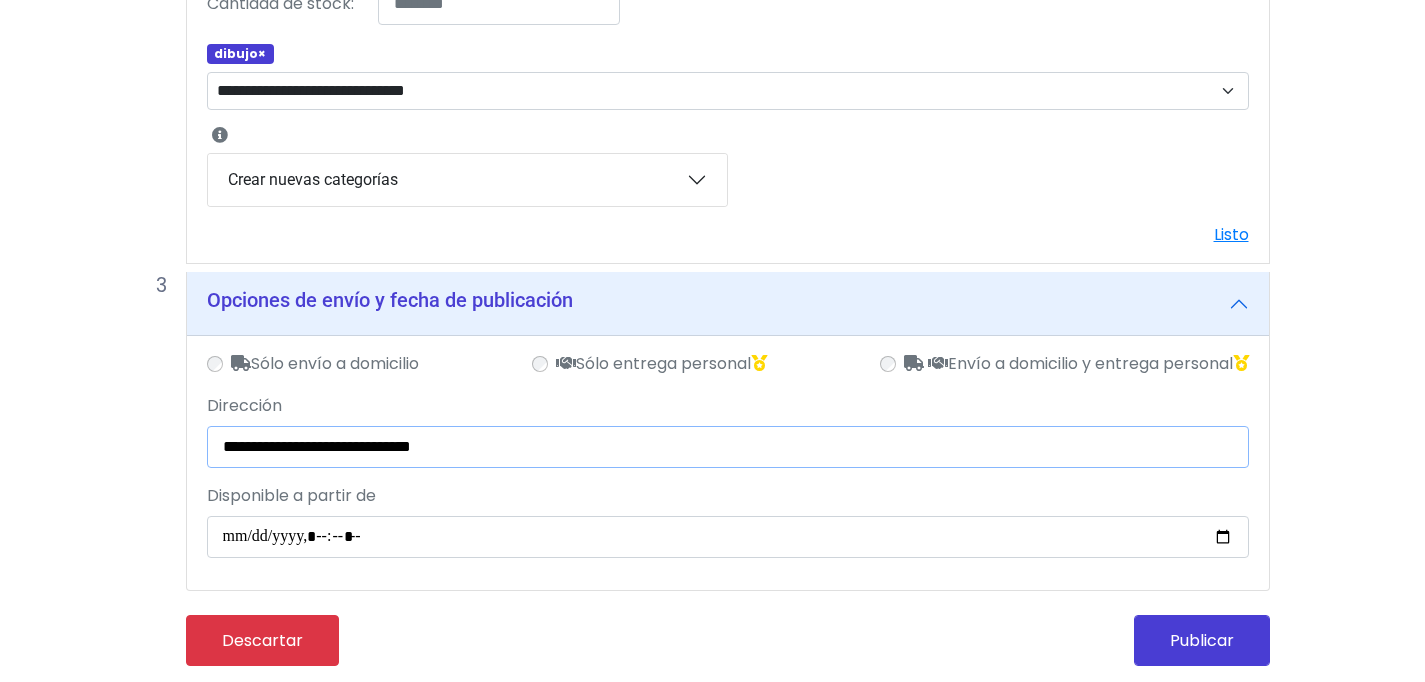 type on "**********" 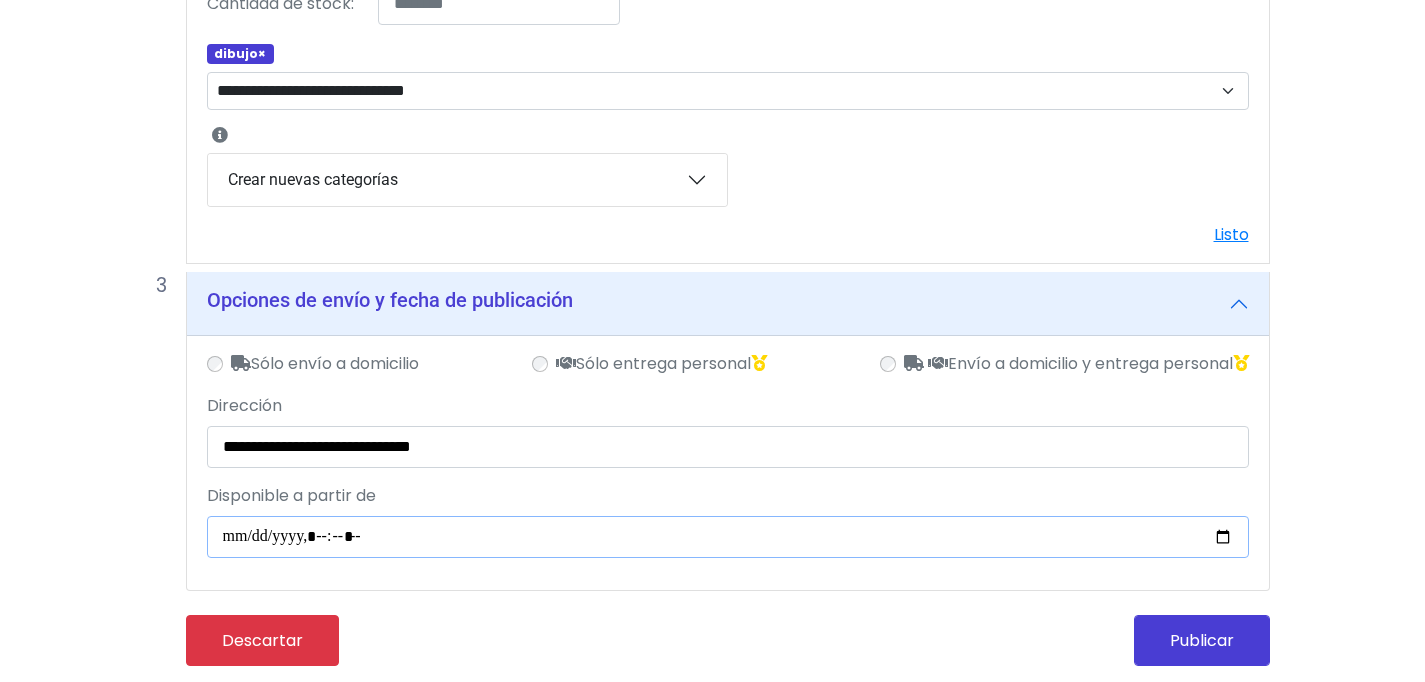 click on "Disponible a partir de" at bounding box center [728, 537] 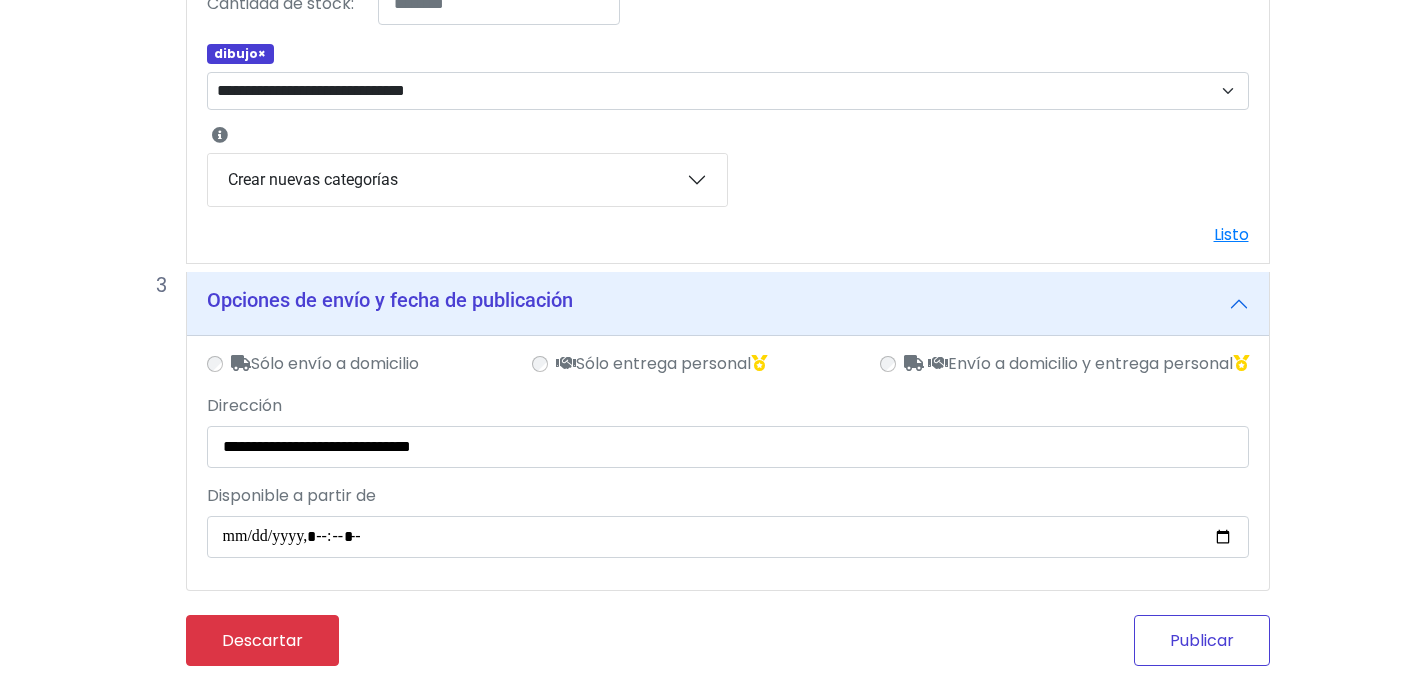 click on "Publicar" at bounding box center (1202, 640) 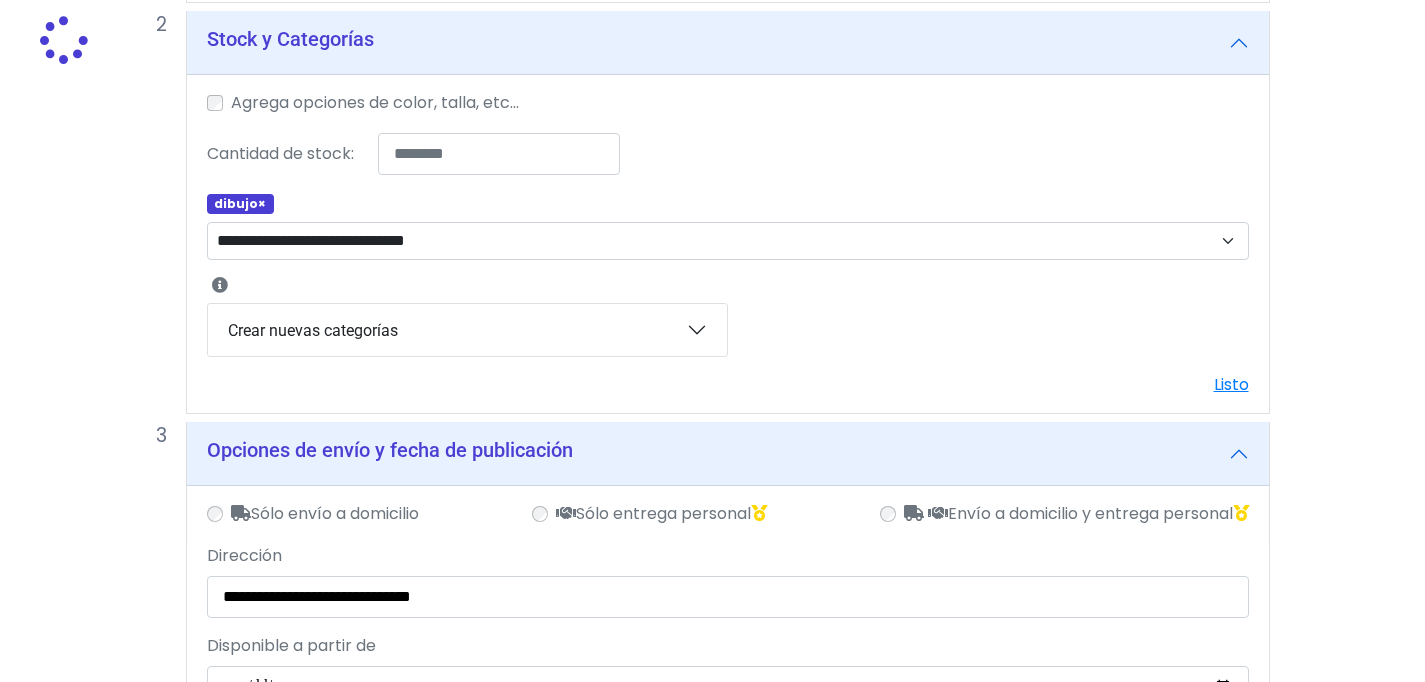 scroll, scrollTop: 957, scrollLeft: 1, axis: both 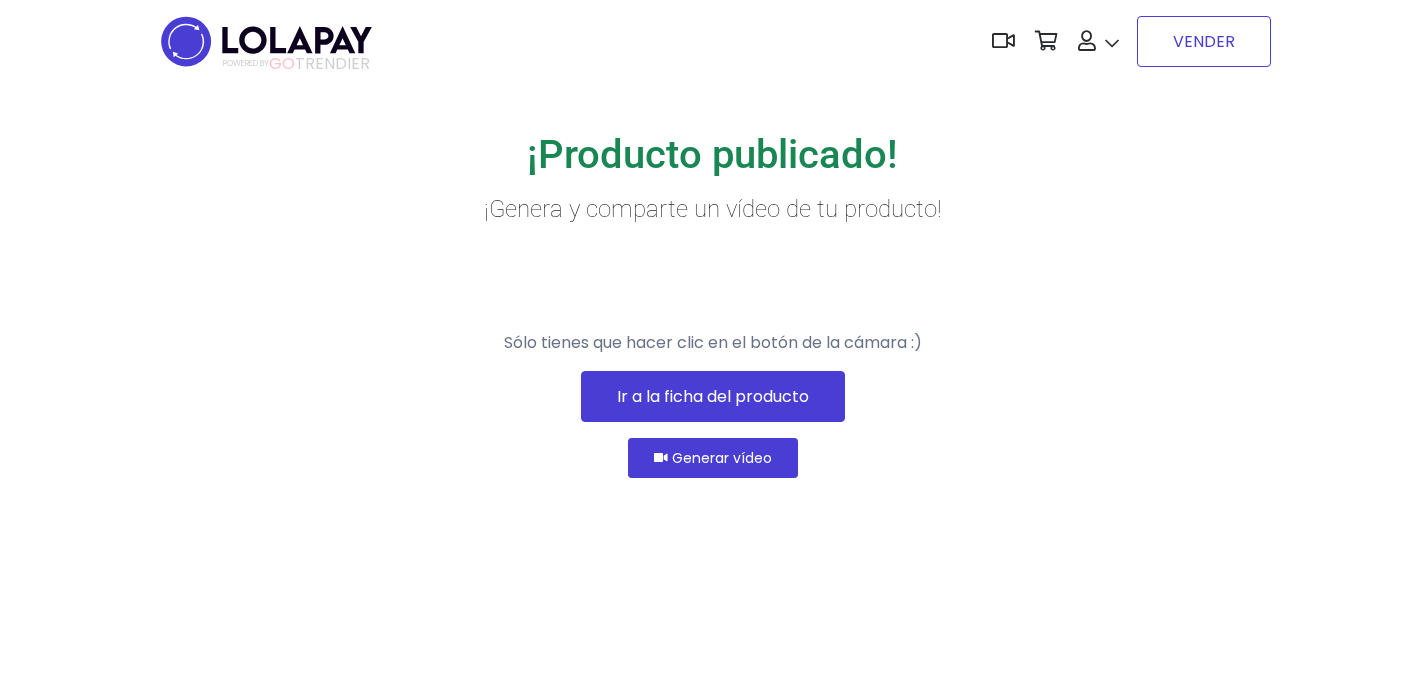 click on "VENDER" at bounding box center [1204, 41] 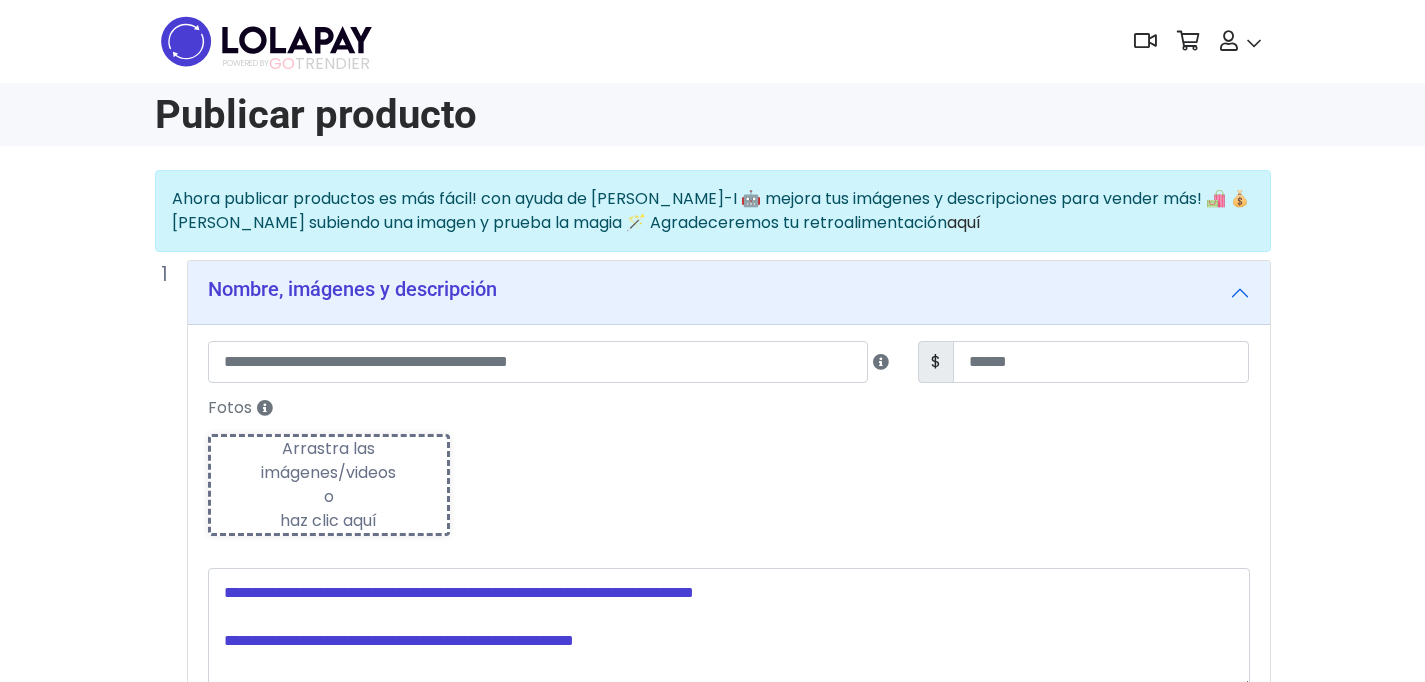 scroll, scrollTop: 0, scrollLeft: 0, axis: both 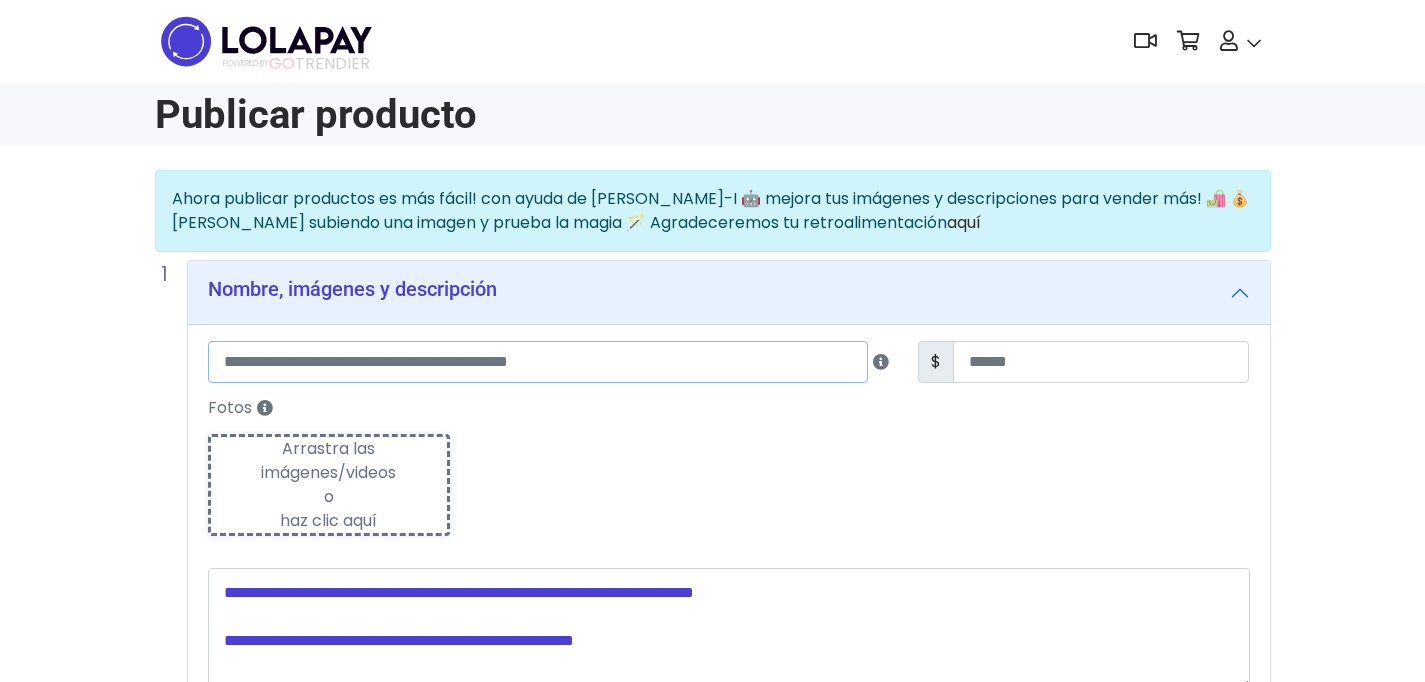 click at bounding box center (538, 362) 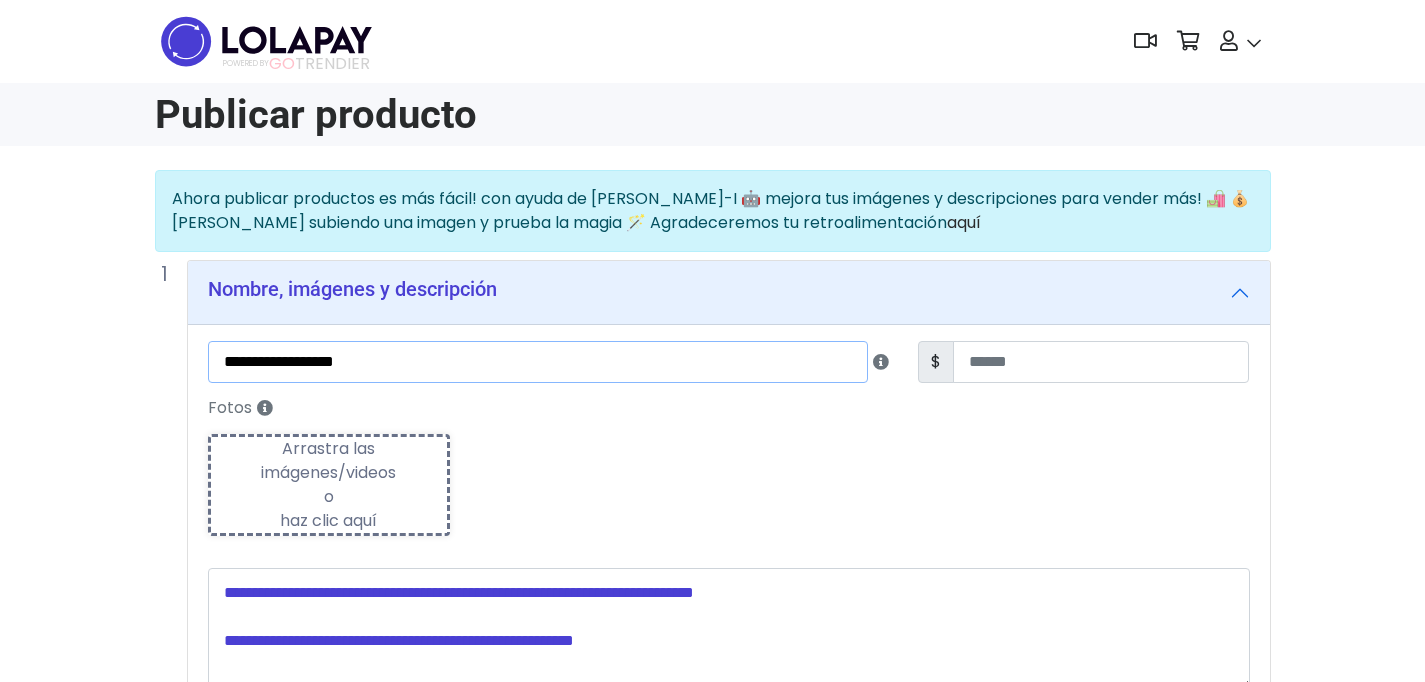 type on "**********" 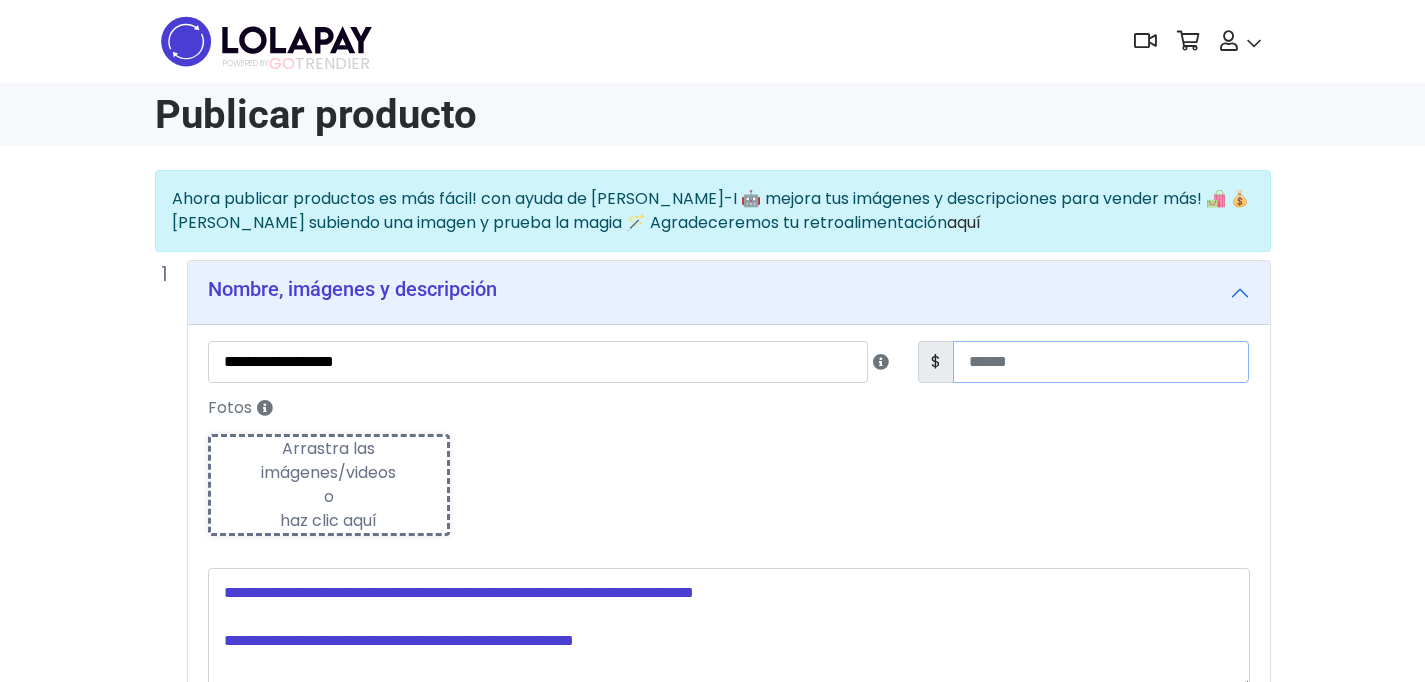 click at bounding box center (1101, 362) 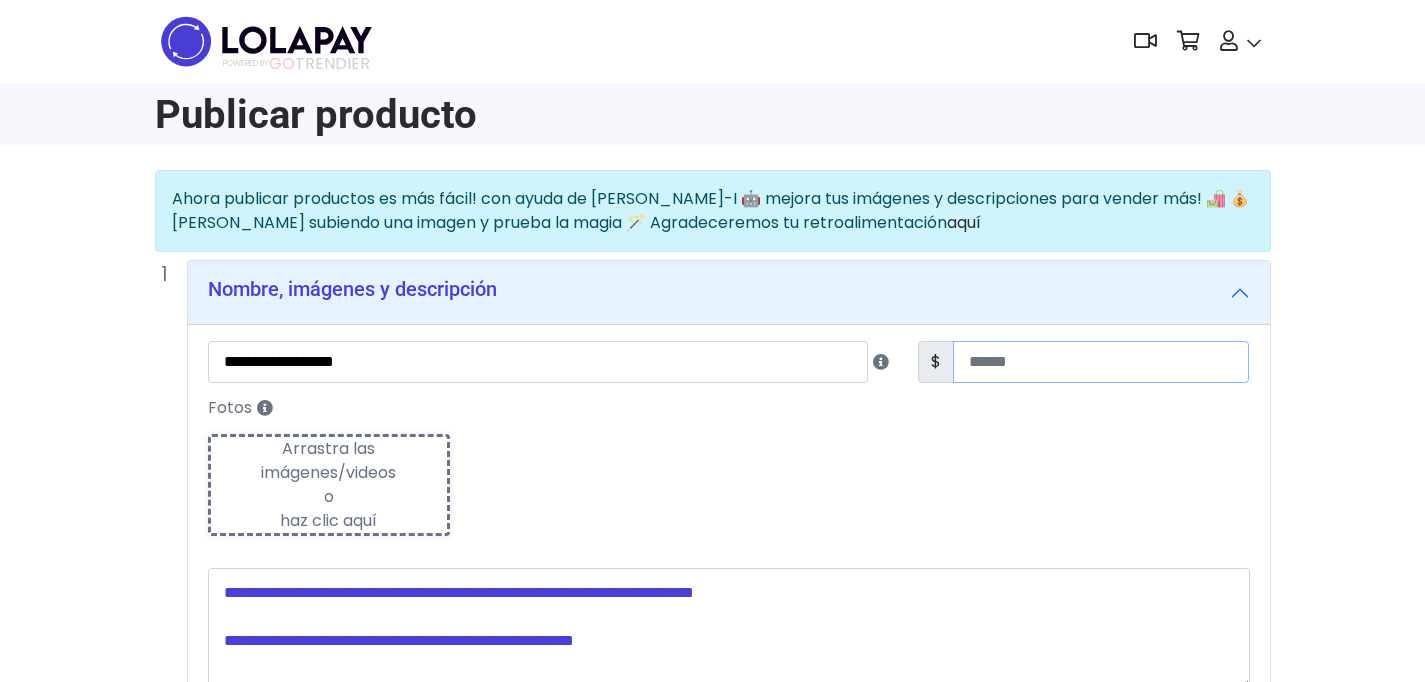type on "***" 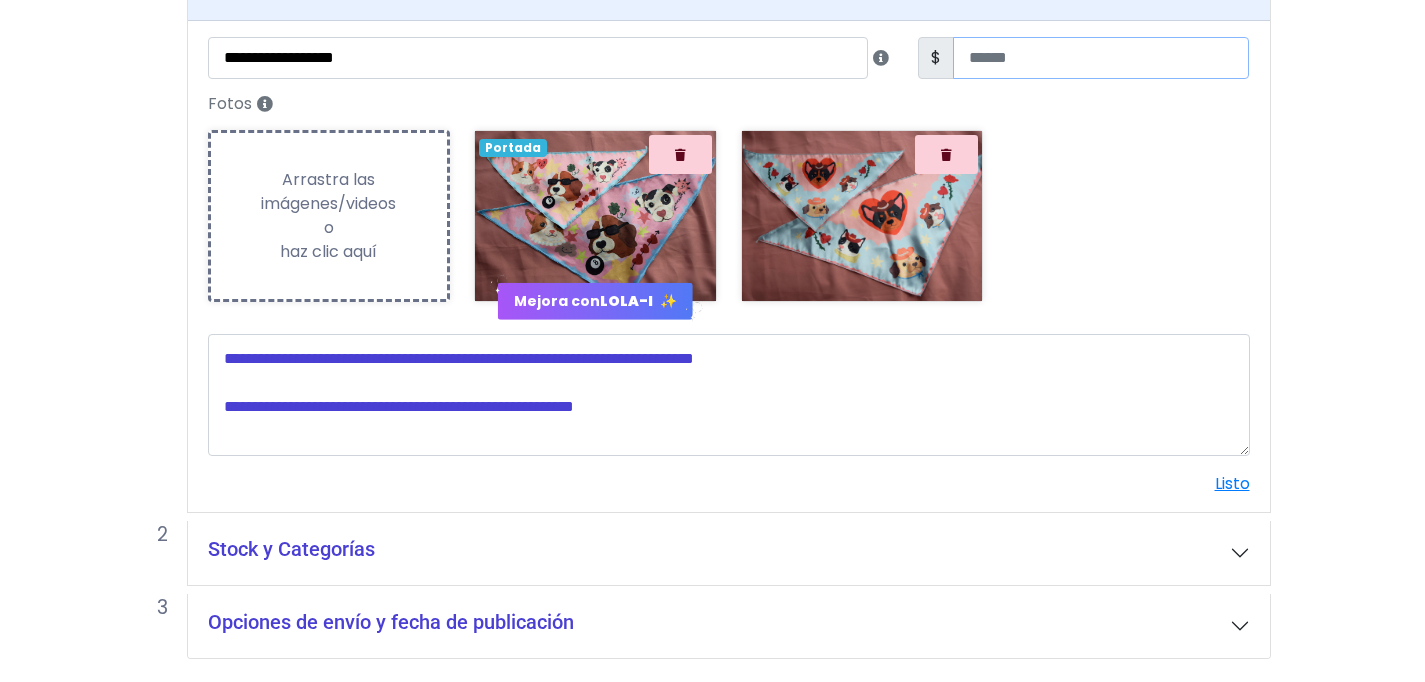 scroll, scrollTop: 373, scrollLeft: 0, axis: vertical 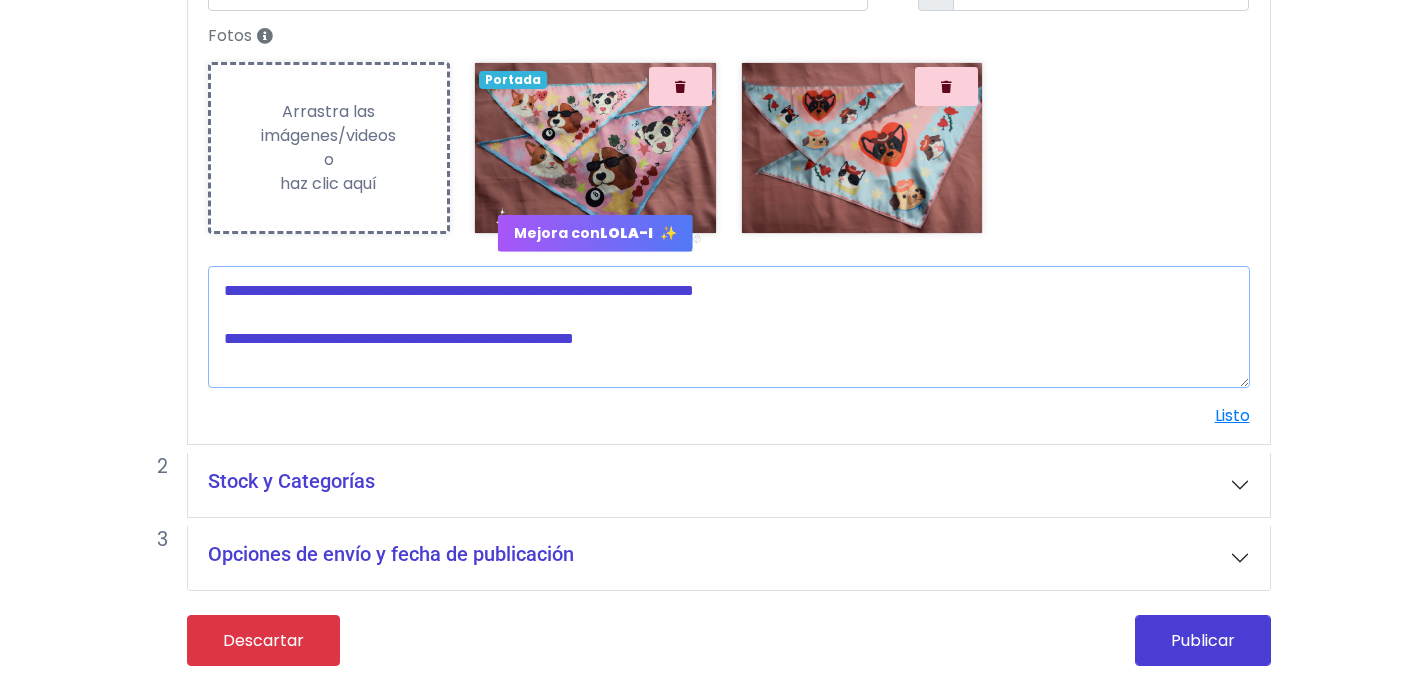 click at bounding box center (729, 327) 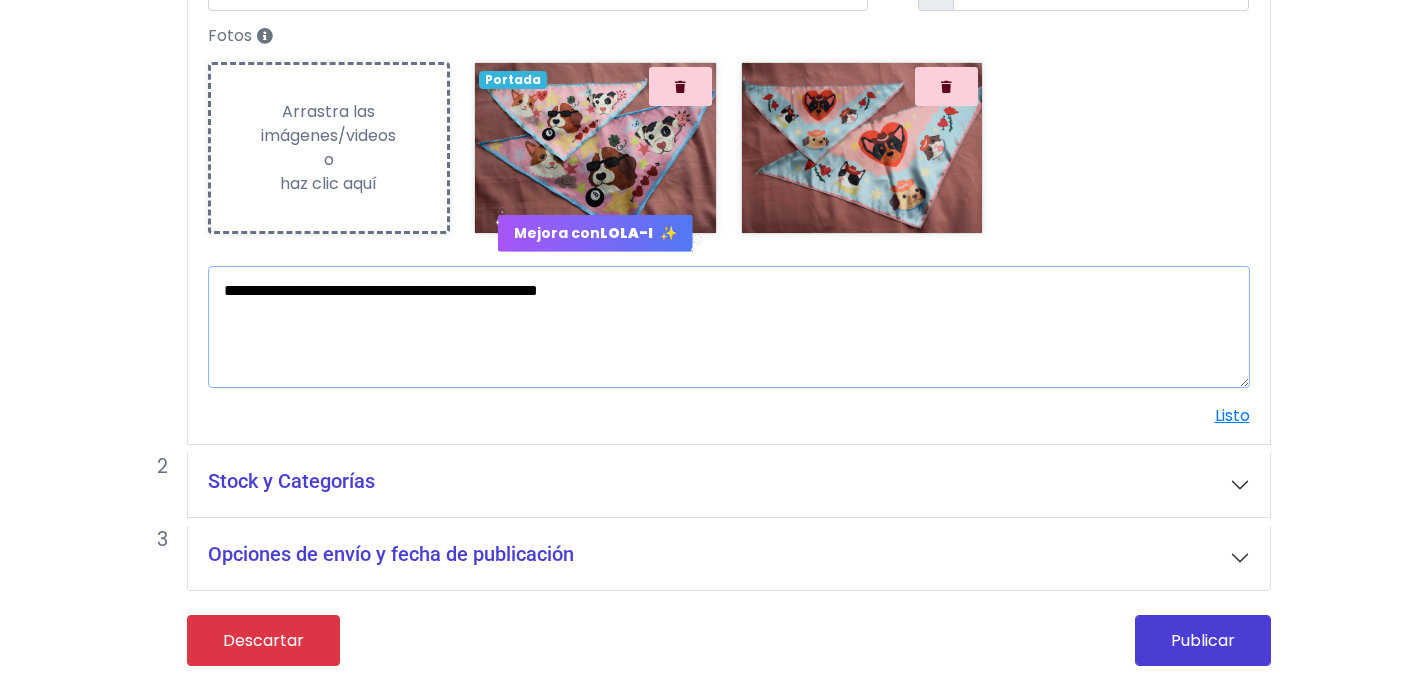 type on "**********" 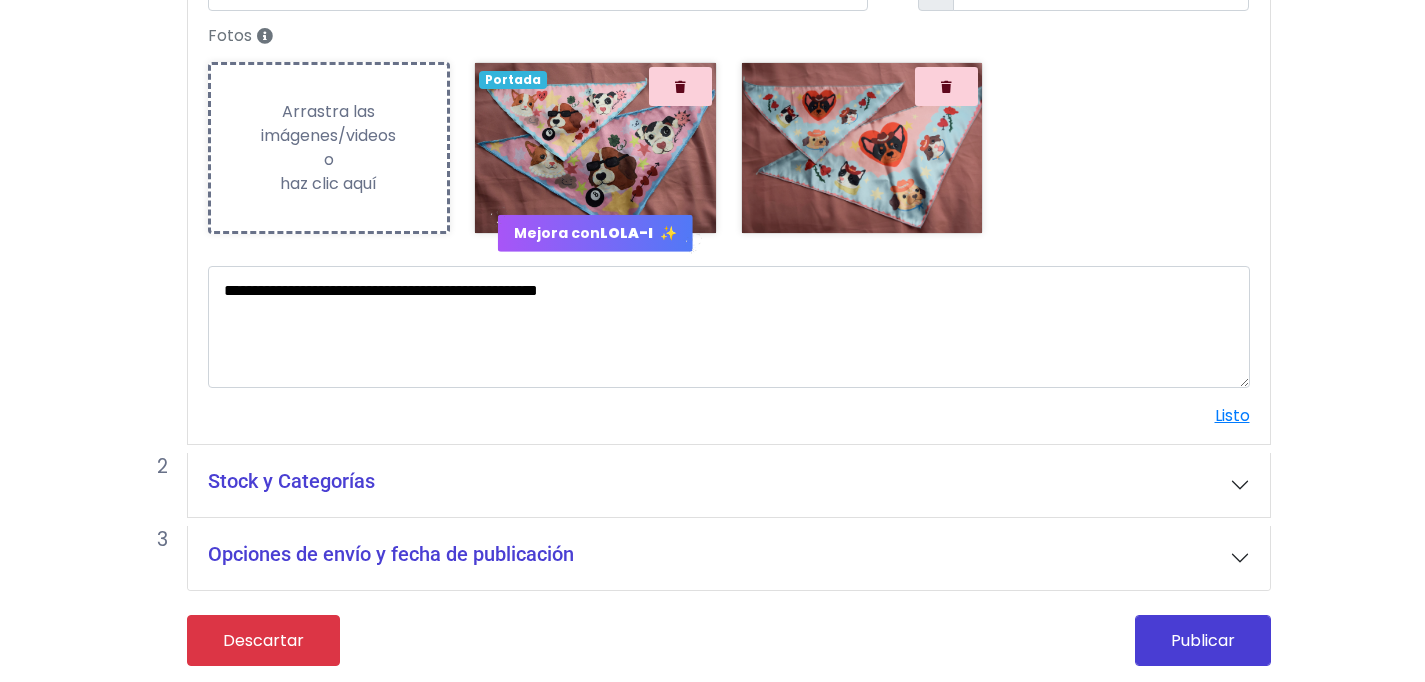 click on "Stock y Categorías" at bounding box center [729, 485] 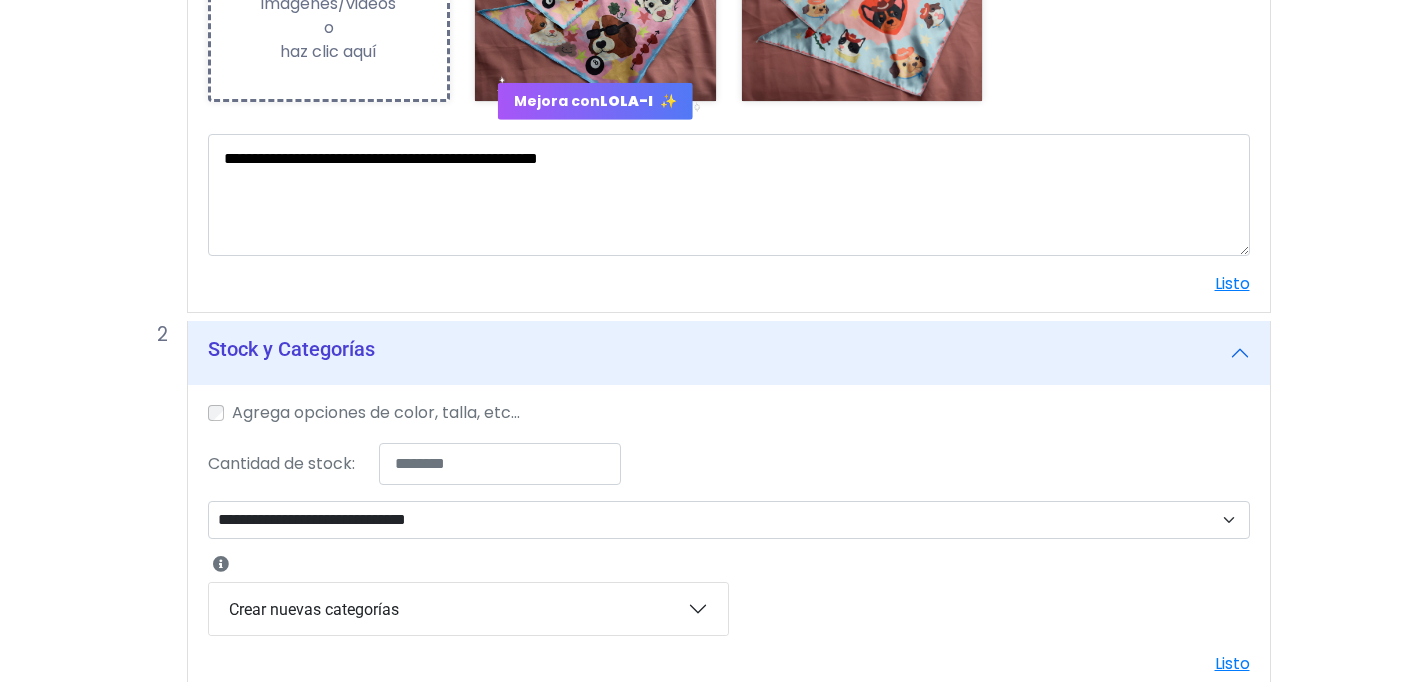 scroll, scrollTop: 532, scrollLeft: 0, axis: vertical 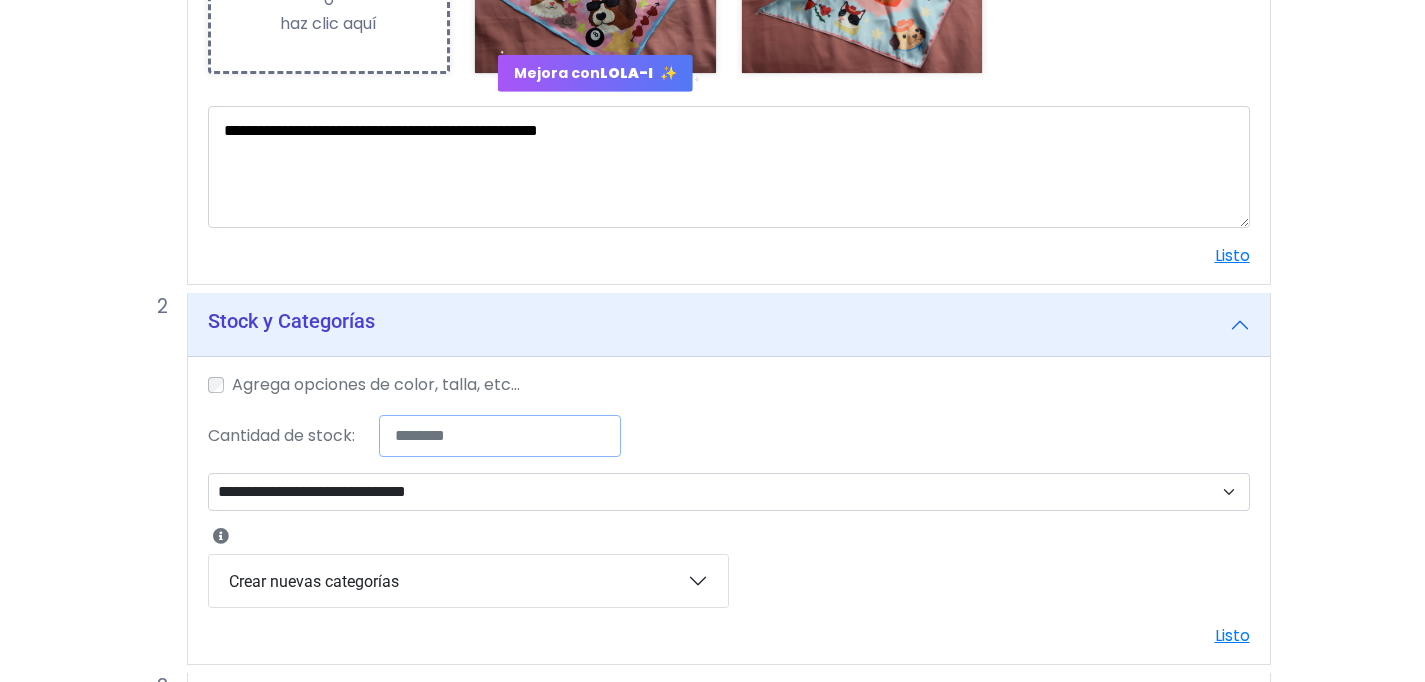 click on "*" at bounding box center (500, 436) 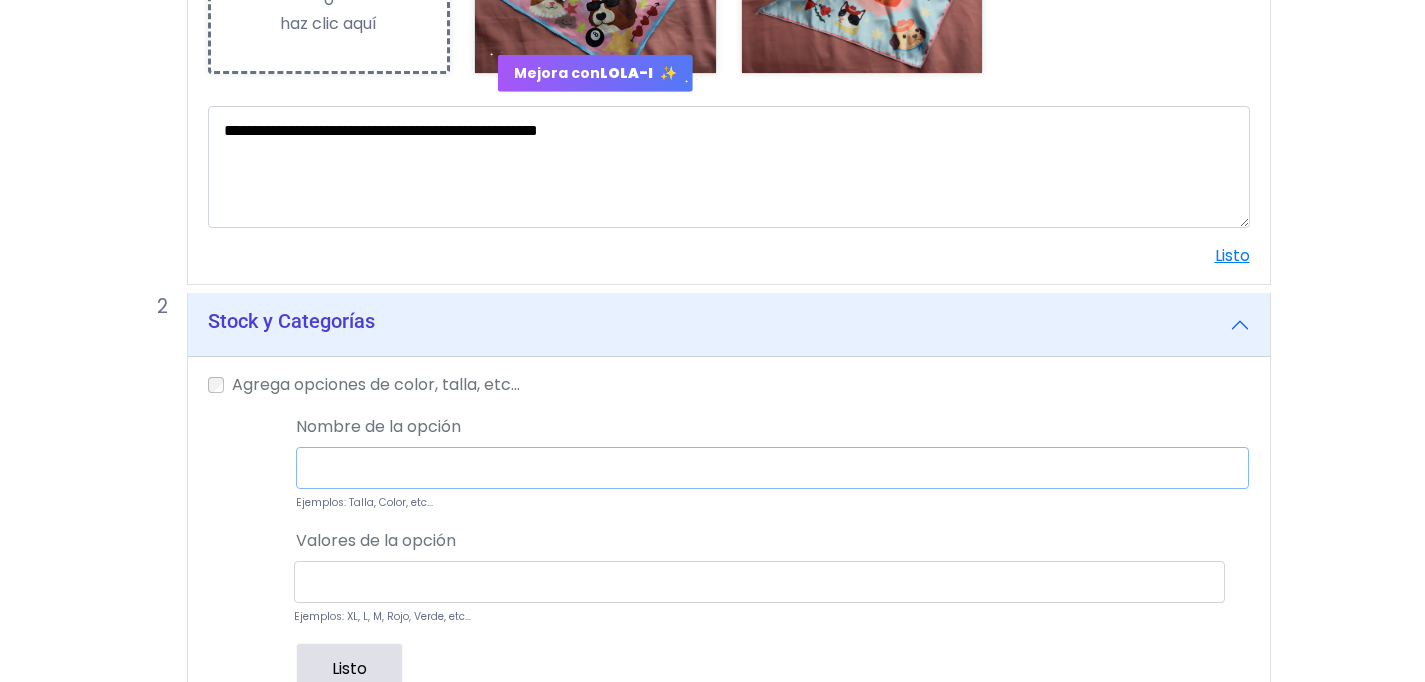 click at bounding box center [772, 468] 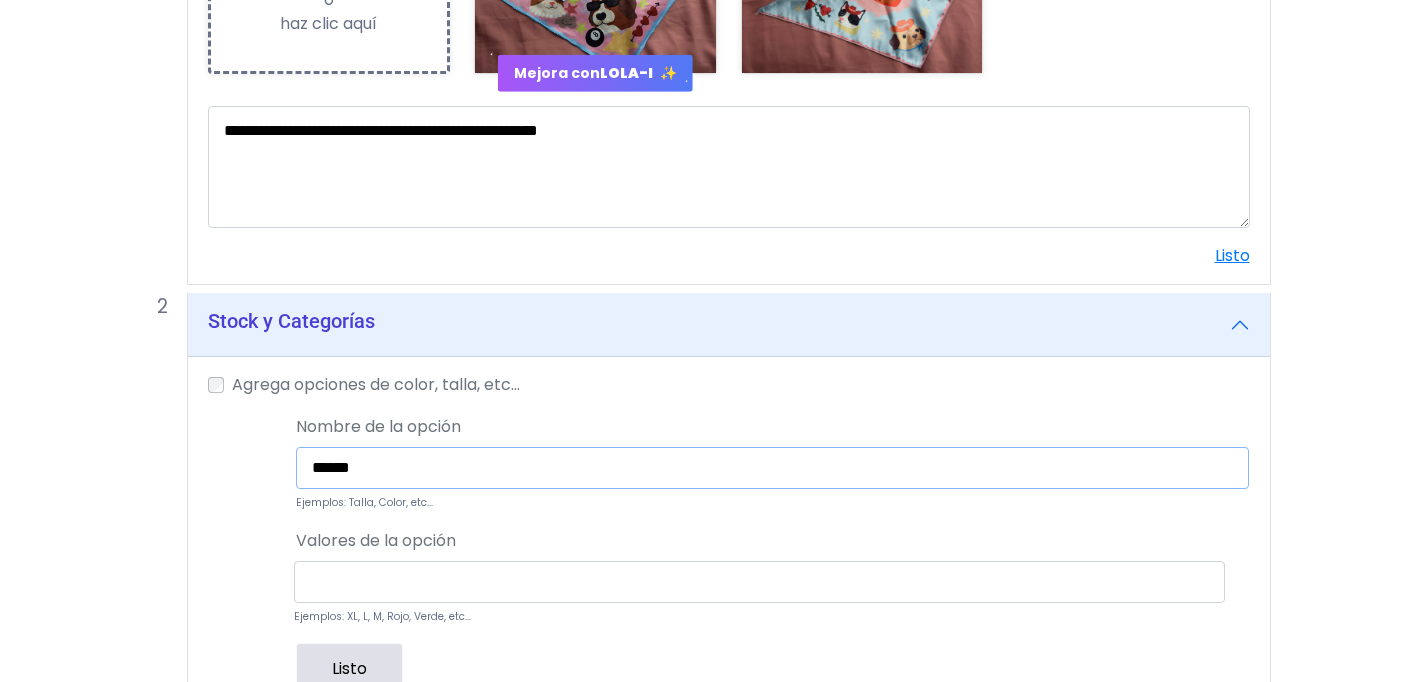 type on "******" 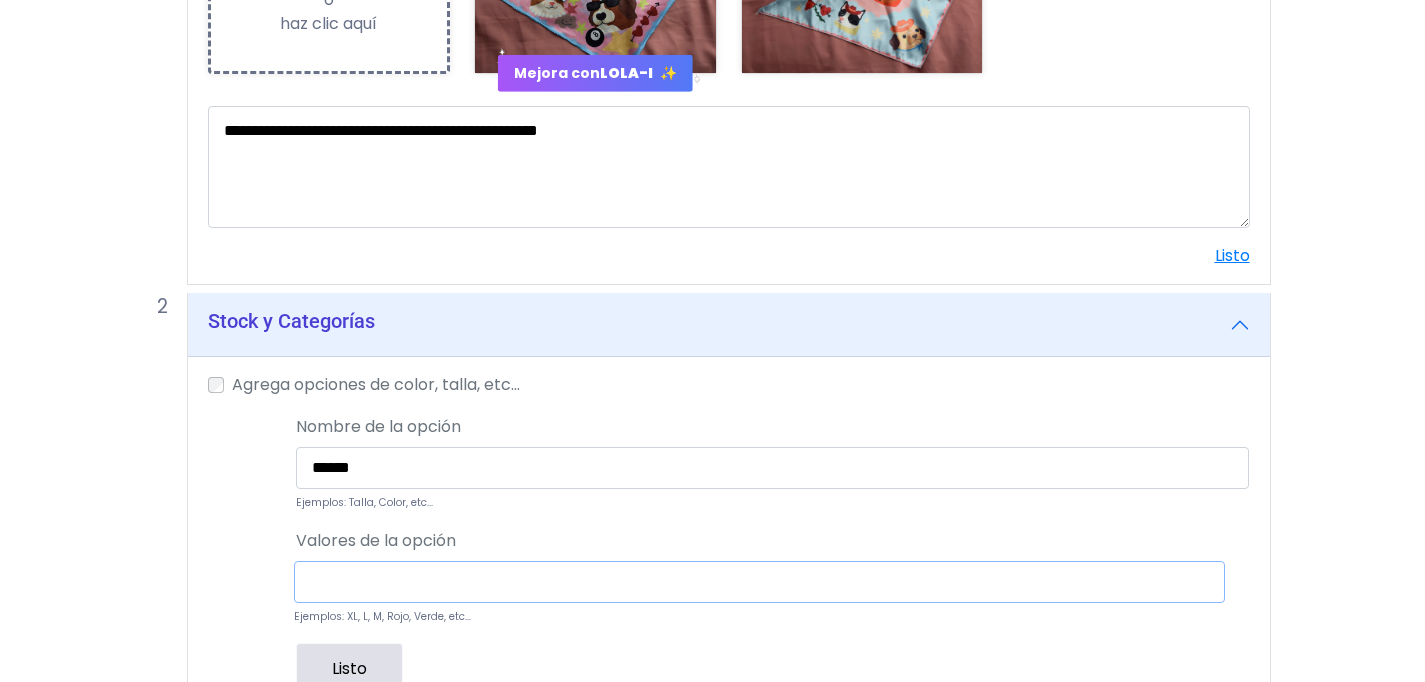 click at bounding box center (759, 582) 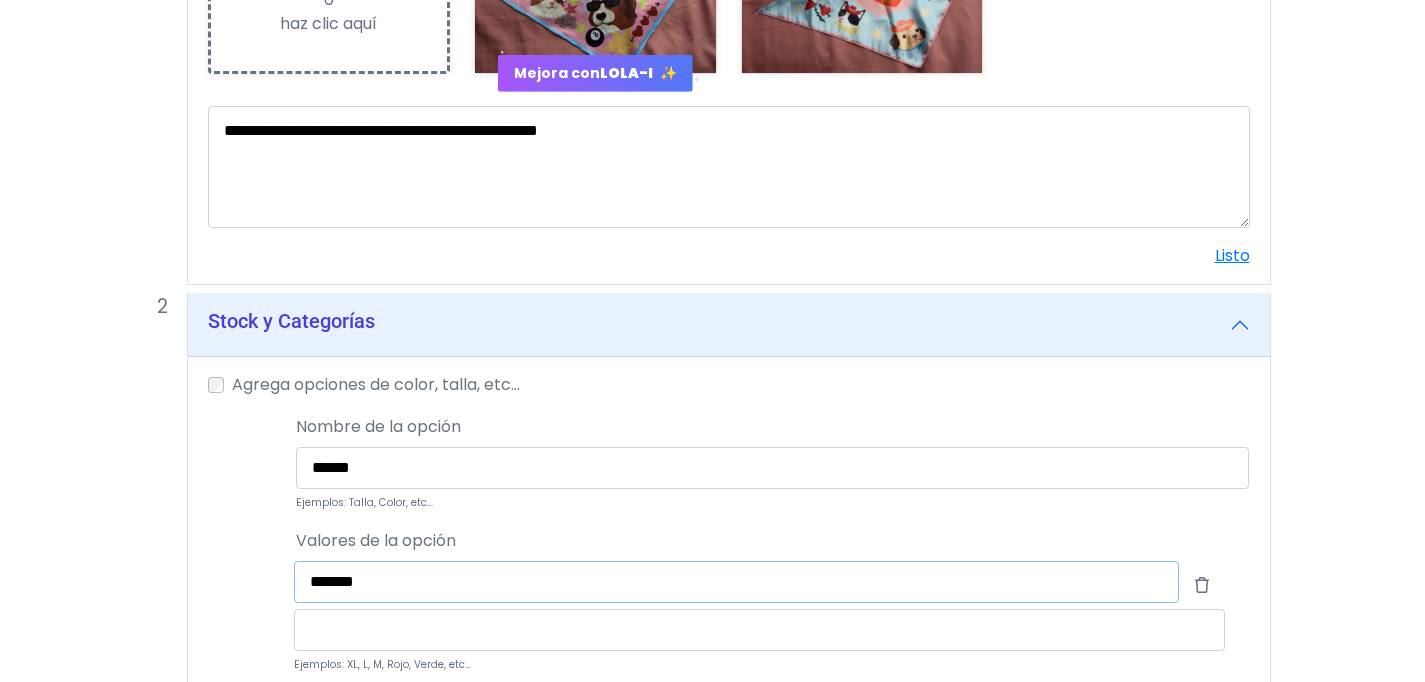 type on "*******" 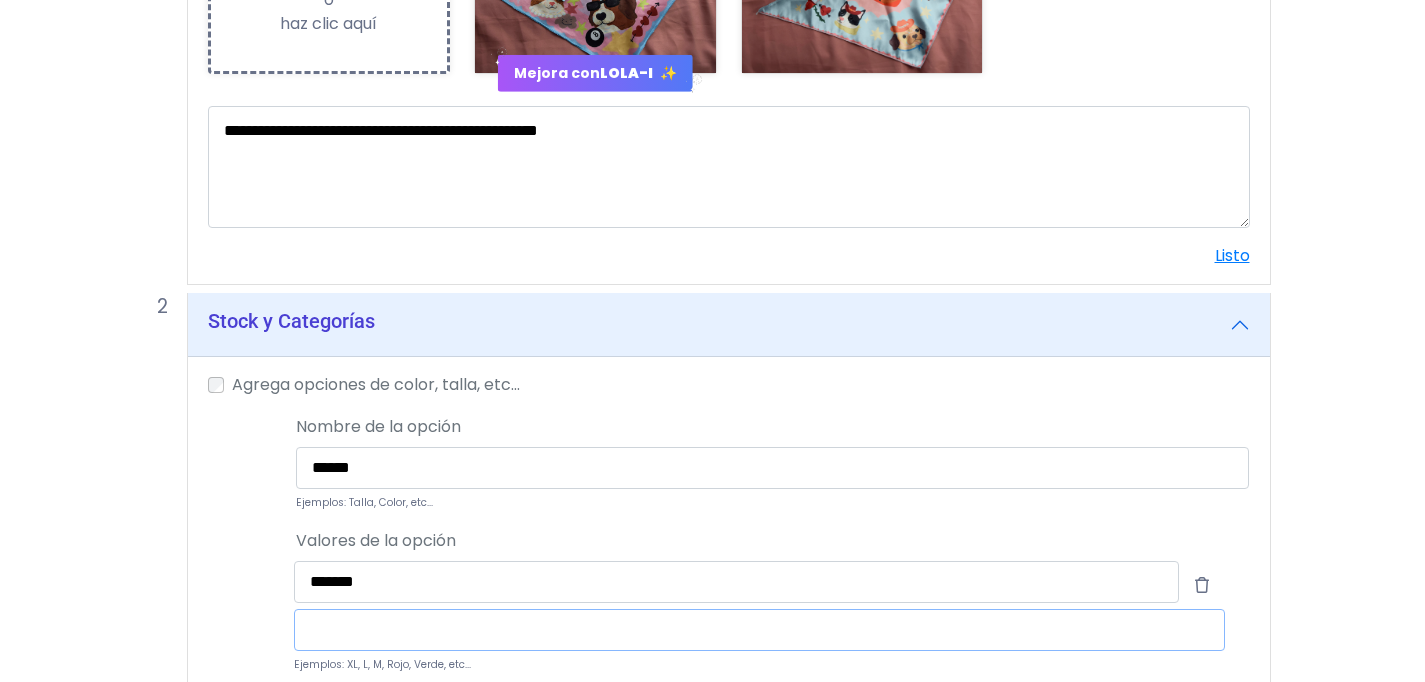 click at bounding box center [759, 630] 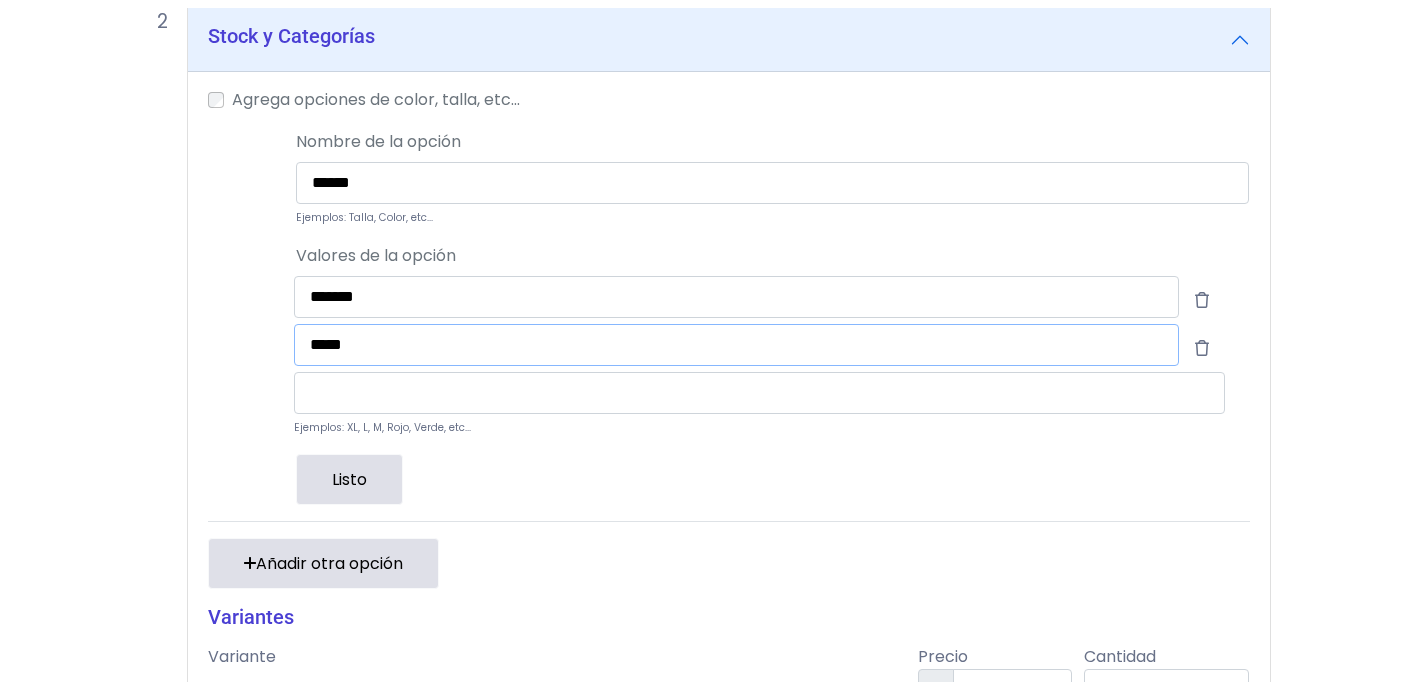 scroll, scrollTop: 853, scrollLeft: 0, axis: vertical 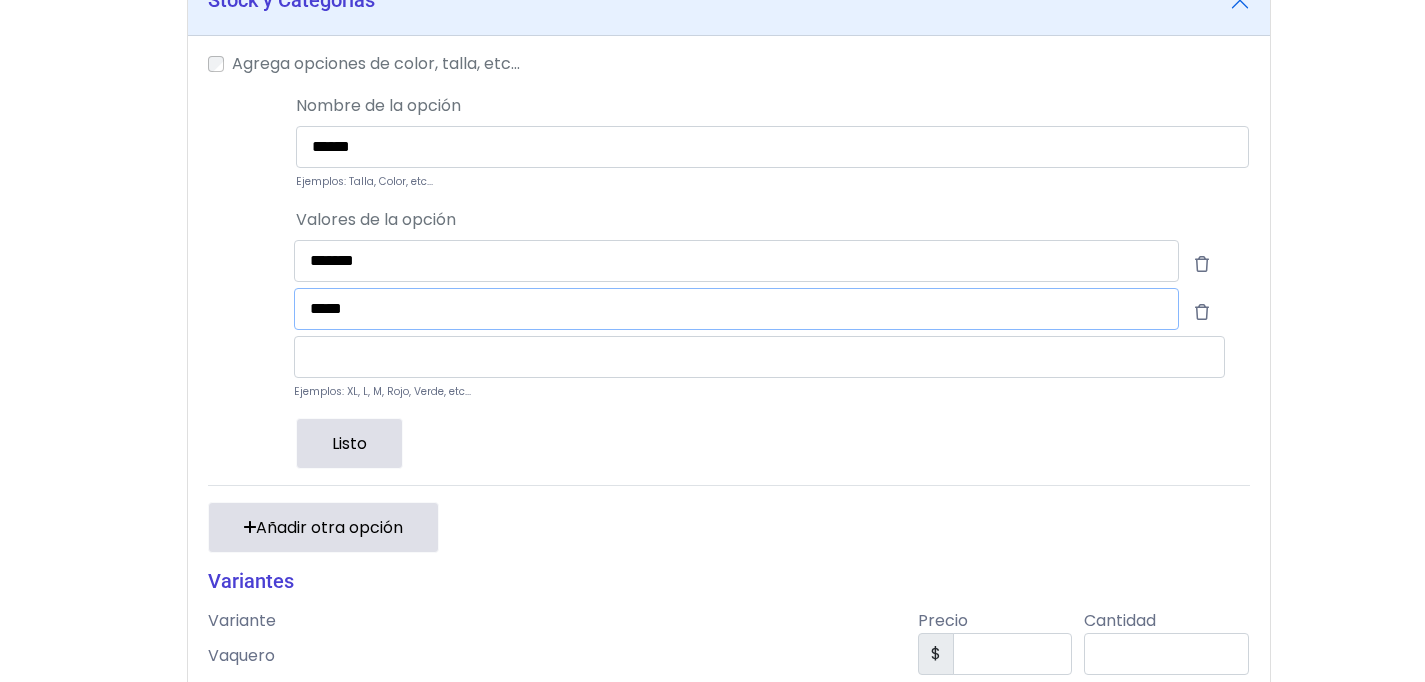 type on "*****" 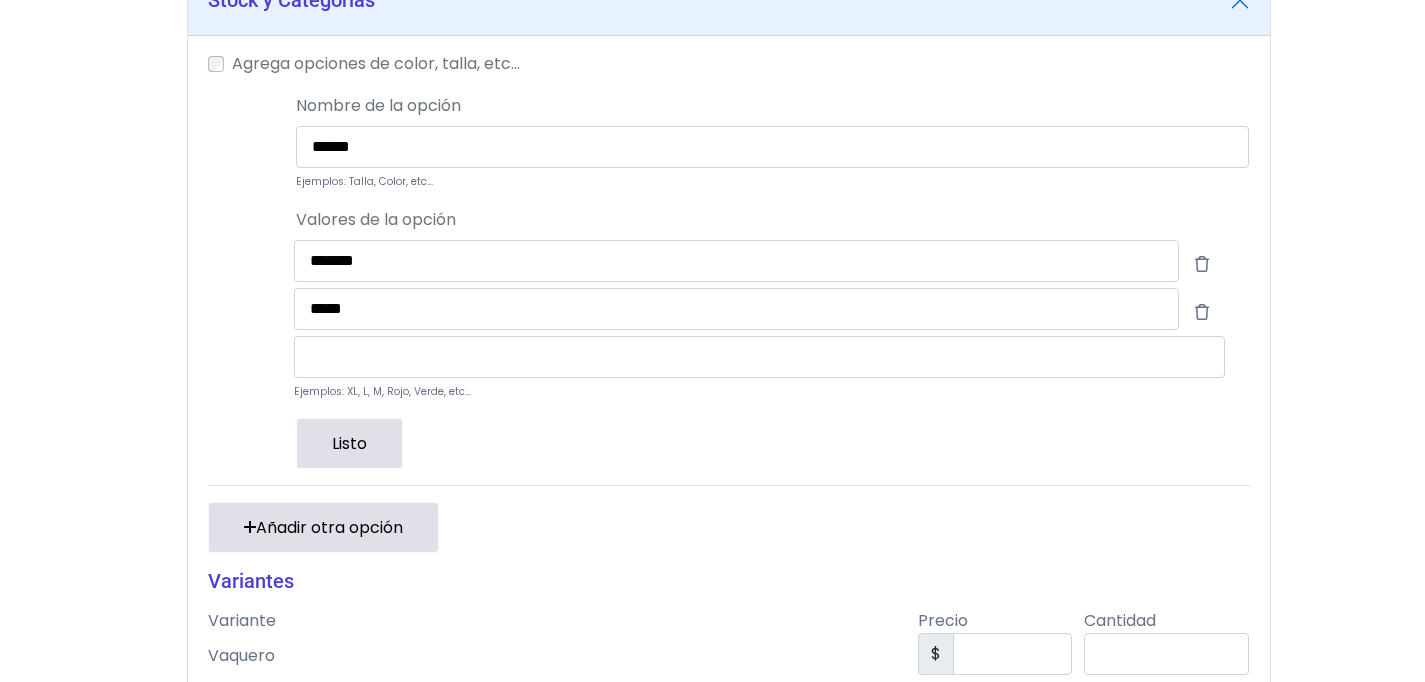 click on "Listo" at bounding box center [349, 443] 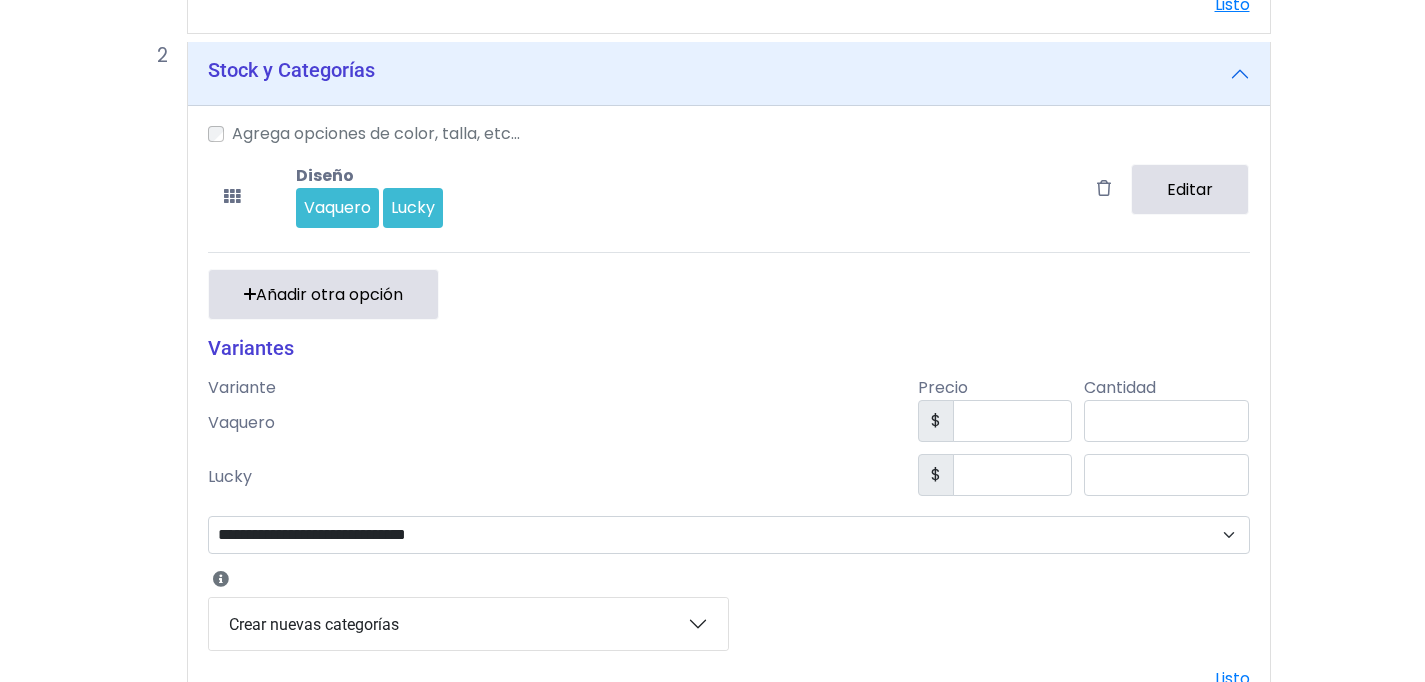 scroll, scrollTop: 724, scrollLeft: 0, axis: vertical 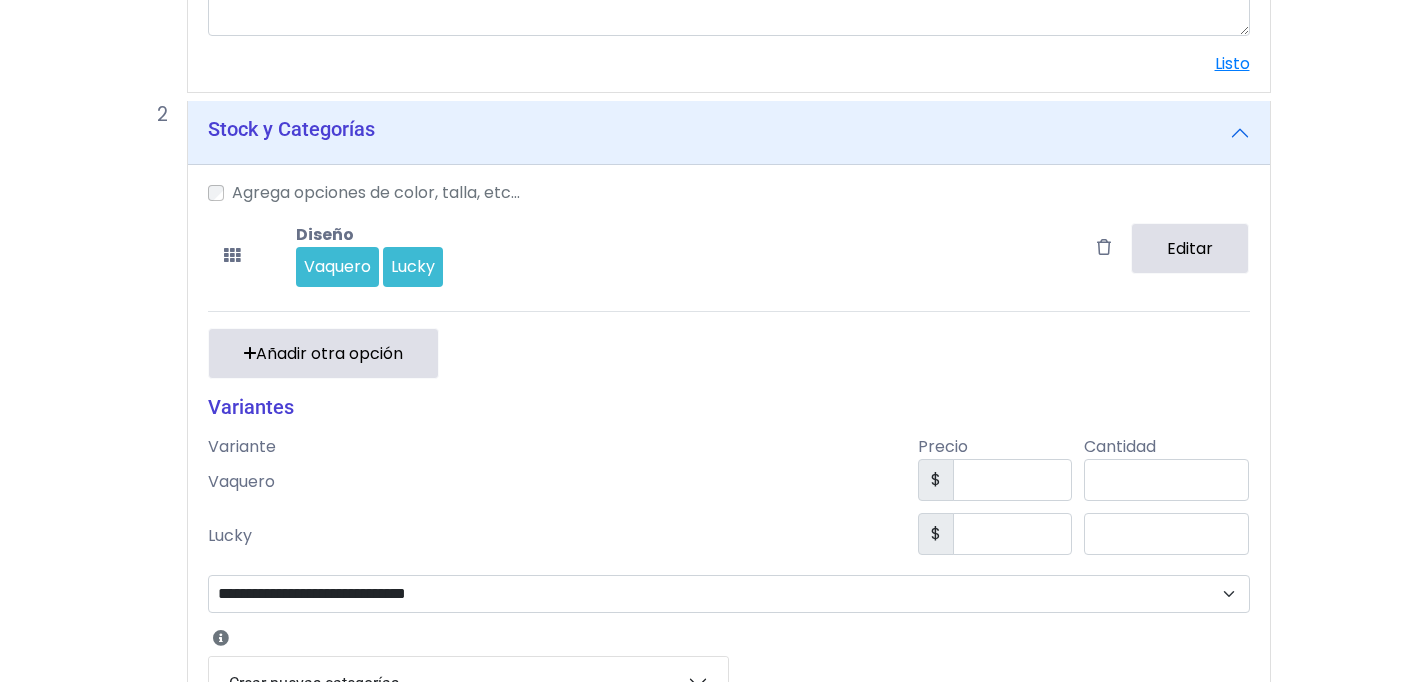 click on "Añadir otra opción" at bounding box center [323, 353] 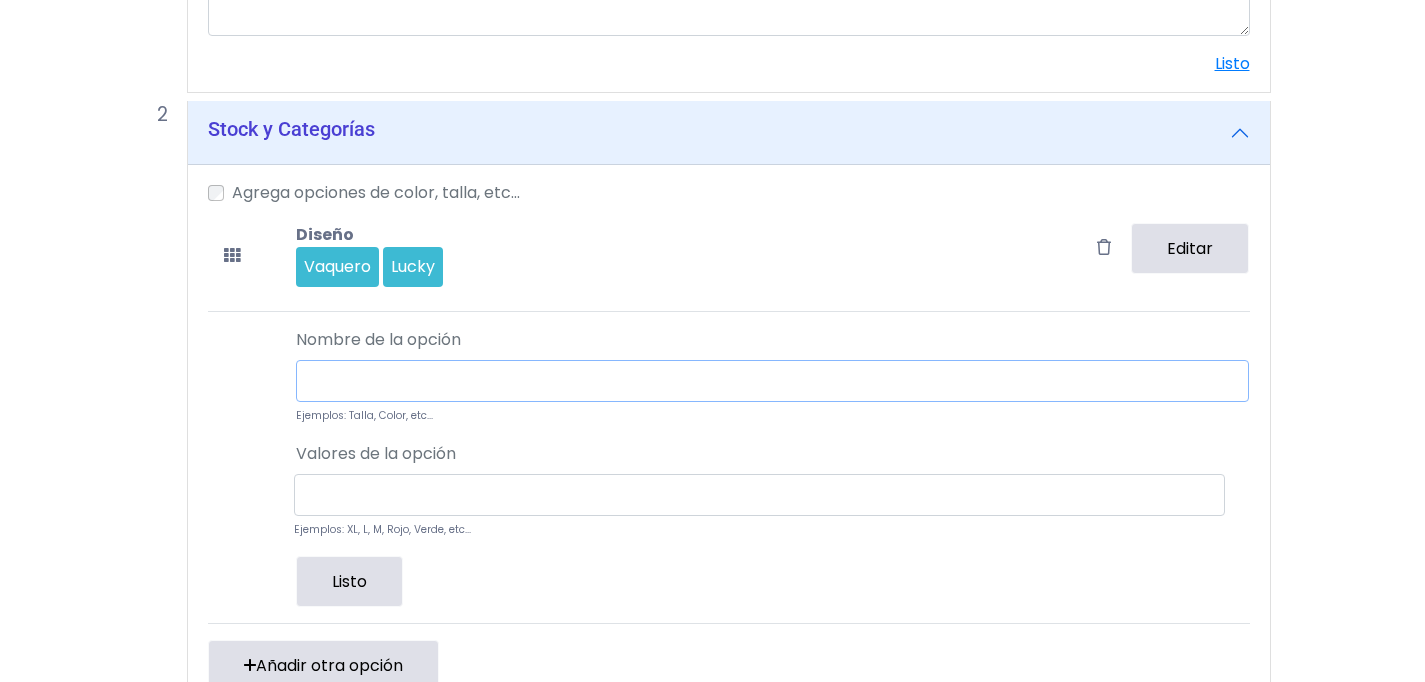 click at bounding box center (772, 381) 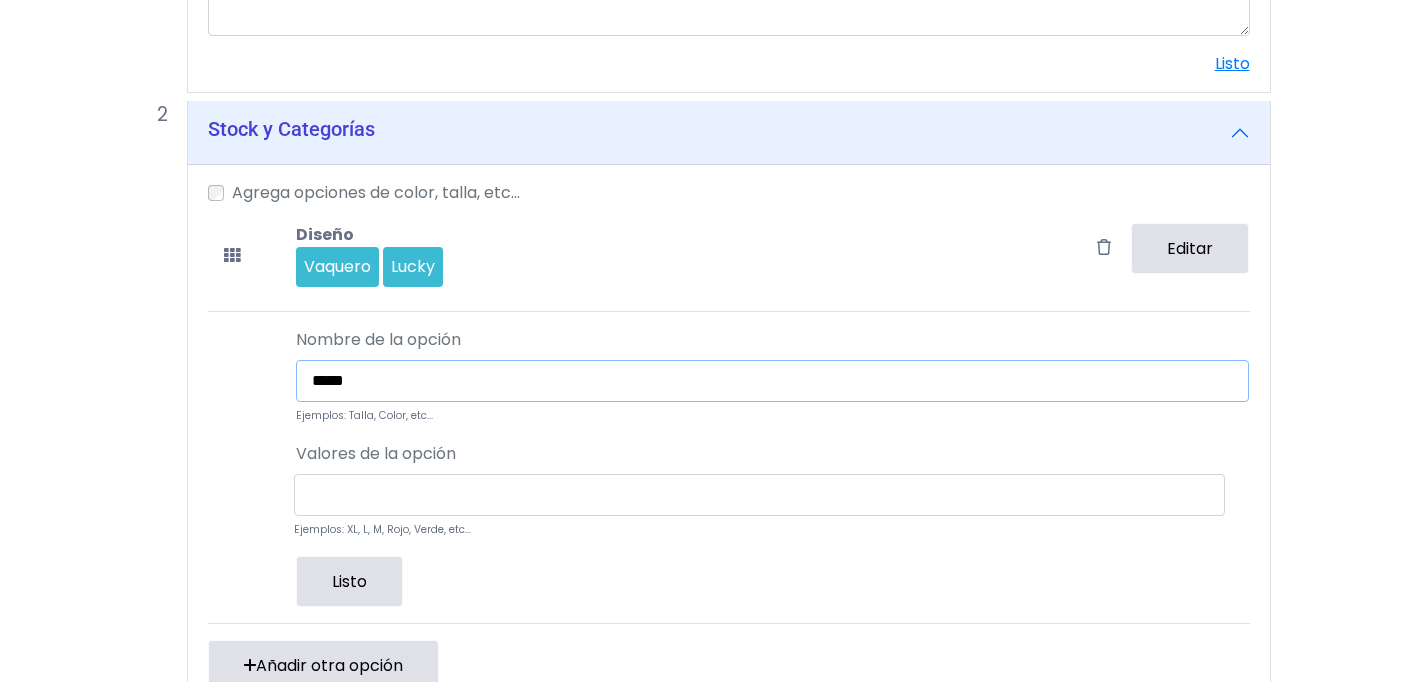 type on "*****" 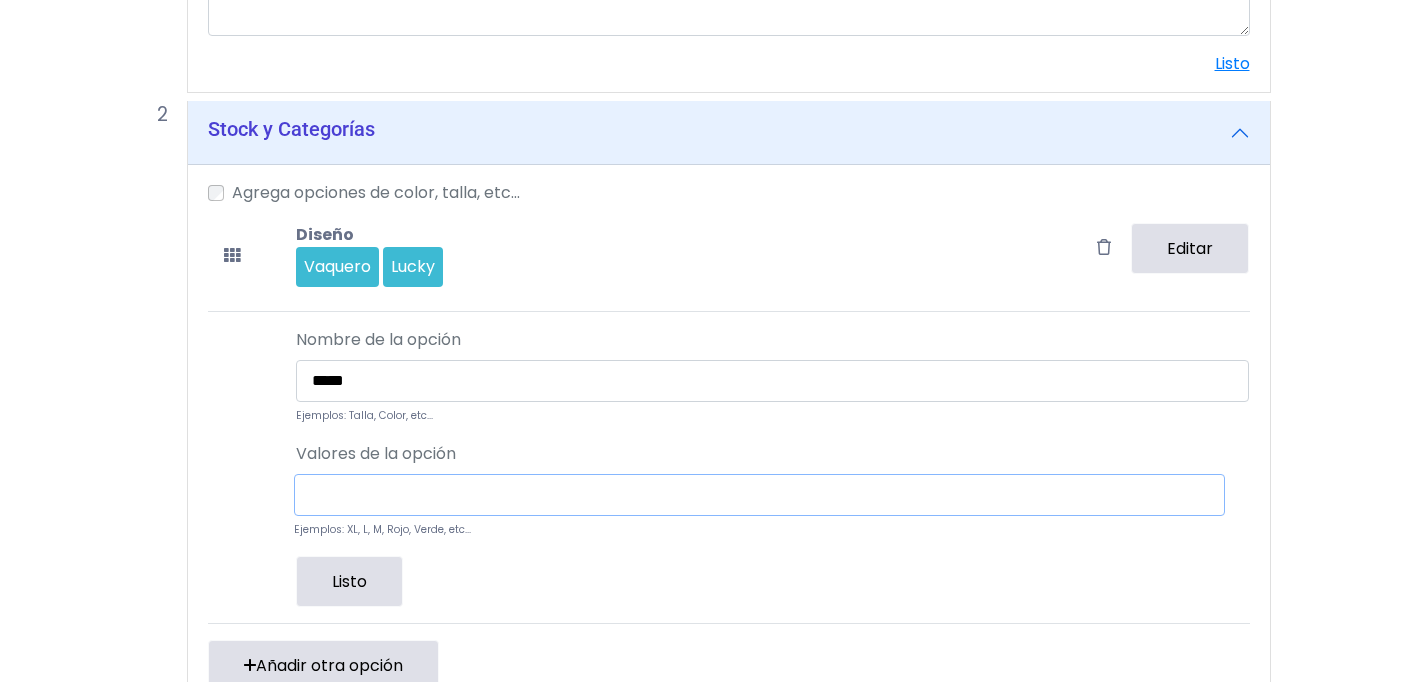 click at bounding box center [759, 495] 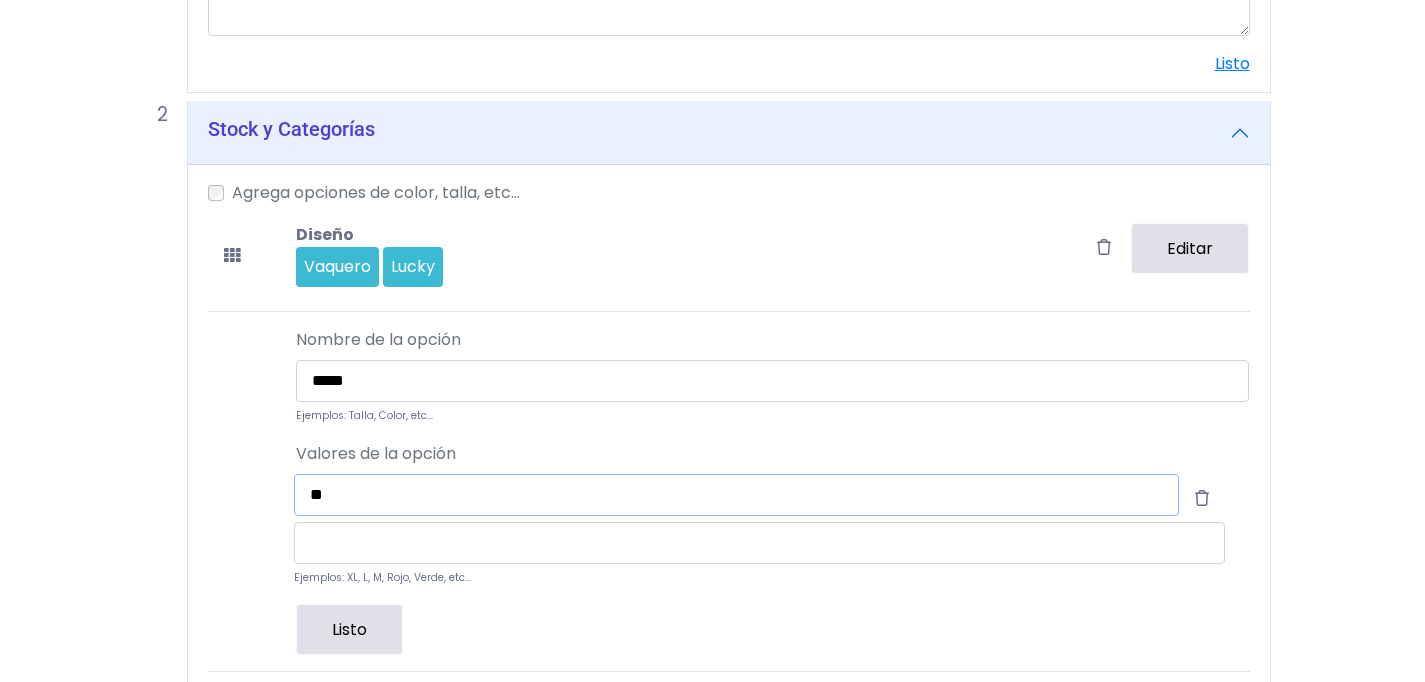 type on "*" 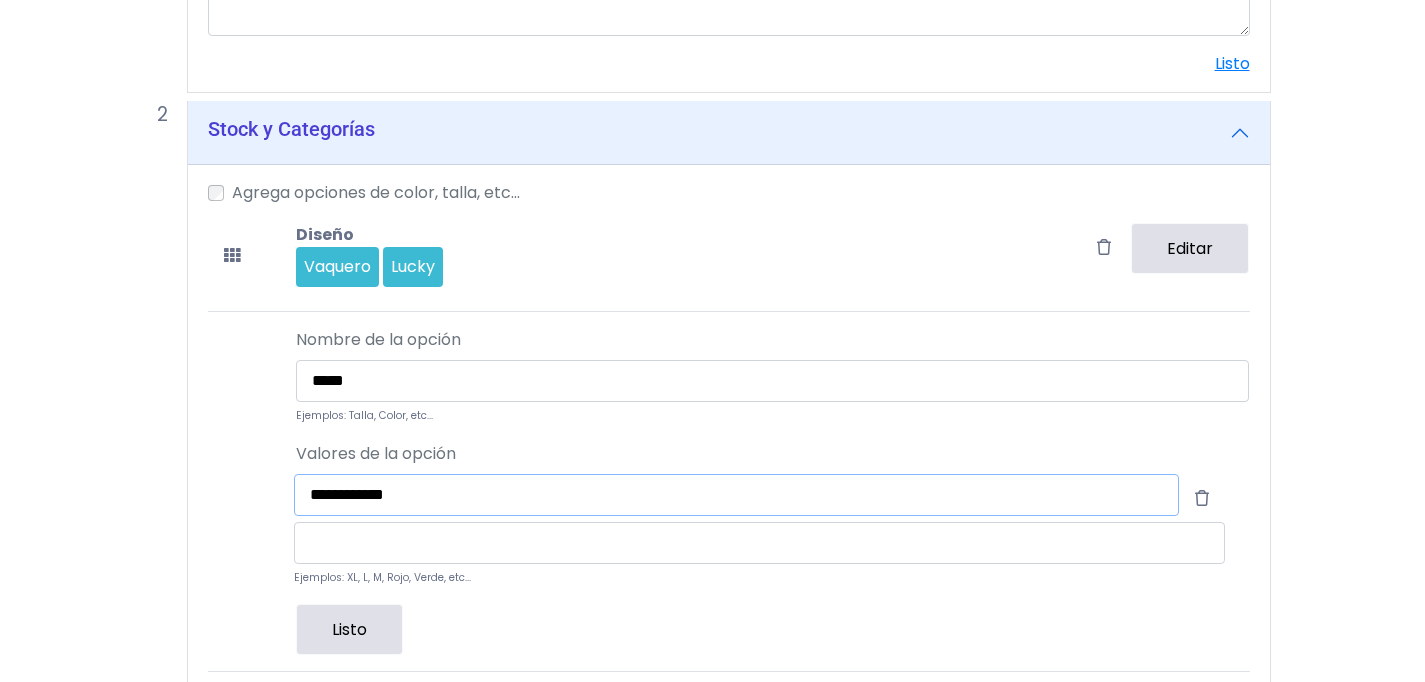 type on "**********" 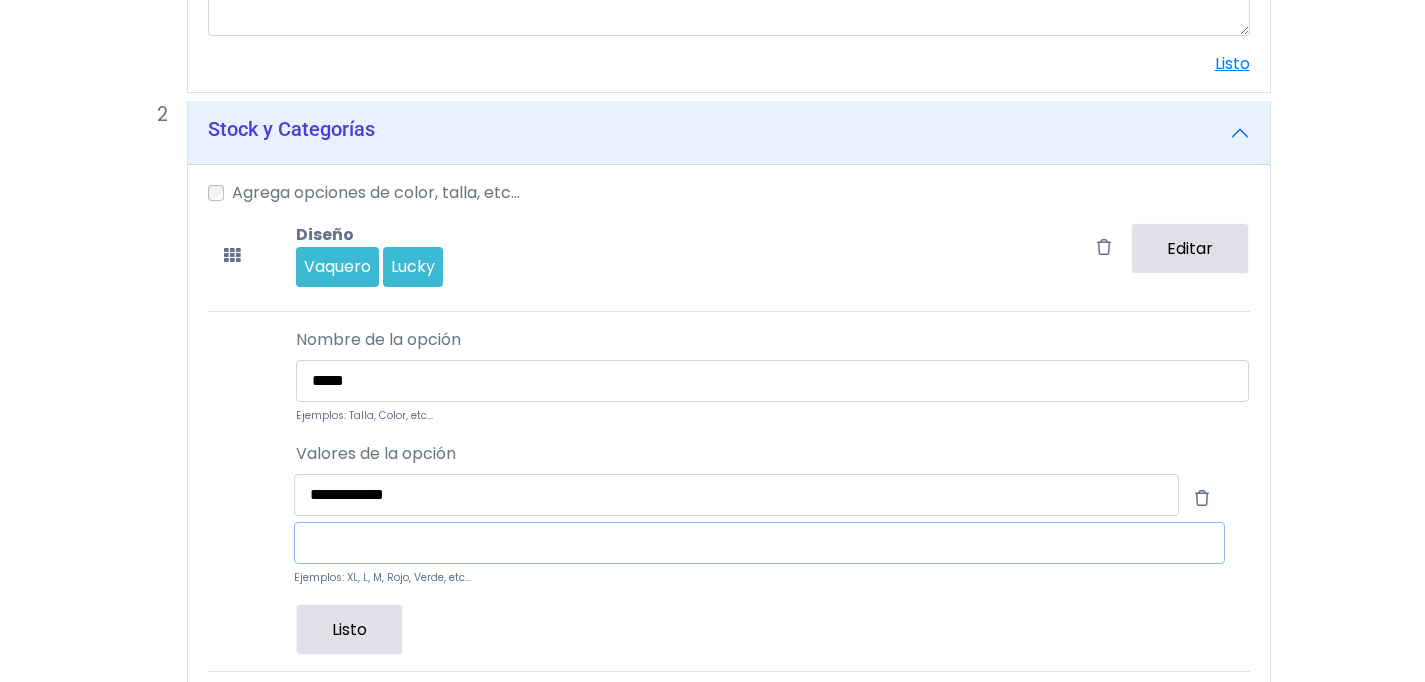 click at bounding box center [759, 543] 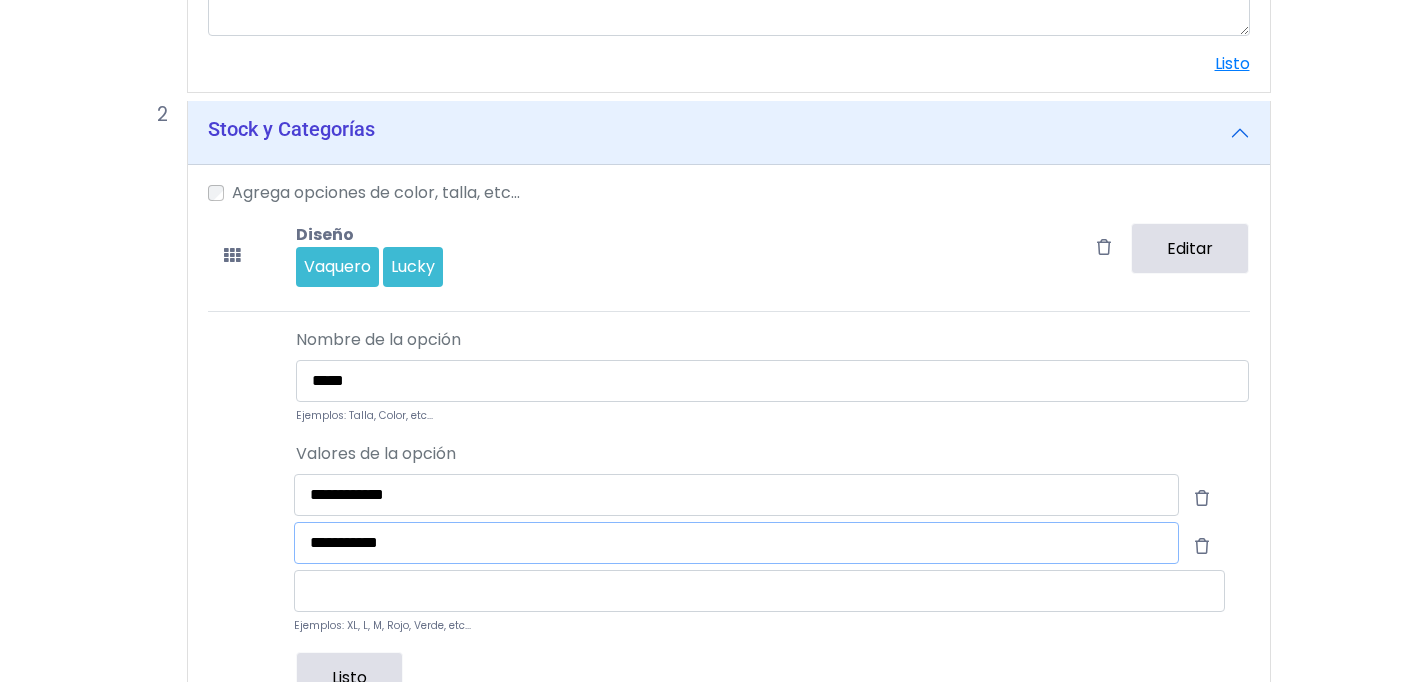 type on "**********" 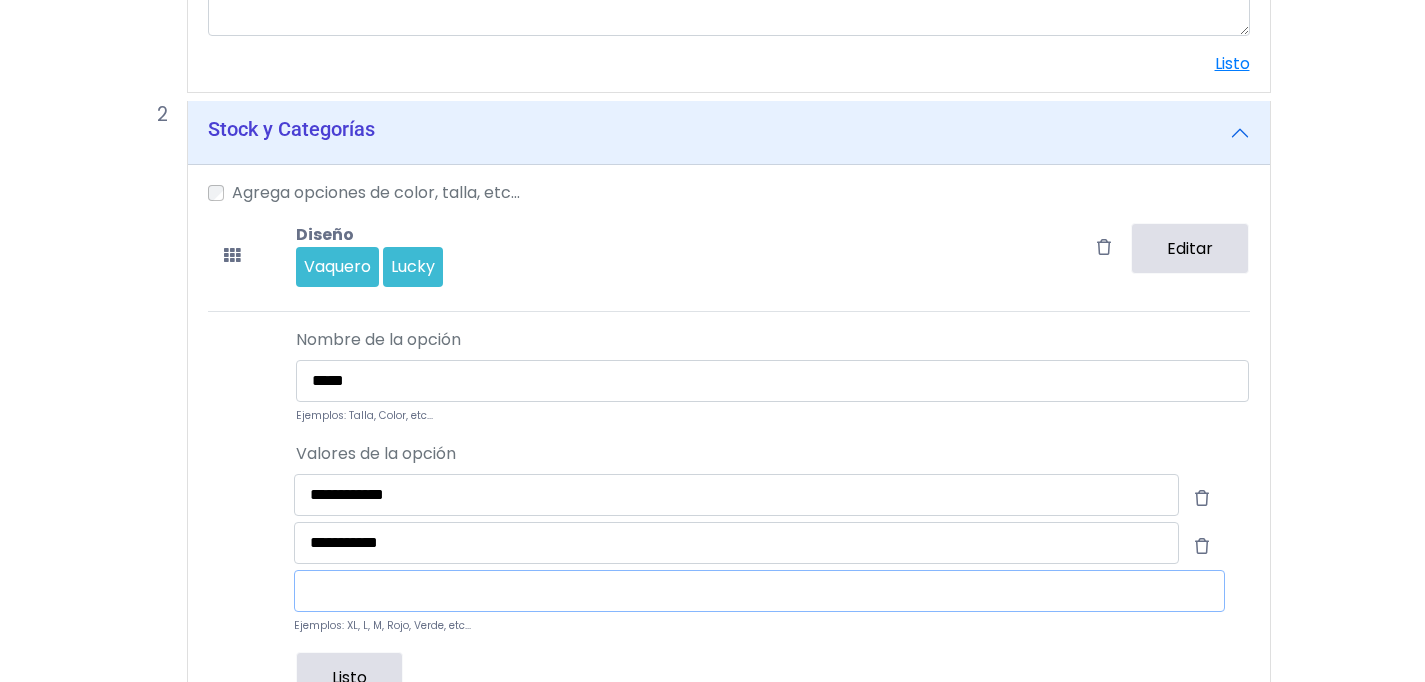 click at bounding box center [759, 591] 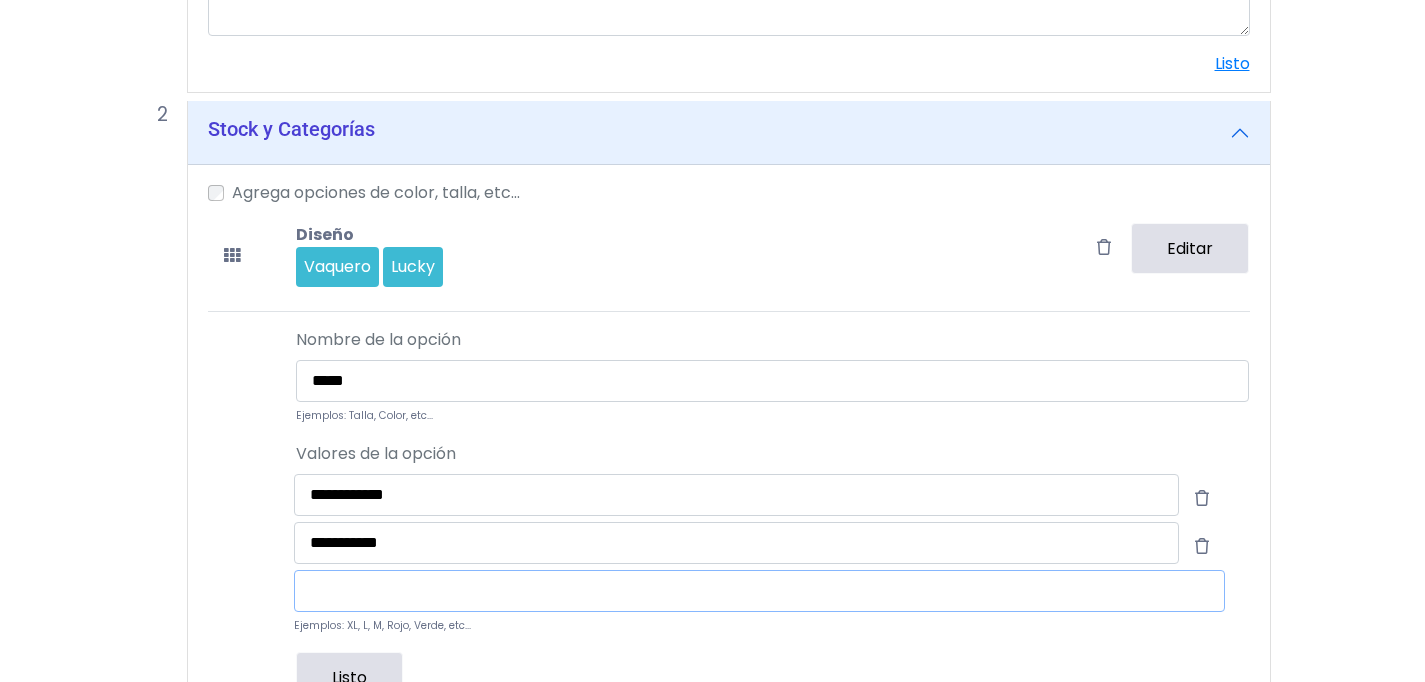 type on "*" 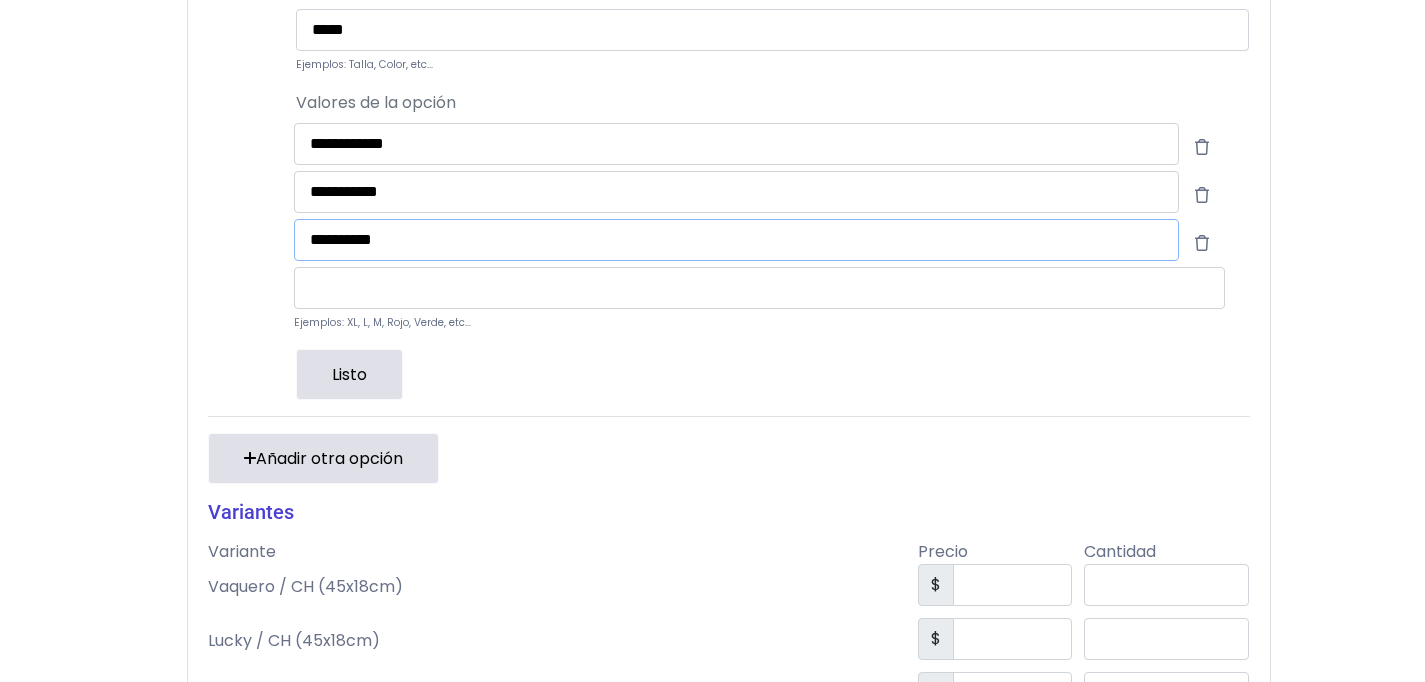 scroll, scrollTop: 1080, scrollLeft: 0, axis: vertical 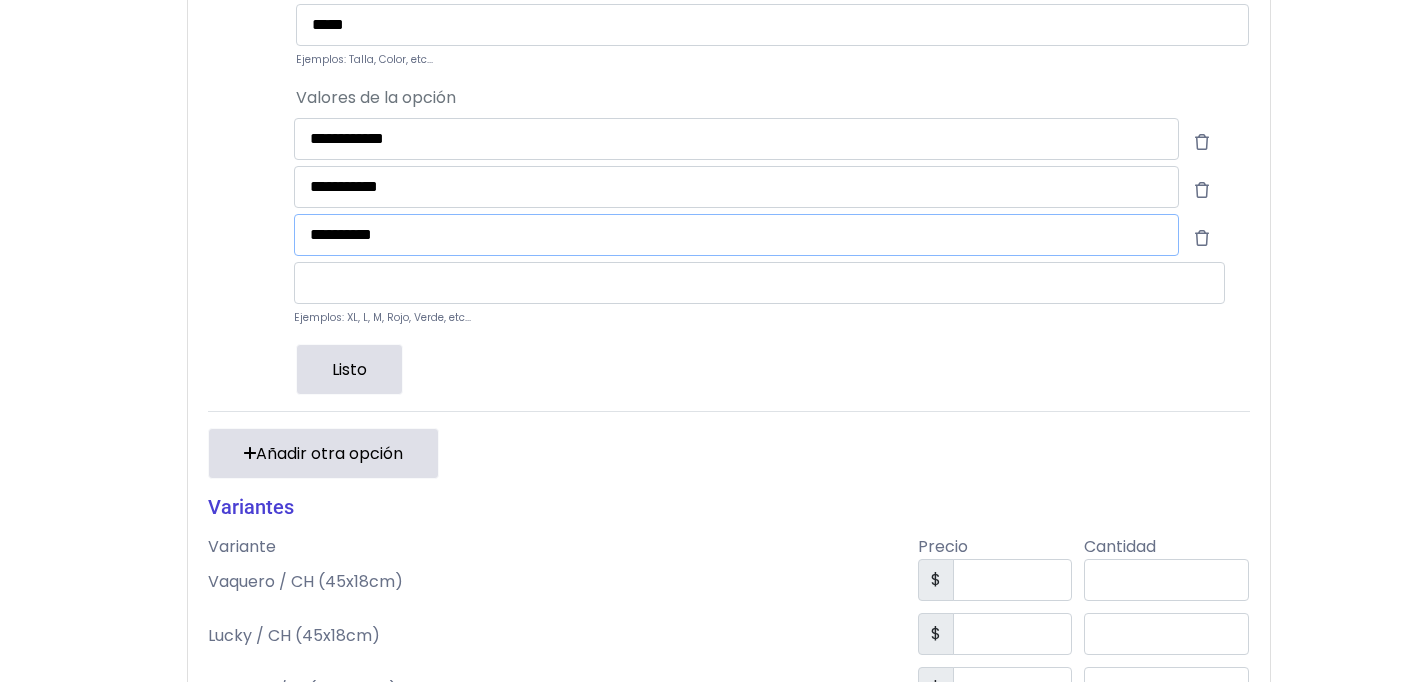 type on "**********" 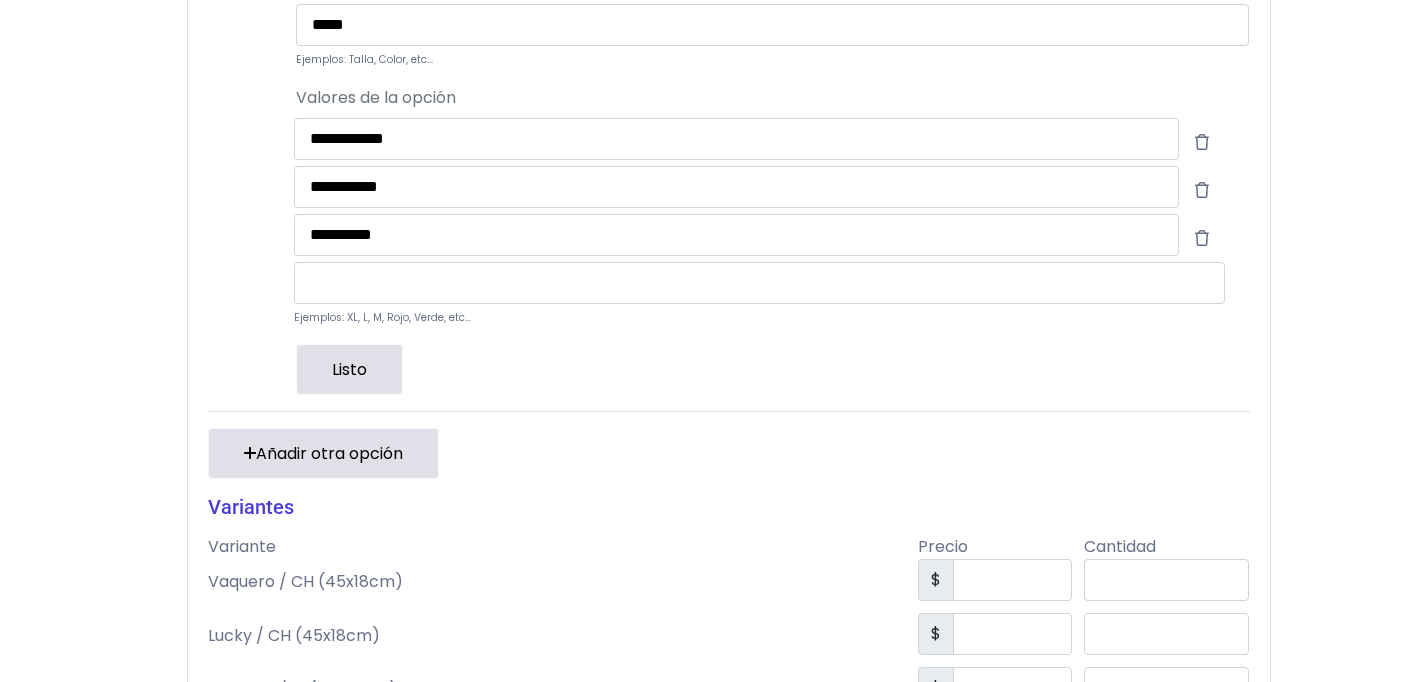 click on "Listo" at bounding box center [349, 369] 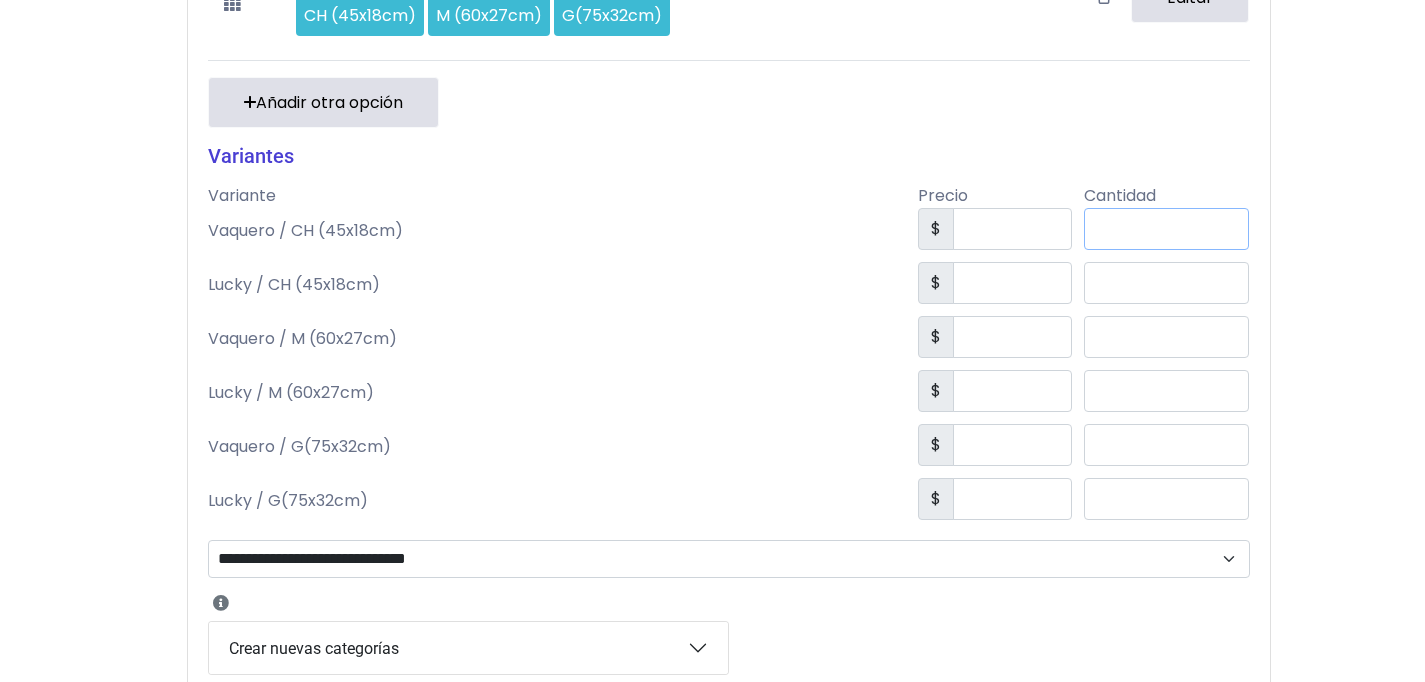 drag, startPoint x: 1223, startPoint y: 237, endPoint x: 1033, endPoint y: 232, distance: 190.06578 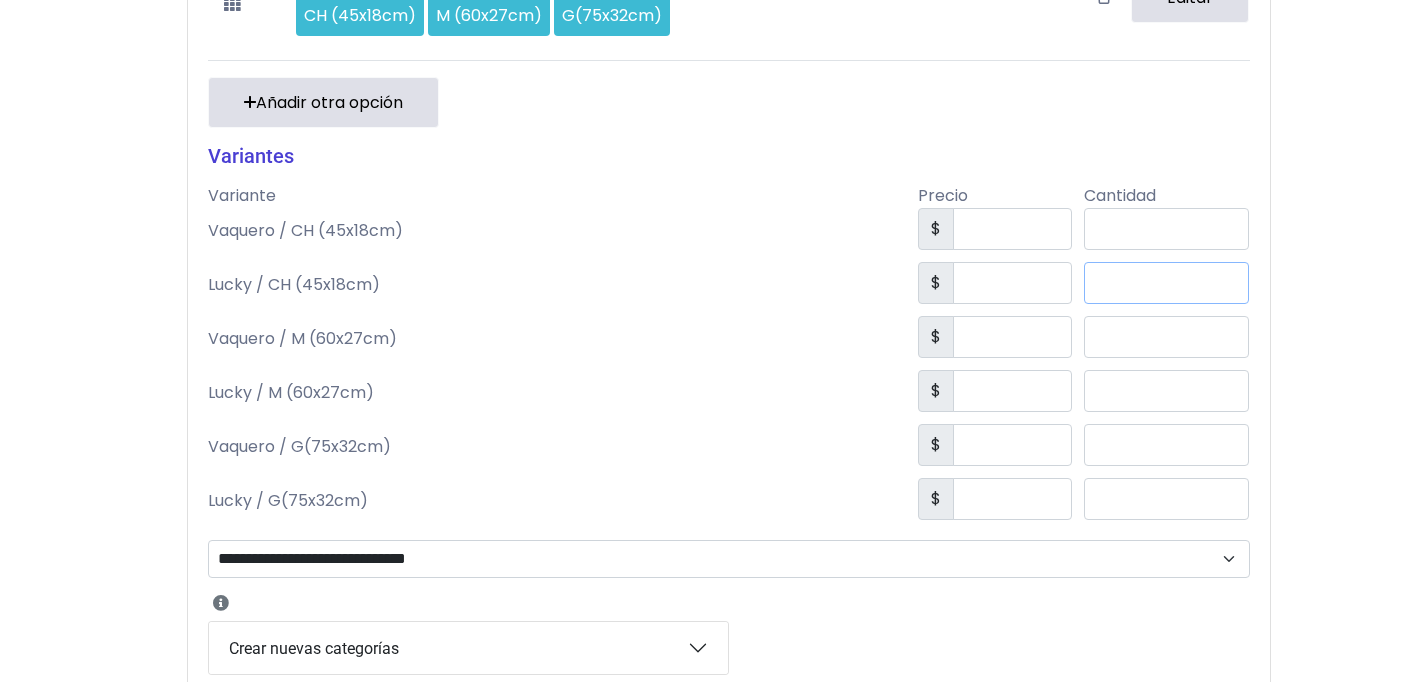 drag, startPoint x: 1185, startPoint y: 286, endPoint x: 1140, endPoint y: 278, distance: 45.705578 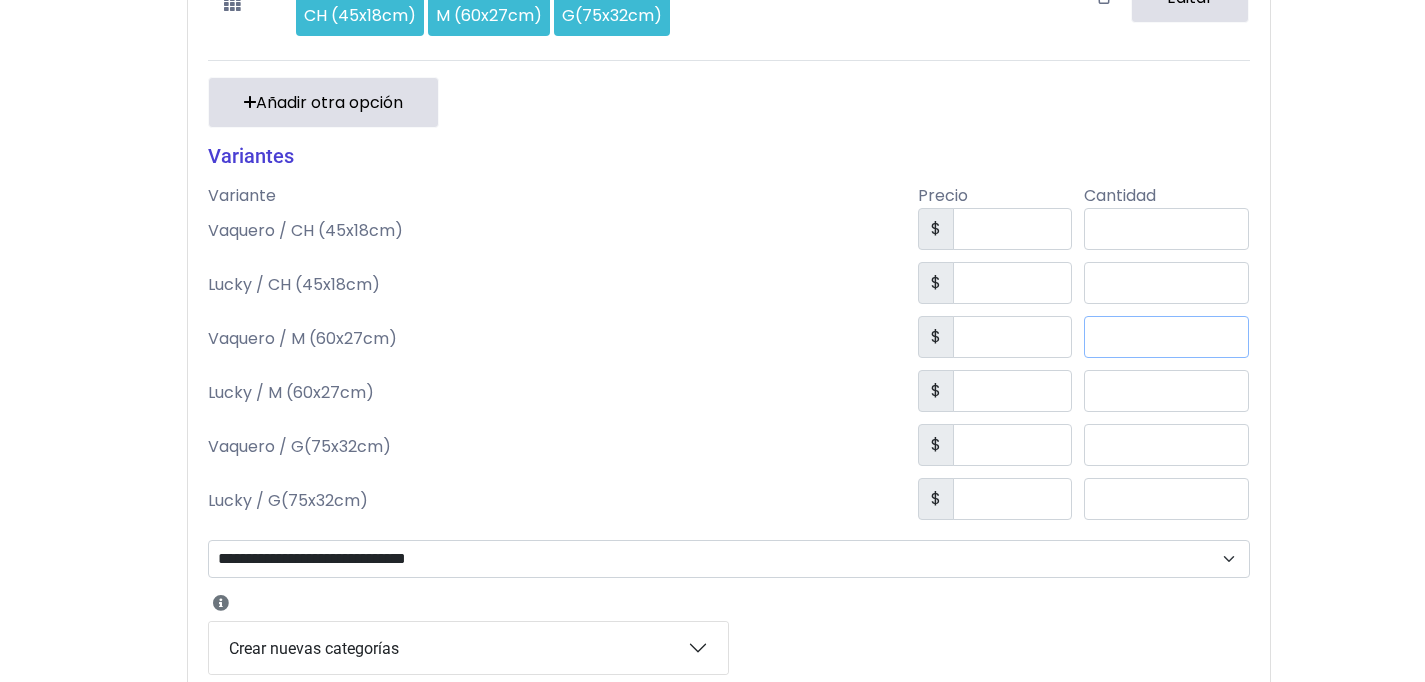 drag, startPoint x: 1195, startPoint y: 341, endPoint x: 1126, endPoint y: 309, distance: 76.05919 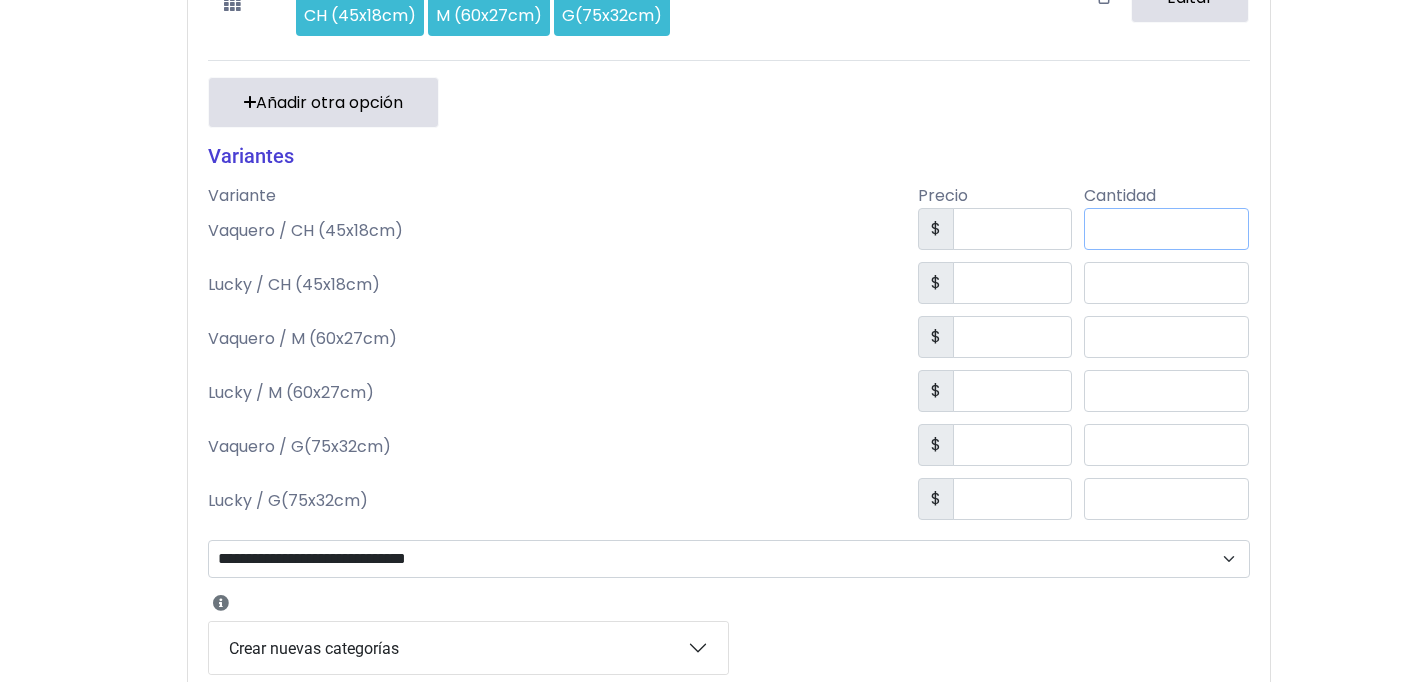drag, startPoint x: 1187, startPoint y: 241, endPoint x: 1139, endPoint y: 230, distance: 49.24429 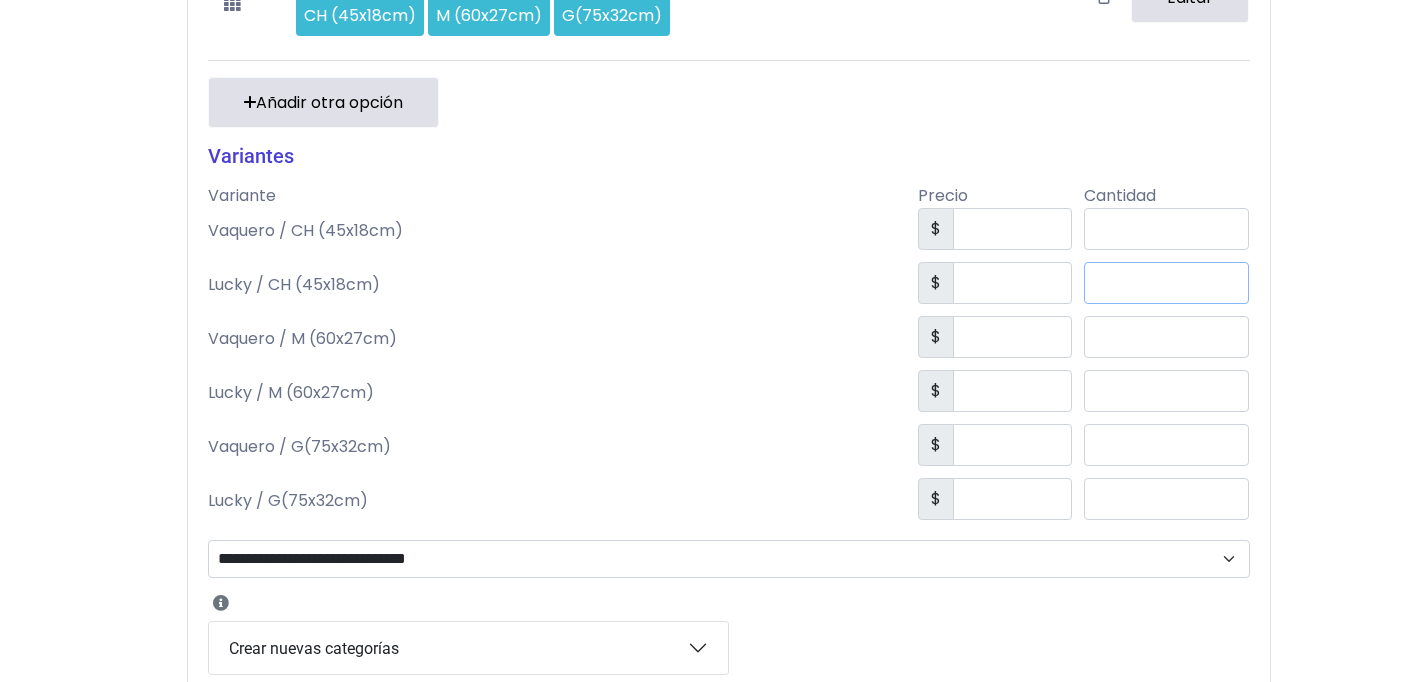 drag, startPoint x: 1194, startPoint y: 283, endPoint x: 1119, endPoint y: 262, distance: 77.88453 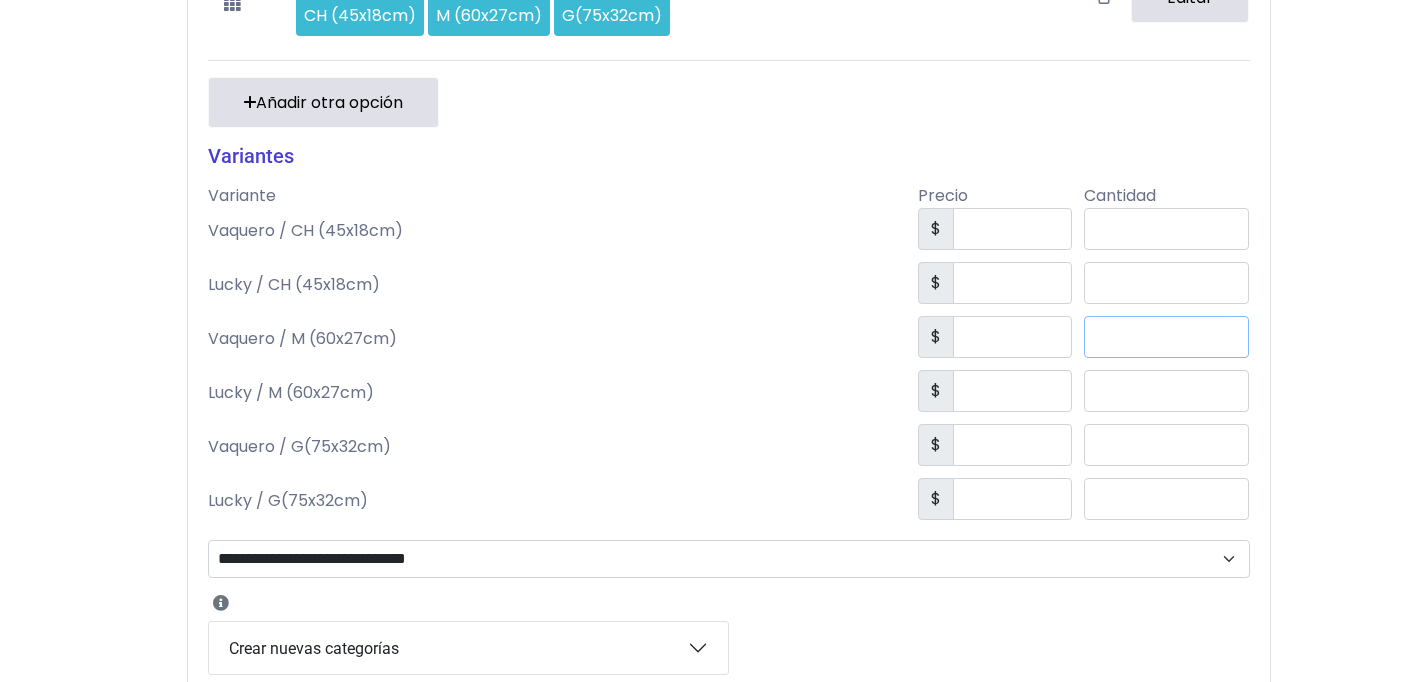 drag, startPoint x: 1201, startPoint y: 339, endPoint x: 1134, endPoint y: 307, distance: 74.24958 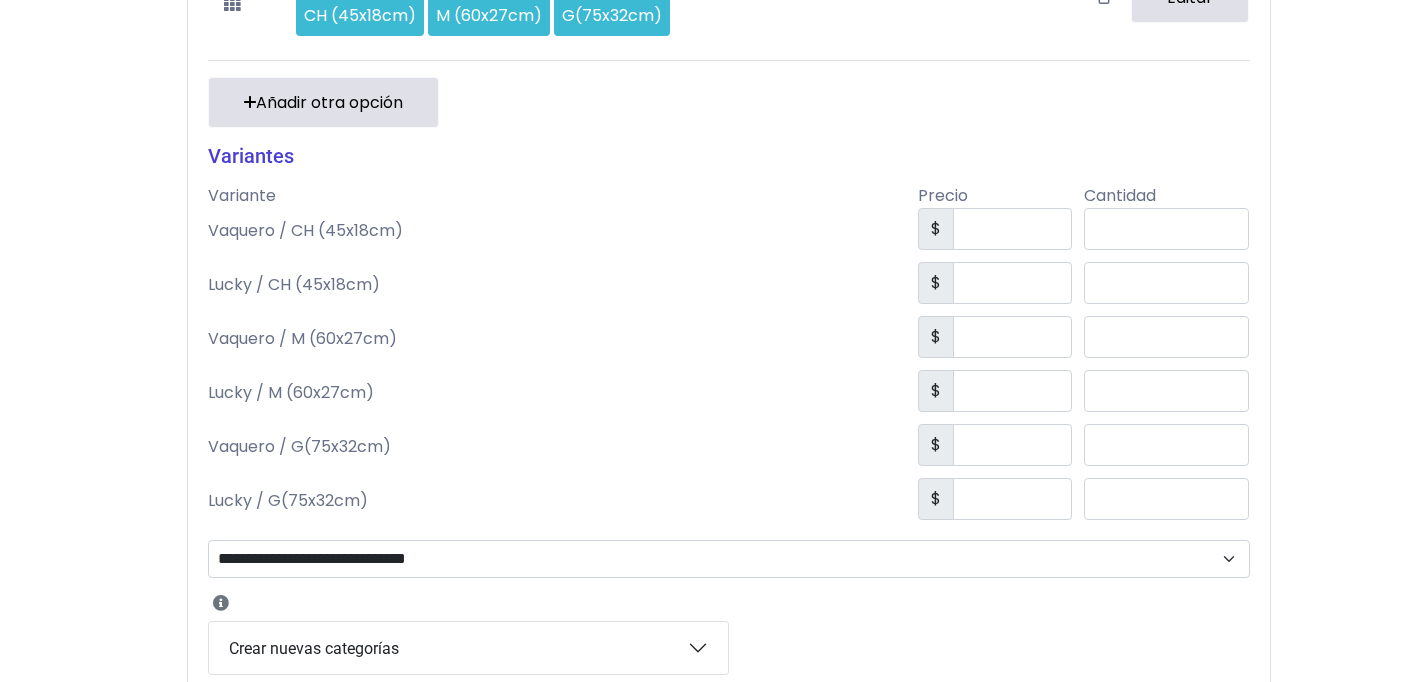 drag, startPoint x: 1219, startPoint y: 419, endPoint x: 1142, endPoint y: 386, distance: 83.773506 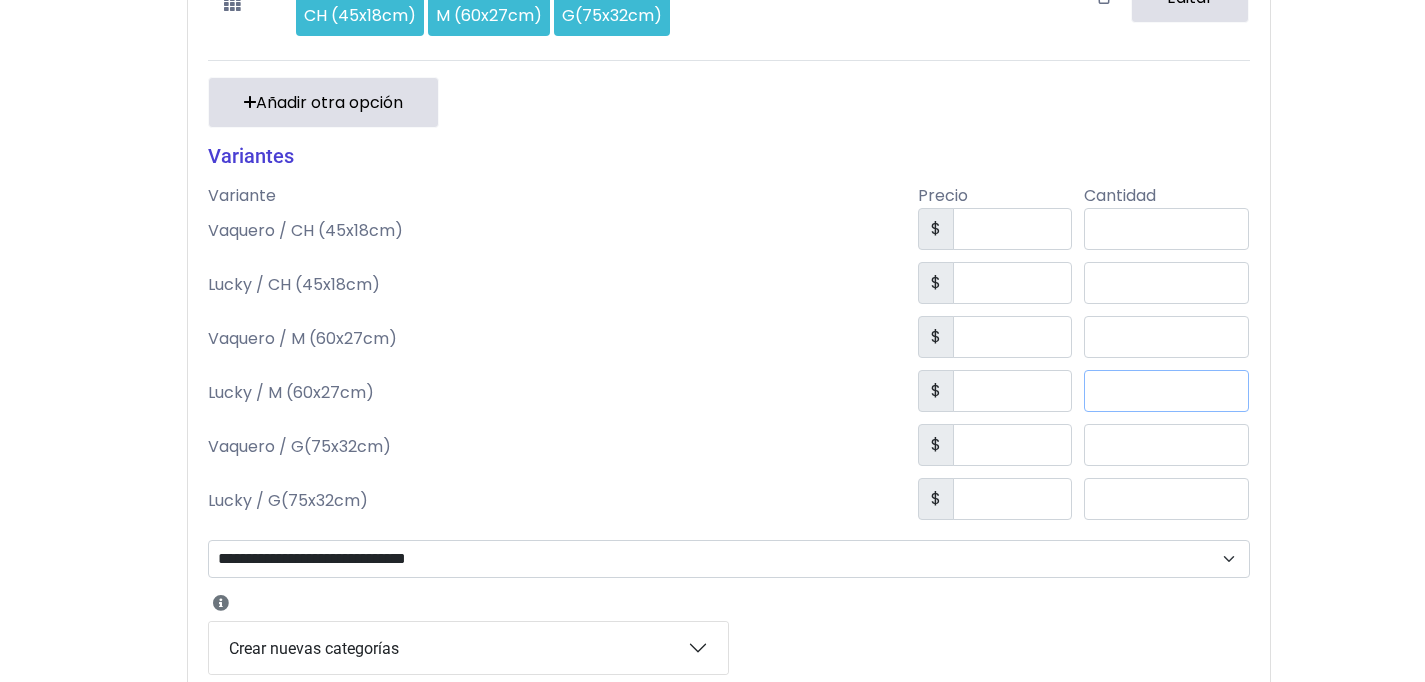 drag, startPoint x: 1180, startPoint y: 389, endPoint x: 1137, endPoint y: 380, distance: 43.931767 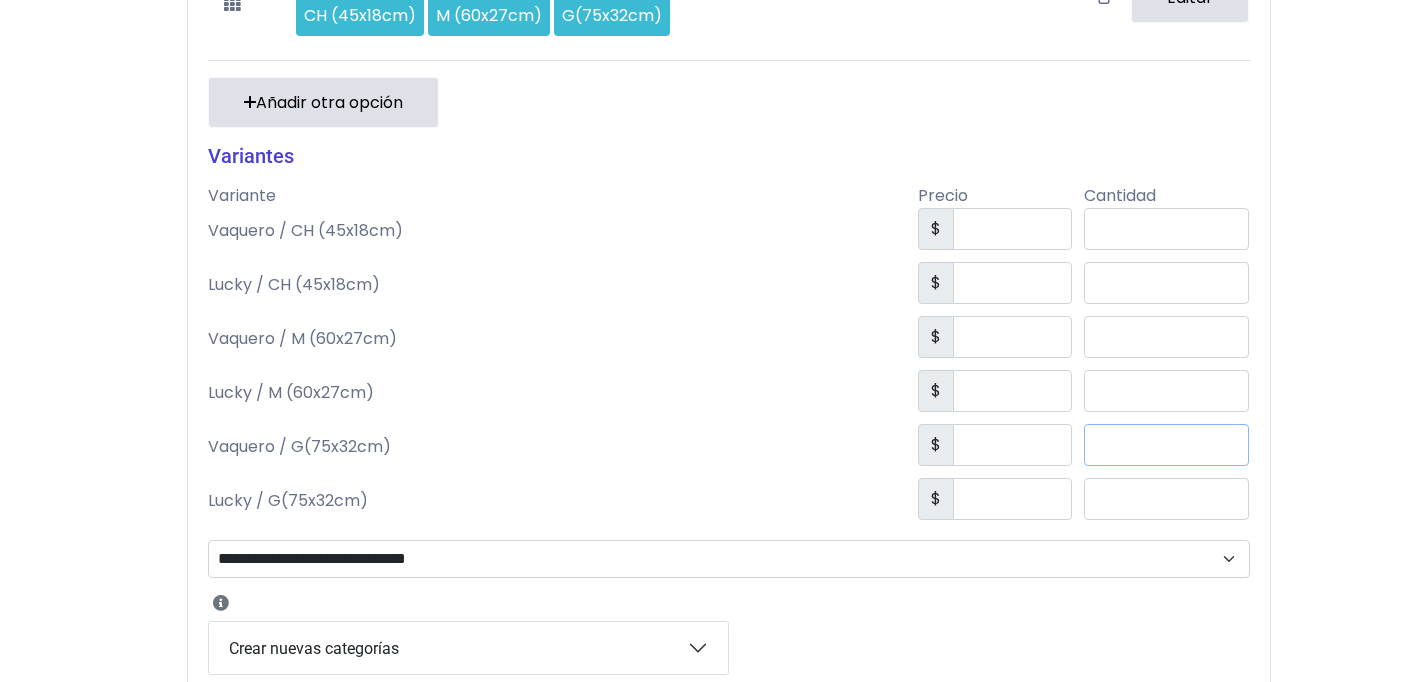 drag, startPoint x: 1199, startPoint y: 452, endPoint x: 1131, endPoint y: 428, distance: 72.11102 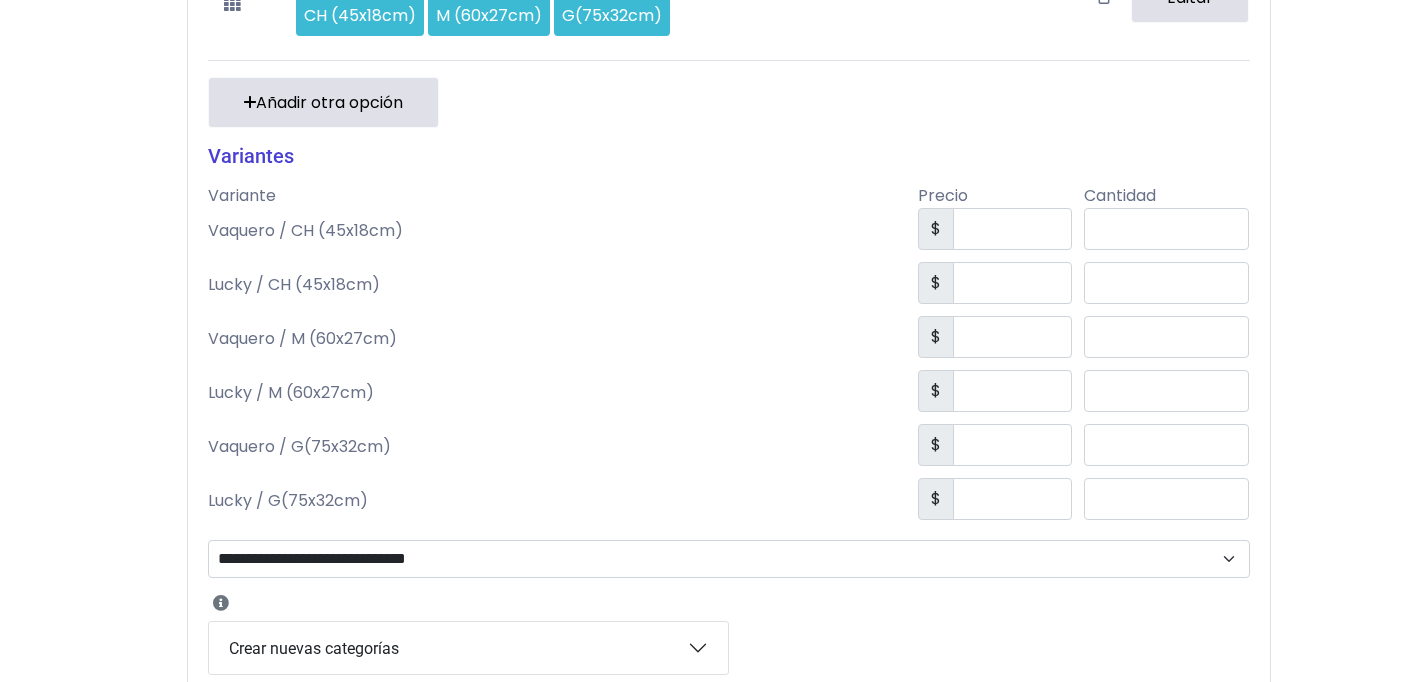 click on "*" at bounding box center [1173, 501] 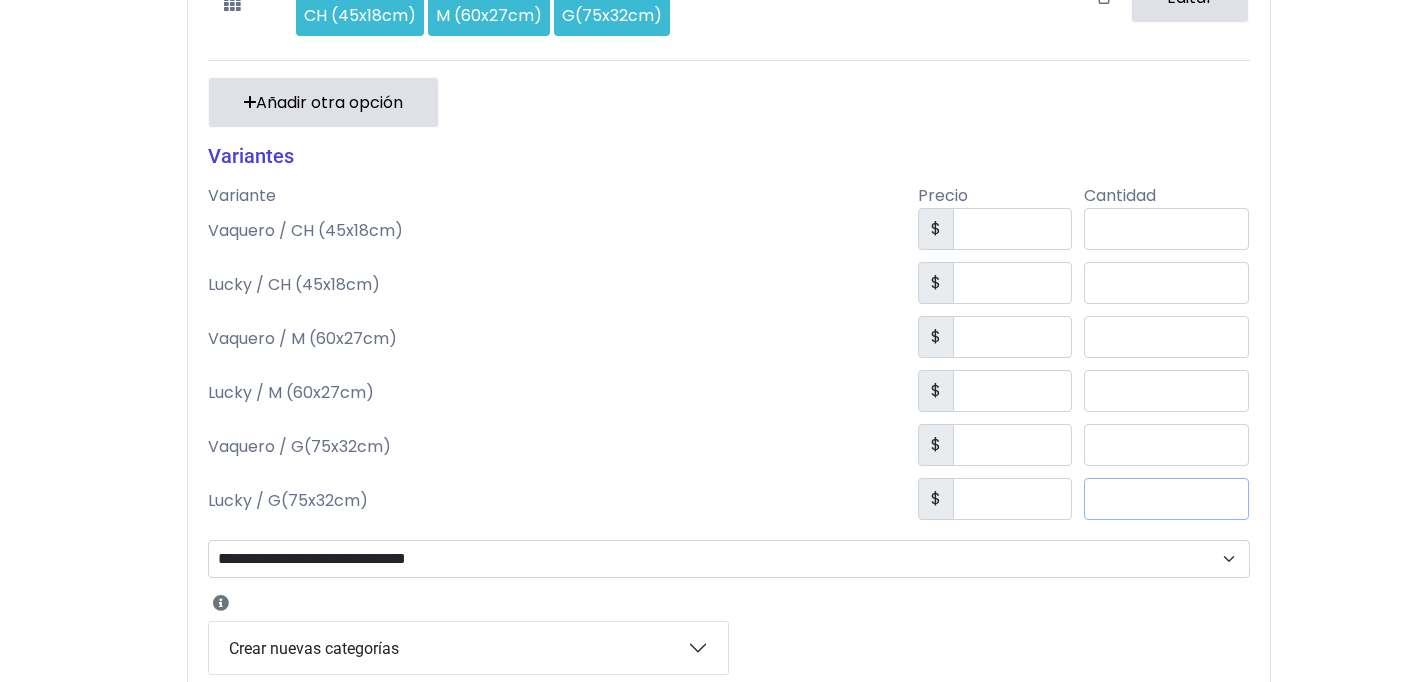 drag, startPoint x: 1196, startPoint y: 513, endPoint x: 1122, endPoint y: 493, distance: 76.655075 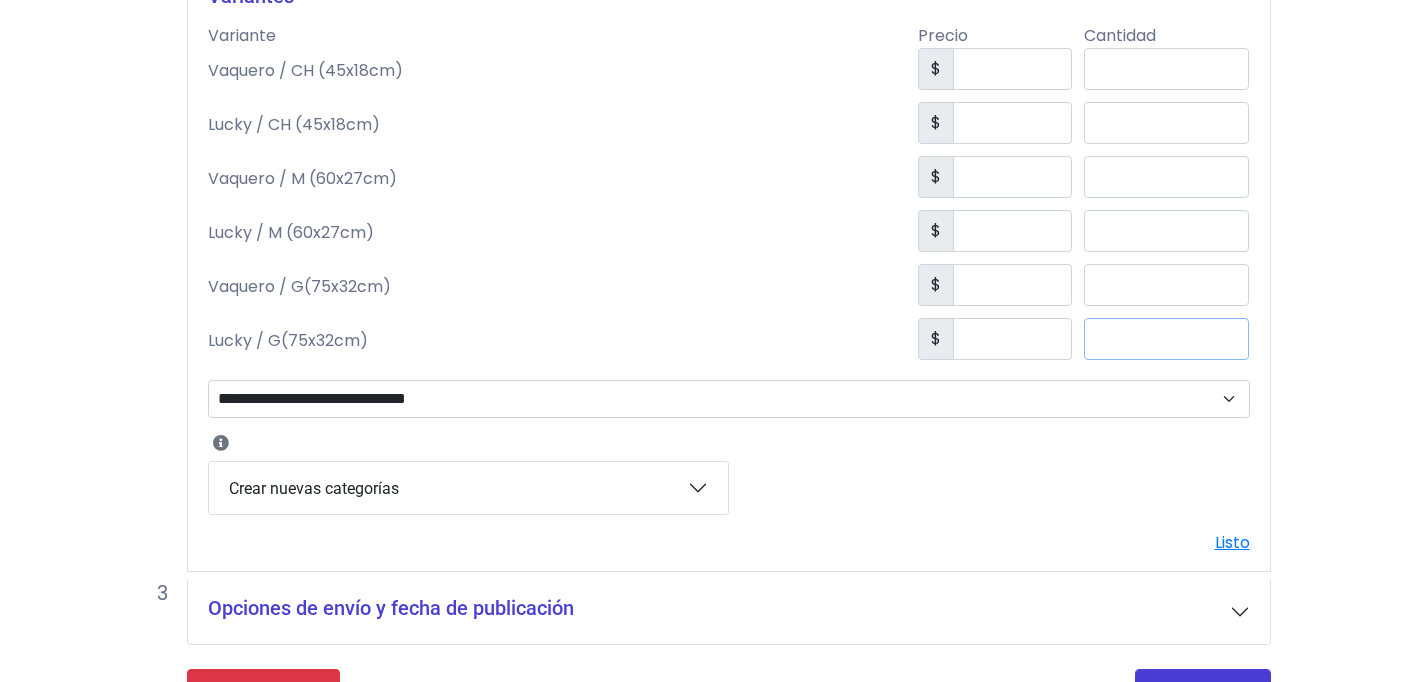 scroll, scrollTop: 1298, scrollLeft: 0, axis: vertical 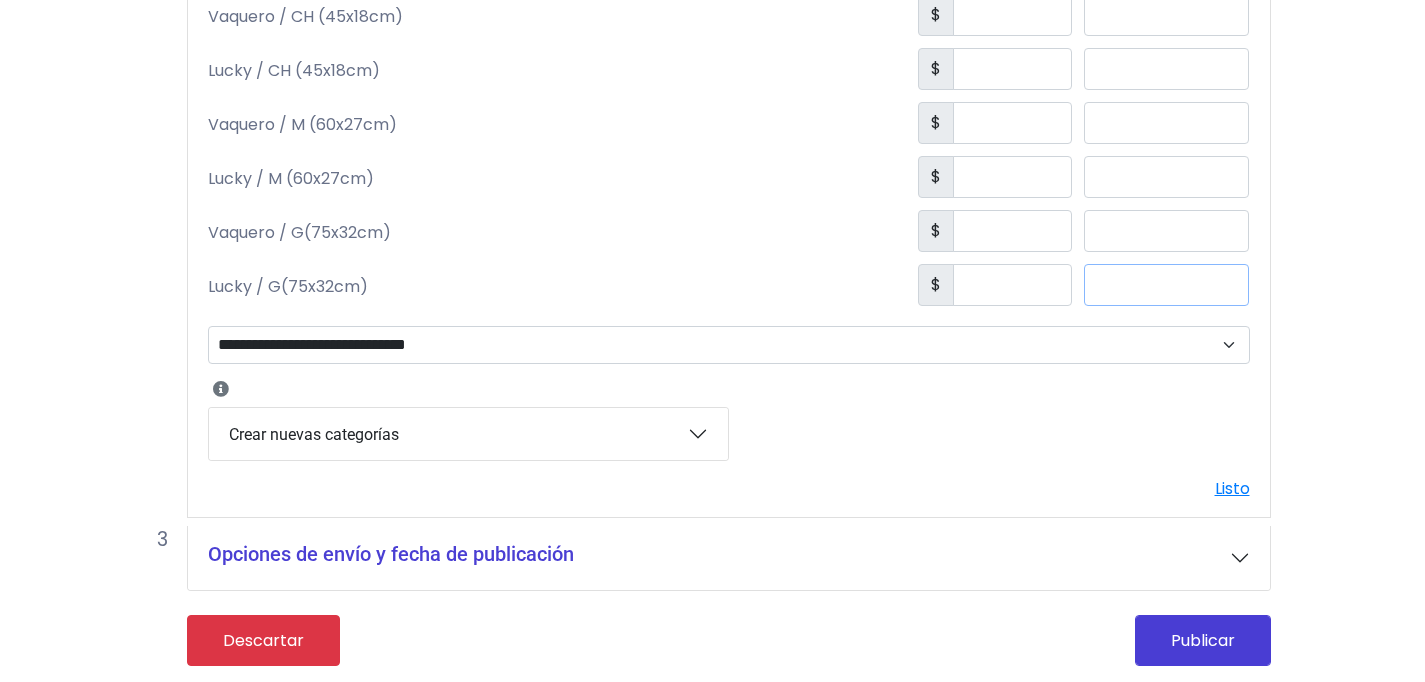 type on "*" 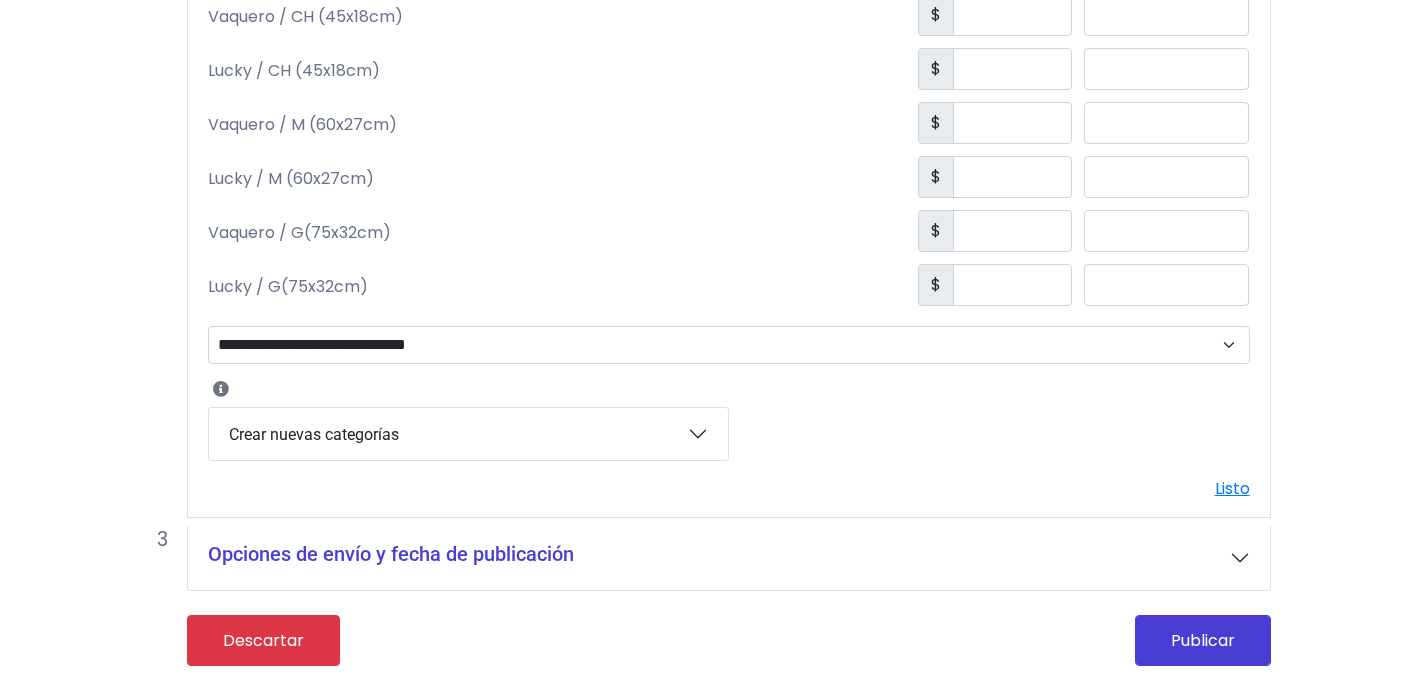 drag, startPoint x: 867, startPoint y: 371, endPoint x: 867, endPoint y: 357, distance: 14 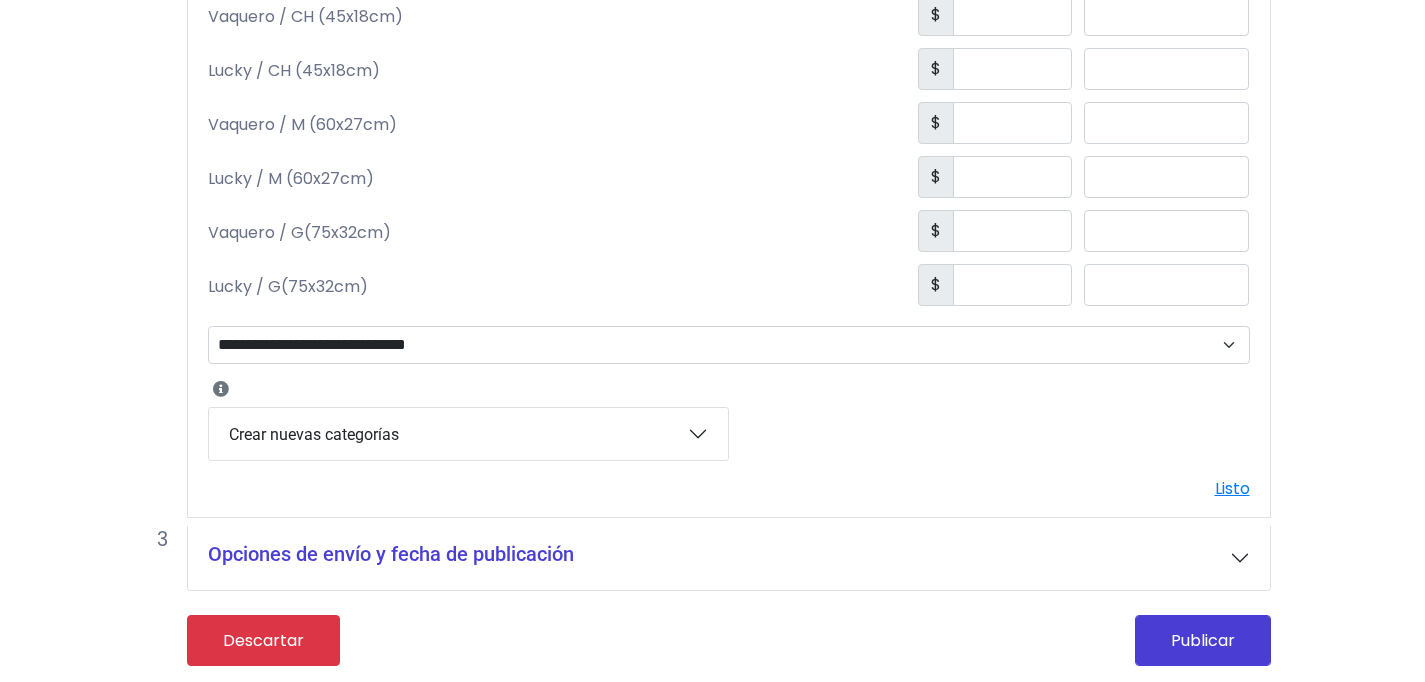 click on "Crear nuevas categorías" at bounding box center (468, 434) 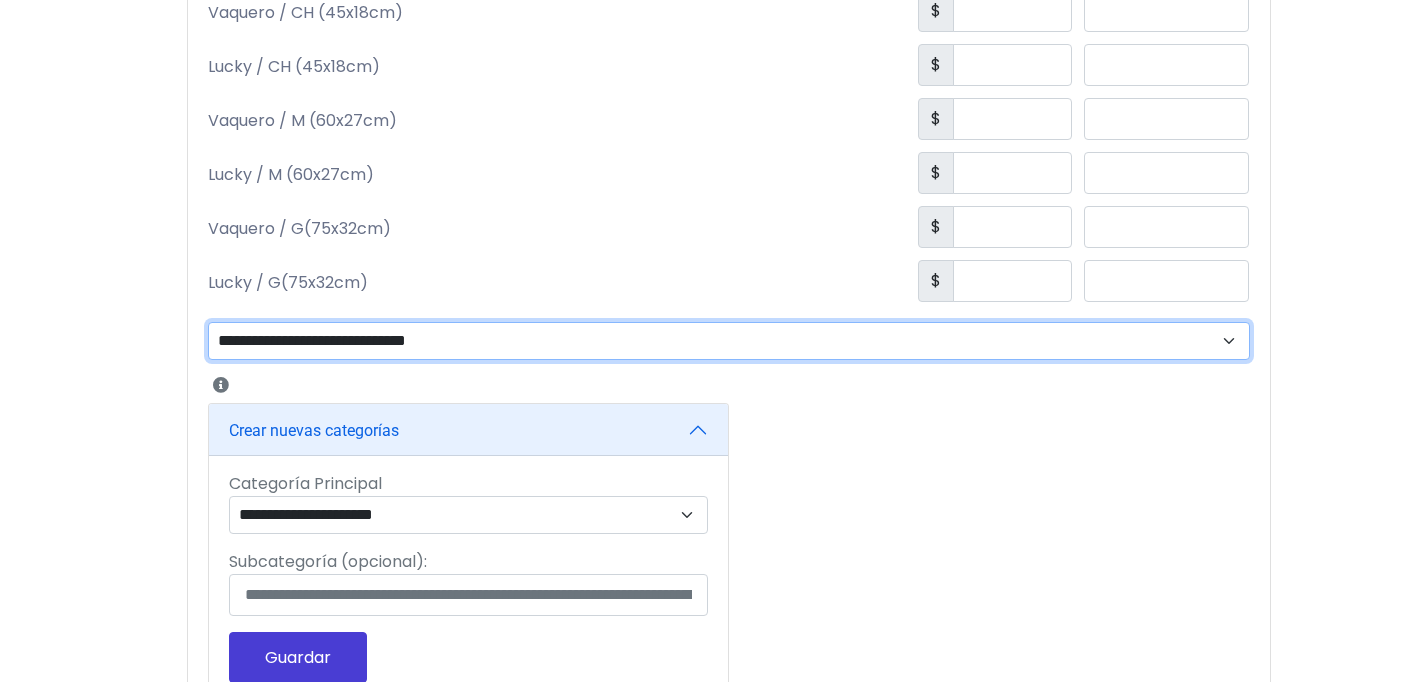 click on "**********" at bounding box center (729, 341) 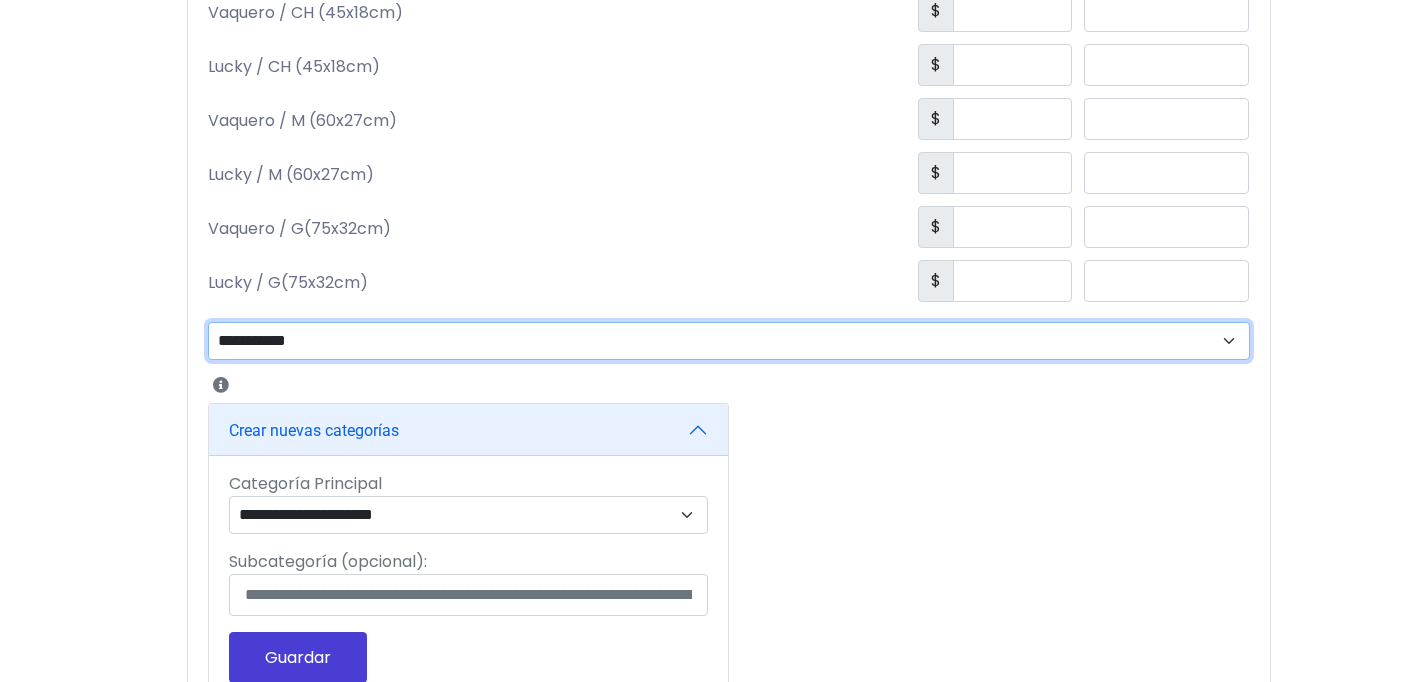 click on "**********" at bounding box center (0, 0) 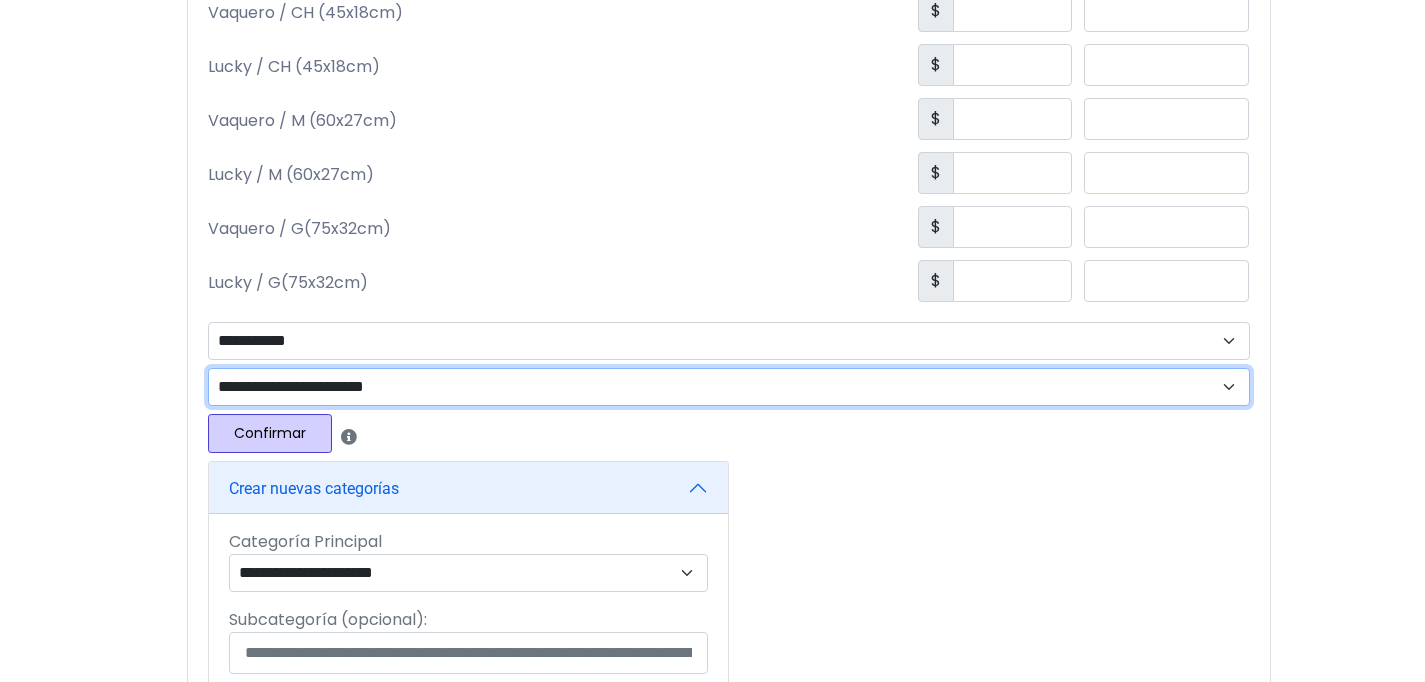 select on "****" 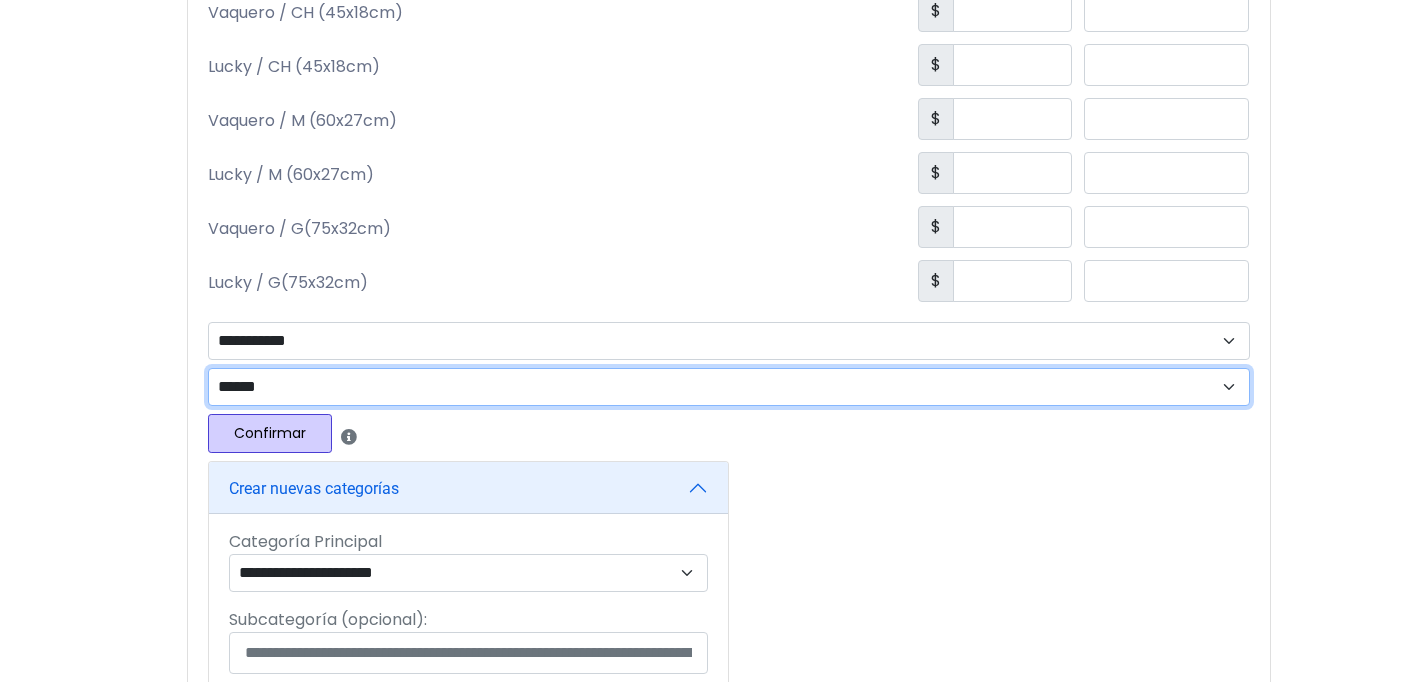 click on "******" at bounding box center (0, 0) 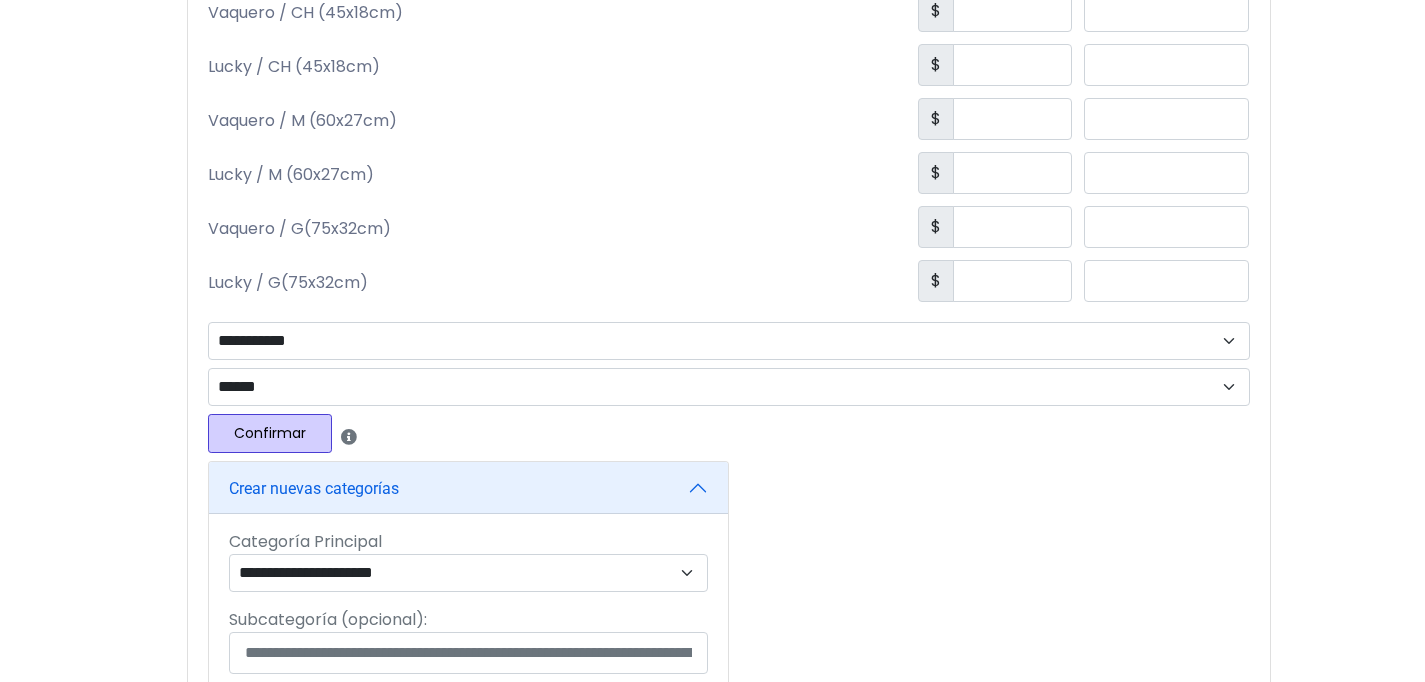 click on "Confirmar" at bounding box center (270, 433) 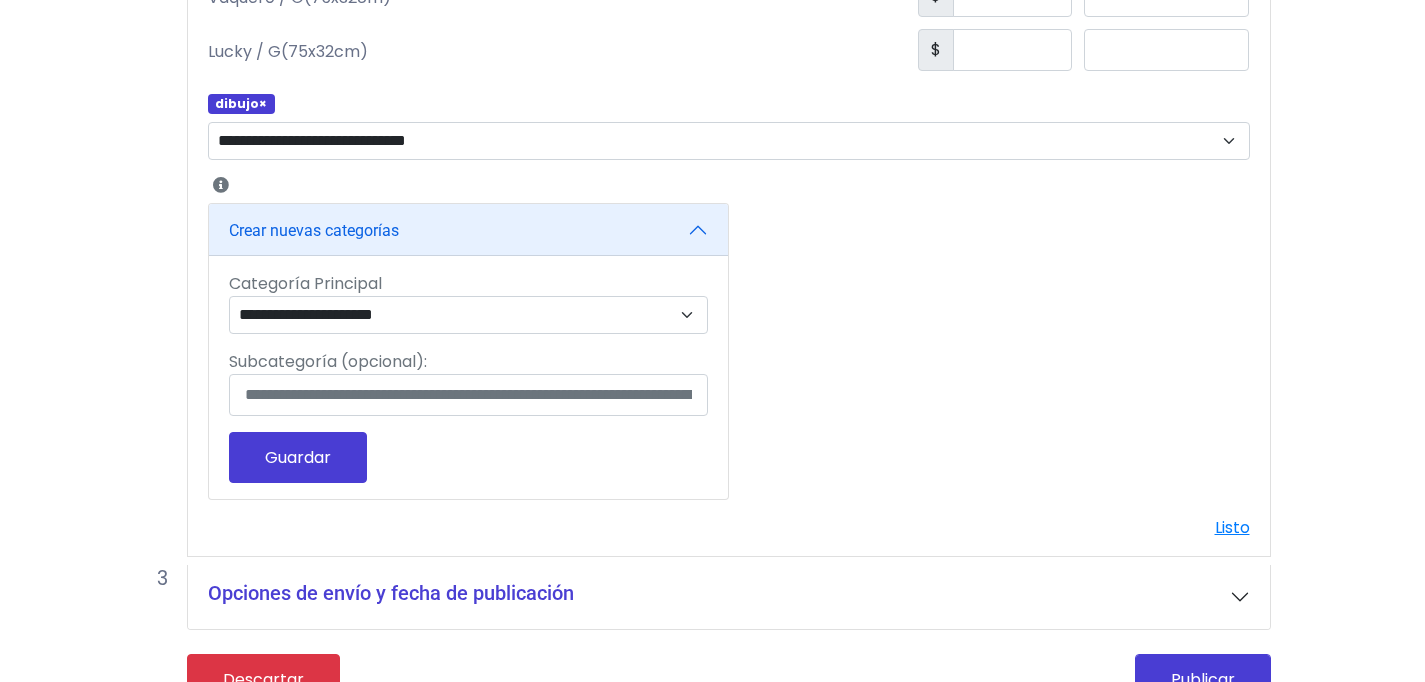 scroll, scrollTop: 1573, scrollLeft: 0, axis: vertical 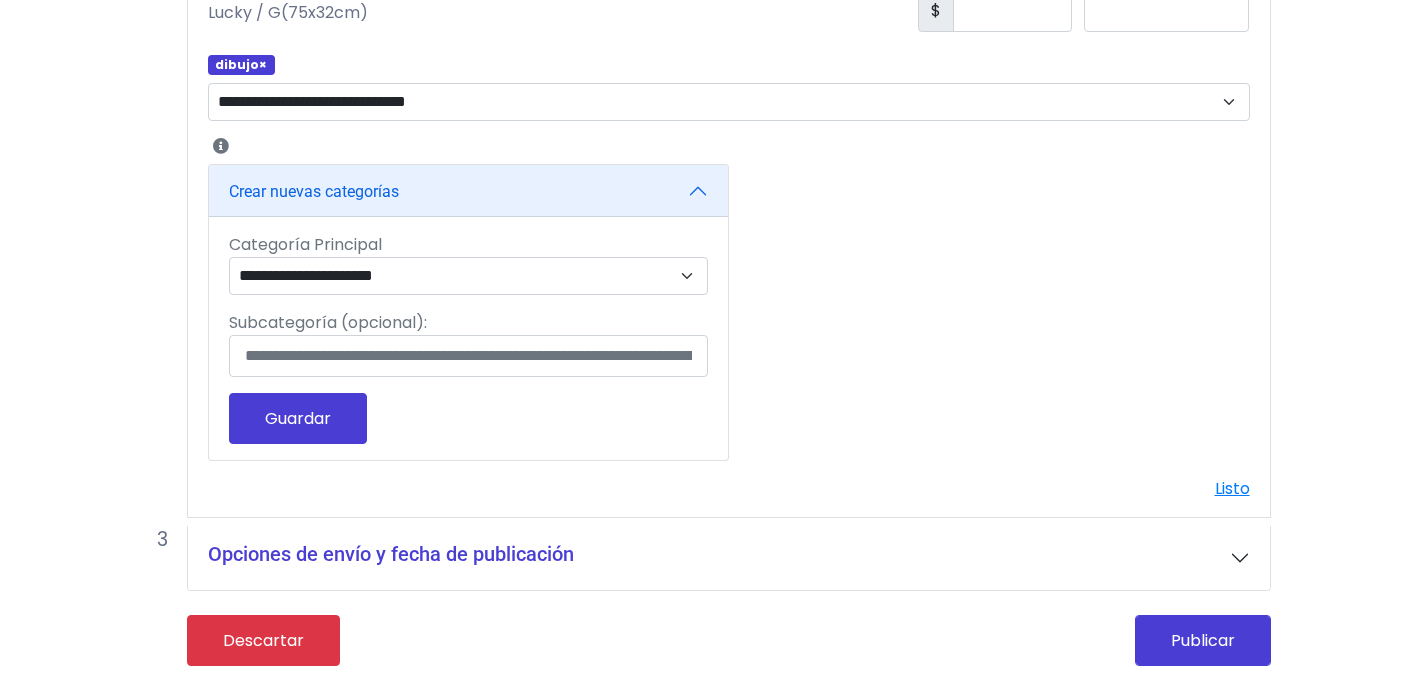 click on "Opciones de envío y fecha de publicación" at bounding box center [729, 558] 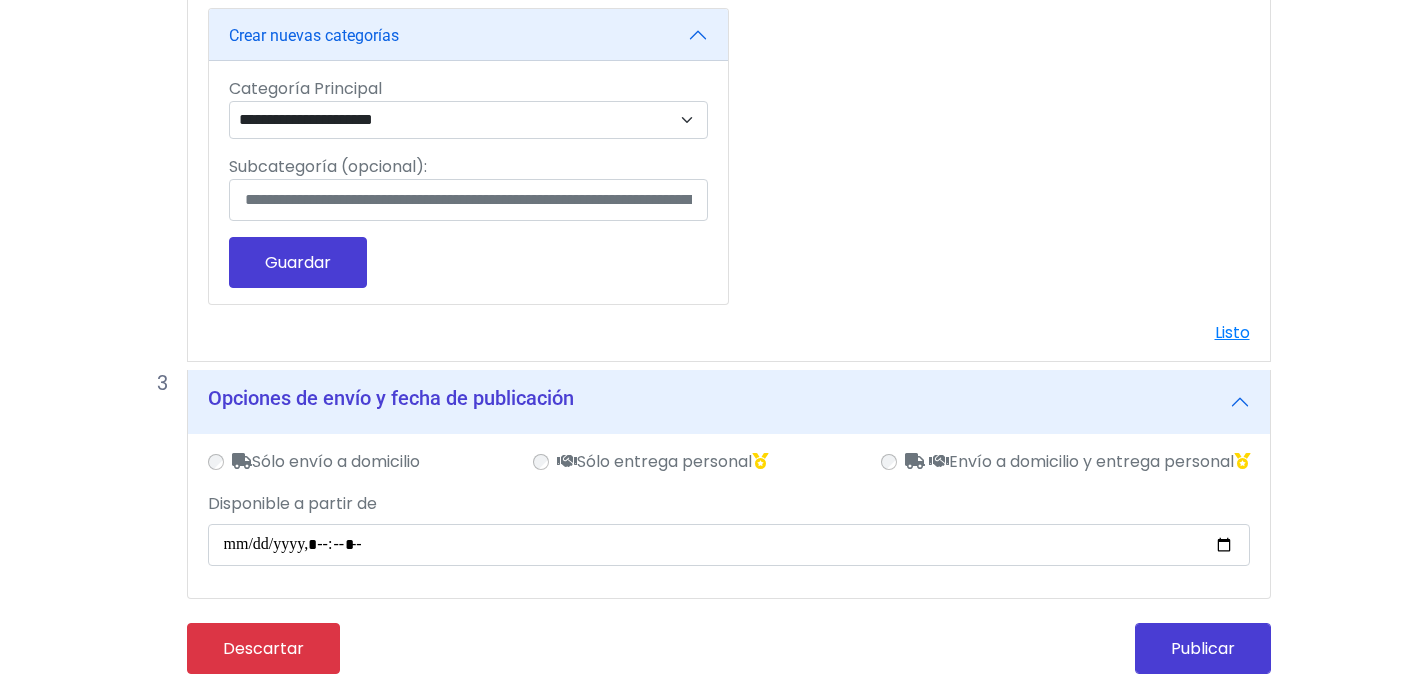 scroll, scrollTop: 1737, scrollLeft: 0, axis: vertical 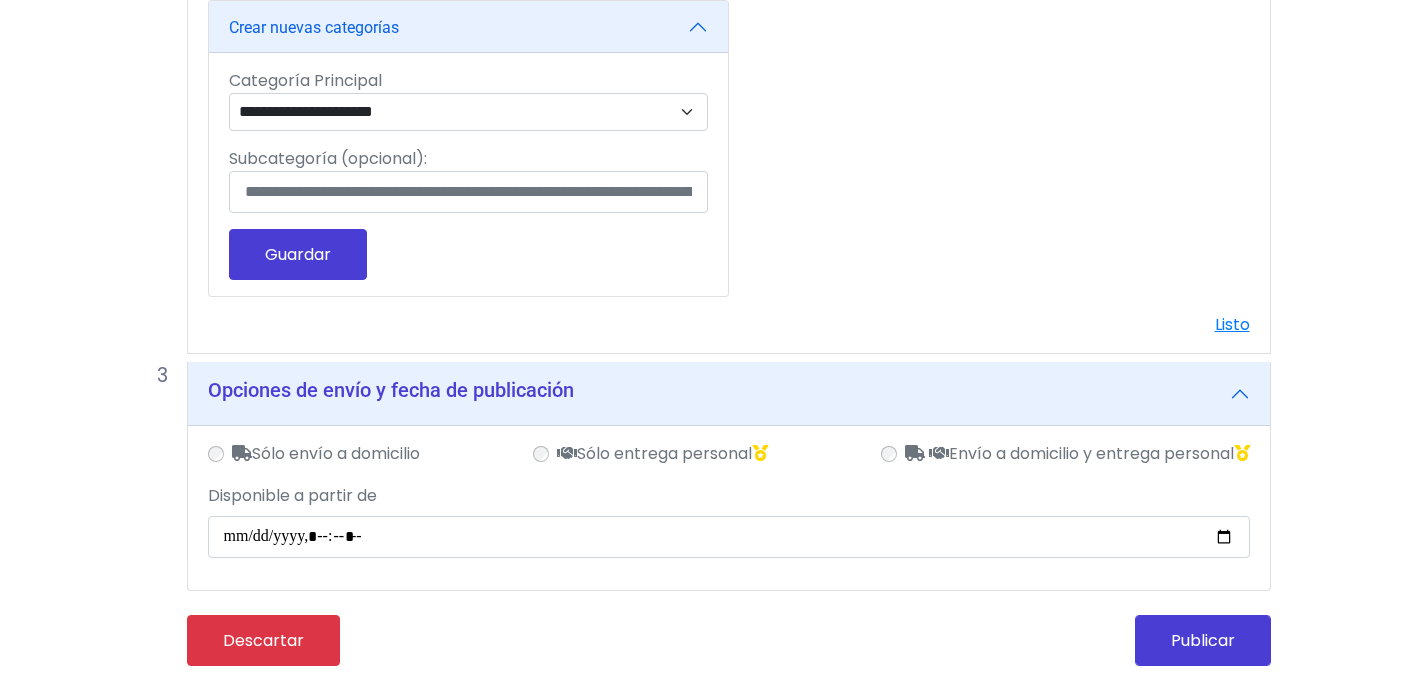 click on "Envío a domicilio y entrega personal" at bounding box center [1065, 454] 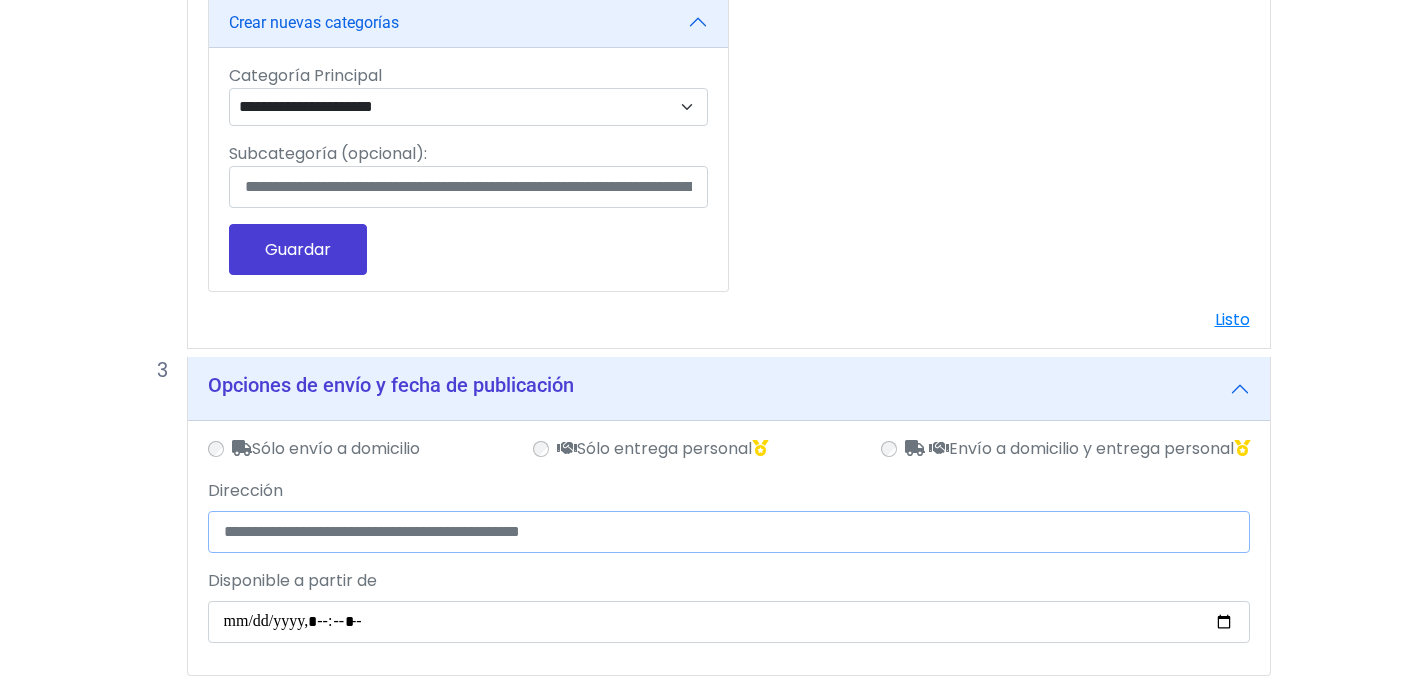 click on "Dirección" at bounding box center (729, 532) 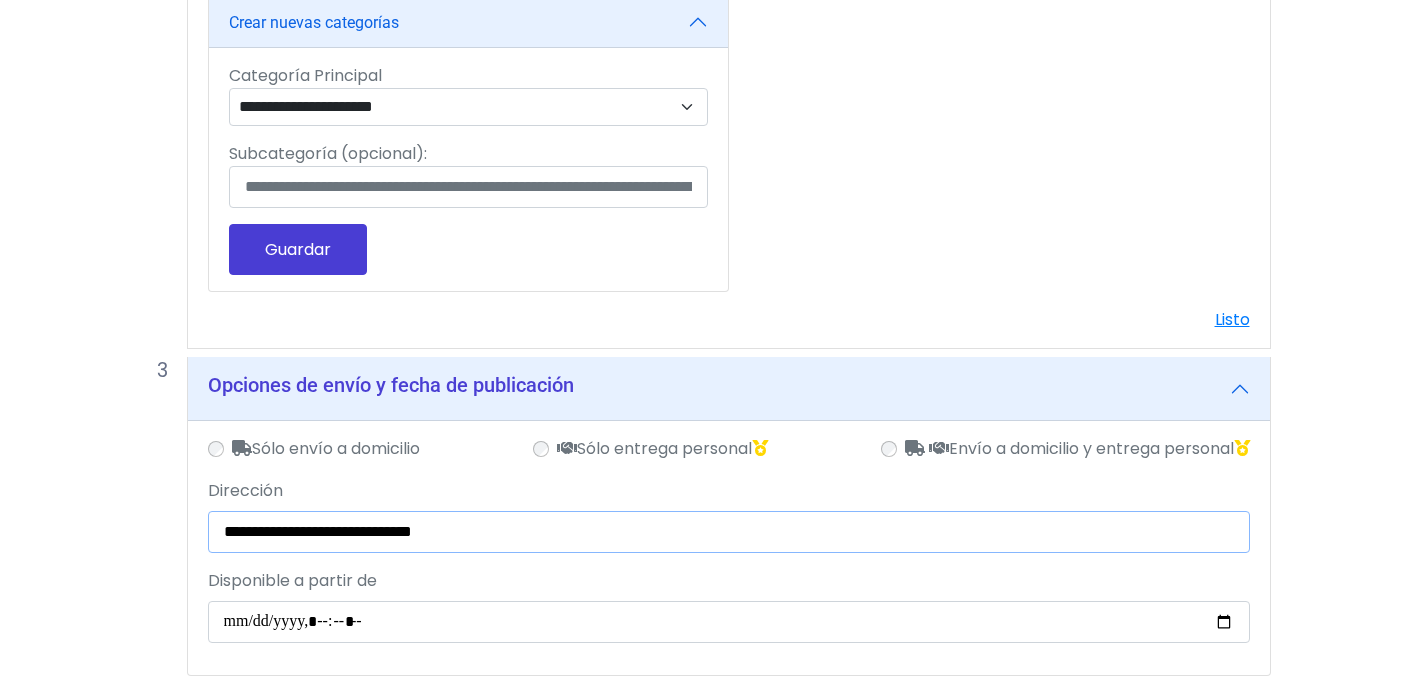 scroll, scrollTop: 1828, scrollLeft: 0, axis: vertical 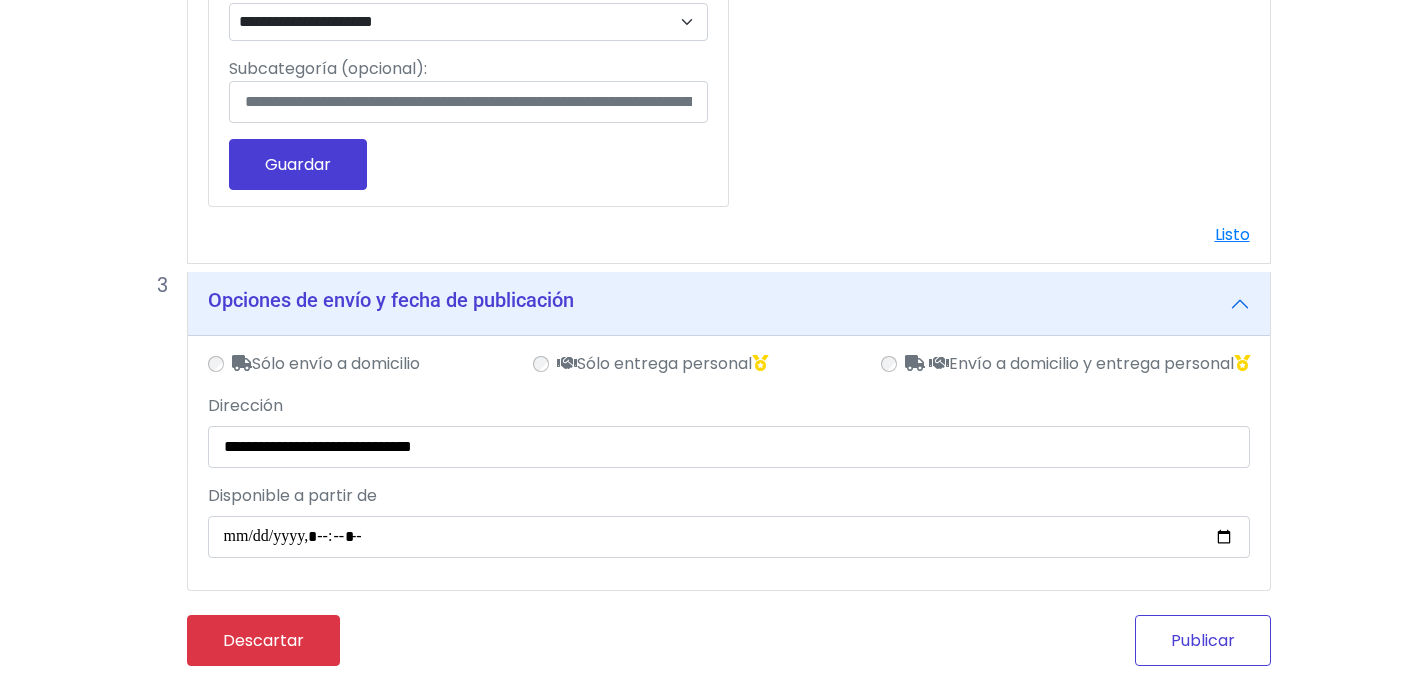 click on "Publicar" at bounding box center [1203, 640] 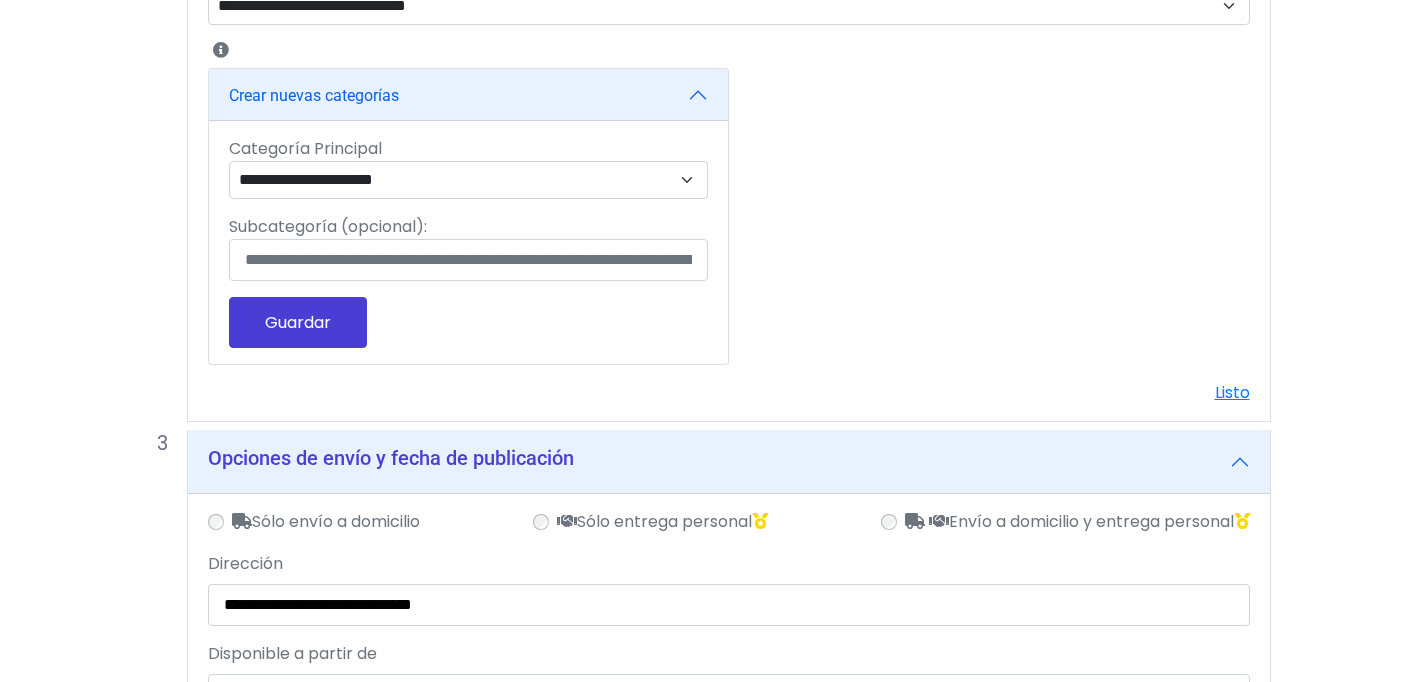 scroll, scrollTop: 1991, scrollLeft: 0, axis: vertical 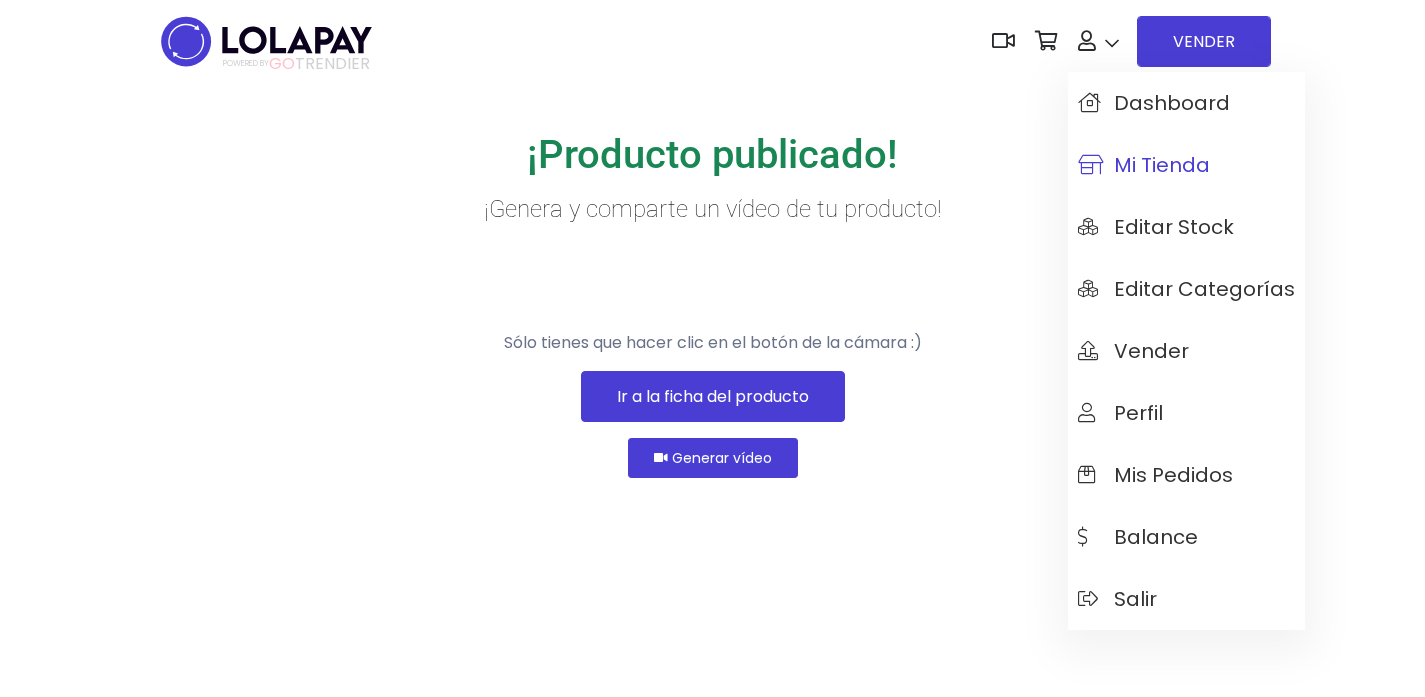 click on "Mi tienda" at bounding box center (1144, 165) 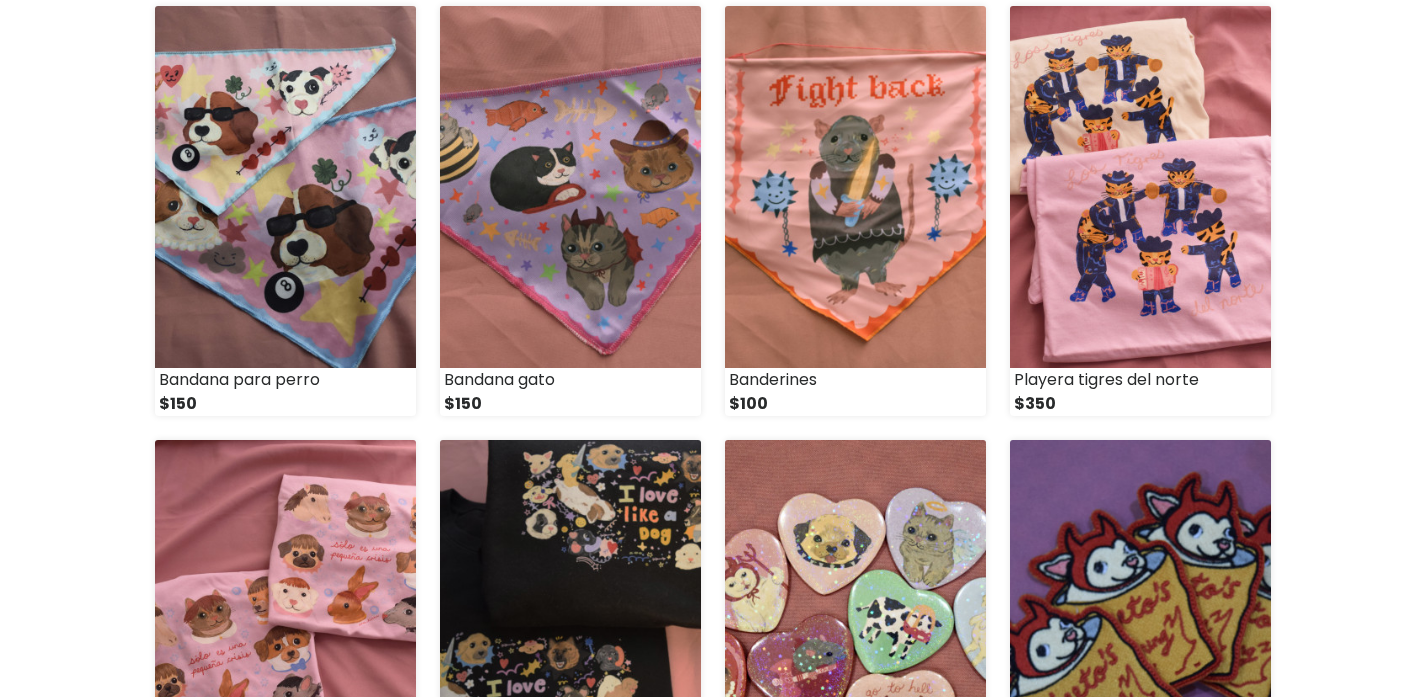 scroll, scrollTop: 0, scrollLeft: 0, axis: both 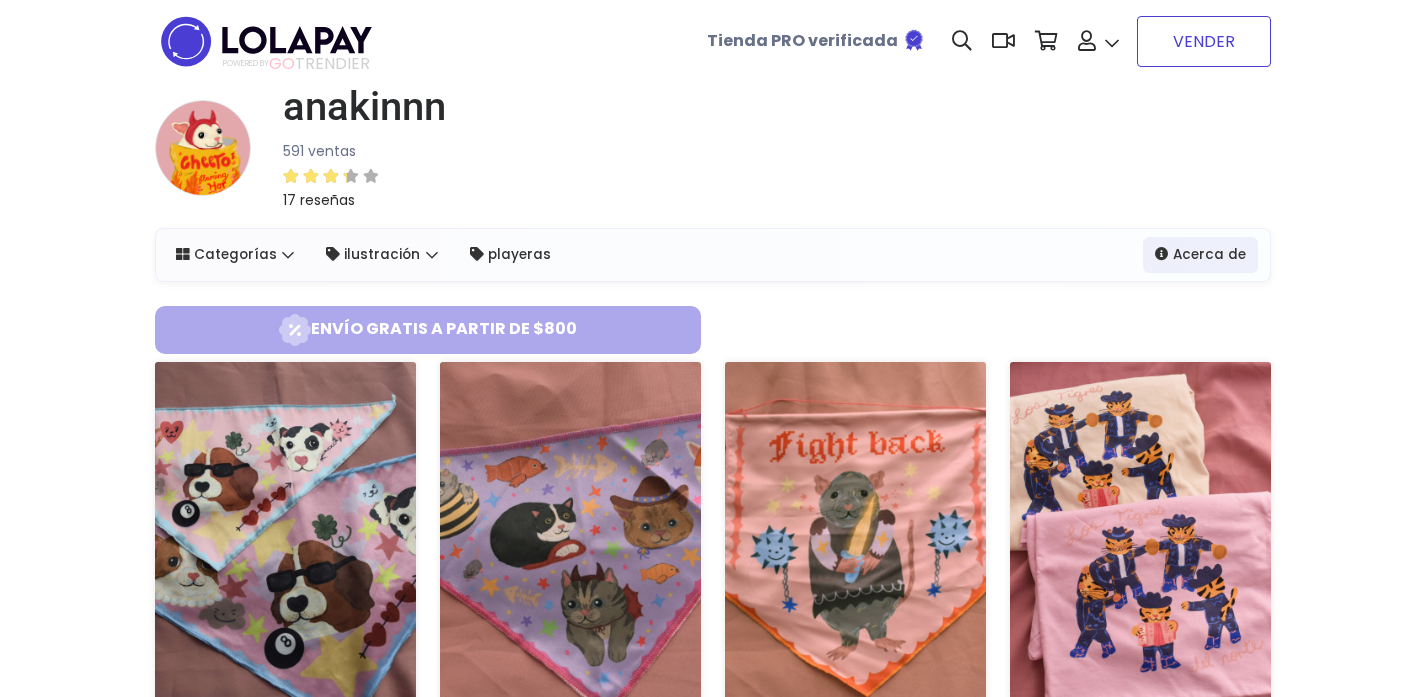 click on "VENDER" at bounding box center [1204, 41] 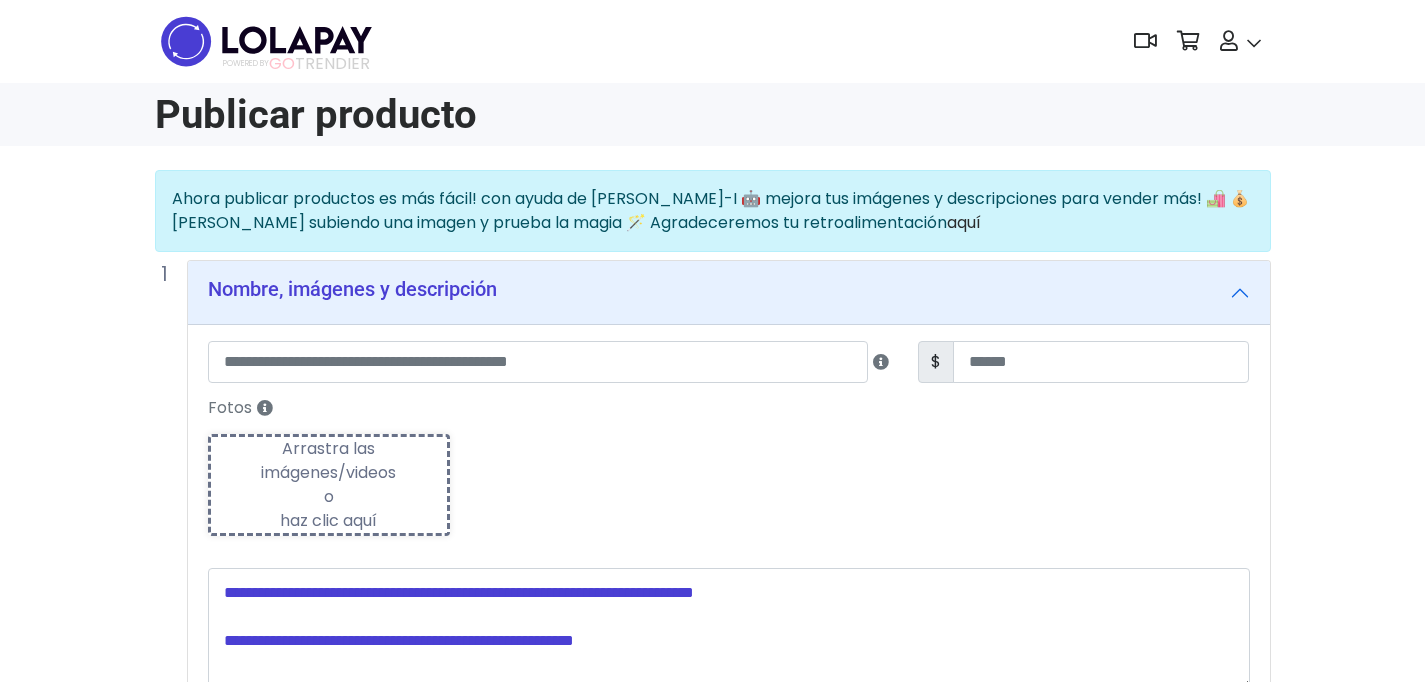 scroll, scrollTop: 0, scrollLeft: 0, axis: both 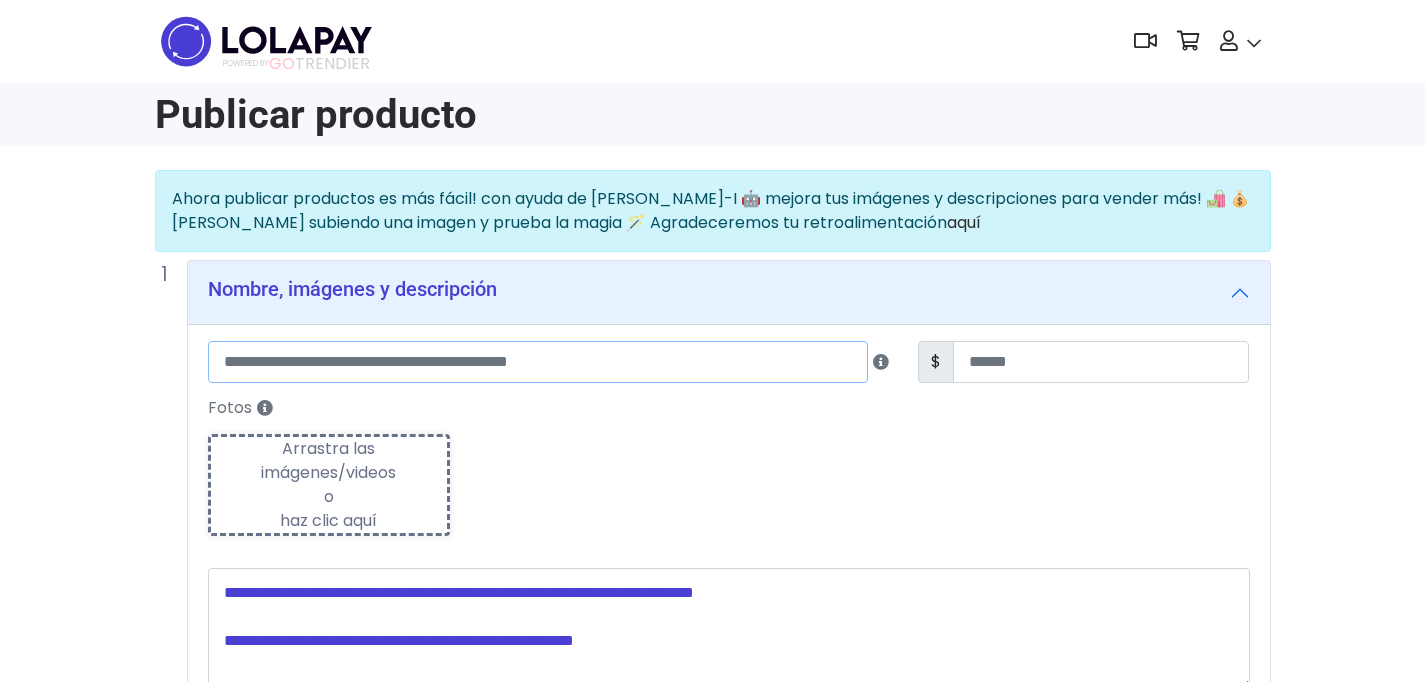 click at bounding box center [538, 362] 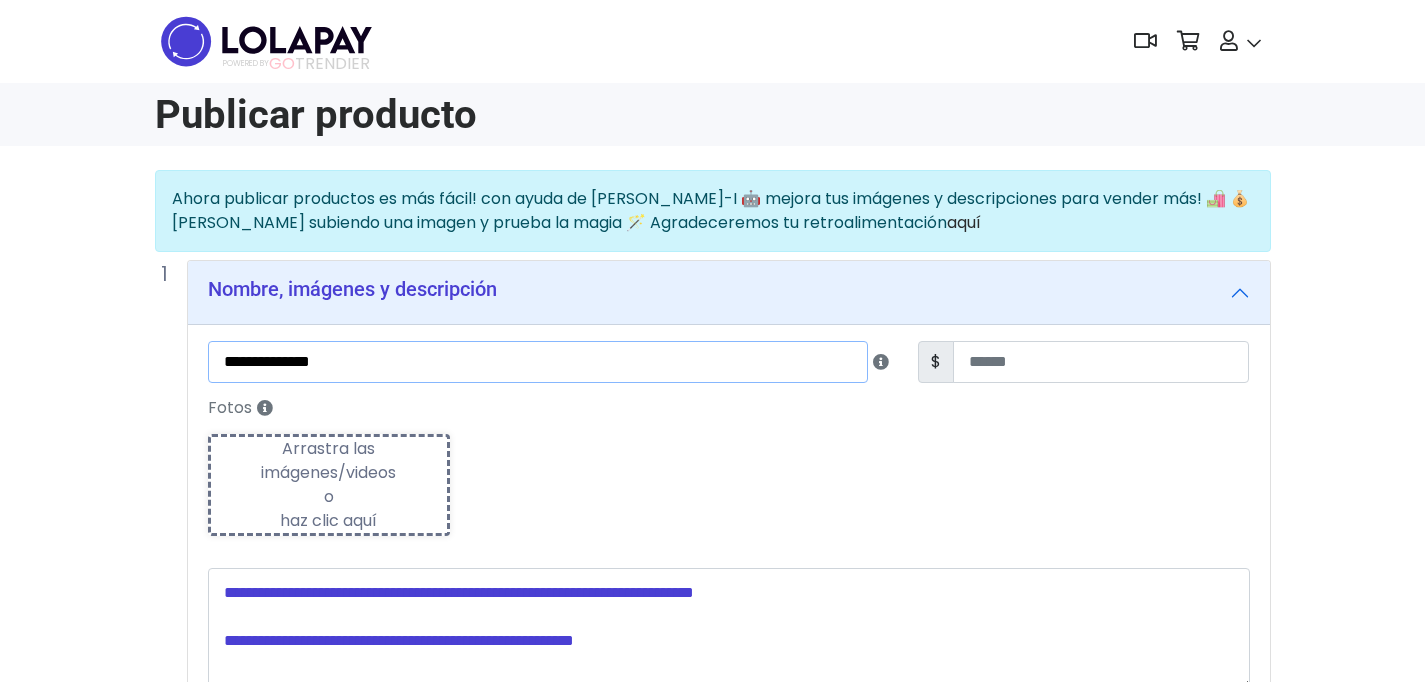 type on "**********" 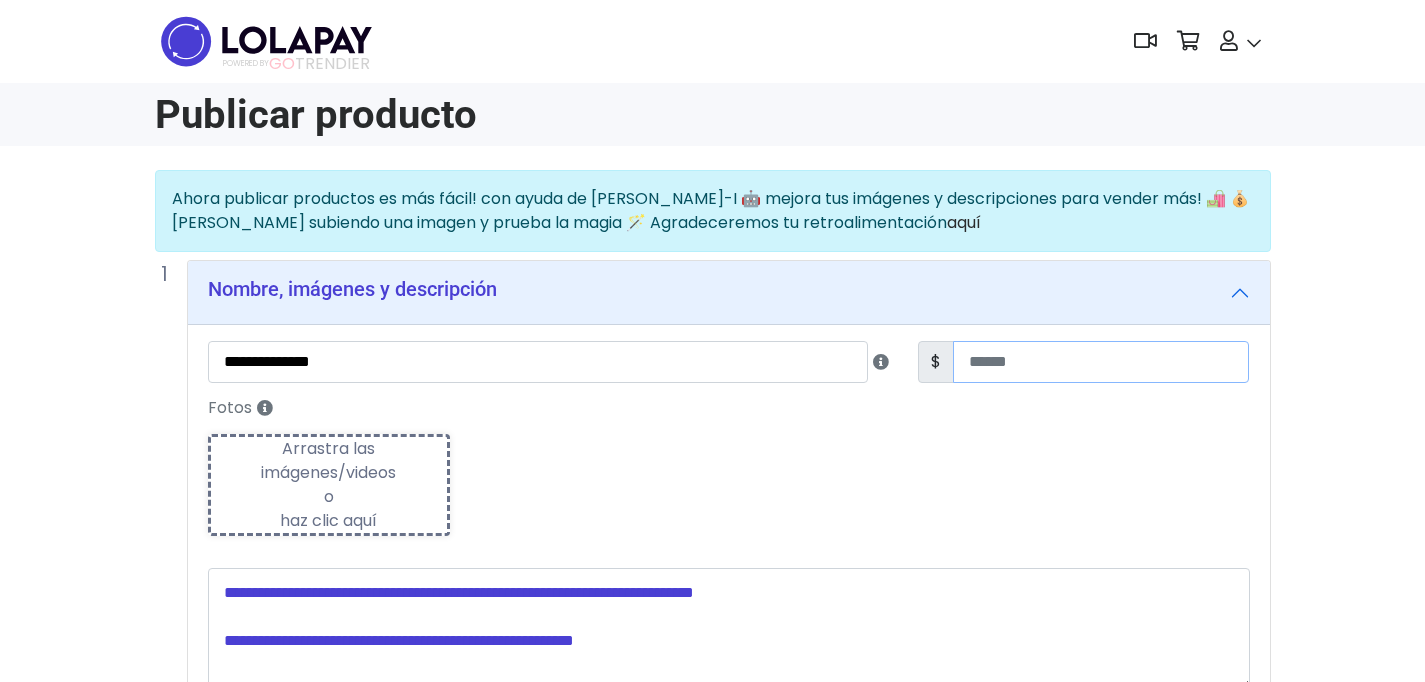 click at bounding box center [1101, 362] 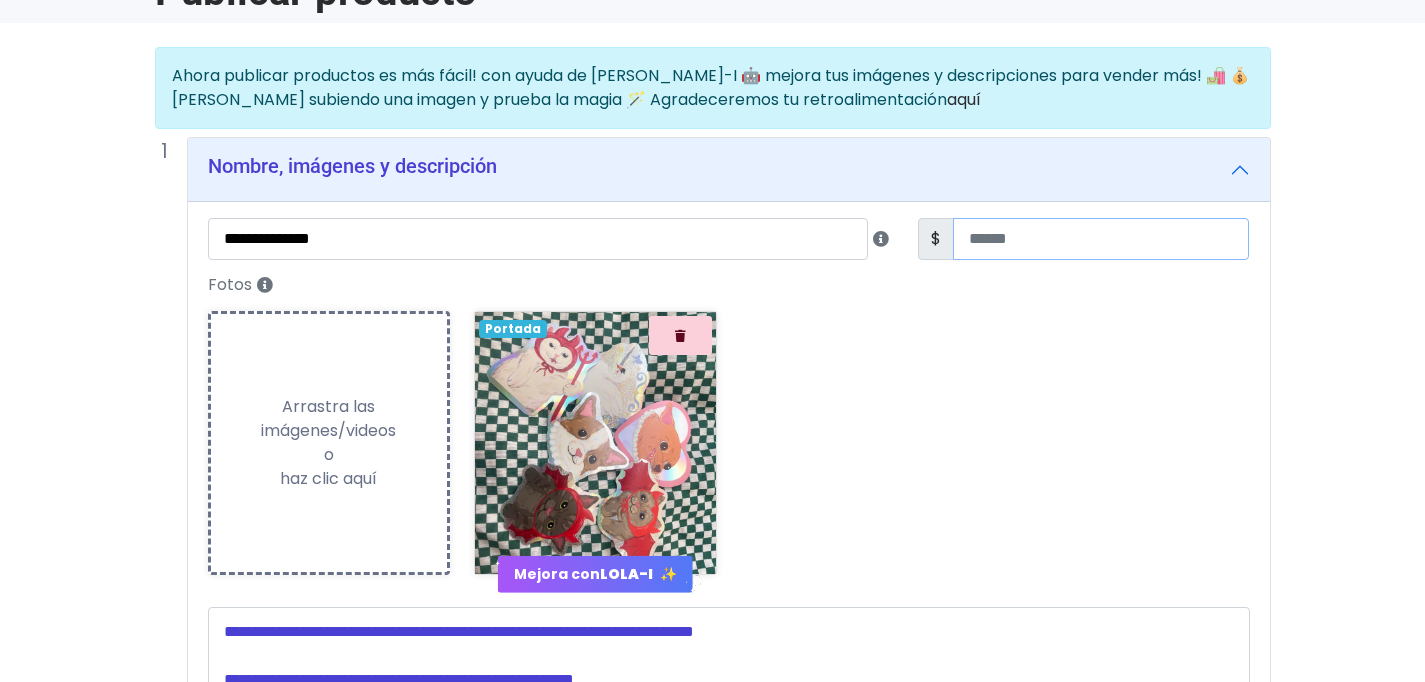 scroll, scrollTop: 156, scrollLeft: 0, axis: vertical 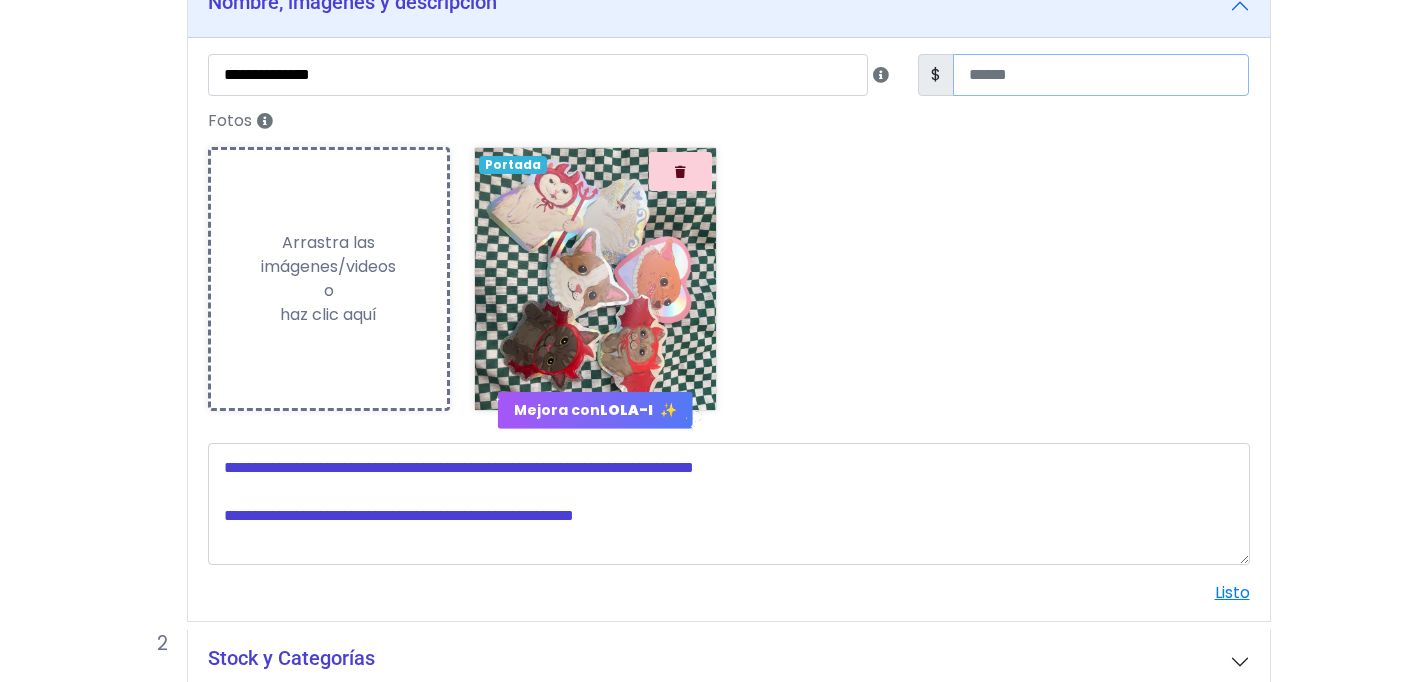 type on "***" 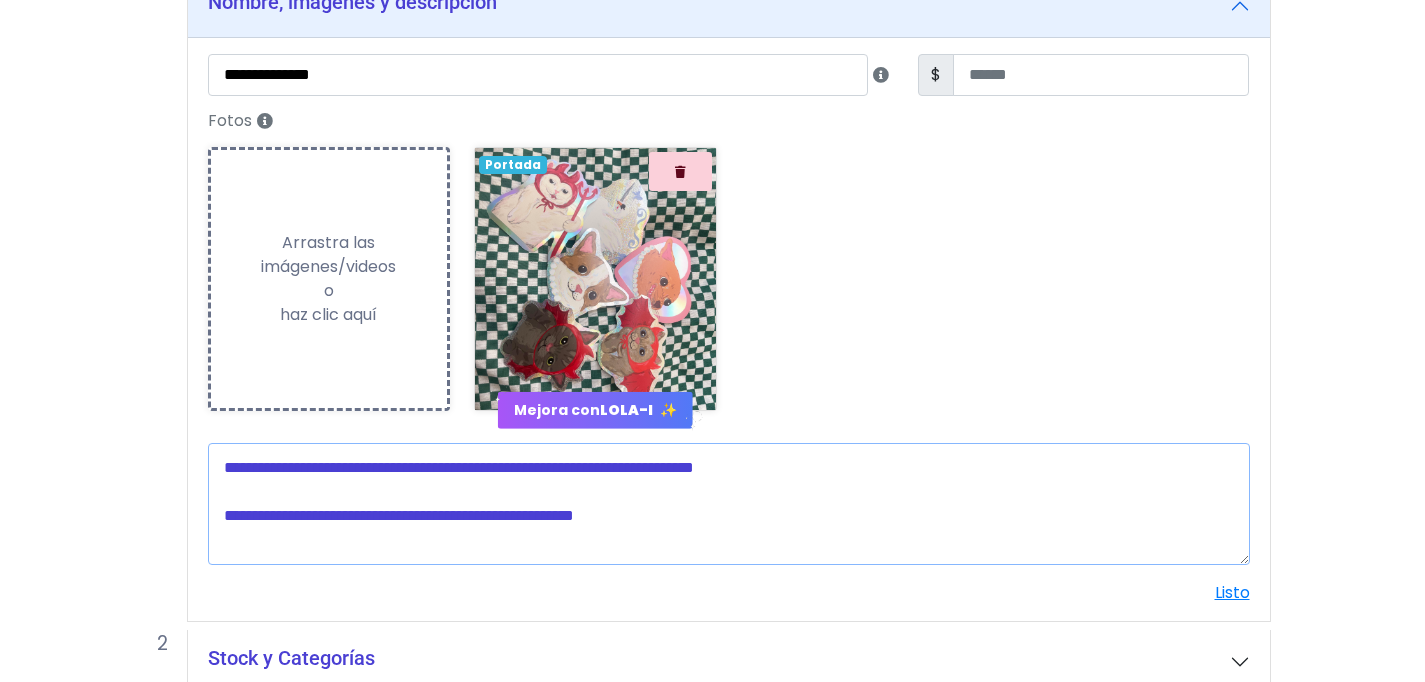 click at bounding box center [729, 504] 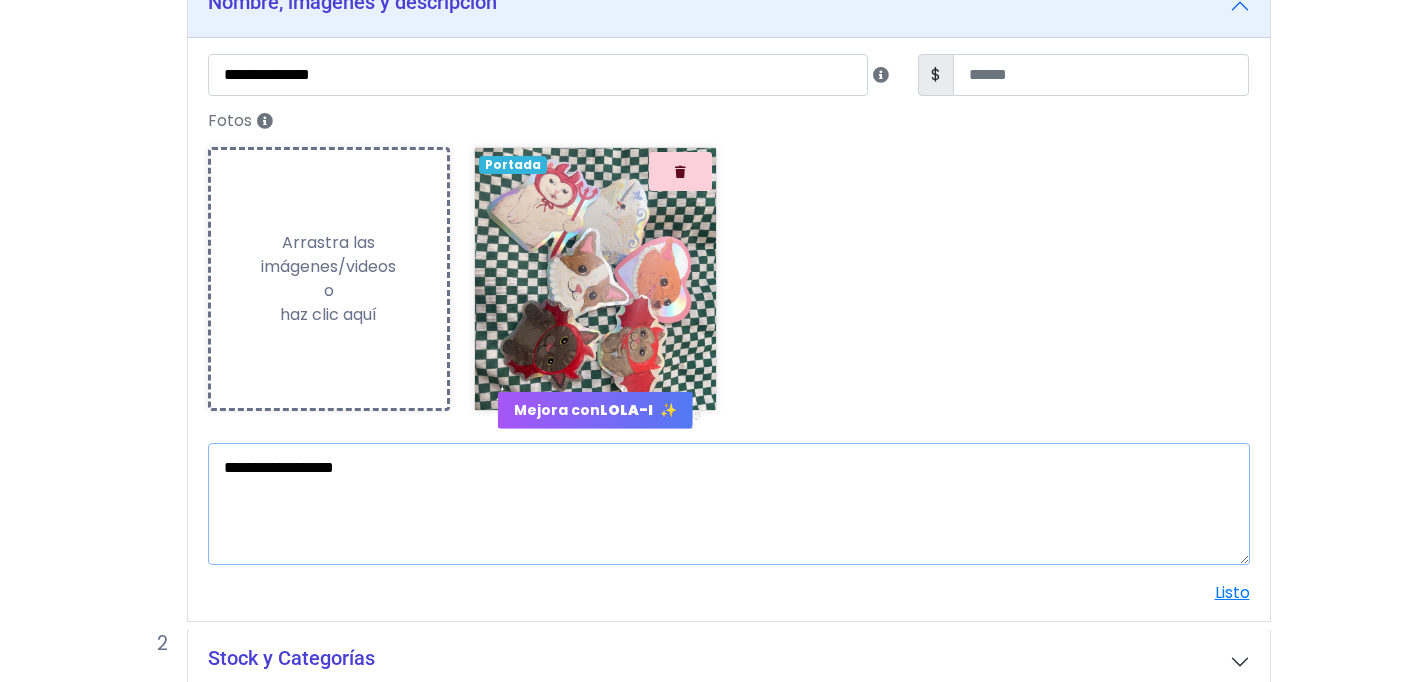 click on "**********" at bounding box center (729, 504) 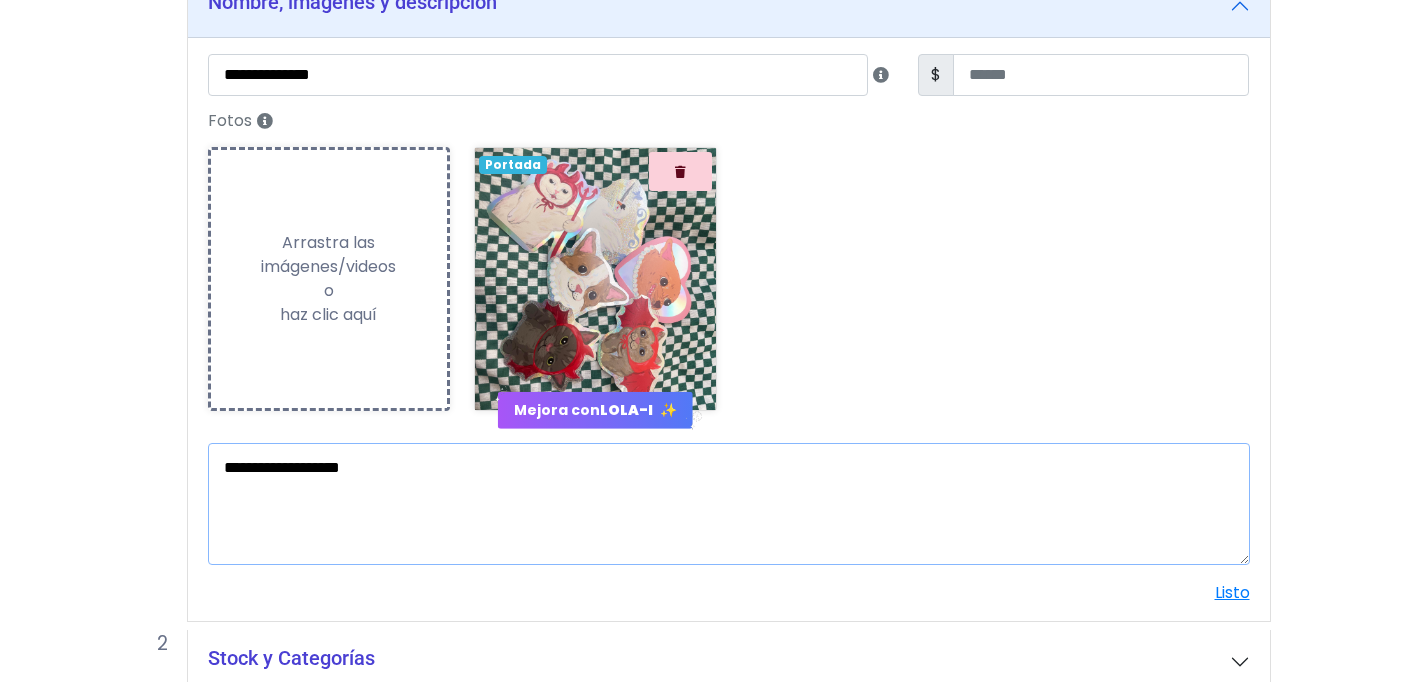 click on "**********" at bounding box center [729, 504] 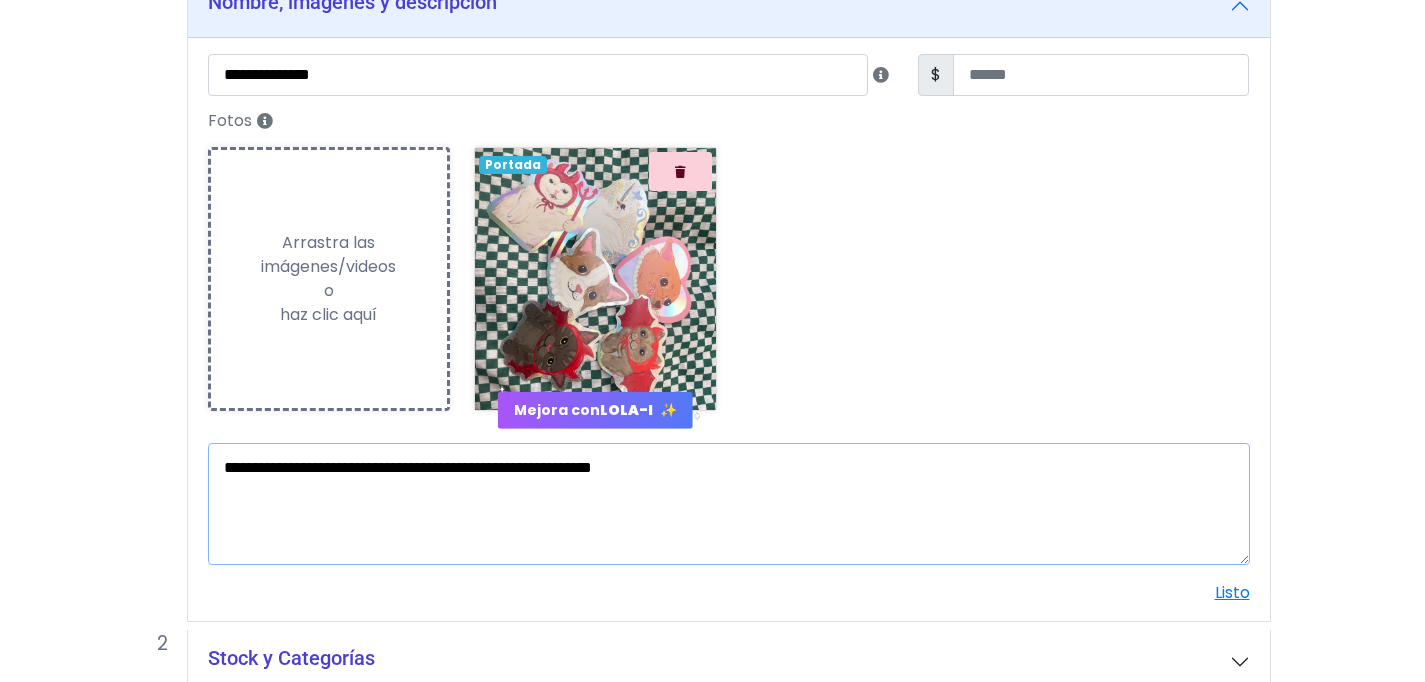 scroll, scrollTop: 465, scrollLeft: 0, axis: vertical 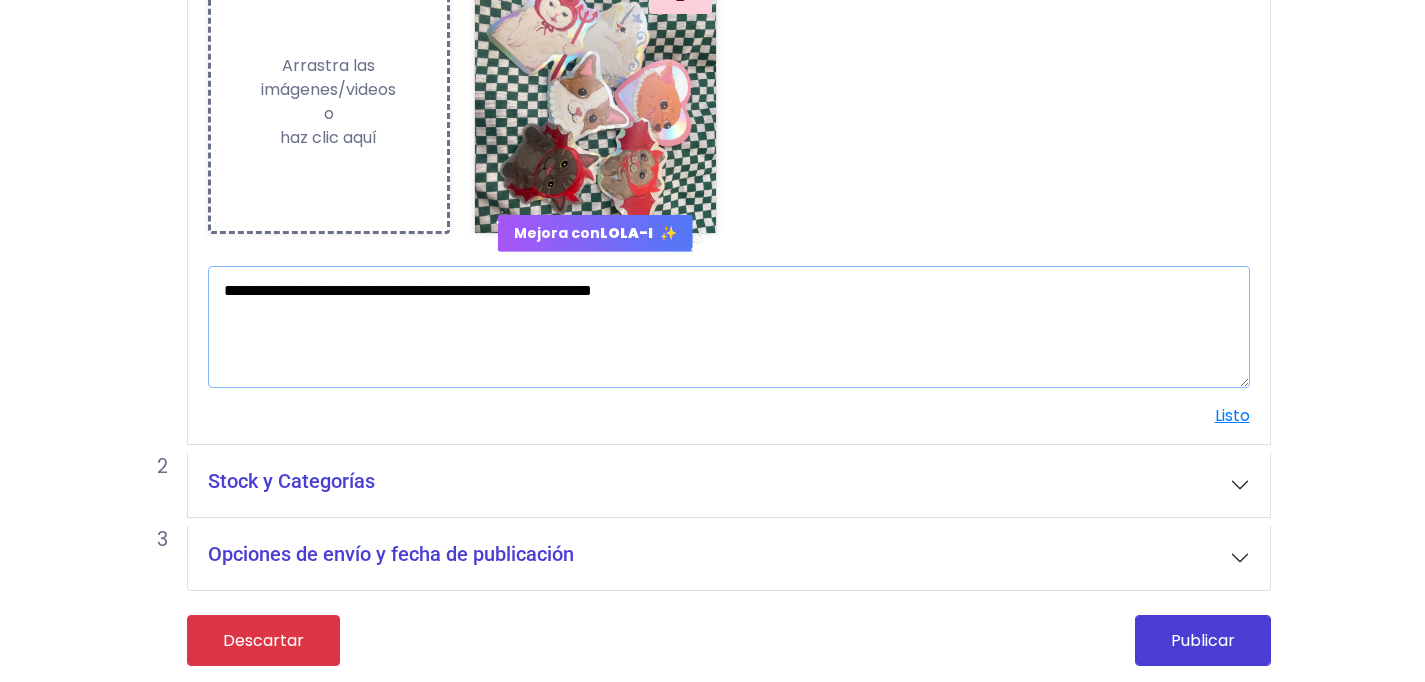 type on "**********" 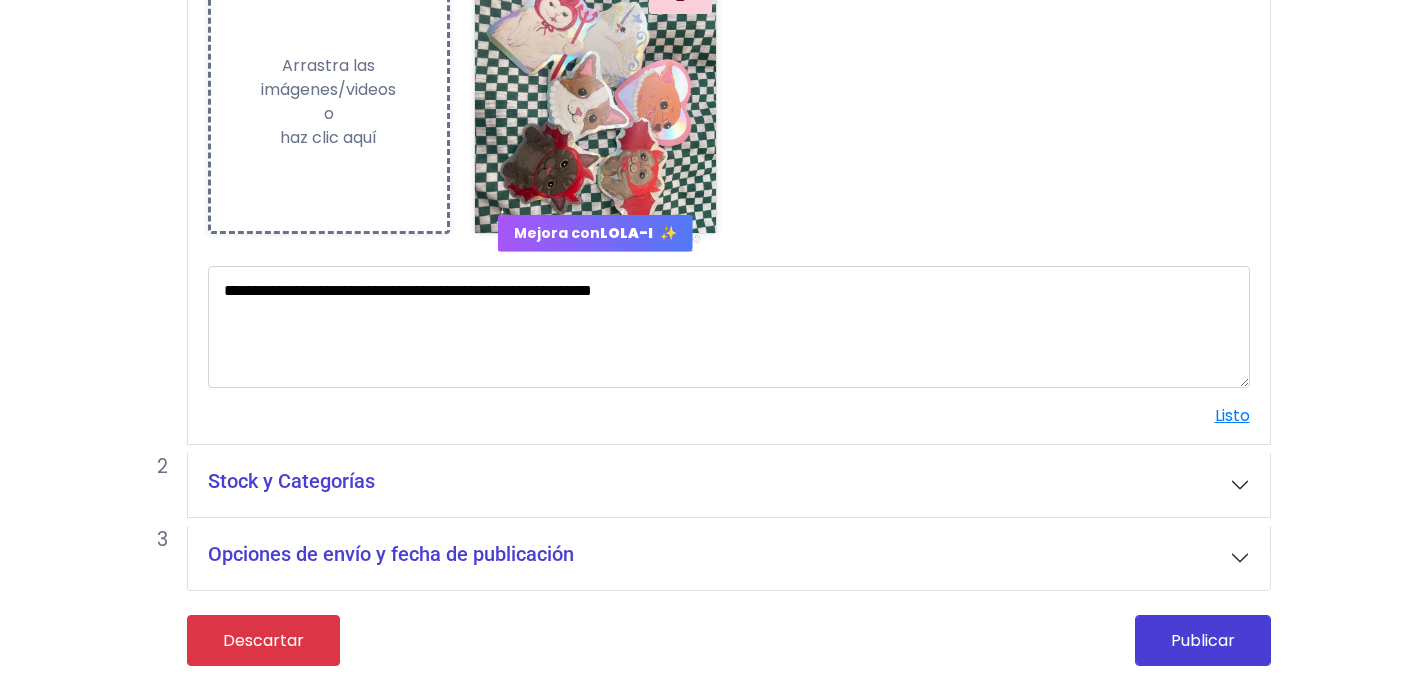 click on "Stock y Categorías" at bounding box center (729, 485) 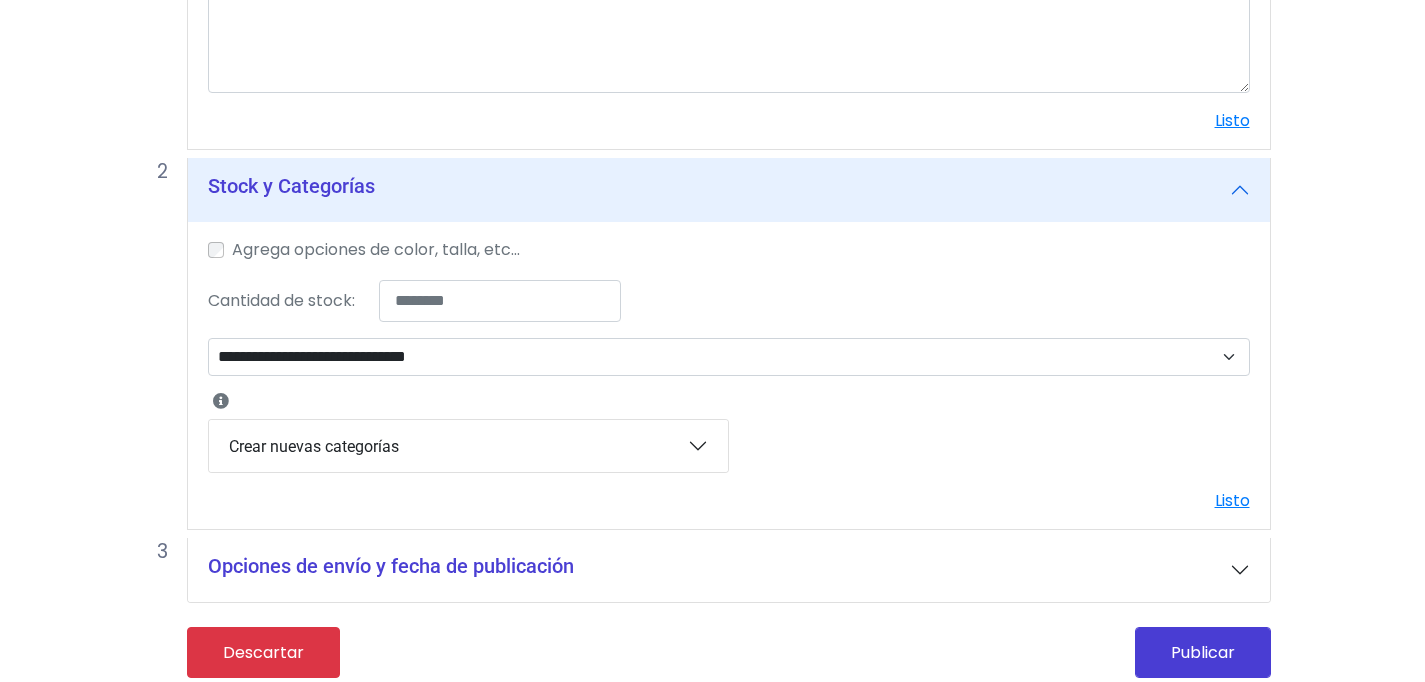 scroll, scrollTop: 762, scrollLeft: 0, axis: vertical 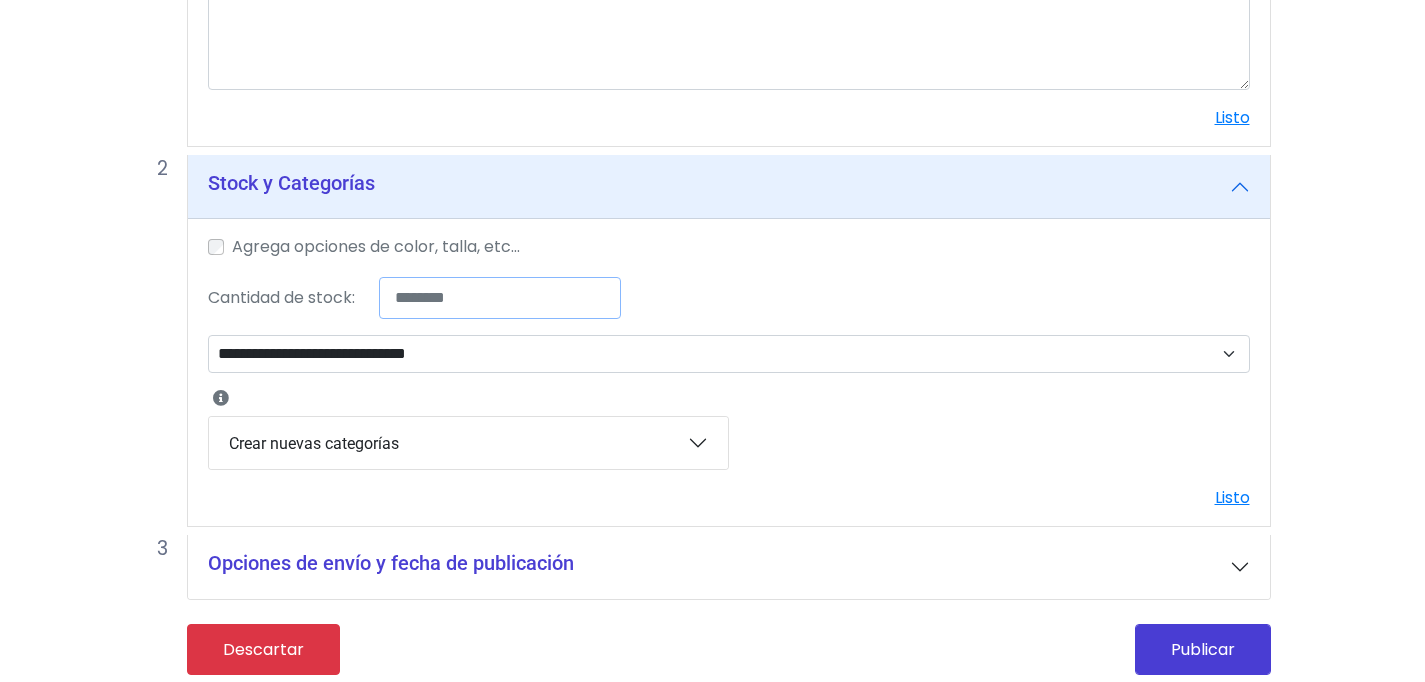 drag, startPoint x: 438, startPoint y: 303, endPoint x: 328, endPoint y: 305, distance: 110.01818 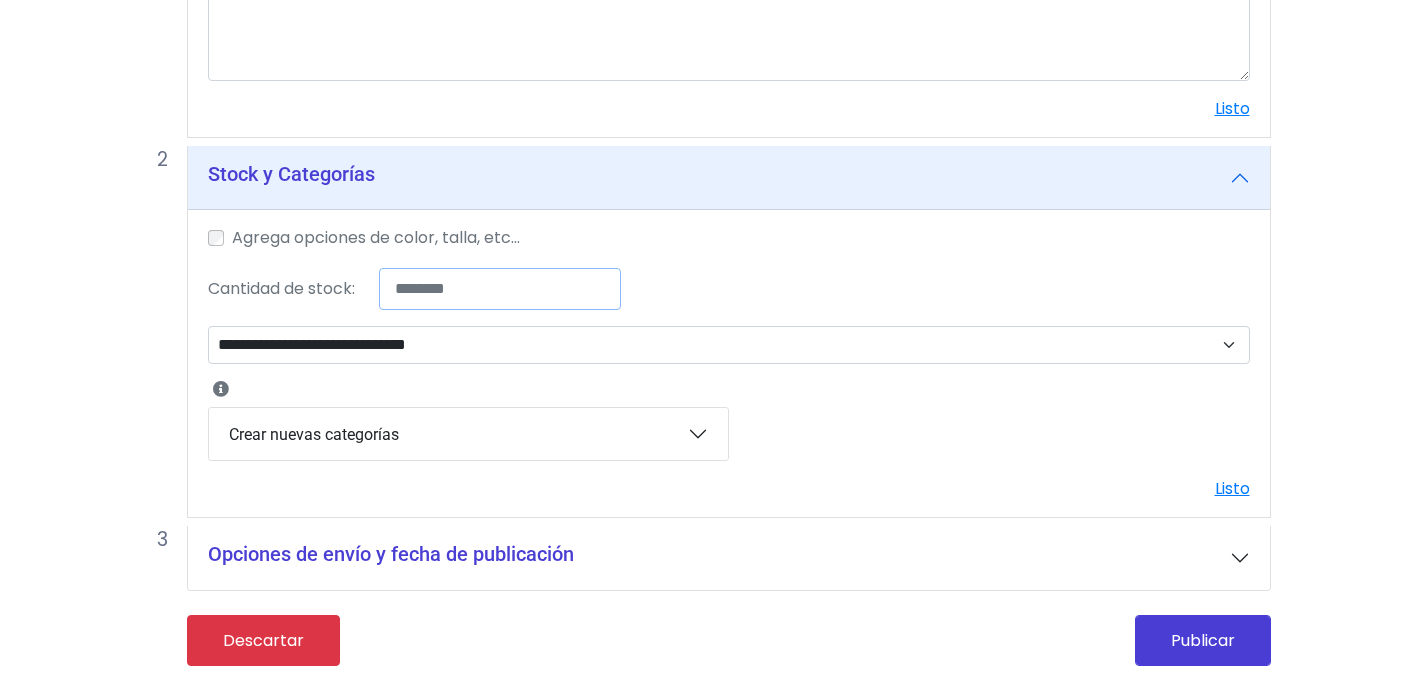 type on "*" 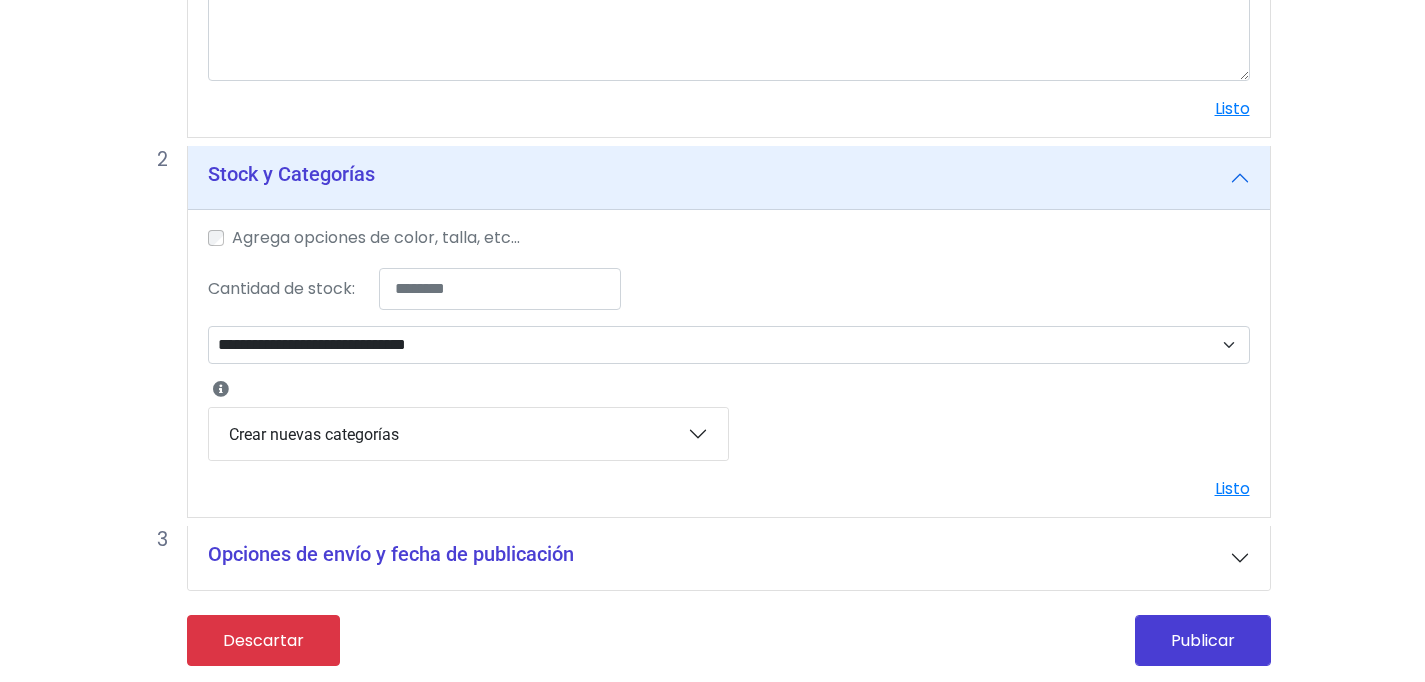 click on "Crear nuevas categorías" at bounding box center (468, 434) 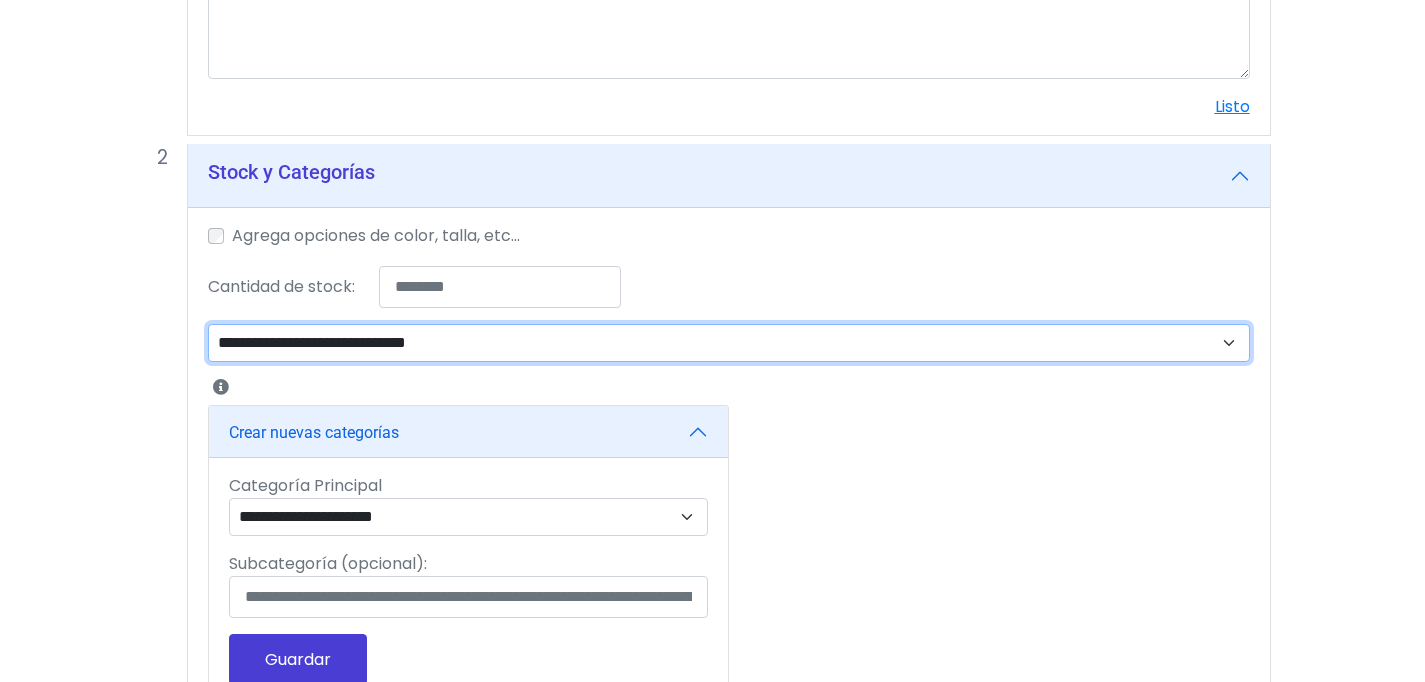 click on "**********" at bounding box center [729, 343] 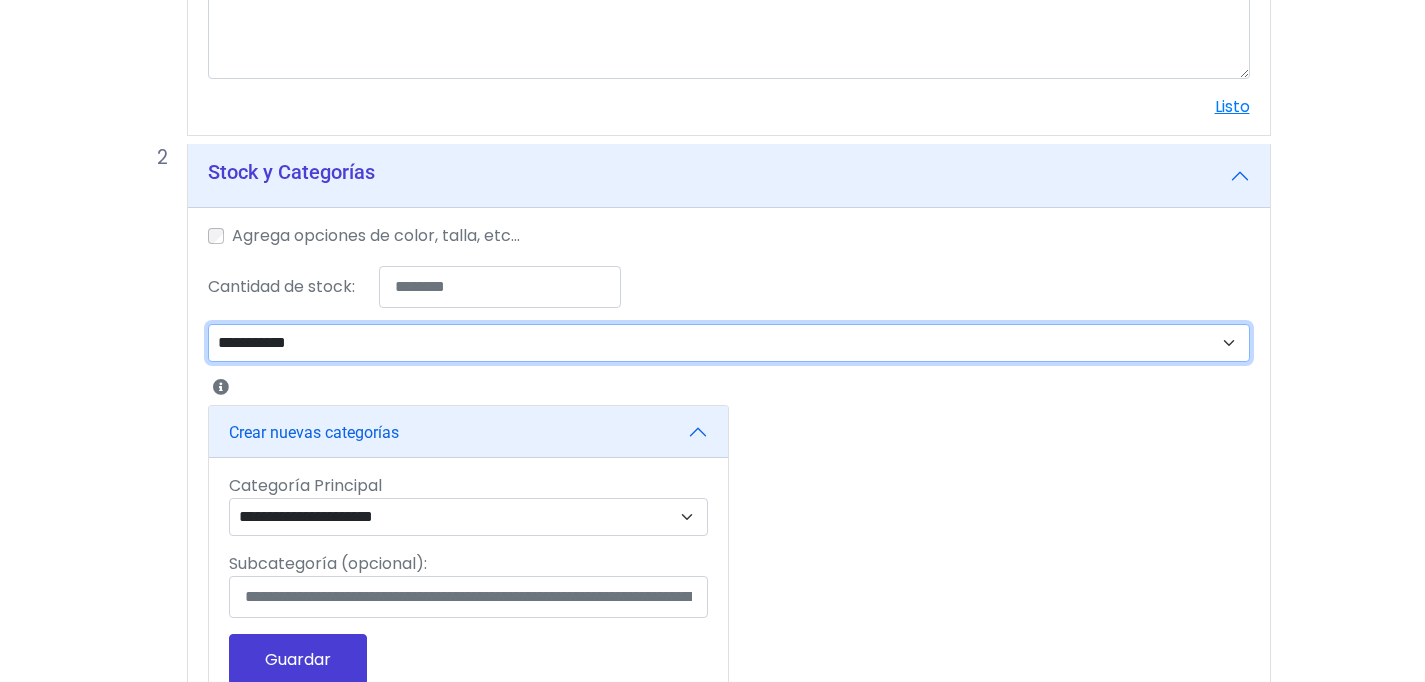 click on "**********" at bounding box center [0, 0] 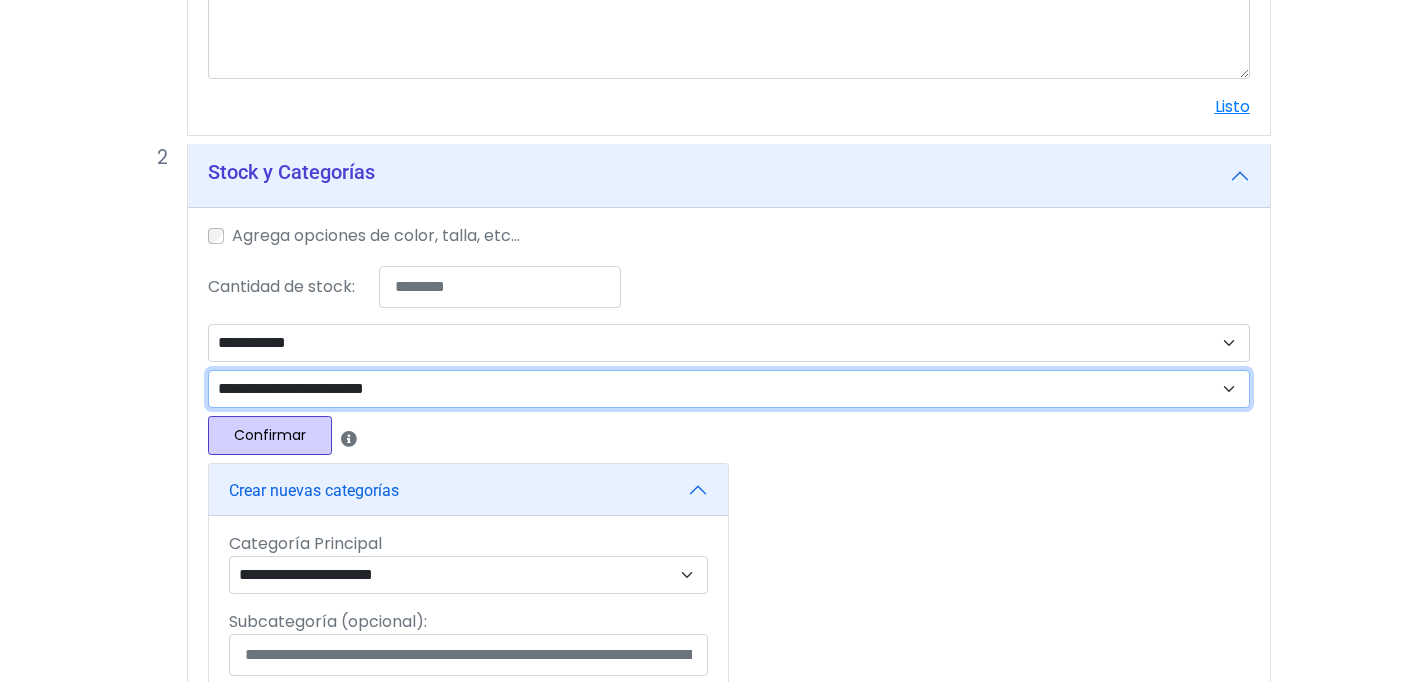 select on "****" 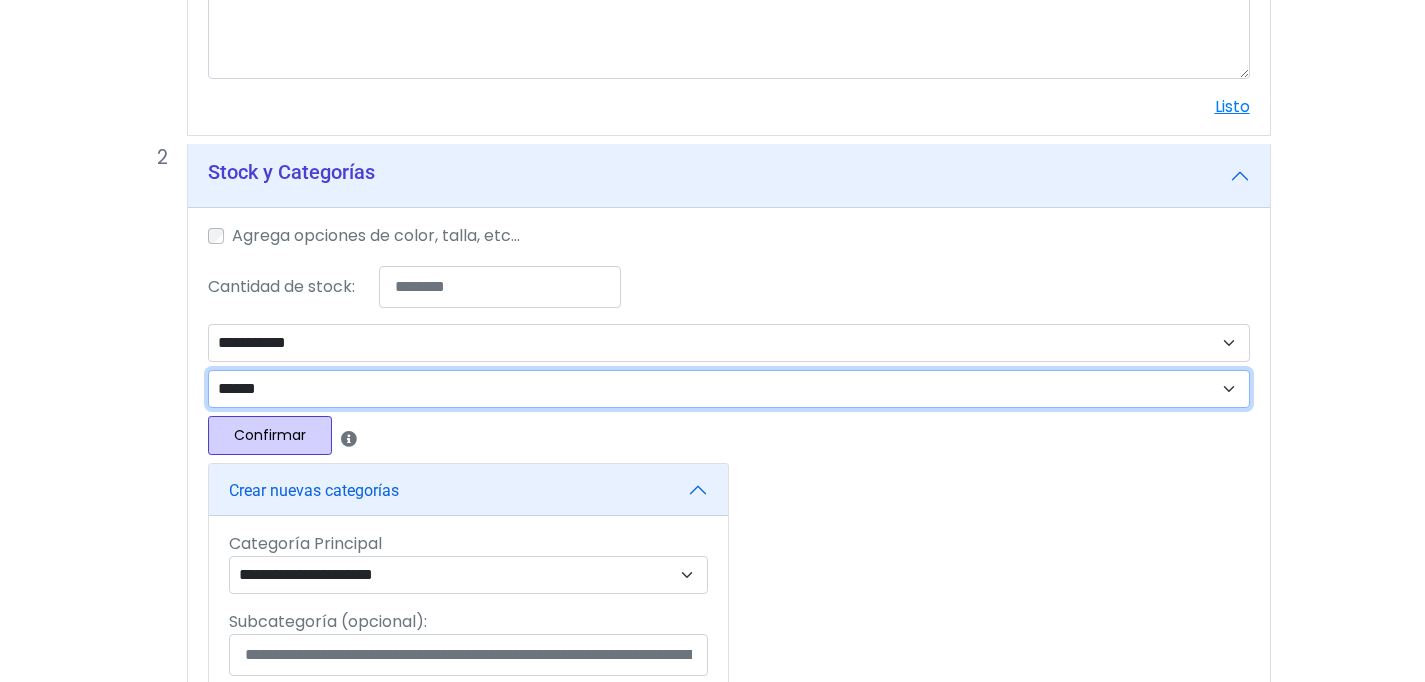 click on "******" at bounding box center (0, 0) 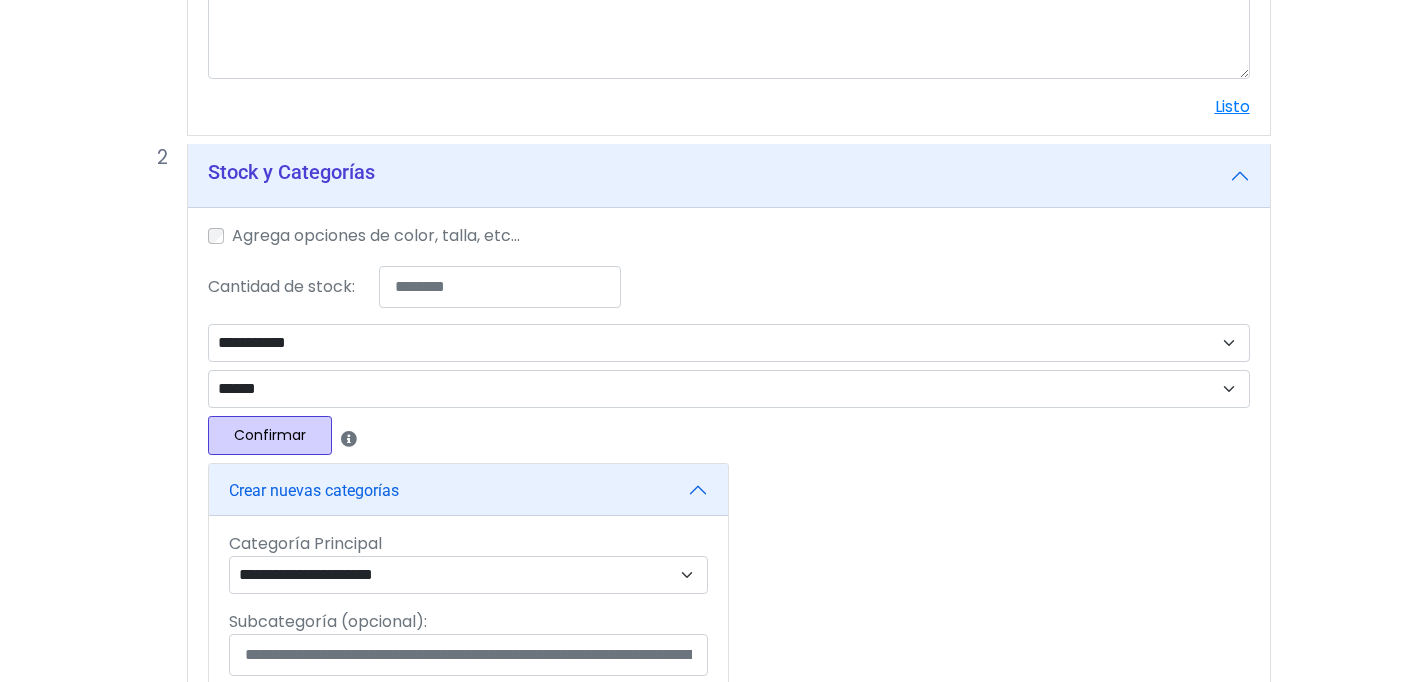 click on "Confirmar" at bounding box center (270, 435) 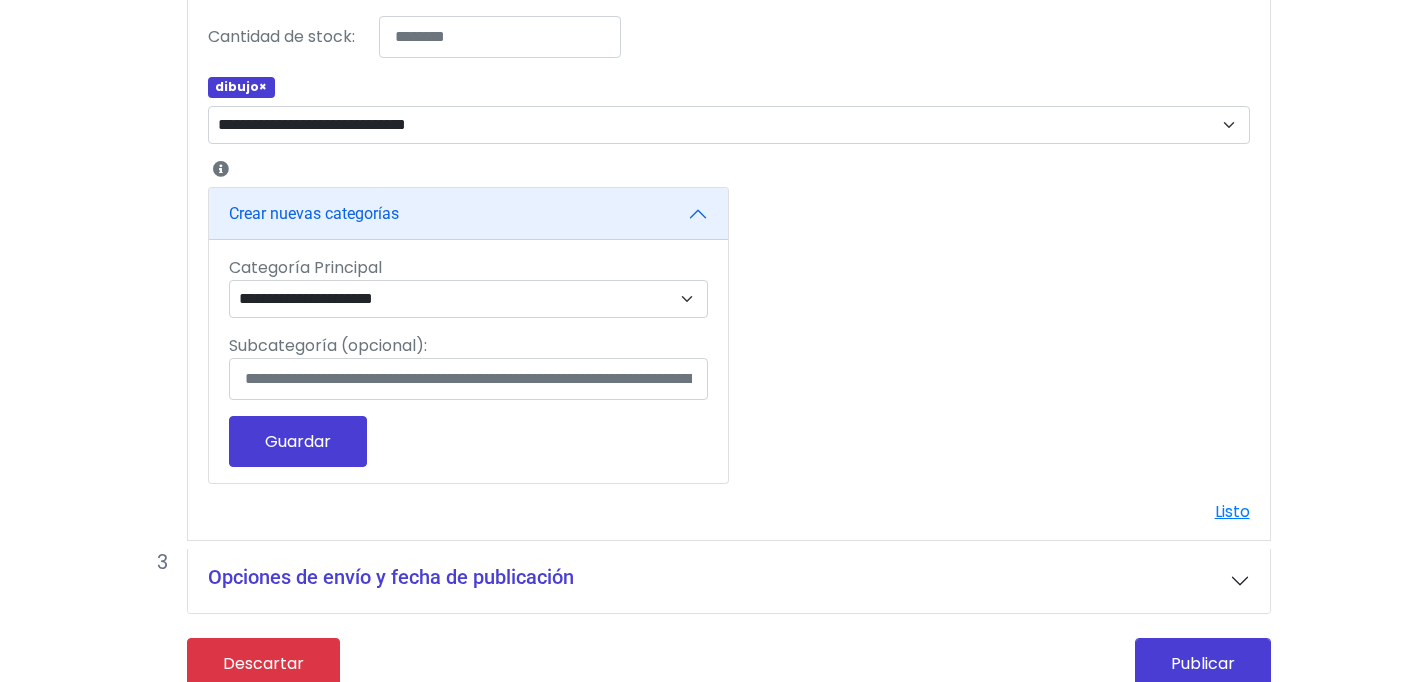 scroll, scrollTop: 1047, scrollLeft: 0, axis: vertical 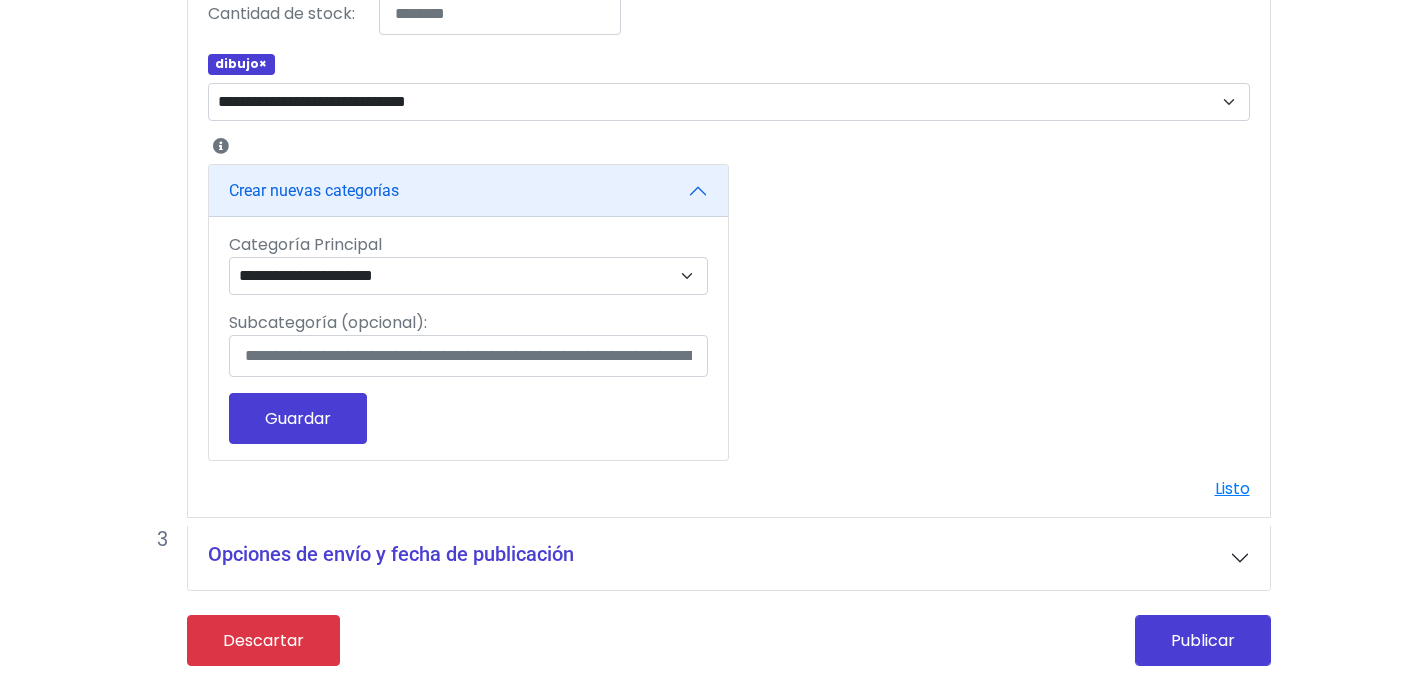 click on "Opciones de envío y fecha de publicación" at bounding box center (391, 554) 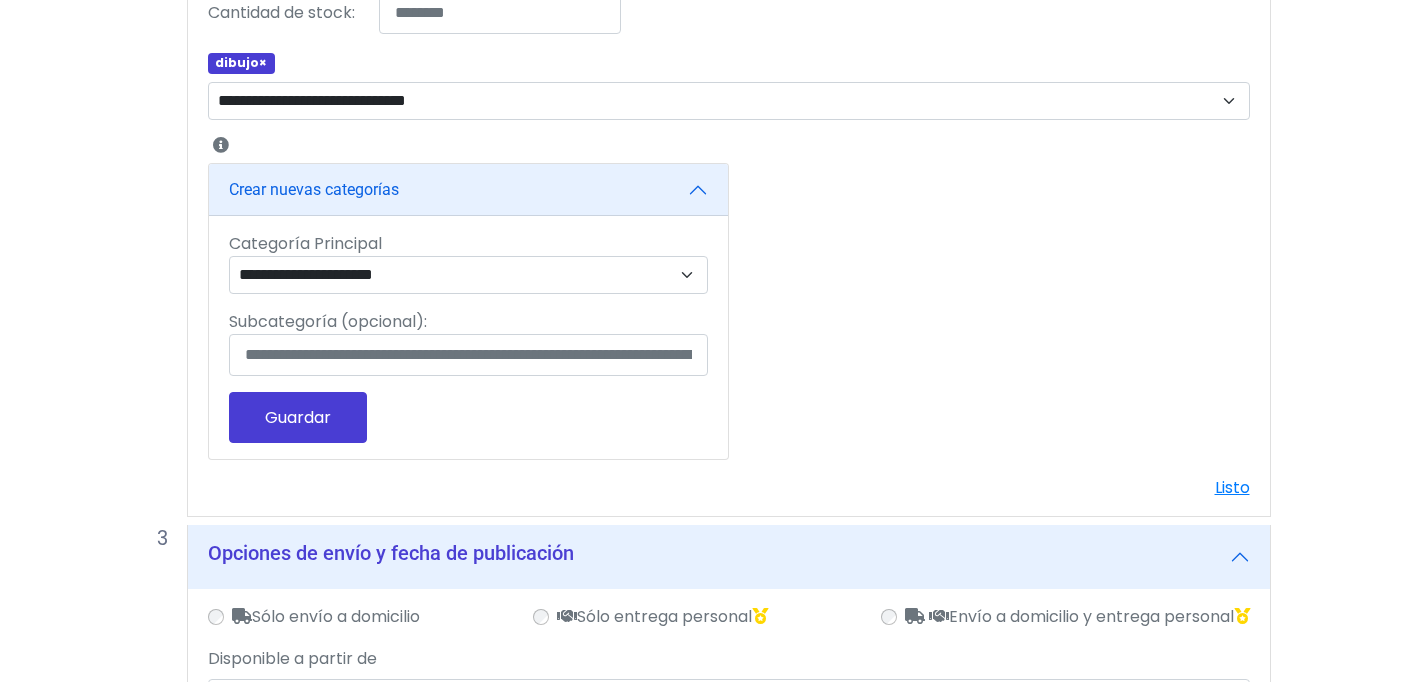 scroll, scrollTop: 1212, scrollLeft: 0, axis: vertical 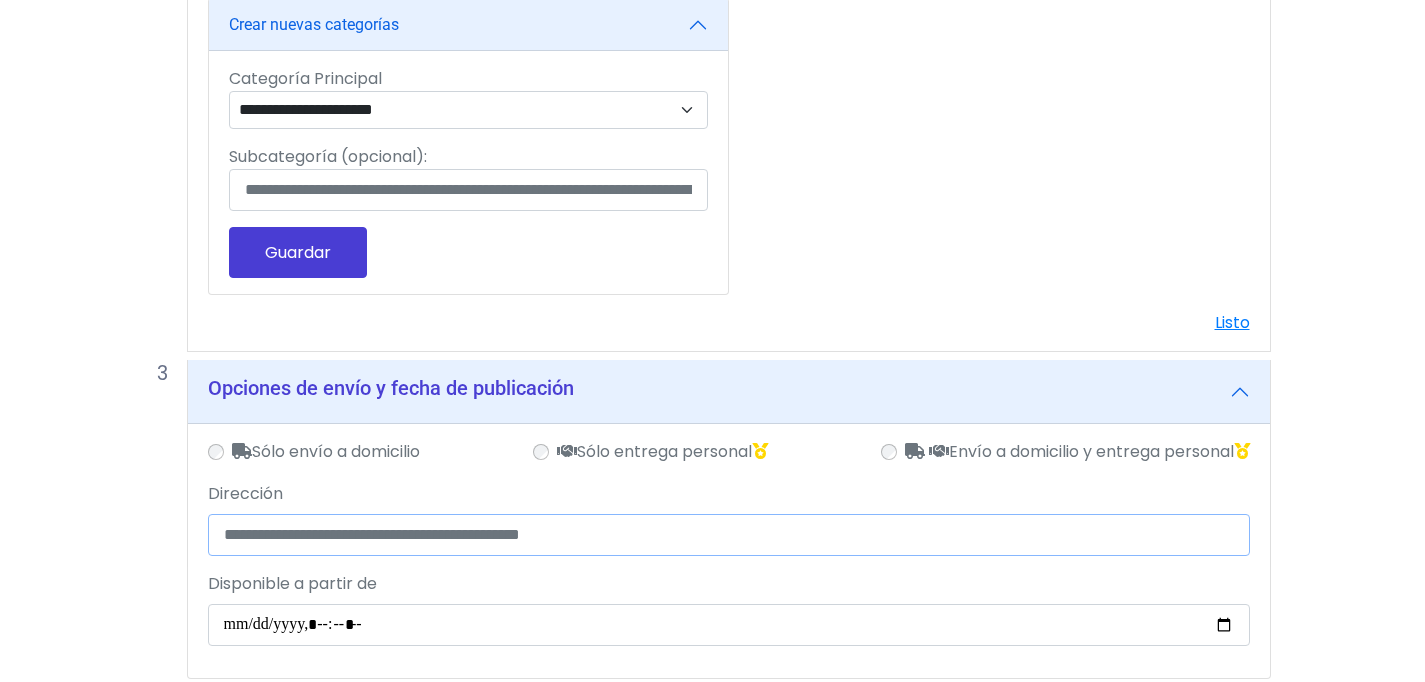 click on "Dirección" at bounding box center [729, 535] 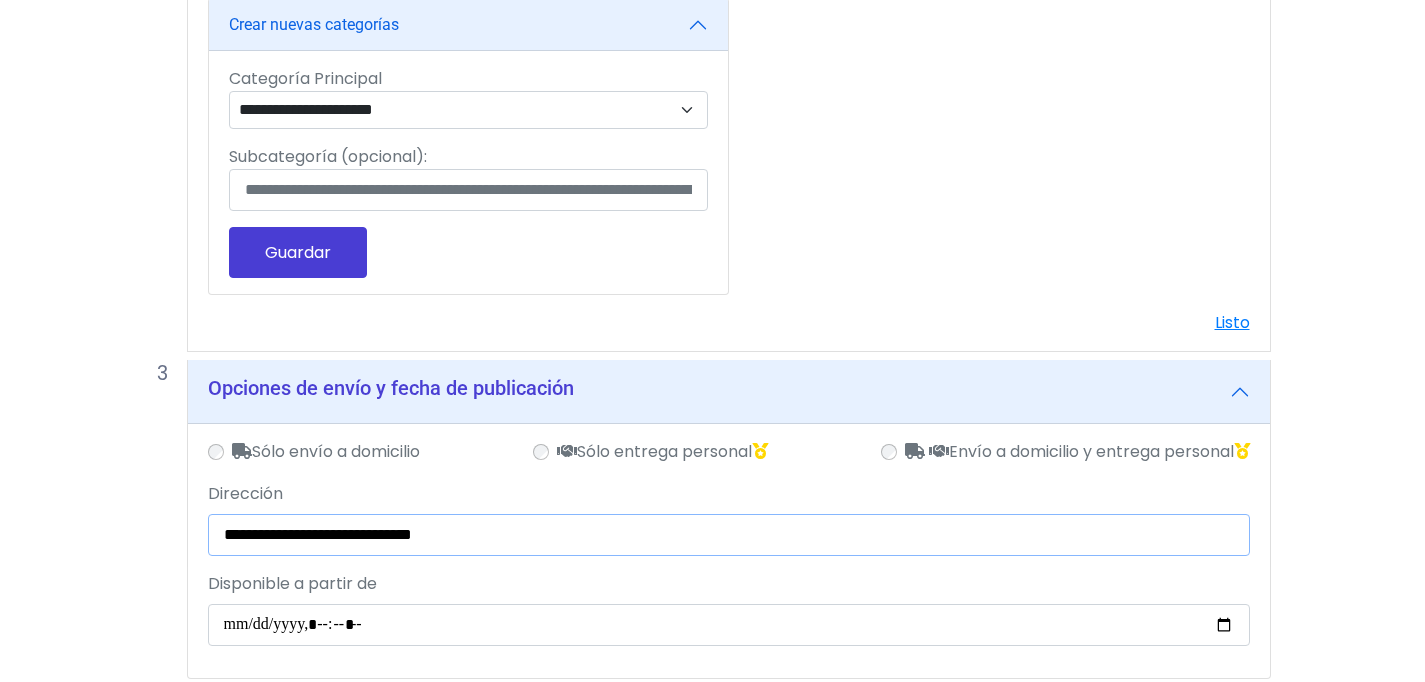 type on "**********" 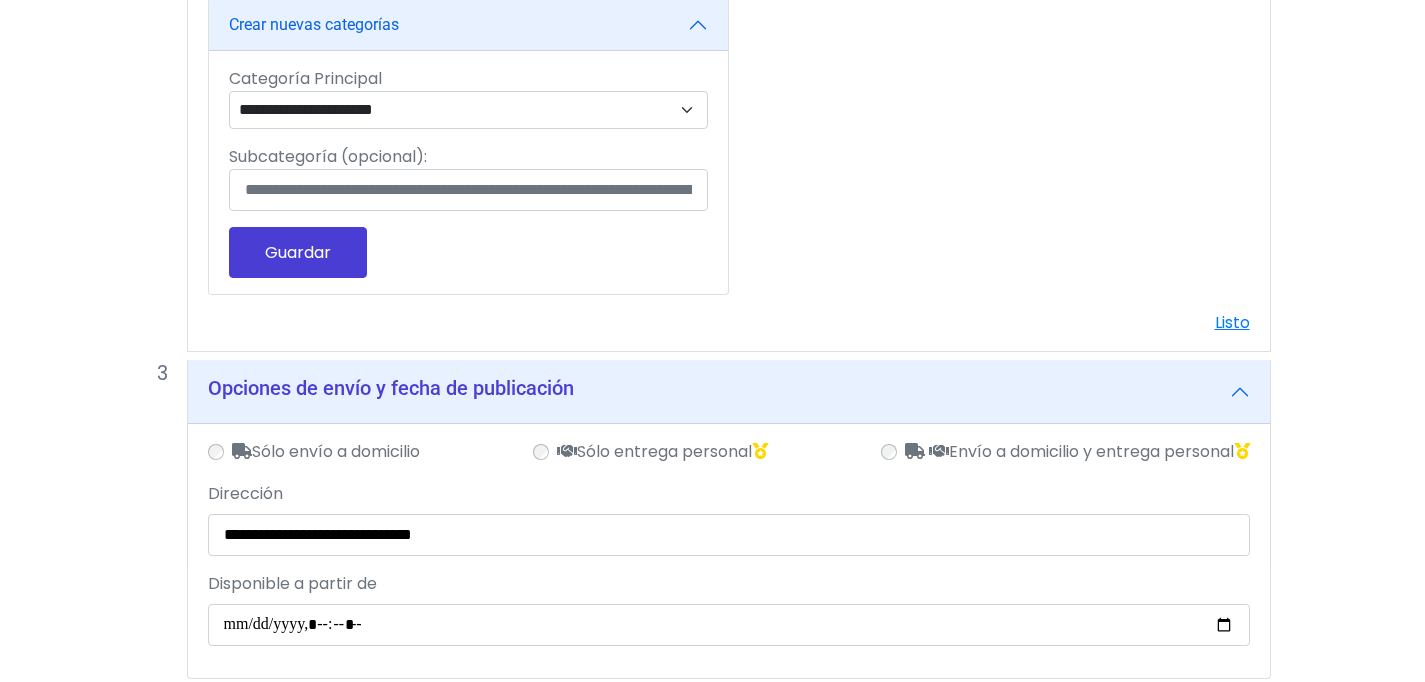 click on "Disponible a partir de" at bounding box center [729, 609] 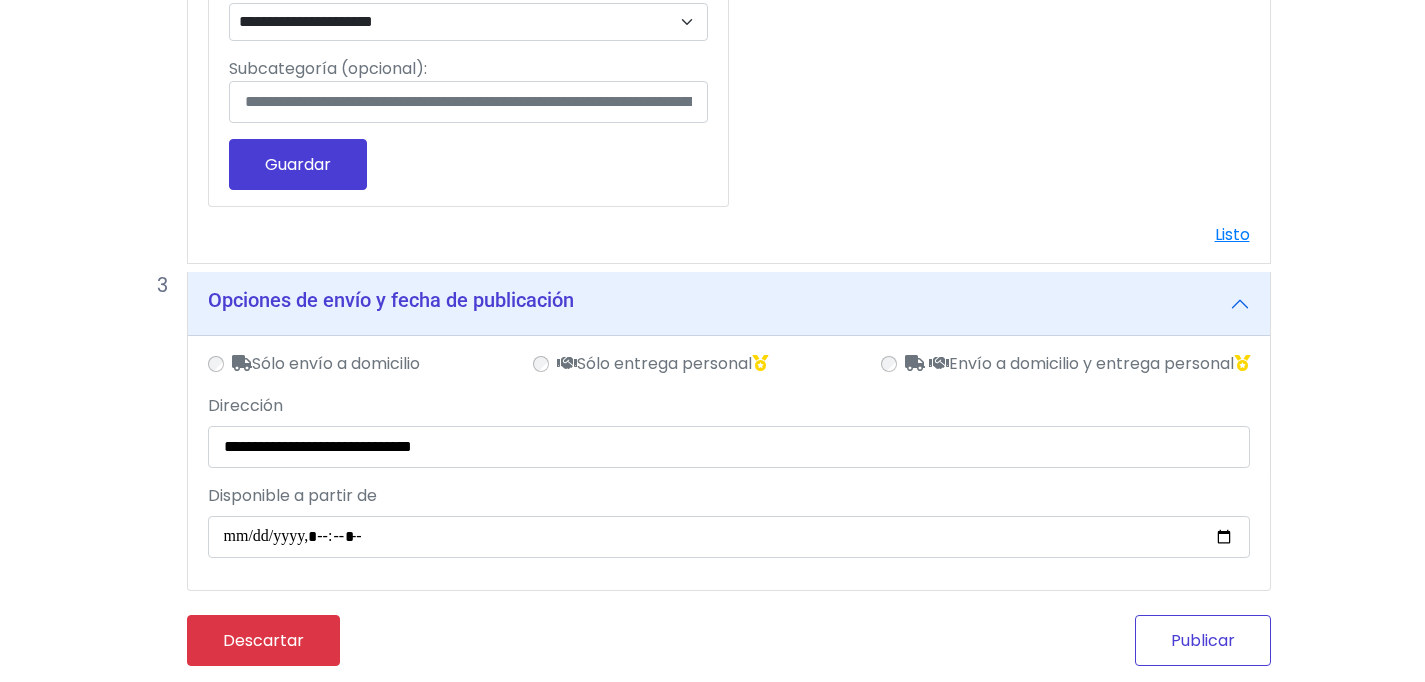 click on "Publicar" at bounding box center [1203, 640] 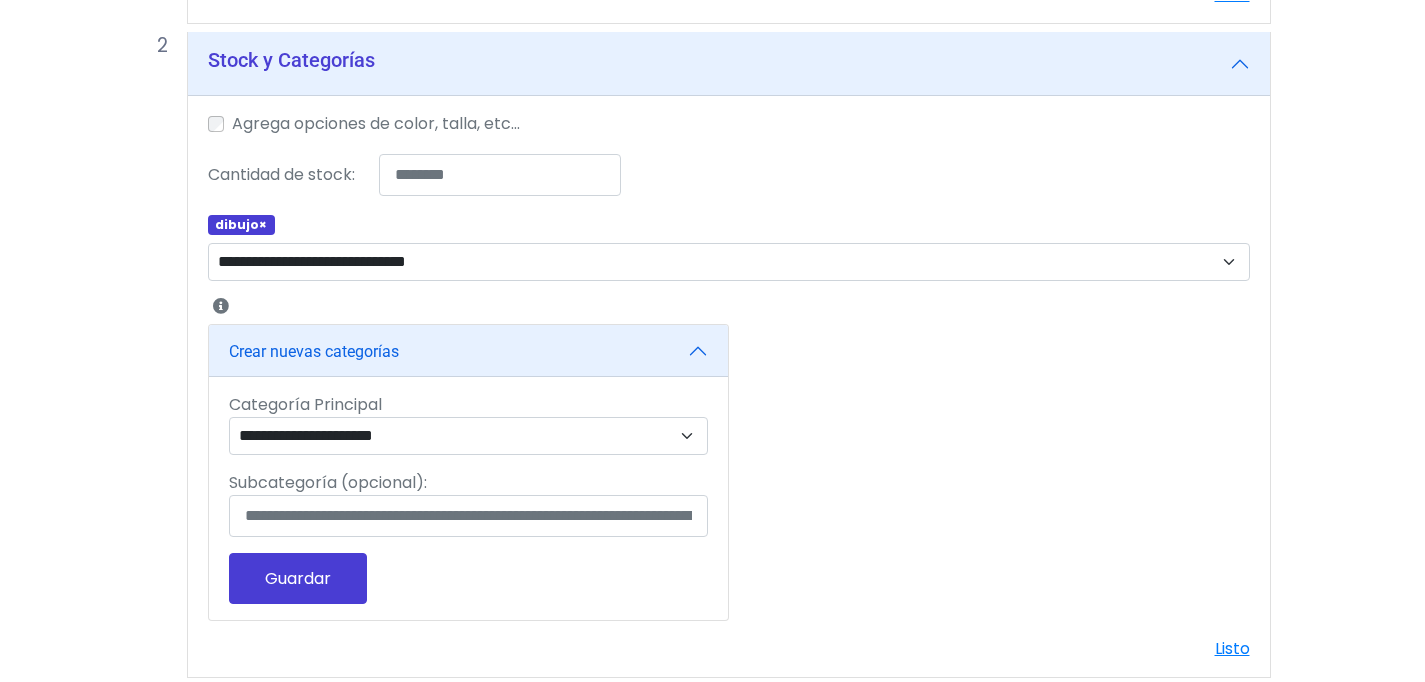 scroll, scrollTop: 936, scrollLeft: 0, axis: vertical 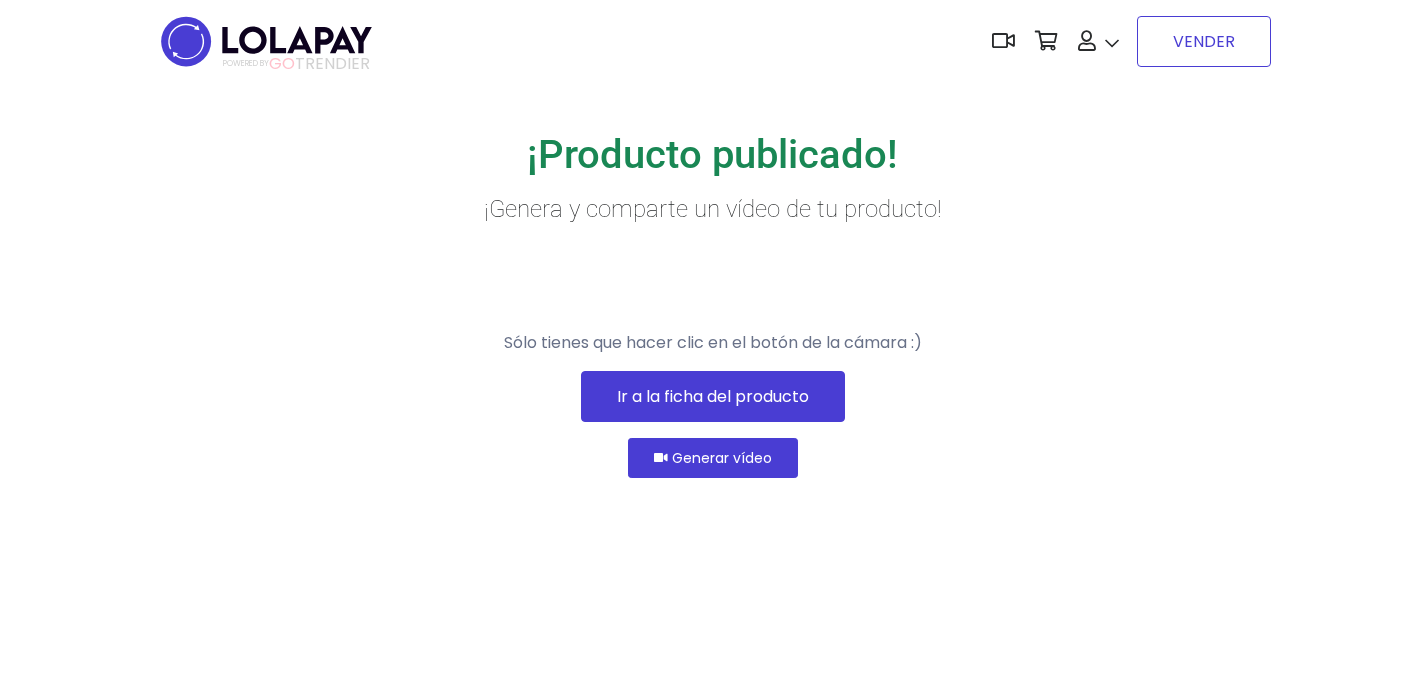 click on "VENDER" at bounding box center (1204, 41) 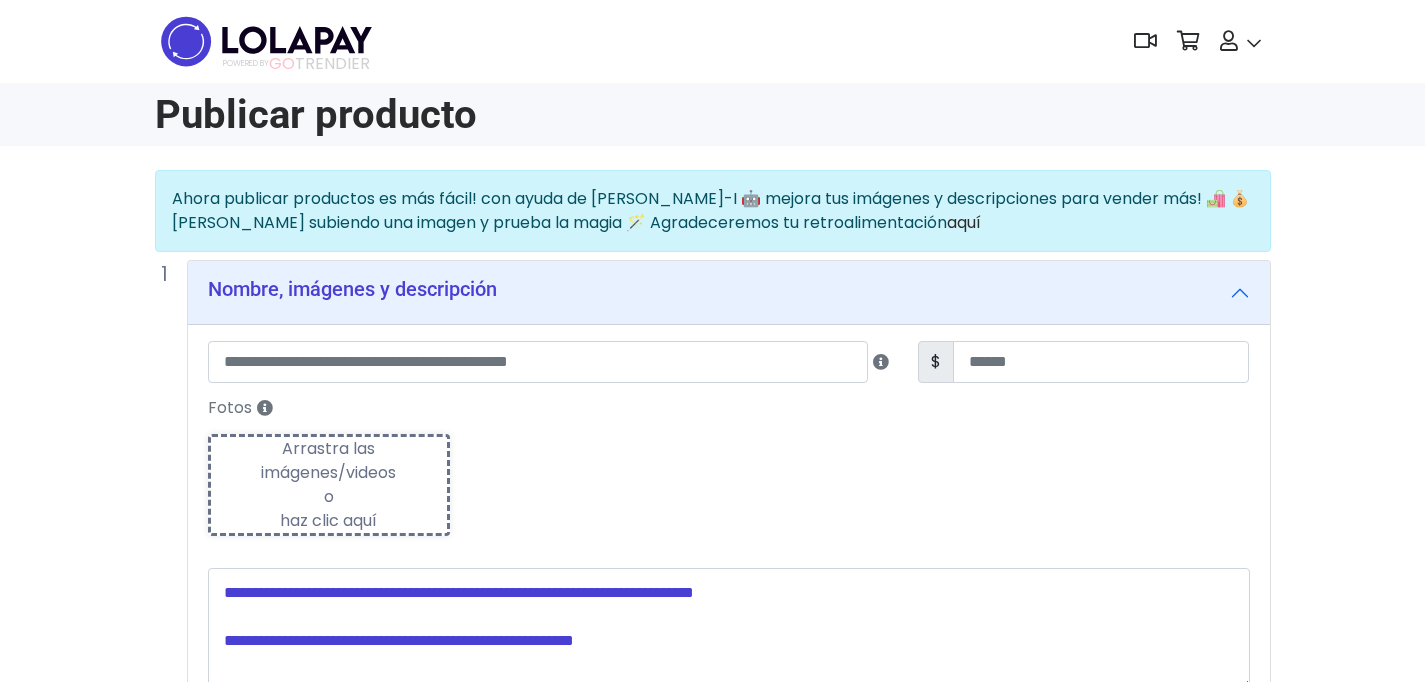 scroll, scrollTop: 0, scrollLeft: 0, axis: both 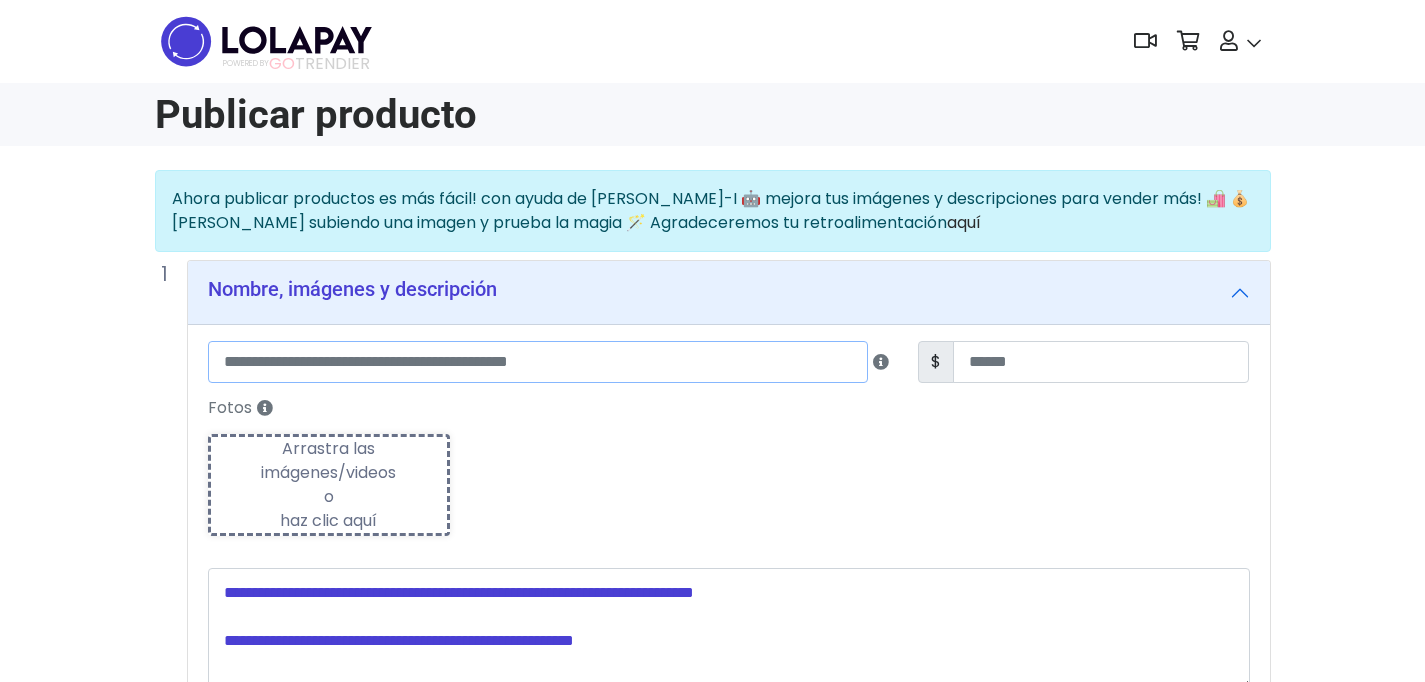 click at bounding box center [538, 362] 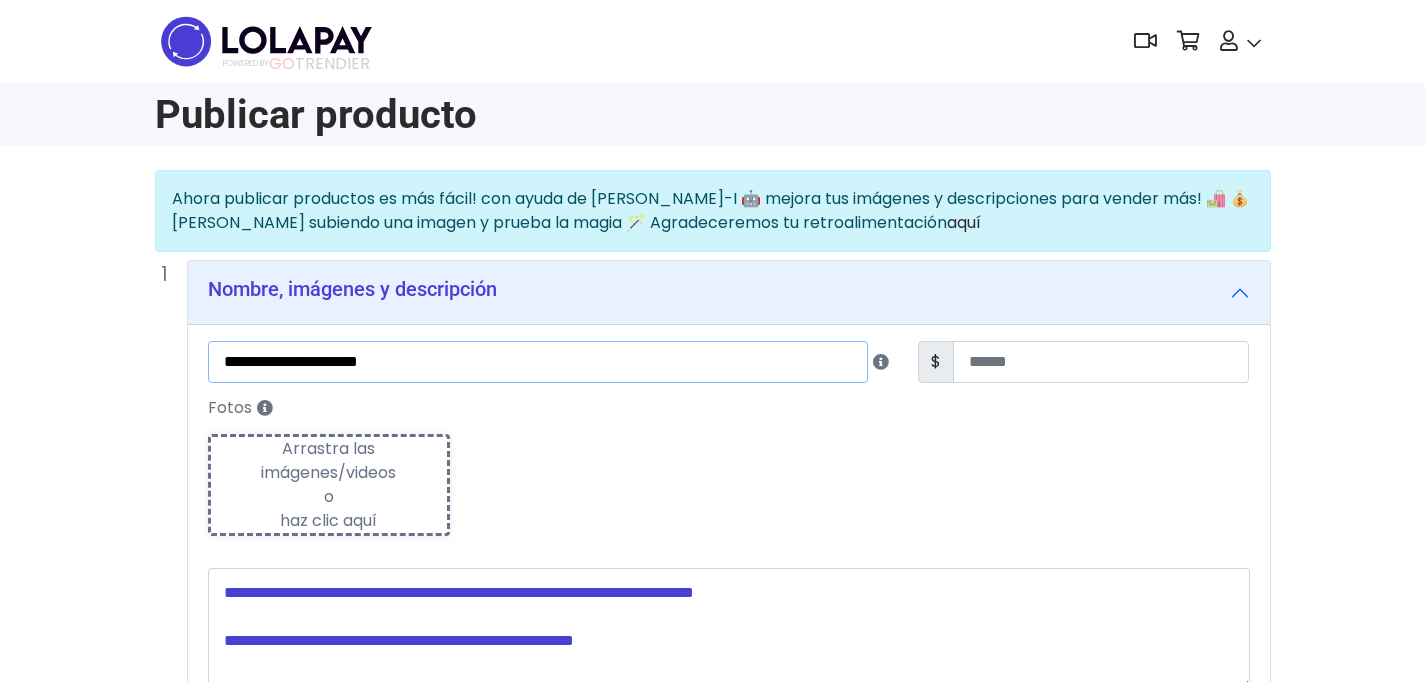 type on "**********" 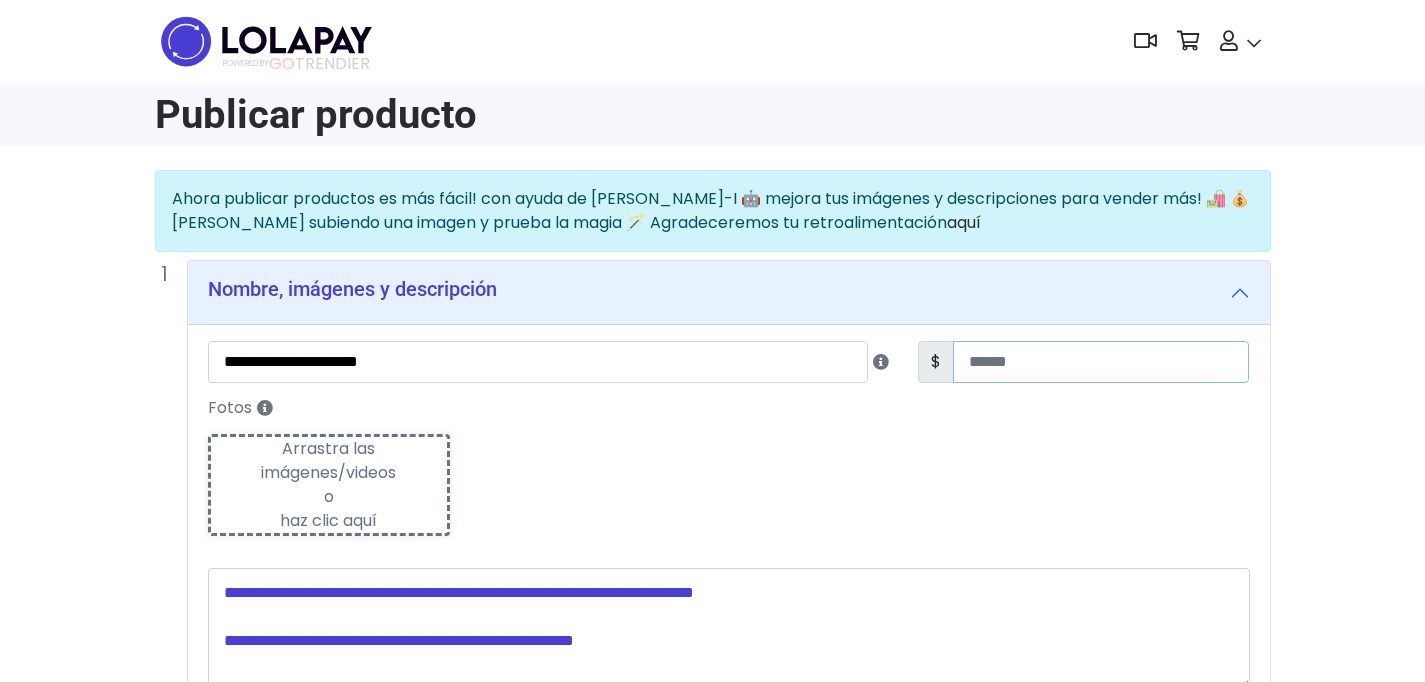 click at bounding box center [1101, 362] 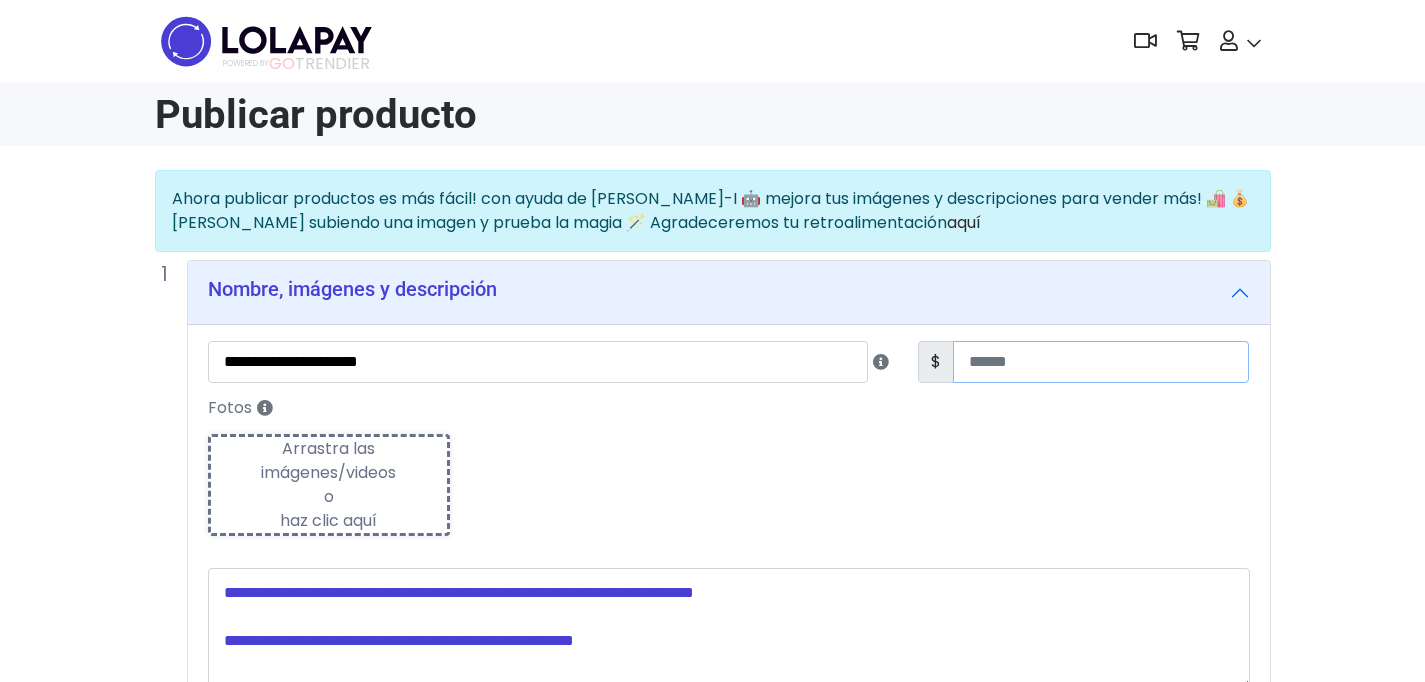type on "**" 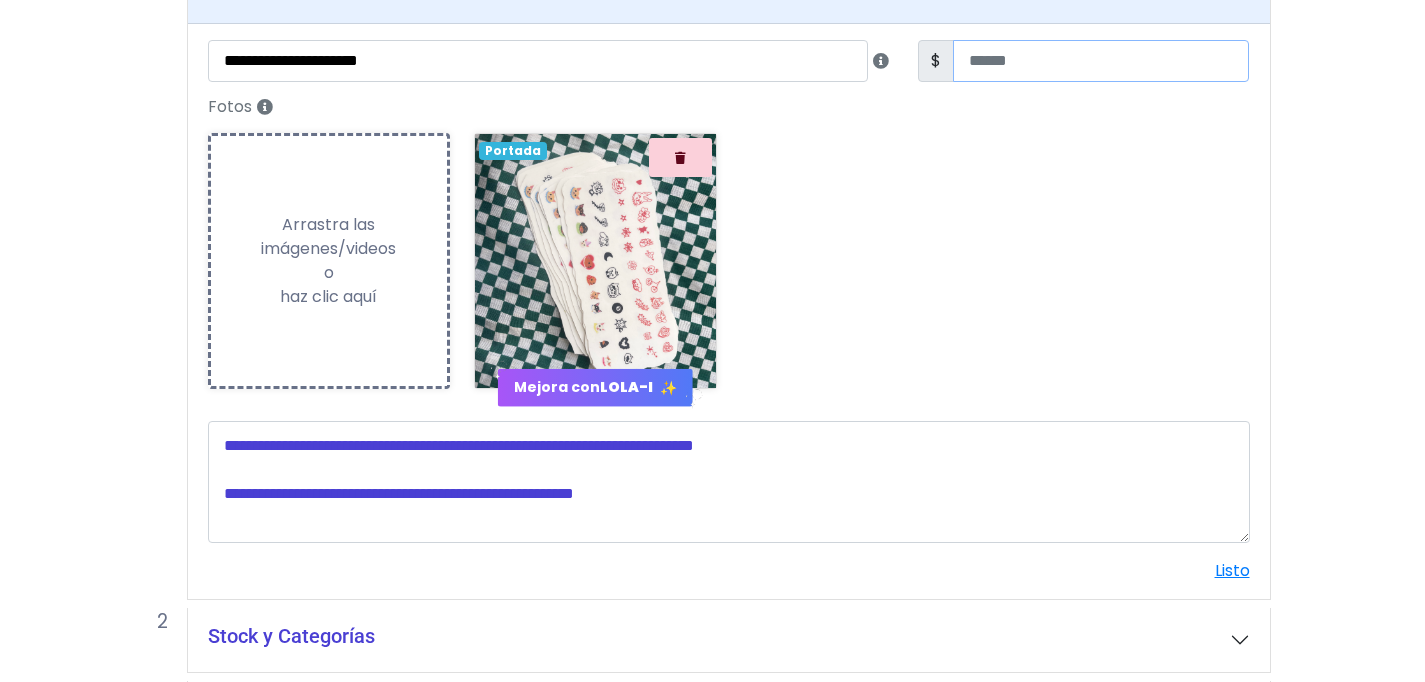 scroll, scrollTop: 457, scrollLeft: 0, axis: vertical 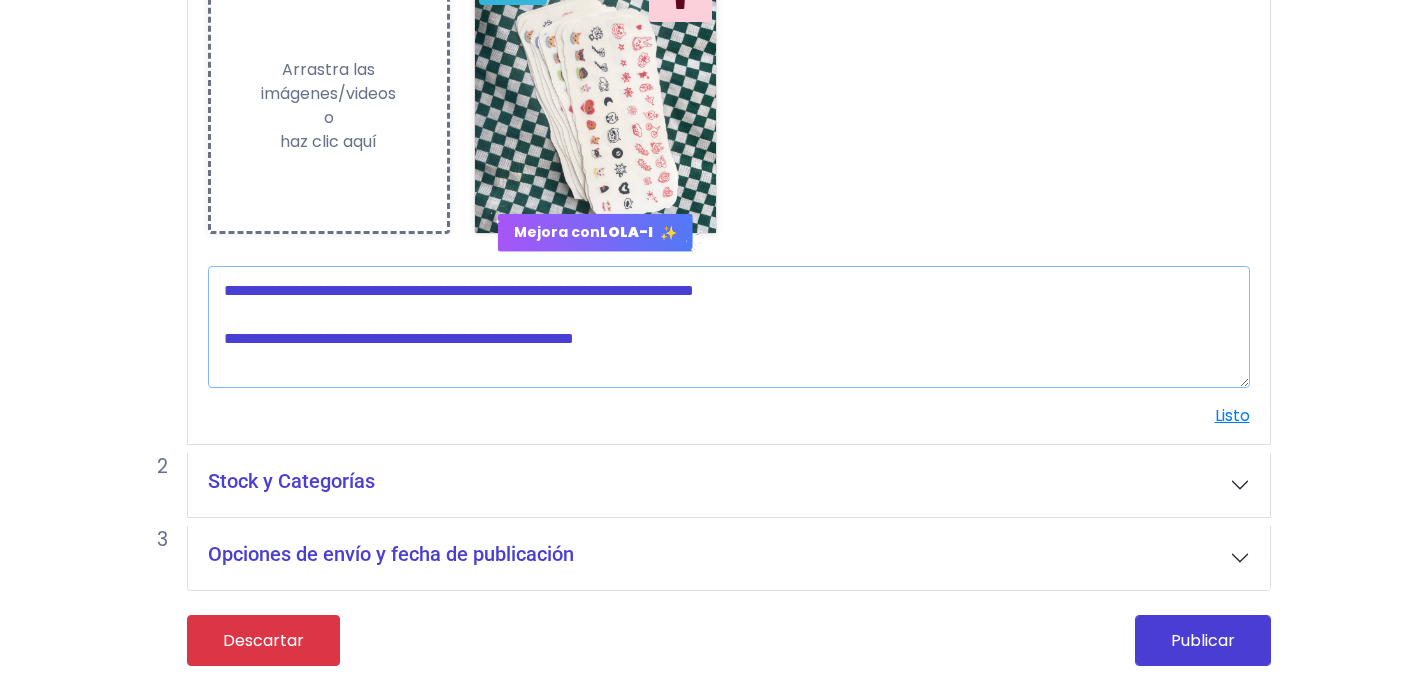 click at bounding box center [729, 327] 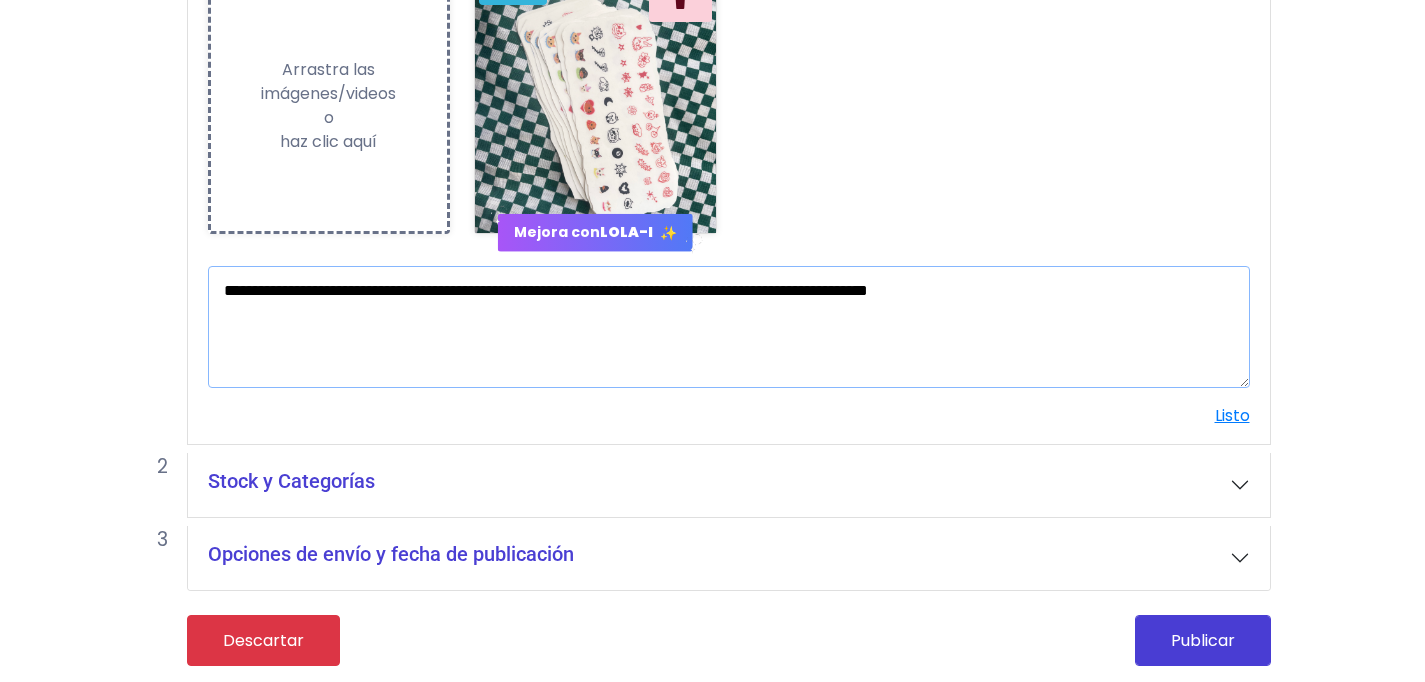 type on "**********" 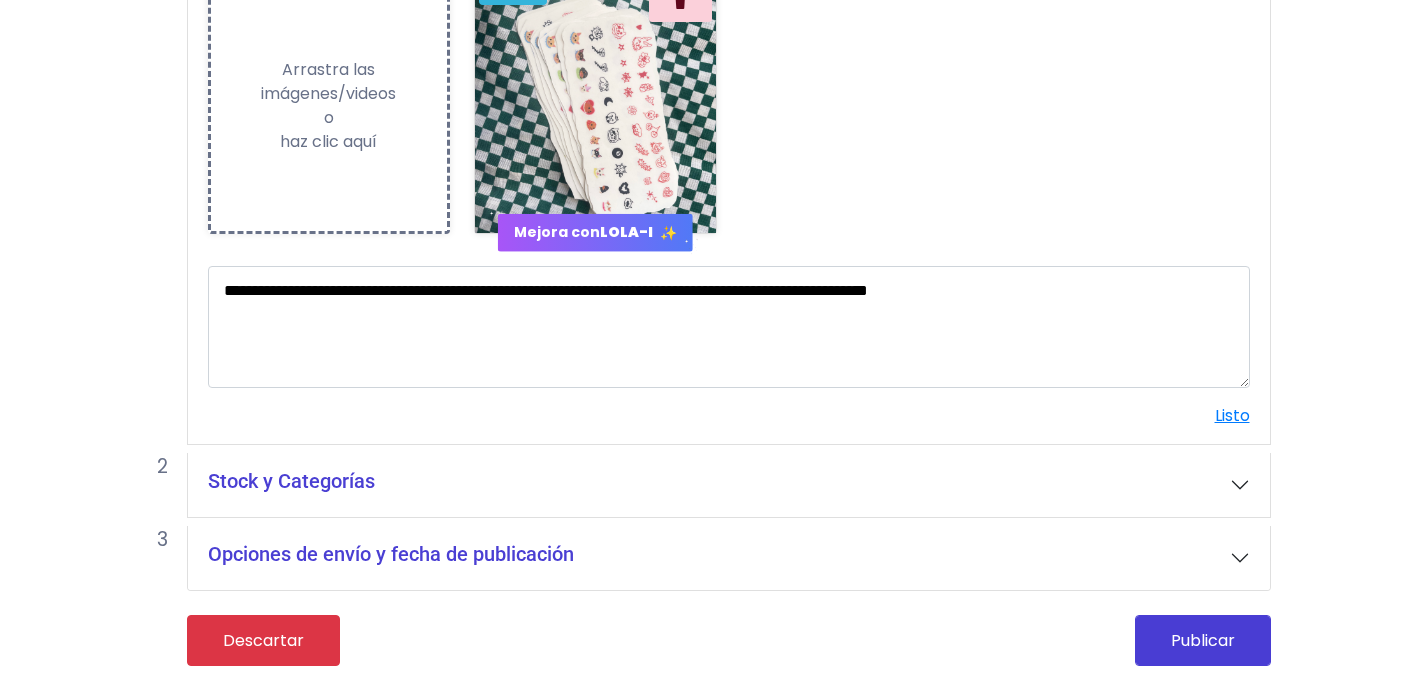 click on "Stock y Categorías" at bounding box center [729, 485] 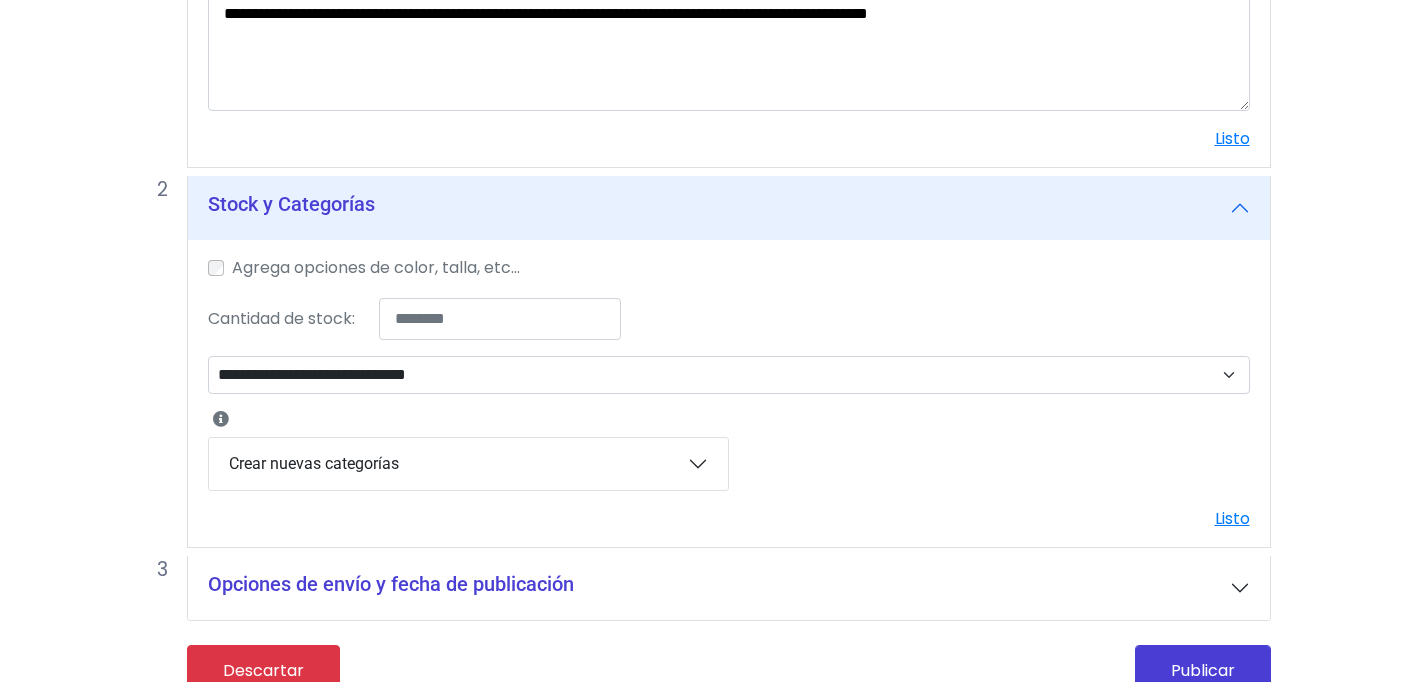 scroll, scrollTop: 764, scrollLeft: 0, axis: vertical 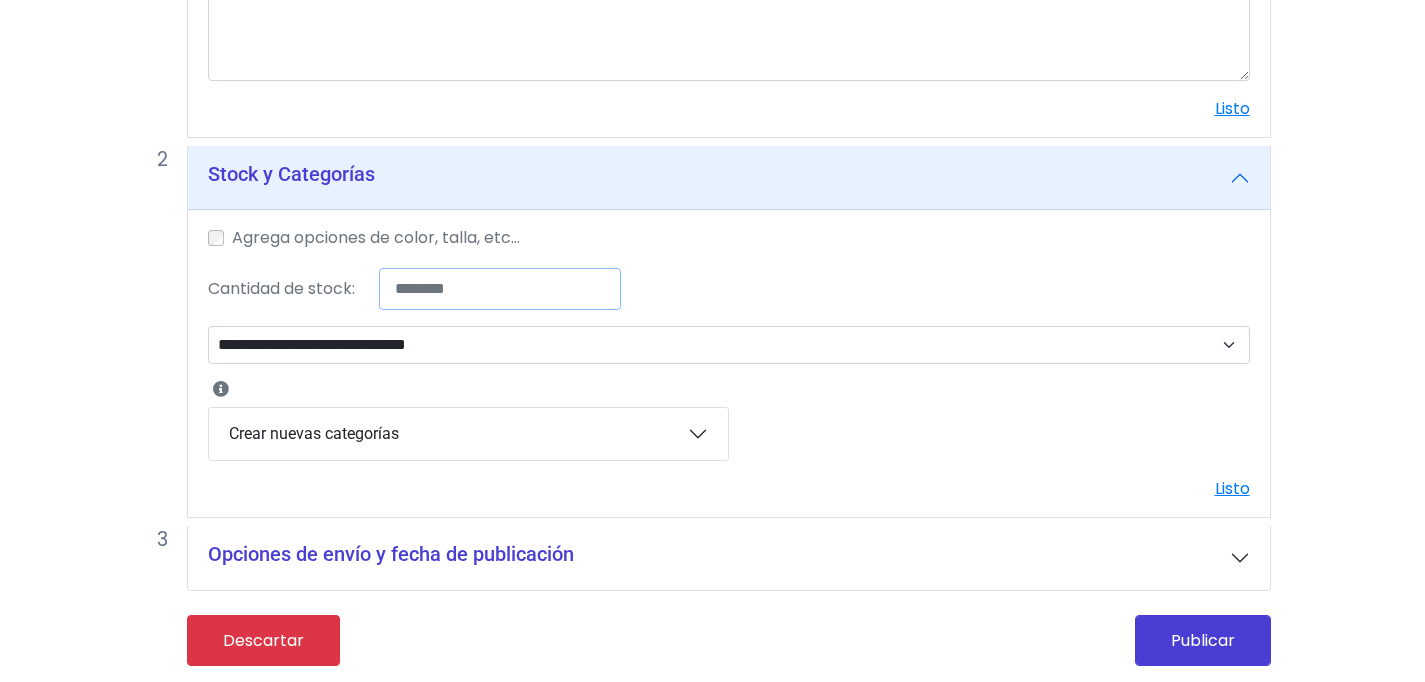 drag, startPoint x: 475, startPoint y: 294, endPoint x: 347, endPoint y: 287, distance: 128.19127 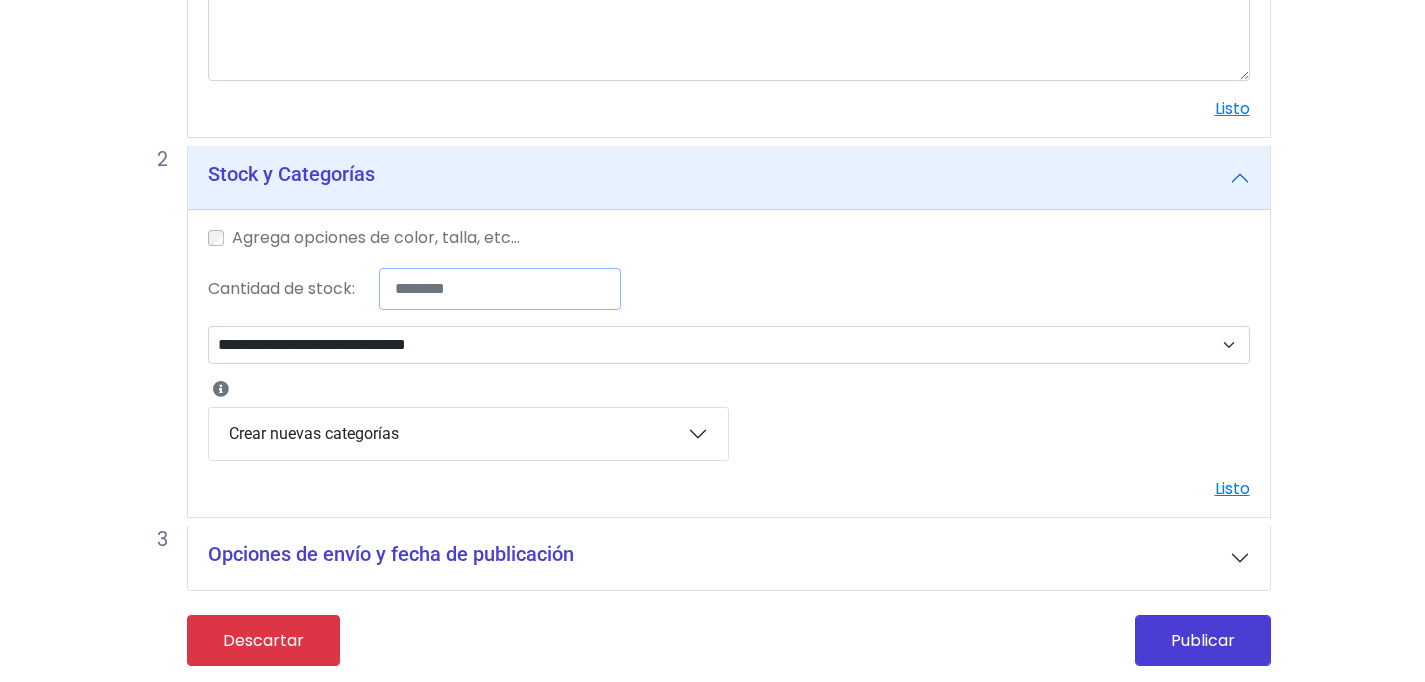 type on "*" 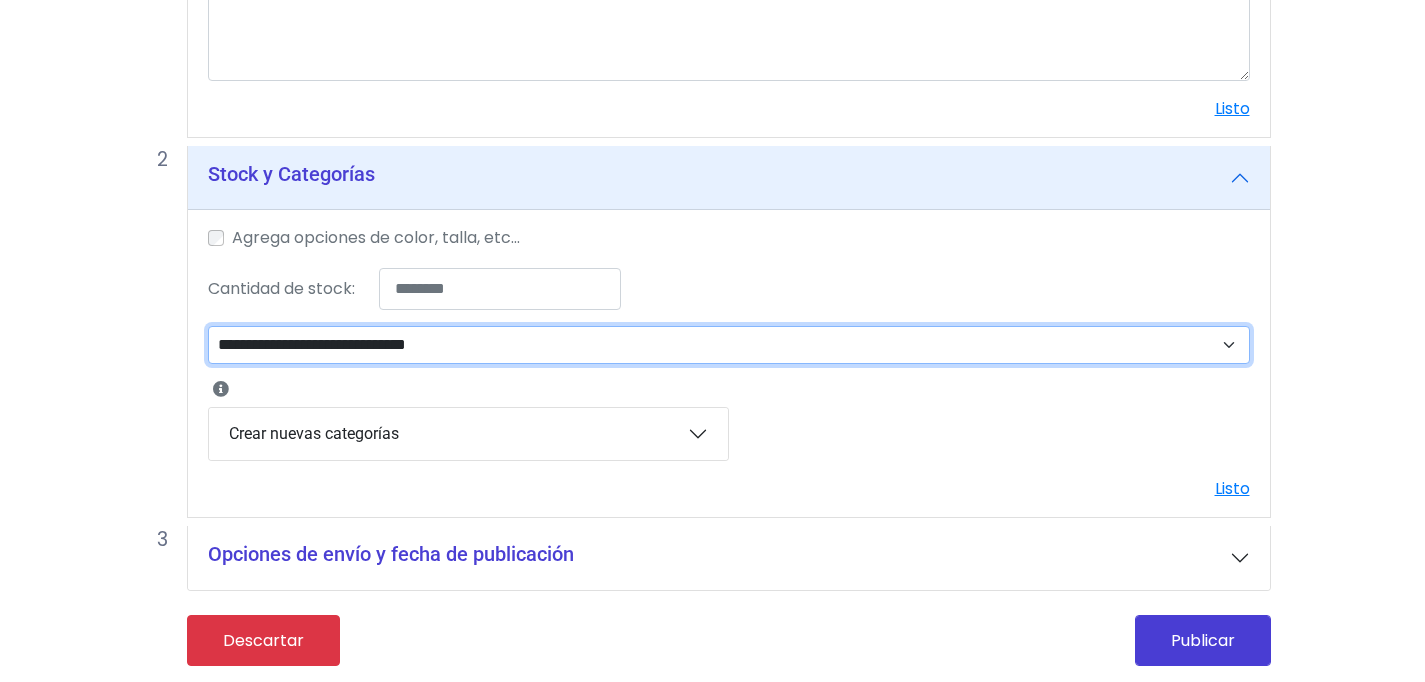 click on "**********" at bounding box center [729, 345] 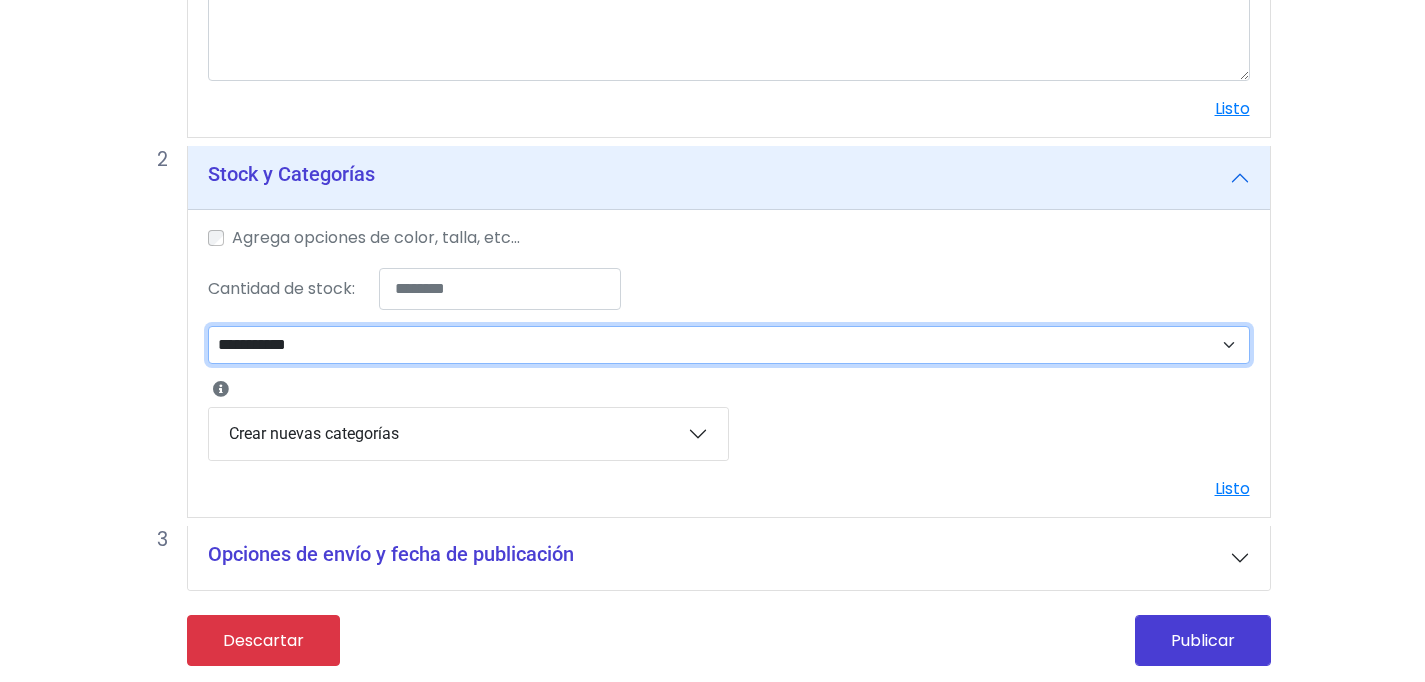 click on "**********" at bounding box center (0, 0) 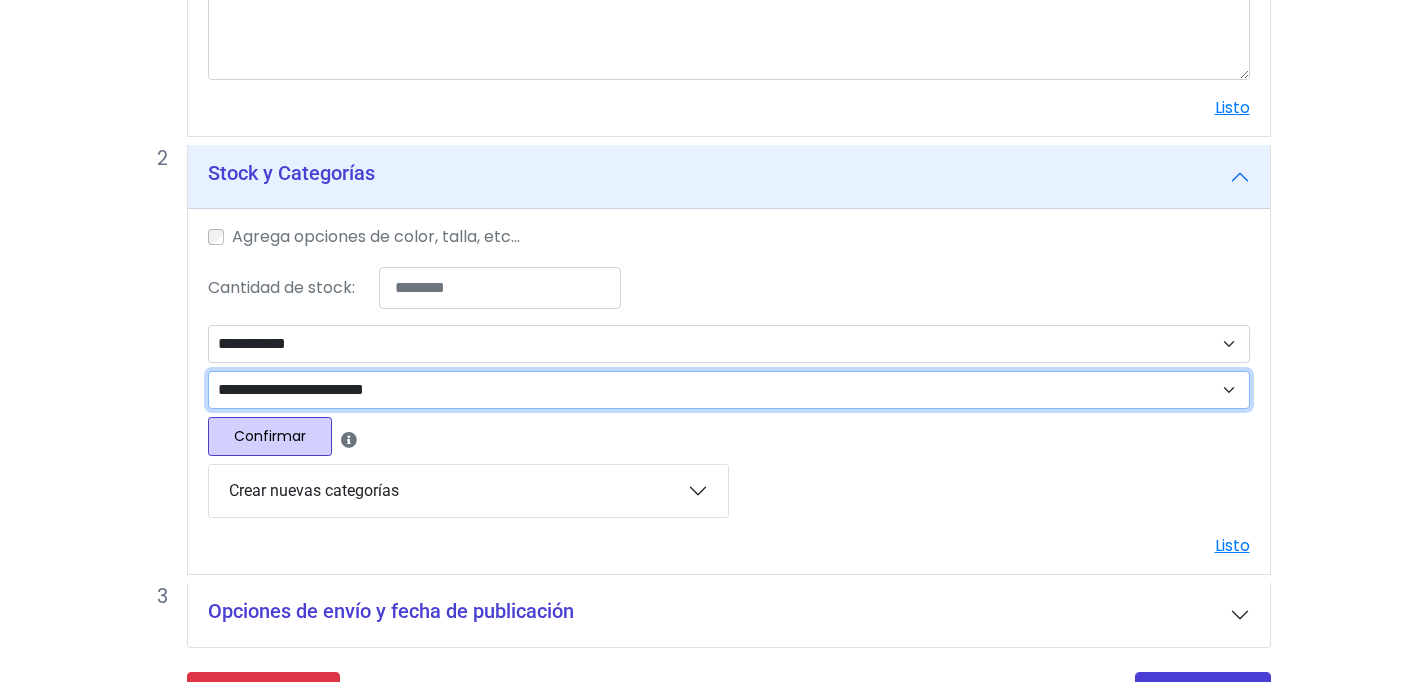 select on "****" 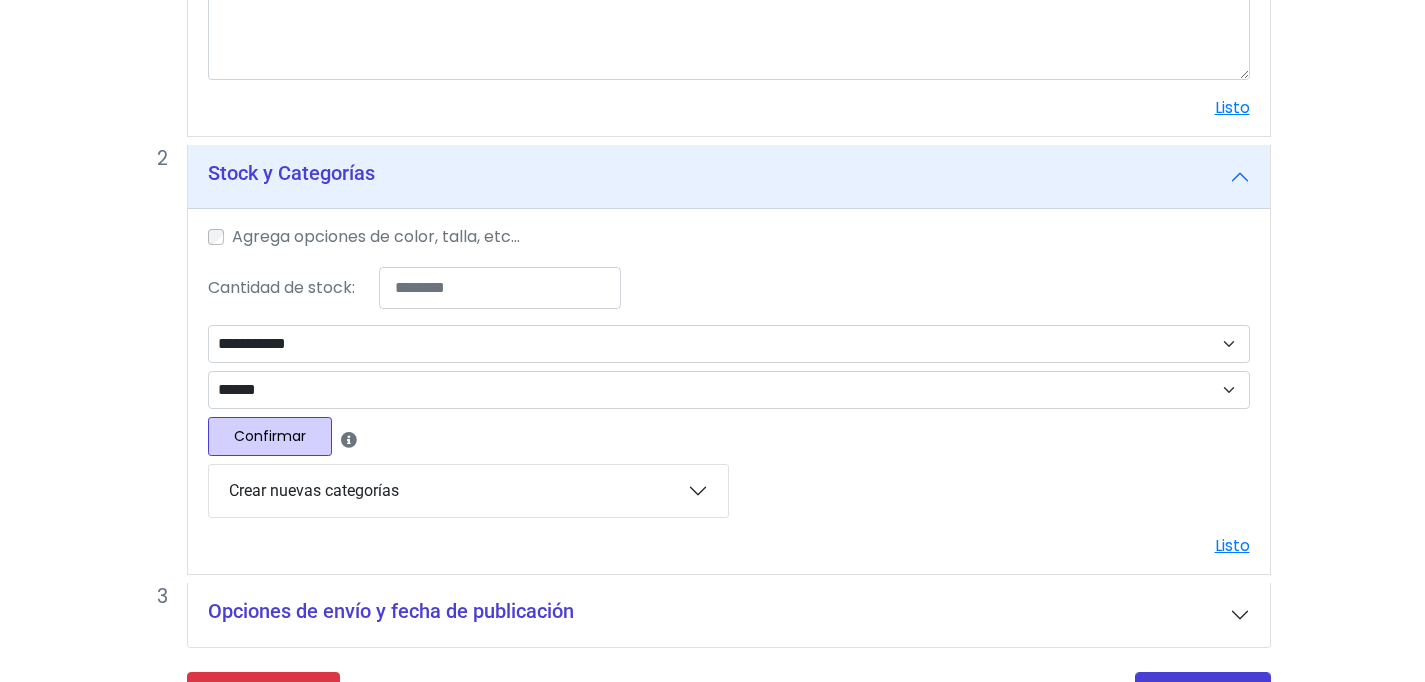 click on "Confirmar" at bounding box center [270, 436] 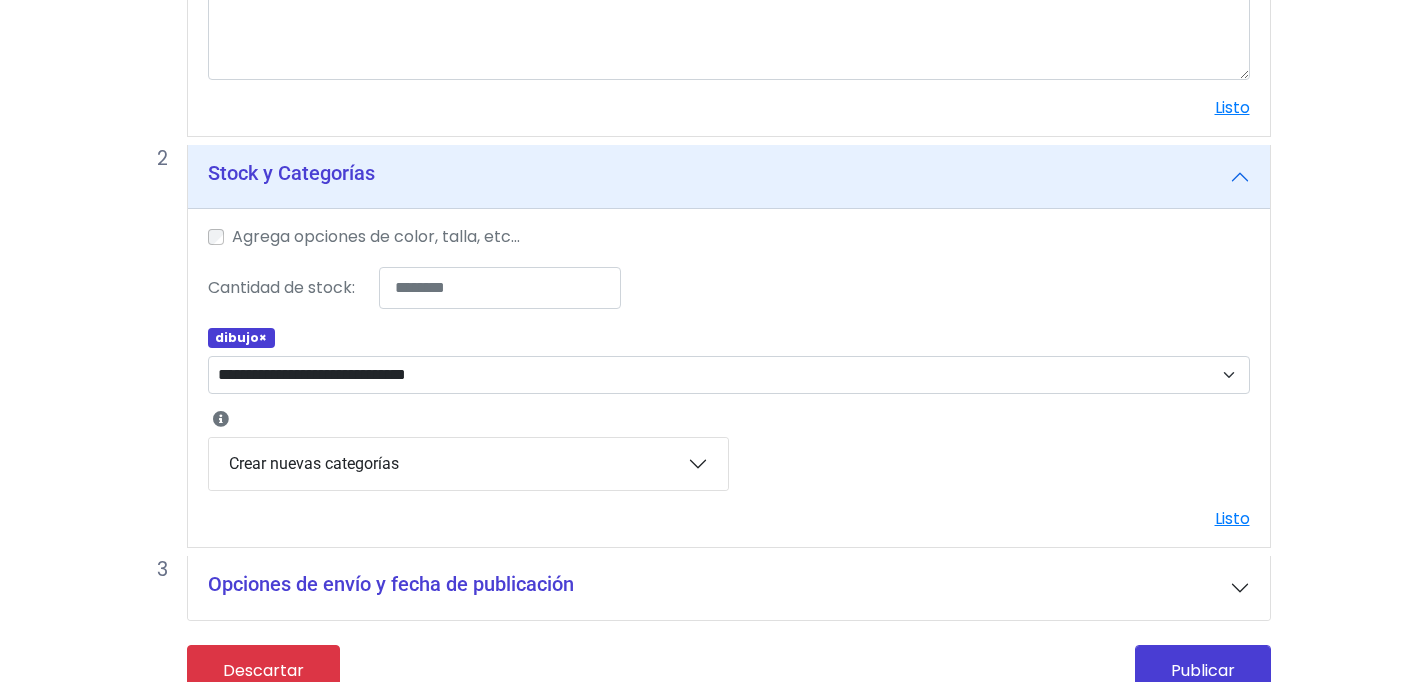 scroll, scrollTop: 795, scrollLeft: 0, axis: vertical 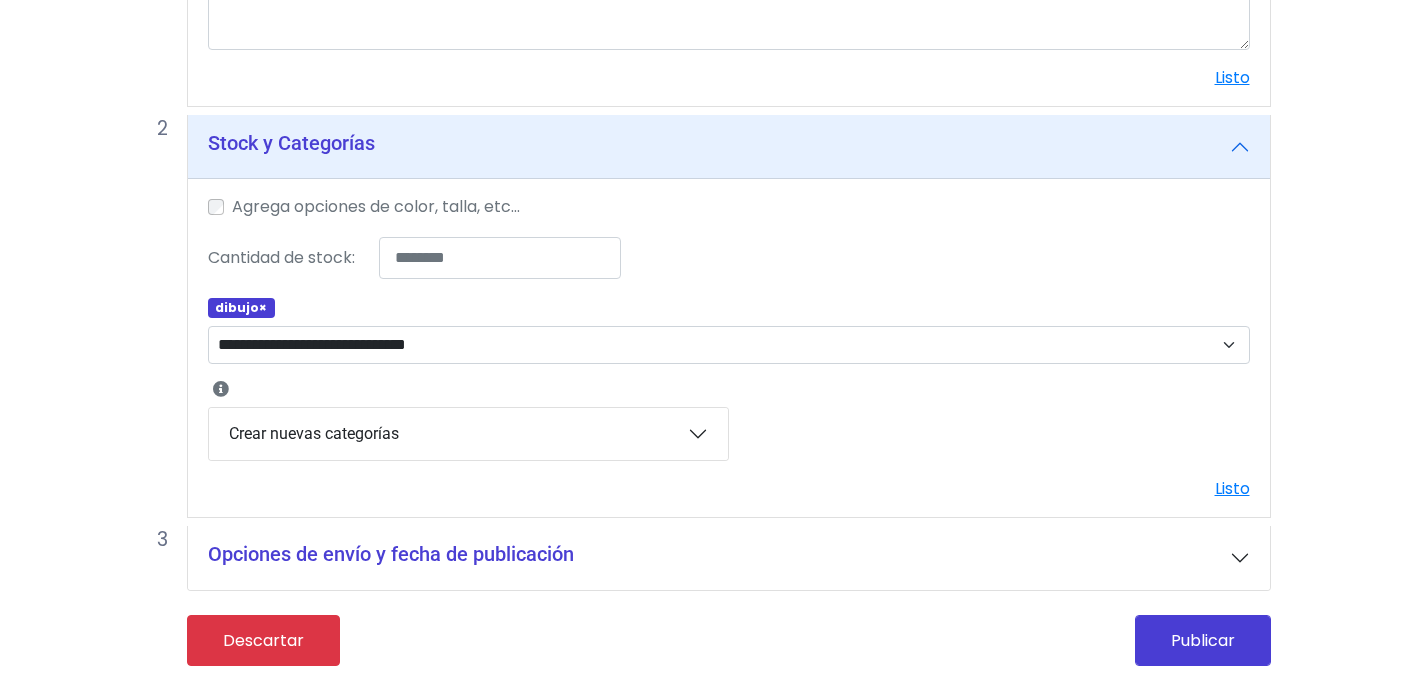 click on "Opciones de envío y fecha de publicación" at bounding box center (729, 558) 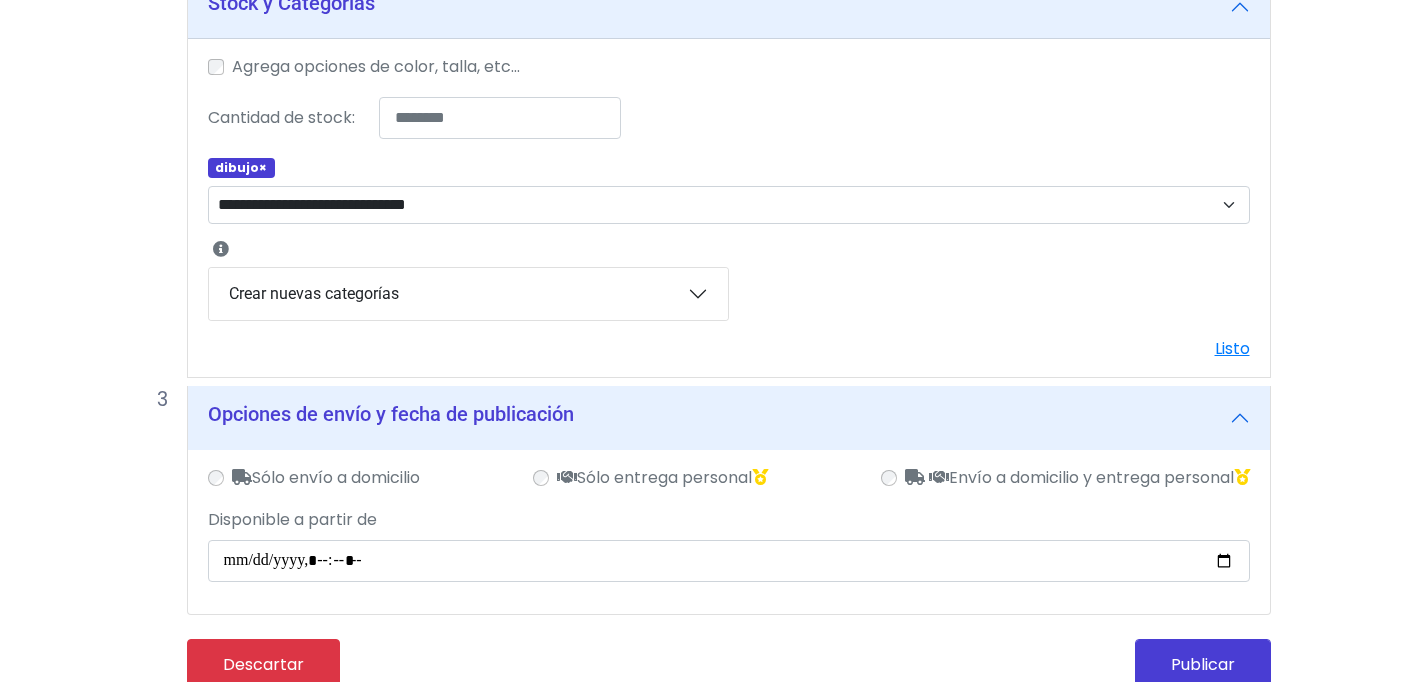 scroll, scrollTop: 960, scrollLeft: 0, axis: vertical 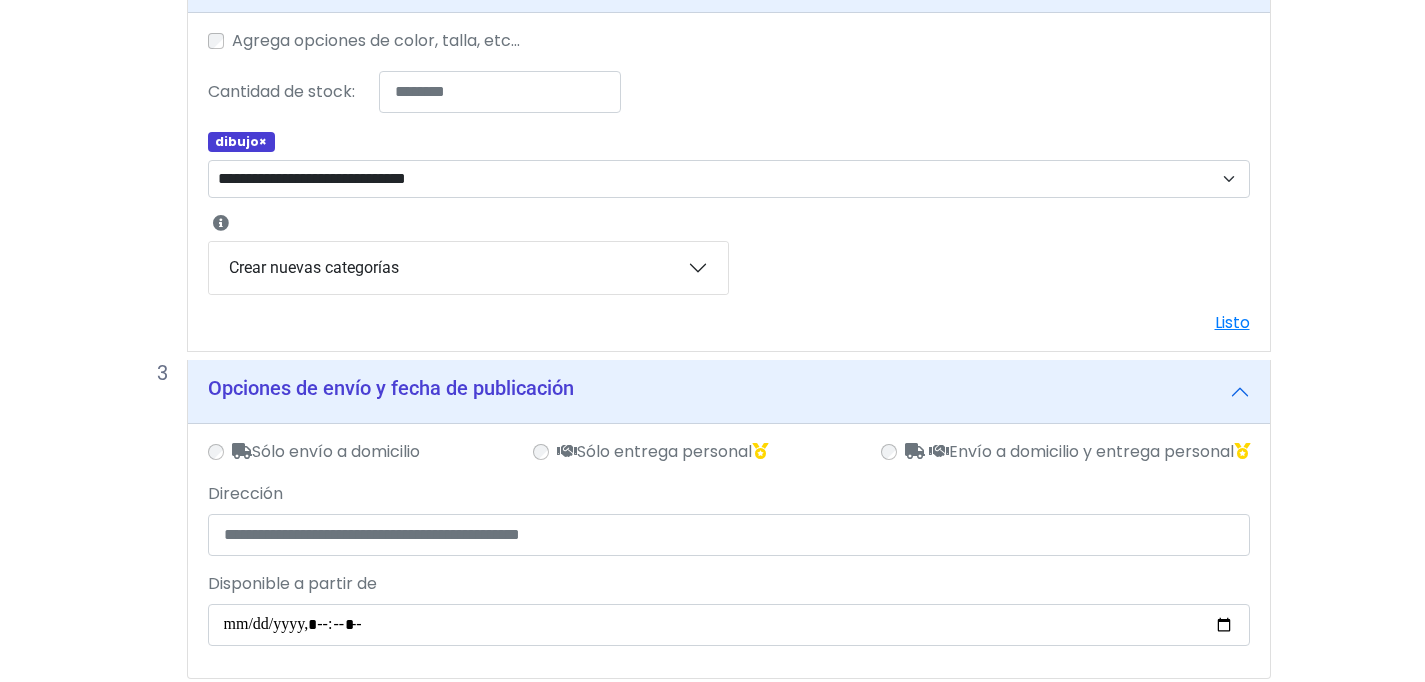 click on "Dirección" at bounding box center (729, 519) 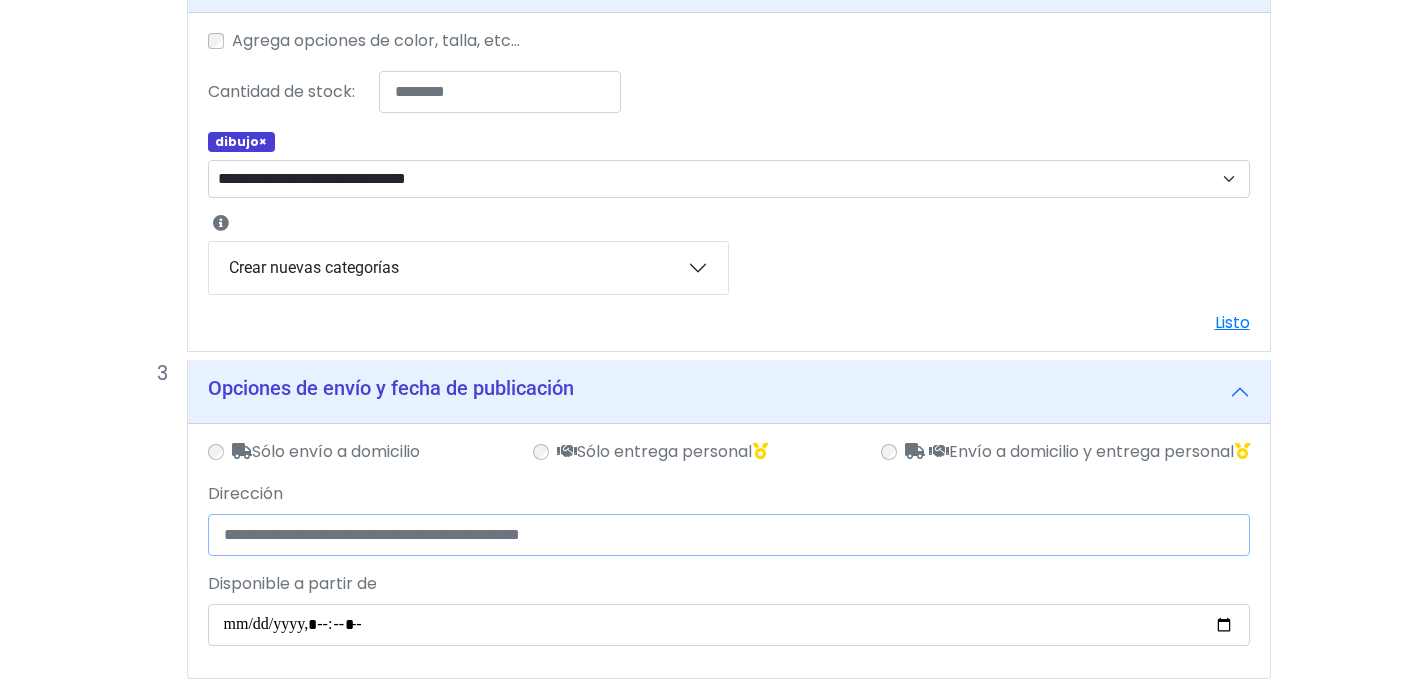 click on "Dirección" at bounding box center (729, 535) 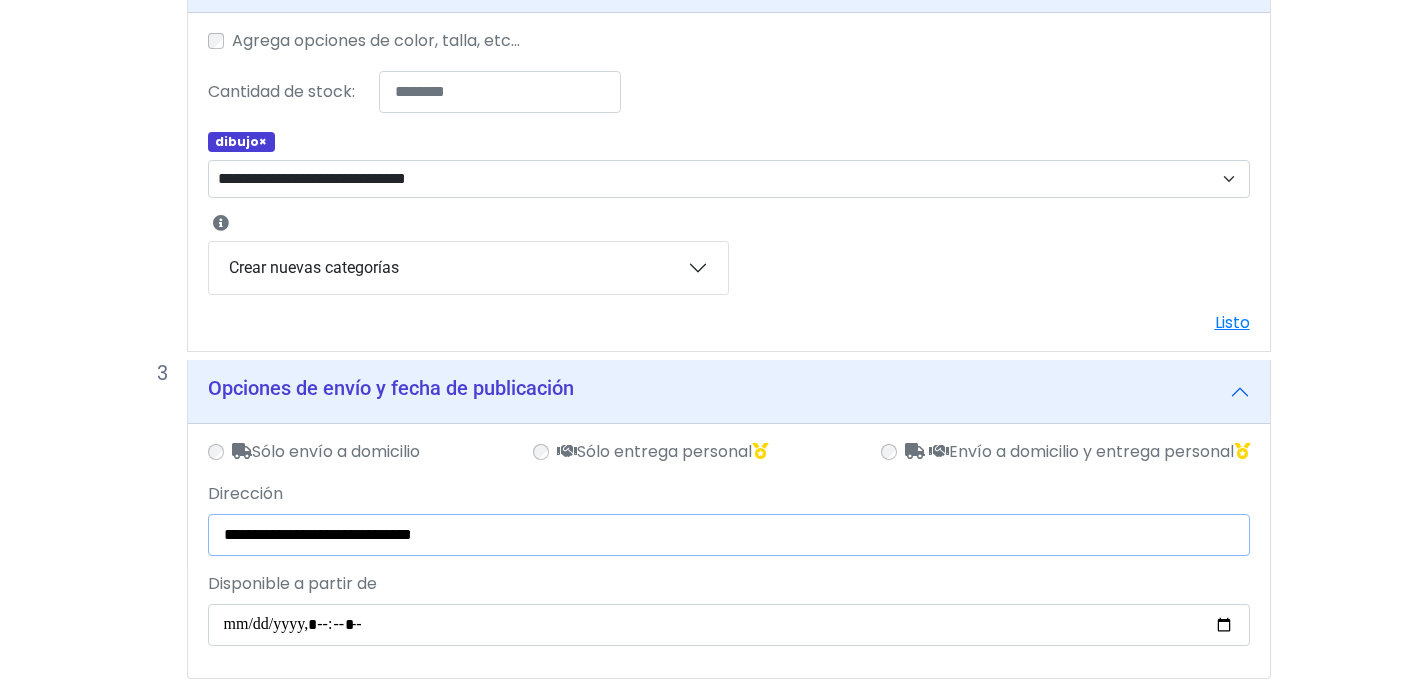 scroll, scrollTop: 1051, scrollLeft: 0, axis: vertical 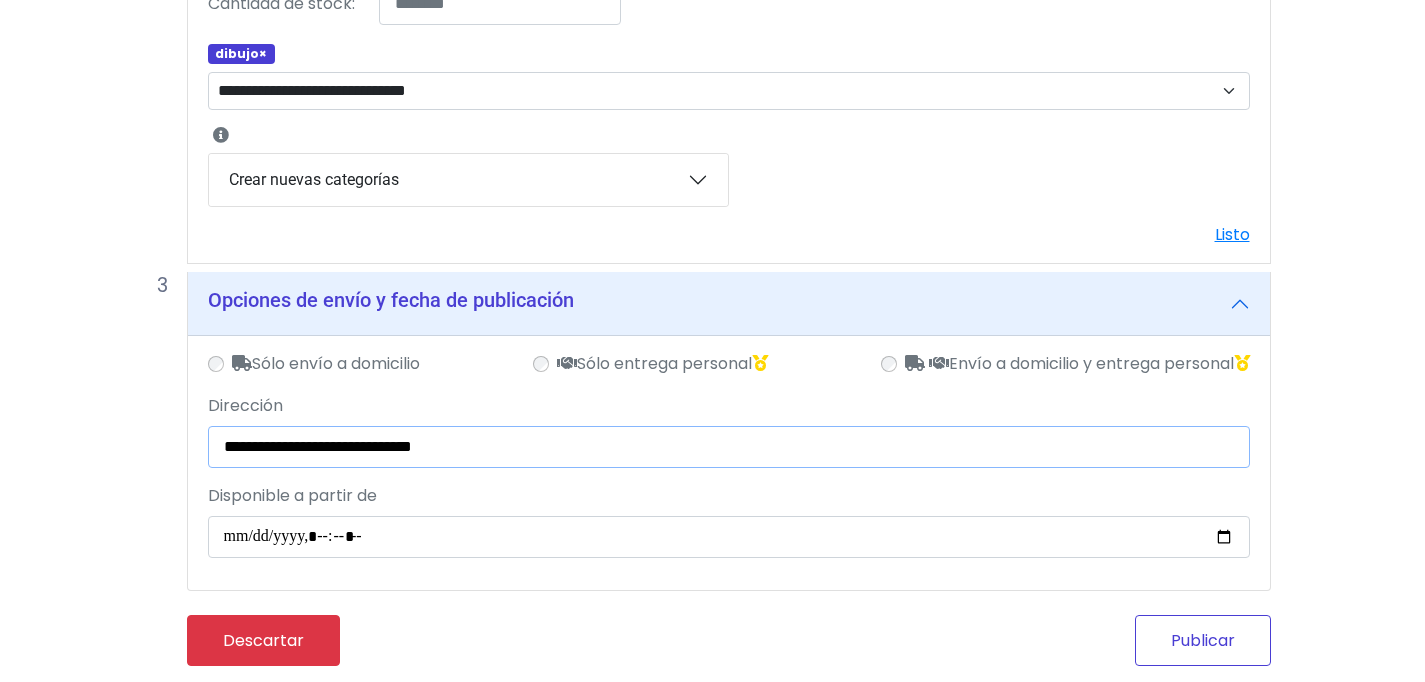 type on "**********" 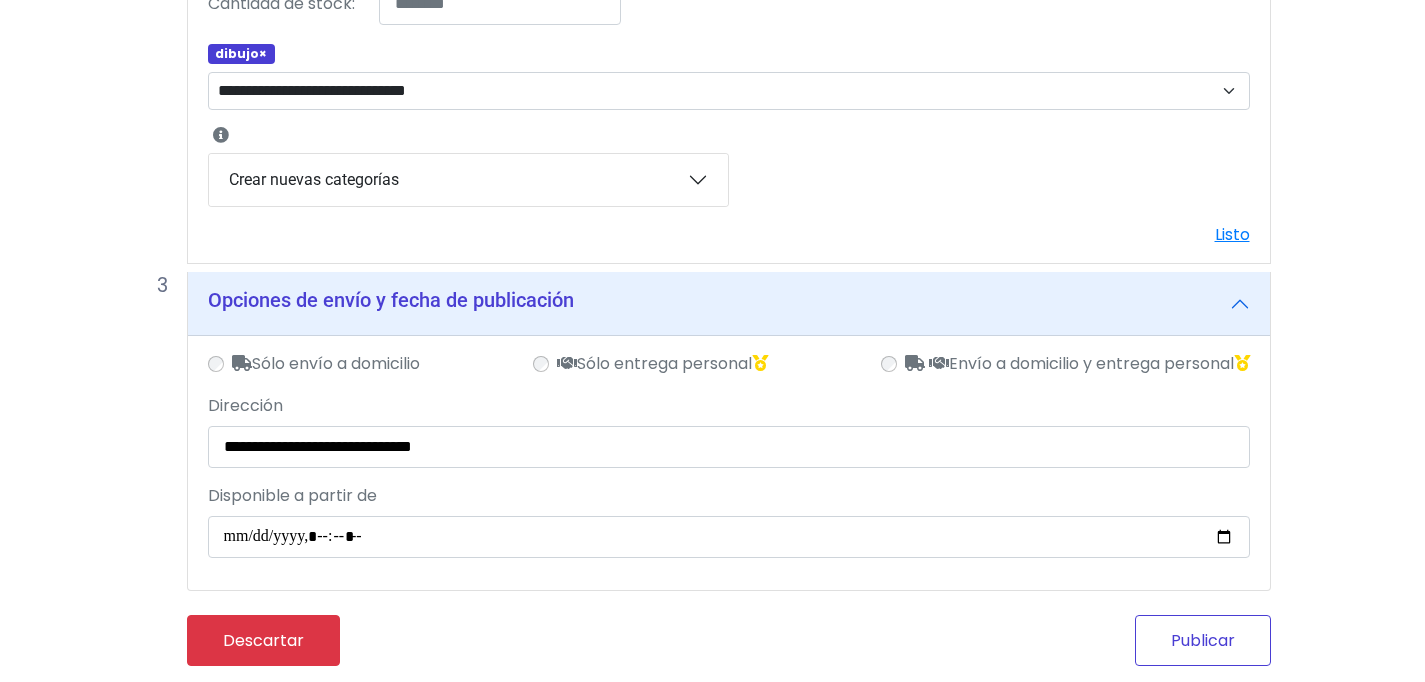 click on "Publicar" at bounding box center (1203, 640) 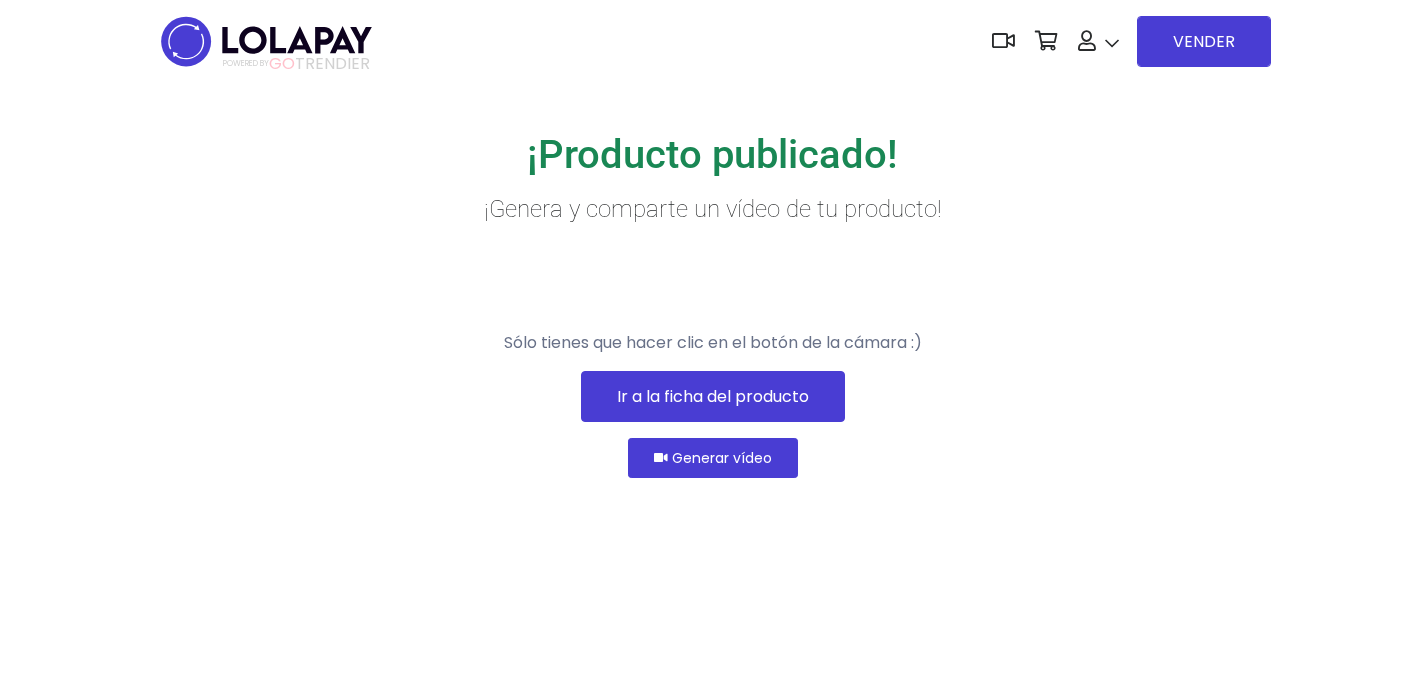 scroll, scrollTop: 0, scrollLeft: 0, axis: both 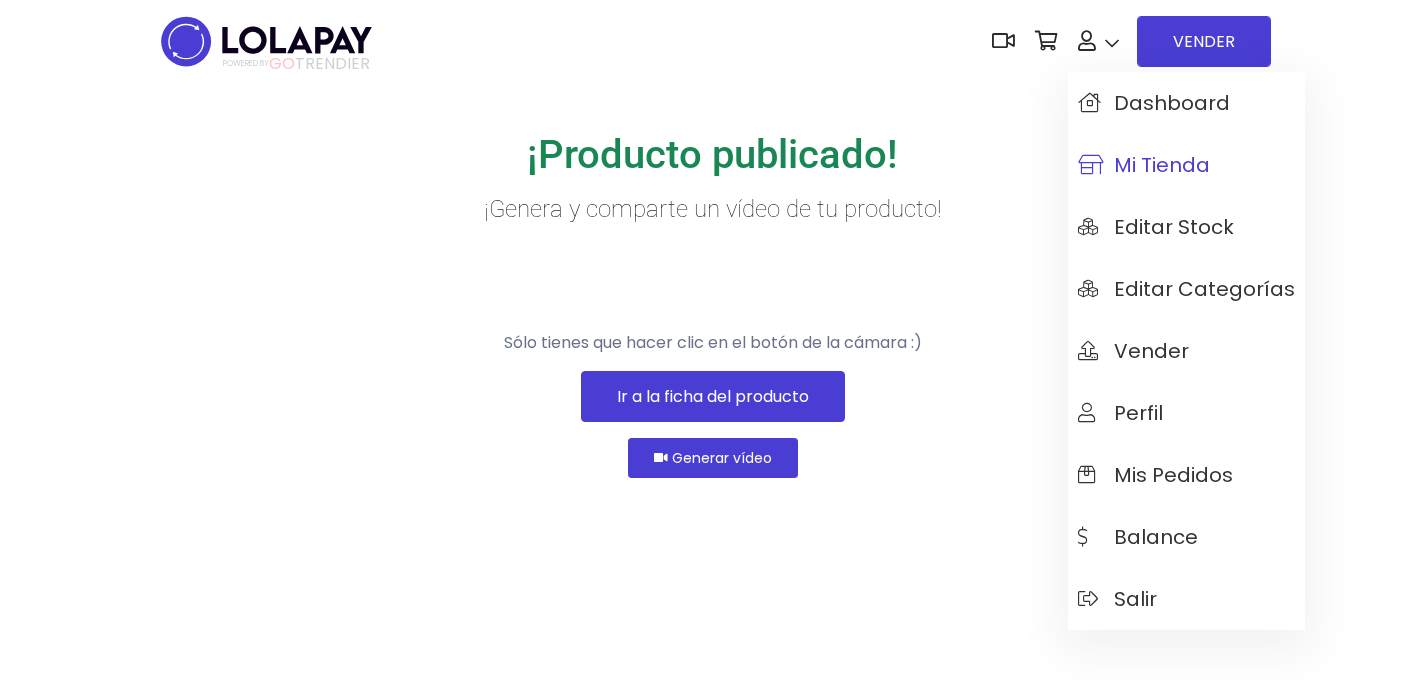 click on "Mi tienda" at bounding box center [1144, 165] 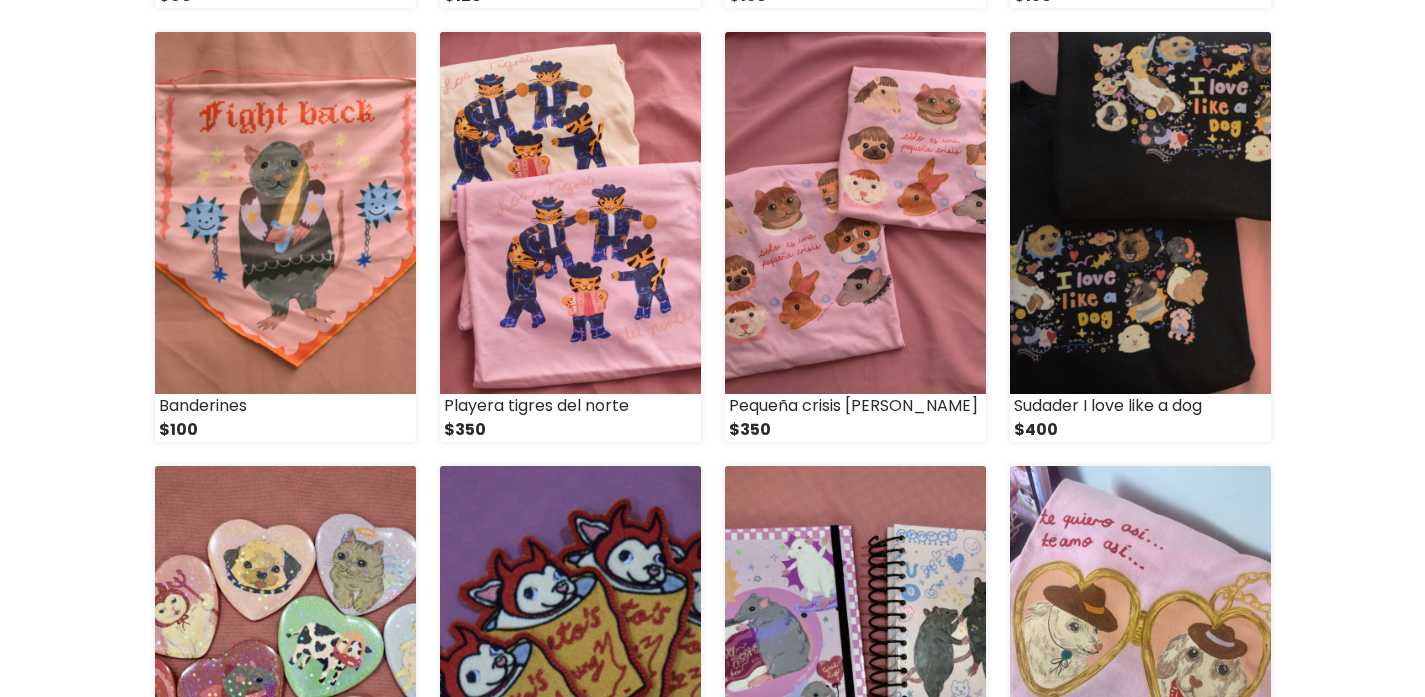 scroll, scrollTop: 0, scrollLeft: 0, axis: both 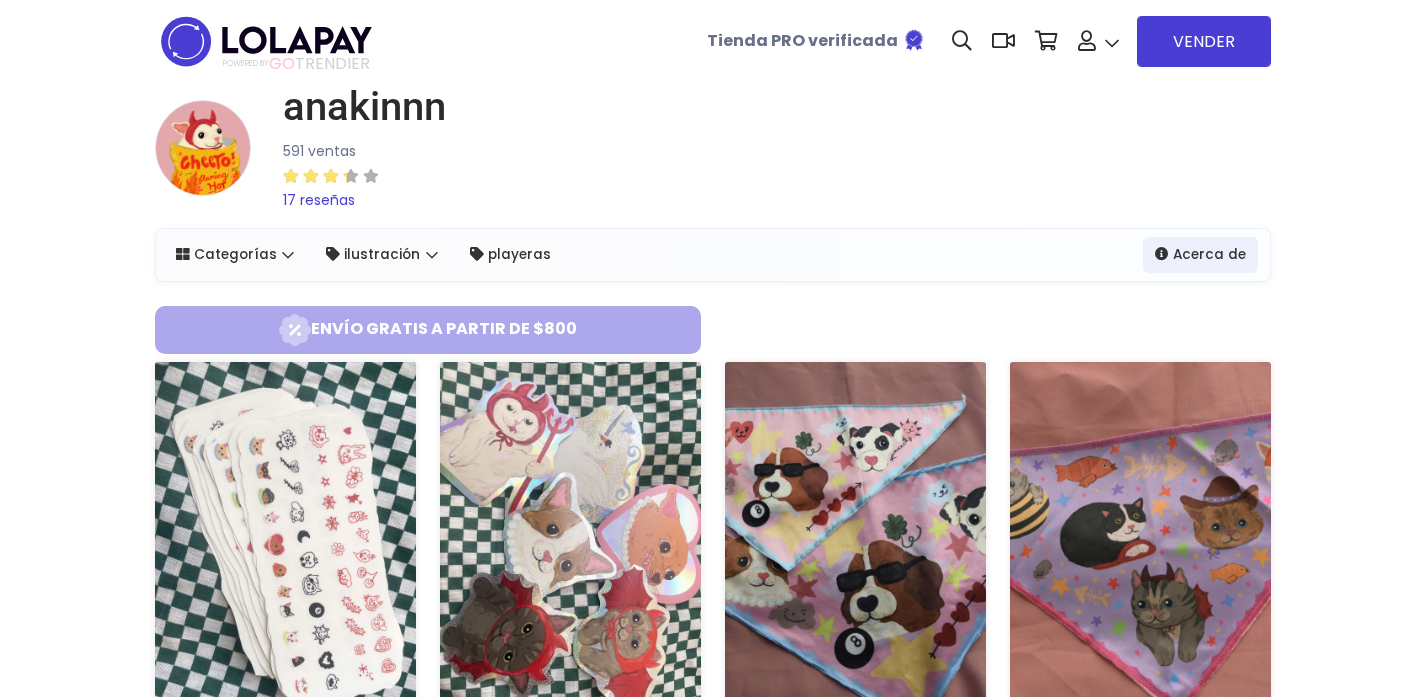 click on "17 reseñas" at bounding box center (319, 200) 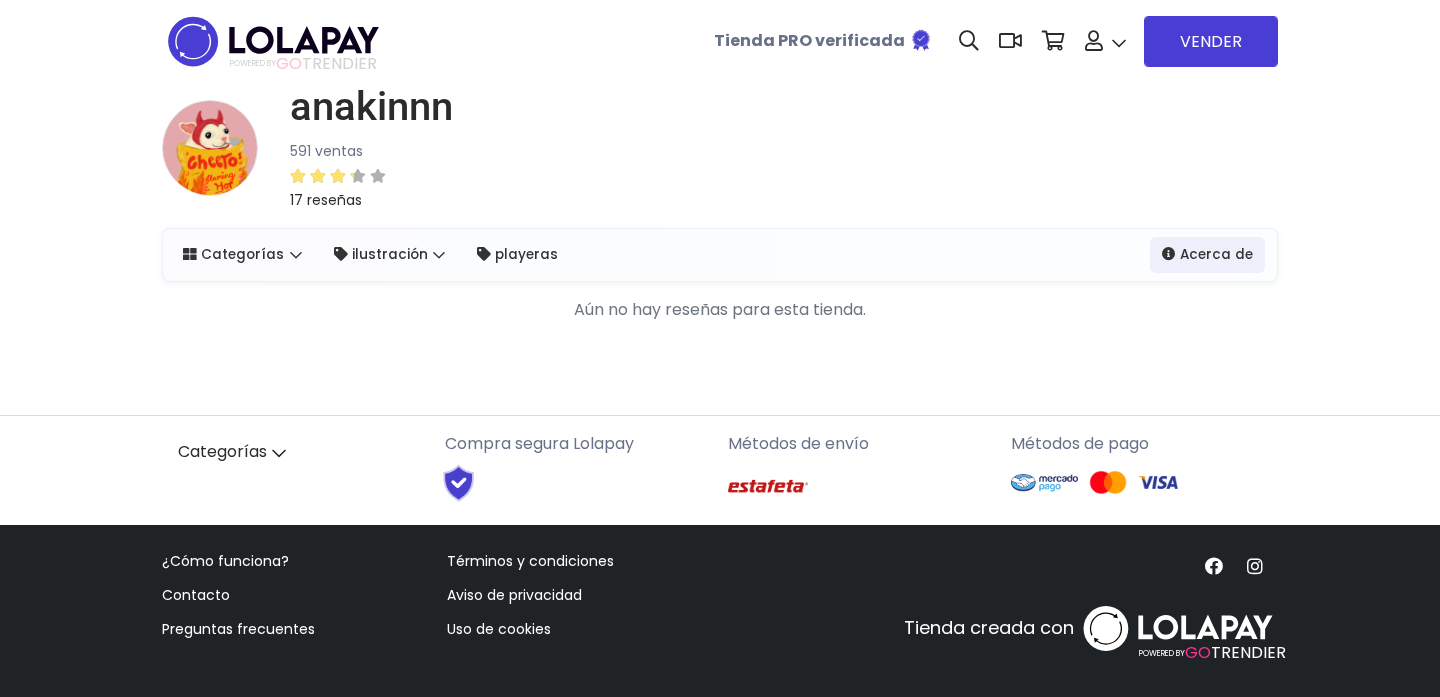 scroll, scrollTop: 0, scrollLeft: 0, axis: both 